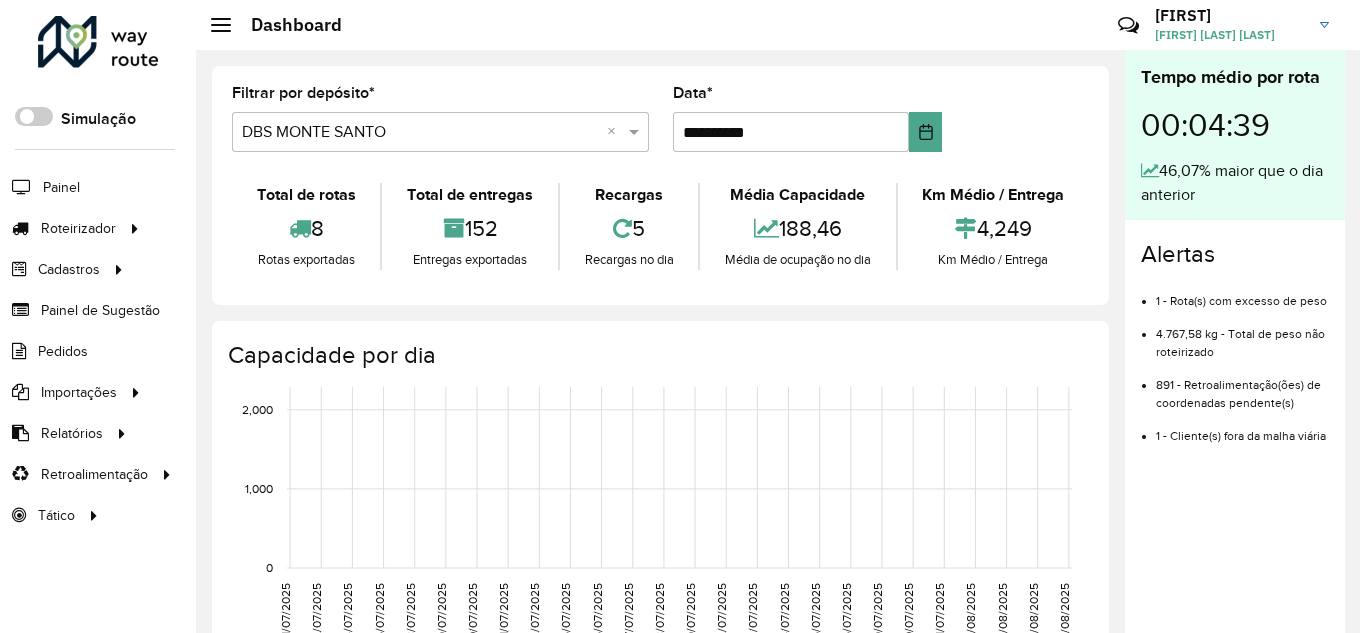 scroll, scrollTop: 0, scrollLeft: 0, axis: both 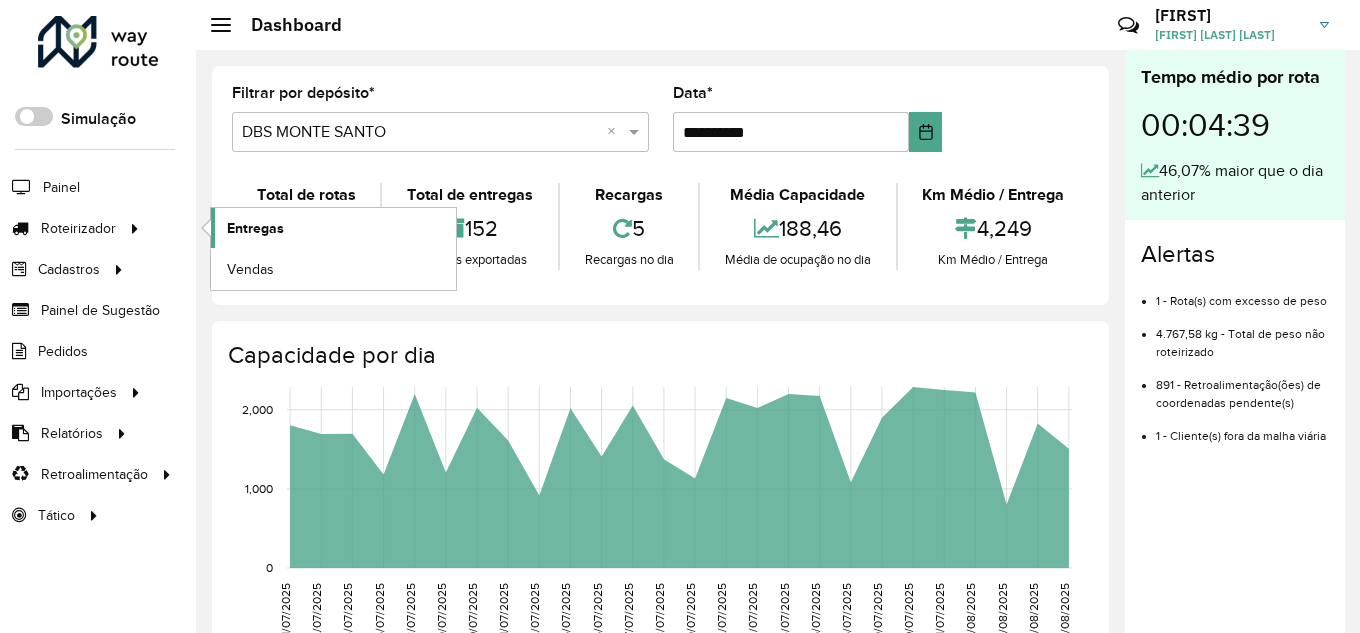 click on "Entregas" 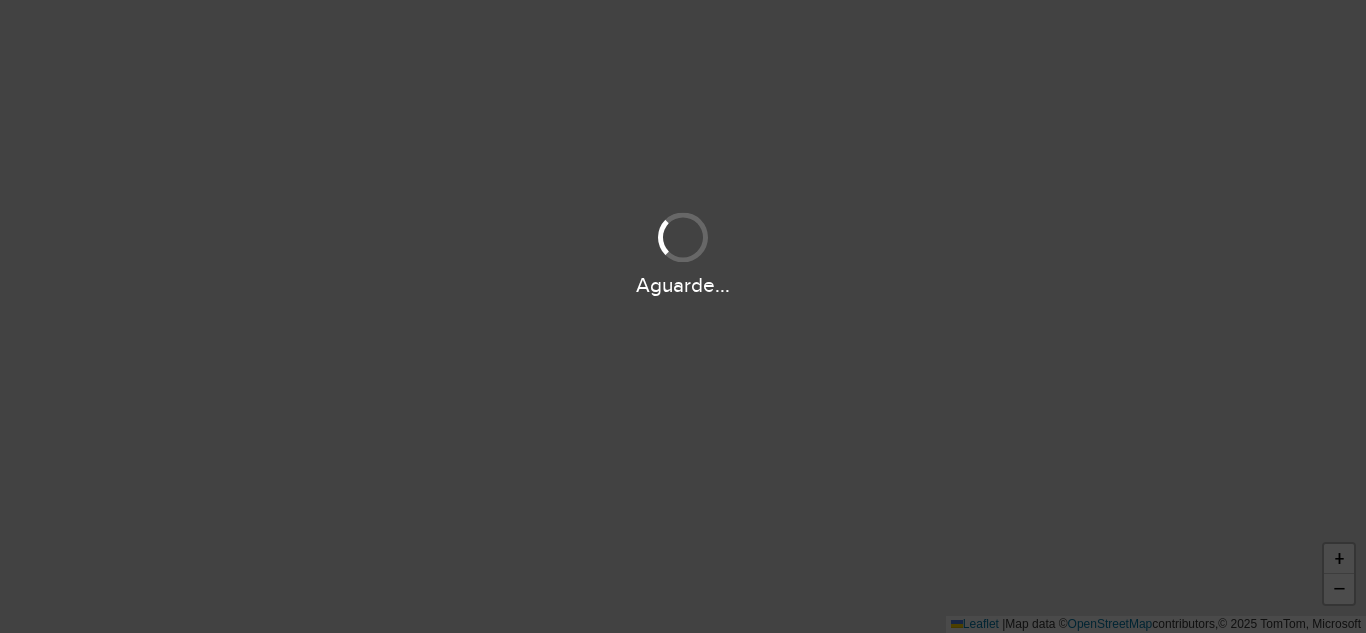 scroll, scrollTop: 0, scrollLeft: 0, axis: both 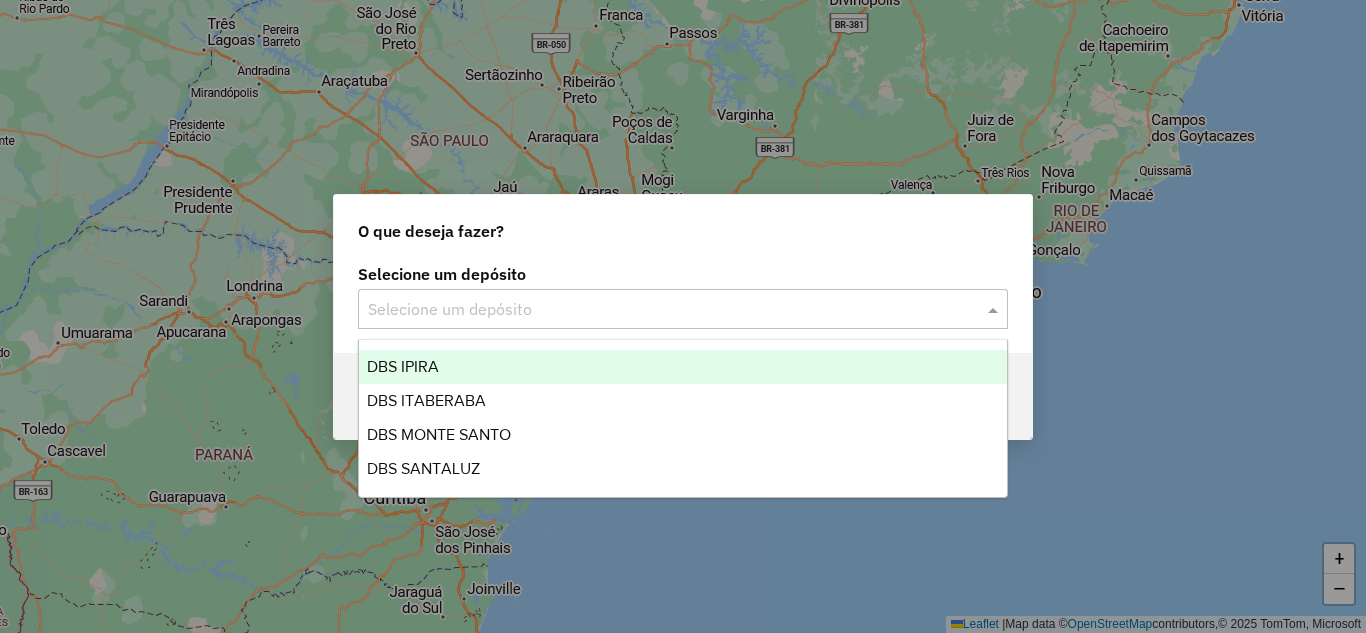 click 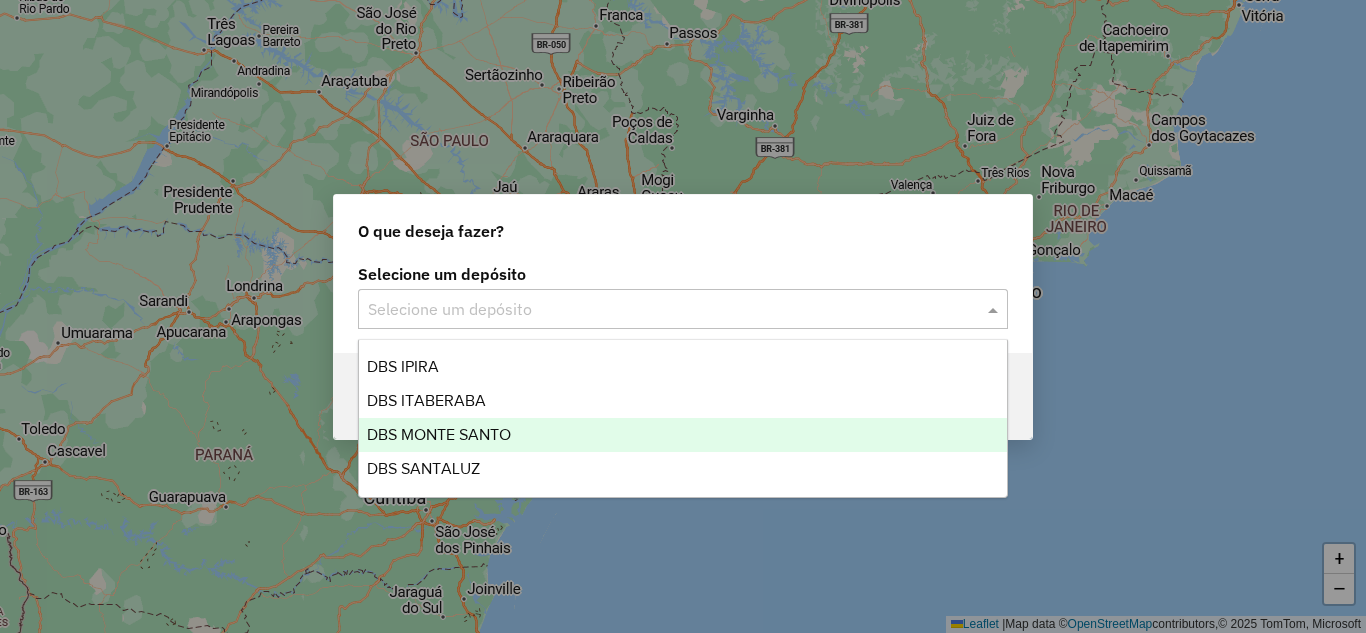 click on "DBS MONTE SANTO" at bounding box center (683, 435) 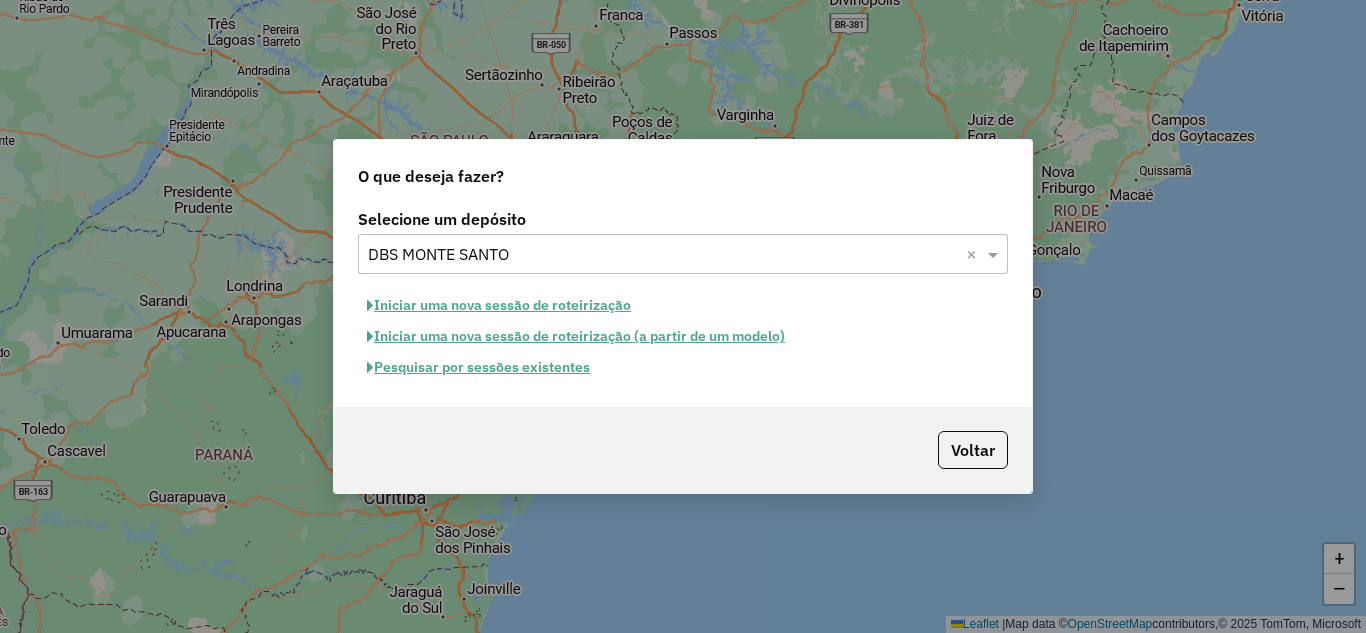 click on "Iniciar uma nova sessão de roteirização" 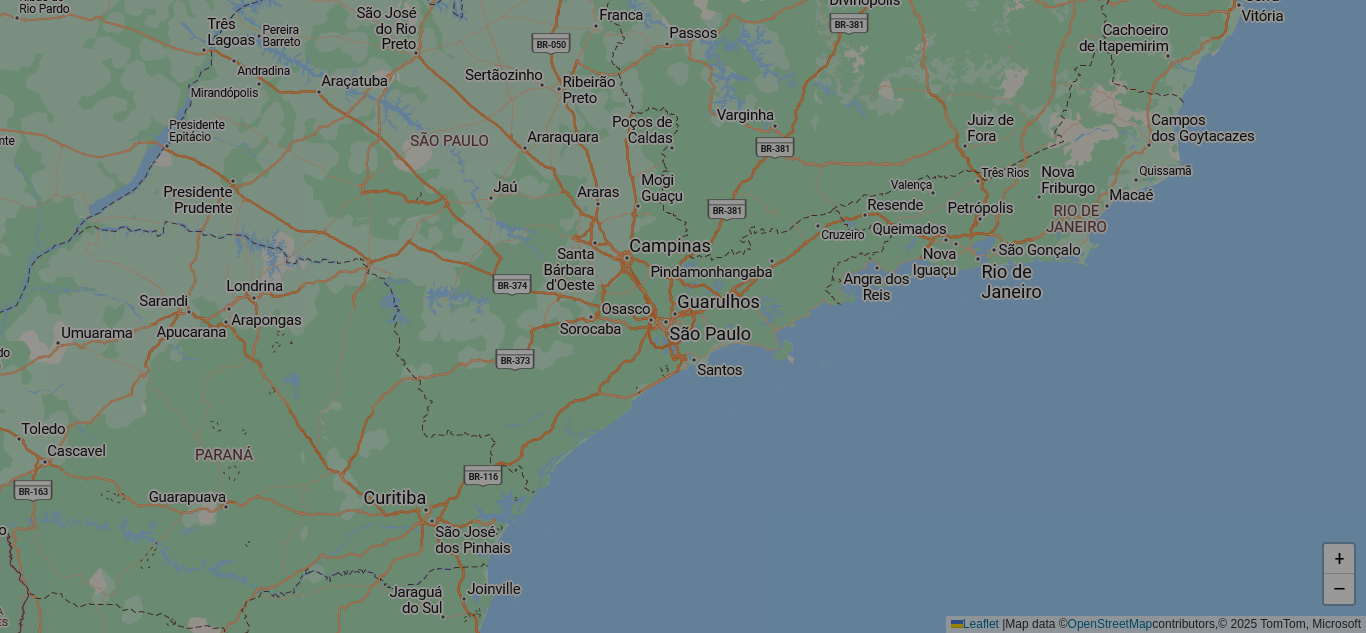 select on "*" 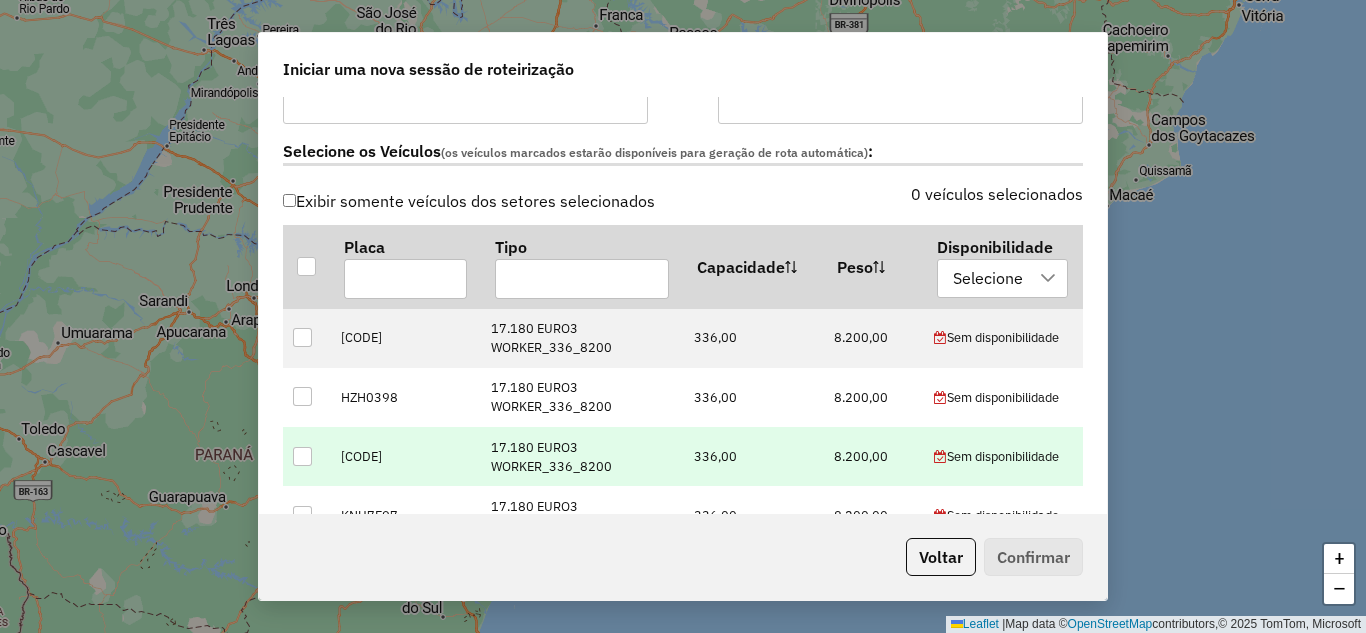 scroll, scrollTop: 667, scrollLeft: 0, axis: vertical 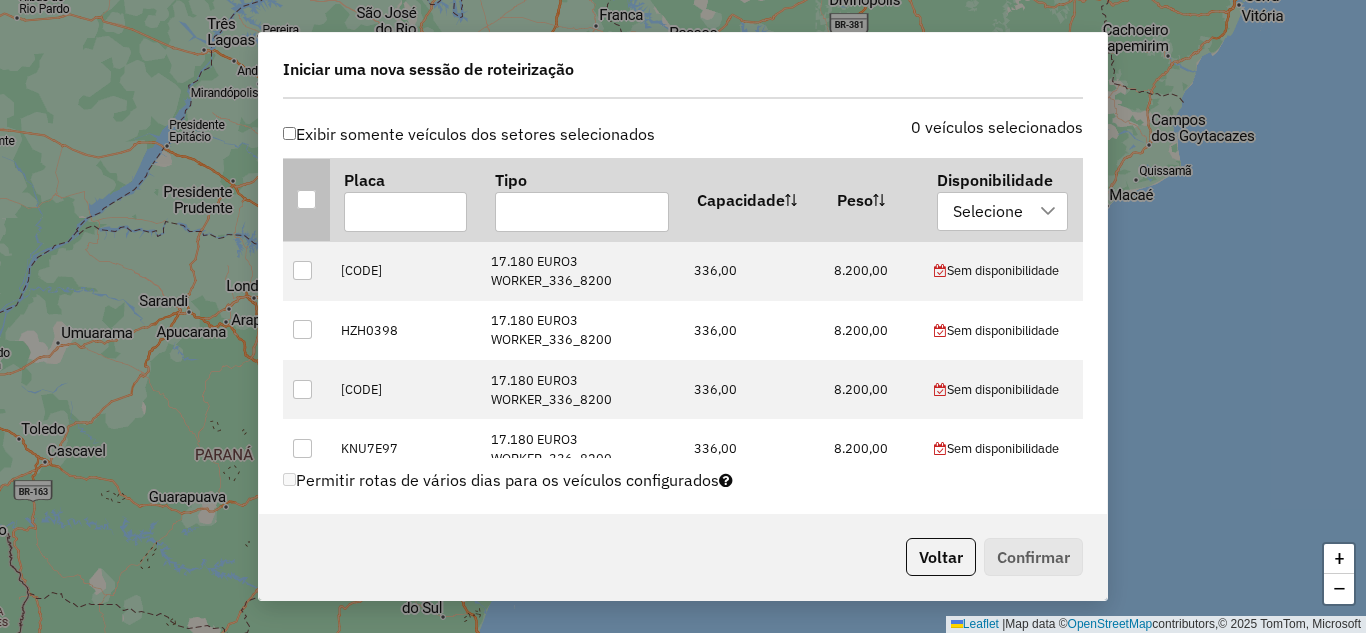 click at bounding box center [306, 199] 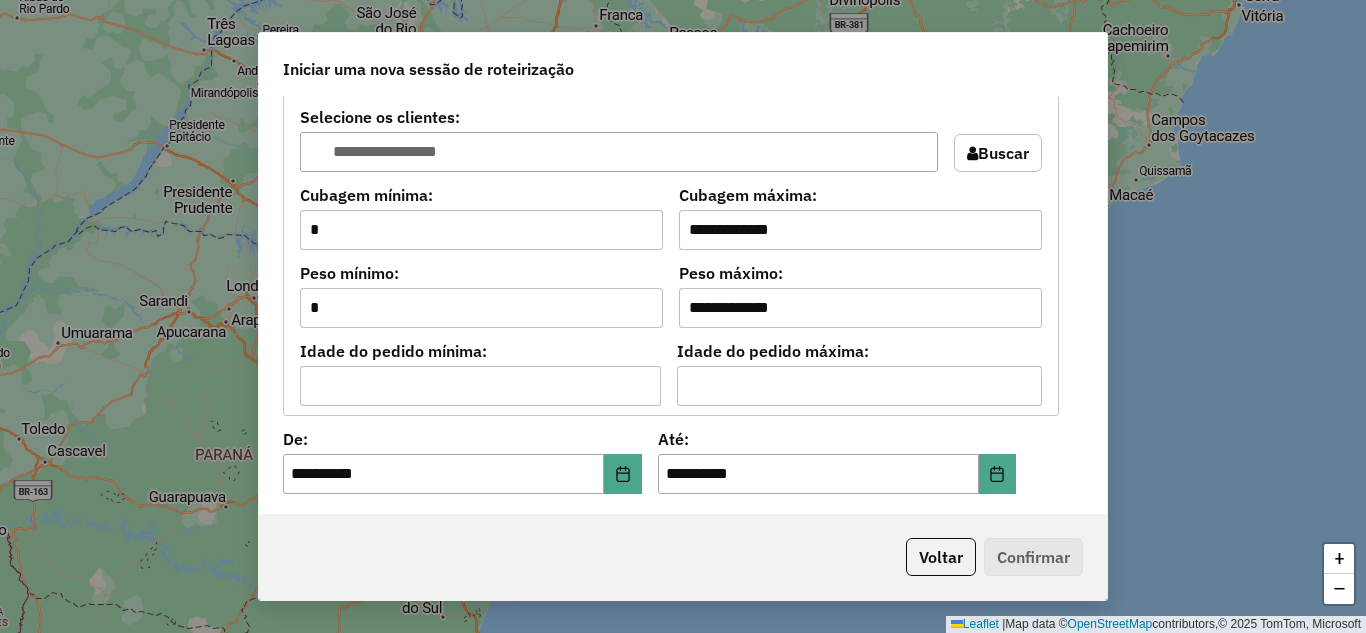 scroll, scrollTop: 1800, scrollLeft: 0, axis: vertical 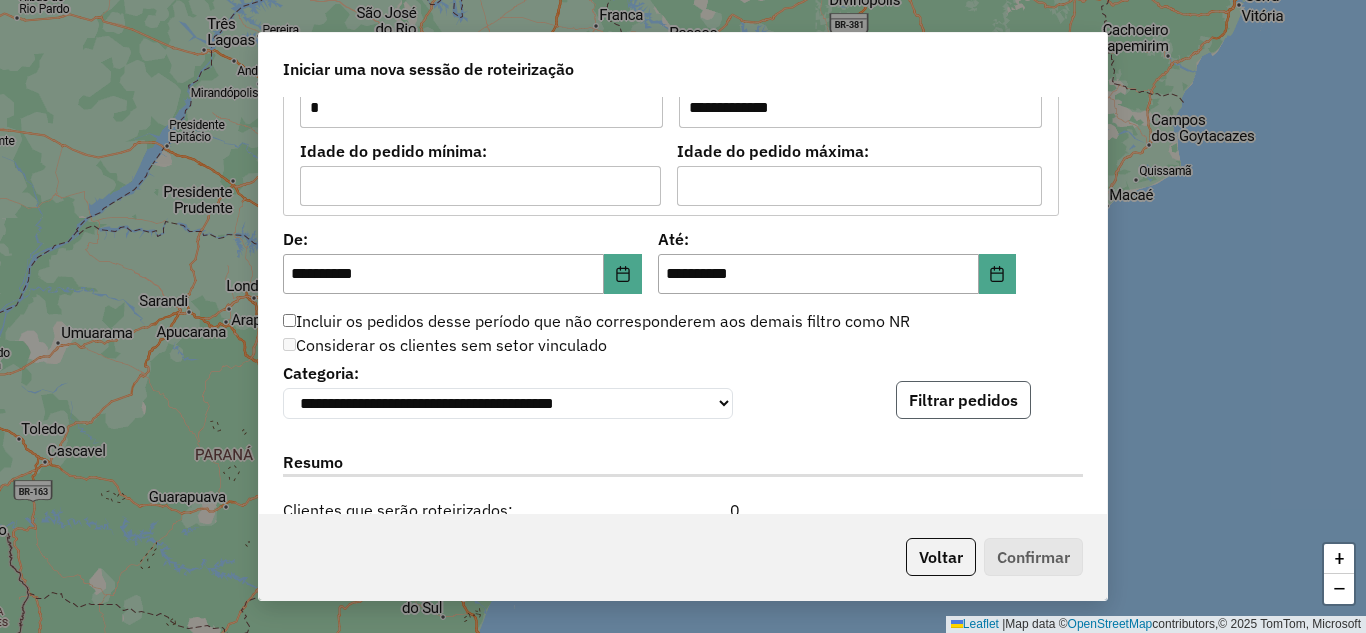 click on "Filtrar pedidos" 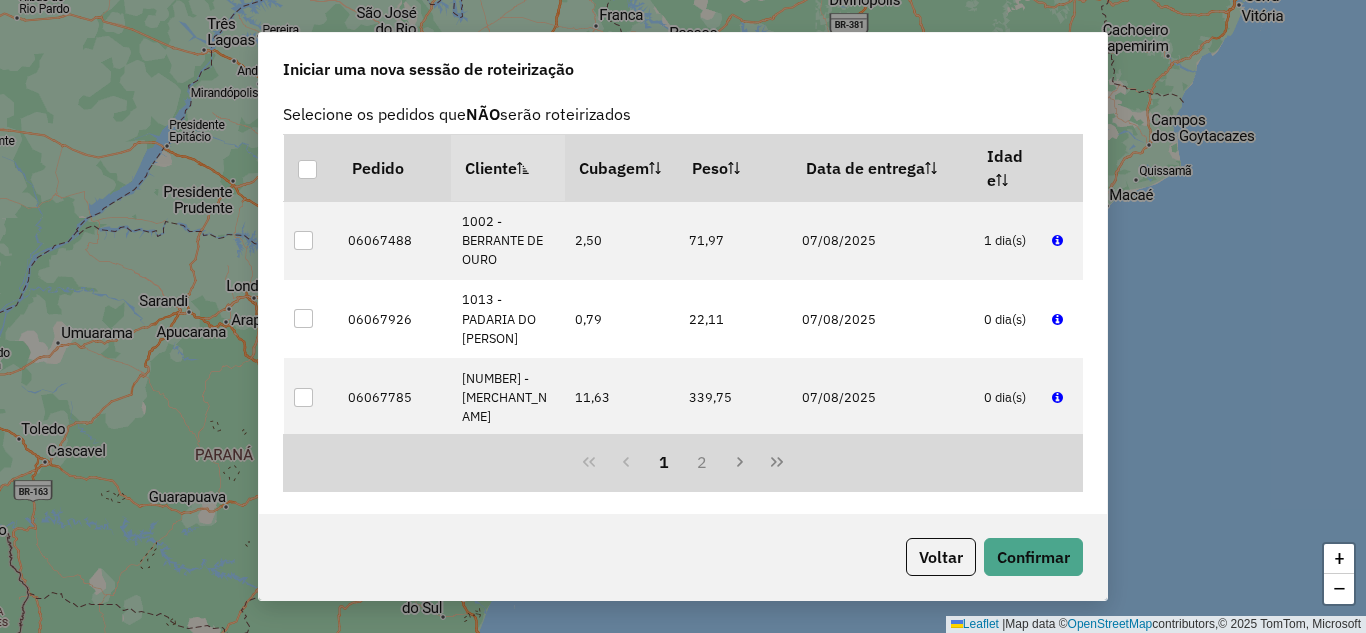 scroll, scrollTop: 2400, scrollLeft: 0, axis: vertical 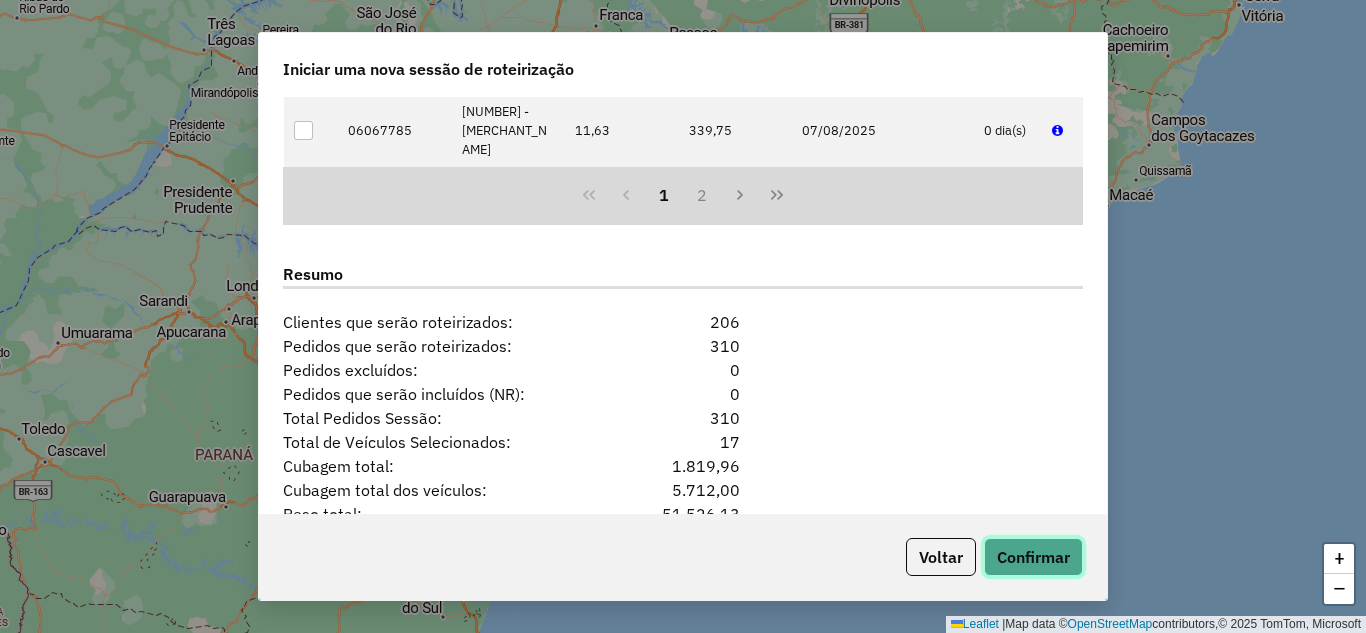 click on "Confirmar" 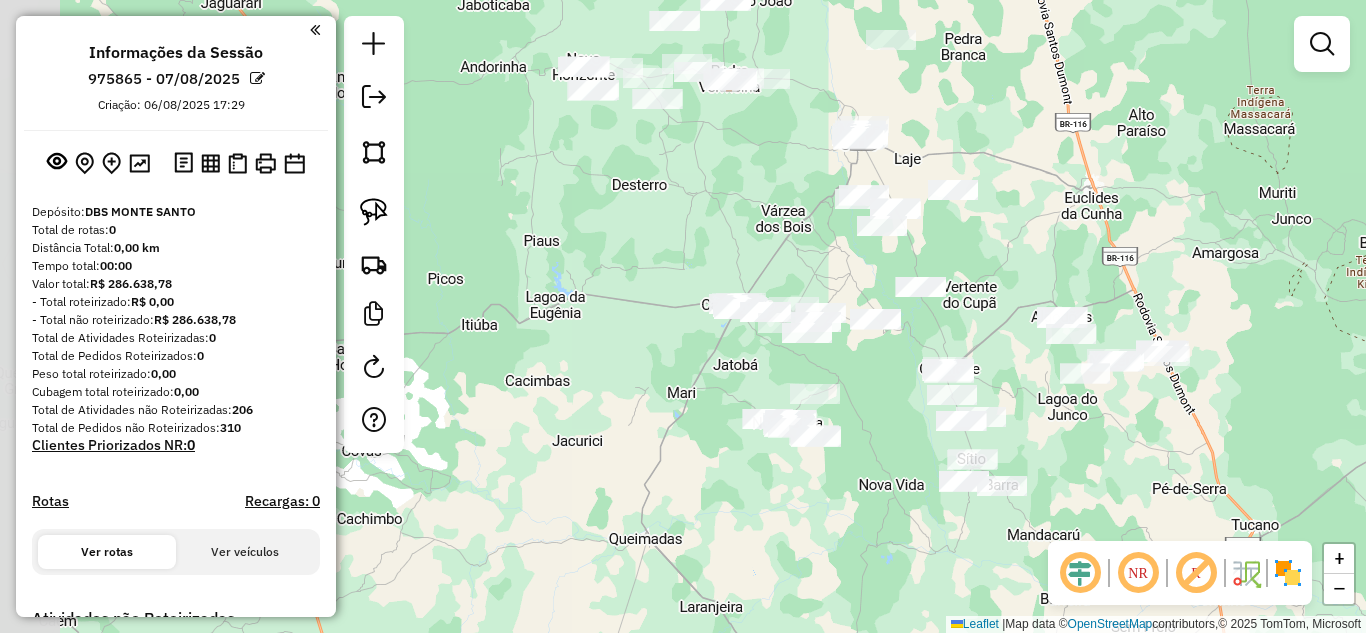 drag, startPoint x: 930, startPoint y: 264, endPoint x: 1118, endPoint y: 74, distance: 267.2901 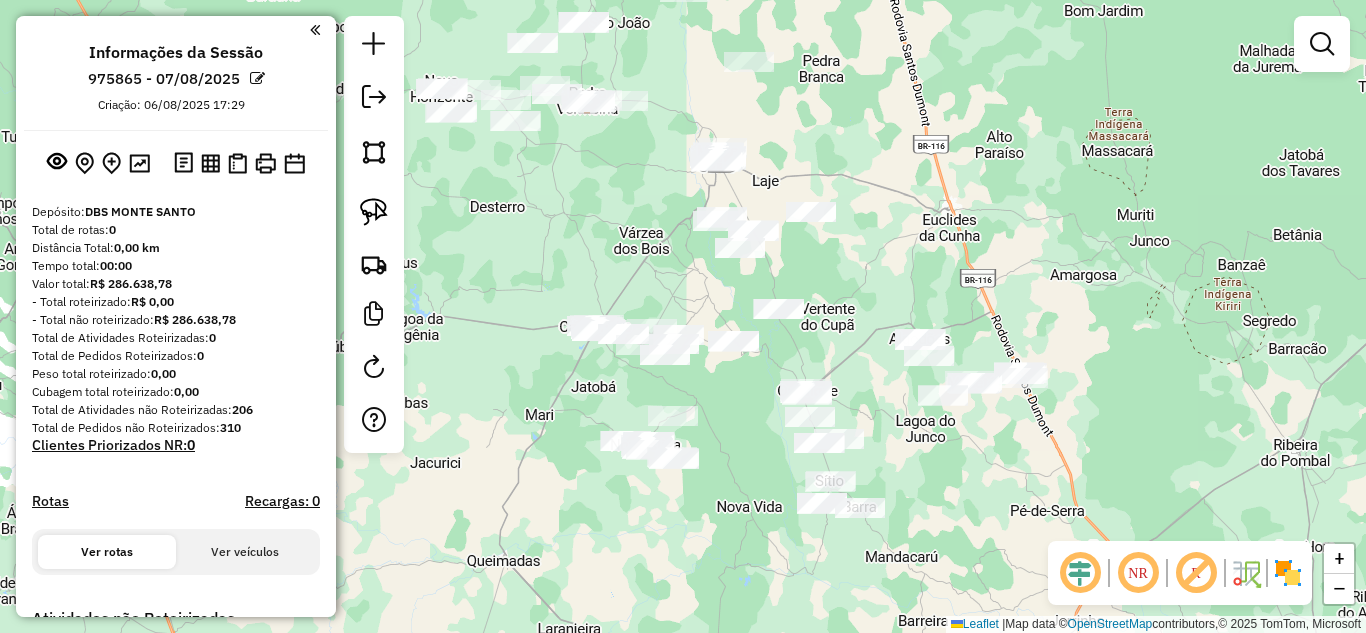 drag, startPoint x: 1032, startPoint y: 174, endPoint x: 881, endPoint y: 209, distance: 155.00322 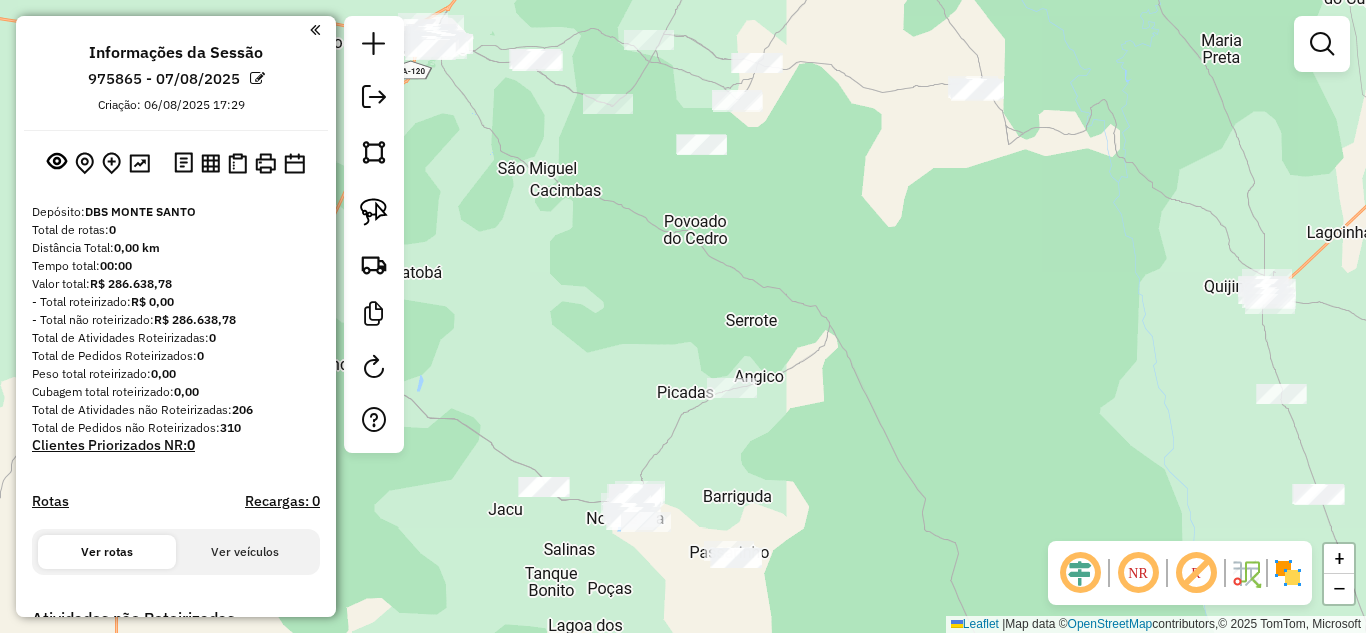 drag, startPoint x: 613, startPoint y: 411, endPoint x: 644, endPoint y: 341, distance: 76.55717 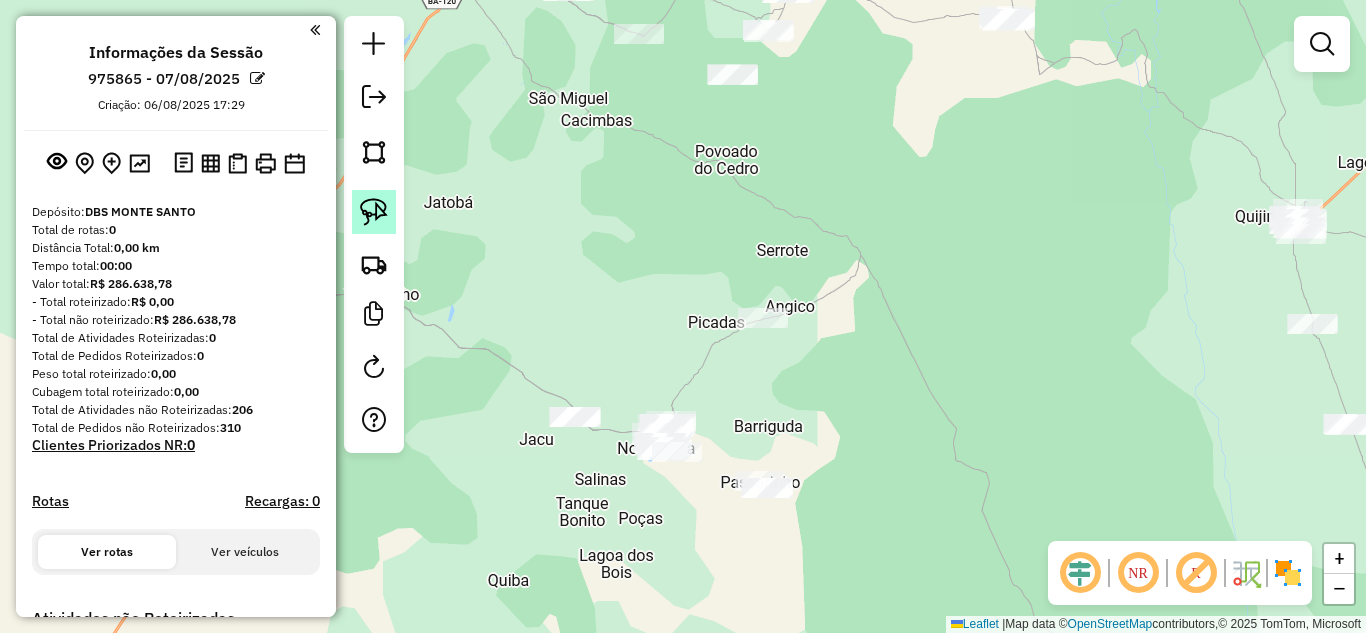 click 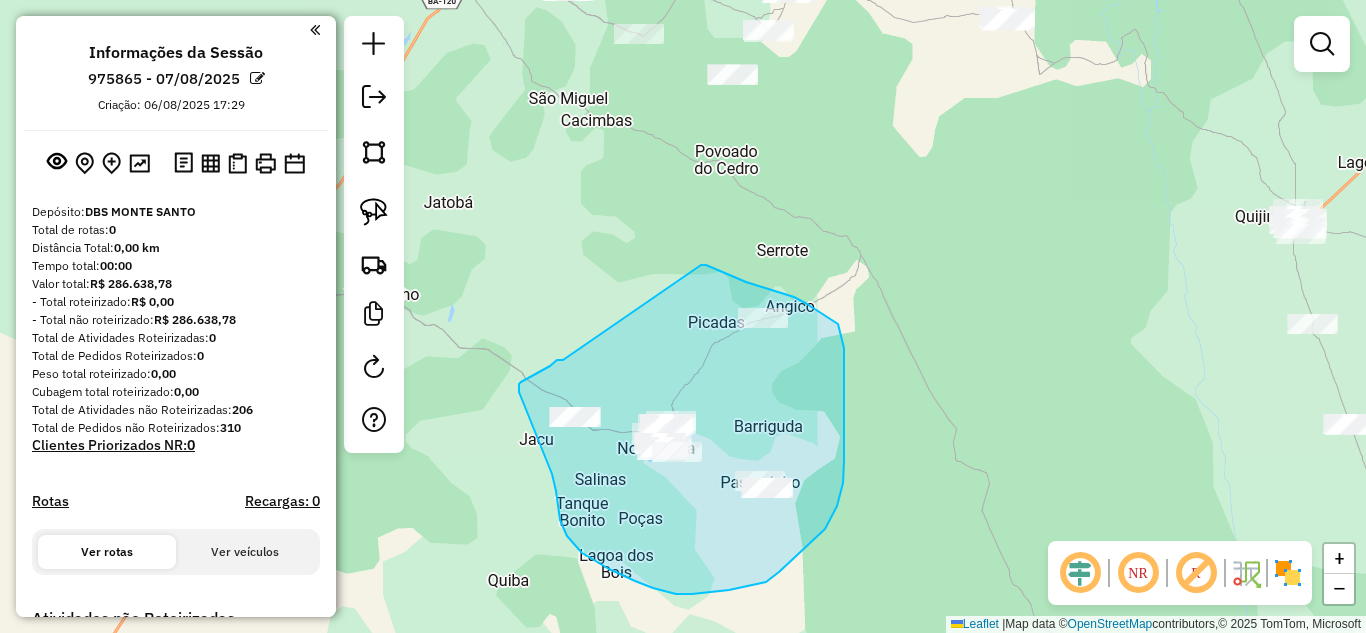 drag, startPoint x: 539, startPoint y: 372, endPoint x: 701, endPoint y: 265, distance: 194.14685 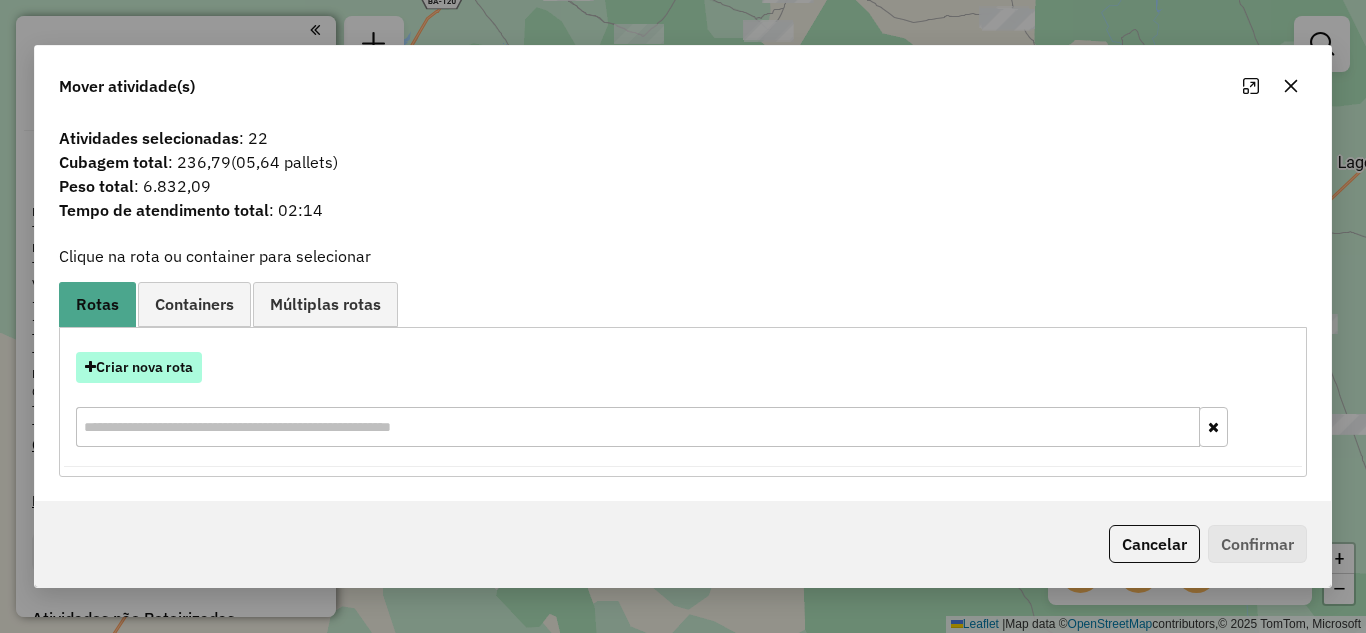 click on "Criar nova rota" at bounding box center (139, 367) 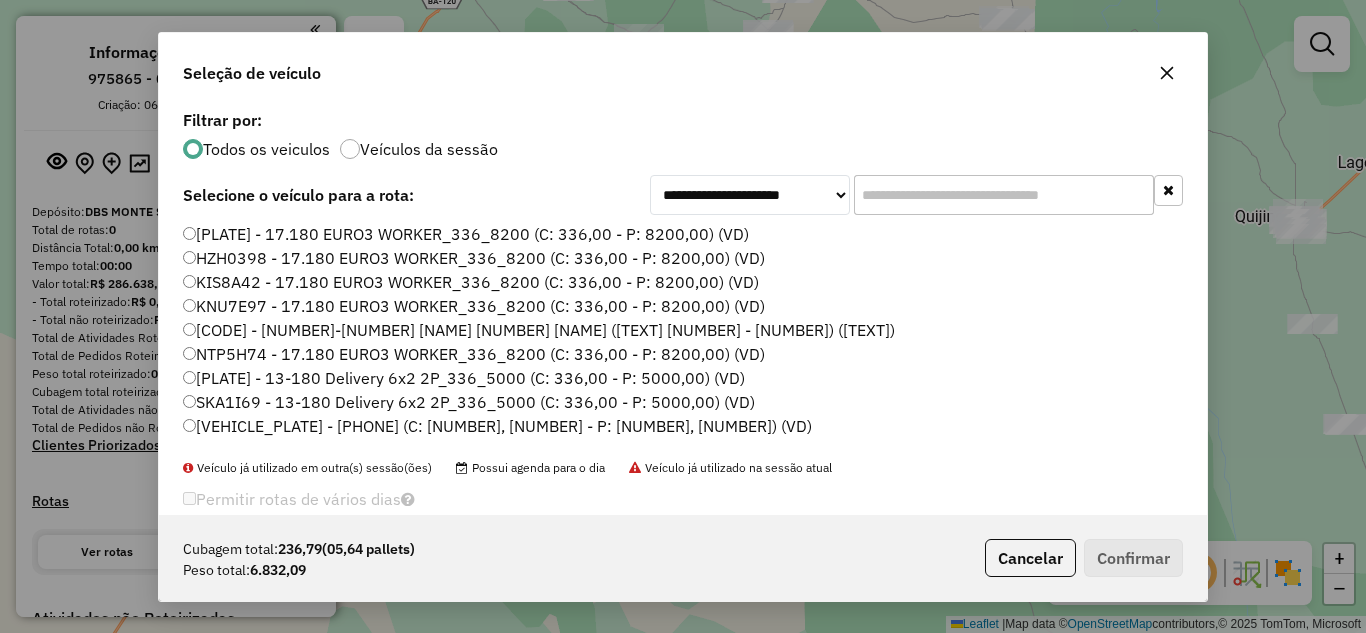 scroll, scrollTop: 11, scrollLeft: 6, axis: both 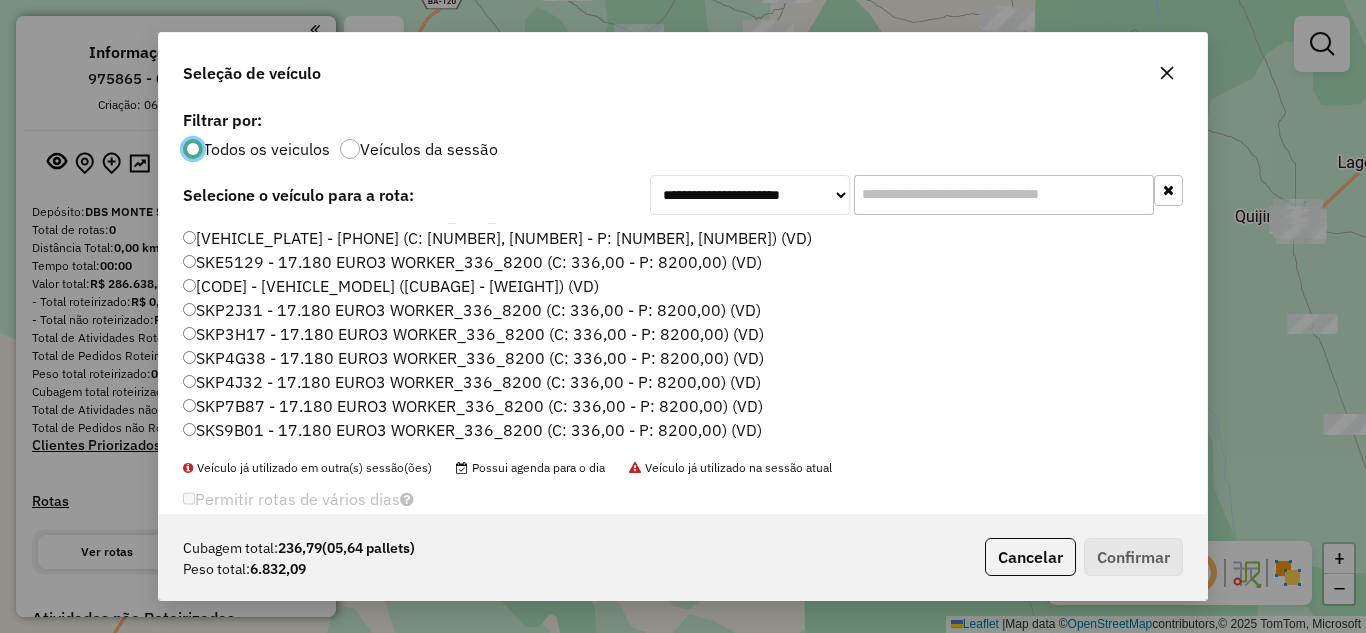 click on "SKP2J31 - 17.180 EURO3 WORKER_336_8200 (C: 336,00 - P: 8200,00) (VD)" 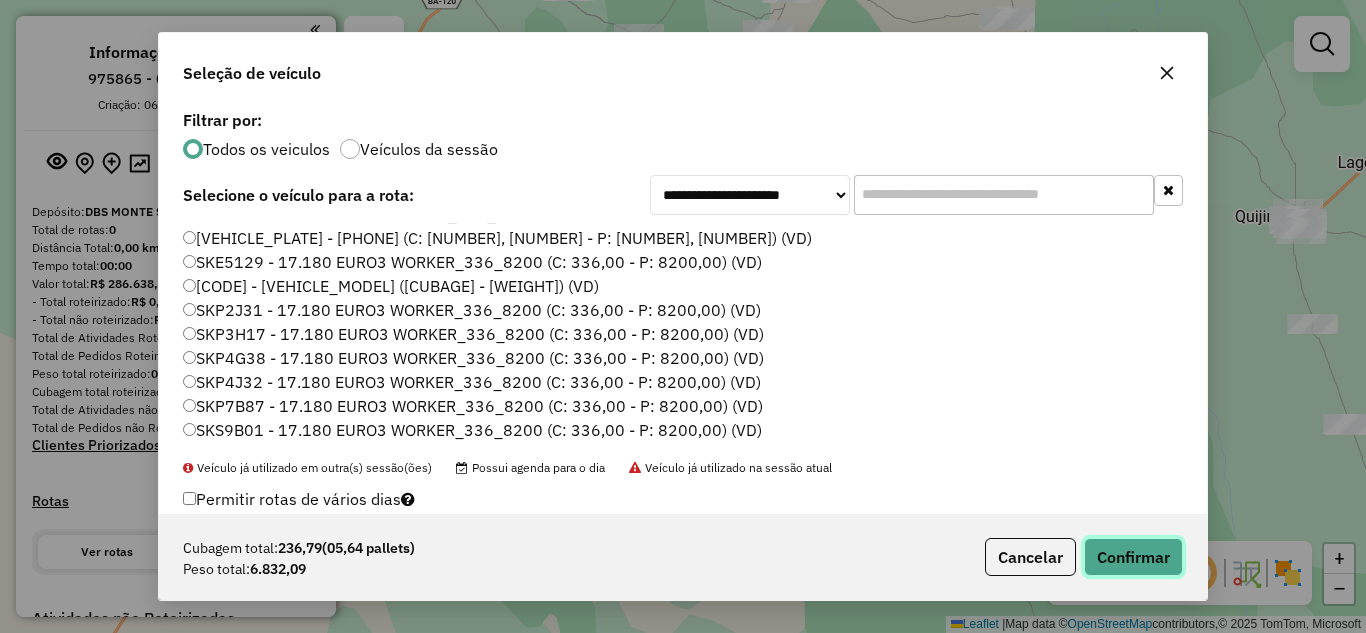 click on "Confirmar" 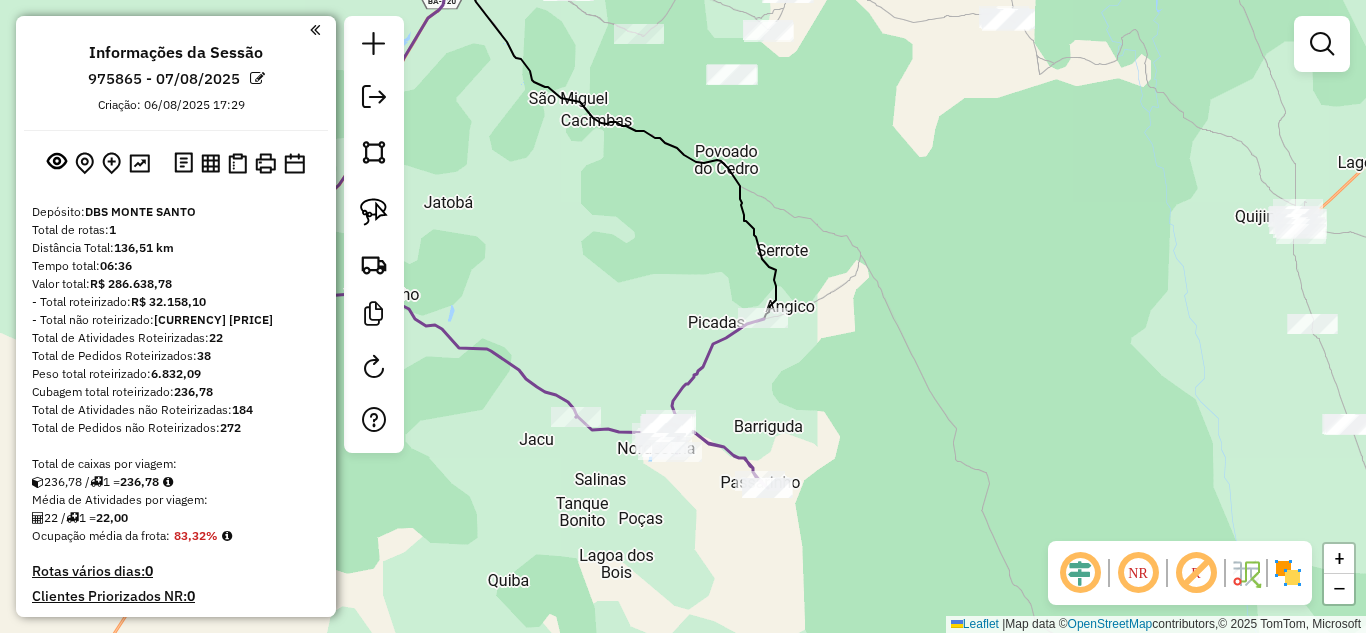 scroll, scrollTop: 400, scrollLeft: 0, axis: vertical 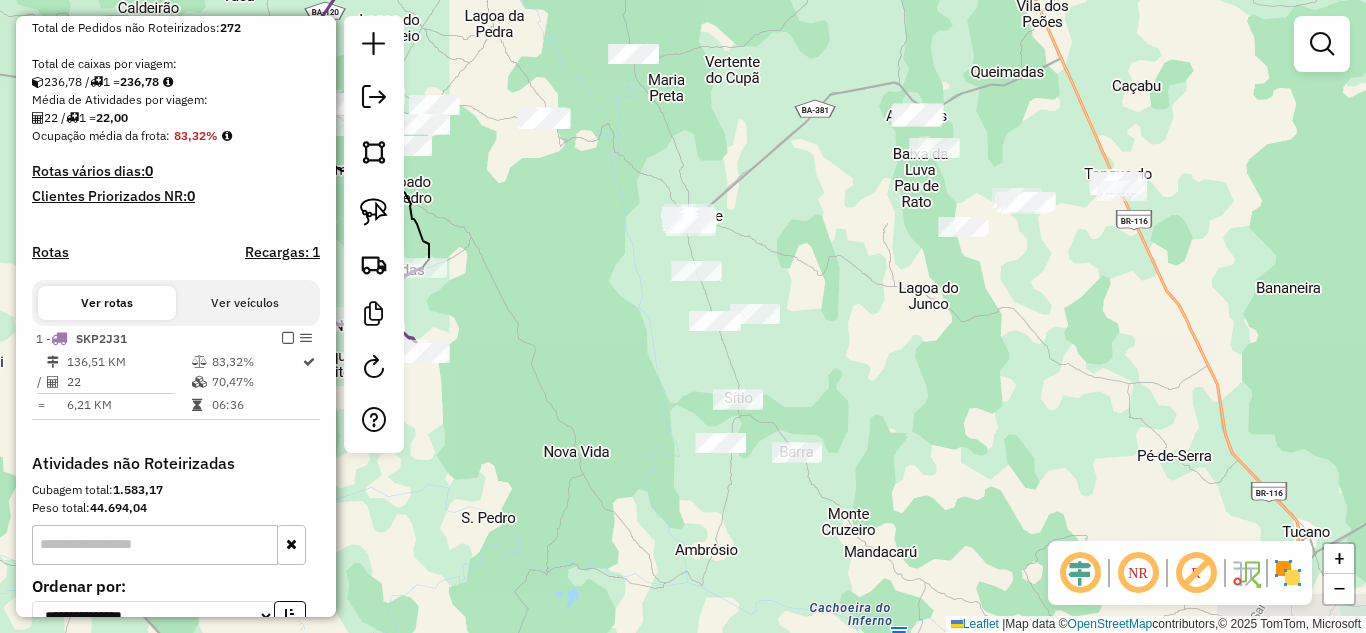 drag, startPoint x: 737, startPoint y: 264, endPoint x: 487, endPoint y: 241, distance: 251.05577 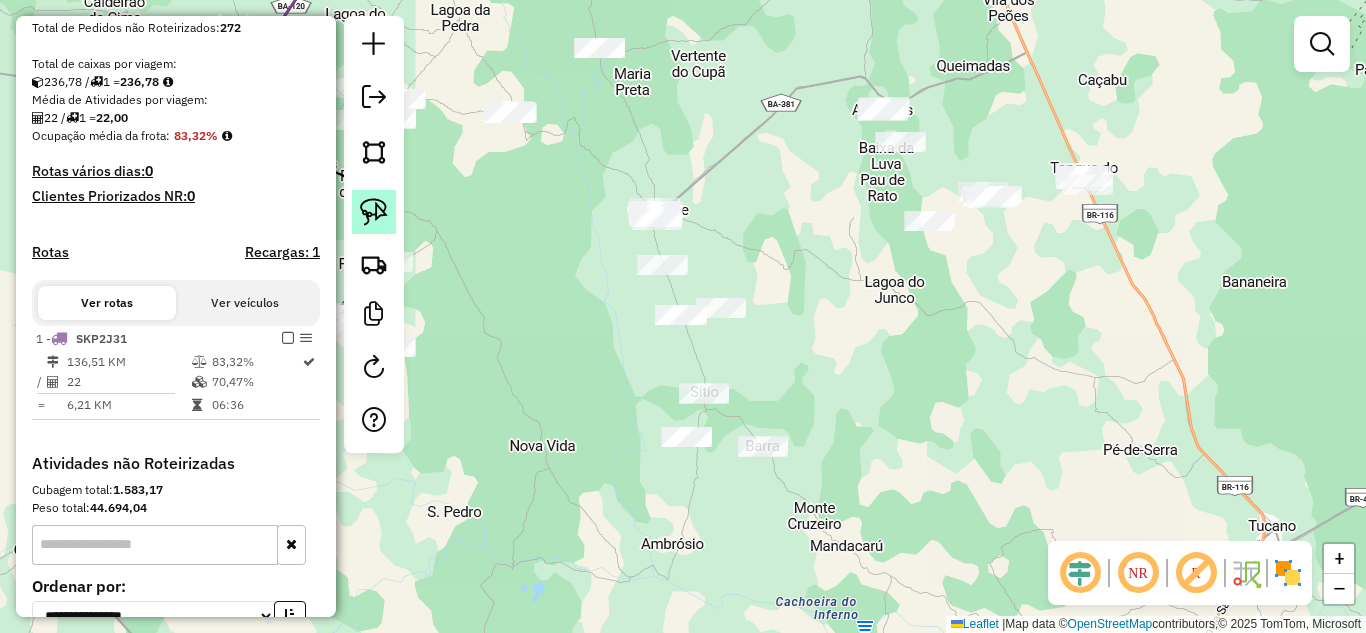 click 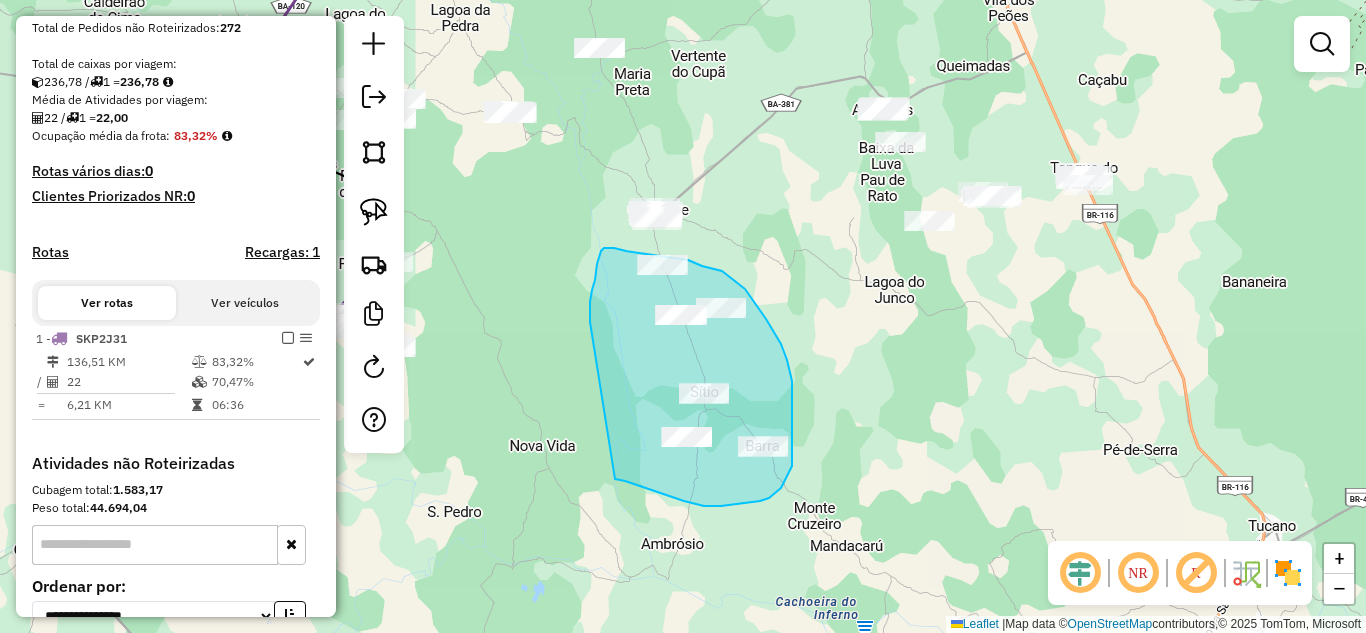 drag, startPoint x: 590, startPoint y: 322, endPoint x: 610, endPoint y: 478, distance: 157.27682 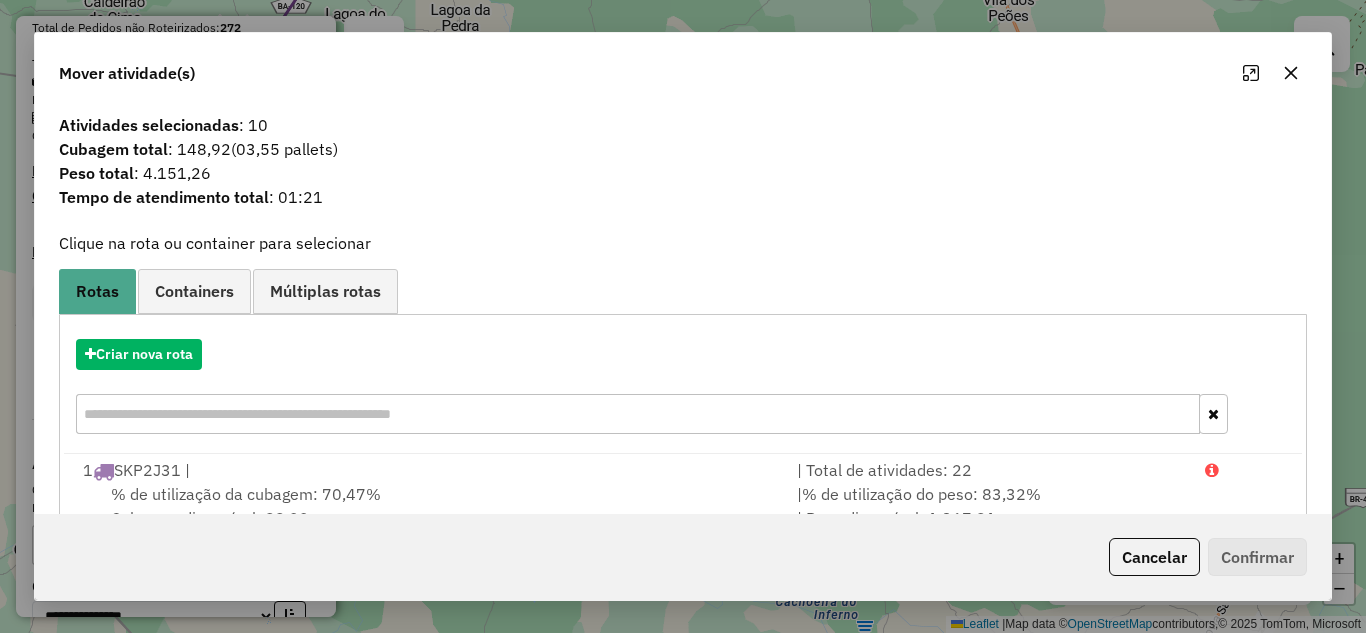 click 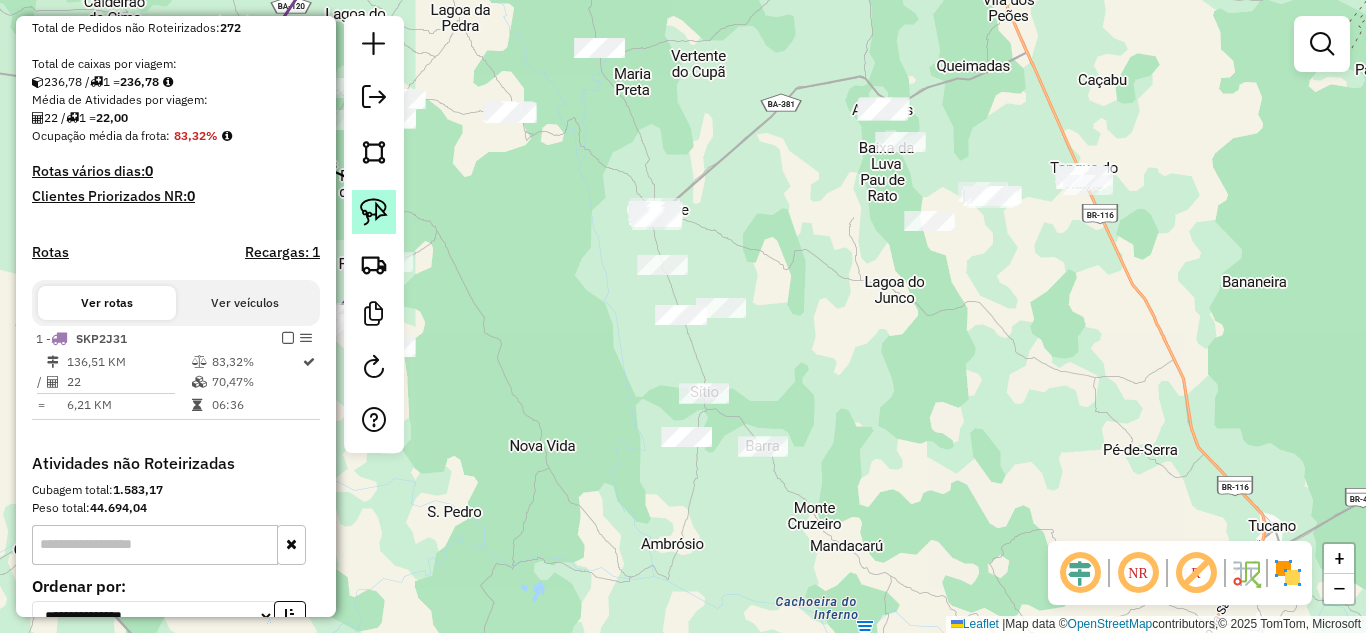 click 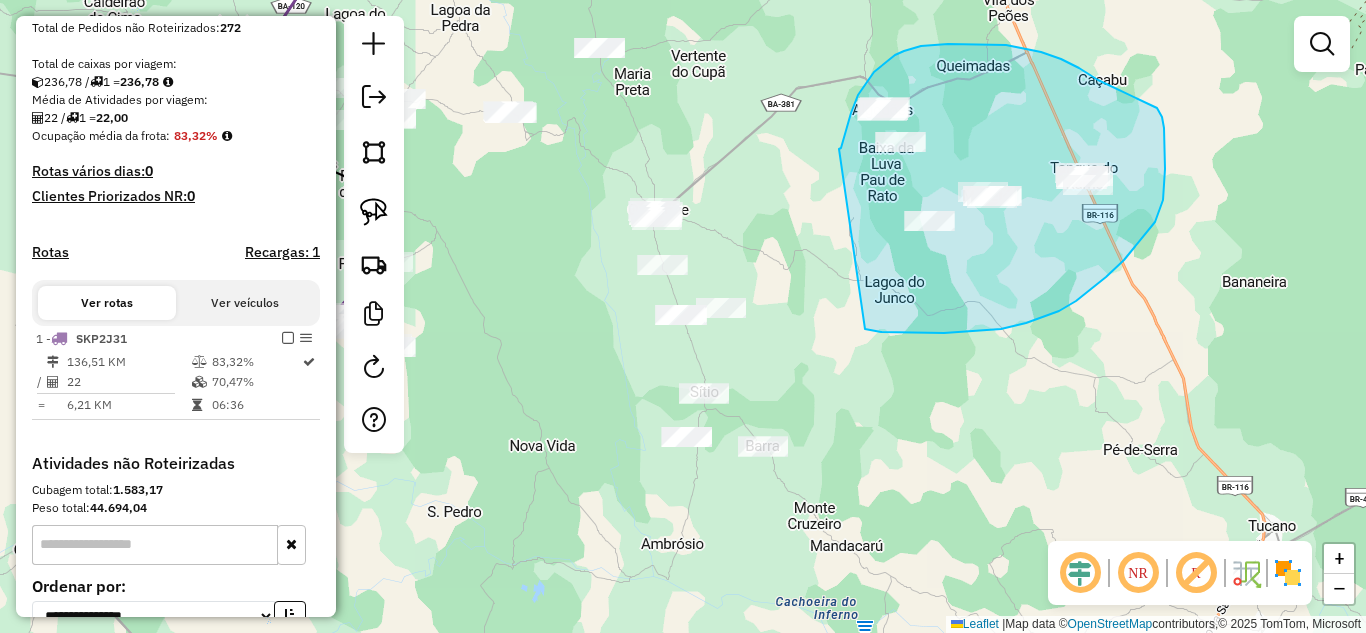 drag, startPoint x: 839, startPoint y: 149, endPoint x: 863, endPoint y: 328, distance: 180.60178 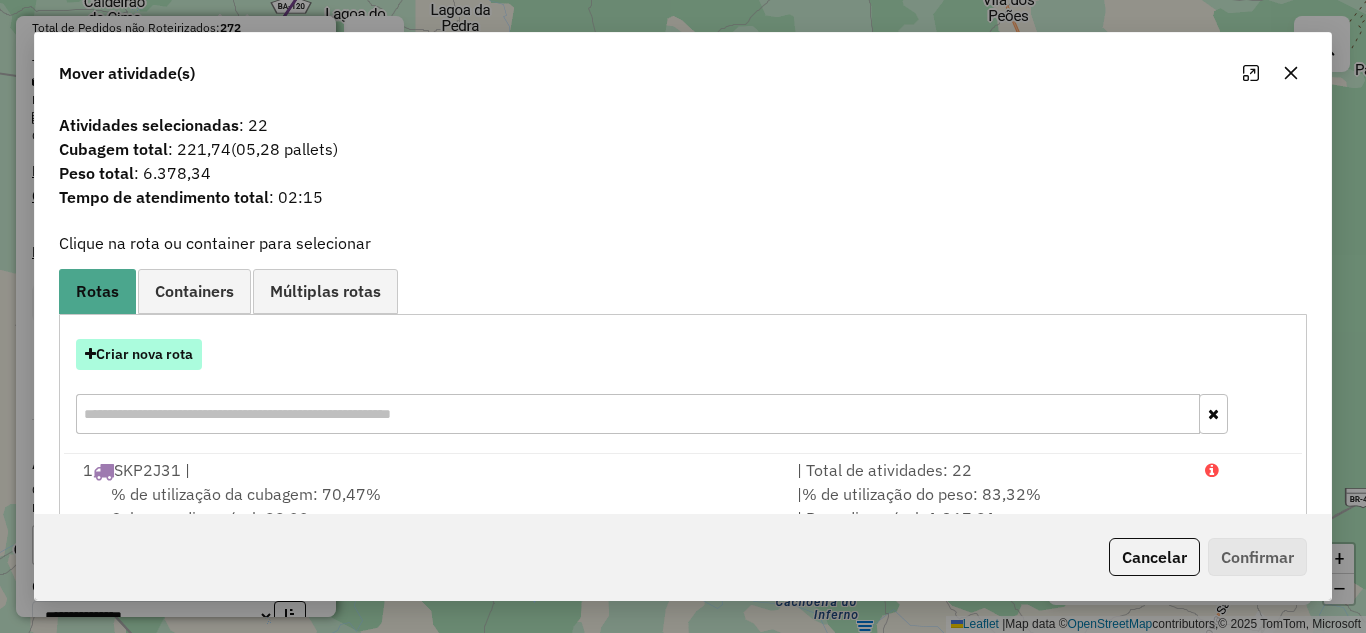 click on "Criar nova rota" at bounding box center (139, 354) 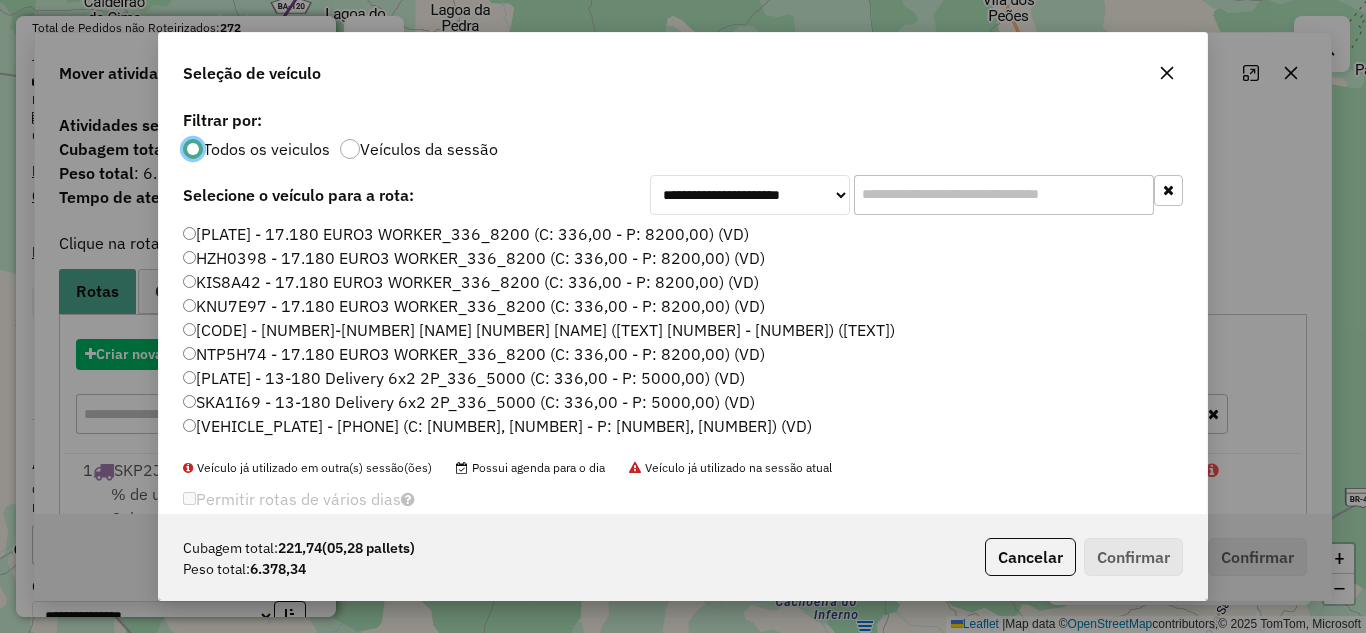 scroll, scrollTop: 11, scrollLeft: 6, axis: both 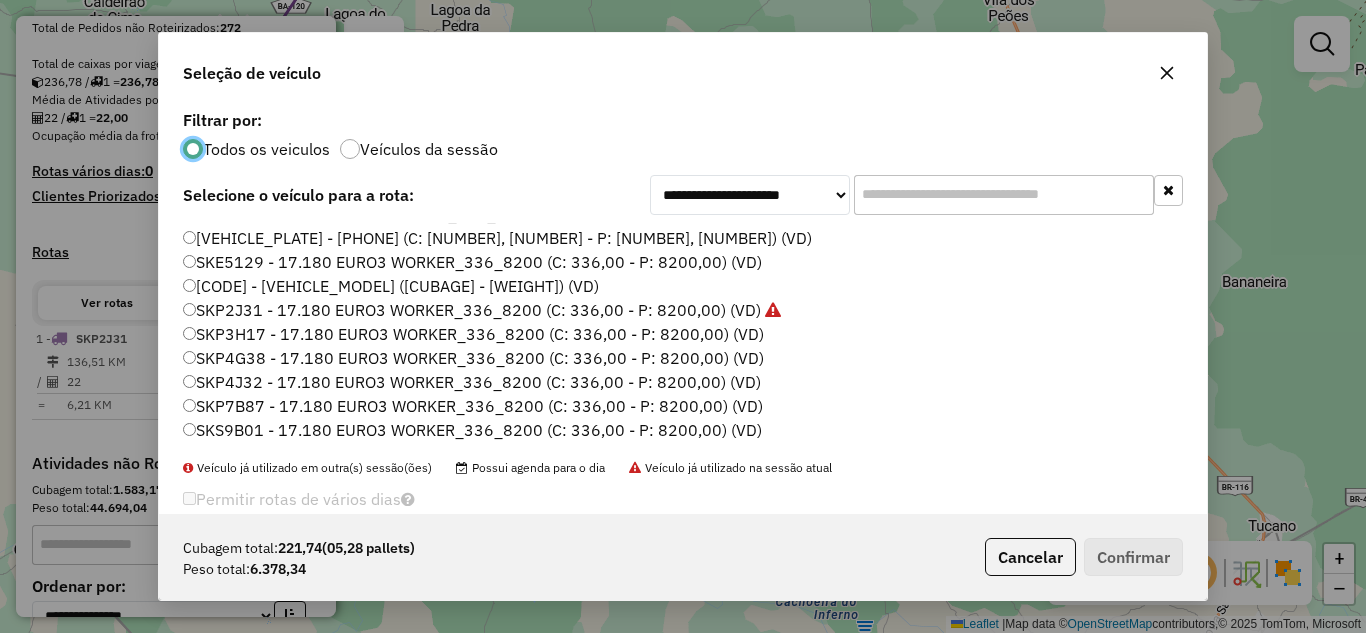 click on "[CODE] - [VEHICLE_MODEL] ([CUBAGE] - [WEIGHT]) (VD)" 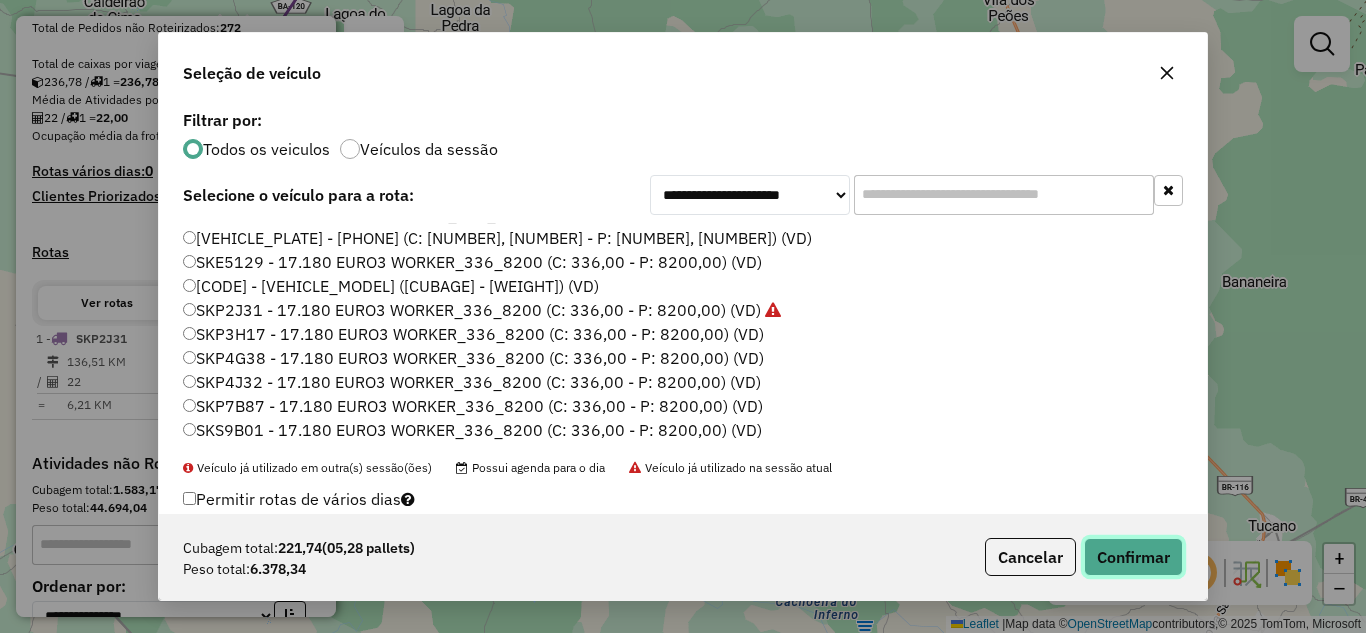 click on "Confirmar" 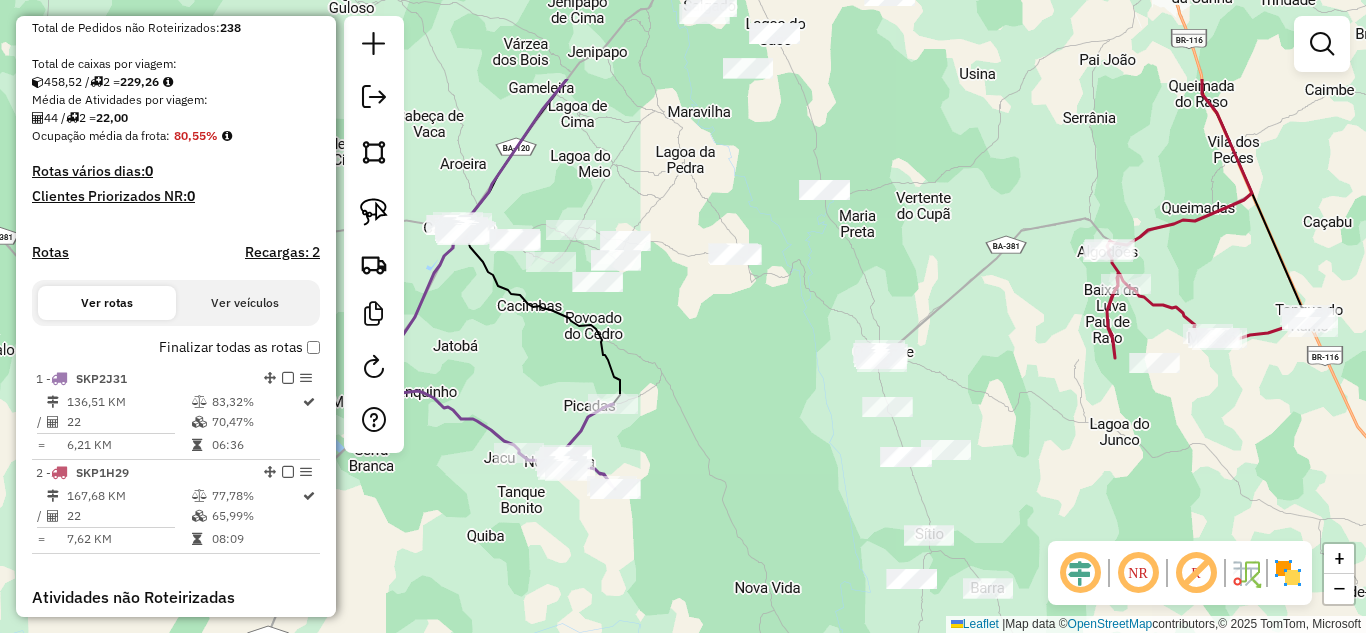 drag, startPoint x: 584, startPoint y: 349, endPoint x: 1008, endPoint y: 601, distance: 493.23422 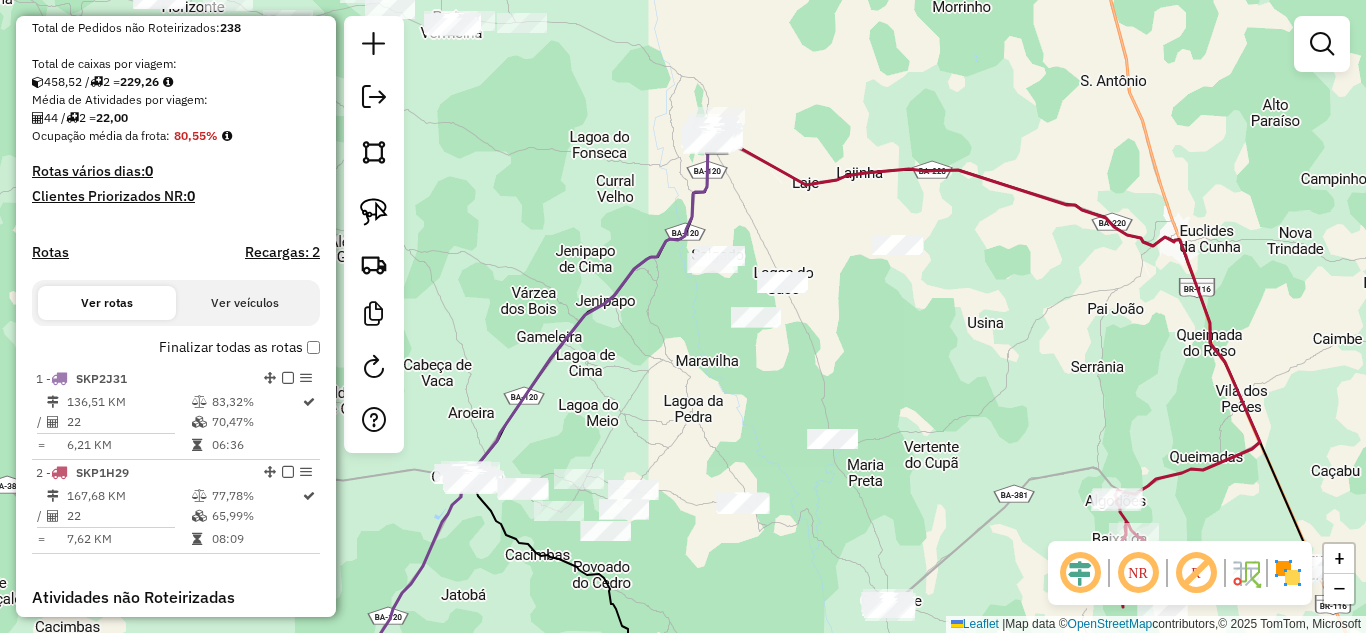 drag, startPoint x: 885, startPoint y: 442, endPoint x: 688, endPoint y: 666, distance: 298.30353 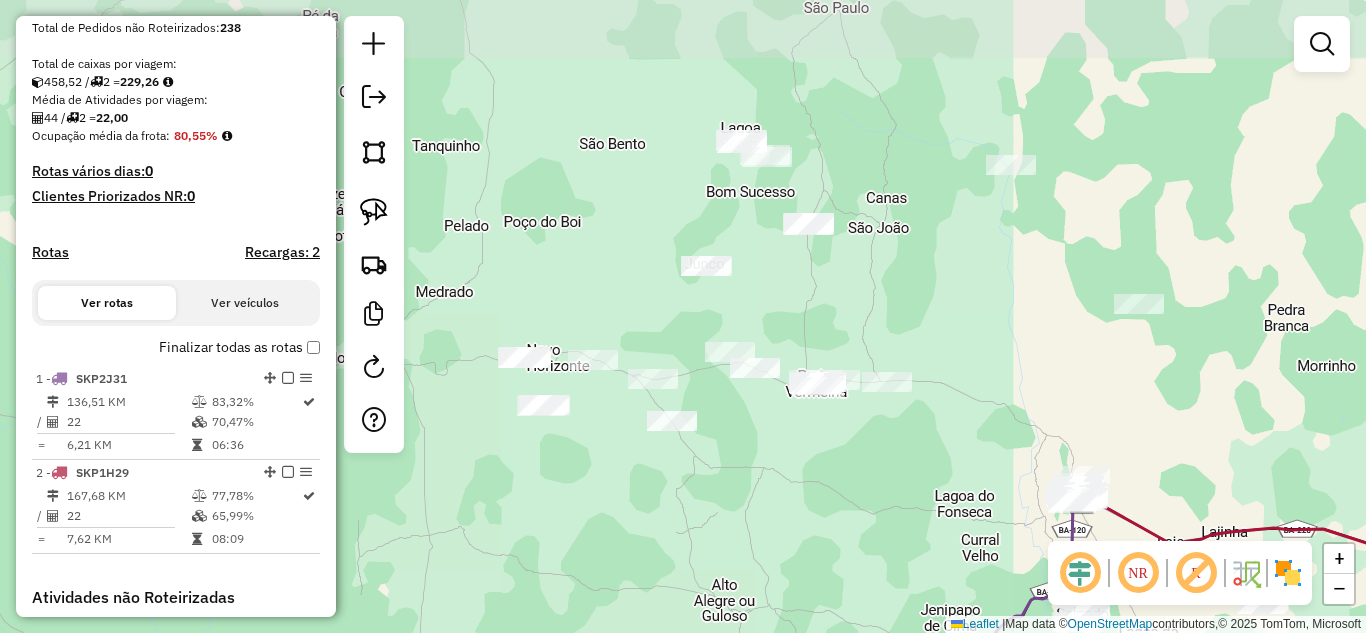 drag, startPoint x: 631, startPoint y: 282, endPoint x: 1002, endPoint y: 556, distance: 461.21252 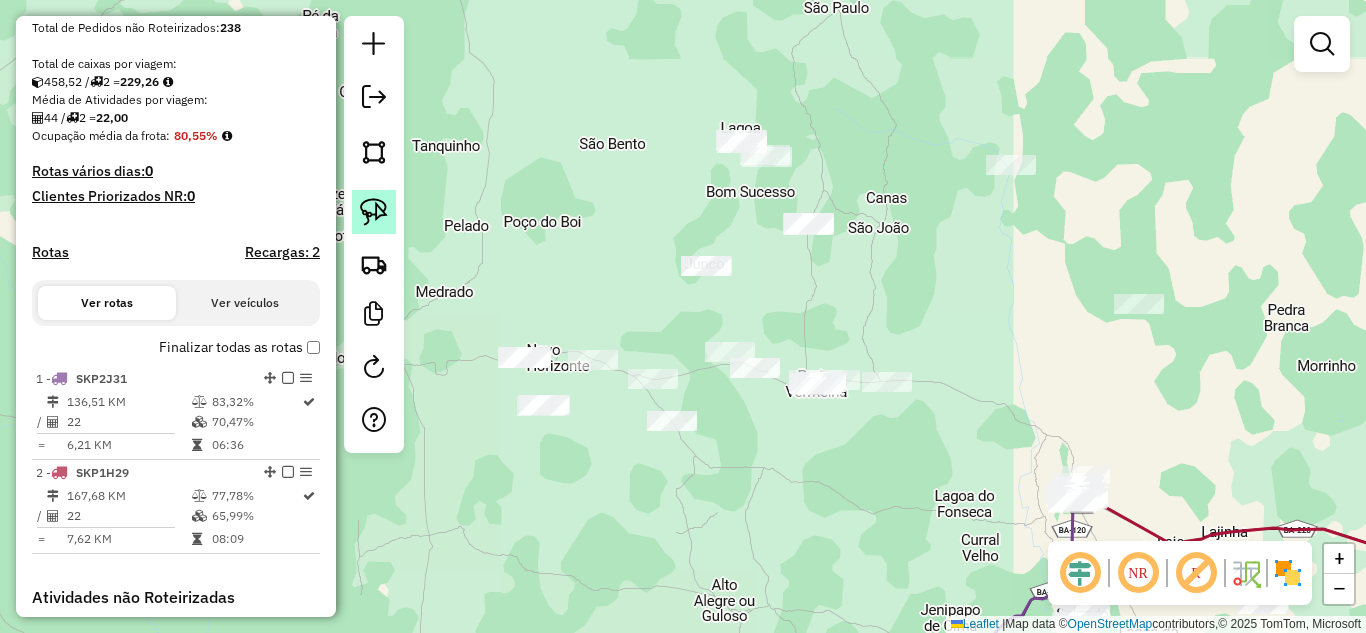 click 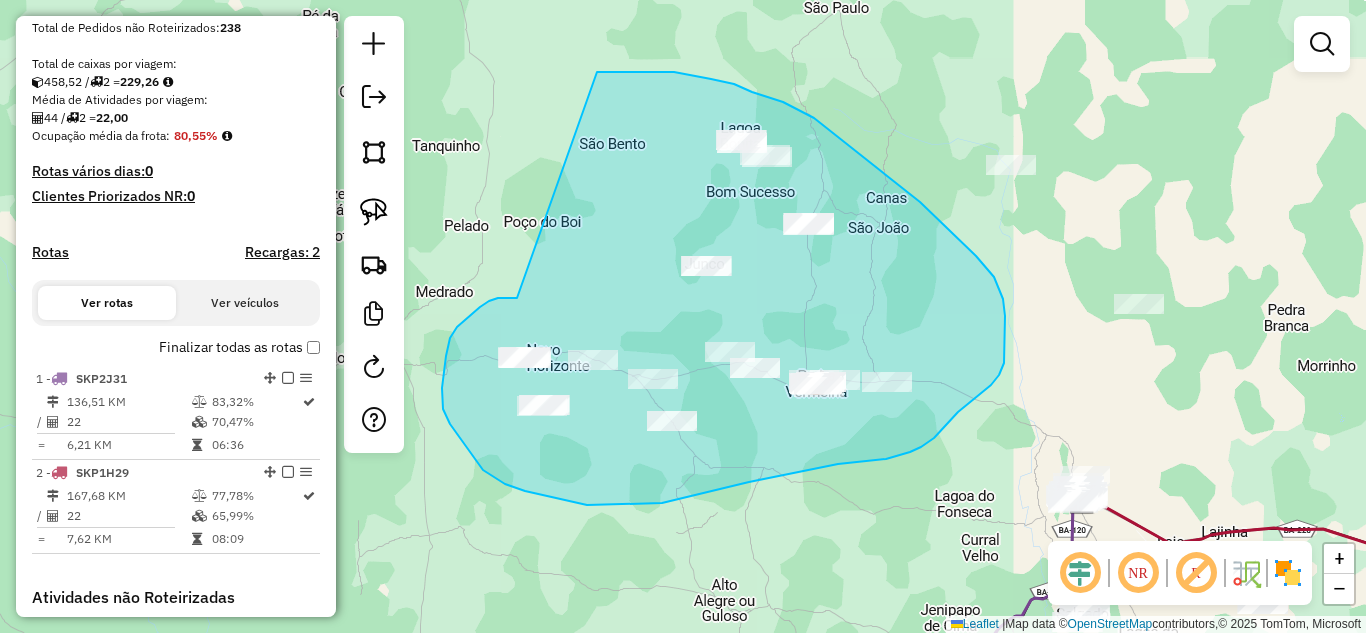 drag, startPoint x: 517, startPoint y: 298, endPoint x: 597, endPoint y: 72, distance: 239.74153 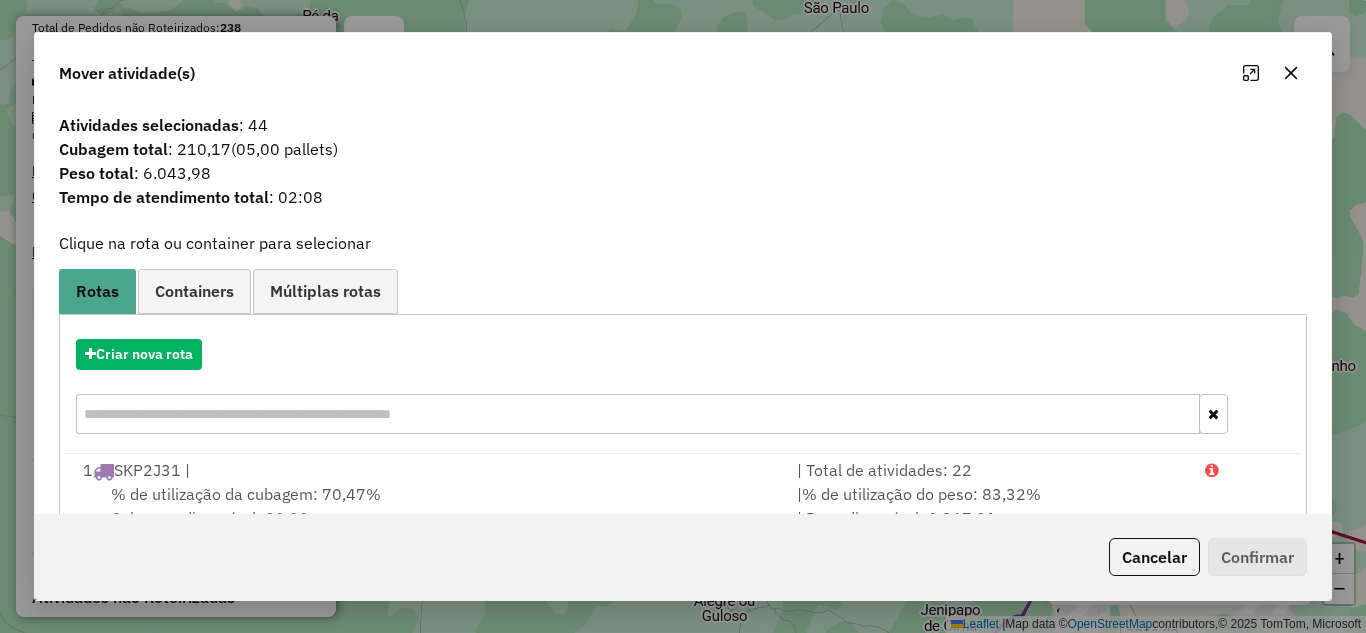 click 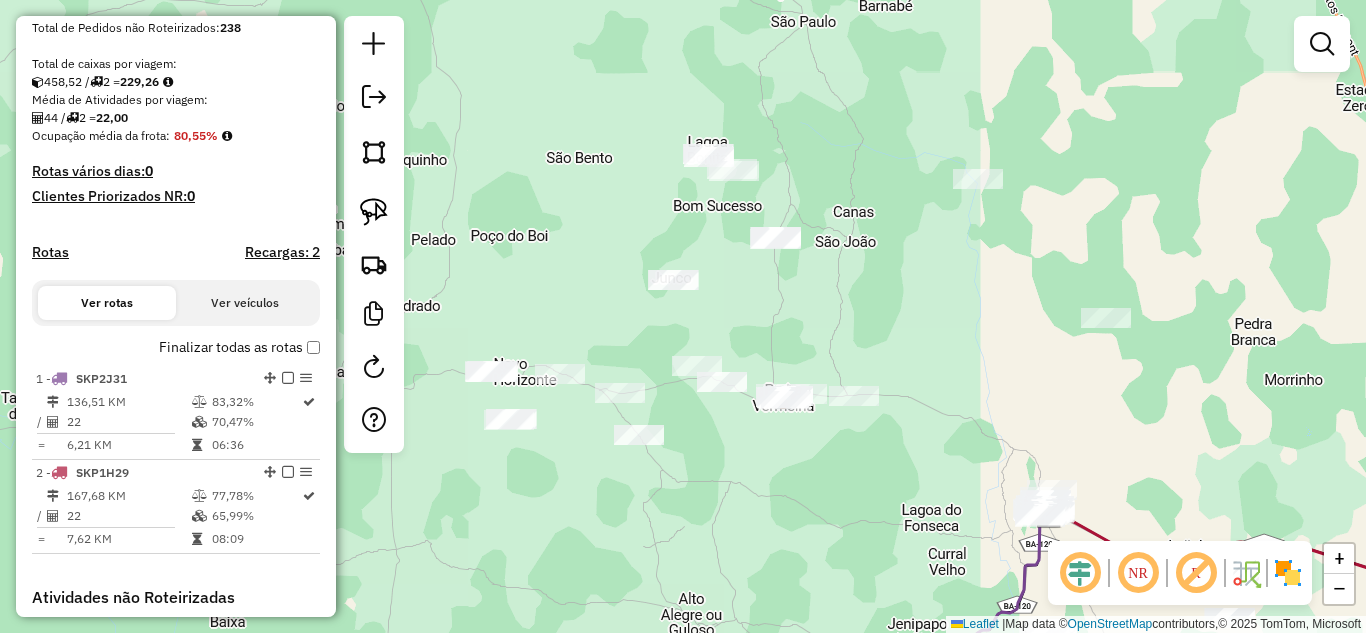 drag, startPoint x: 571, startPoint y: 324, endPoint x: 601, endPoint y: 334, distance: 31.622776 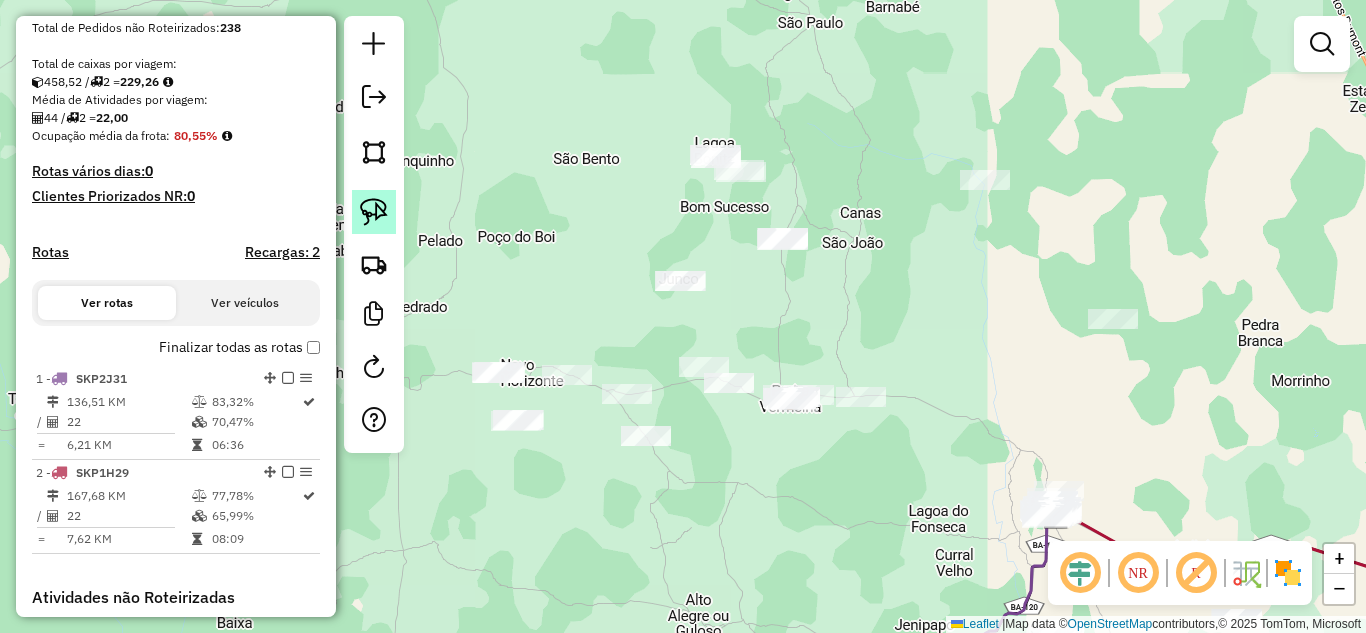 drag, startPoint x: 369, startPoint y: 208, endPoint x: 410, endPoint y: 310, distance: 109.9318 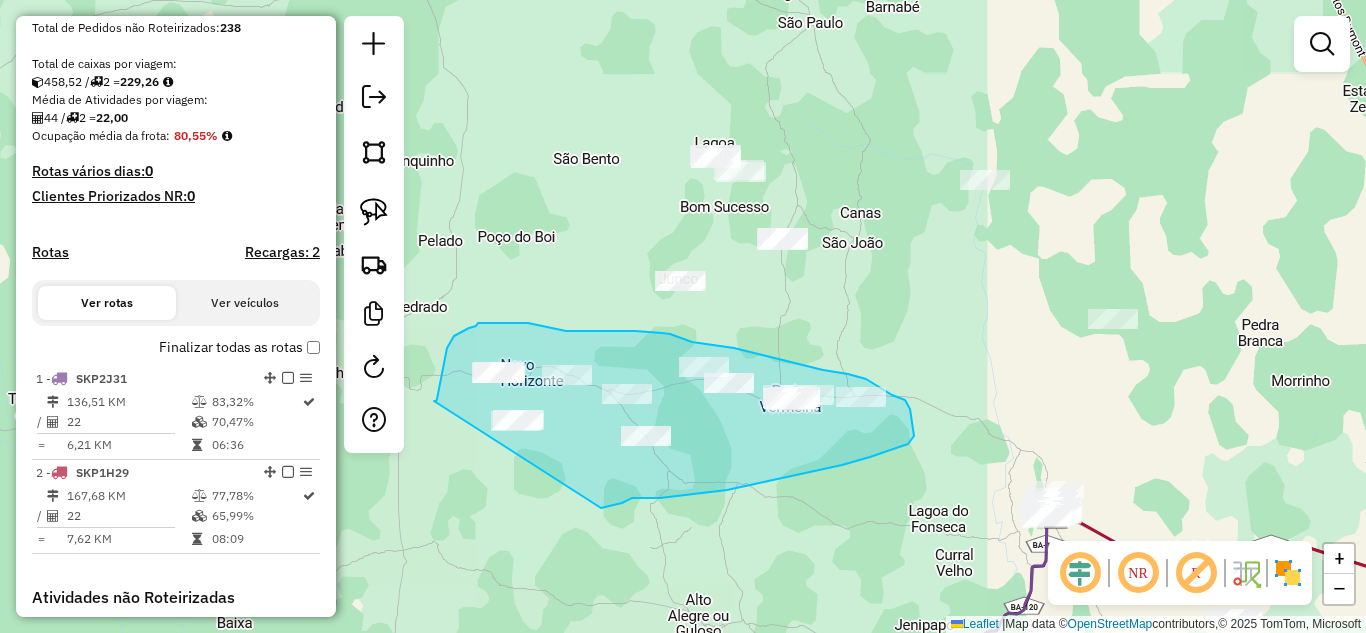 drag, startPoint x: 434, startPoint y: 401, endPoint x: 595, endPoint y: 509, distance: 193.86852 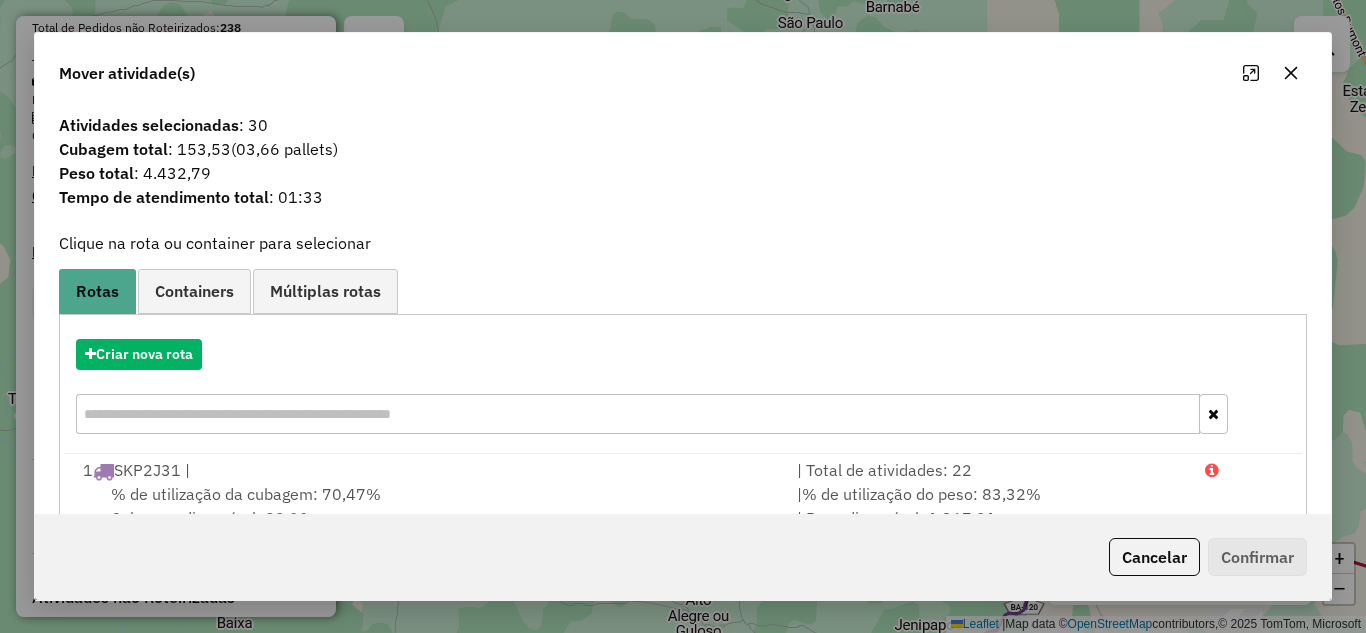 drag, startPoint x: 1291, startPoint y: 76, endPoint x: 1219, endPoint y: 139, distance: 95.67131 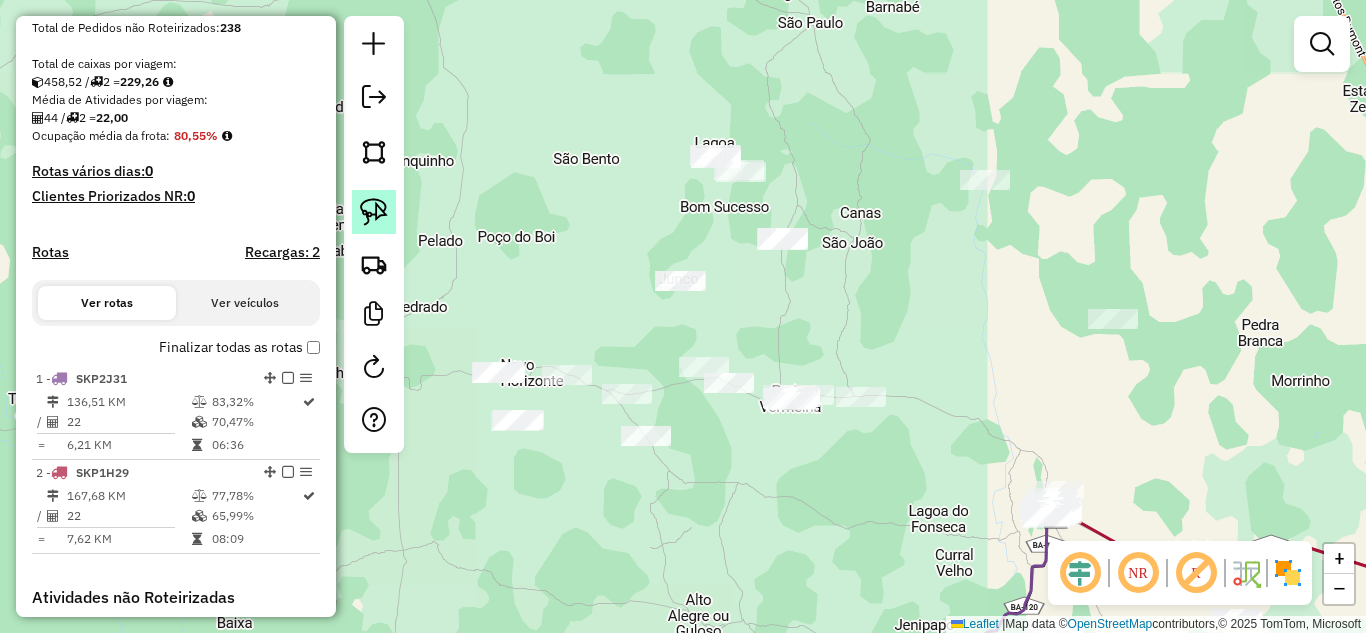 click 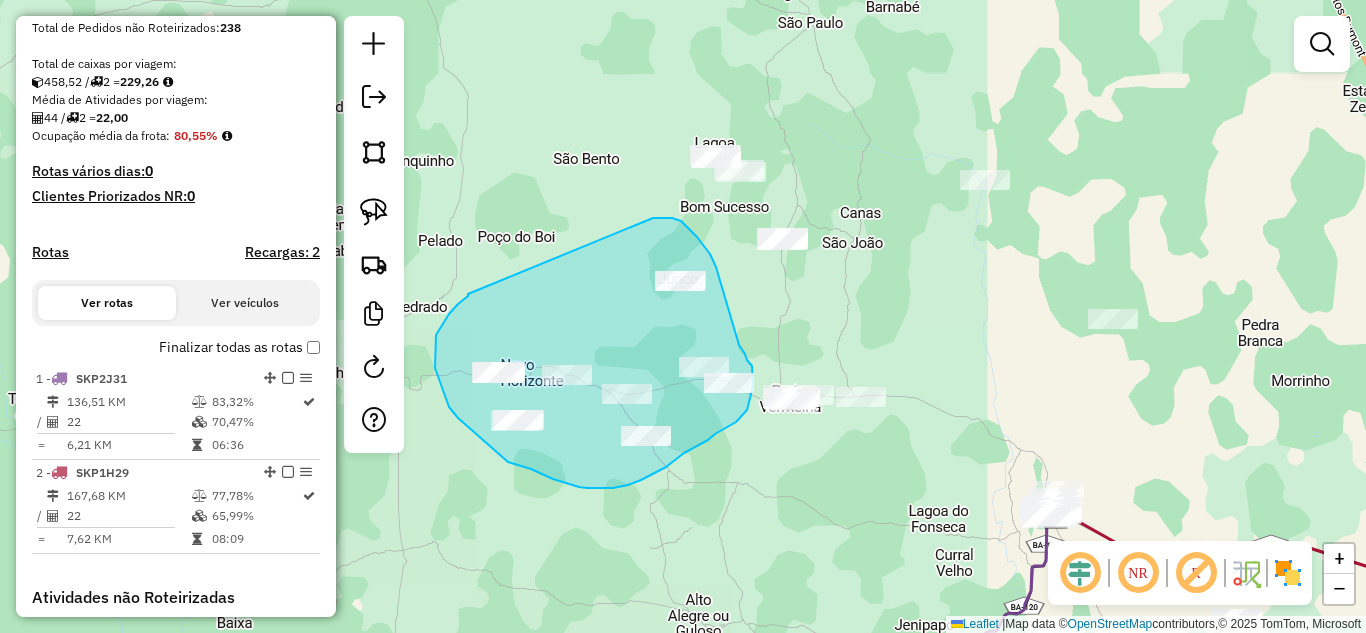 drag, startPoint x: 468, startPoint y: 294, endPoint x: 651, endPoint y: 218, distance: 198.15398 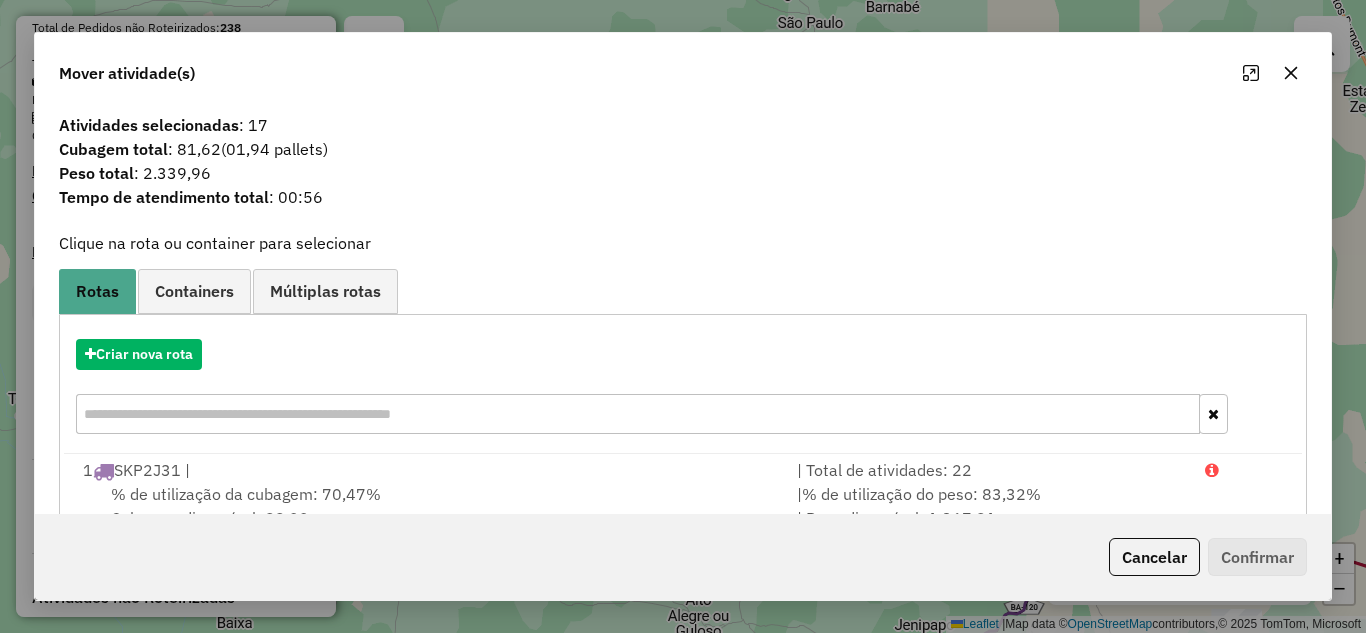 click 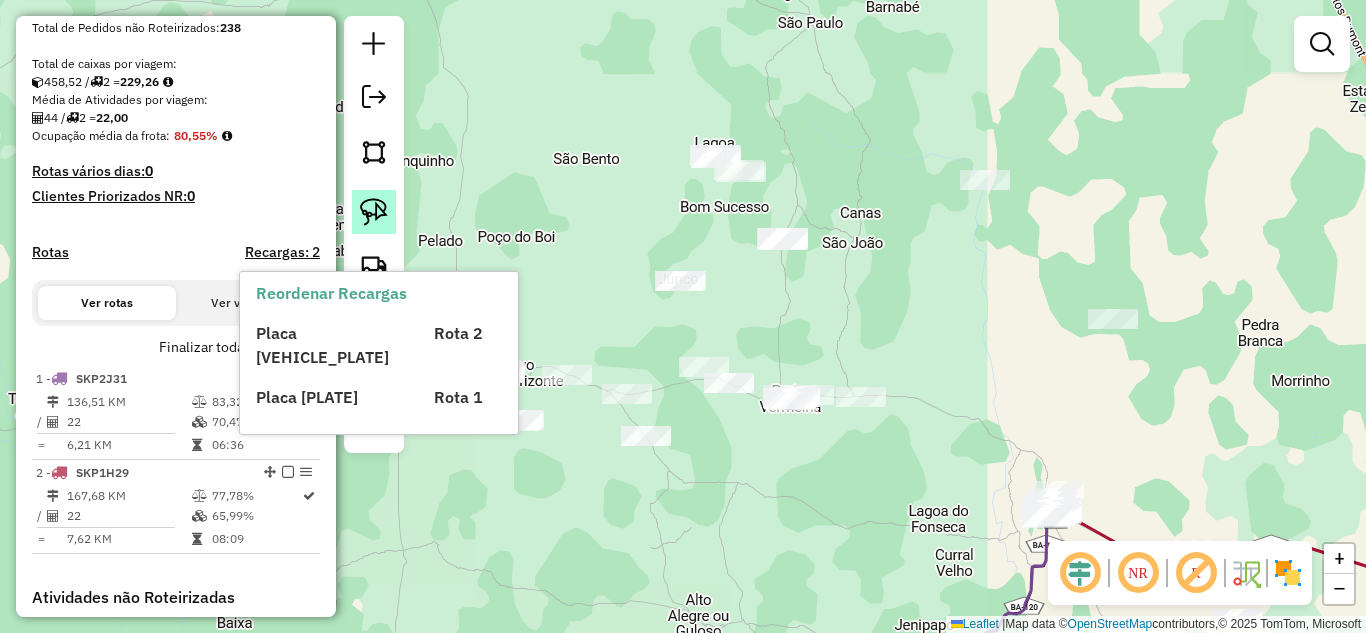 click 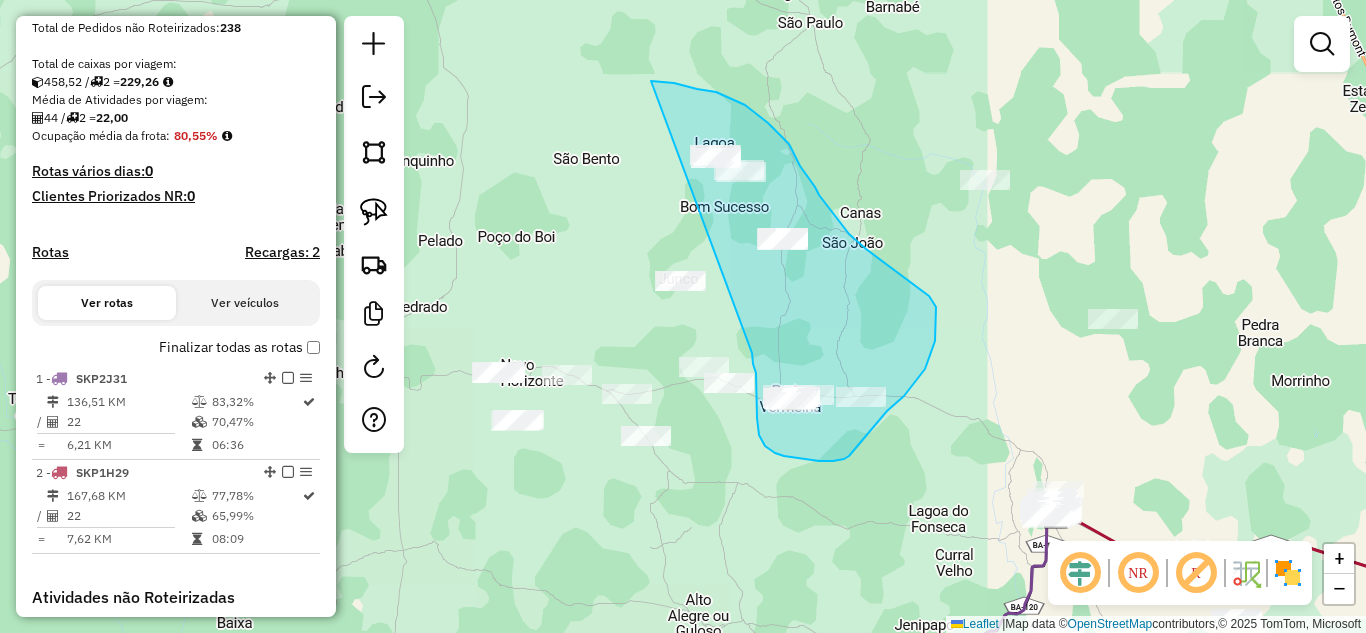 drag, startPoint x: 752, startPoint y: 353, endPoint x: 643, endPoint y: 83, distance: 291.17178 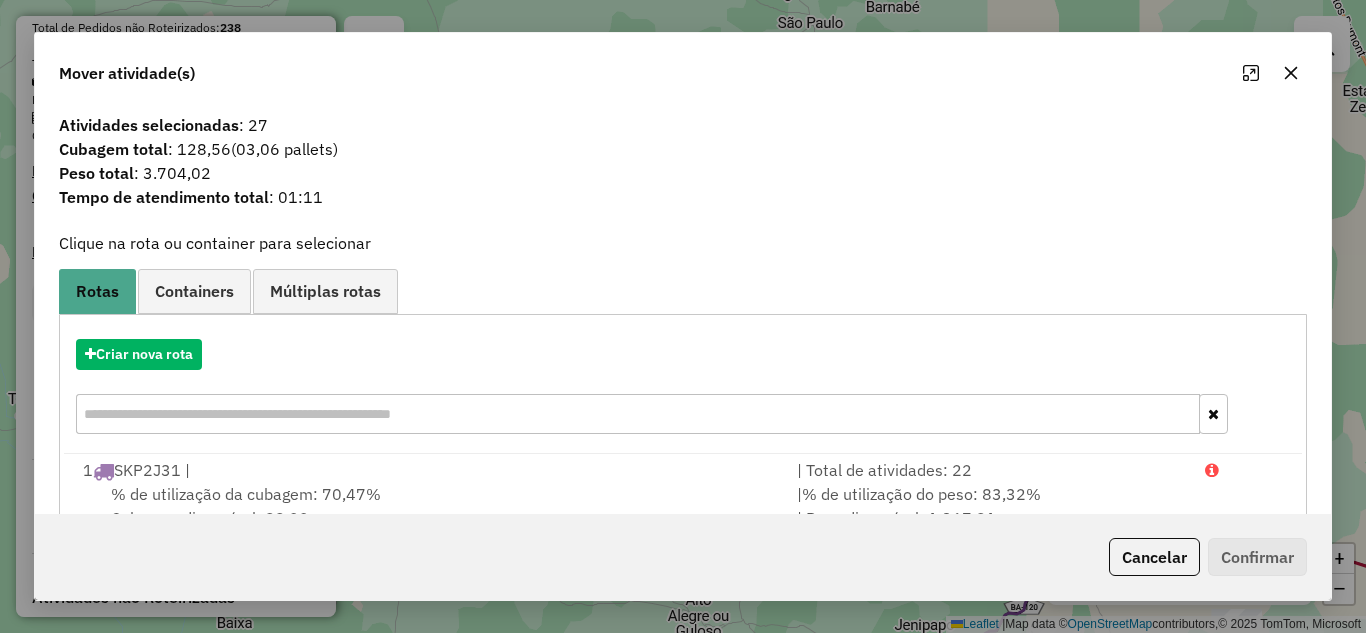 click 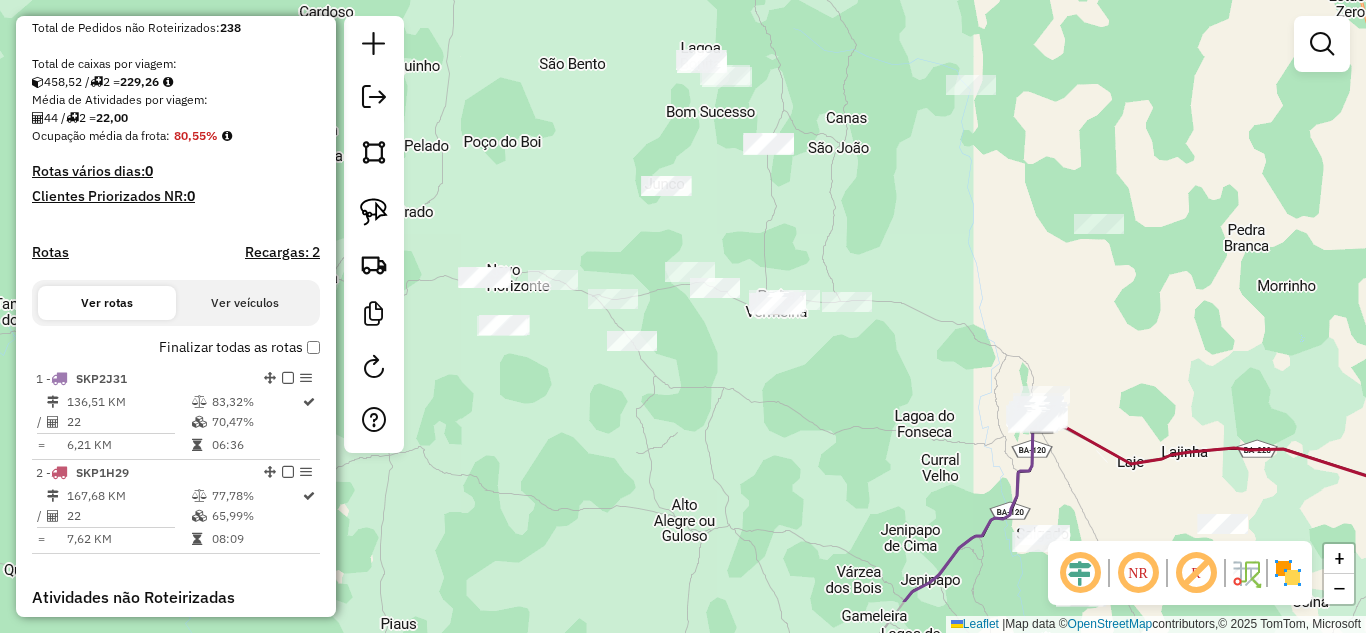 drag, startPoint x: 802, startPoint y: 485, endPoint x: 676, endPoint y: 122, distance: 384.246 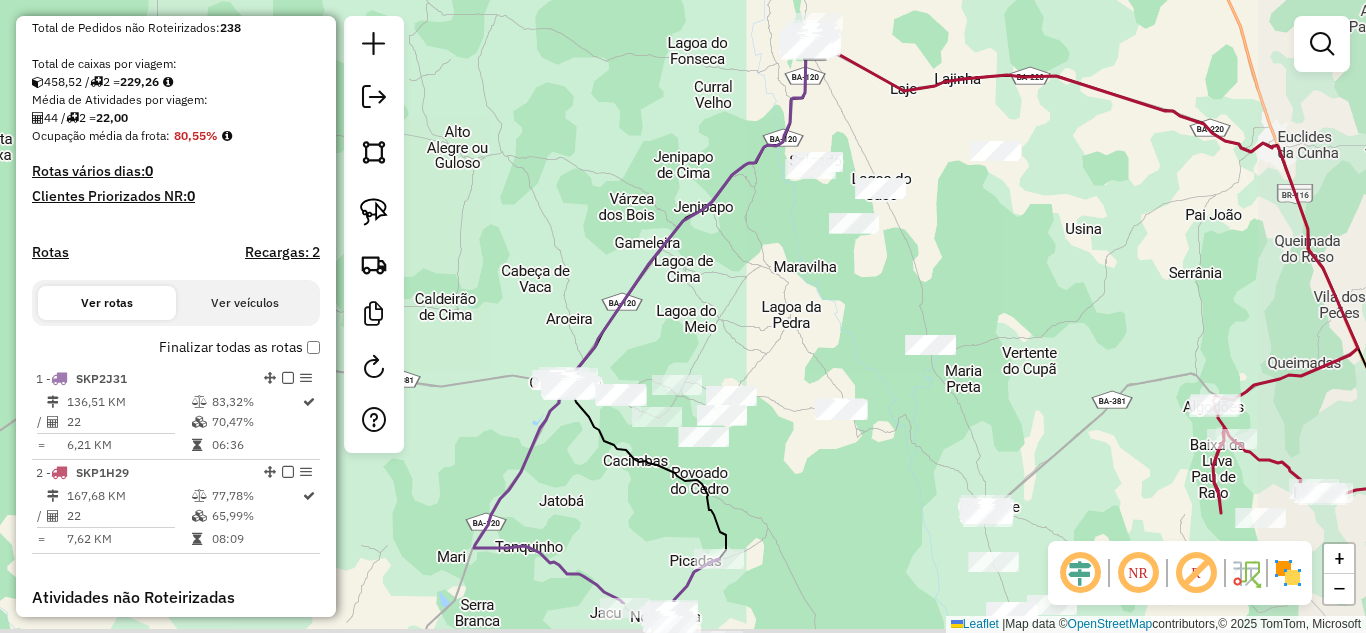 drag, startPoint x: 804, startPoint y: 314, endPoint x: 679, endPoint y: 209, distance: 163.24828 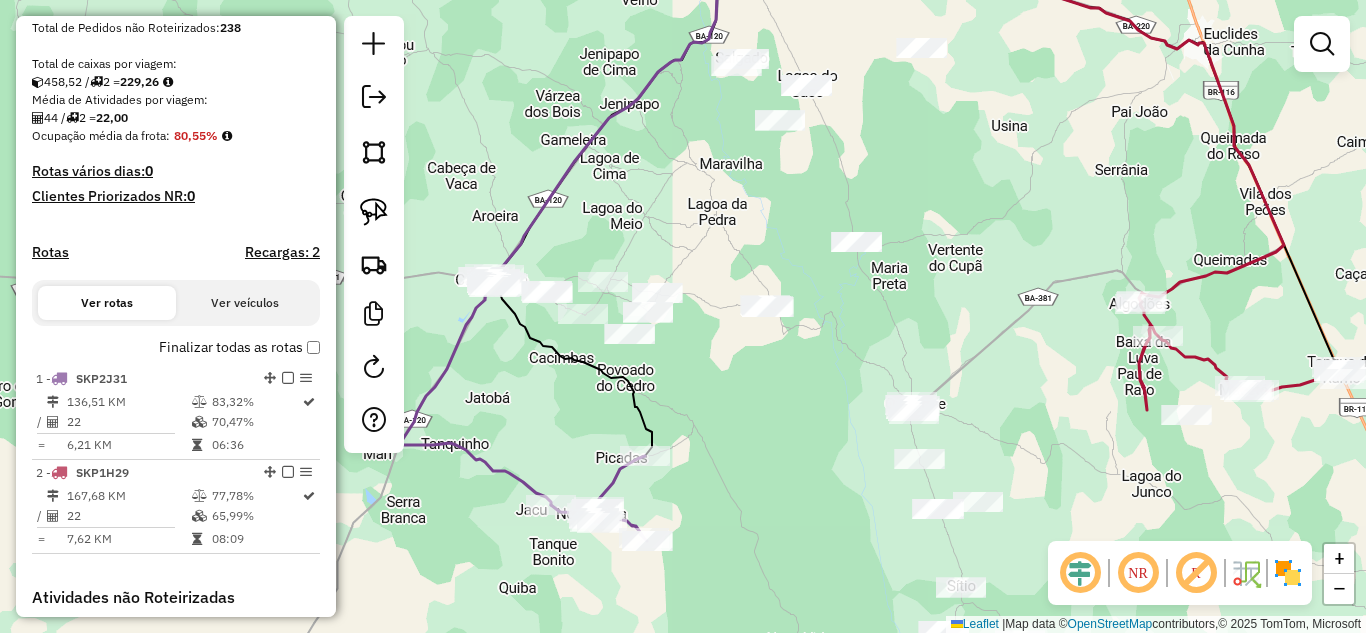 drag, startPoint x: 698, startPoint y: 293, endPoint x: 615, endPoint y: 169, distance: 149.21461 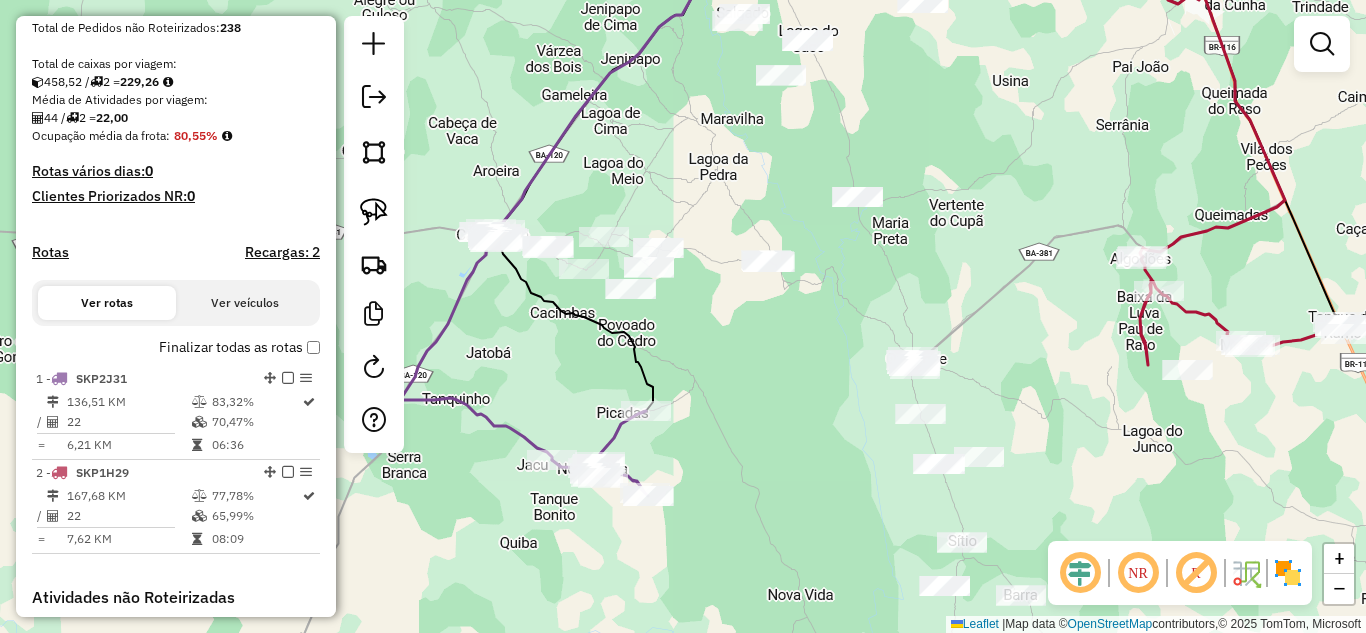 drag, startPoint x: 633, startPoint y: 186, endPoint x: 733, endPoint y: 178, distance: 100.31949 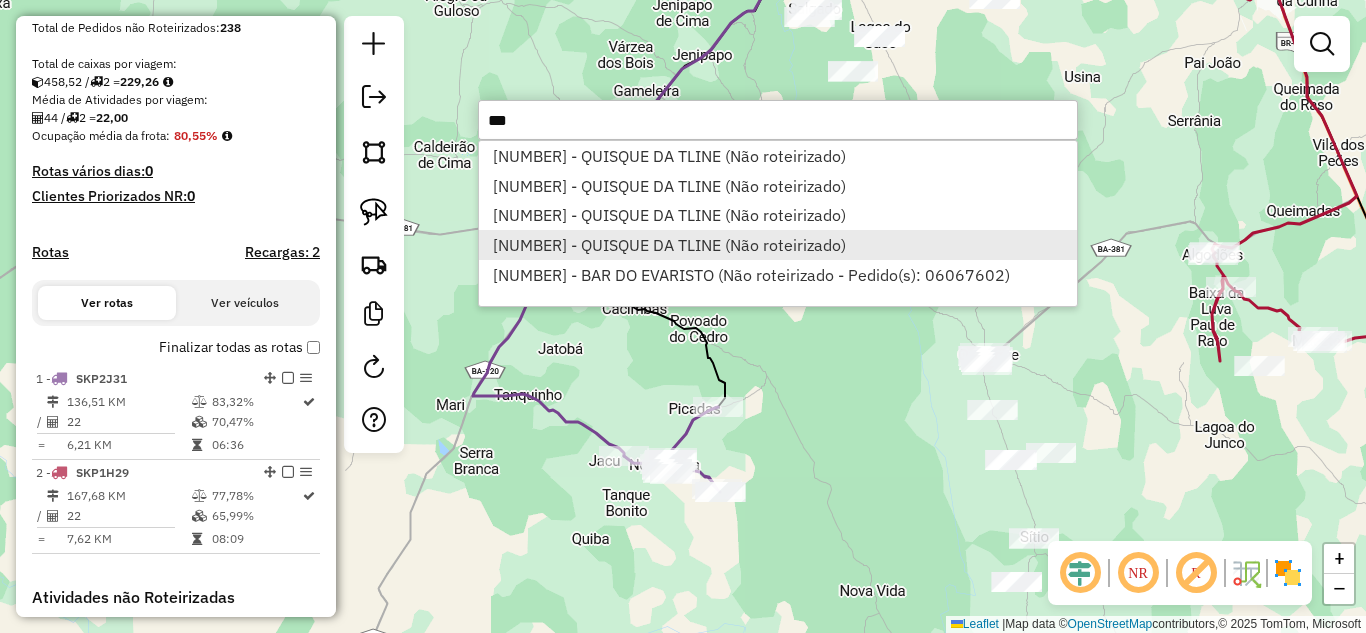 type on "***" 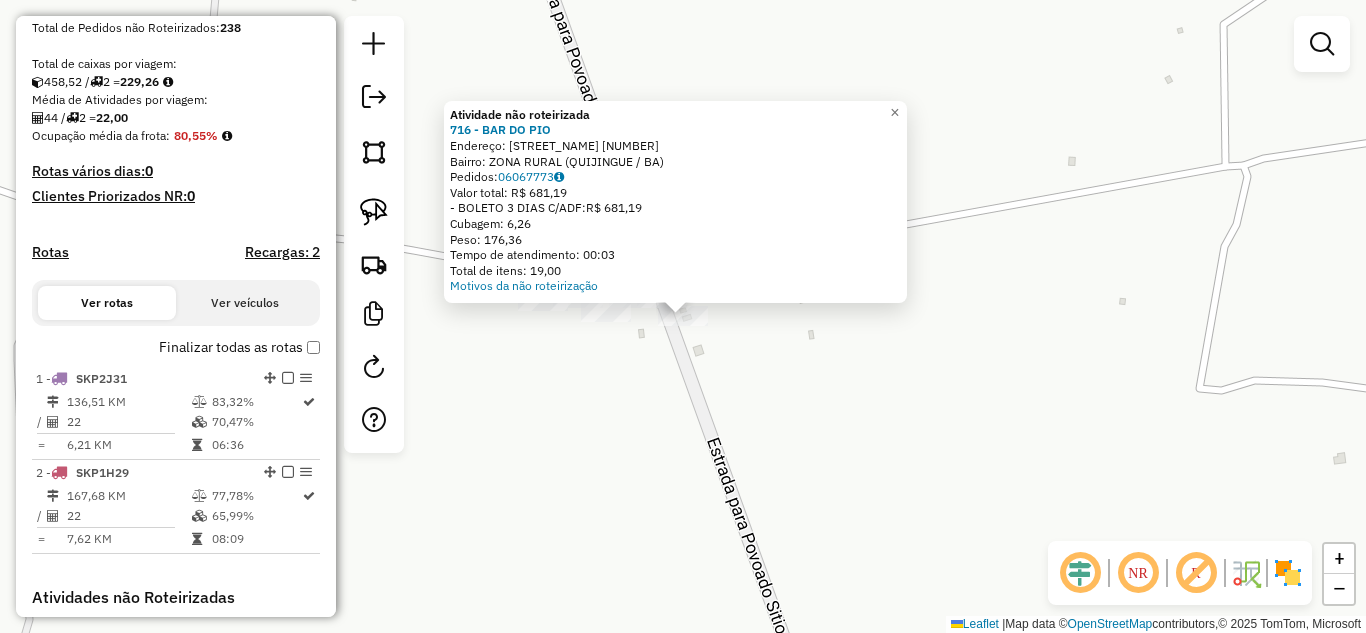 click on "Atividade não roteirizada 716 - BAR DO [PERSON]  Endereço:  PAU DA MARIANA [NUMBER]   Bairro: ZONA RURAL ([CITY] / [STATE])   Pedidos:  [ORDER_ID]   Valor total: R$ 681,19   - BOLETO 3 DIAS C/ADF:  R$ 681,19   Cubagem: 6,26   Peso: 176,36   Tempo de atendimento: 00:03   Total de itens: 19,00  Motivos da não roteirização × Janela de atendimento Grade de atendimento Capacidade Transportadoras Veículos Cliente Pedidos  Rotas Selecione os dias de semana para filtrar as janelas de atendimento  Seg   Ter   Qua   Qui   Sex   Sáb   Dom  Informe o período da janela de atendimento: De: Até:  Filtrar exatamente a janela do cliente  Considerar janela de atendimento padrão  Selecione os dias de semana para filtrar as grades de atendimento  Seg   Ter   Qua   Qui   Sex   Sáb   Dom   Considerar clientes sem dia de atendimento cadastrado  Clientes fora do dia de atendimento selecionado Filtrar as atividades entre os valores definidos abaixo:  Peso mínimo:   Peso máximo:   Cubagem mínima:   Cubagem máxima:   De:   Até:  De:" 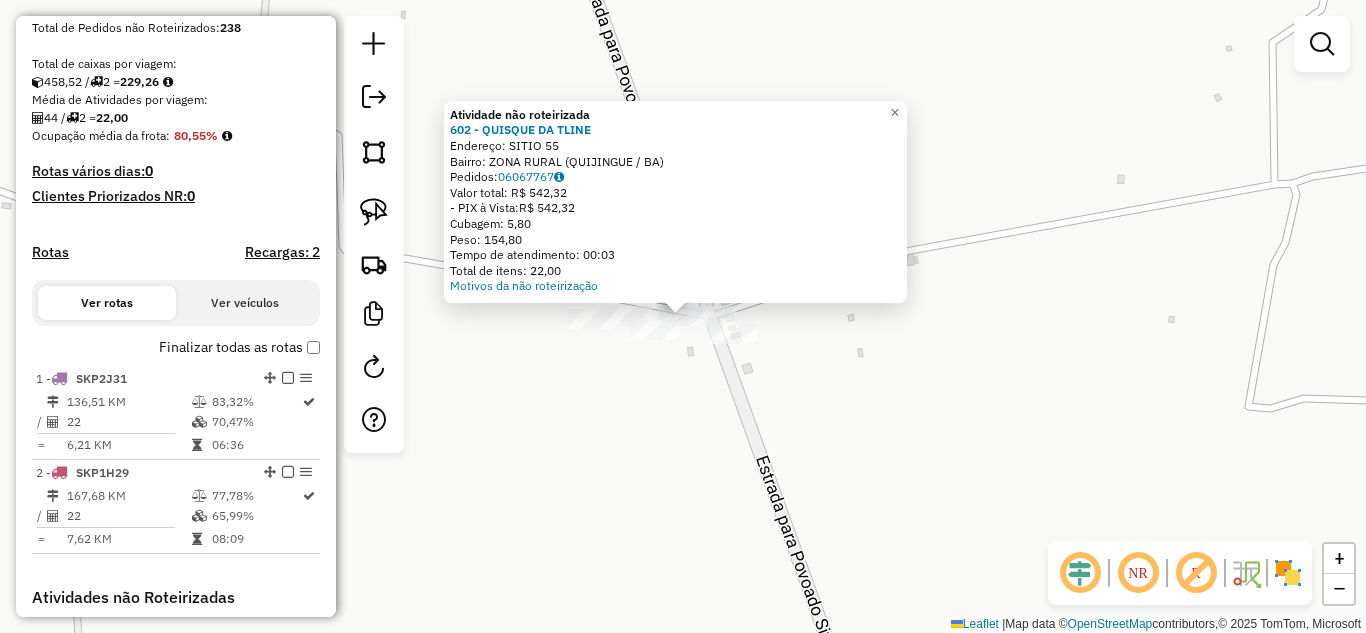 click 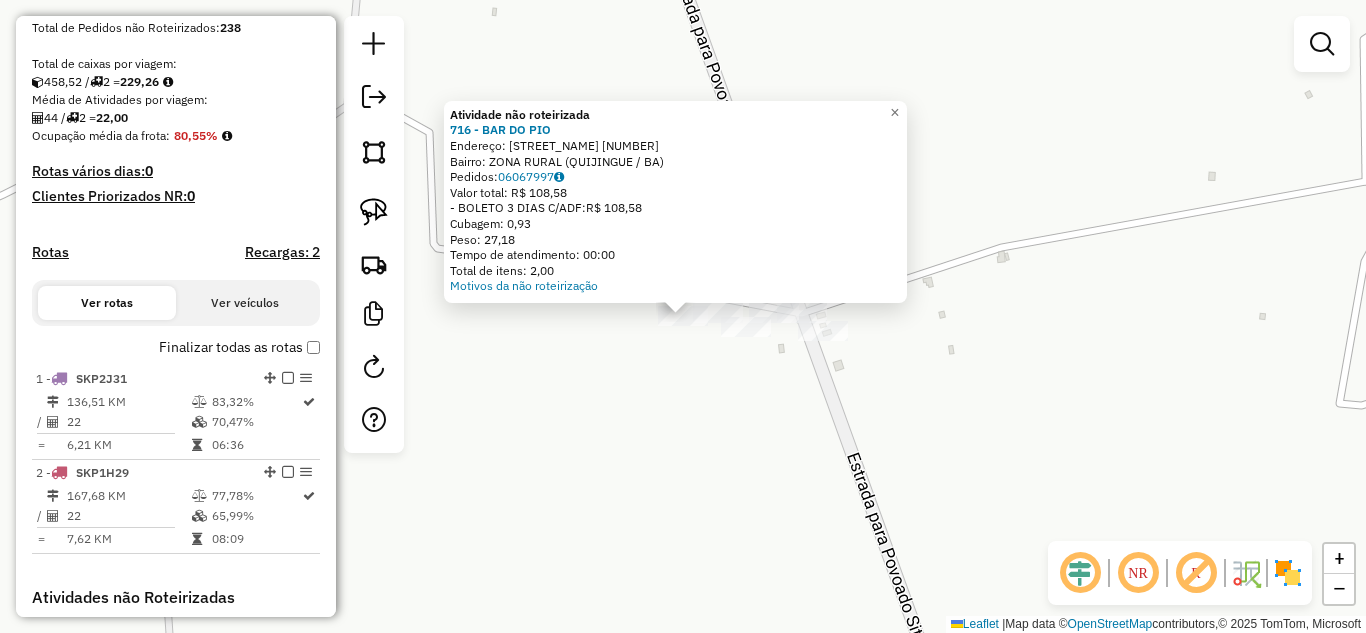 click on "Atividade não roteirizada 716 - BAR DO [PERSON]  Endereço:  PAU DA MARIANA [NUMBER]   Bairro: ZONA RURAL ([CITY] / [STATE])   Pedidos:  [ORDER_ID]   Valor total: R$ 108,58   - BOLETO 3 DIAS C/ADF:  R$ 108,58   Cubagem: 0,93   Peso: 27,18   Tempo de atendimento: 00:00   Total de itens: 2,00  Motivos da não roteirização × Janela de atendimento Grade de atendimento Capacidade Transportadoras Veículos Cliente Pedidos  Rotas Selecione os dias de semana para filtrar as janelas de atendimento  Seg   Ter   Qua   Qui   Sex   Sáb   Dom  Informe o período da janela de atendimento: De: Até:  Filtrar exatamente a janela do cliente  Considerar janela de atendimento padrão  Selecione os dias de semana para filtrar as grades de atendimento  Seg   Ter   Qua   Qui   Sex   Sáb   Dom   Considerar clientes sem dia de atendimento cadastrado  Clientes fora do dia de atendimento selecionado Filtrar as atividades entre os valores definidos abaixo:  Peso mínimo:   Peso máximo:   Cubagem mínima:   Cubagem máxima:   De:   Até:  De:" 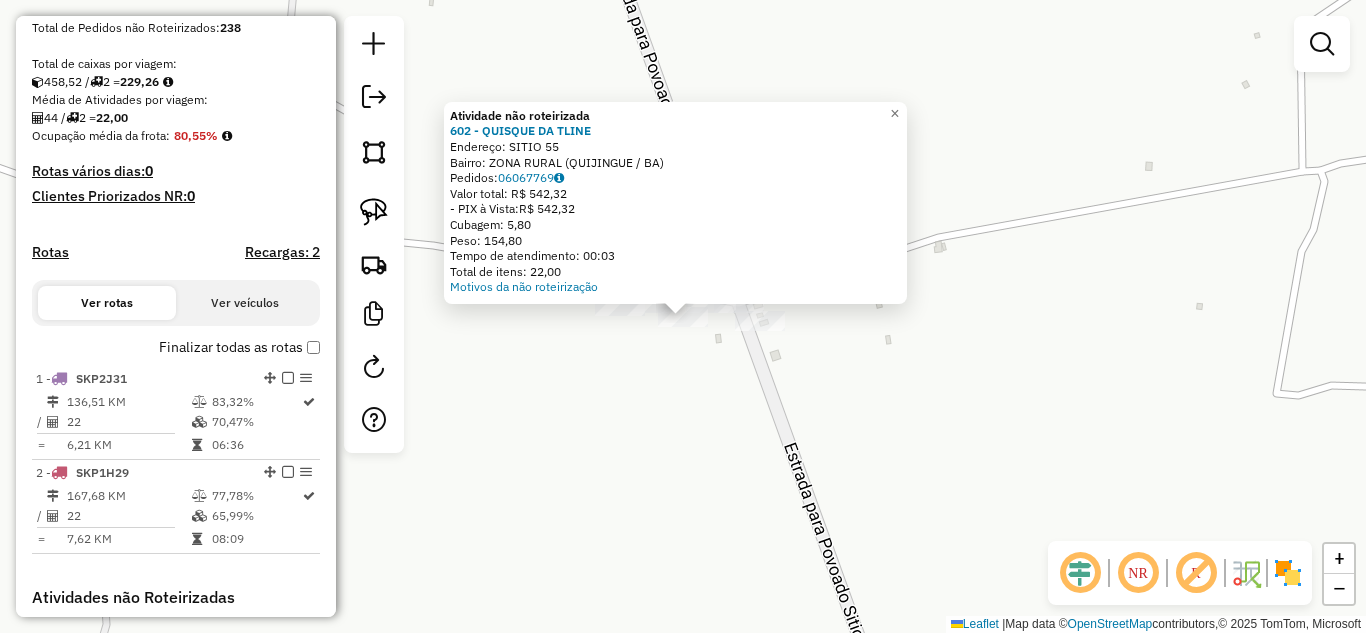 click on "Atividade não roteirizada [NUMBER] - [NAME] Endereço: [STREET] Bairro: [NEIGHBORHOOD] ([CITY] / [STATE]) Pedidos: [ORDER_ID] Valor total: [CURRENCY] [PRICE] - PIX à Vista: [CURRENCY] [PRICE] Cubagem: [CUBAGE] Peso: [WEIGHT] Tempo de atendimento: [TIME] Total de itens: [ITEMS] Motivos da não roteirização × Janela de atendimento Grade de atendimento Capacidade Transportadoras Veículos Cliente Pedidos Rotas Selecione os dias de semana para filtrar as janelas de atendimento Seg Ter Qua Qui Sex Sáb Dom Informe o período da janela de atendimento: De: Até: Filtrar exatamente a janela do cliente Considerar janela de atendimento padrão Selecione os dias de semana para filtrar as grades de atendimento Seg Ter Qua Qui Sex Sáb Dom Considerar clientes sem dia de atendimento cadastrado Clientes fora do dia de atendimento selecionado Filtrar as atividades entre os valores definidos abaixo: Peso mínimo: Peso máximo: Cubagem mínima: Cubagem máxima: De: Até: De: Até:" 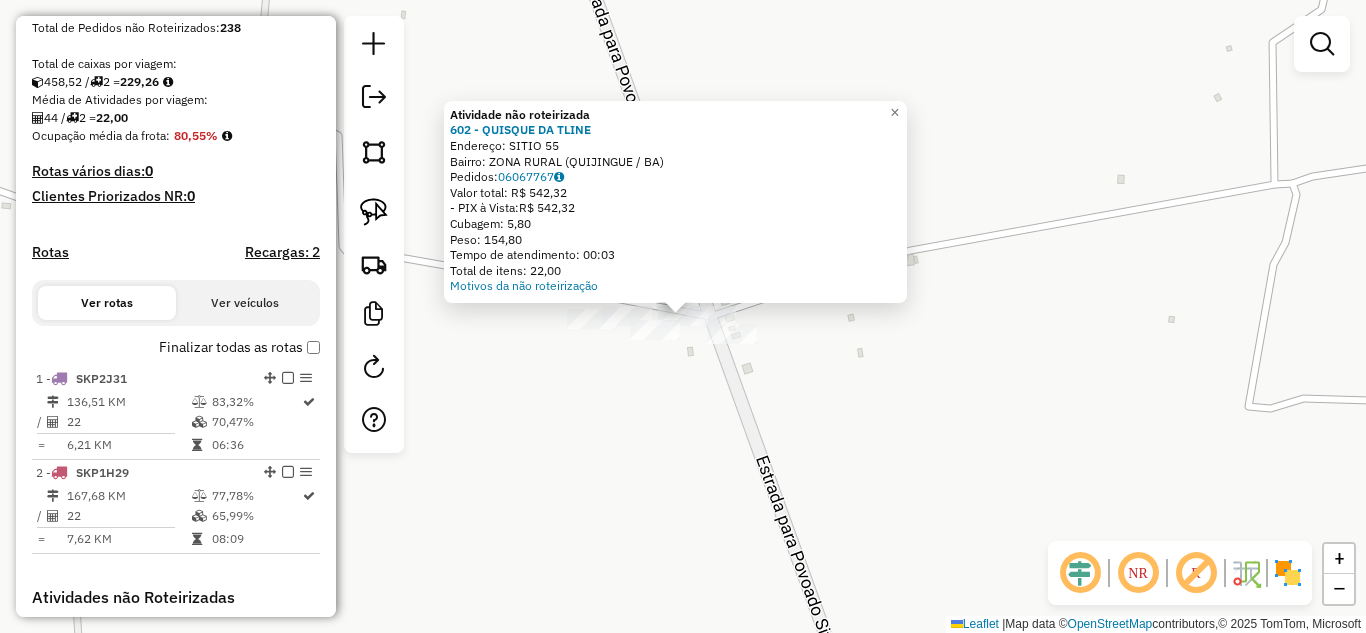 click on "Atividade não roteirizada 602 - QUISQUE DA TLINE  Endereço:  SITIO [NUMBER]   Bairro: ZONA RURAL ([CITY] / [STATE])   Pedidos:  06067767   Valor total: R$ 542,32   - PIX à Vista:  R$ 542,32   Cubagem: 5,80   Peso: 154,80   Tempo de atendimento: 00:03   Total de itens: 22,00  Motivos da não roteirização × Janela de atendimento Grade de atendimento Capacidade Transportadoras Veículos Cliente Pedidos  Rotas Selecione os dias de semana para filtrar as janelas de atendimento  Seg   Ter   Qua   Qui   Sex   Sáb   Dom  Informe o período da janela de atendimento: De: Até:  Filtrar exatamente a janela do cliente  Considerar janela de atendimento padrão  Selecione os dias de semana para filtrar as grades de atendimento  Seg   Ter   Qua   Qui   Sex   Sáb   Dom   Considerar clientes sem dia de atendimento cadastrado  Clientes fora do dia de atendimento selecionado Filtrar as atividades entre os valores definidos abaixo:  Peso mínimo:   Peso máximo:   Cubagem mínima:   Cubagem máxima:   De:   Até:" 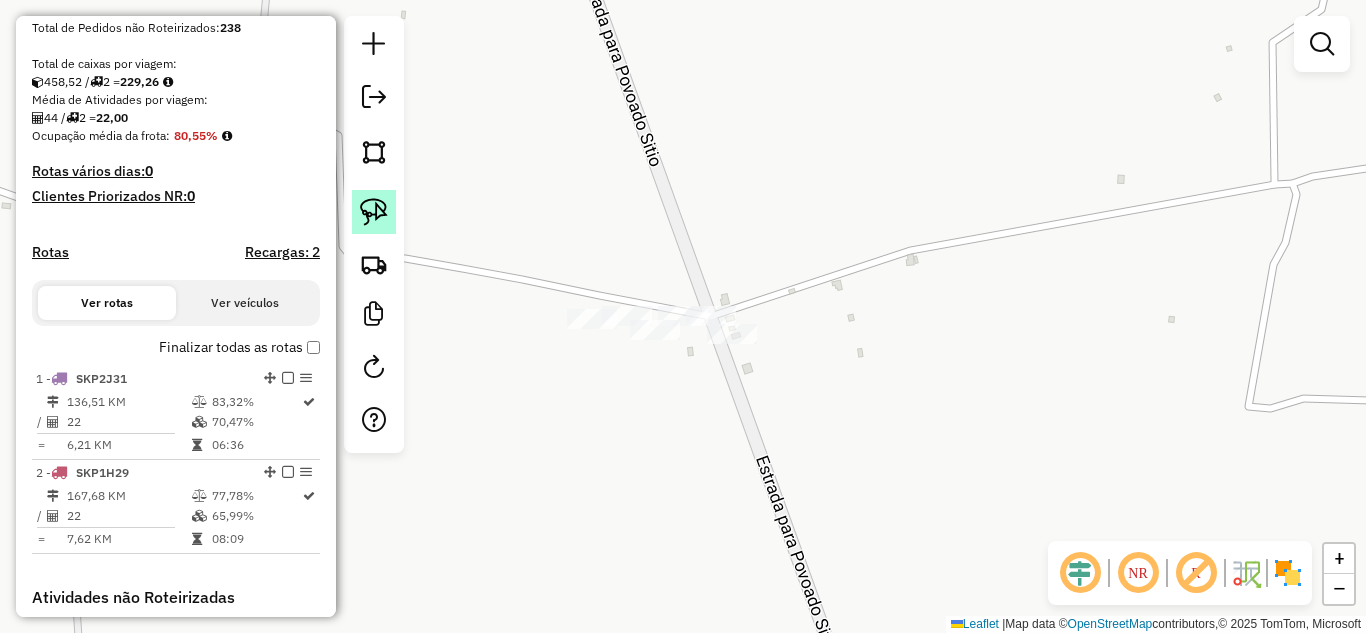 click 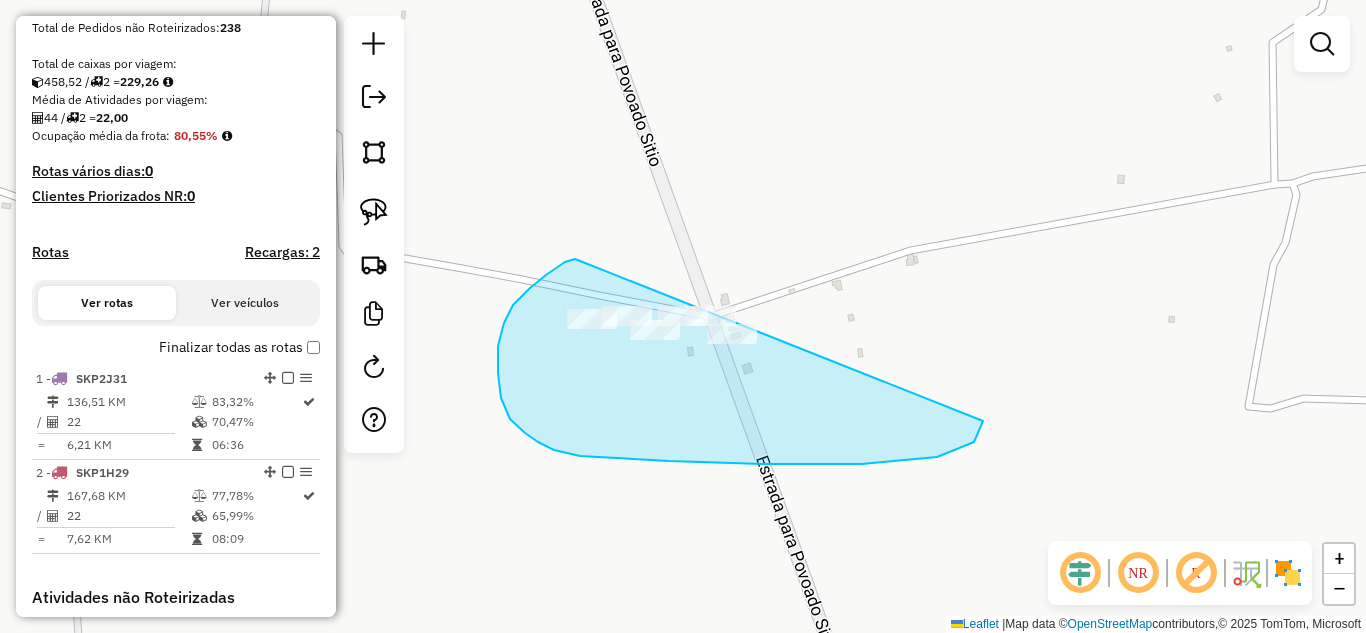 drag, startPoint x: 513, startPoint y: 305, endPoint x: 967, endPoint y: 254, distance: 456.85556 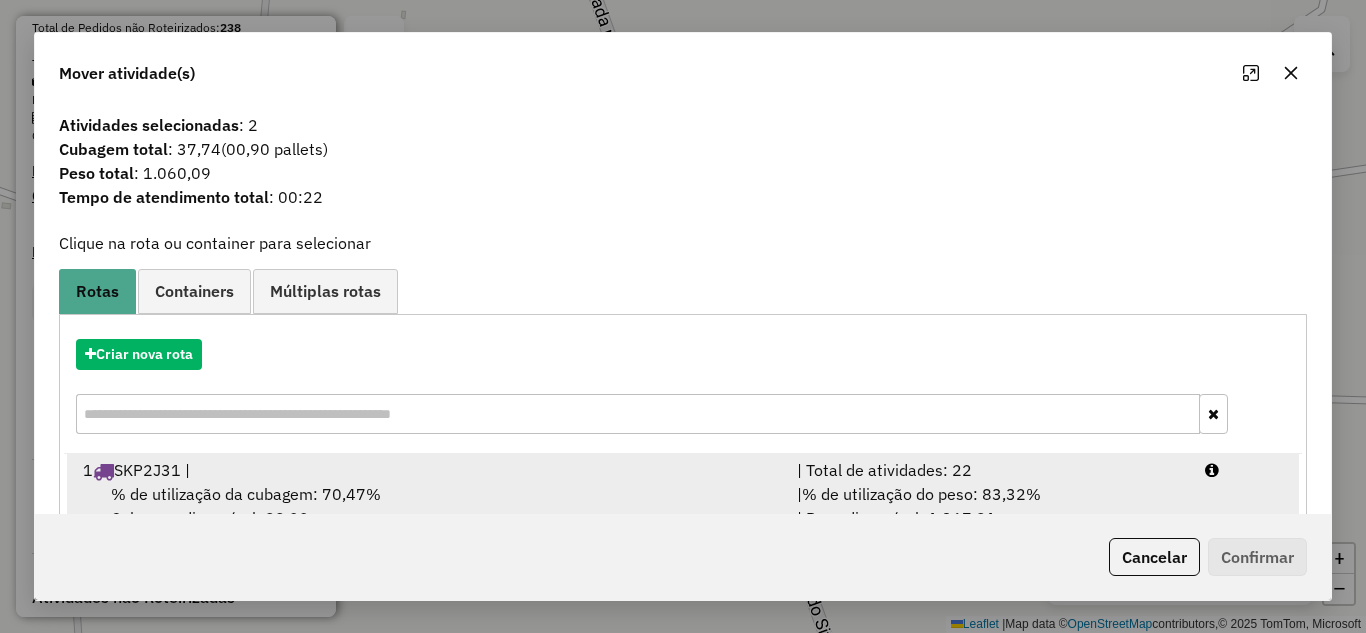 scroll, scrollTop: 136, scrollLeft: 0, axis: vertical 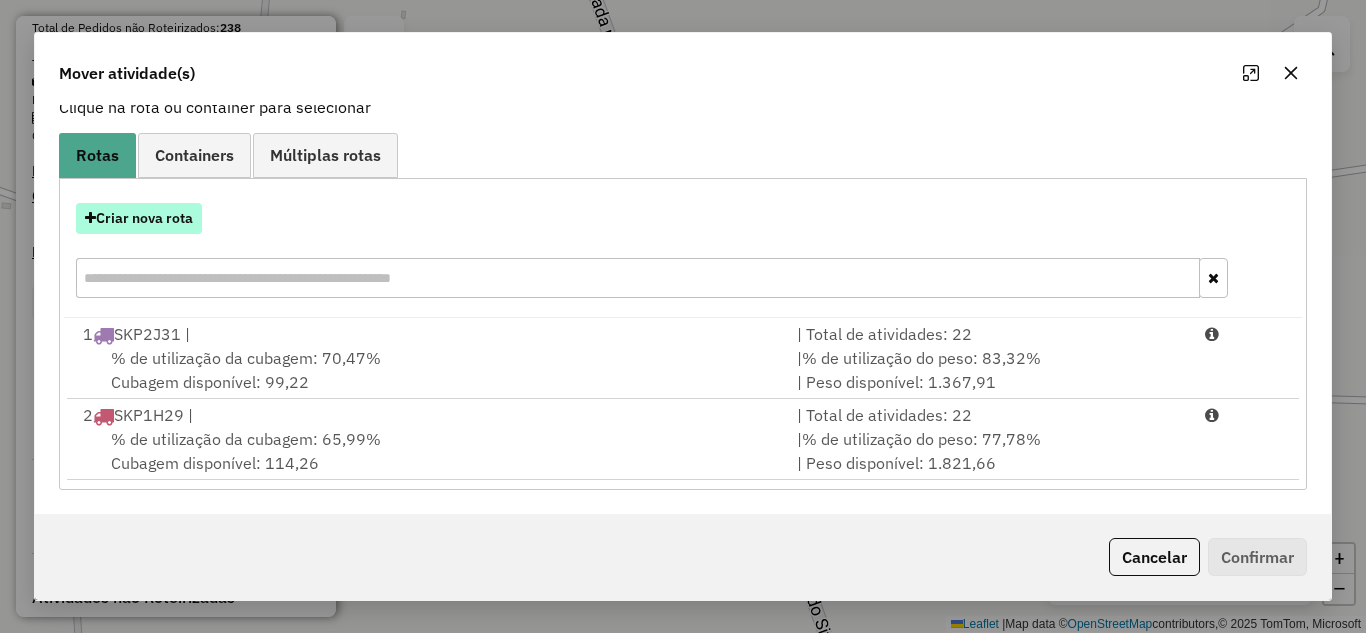 click on "Criar nova rota" at bounding box center (139, 218) 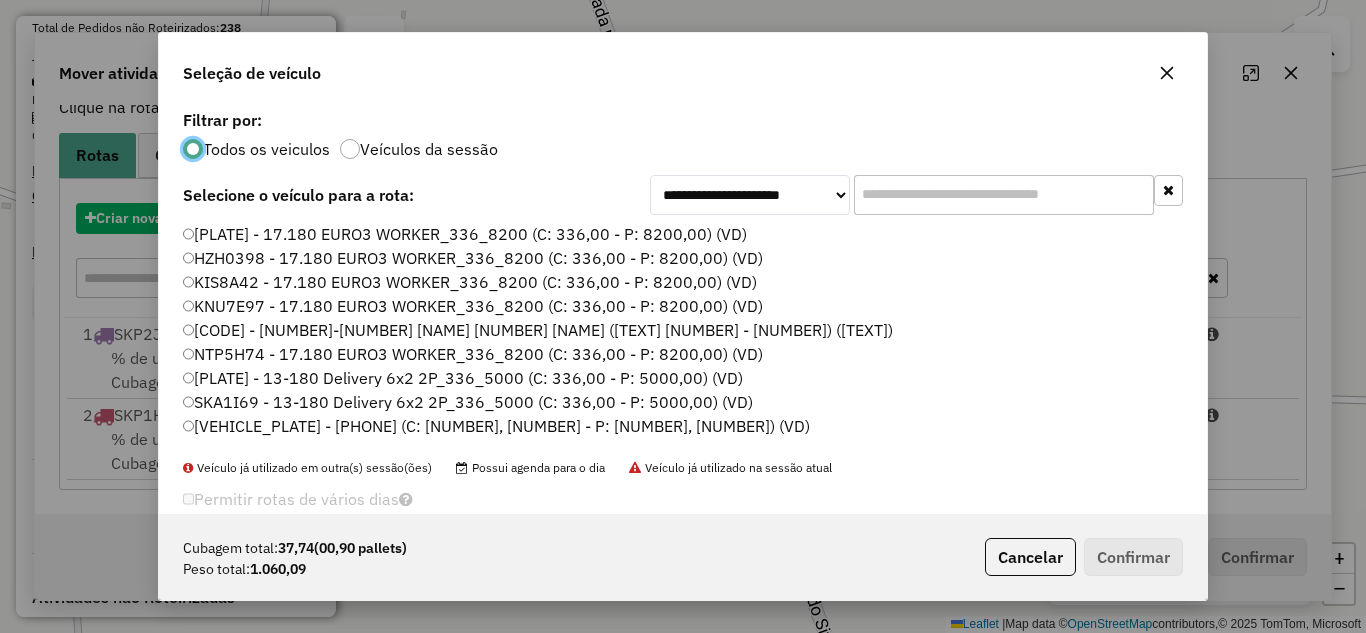 scroll, scrollTop: 11, scrollLeft: 6, axis: both 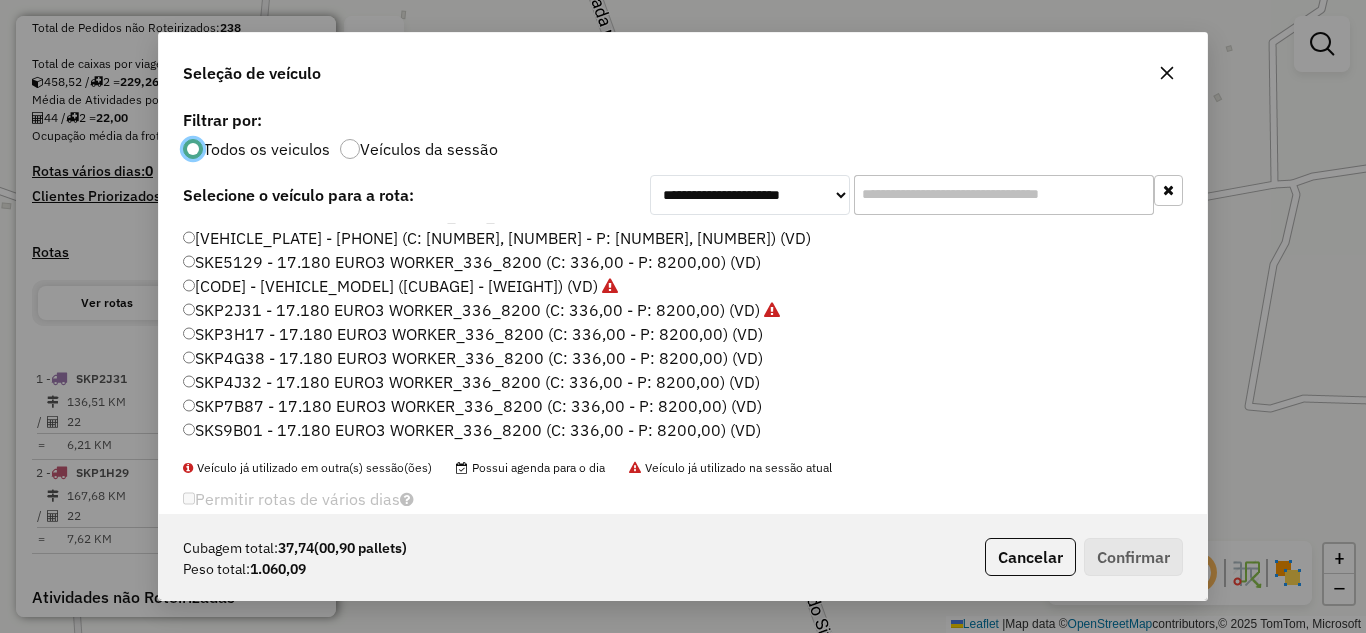 click on "SKP4J32 - 17.180 EURO3 WORKER_336_8200 (C: 336,00 - P: 8200,00) (VD)" 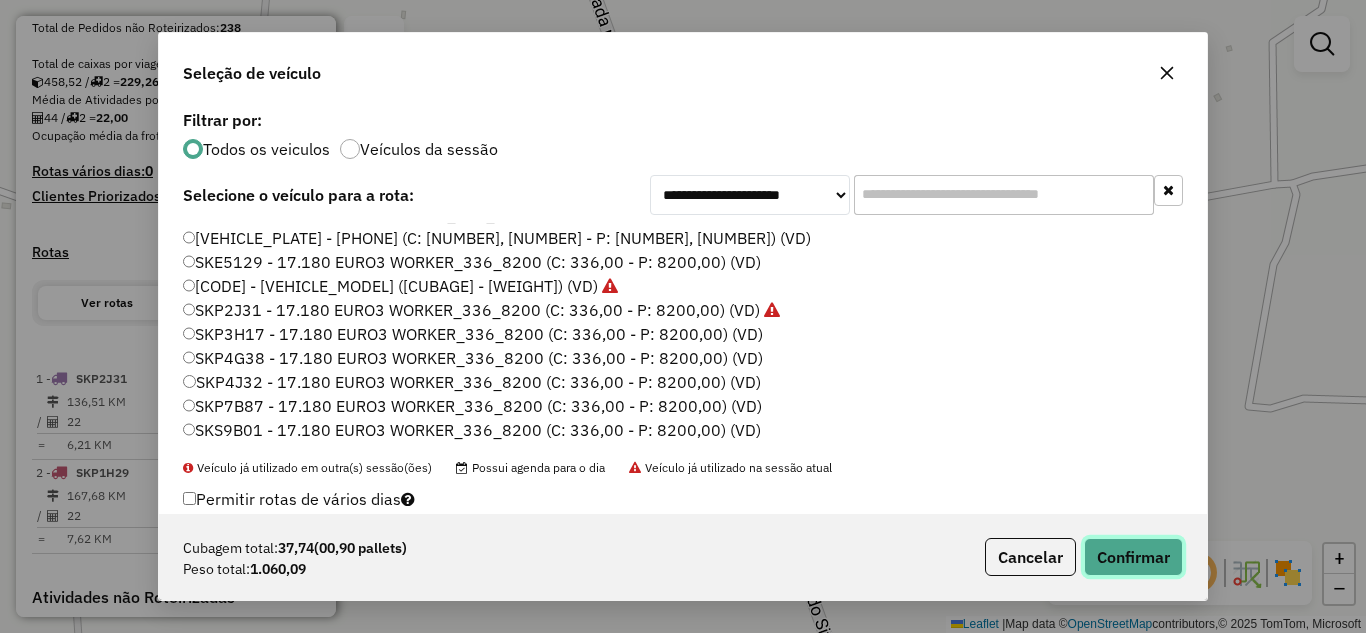 click on "Confirmar" 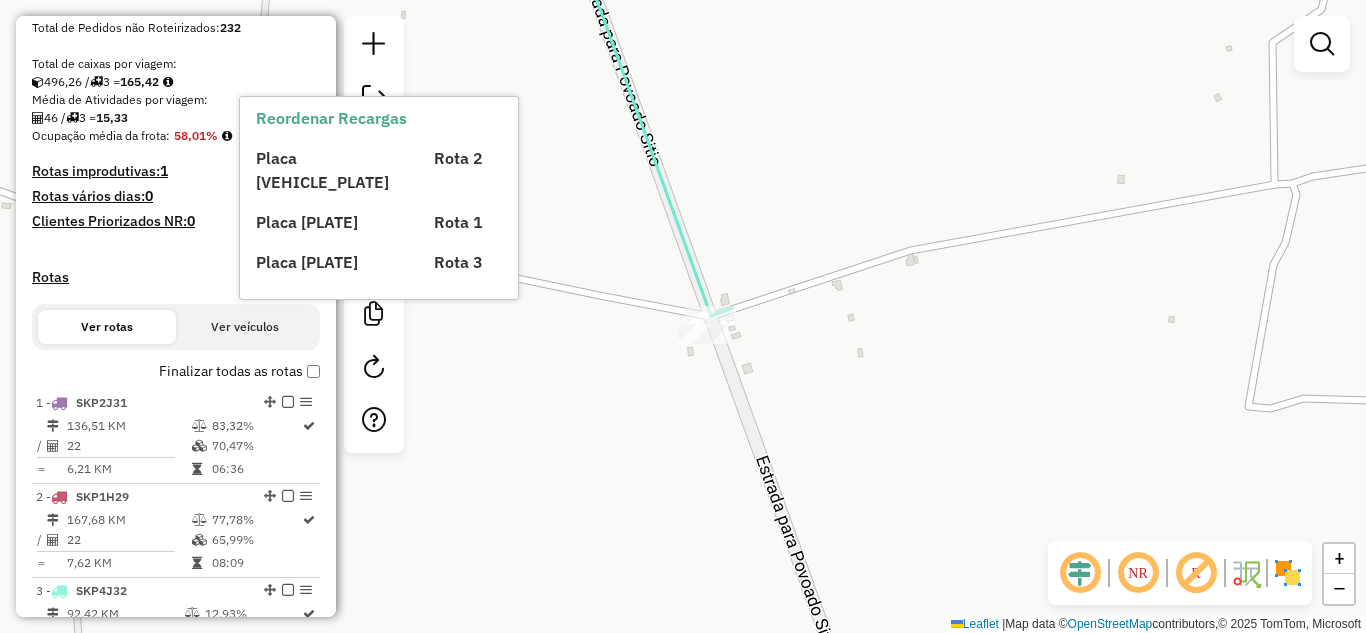 scroll, scrollTop: 800, scrollLeft: 0, axis: vertical 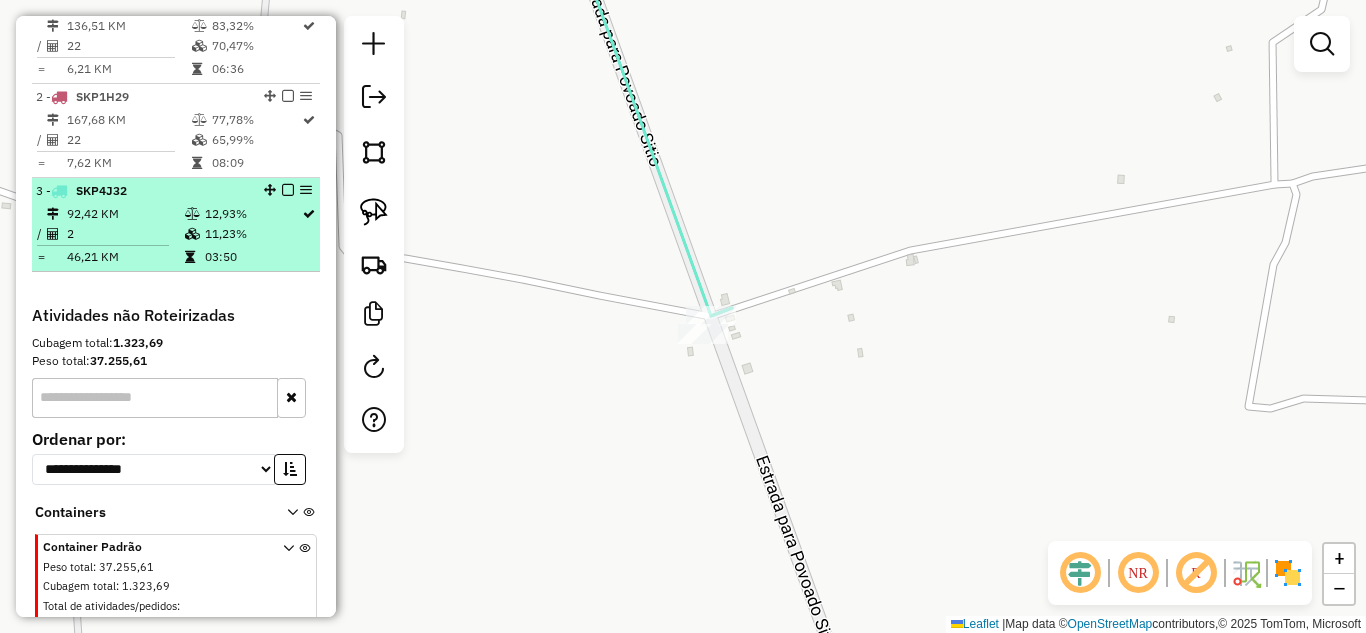 click on "92,42 KM" at bounding box center [125, 214] 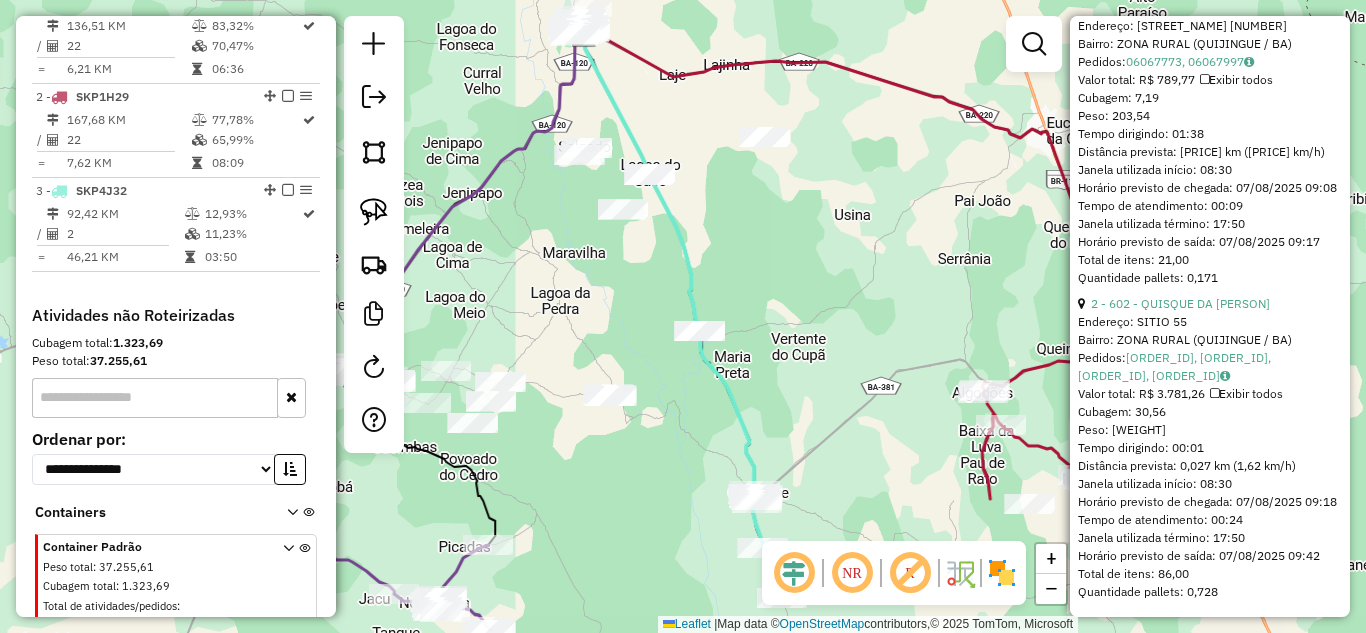 scroll, scrollTop: 879, scrollLeft: 0, axis: vertical 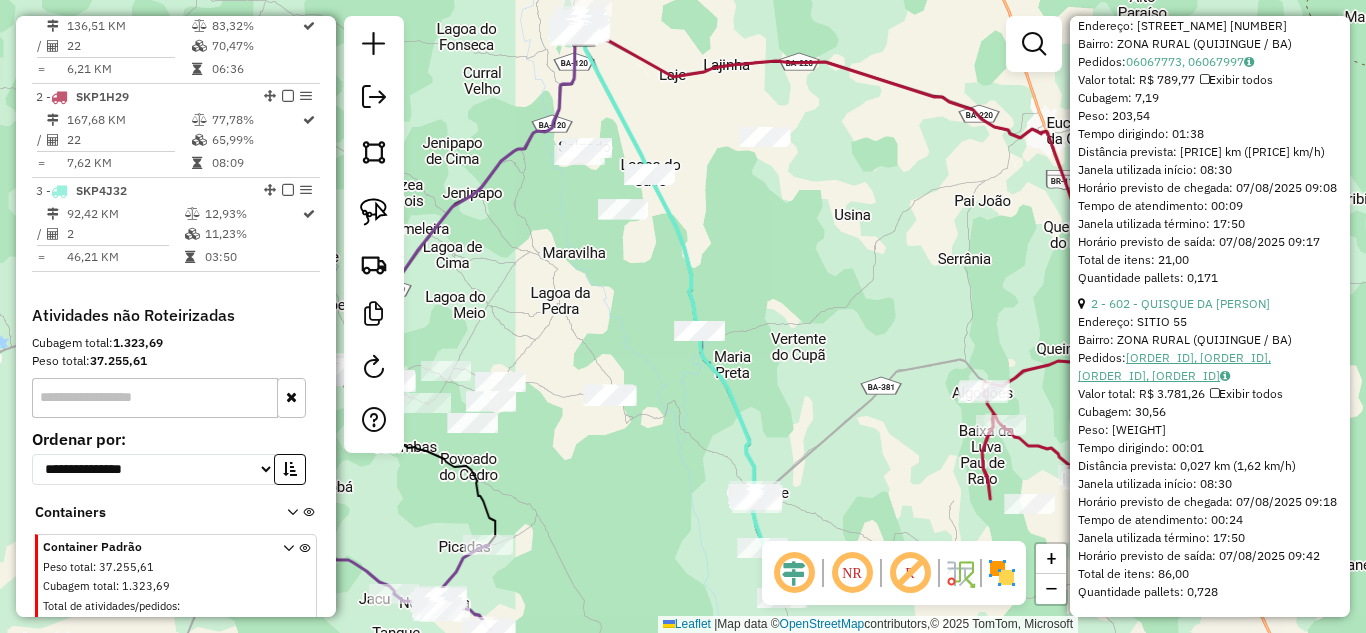 click on "[ORDER_ID], [ORDER_ID], [ORDER_ID], [ORDER_ID]" at bounding box center (1174, 366) 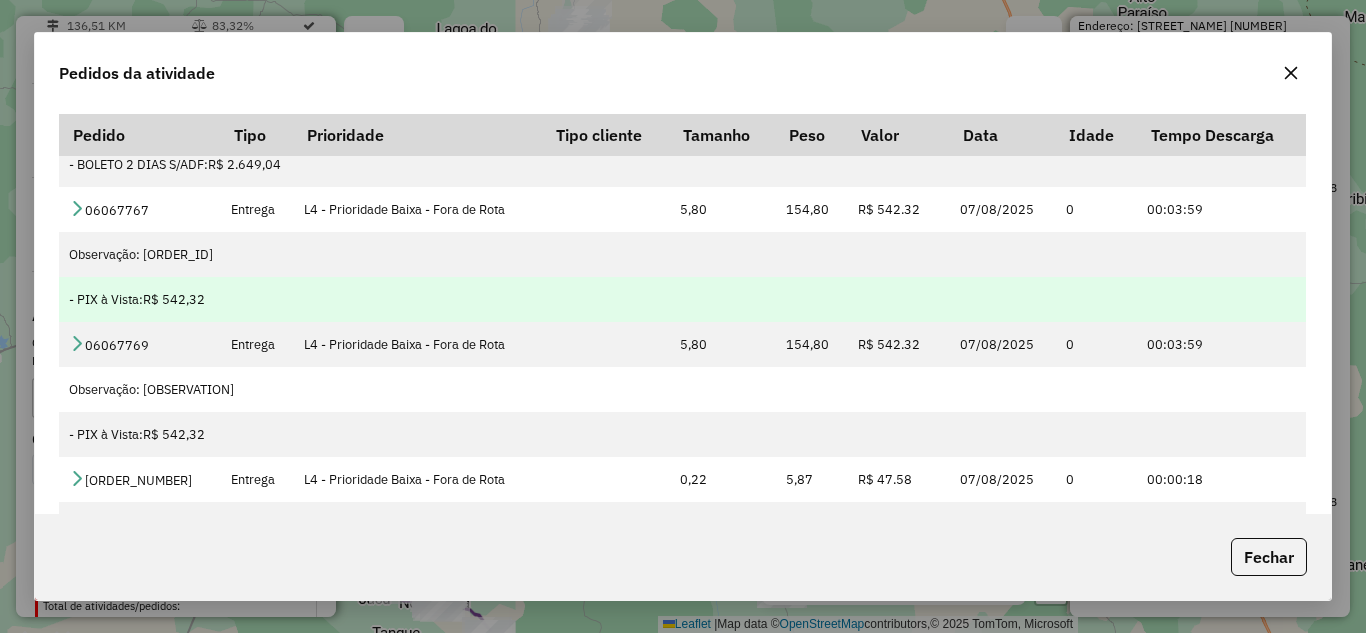scroll, scrollTop: 0, scrollLeft: 0, axis: both 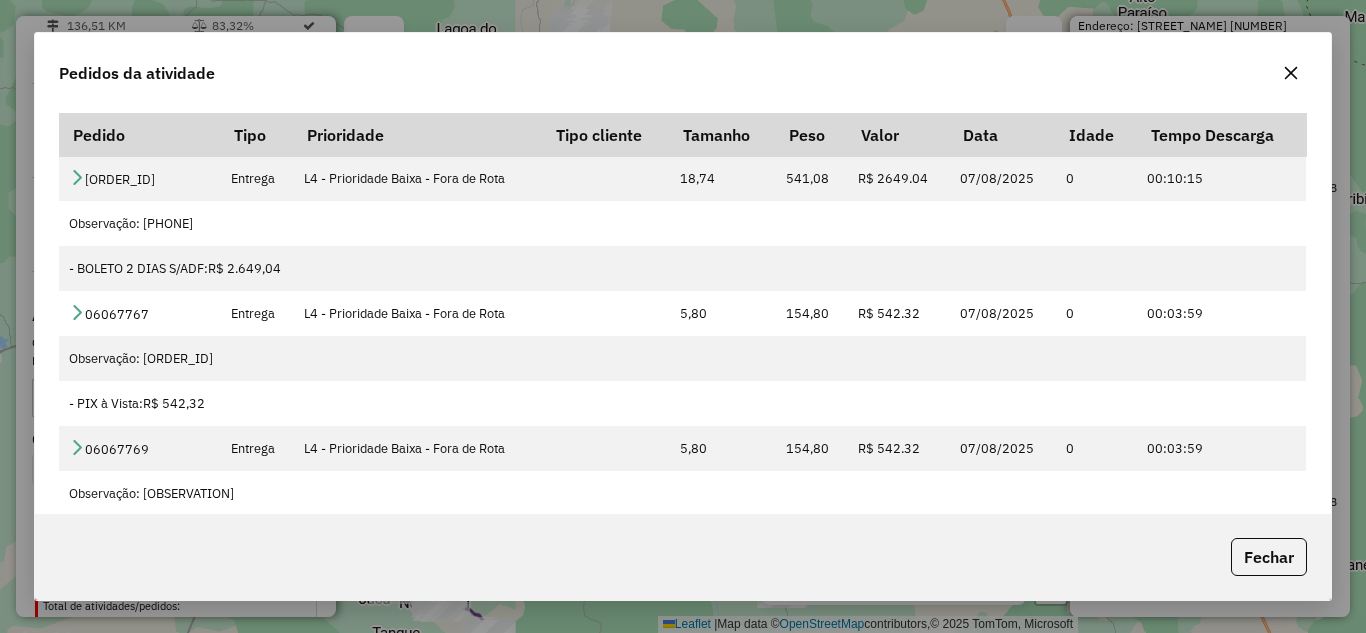 click 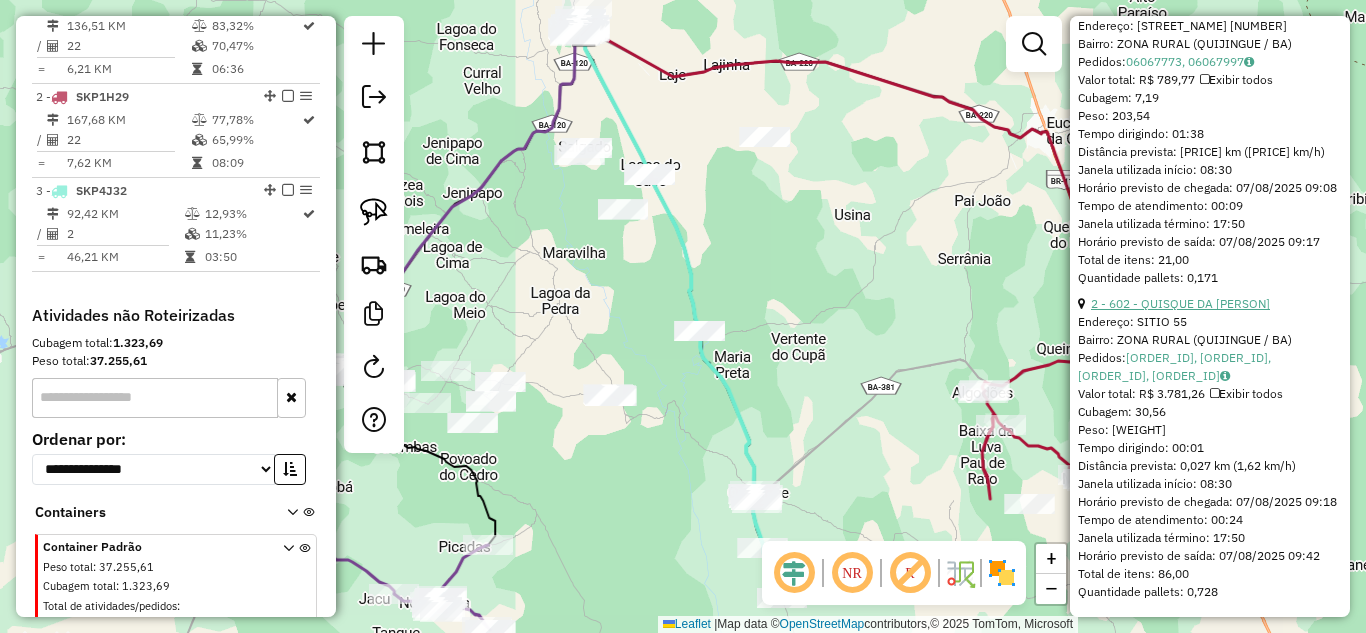 click on "2 - 602 - QUISQUE DA [PERSON]" at bounding box center (1180, 303) 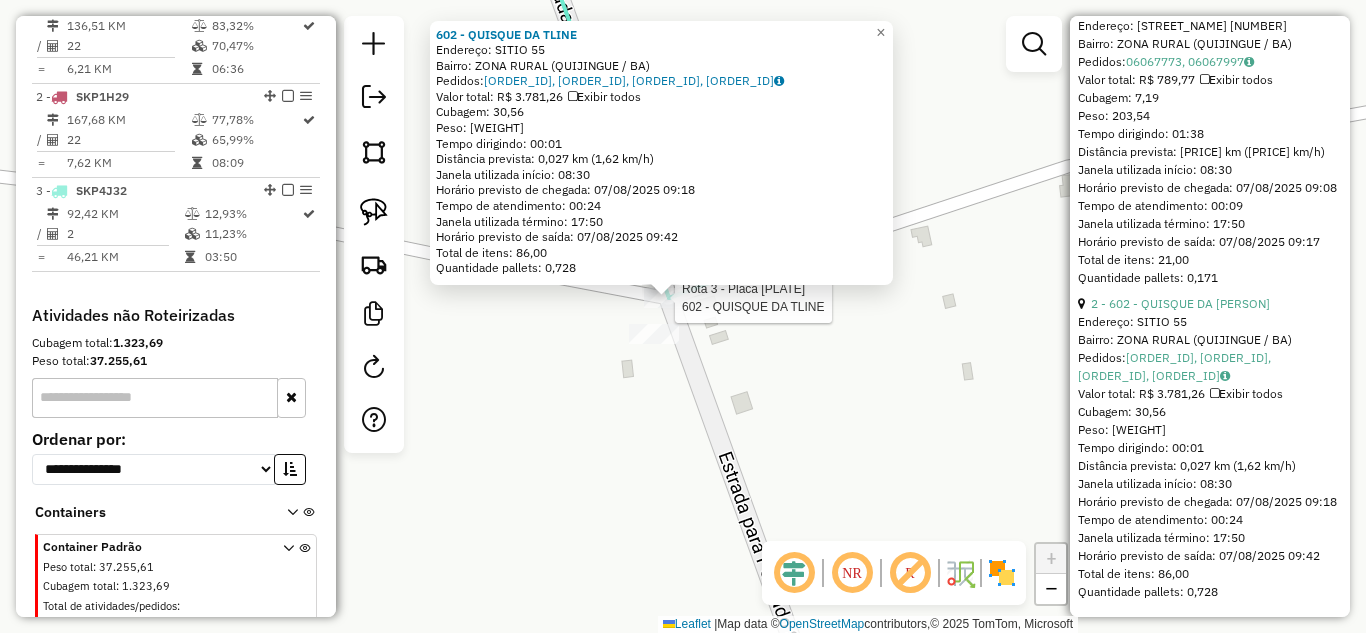 scroll, scrollTop: 849, scrollLeft: 0, axis: vertical 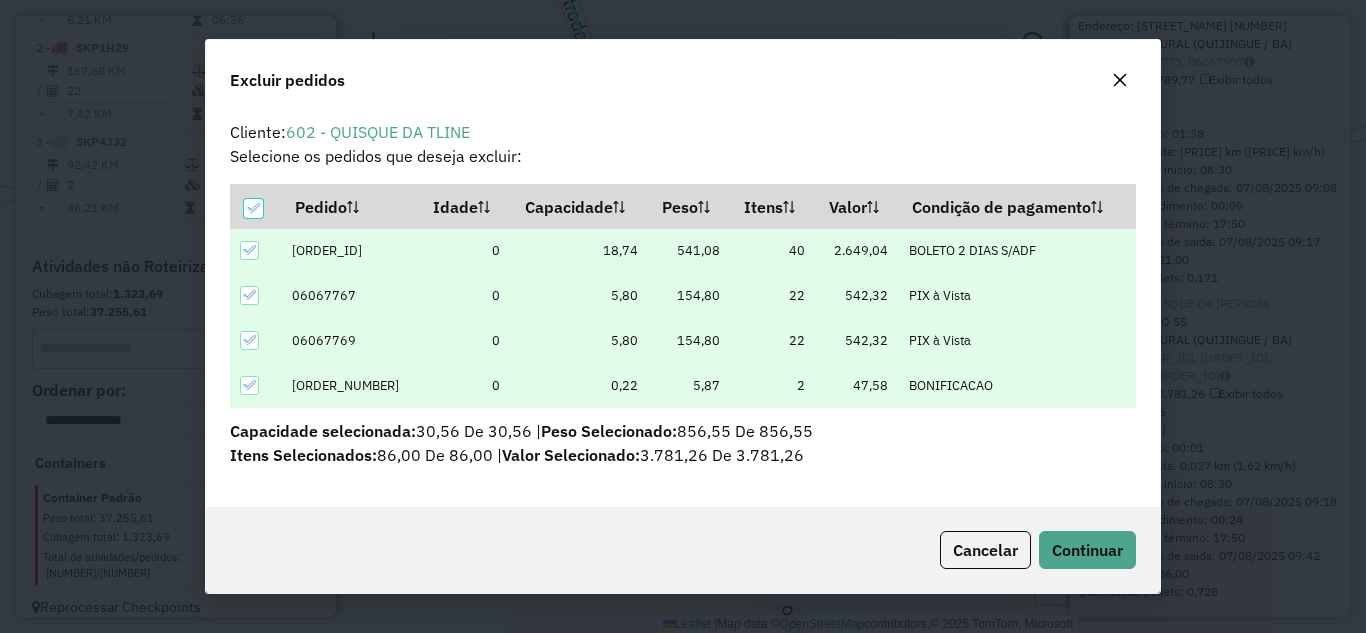 click 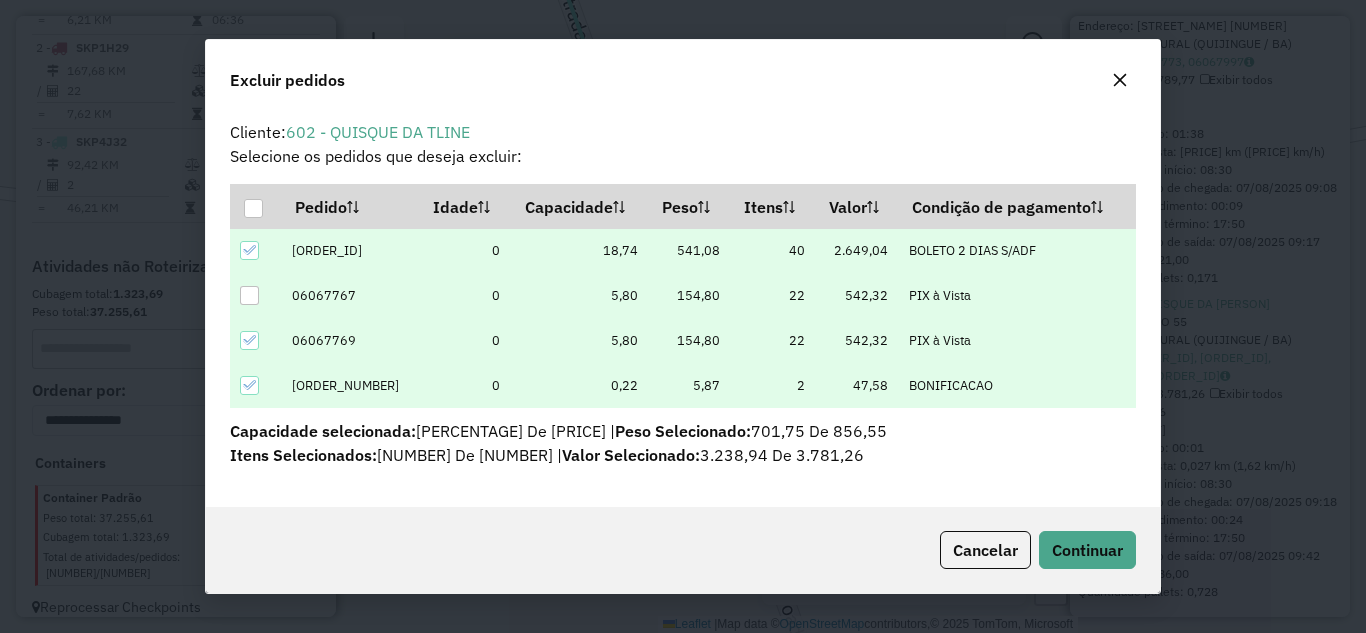 click 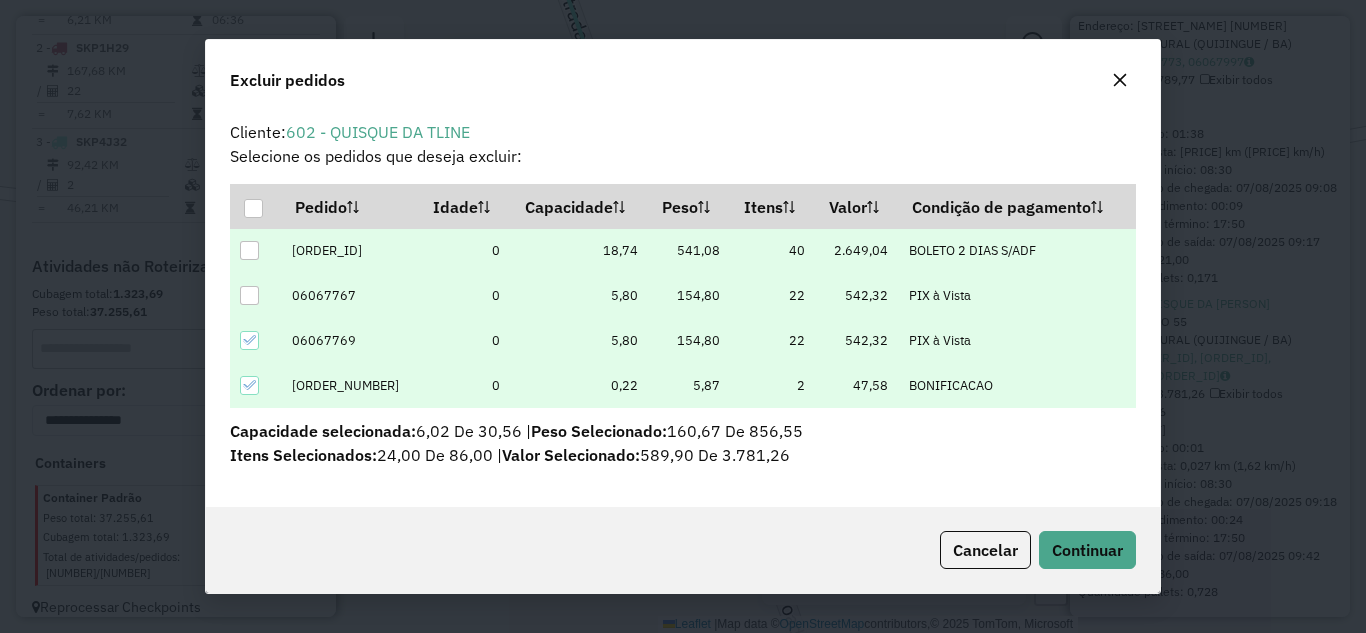 click 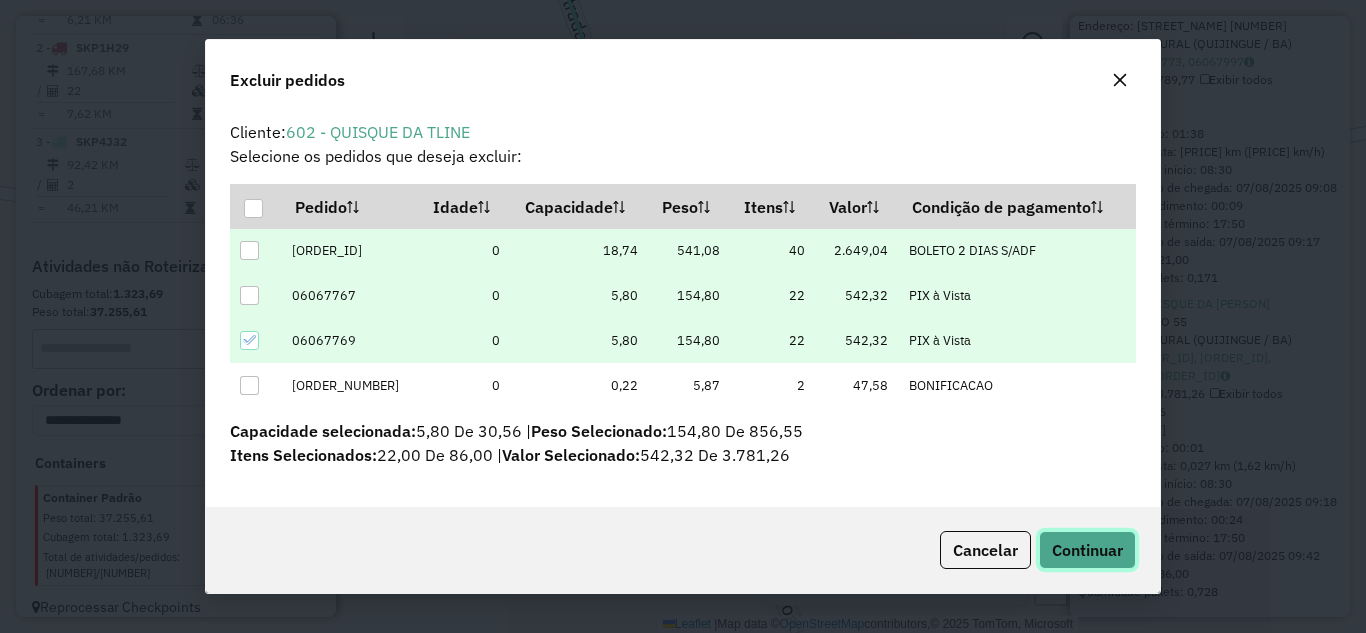 click on "Continuar" 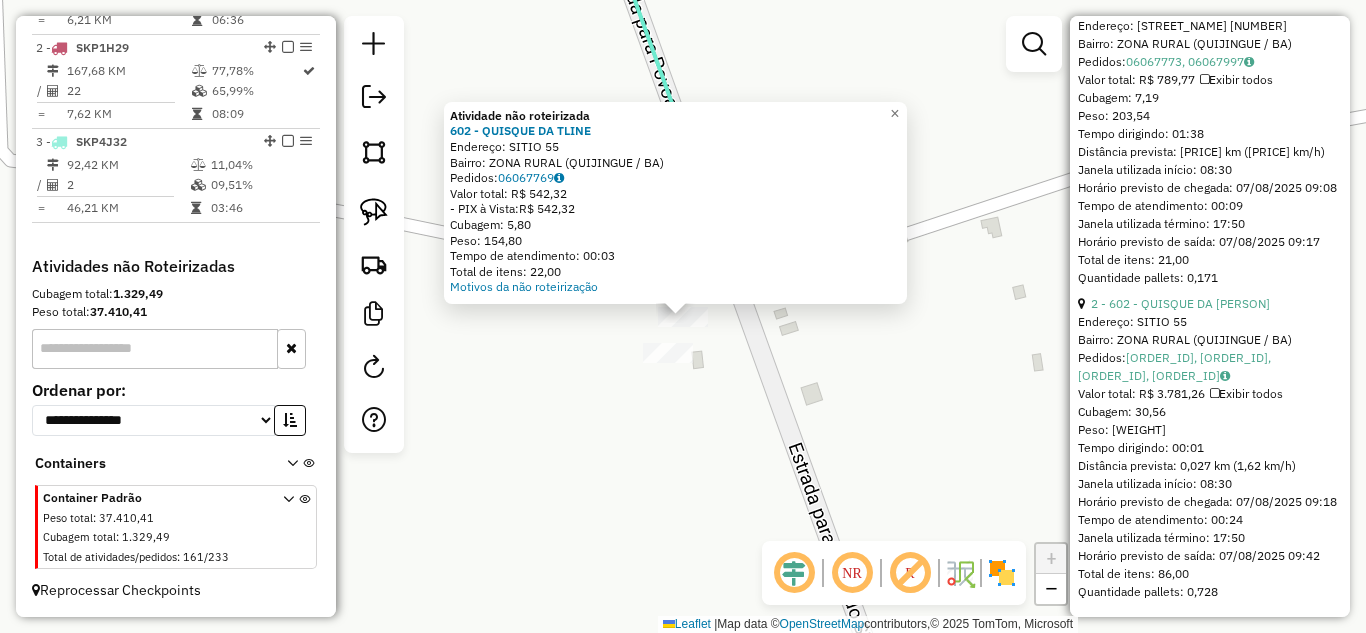 click on "Atividade não roteirizada [NUMBER] - [NAME] Endereço: [STREET] Bairro: [NEIGHBORHOOD] ([CITY] / [STATE]) Pedidos: [ORDER_ID] Valor total: [CURRENCY] [PRICE] - PIX à Vista: [CURRENCY] [PRICE] Cubagem: [CUBAGE] Peso: [WEIGHT] Tempo de atendimento: [TIME] Total de itens: [ITEMS] Motivos da não roteirização × Janela de atendimento Grade de atendimento Capacidade Transportadoras Veículos Cliente Pedidos Rotas Selecione os dias de semana para filtrar as janelas de atendimento Seg Ter Qua Qui Sex Sáb Dom Informe o período da janela de atendimento: De: Até: Filtrar exatamente a janela do cliente Considerar janela de atendimento padrão Selecione os dias de semana para filtrar as grades de atendimento Seg Ter Qua Qui Sex Sáb Dom Considerar clientes sem dia de atendimento cadastrado Clientes fora do dia de atendimento selecionado Filtrar as atividades entre os valores definidos abaixo: Peso mínimo: Peso máximo: Cubagem mínima: Cubagem máxima: De: Até: De: Até:" 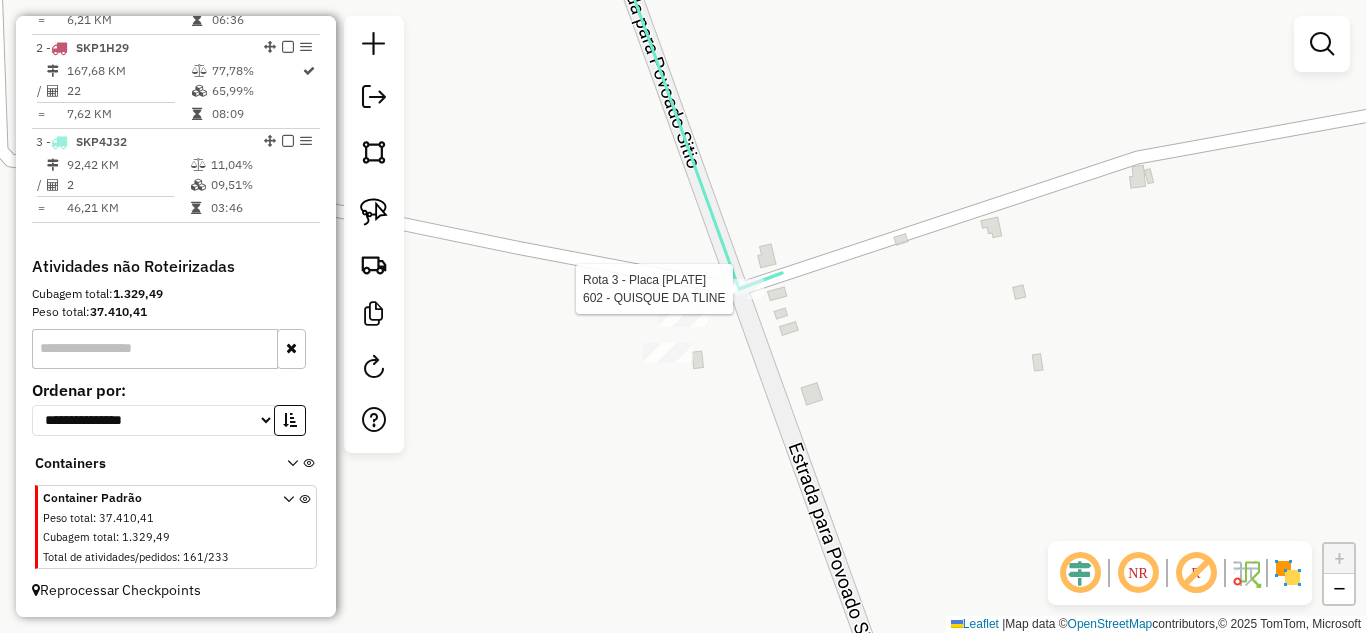 select on "**********" 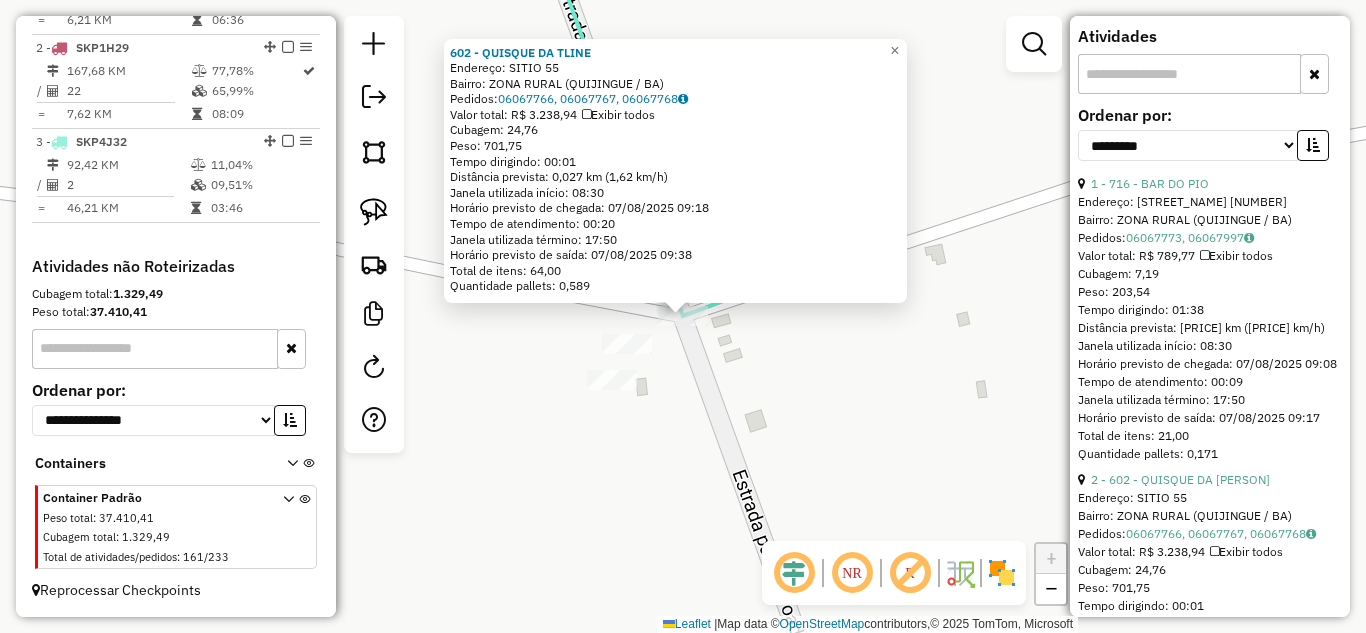 scroll, scrollTop: 861, scrollLeft: 0, axis: vertical 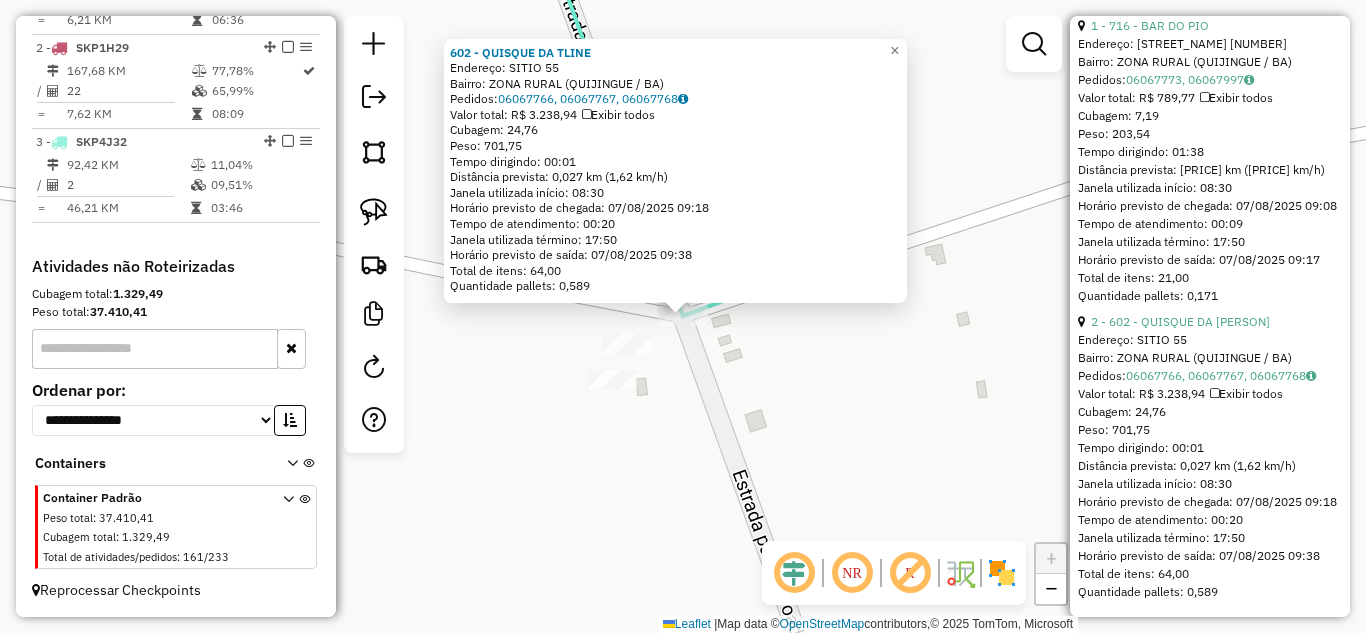 click on "602 - QUISQUE DA TLINE  Endereço:  SITIO [NUMBER]   Bairro: ZONA RURAL ([CITY] / [STATE])   Pedidos:  06067766, 06067767, 06067768   Valor total: R$ 3.238,94   Exibir todos   Cubagem: 24,76  Peso: 701,75  Tempo dirigindo: 00:01   Distância prevista: 0,027 km (1,62 km/h)   Janela utilizada início: 08:30   Horário previsto de chegada: 07/08/2025 09:18   Tempo de atendimento: 00:20   Janela utilizada término: 17:50   Horário previsto de saída: 07/08/2025 09:38   Total de itens: 64,00   Quantidade pallets: 0,589  × Janela de atendimento Grade de atendimento Capacidade Transportadoras Veículos Cliente Pedidos  Rotas Selecione os dias de semana para filtrar as janelas de atendimento  Seg   Ter   Qua   Qui   Sex   Sáb   Dom  Informe o período da janela de atendimento: De: Até:  Filtrar exatamente a janela do cliente  Considerar janela de atendimento padrão  Selecione os dias de semana para filtrar as grades de atendimento  Seg   Ter   Qua   Qui   Sex   Sáb   Dom   Peso mínimo:   Peso máximo:   De:   Até:  +" 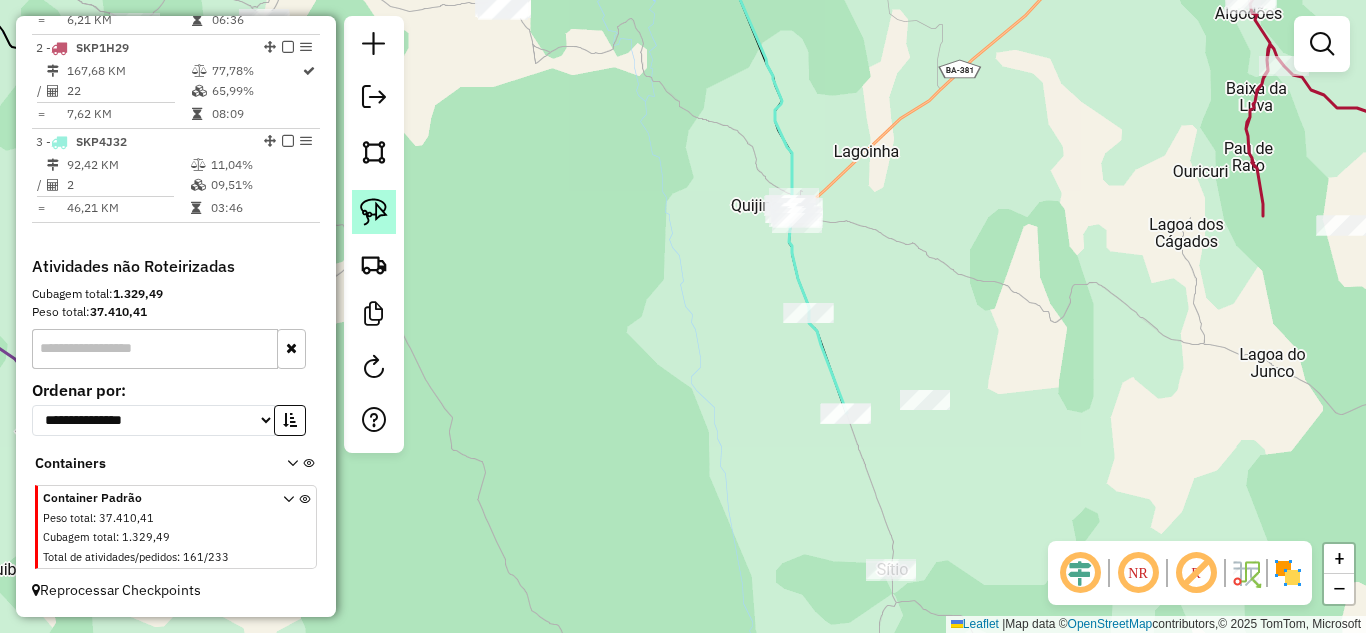 click 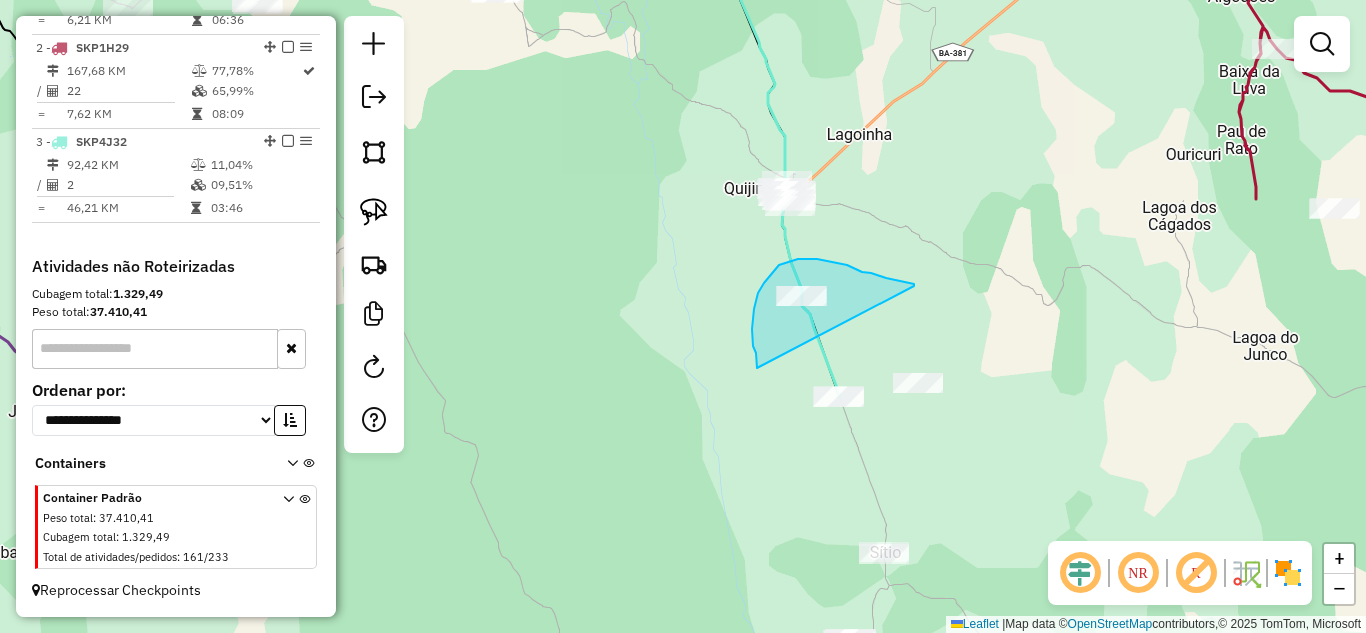 drag, startPoint x: 757, startPoint y: 368, endPoint x: 914, endPoint y: 286, distance: 177.12425 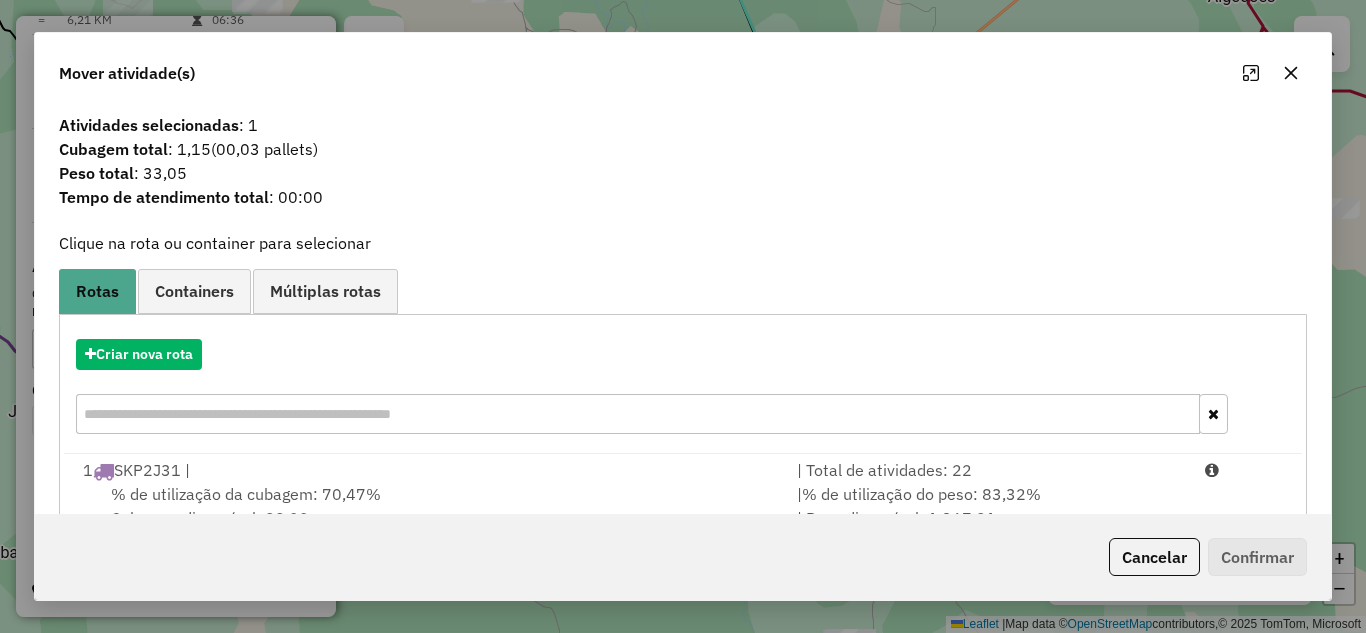 click 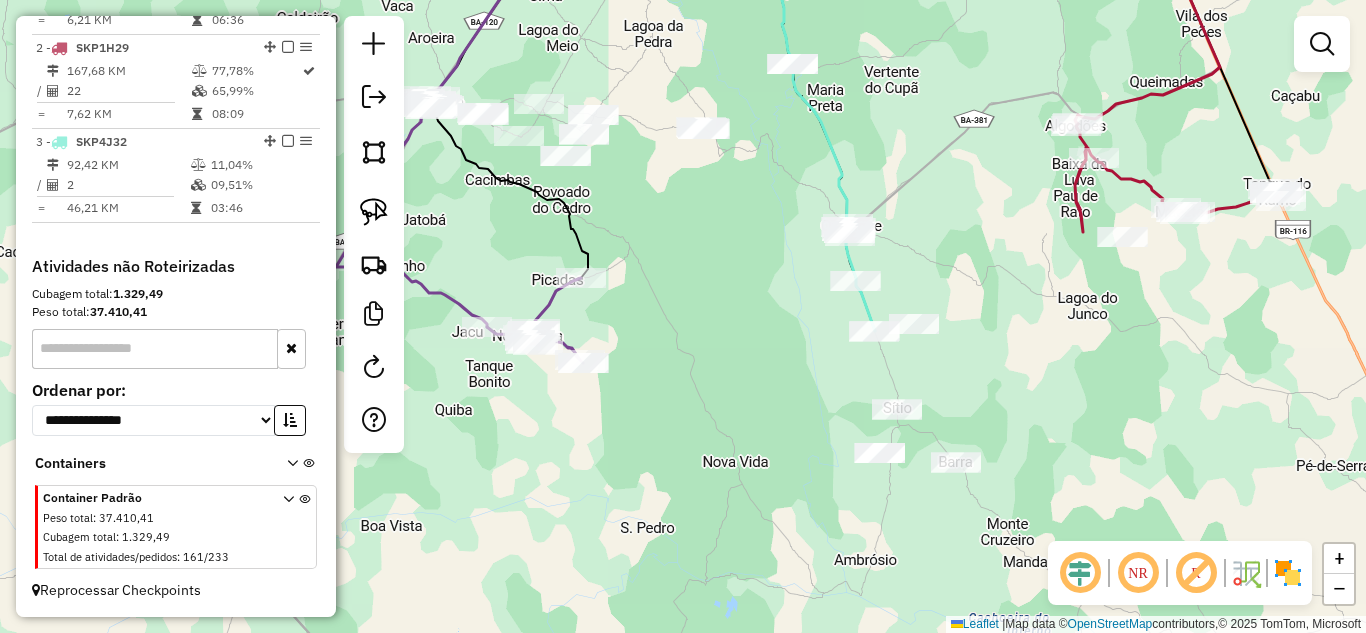 drag, startPoint x: 987, startPoint y: 401, endPoint x: 904, endPoint y: 326, distance: 111.86599 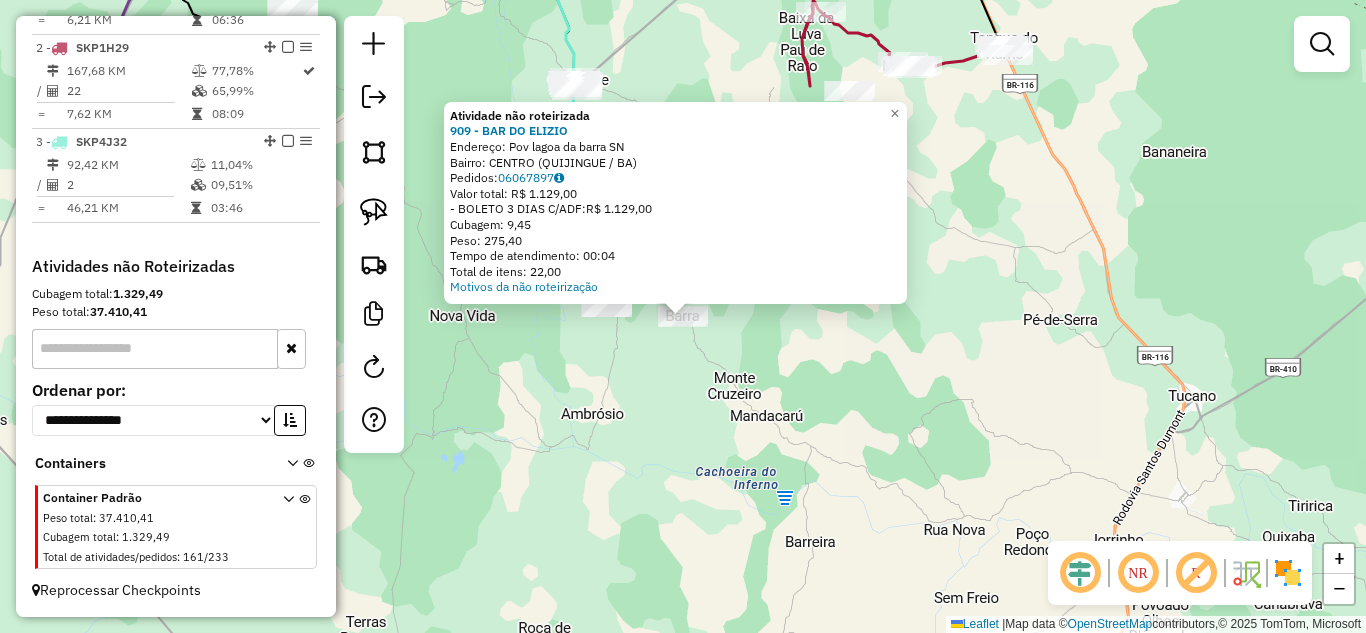 click on "Atividade não roteirizada [NUMBER] - [NAME]  Endereço:  [NAME] [NUMBER]   Bairro: [NAME] ([NAME] / [STATE])   Pedidos:  [NUMBER]   Valor total: [CURRENCY] [NUMBER]   - [NAME] [NUMBER] [NAME]:  [CURRENCY] [NUMBER]   Cubagem: [NUMBER]   Peso: [NUMBER]   Tempo de atendimento: [TIME]   Total de itens: [NUMBER]  Motivos da não roteirização × Janela de atendimento Grade de atendimento Capacidade Transportadoras Veículos Cliente Pedidos  Rotas Selecione os dias de semana para filtrar as janelas de atendimento  Seg   Ter   Qua   Qui   Sex   Sáb   Dom  Informe o período da janela de atendimento: De: Até:  Filtrar exatamente a janela do cliente  Considerar janela de atendimento padrão  Selecione os dias de semana para filtrar as grades de atendimento  Seg   Ter   Qua   Qui   Sex   Sáb   Dom   Considerar clientes sem dia de atendimento cadastrado  Clientes fora do dia de atendimento selecionado Filtrar as atividades entre os valores definidos abaixo:  Peso mínimo:   Peso máximo:   Cubagem mínima:   Cubagem máxima:   De:  De:" 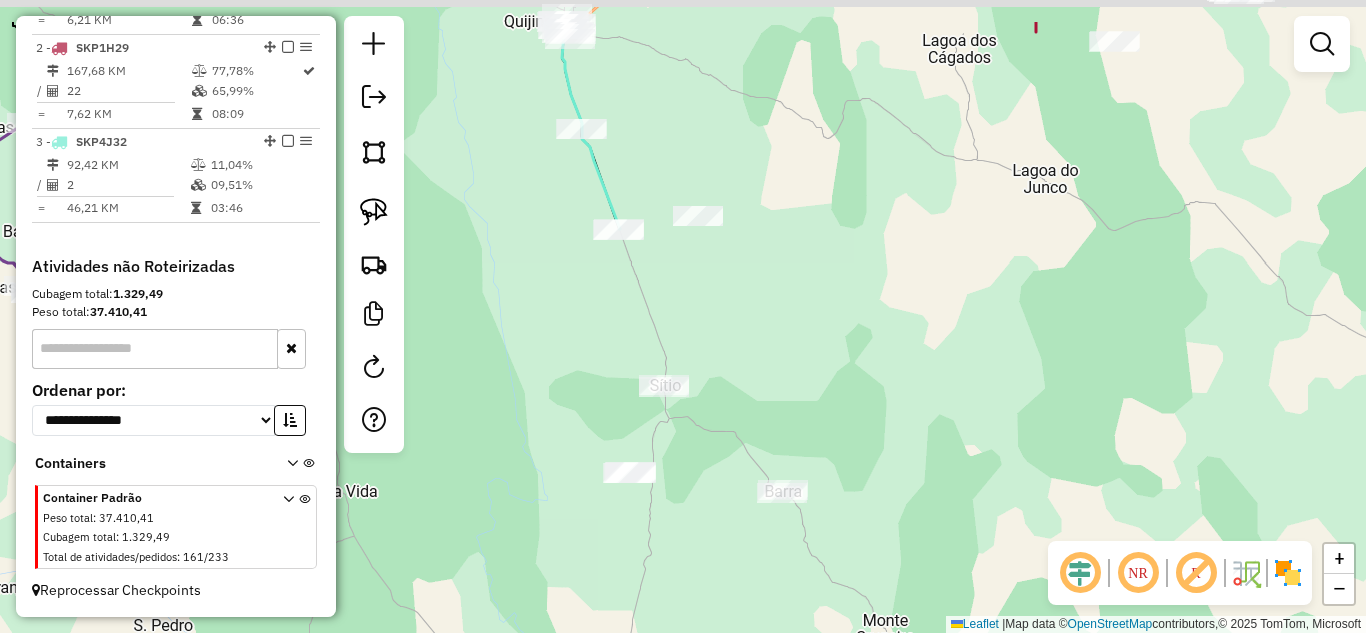 drag, startPoint x: 528, startPoint y: 231, endPoint x: 592, endPoint y: 321, distance: 110.4355 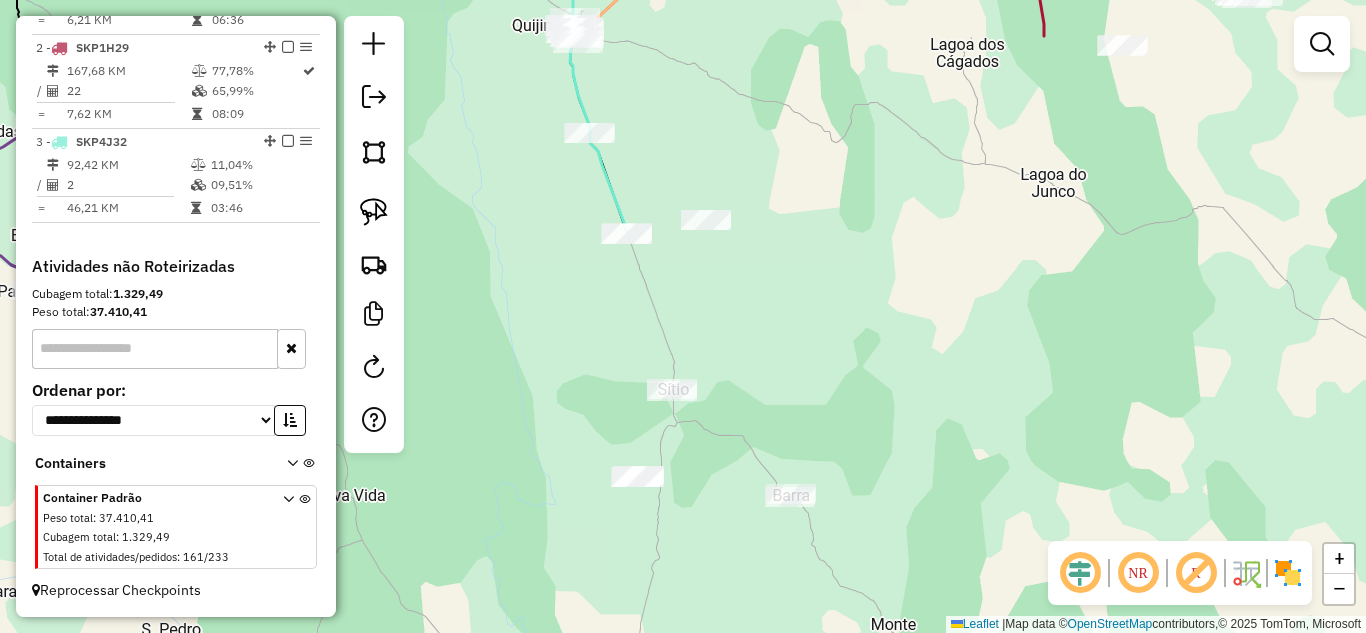 drag, startPoint x: 371, startPoint y: 211, endPoint x: 561, endPoint y: 197, distance: 190.51509 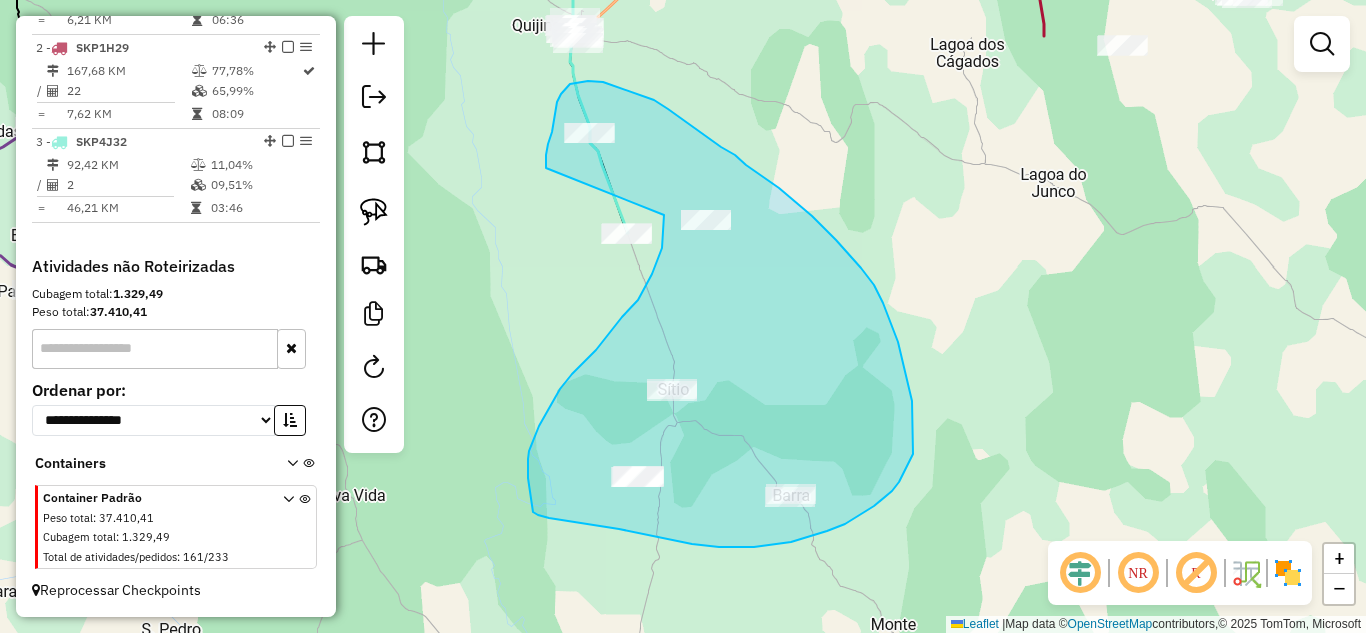 drag, startPoint x: 546, startPoint y: 168, endPoint x: 664, endPoint y: 215, distance: 127.01575 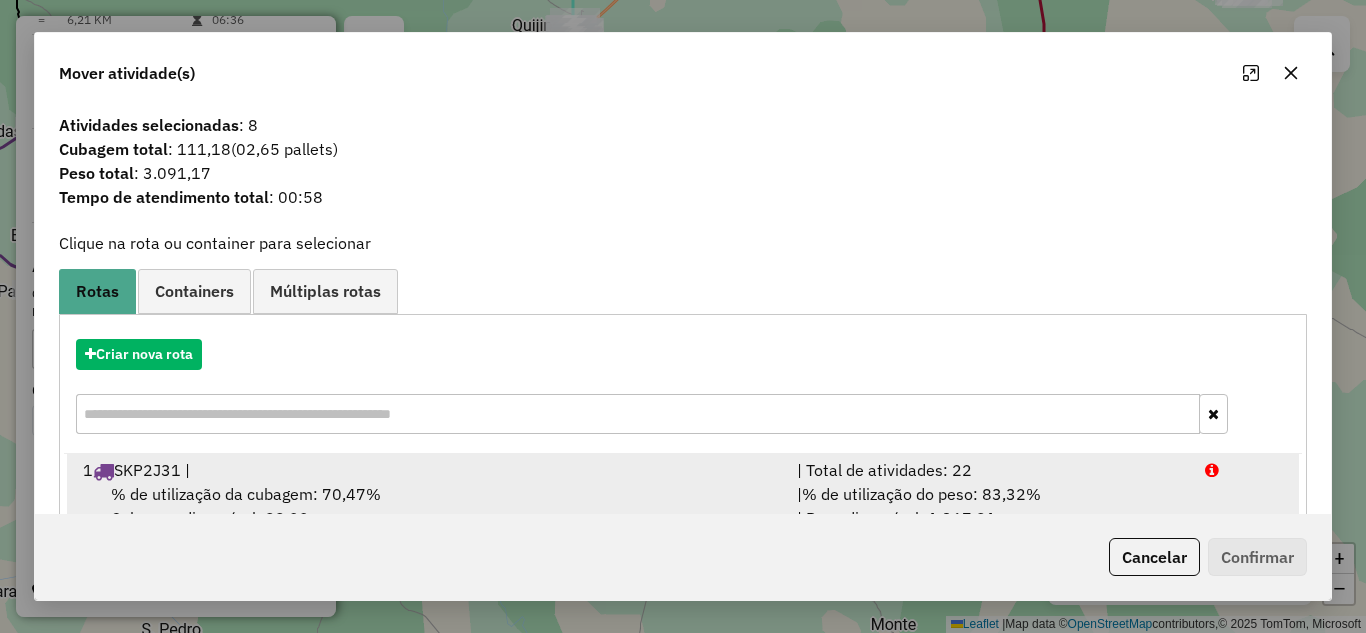 scroll, scrollTop: 217, scrollLeft: 0, axis: vertical 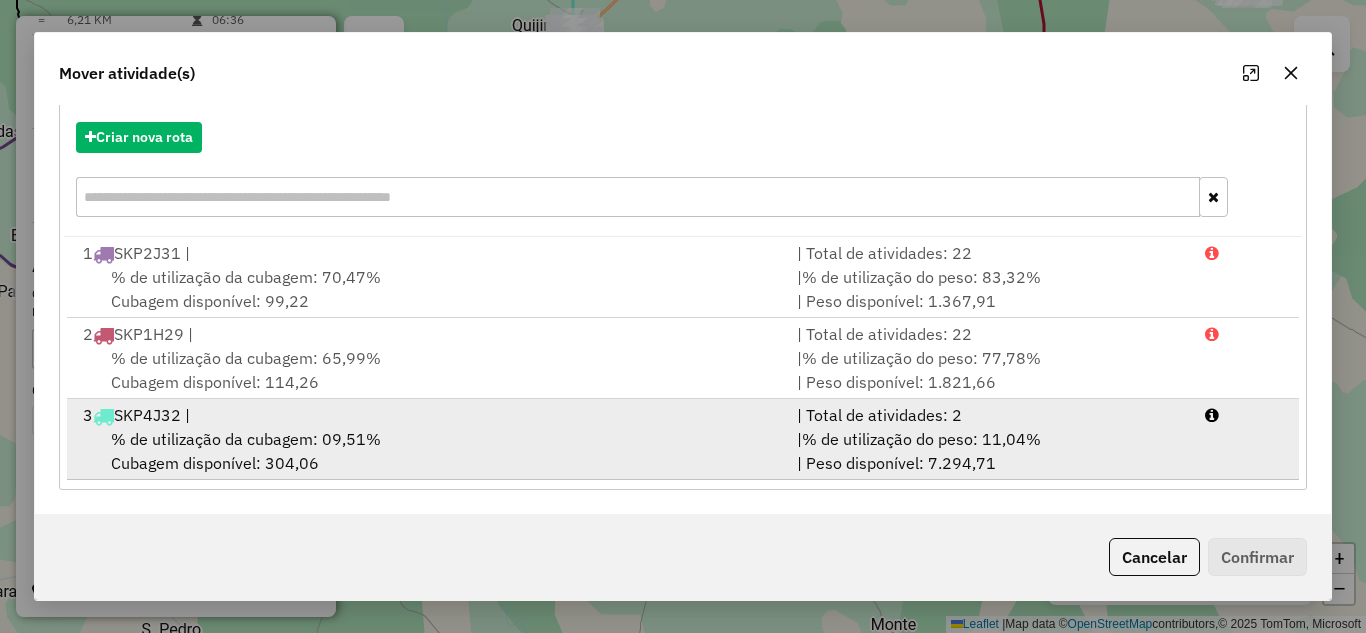 click on "% de utilização da cubagem: 09,51%  Cubagem disponível: 304,06" at bounding box center (428, 451) 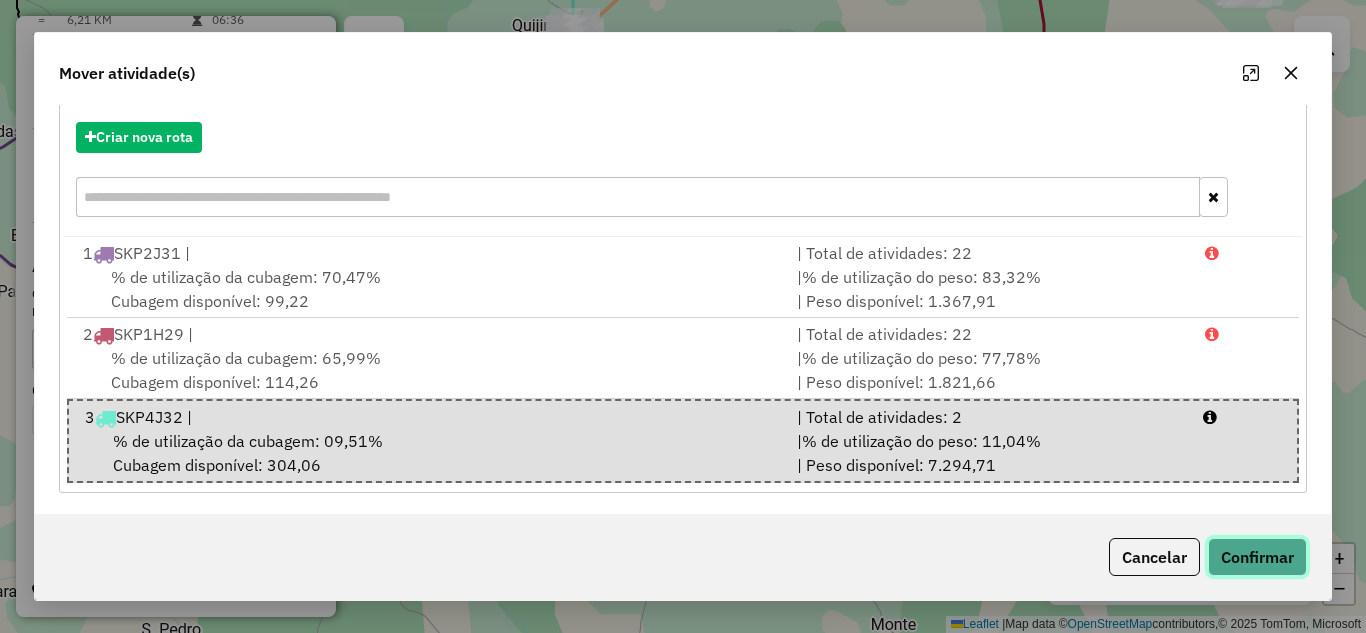 click on "Confirmar" 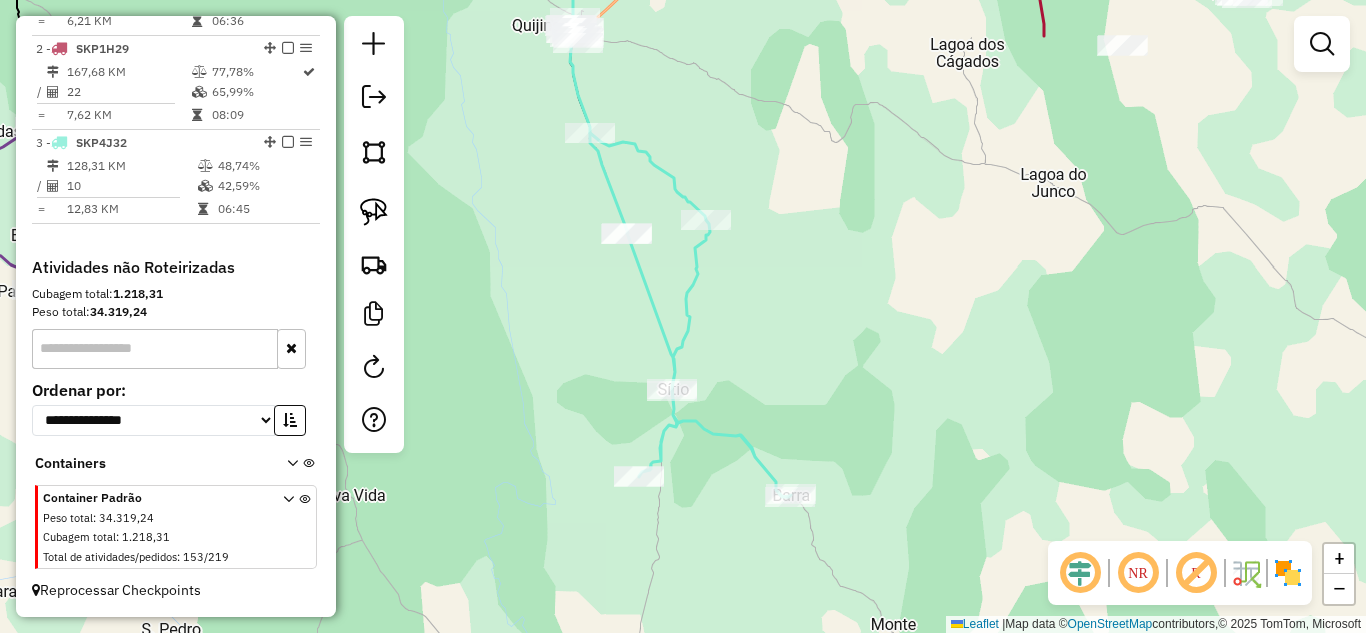 scroll, scrollTop: 824, scrollLeft: 0, axis: vertical 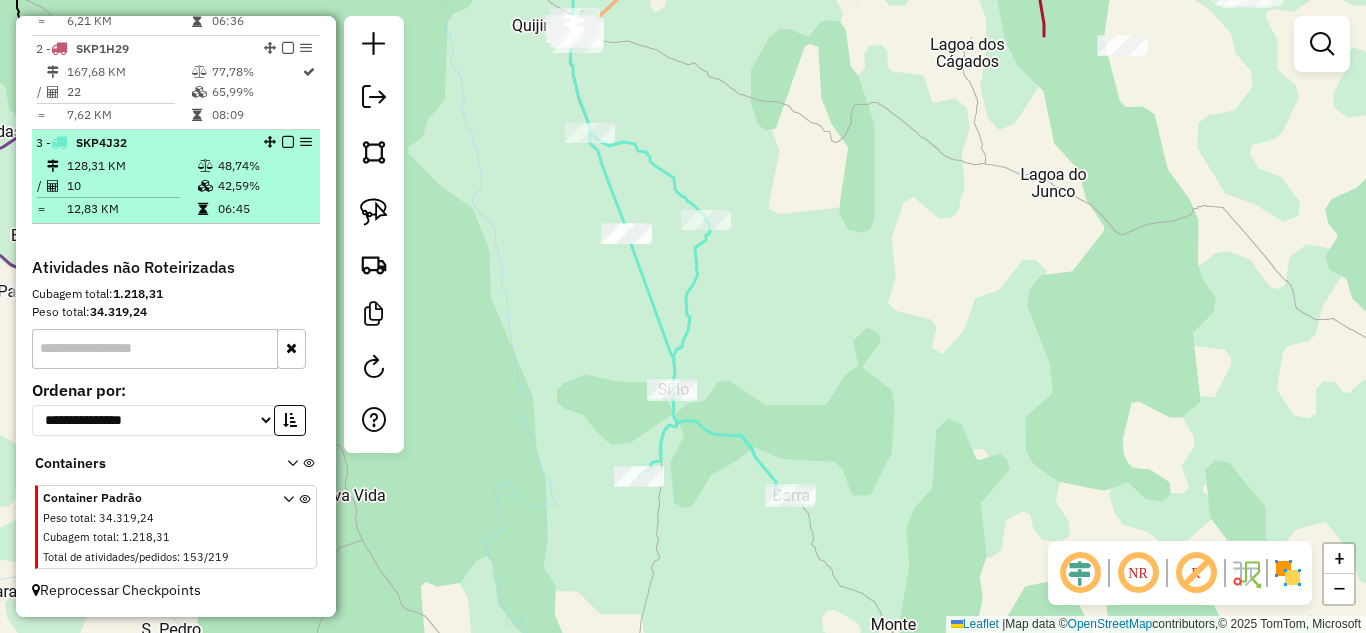 drag, startPoint x: 170, startPoint y: 184, endPoint x: 218, endPoint y: 184, distance: 48 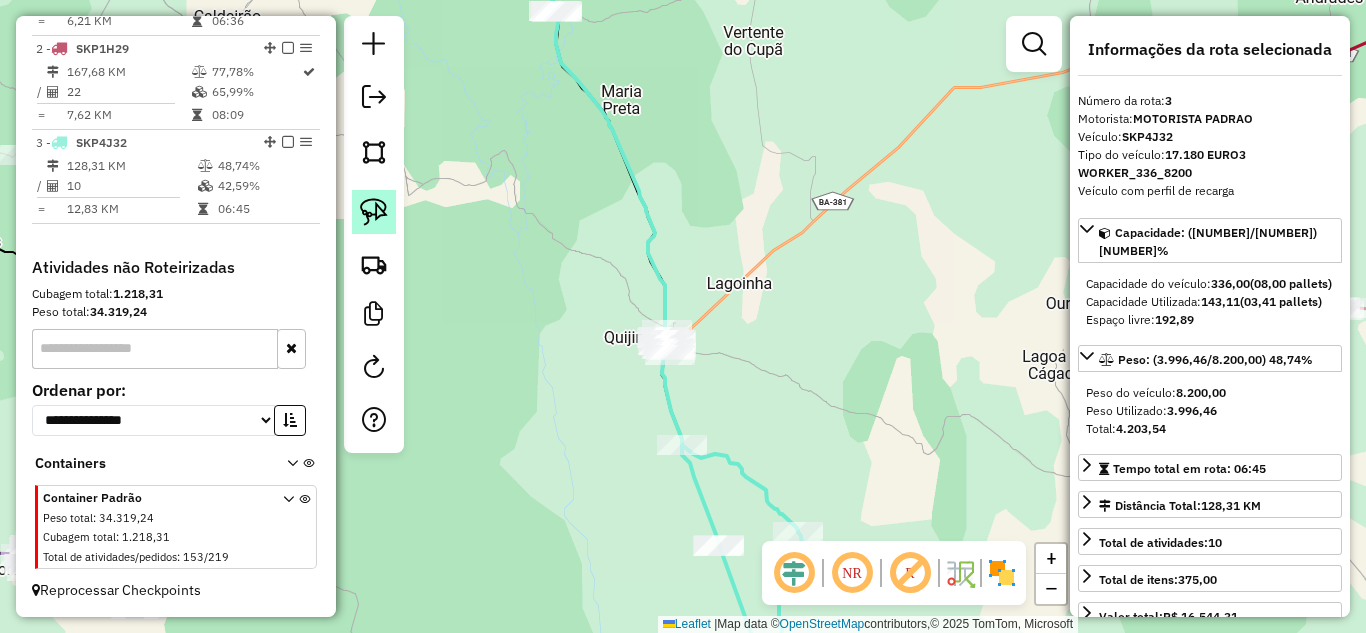 click 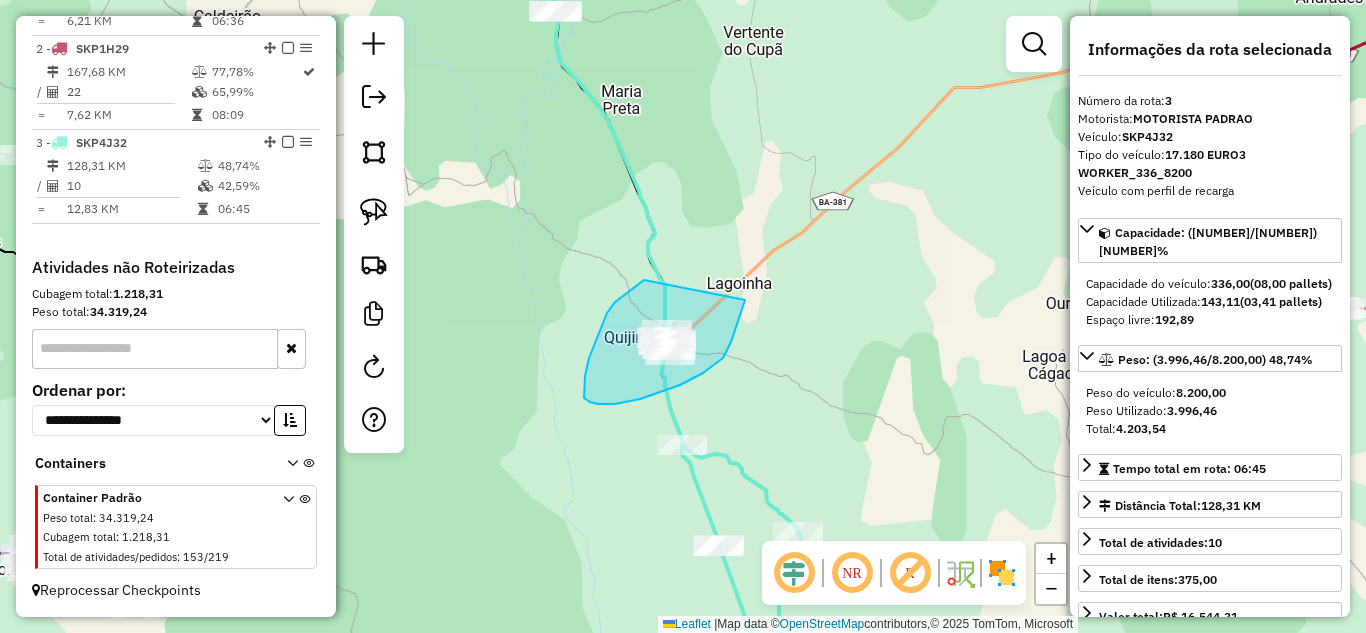 drag, startPoint x: 644, startPoint y: 280, endPoint x: 745, endPoint y: 300, distance: 102.96116 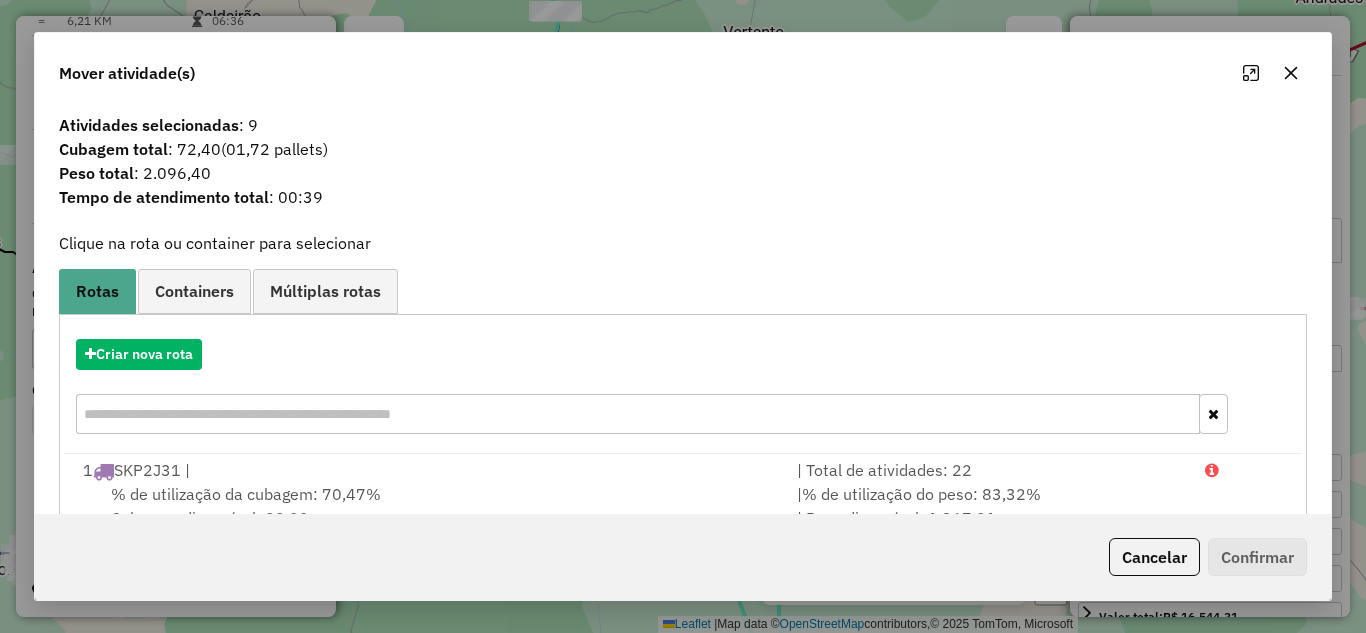 click 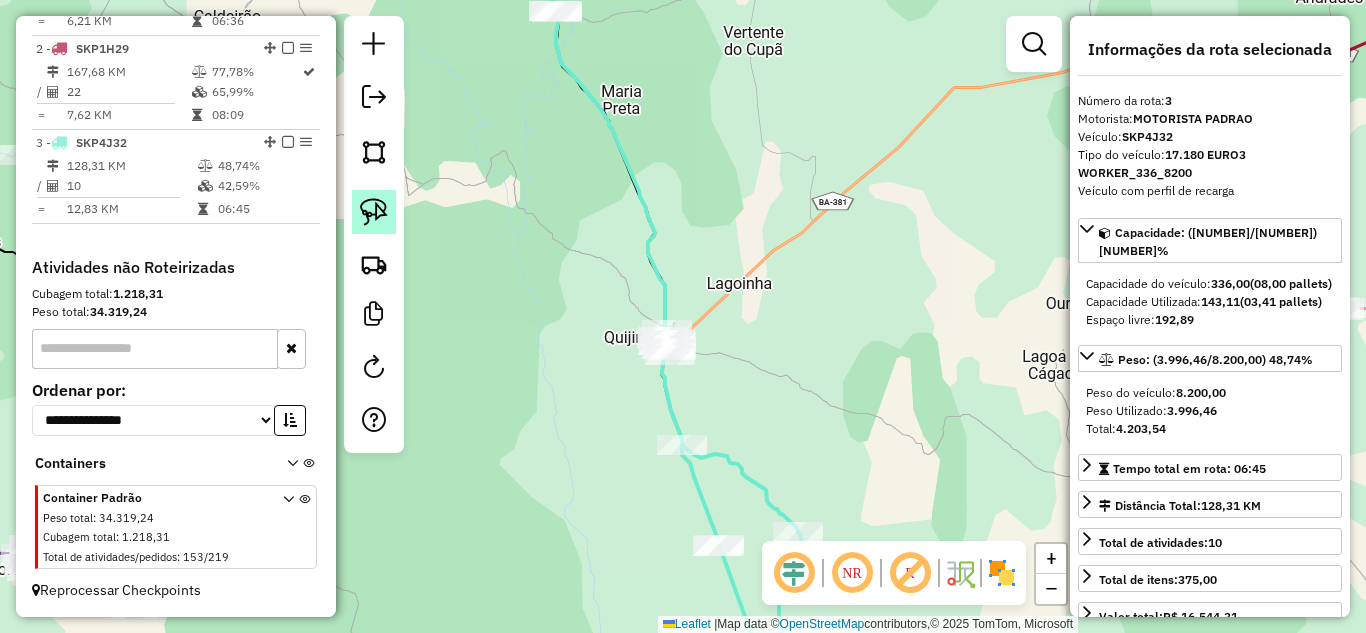 click 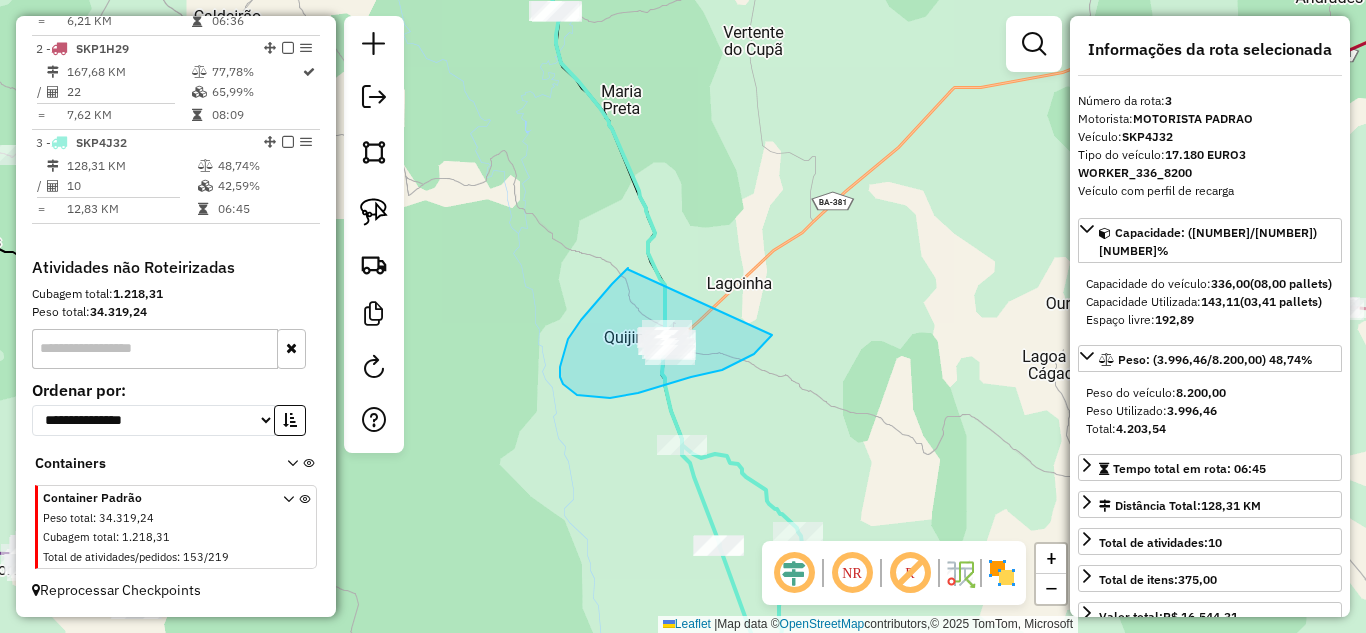 drag, startPoint x: 627, startPoint y: 269, endPoint x: 775, endPoint y: 316, distance: 155.28362 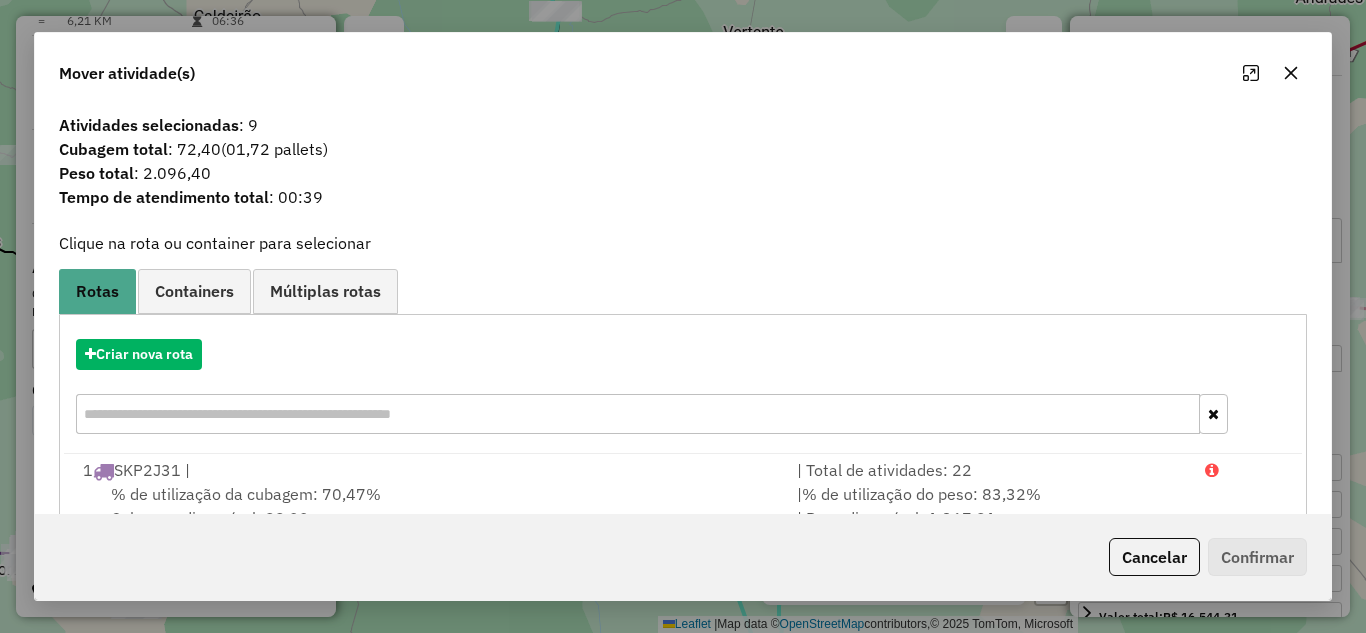 scroll, scrollTop: 217, scrollLeft: 0, axis: vertical 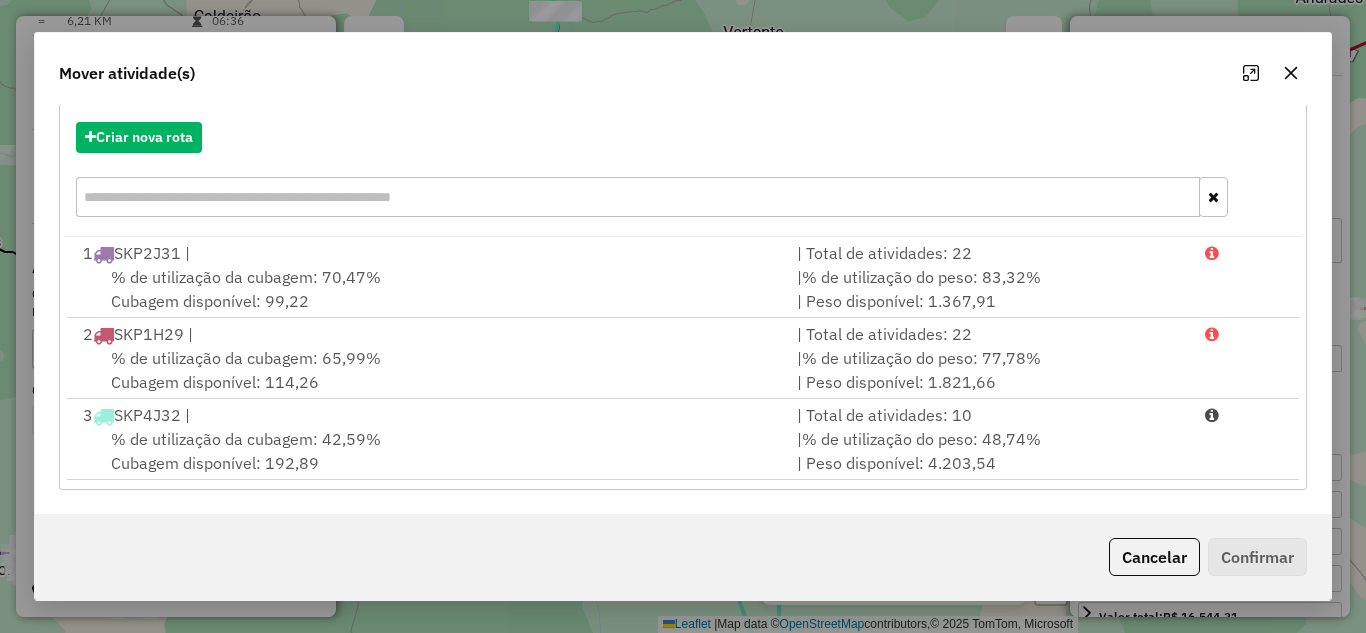 drag, startPoint x: 506, startPoint y: 434, endPoint x: 1066, endPoint y: 501, distance: 563.9938 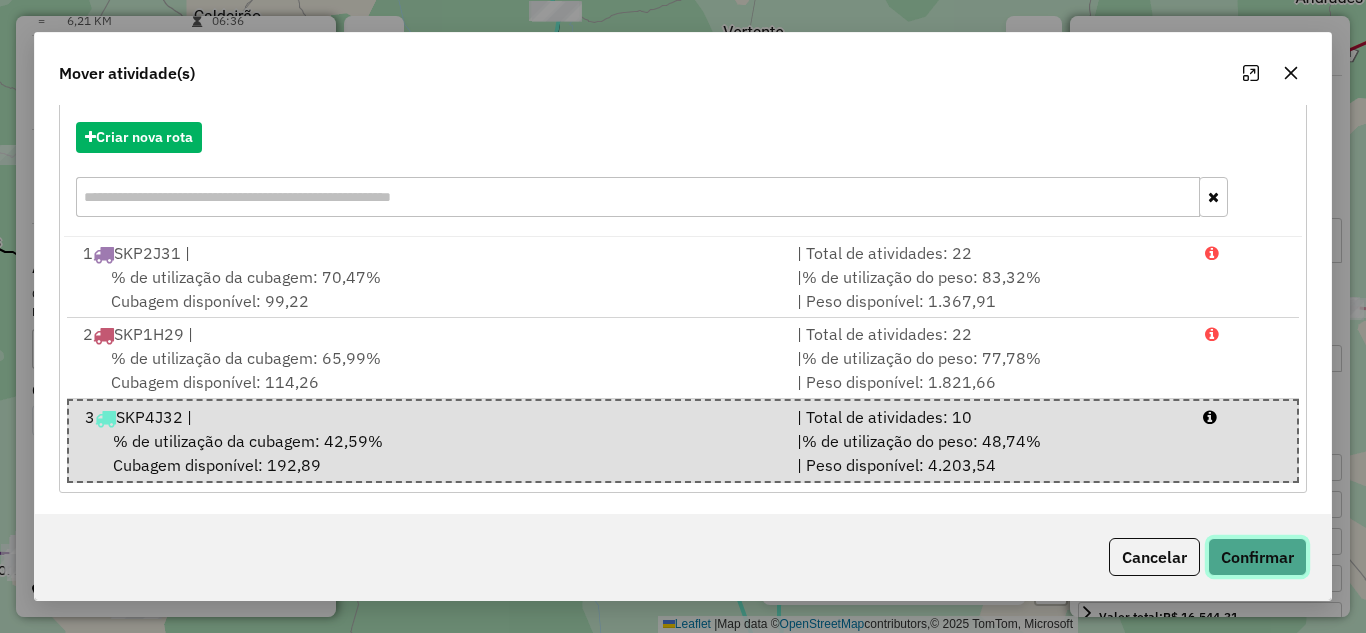 click on "Confirmar" 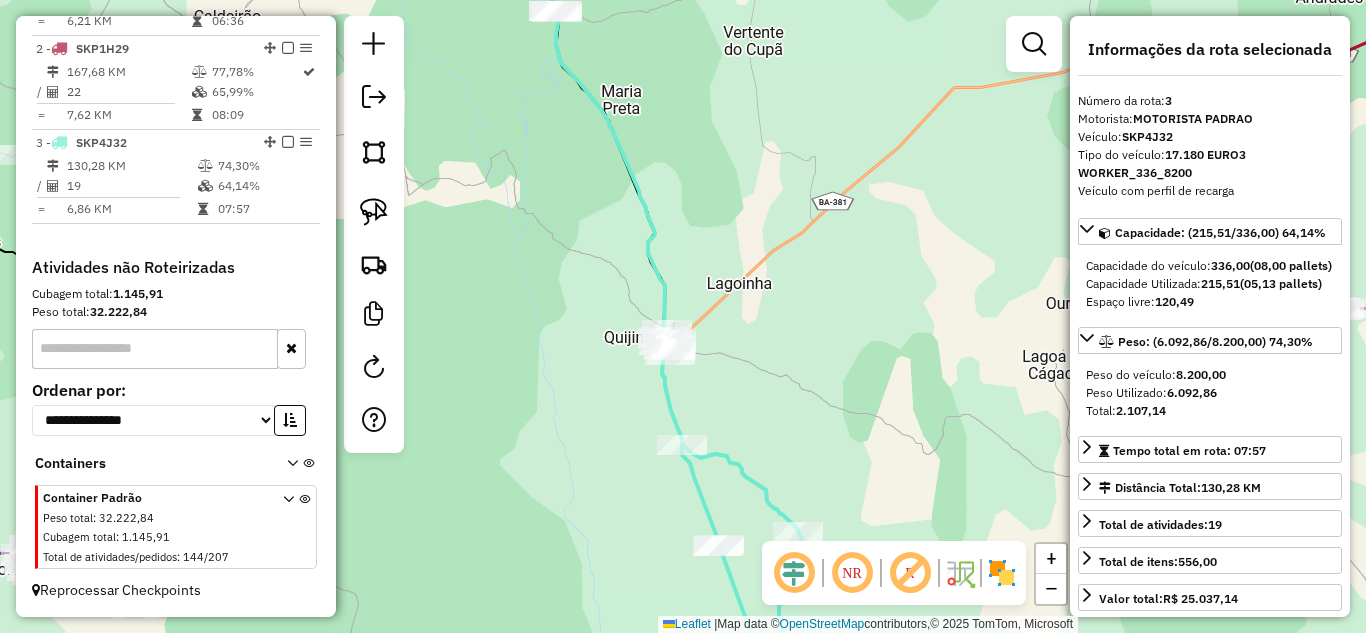 scroll, scrollTop: 0, scrollLeft: 0, axis: both 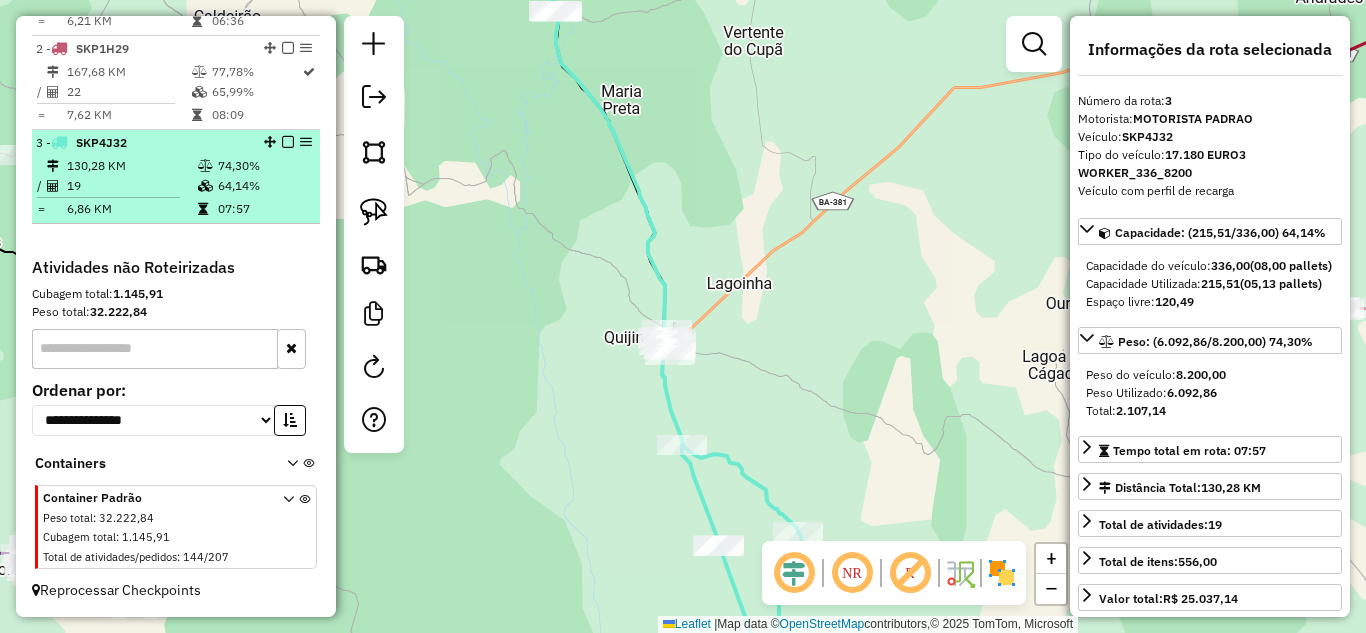 click on "[NUMBER] - [CODE] ([DISTANCE] [SPEED]) ([PERCENTAGE]% / [NUMBER] [PERCENTAGE]% = [DISTANCE] [TIME])" at bounding box center [176, 177] 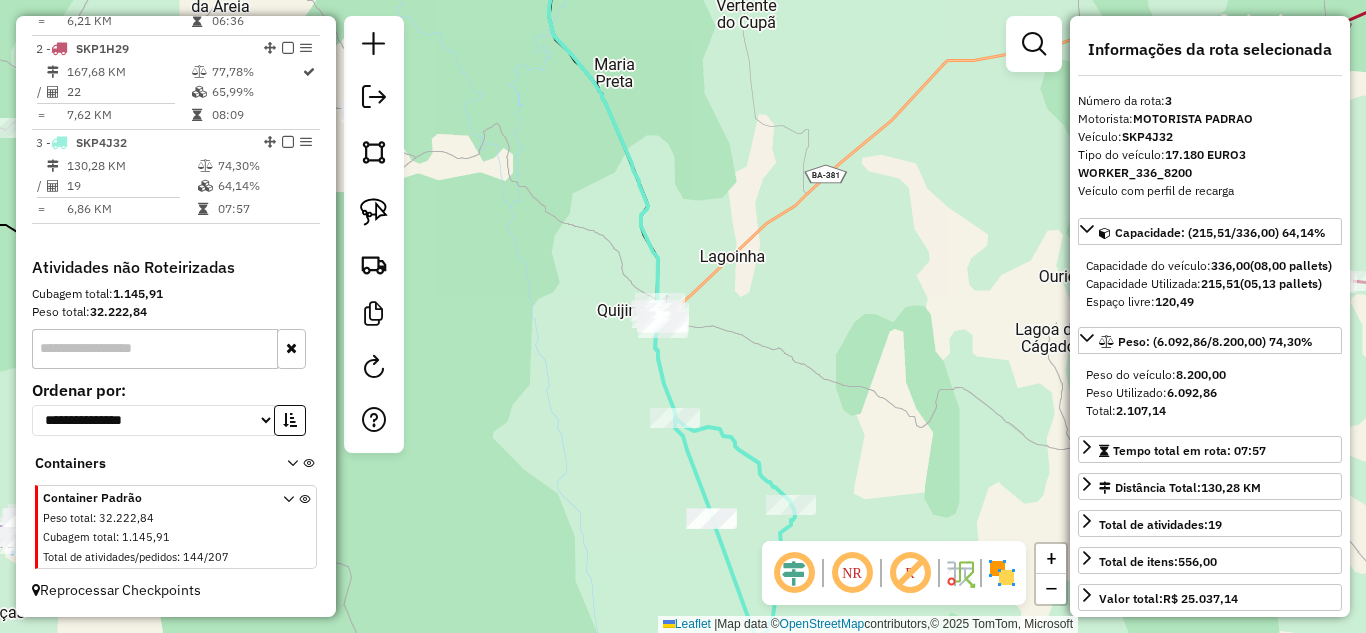 drag, startPoint x: 804, startPoint y: 433, endPoint x: 693, endPoint y: 243, distance: 220.04773 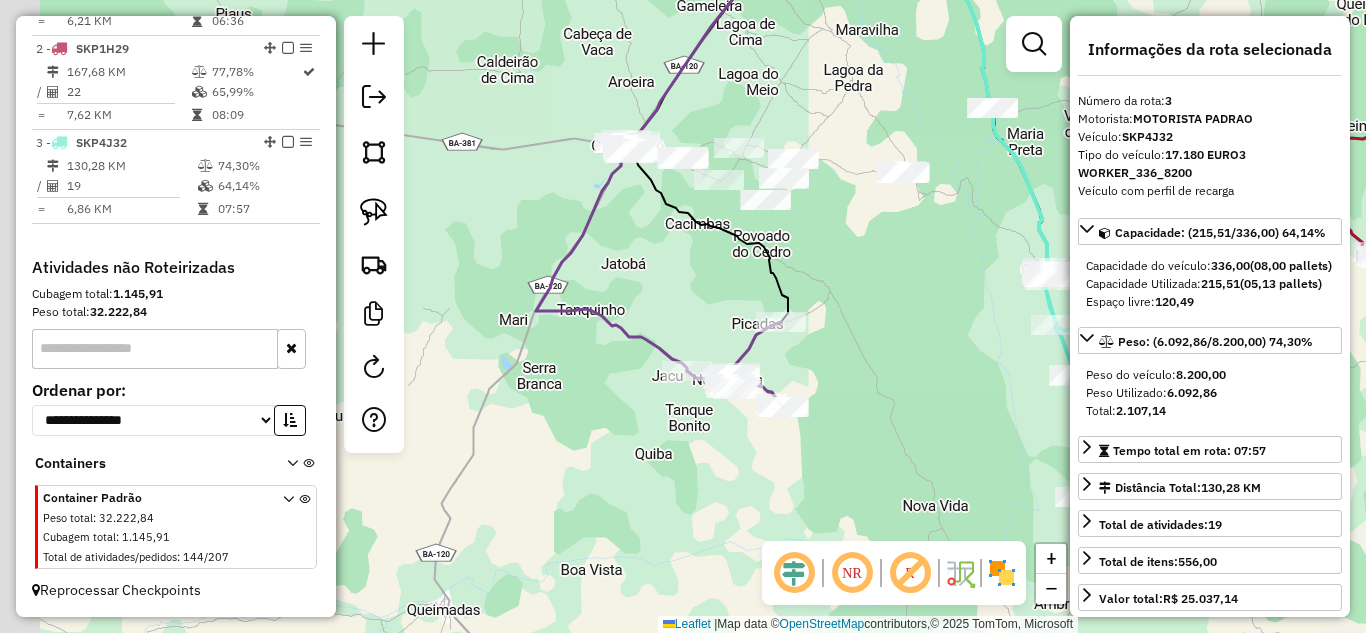 drag, startPoint x: 687, startPoint y: 361, endPoint x: 1197, endPoint y: 425, distance: 514 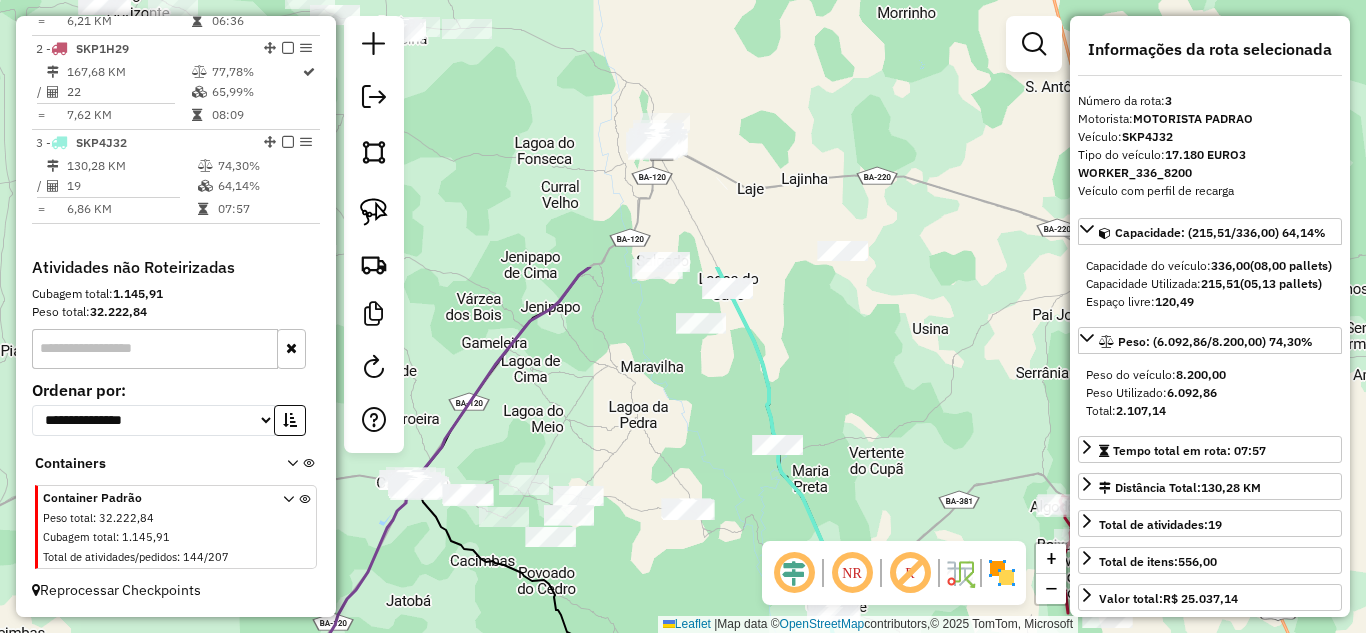 drag, startPoint x: 942, startPoint y: 253, endPoint x: 660, endPoint y: 583, distance: 434.07834 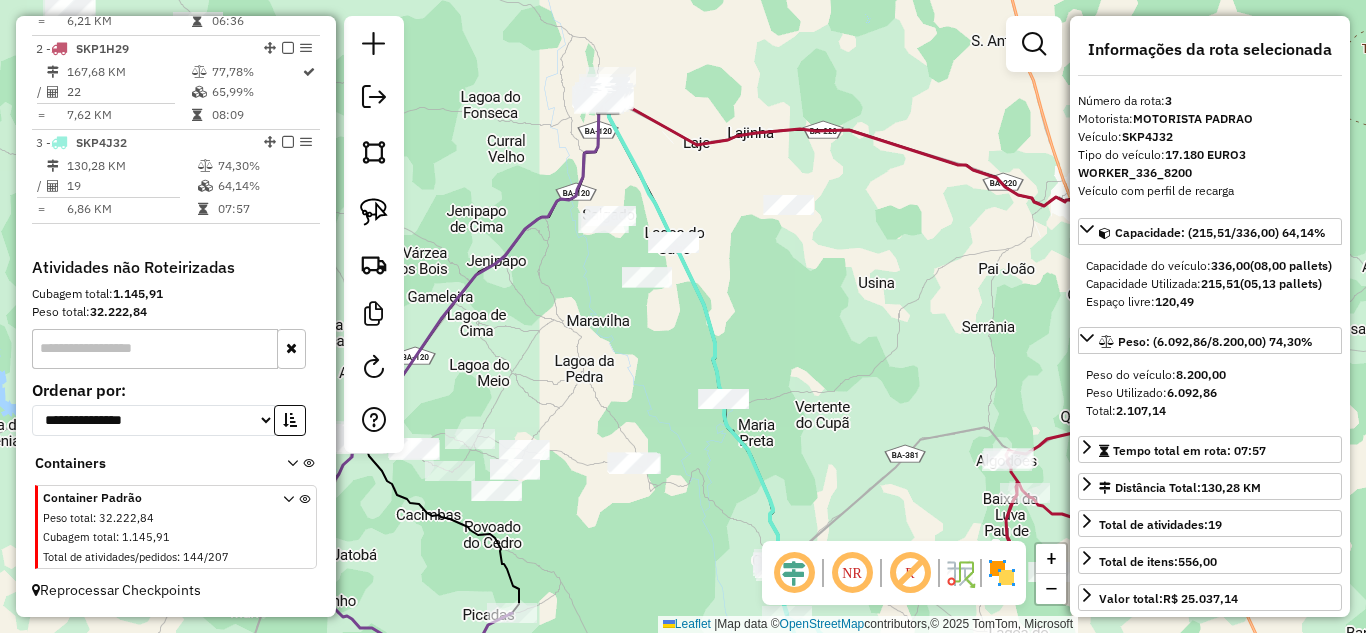 drag, startPoint x: 779, startPoint y: 353, endPoint x: 692, endPoint y: 280, distance: 113.56936 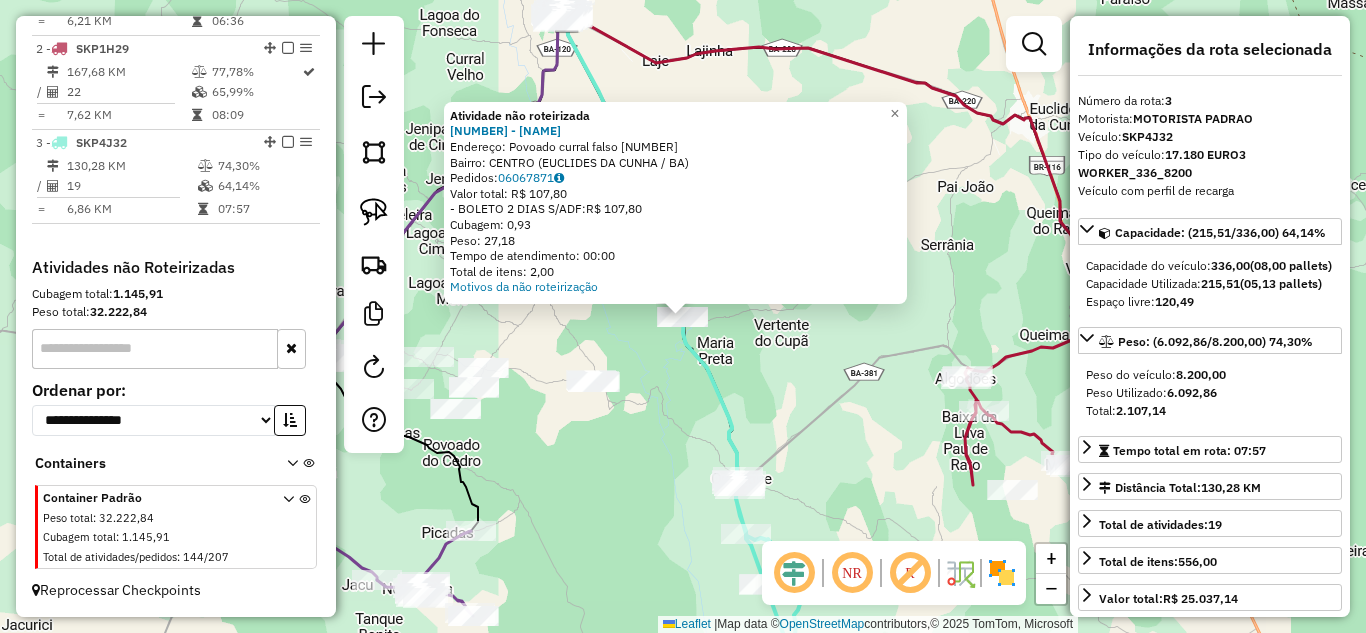 click on "Atividade não roteirizada [NUMBER] - [NAME]  Endereço:  [NAME] [NUMBER]   Bairro: [NAME] ([NAME] / [STATE])   Pedidos:  [NUMBER]   Valor total: [CURRENCY] [NUMBER]   - [NAME] [NUMBER] [NAME]:  [CURRENCY] [NUMBER]   Cubagem: [NUMBER]   Peso: [NUMBER]   Tempo de atendimento: [TIME]   Total de itens: [NUMBER]  Motivos da não roteirização × Janela de atendimento Grade de atendimento Capacidade Transportadoras Veículos Cliente Pedidos  Rotas Selecione os dias de semana para filtrar as janelas de atendimento  Seg   Ter   Qua   Qui   Sex   Sáb   Dom  Informe o período da janela de atendimento: De: Até:  Filtrar exatamente a janela do cliente  Considerar janela de atendimento padrão  Selecione os dias de semana para filtrar as grades de atendimento  Seg   Ter   Qua   Qui   Sex   Sáb   Dom   Considerar clientes sem dia de atendimento cadastrado  Clientes fora do dia de atendimento selecionado Filtrar as atividades entre os valores definidos abaixo:  Peso mínimo:   Peso máximo:   Cubagem mínima:   Cubagem máxima:   De:  De:" 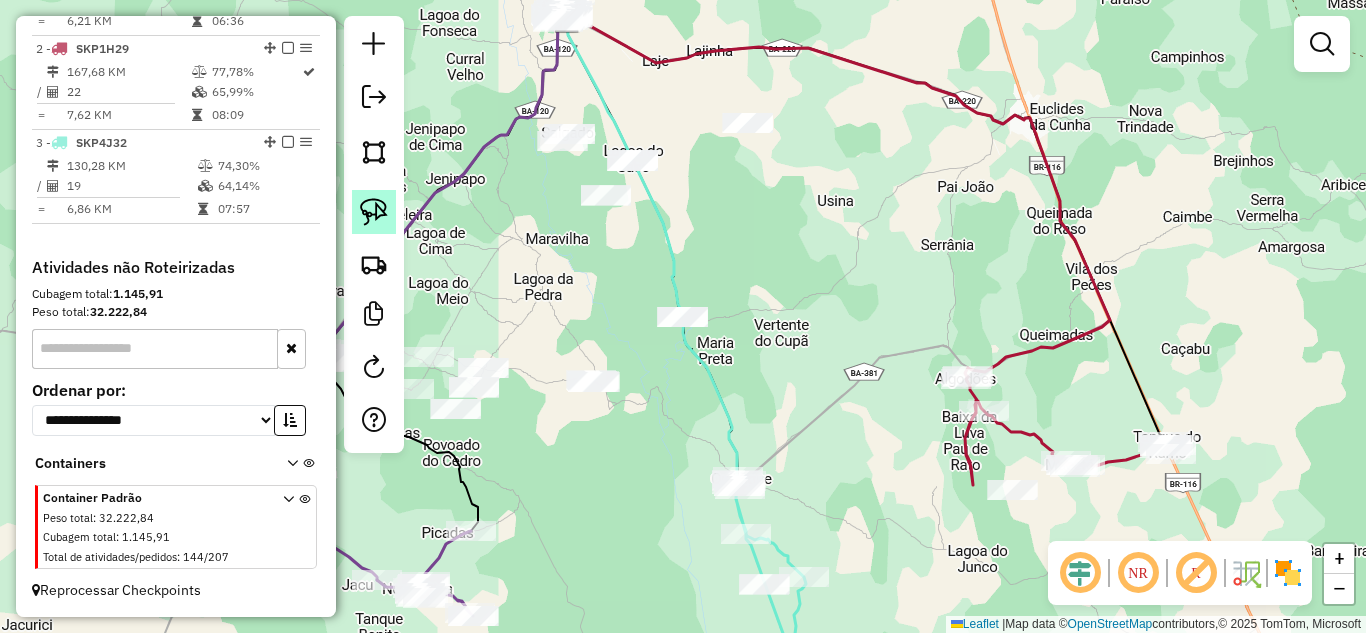 drag, startPoint x: 371, startPoint y: 213, endPoint x: 437, endPoint y: 200, distance: 67.26812 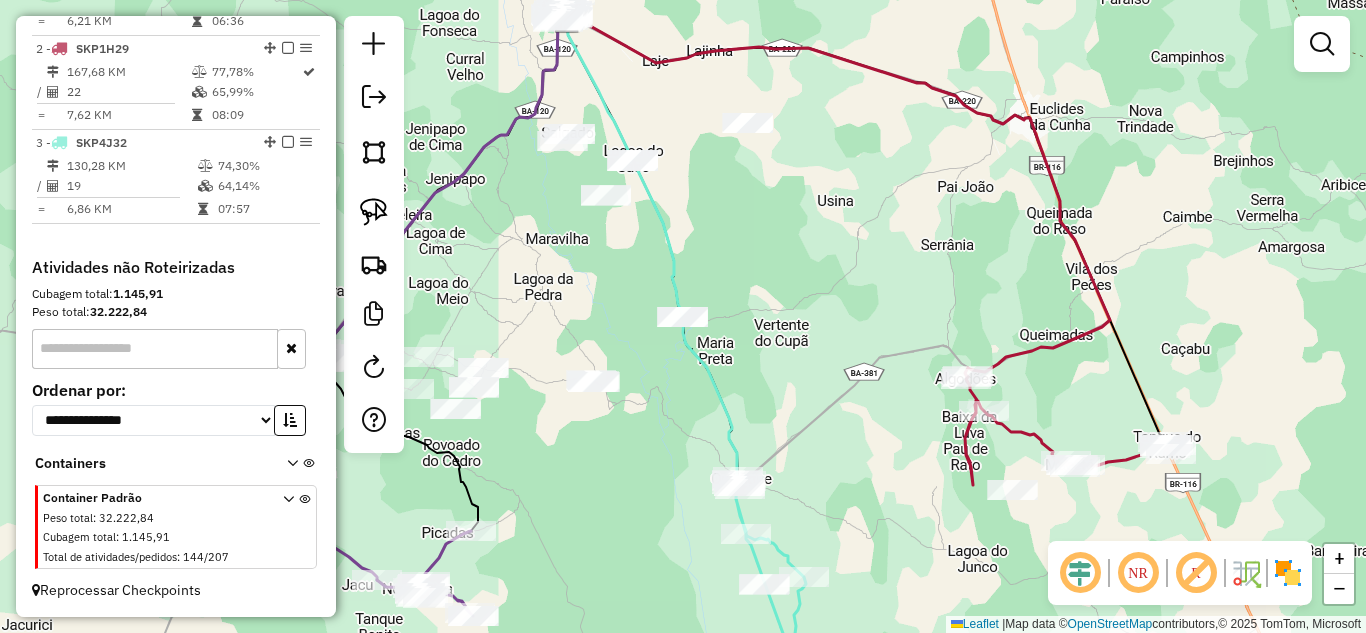 click 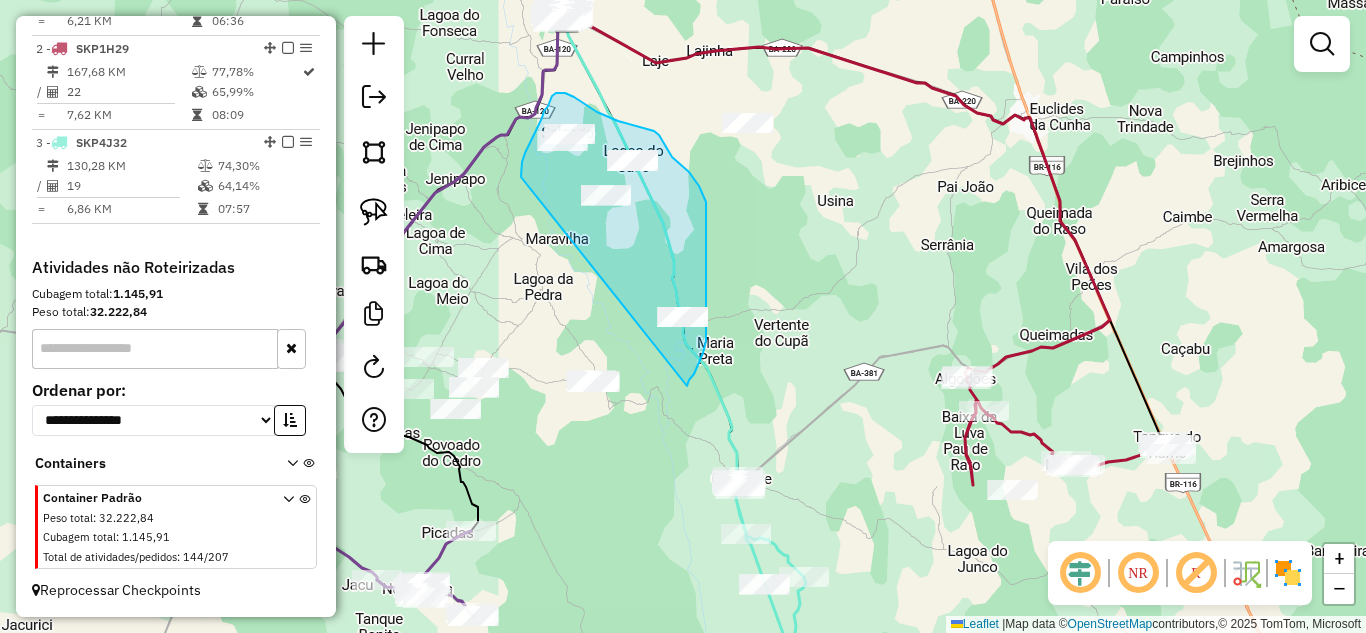 drag, startPoint x: 521, startPoint y: 177, endPoint x: 687, endPoint y: 386, distance: 266.90262 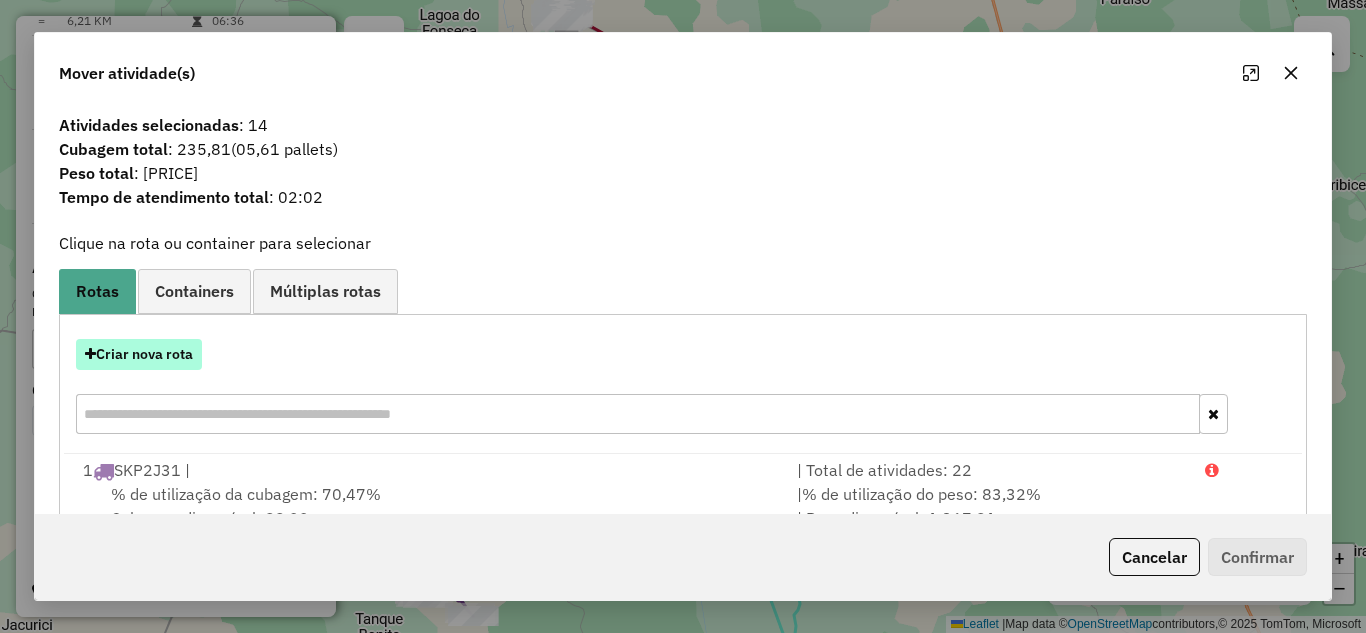 click on "Criar nova rota" at bounding box center (139, 354) 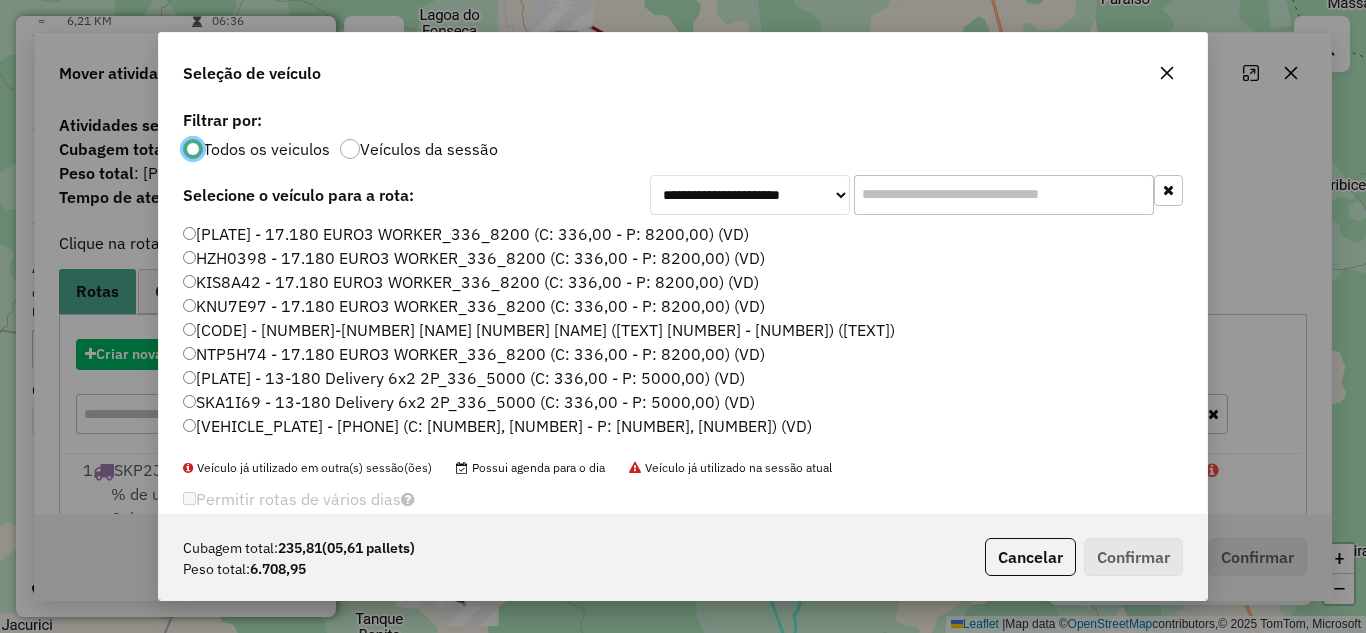 scroll, scrollTop: 11, scrollLeft: 6, axis: both 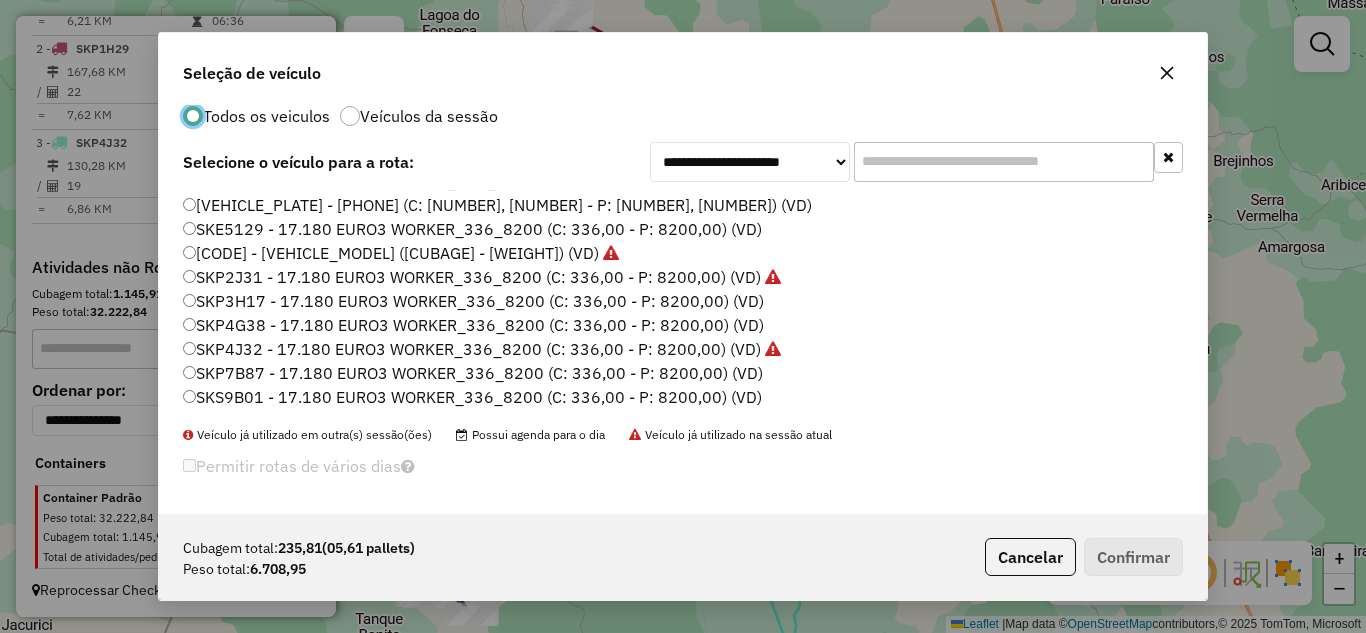 click on "SKP4G38 - 17.180 EURO3 WORKER_336_8200 (C: 336,00 - P: 8200,00) (VD)" 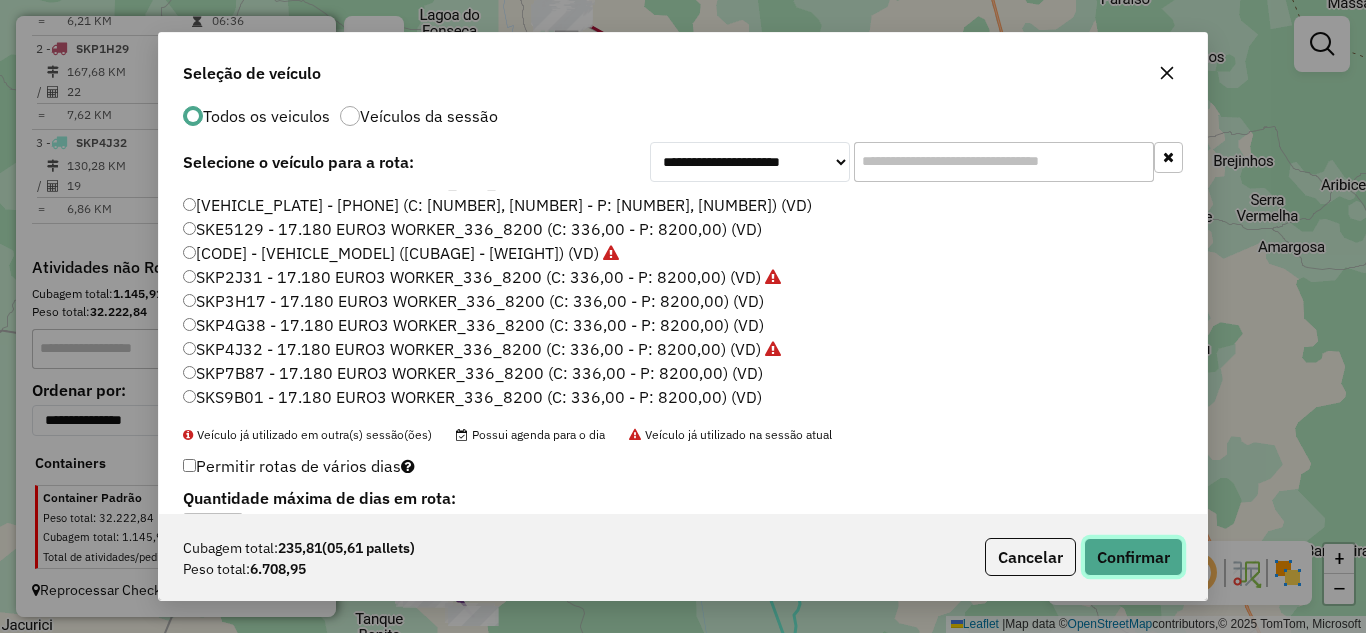 click on "Confirmar" 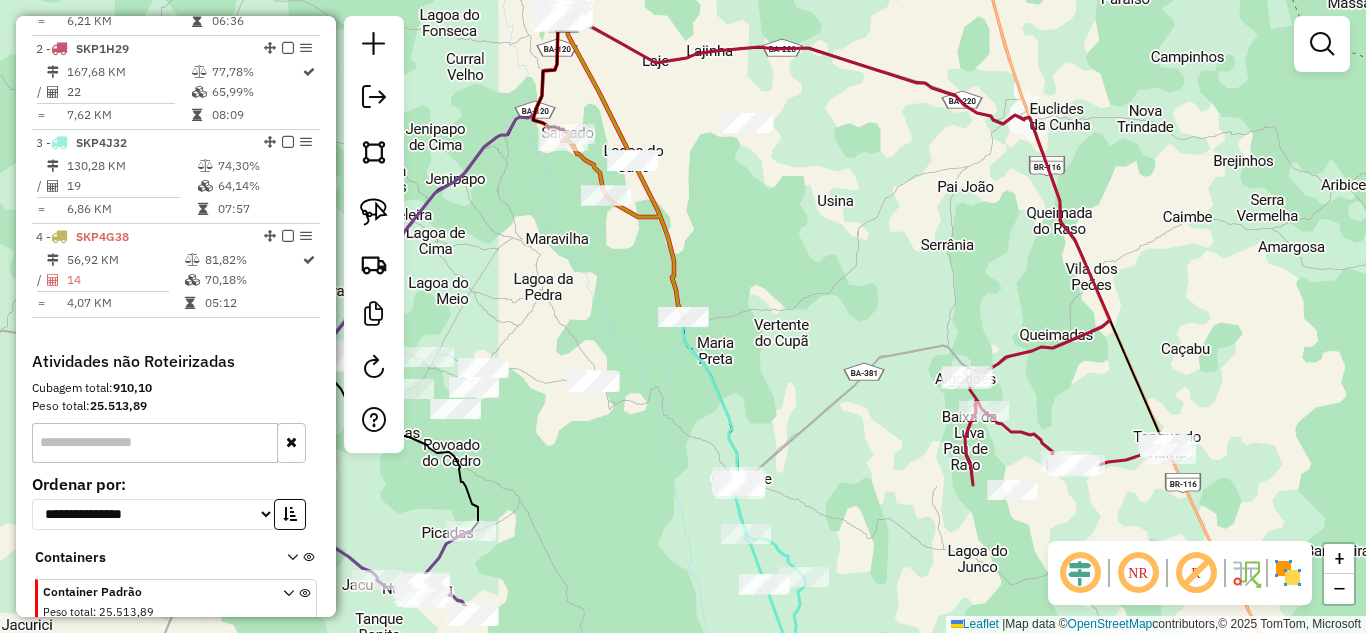 scroll, scrollTop: 825, scrollLeft: 0, axis: vertical 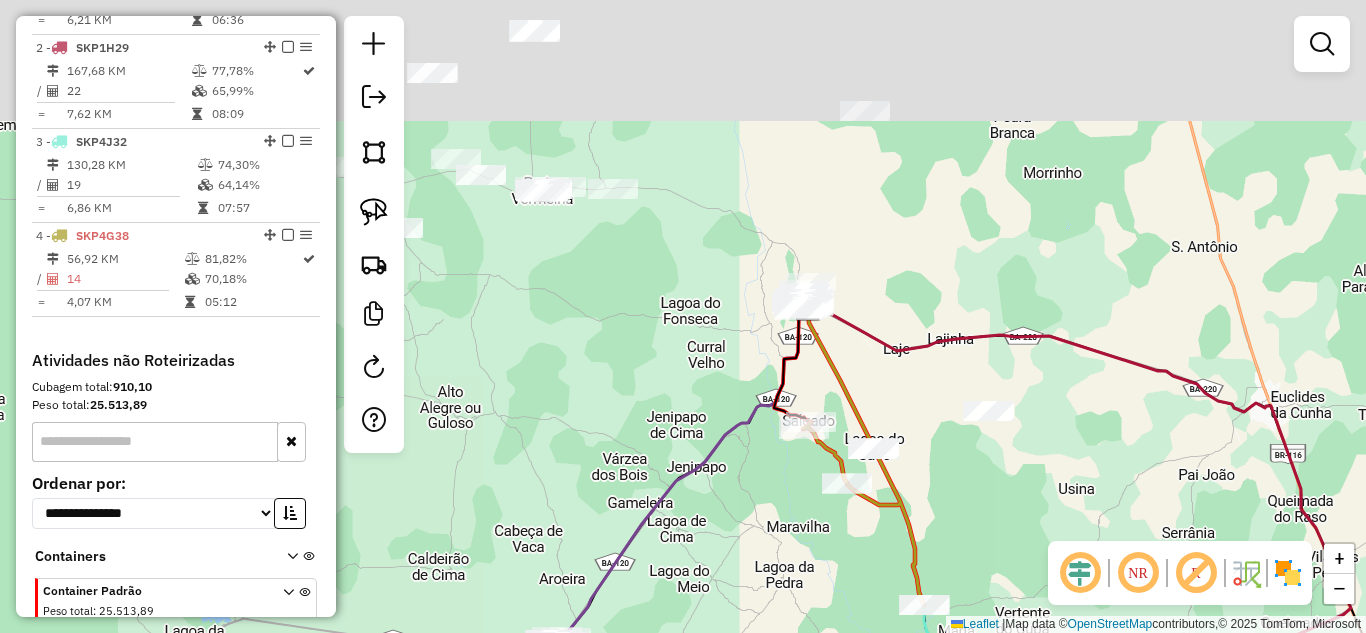 drag, startPoint x: 933, startPoint y: 291, endPoint x: 1060, endPoint y: 601, distance: 335.00598 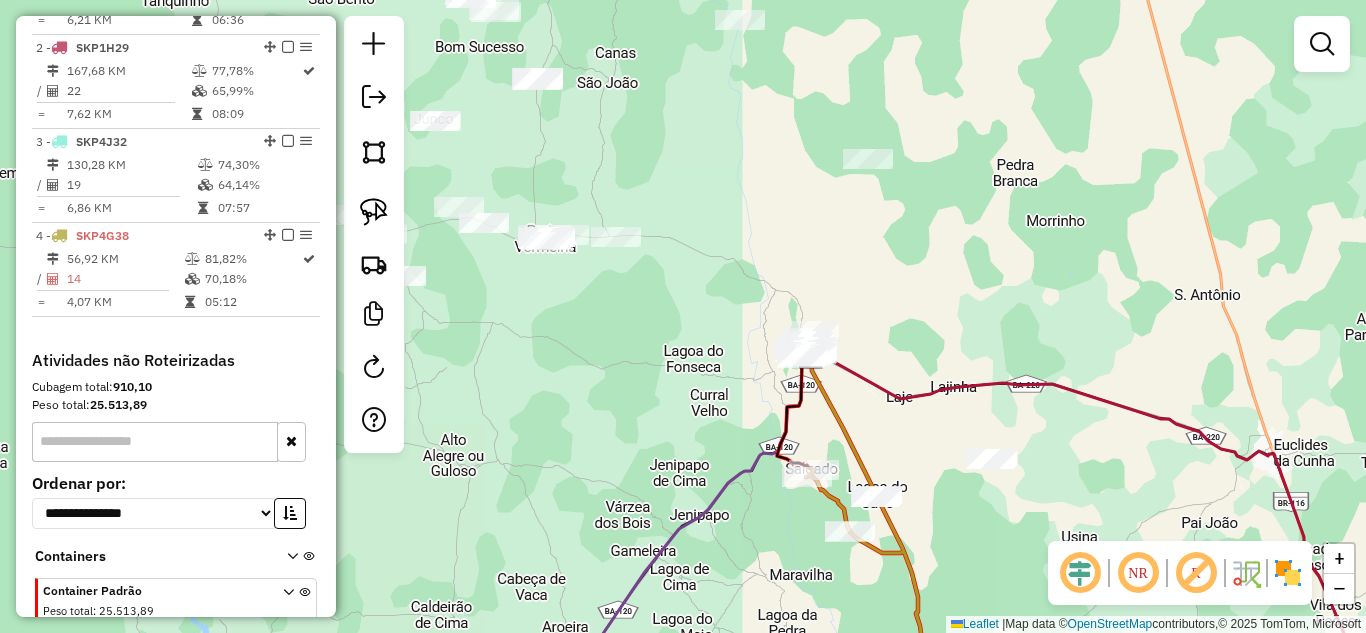 drag, startPoint x: 624, startPoint y: 355, endPoint x: 557, endPoint y: 305, distance: 83.60024 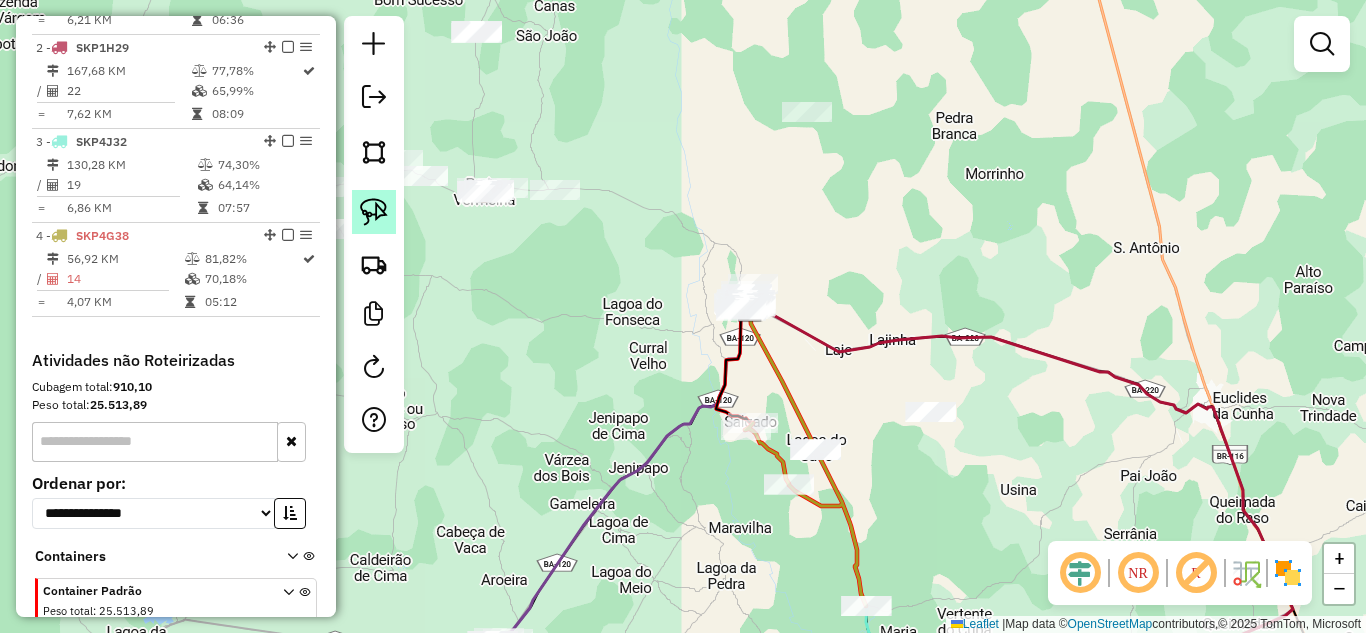 click 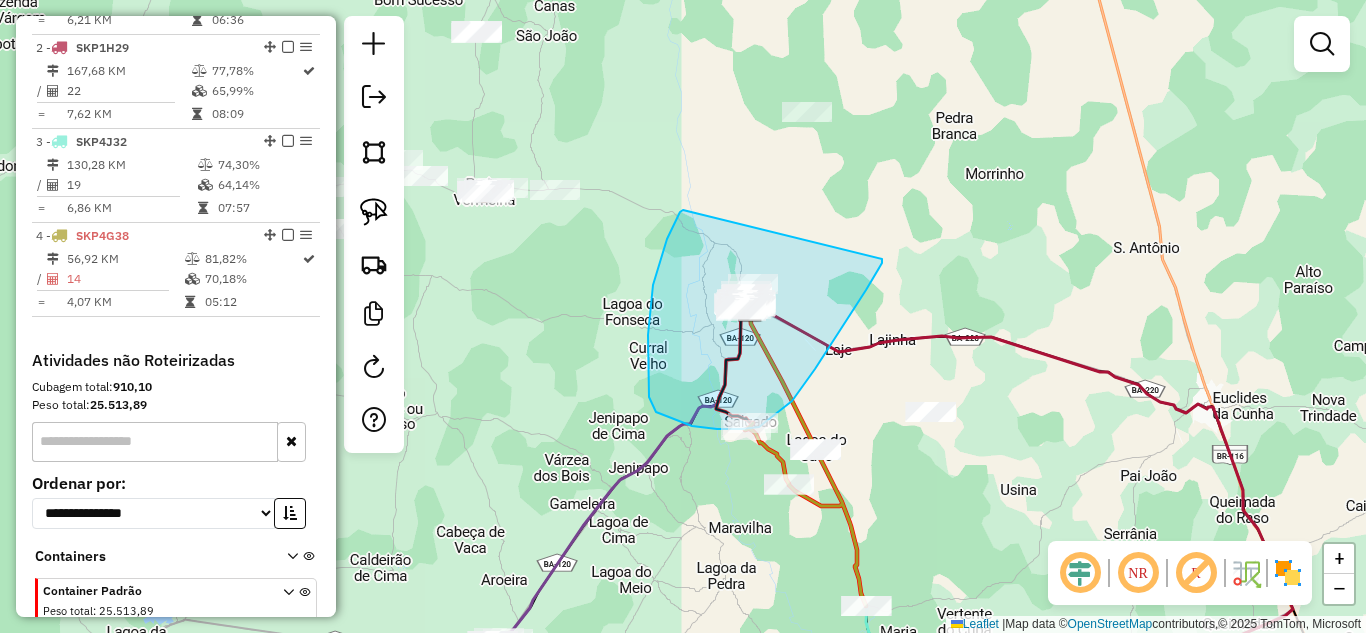 drag, startPoint x: 683, startPoint y: 210, endPoint x: 882, endPoint y: 259, distance: 204.9439 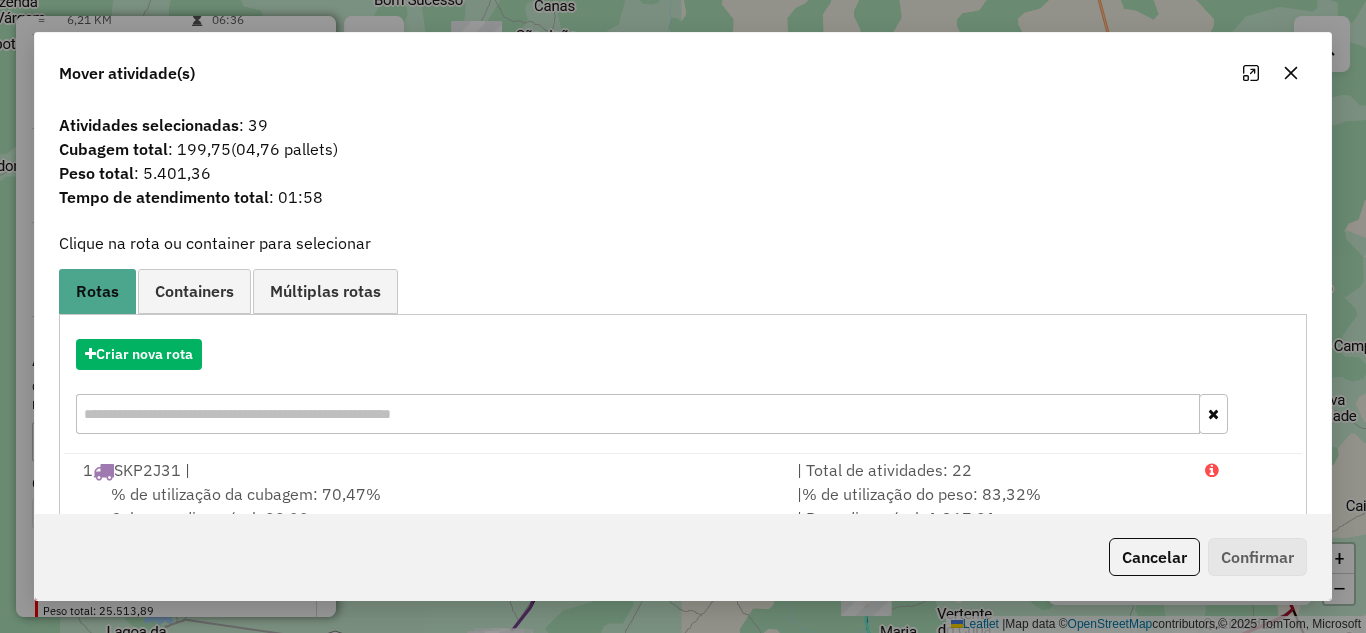 click 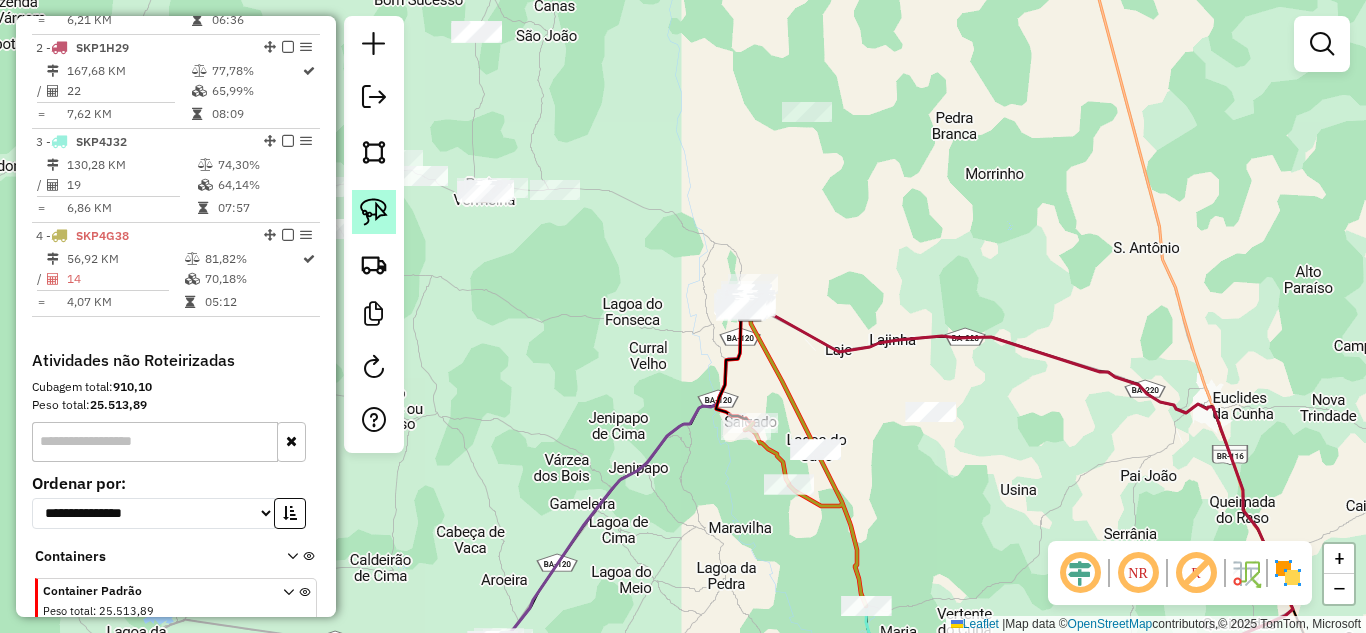 drag, startPoint x: 376, startPoint y: 222, endPoint x: 647, endPoint y: 269, distance: 275.04544 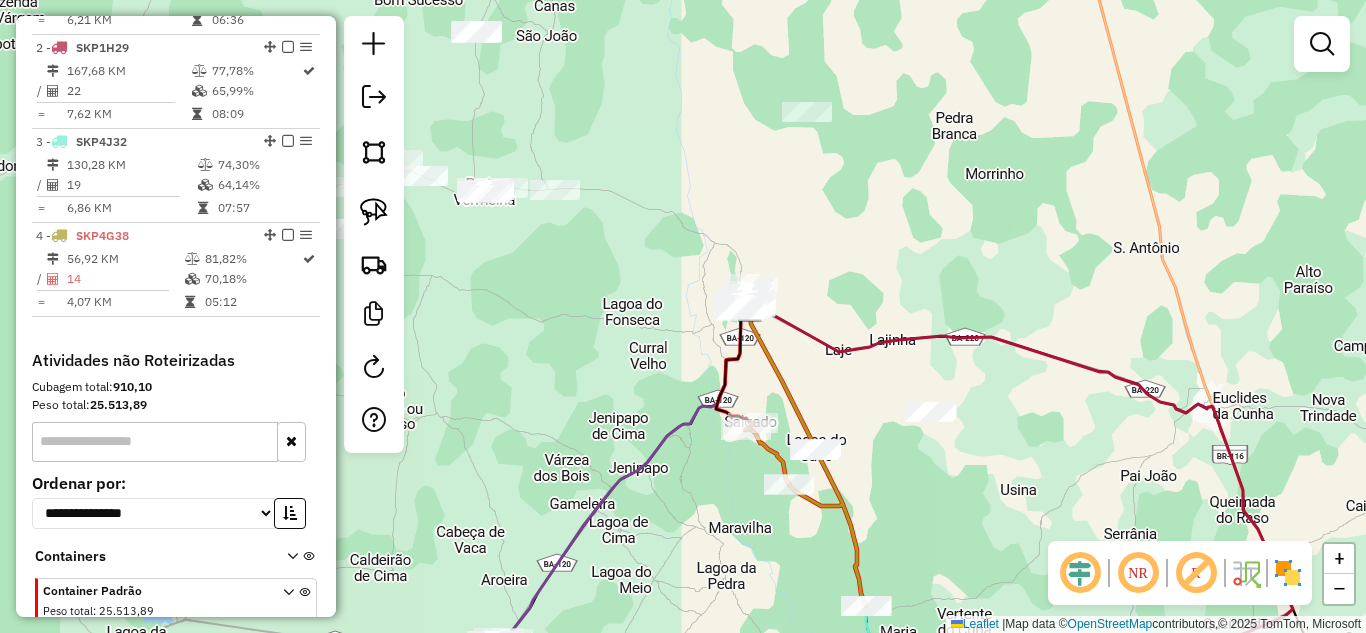 click 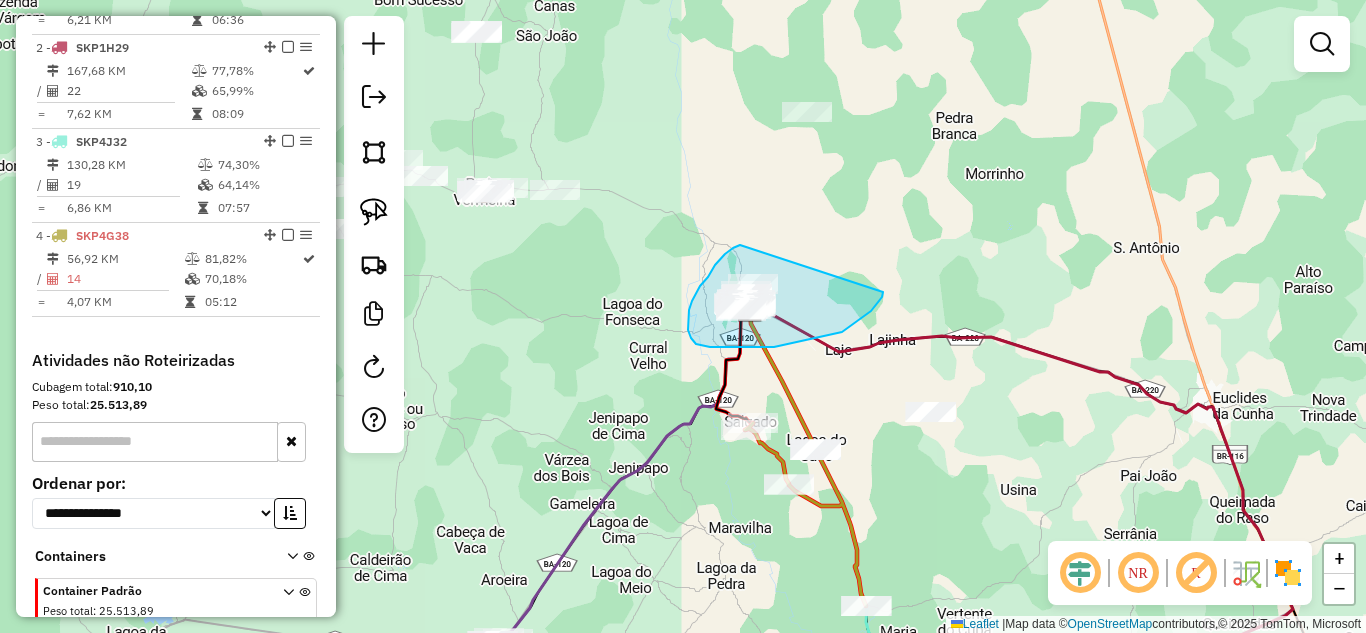 drag, startPoint x: 740, startPoint y: 245, endPoint x: 883, endPoint y: 292, distance: 150.52574 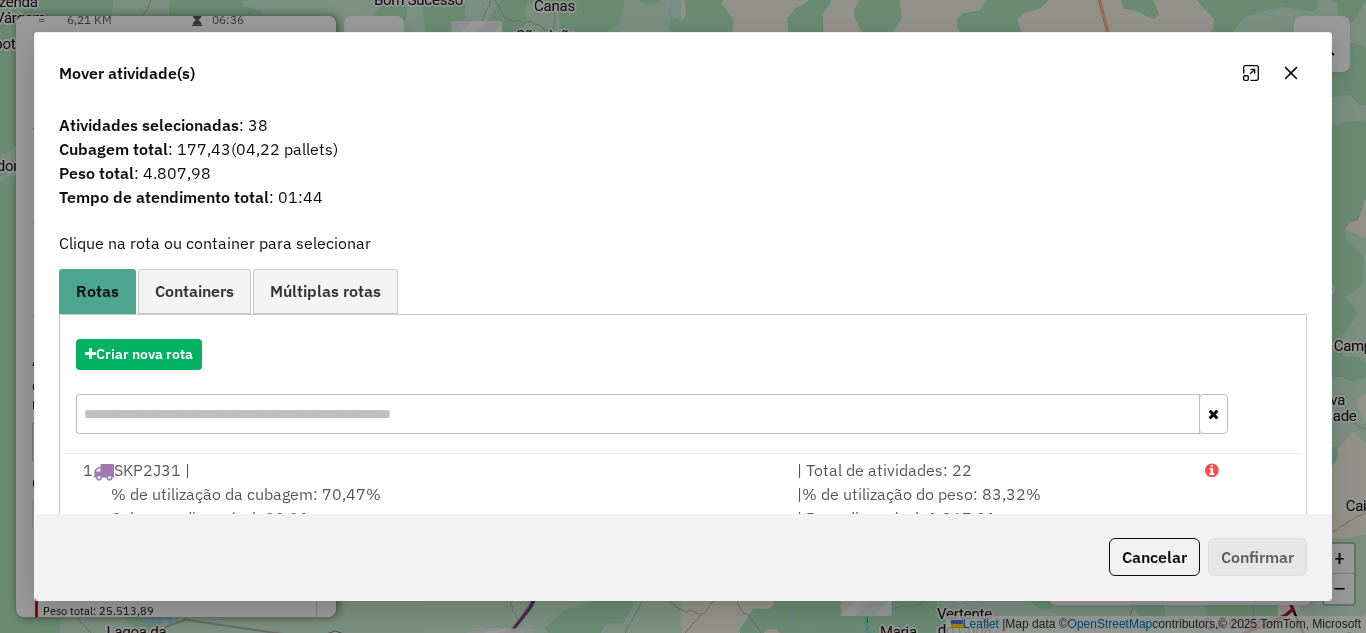 click 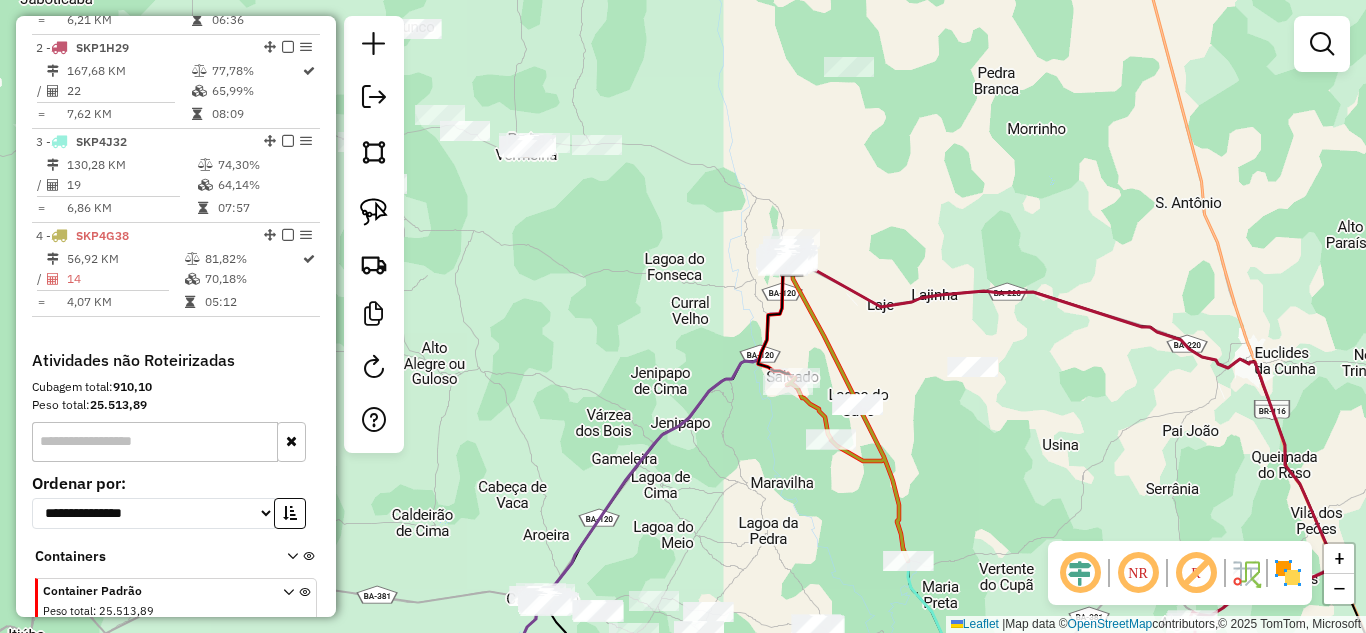 drag, startPoint x: 878, startPoint y: 280, endPoint x: 1065, endPoint y: 12, distance: 326.792 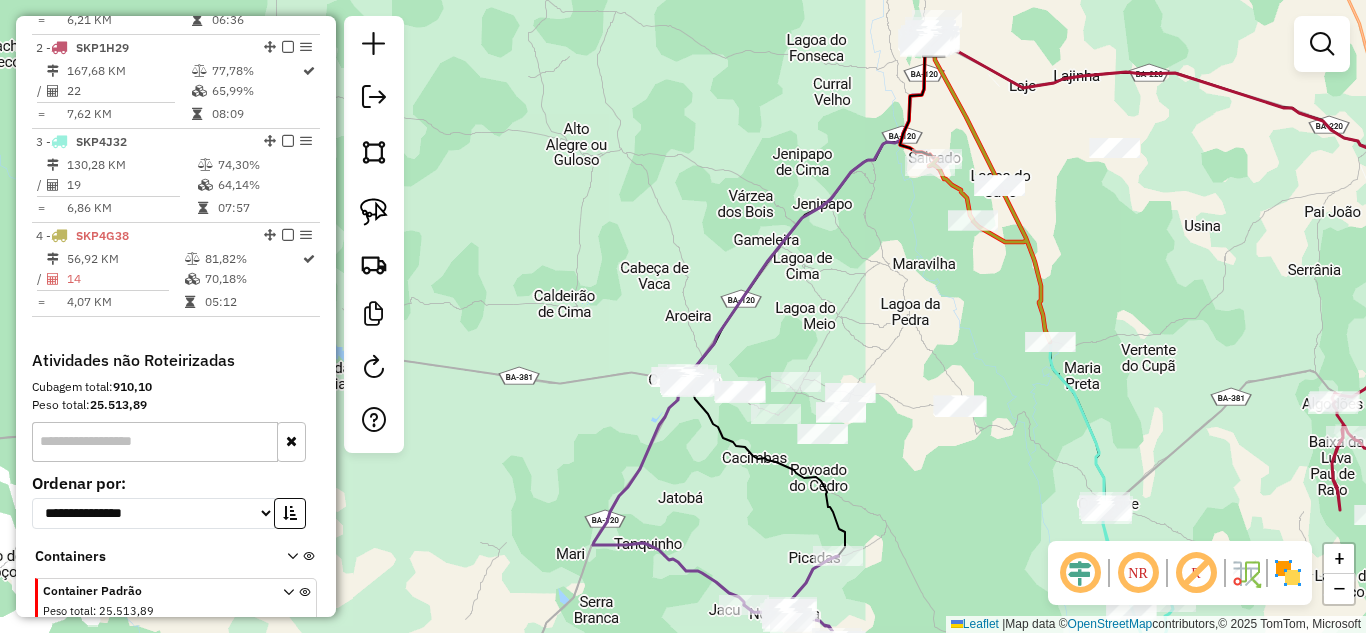 drag, startPoint x: 906, startPoint y: 292, endPoint x: 853, endPoint y: 211, distance: 96.79876 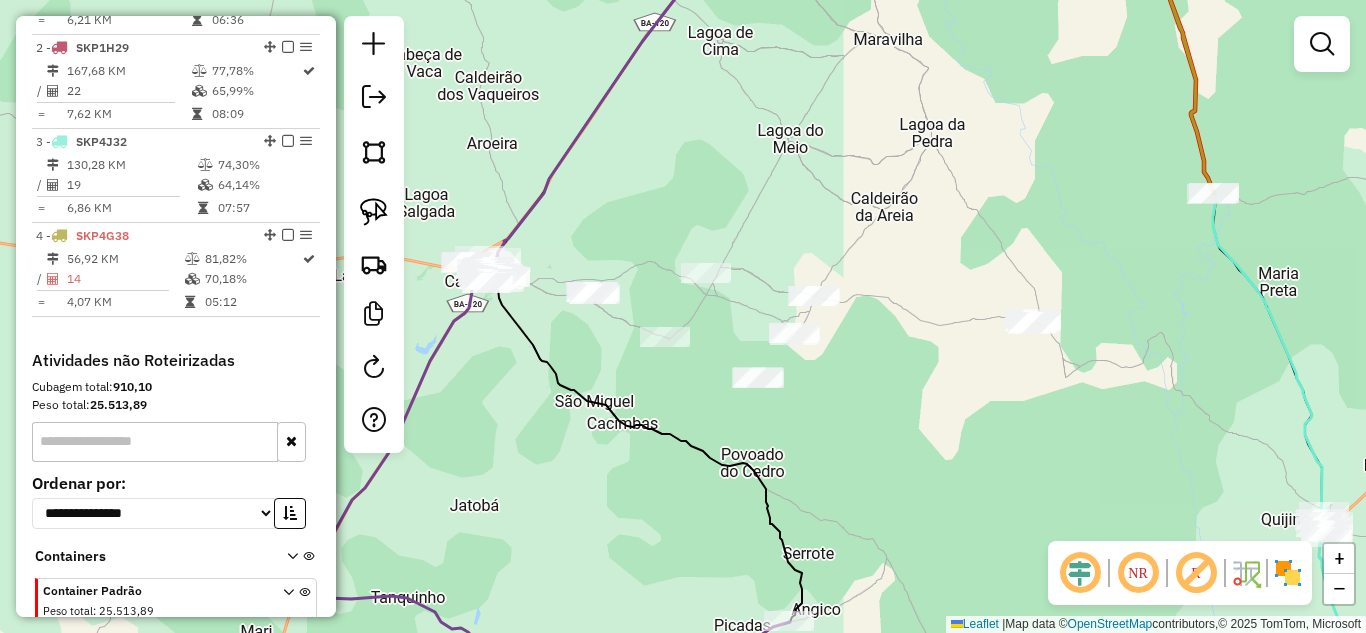 drag, startPoint x: 373, startPoint y: 217, endPoint x: 522, endPoint y: 219, distance: 149.01343 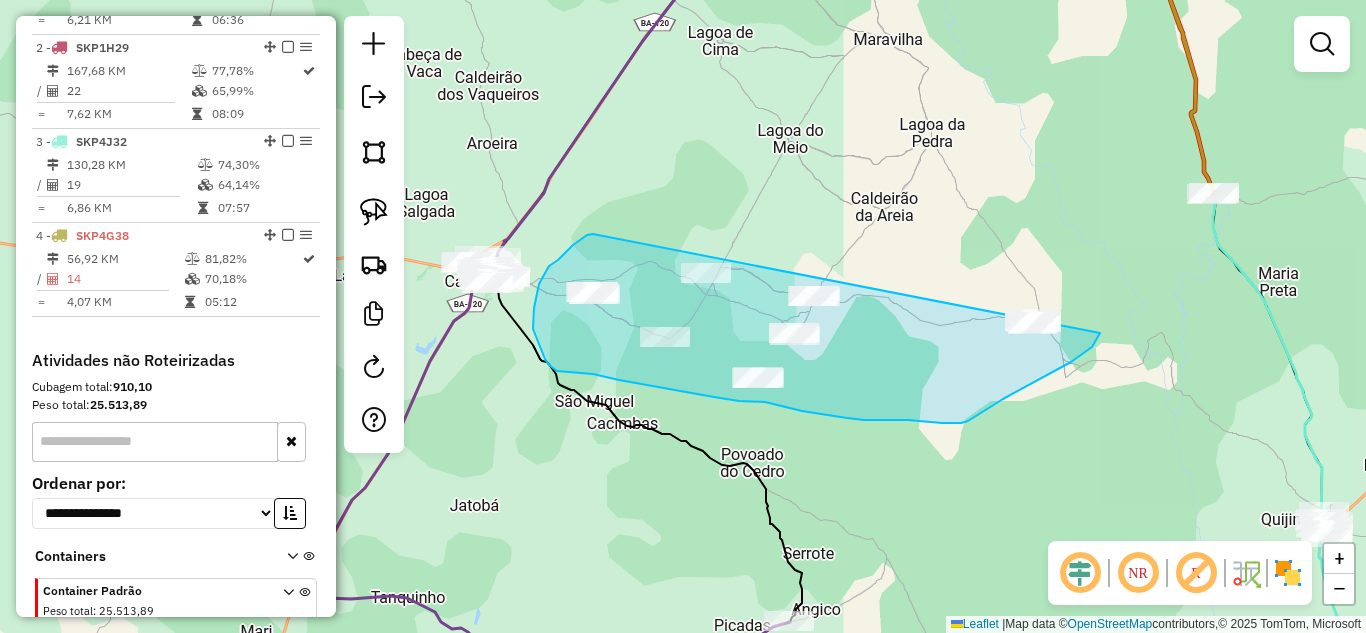 drag, startPoint x: 544, startPoint y: 273, endPoint x: 1118, endPoint y: 261, distance: 574.1254 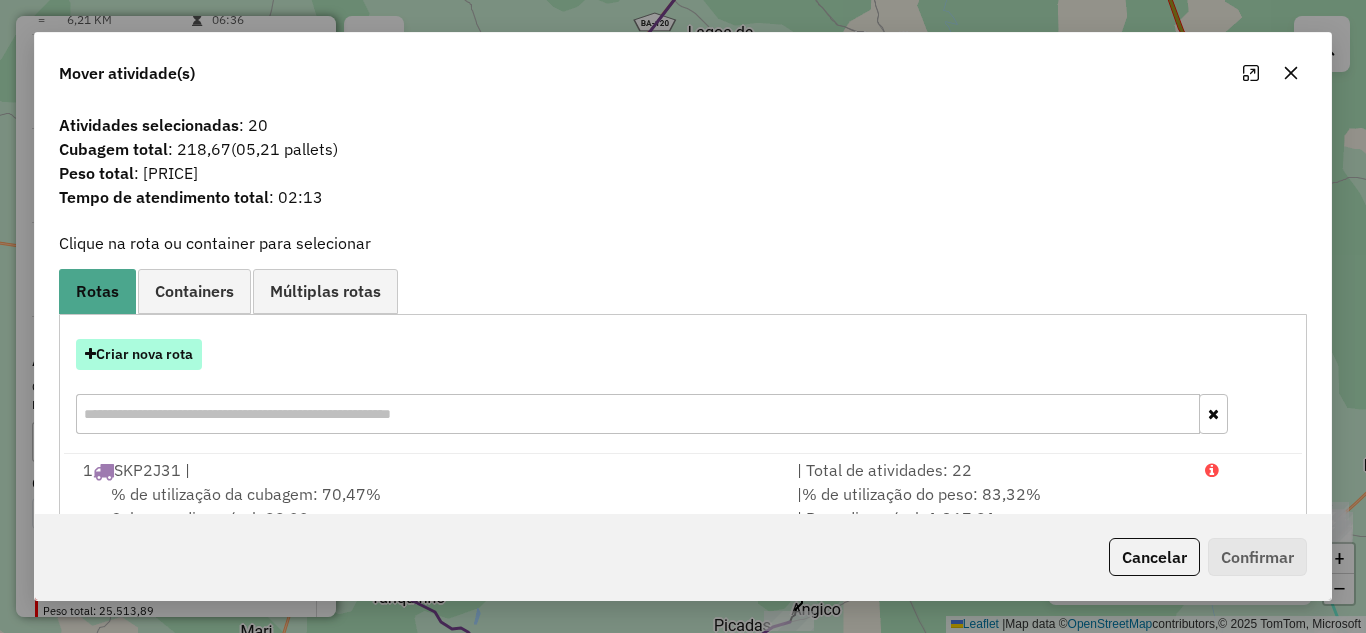 click on "Criar nova rota" at bounding box center [139, 354] 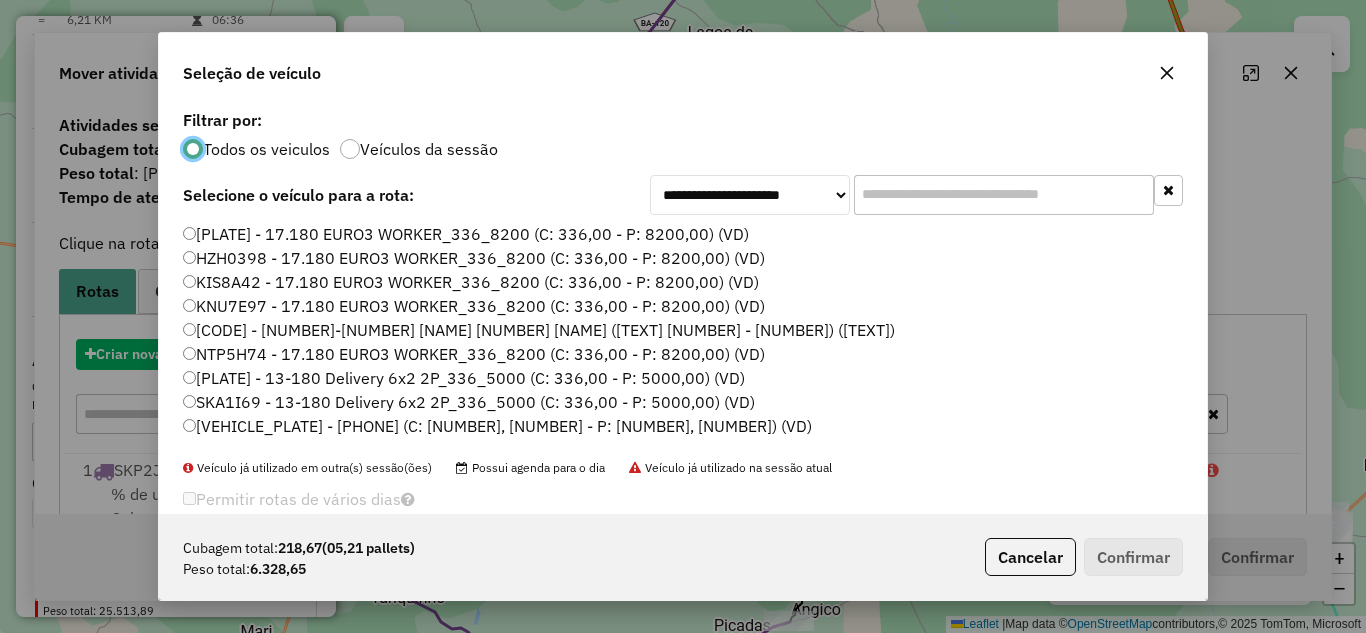 scroll, scrollTop: 11, scrollLeft: 6, axis: both 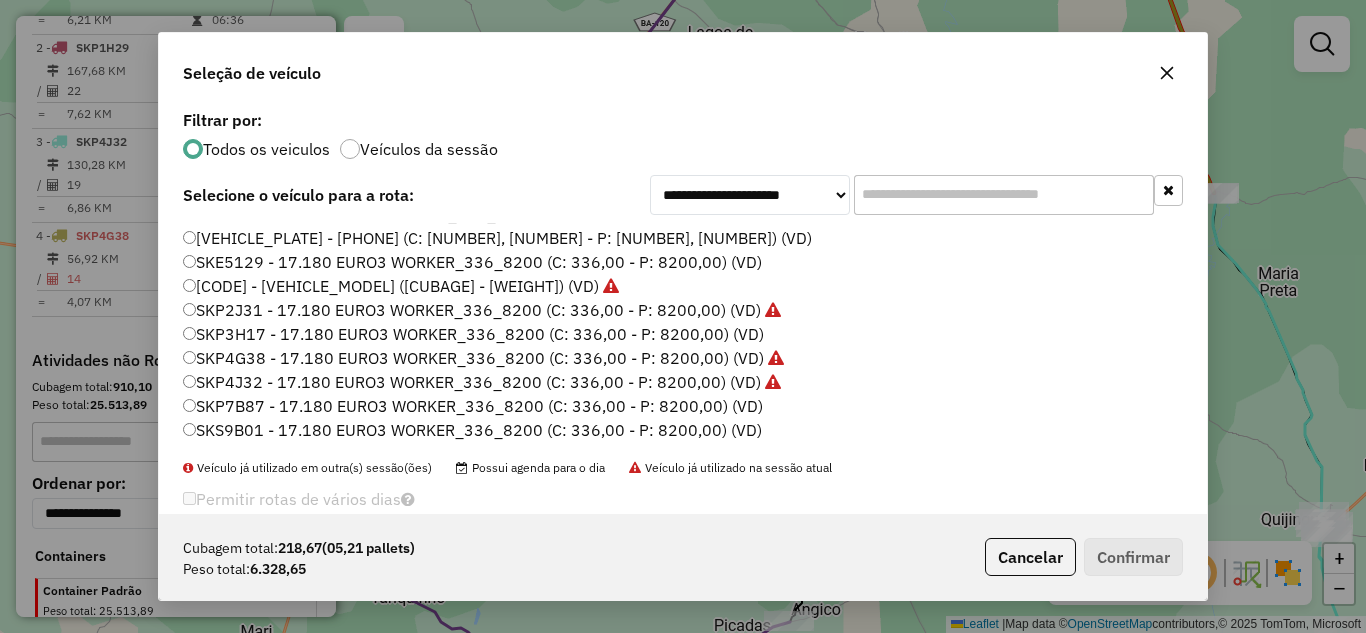 click on "SKP7B87 - 17.180 EURO3 WORKER_336_8200 (C: 336,00 - P: 8200,00) (VD)" 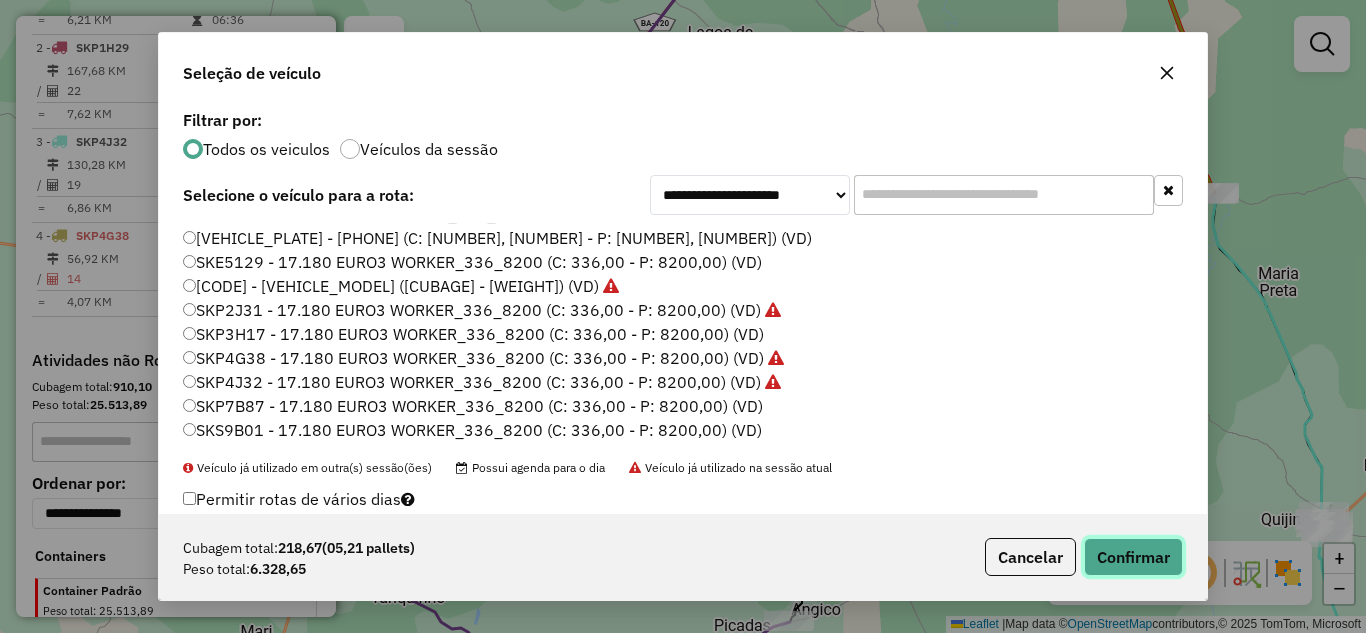 click on "Confirmar" 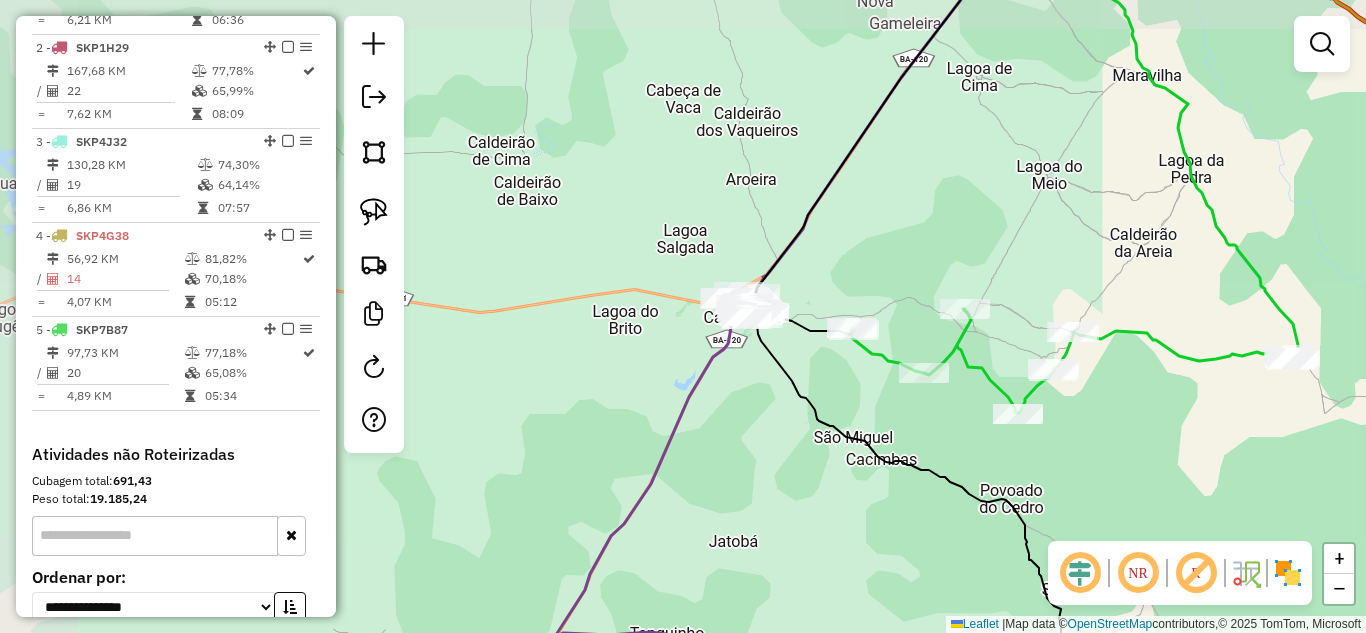 drag, startPoint x: 582, startPoint y: 373, endPoint x: 841, endPoint y: 409, distance: 261.48996 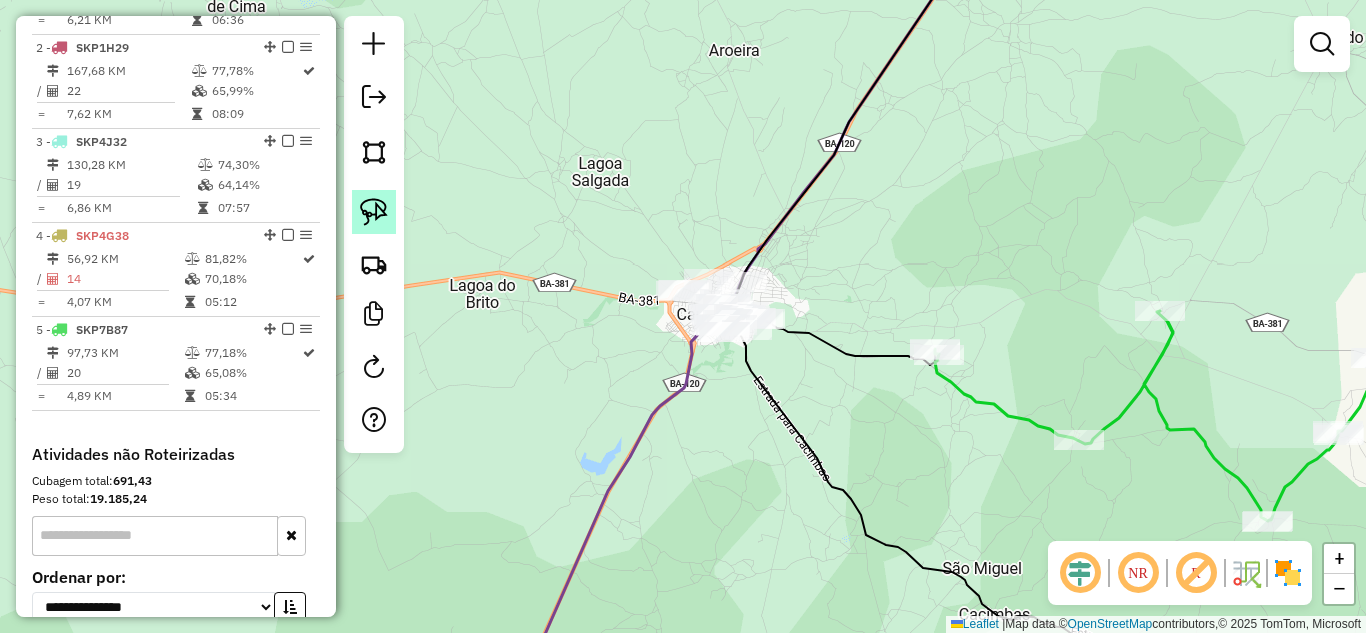 click 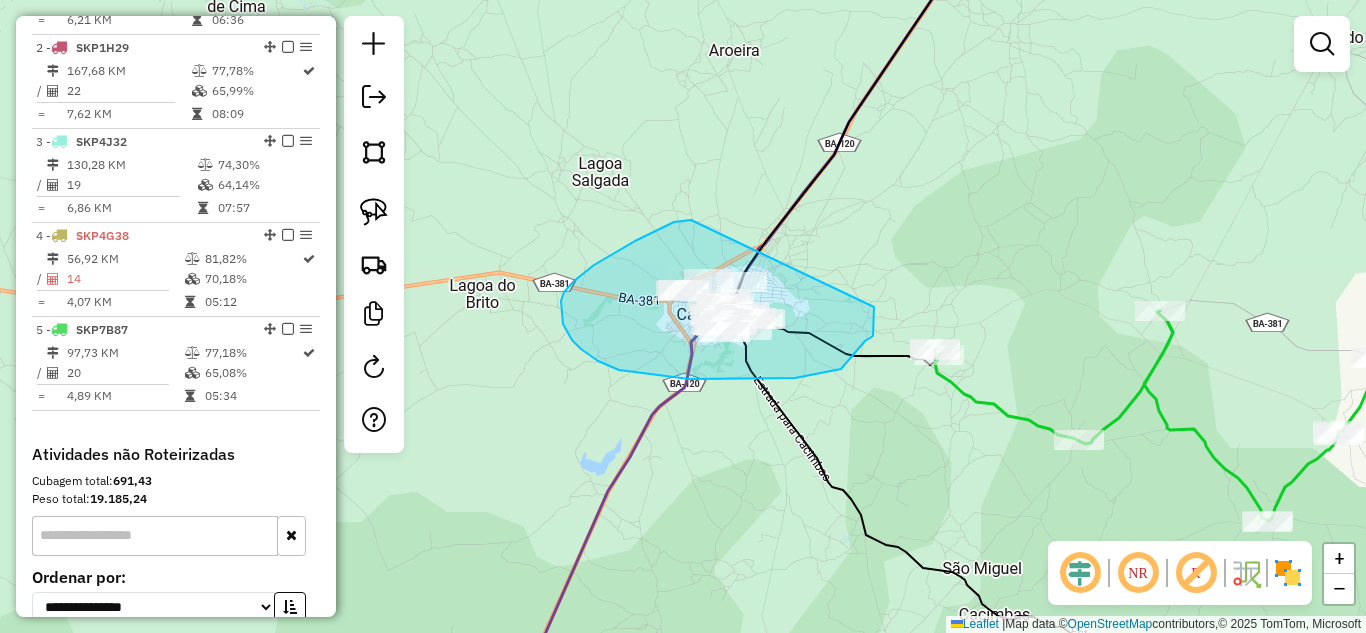 drag, startPoint x: 674, startPoint y: 222, endPoint x: 874, endPoint y: 307, distance: 217.31314 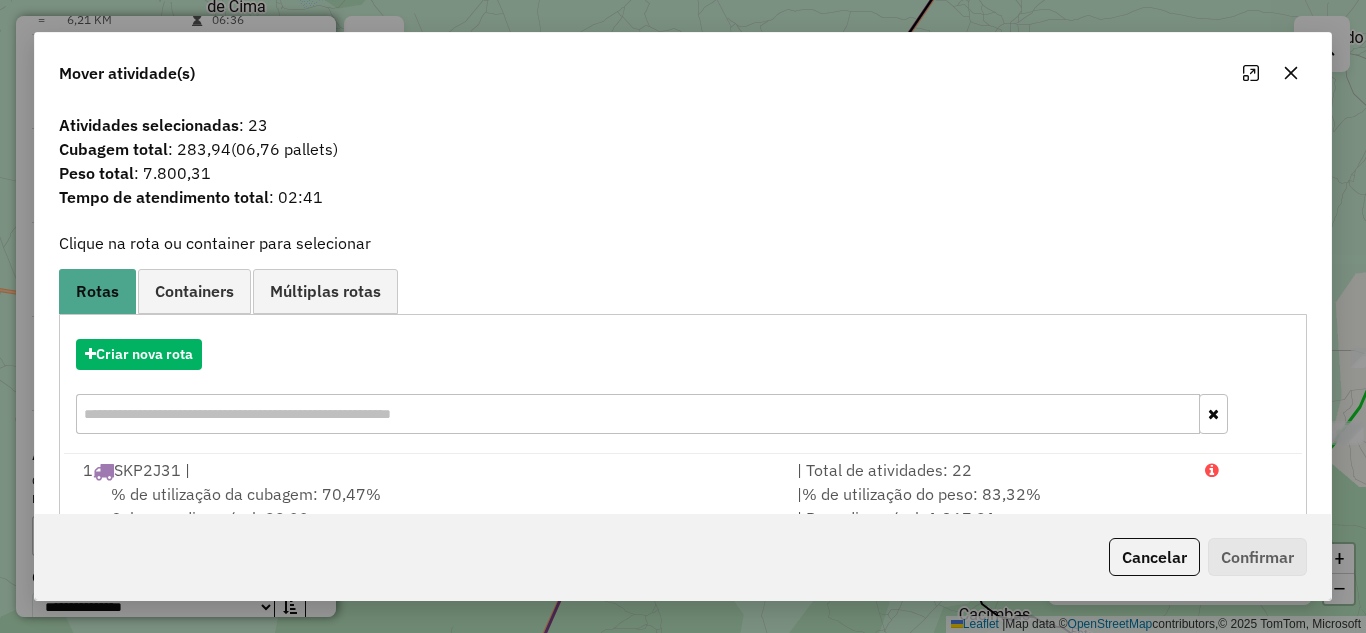 click 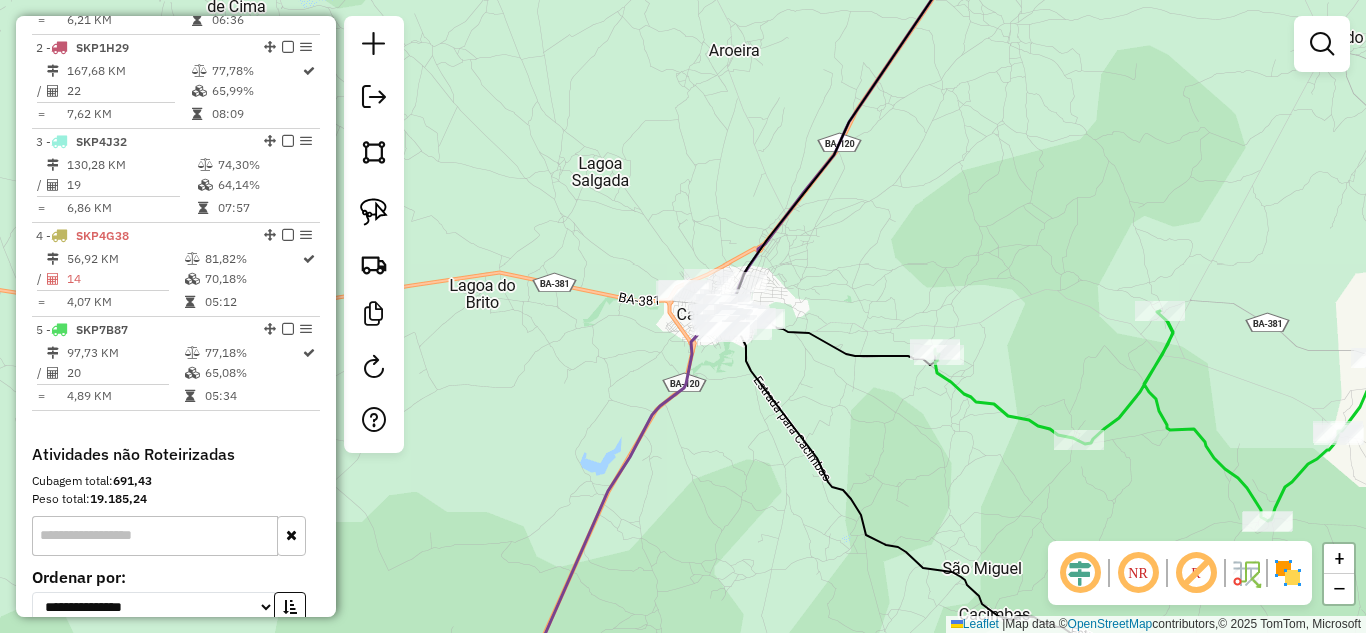drag, startPoint x: 1068, startPoint y: 238, endPoint x: 914, endPoint y: 208, distance: 156.89487 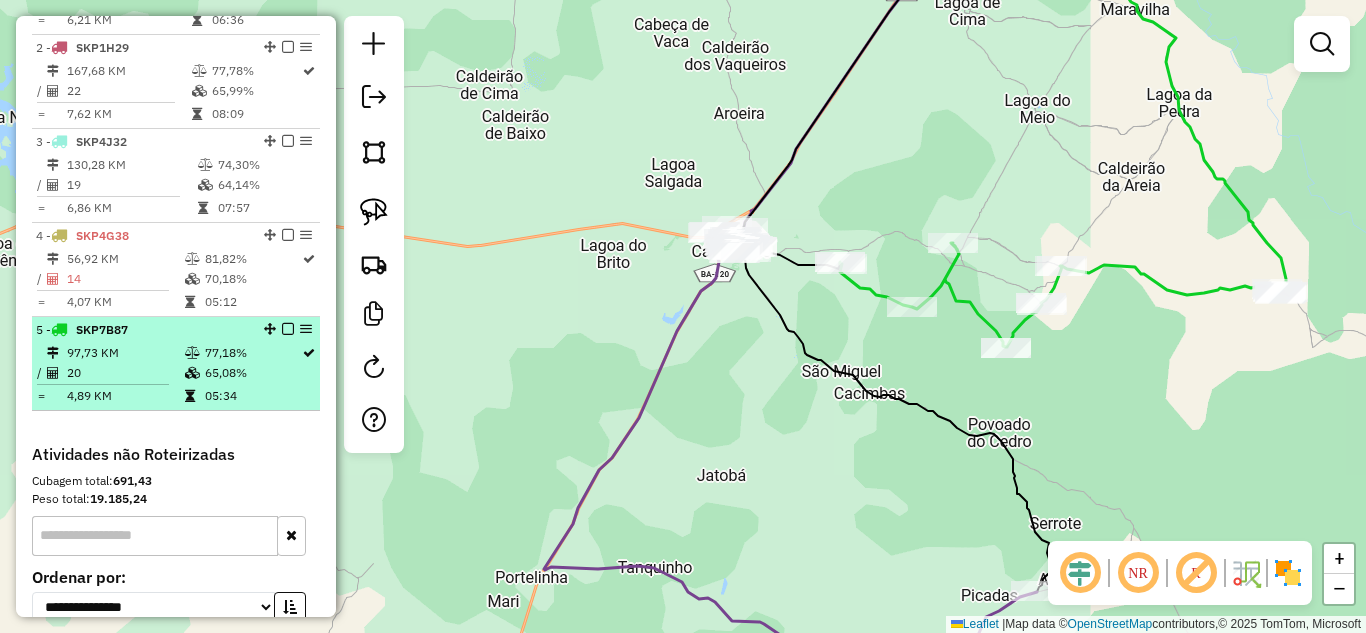 click on "20" at bounding box center [125, 373] 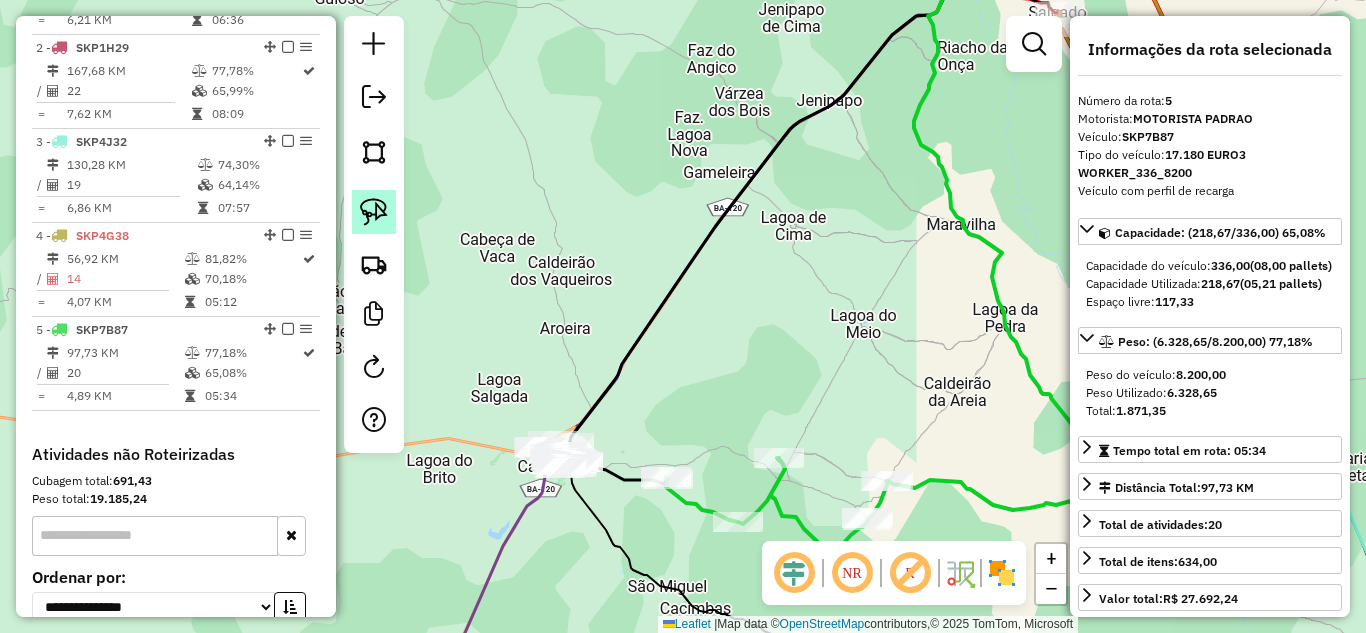 click 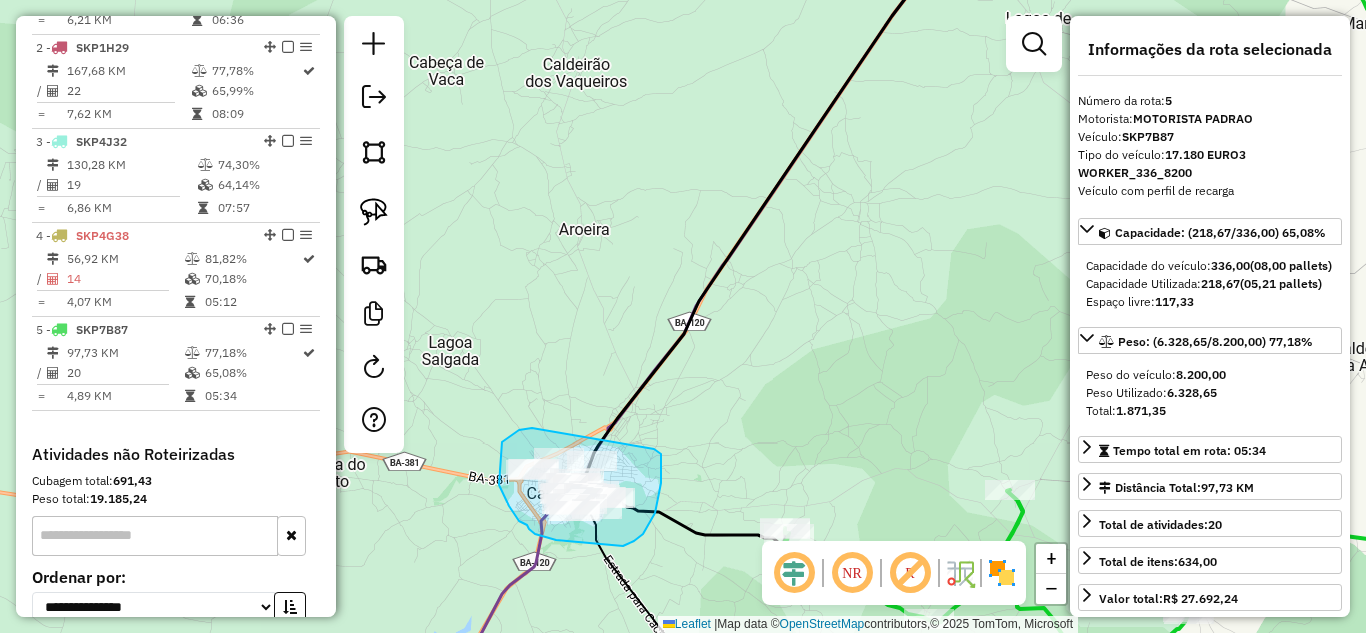 drag, startPoint x: 532, startPoint y: 428, endPoint x: 654, endPoint y: 449, distance: 123.79418 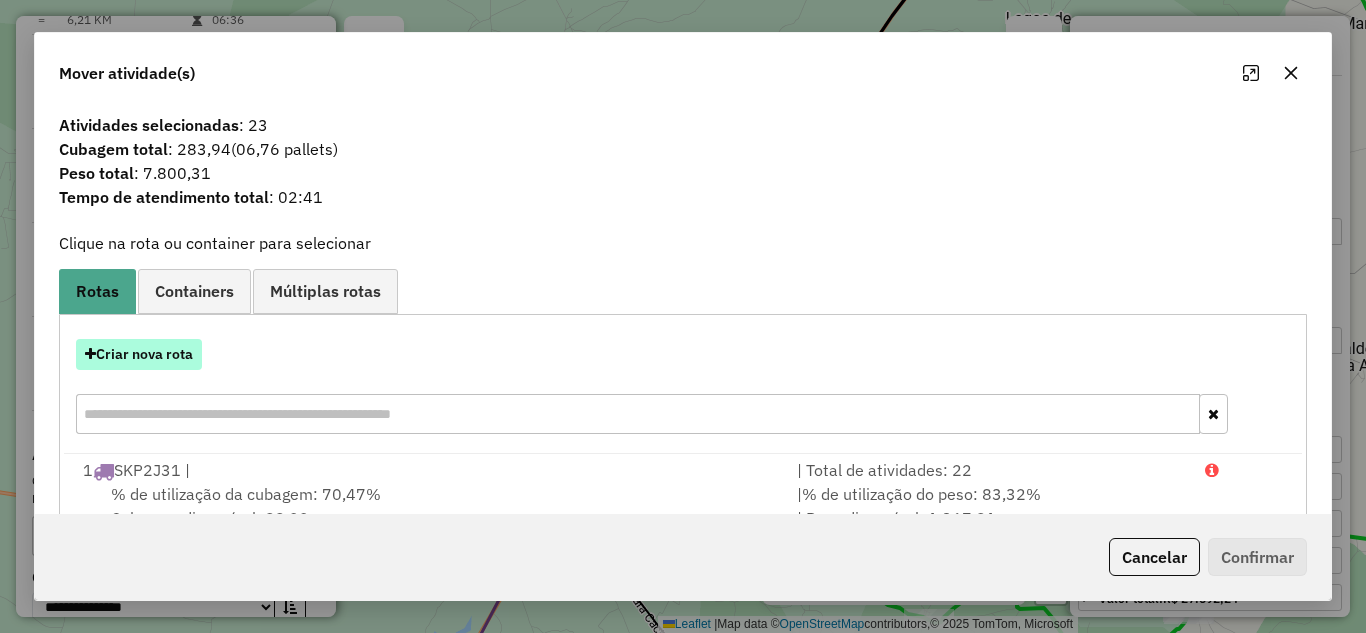 click on "Criar nova rota" at bounding box center (139, 354) 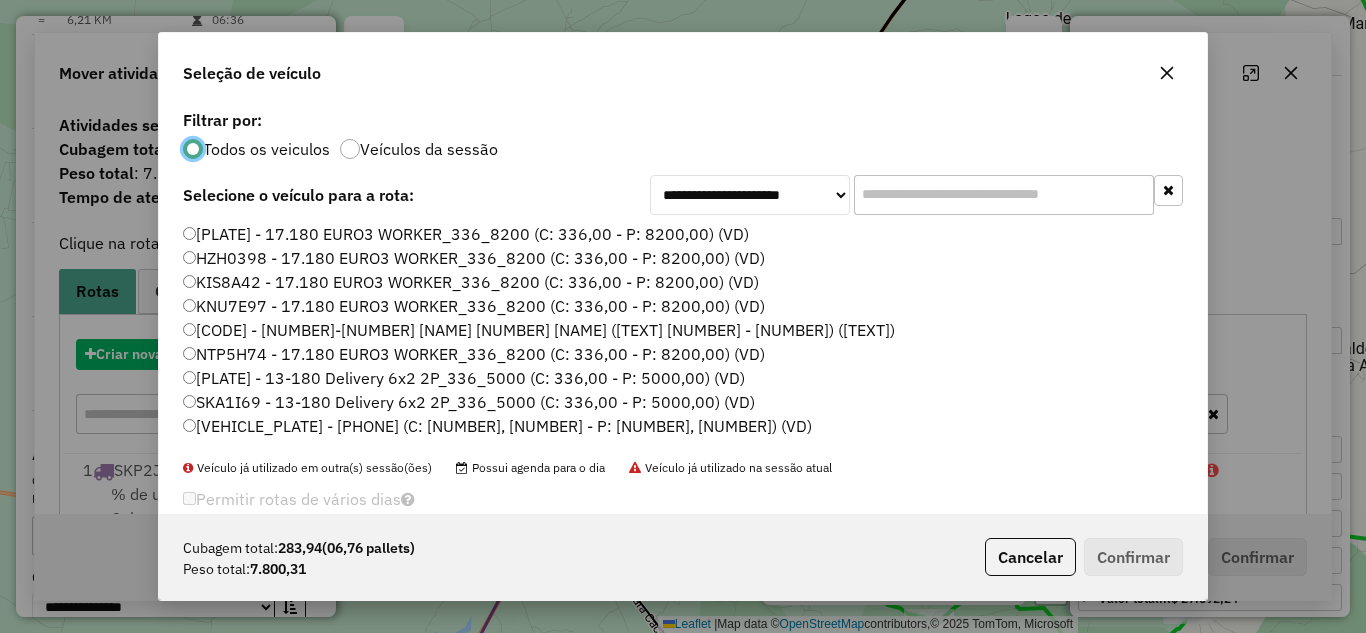 scroll, scrollTop: 11, scrollLeft: 6, axis: both 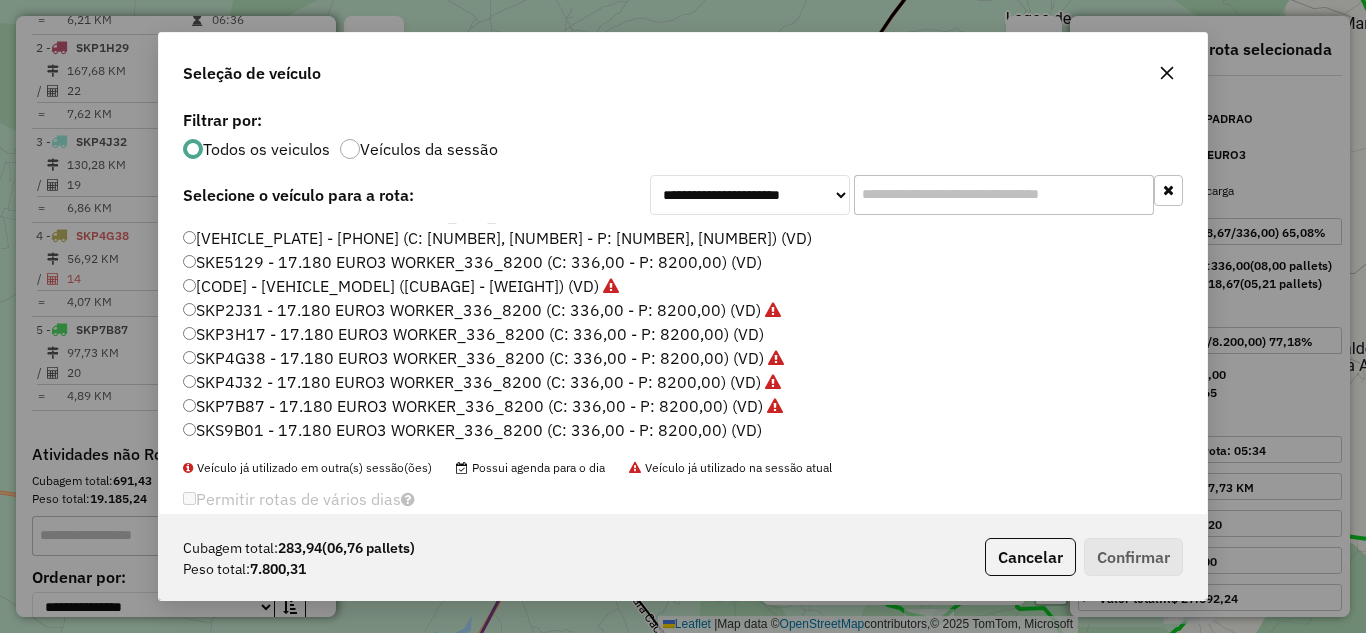 click on "SKP3H17 - 17.180 EURO3 WORKER_336_8200 (C: 336,00 - P: 8200,00) (VD)" 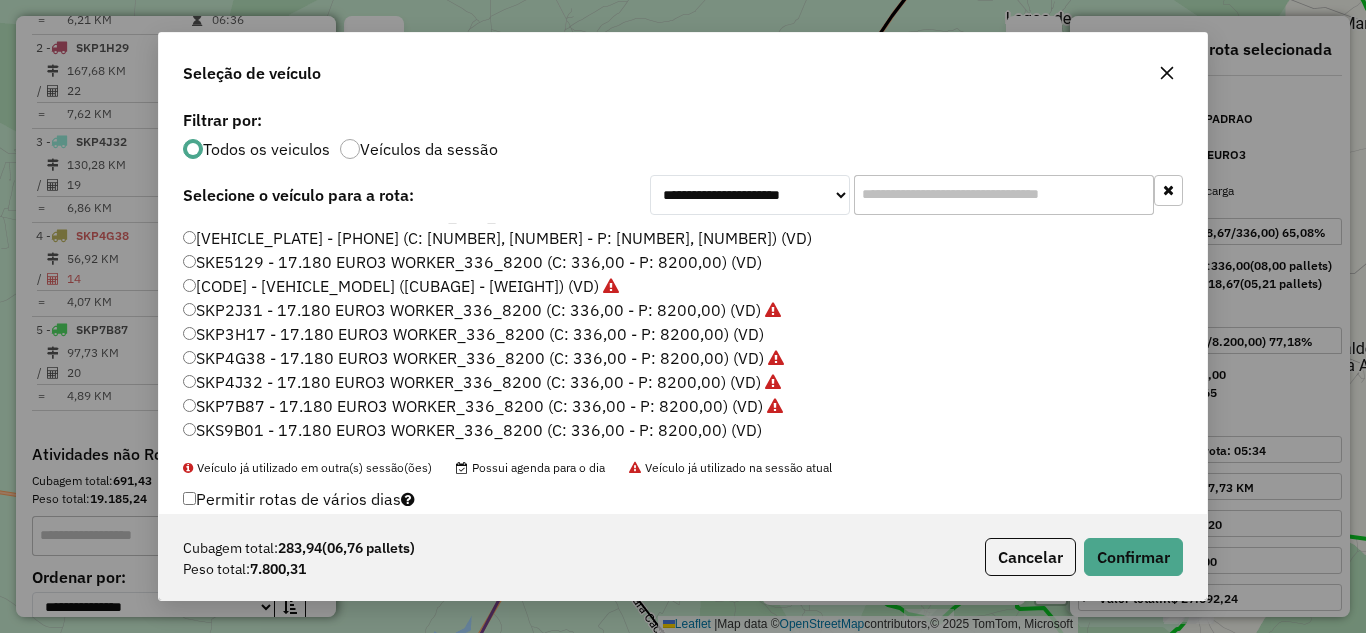 scroll, scrollTop: 121, scrollLeft: 0, axis: vertical 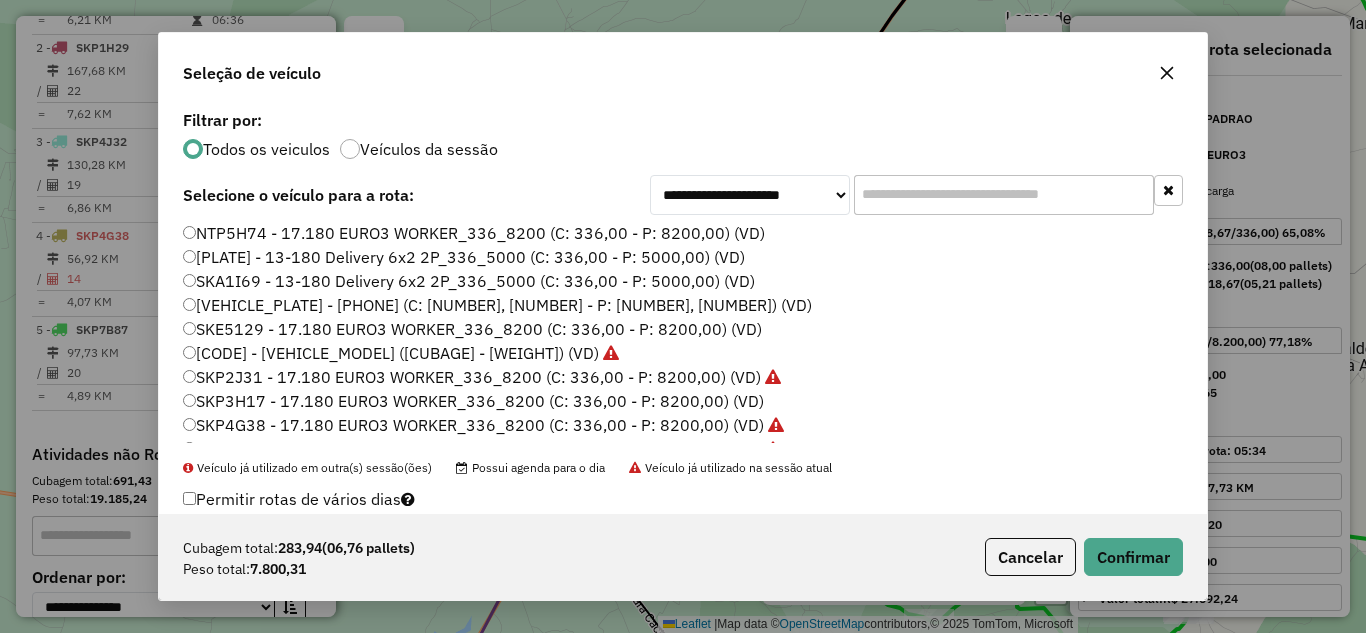 click on "SKA1I69 - 13-180 Delivery 6x2 2P_336_5000 (C: 336,00 - P: 5000,00) (VD)" 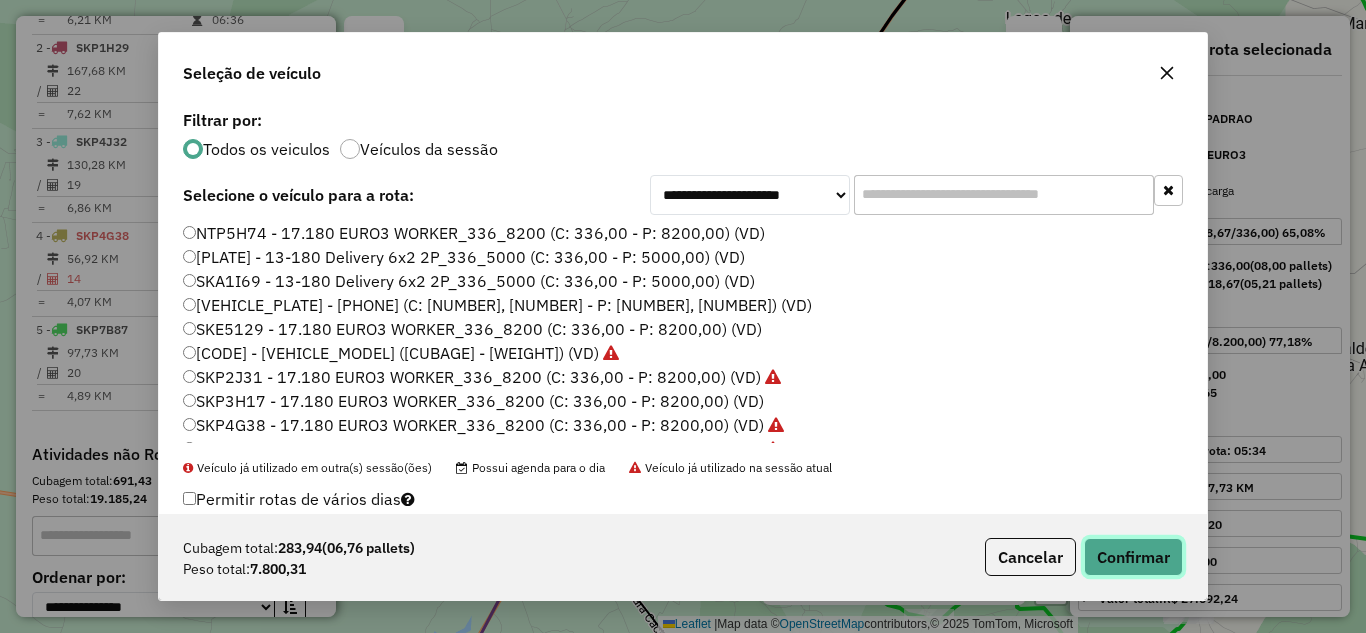 click on "Confirmar" 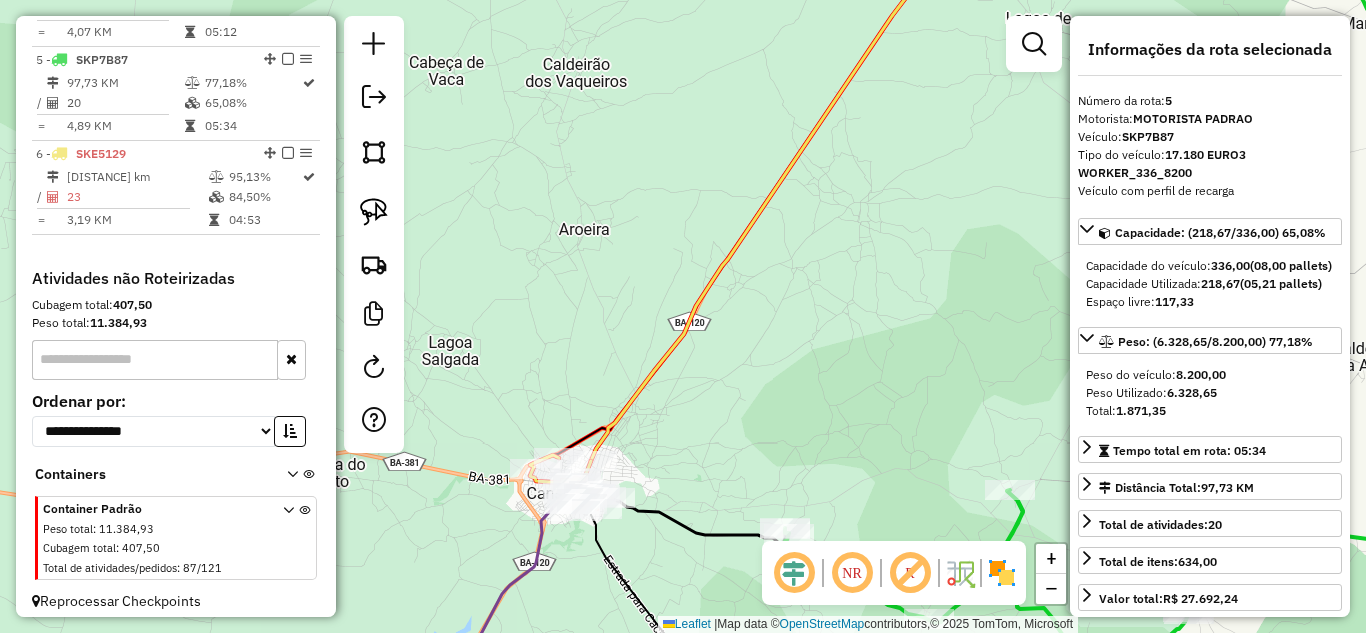 scroll, scrollTop: 1106, scrollLeft: 0, axis: vertical 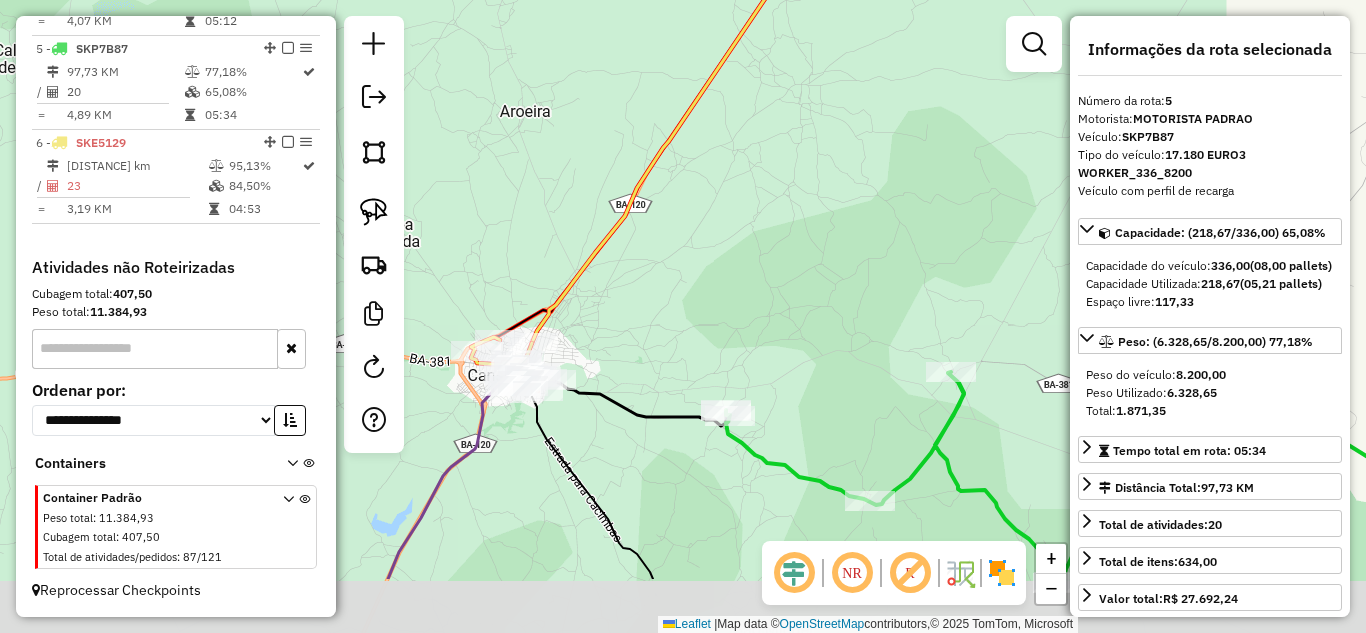 drag, startPoint x: 784, startPoint y: 436, endPoint x: 703, endPoint y: 305, distance: 154.01949 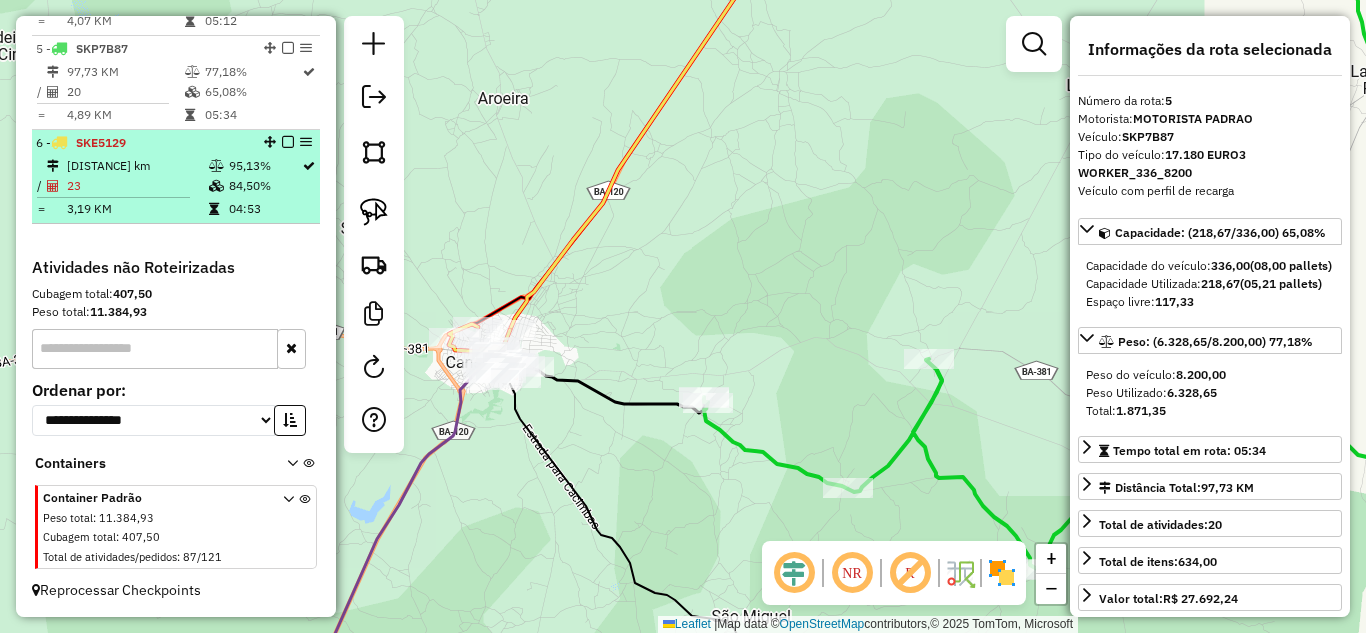click on "23" at bounding box center [137, 186] 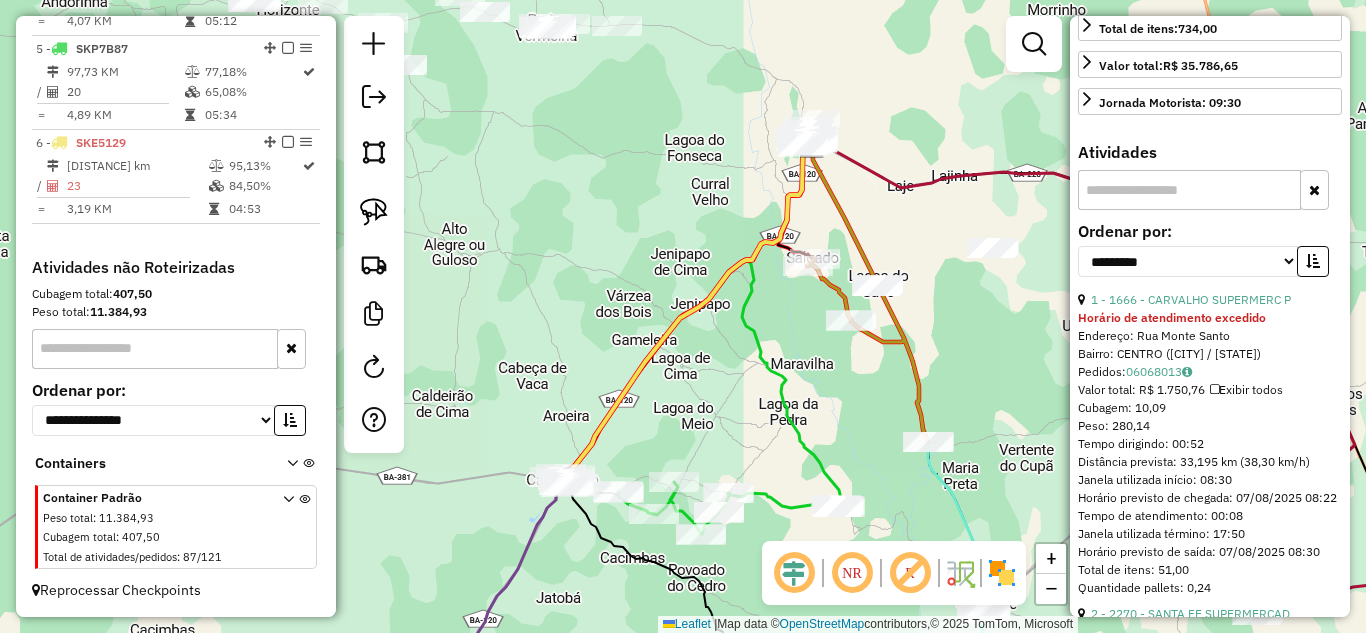 scroll, scrollTop: 600, scrollLeft: 0, axis: vertical 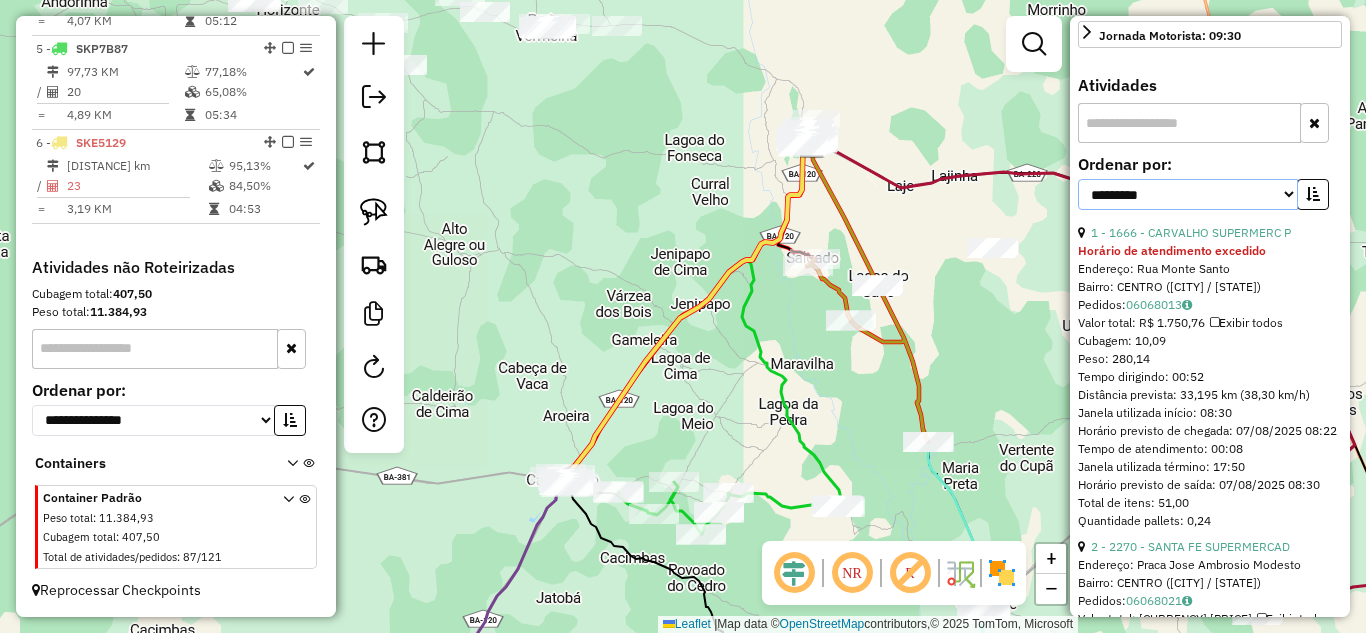 drag, startPoint x: 1289, startPoint y: 211, endPoint x: 1263, endPoint y: 211, distance: 26 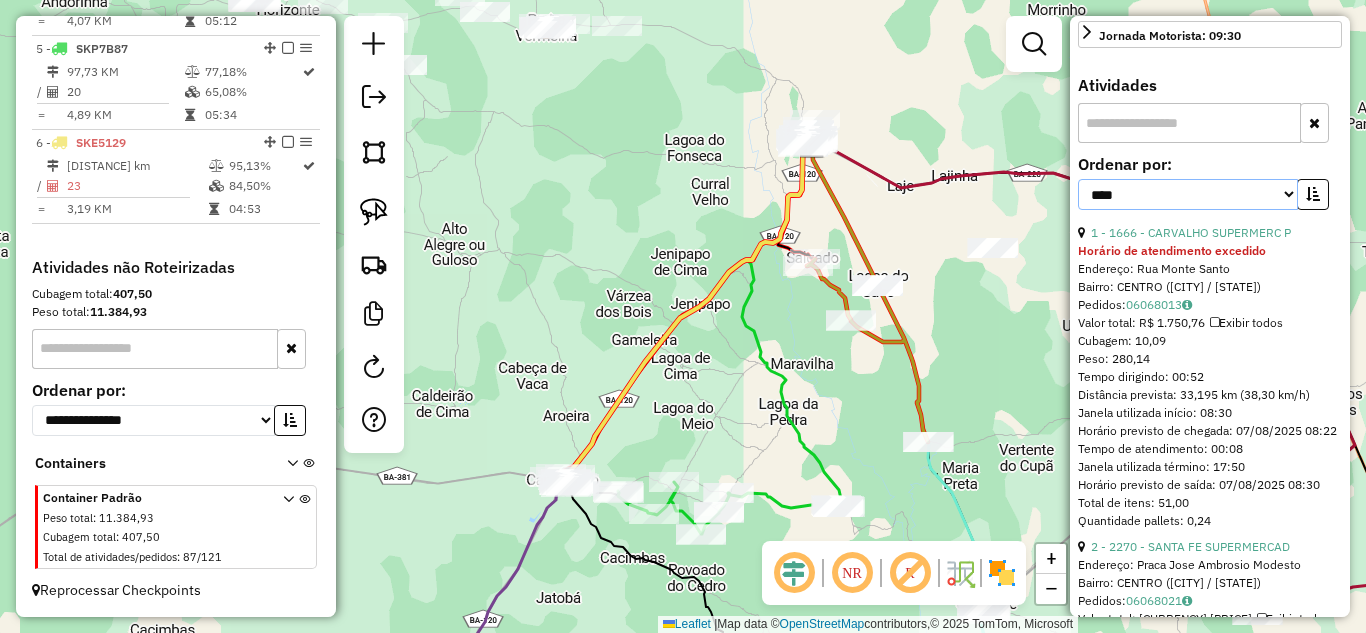 click on "**********" at bounding box center [1188, 194] 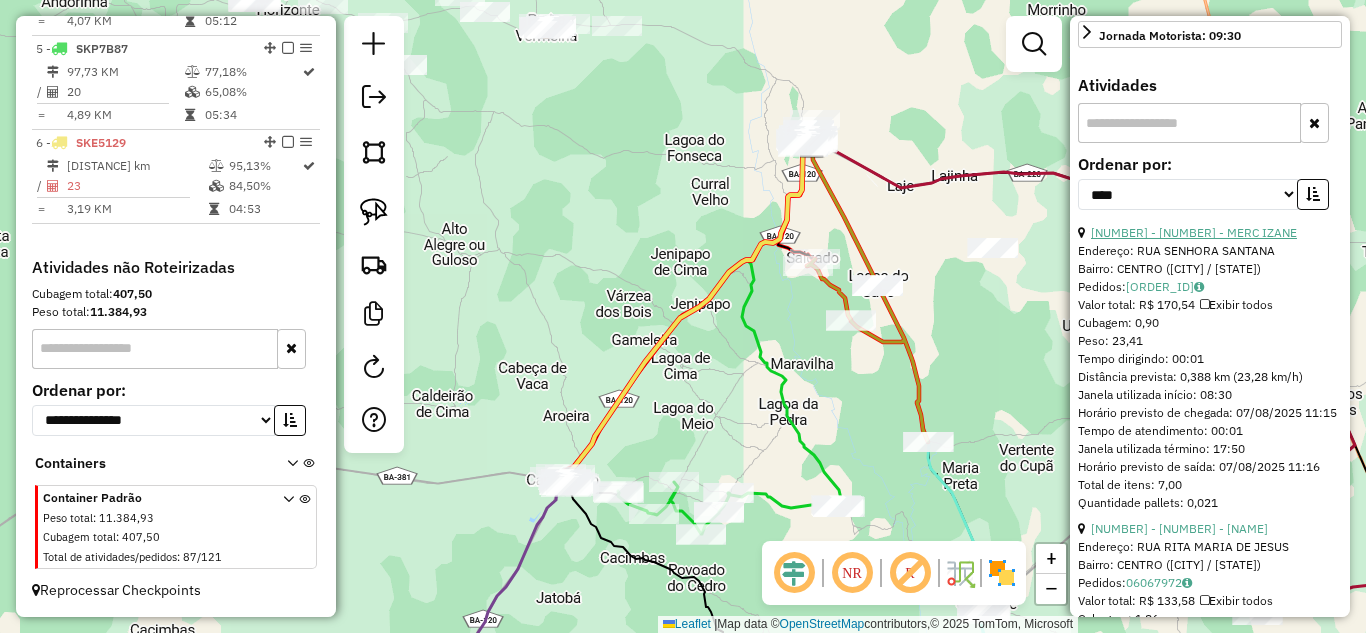 click on "[NUMBER] - [NUMBER] - MERC IZANE" at bounding box center [1194, 232] 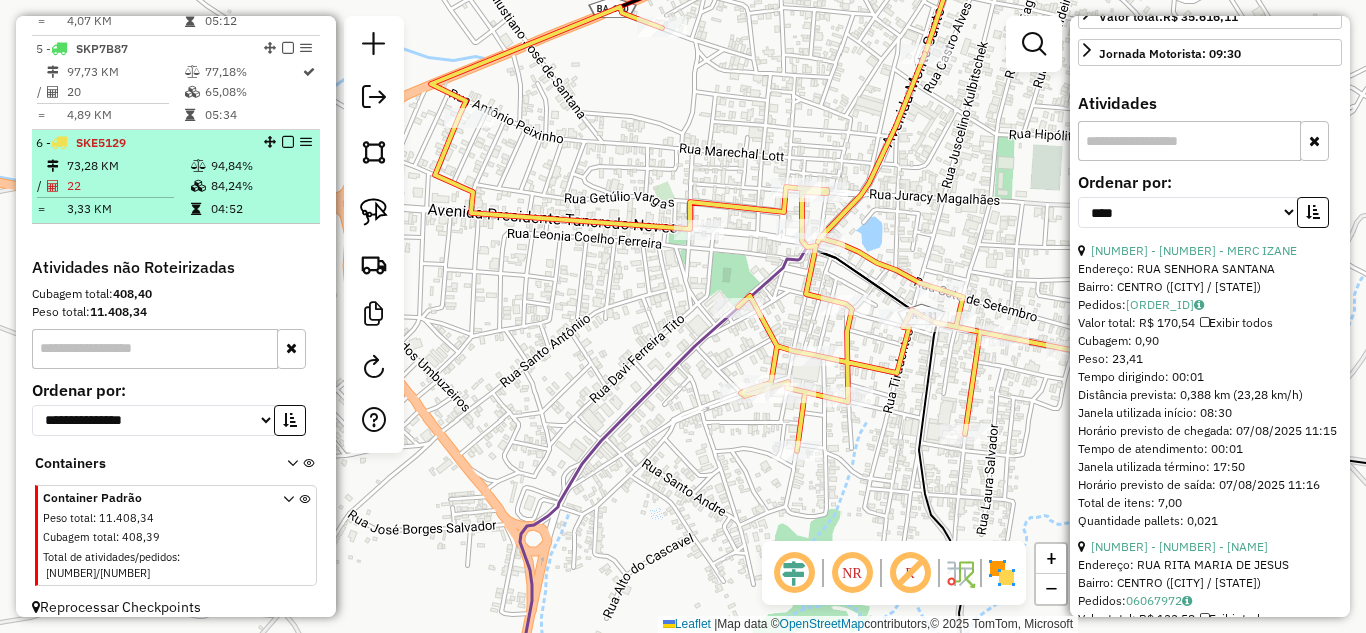 click on "73,28 KM" at bounding box center (128, 166) 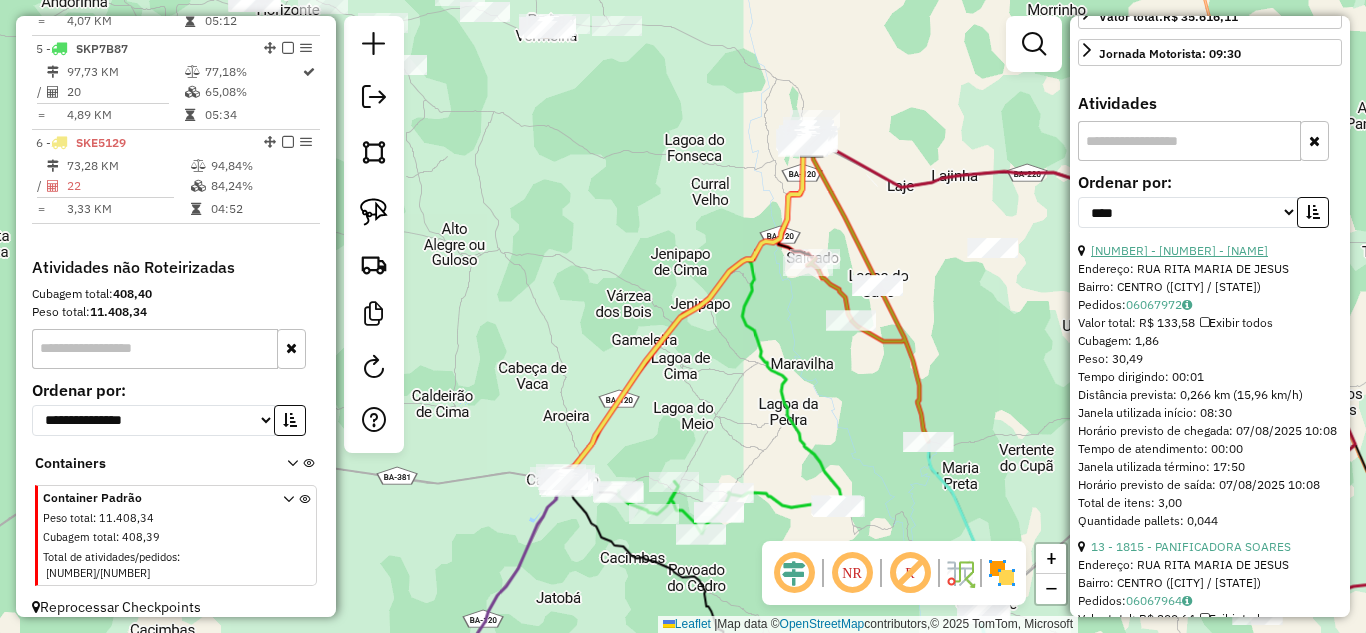 click on "[NUMBER] - [NUMBER] - [NAME]" at bounding box center [1179, 250] 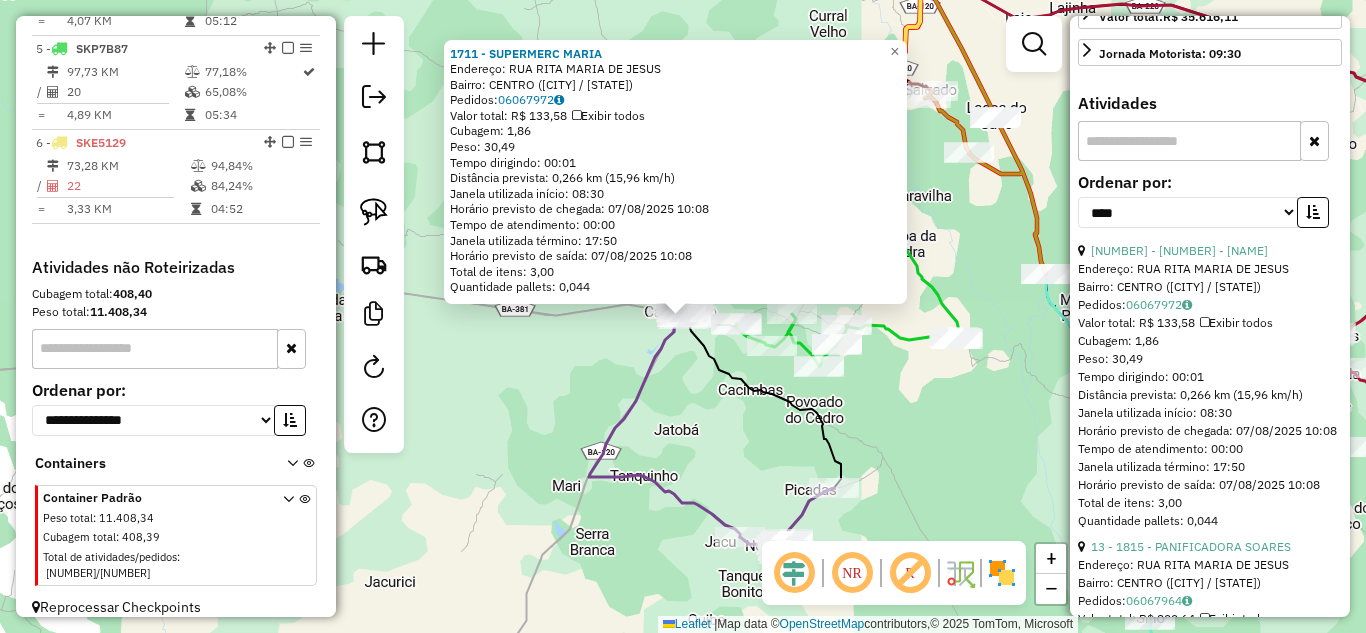scroll, scrollTop: 867, scrollLeft: 0, axis: vertical 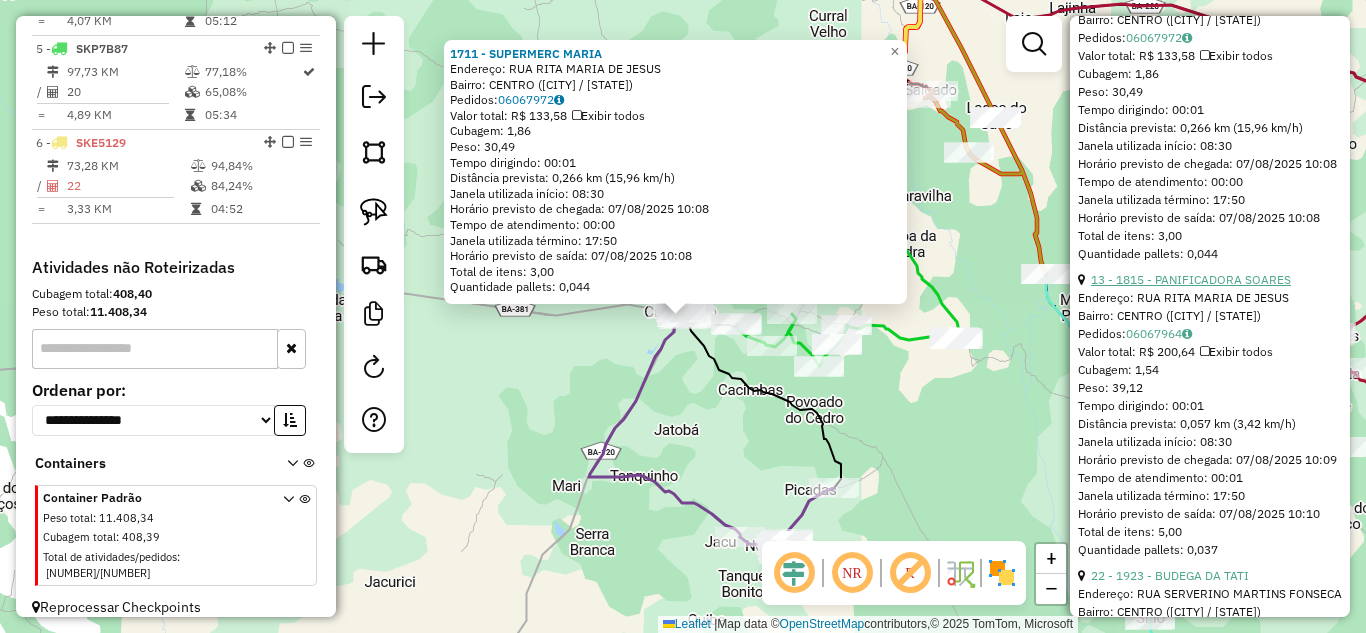 click on "13 - 1815 - PANIFICADORA SOARES" at bounding box center (1191, 279) 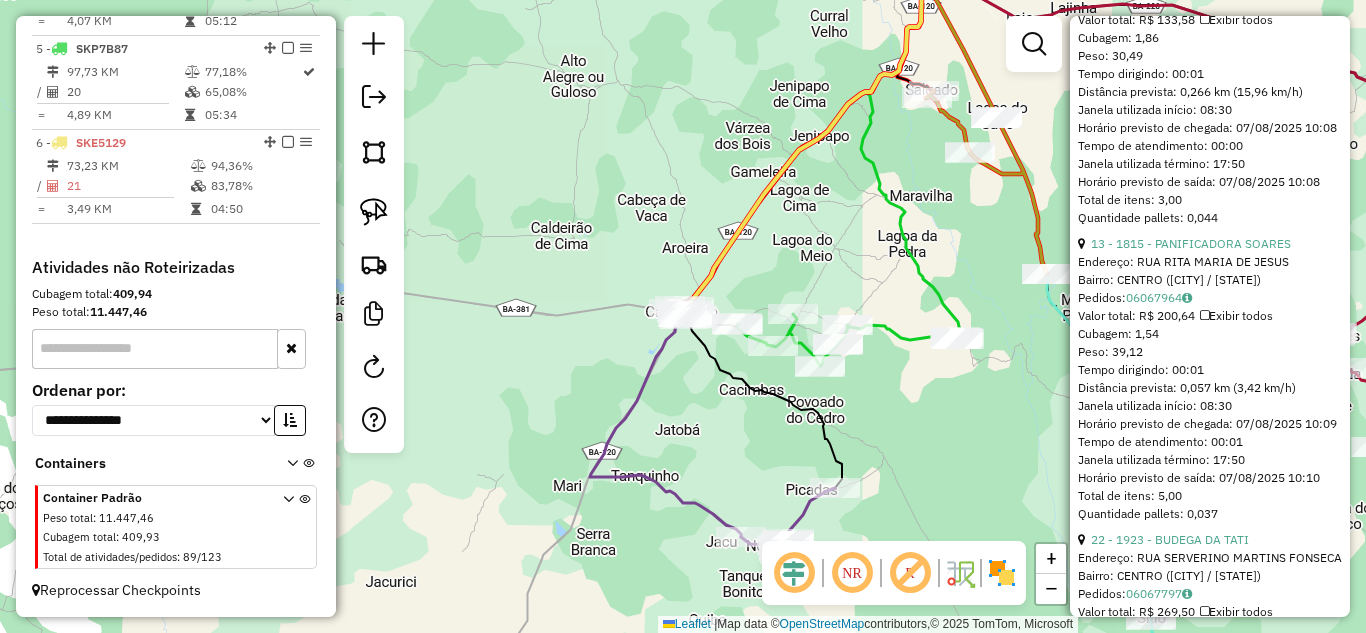 scroll, scrollTop: 553, scrollLeft: 0, axis: vertical 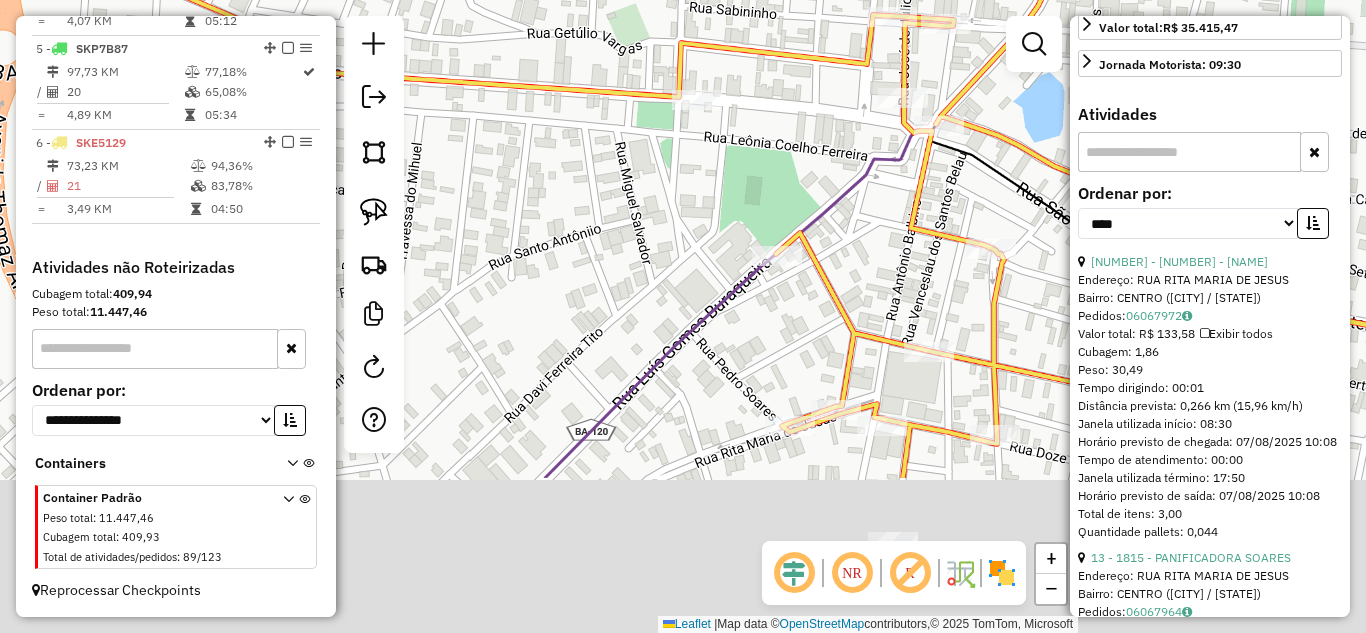 drag, startPoint x: 735, startPoint y: 380, endPoint x: 733, endPoint y: 149, distance: 231.00865 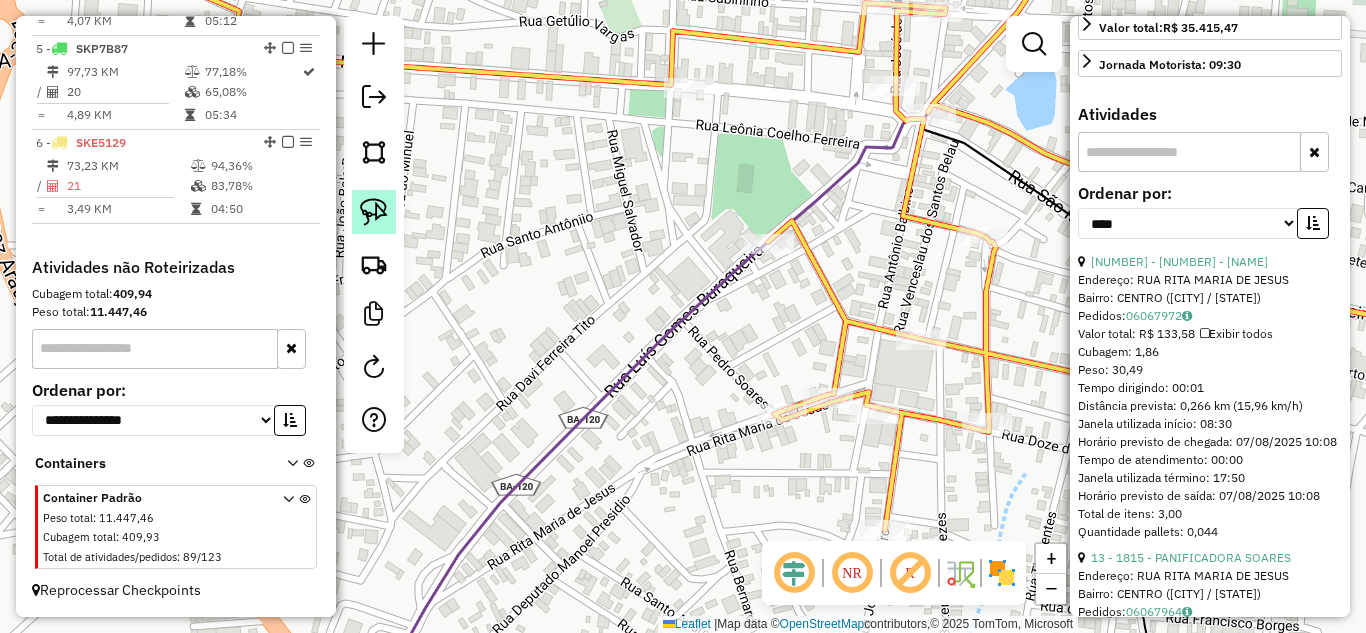 click 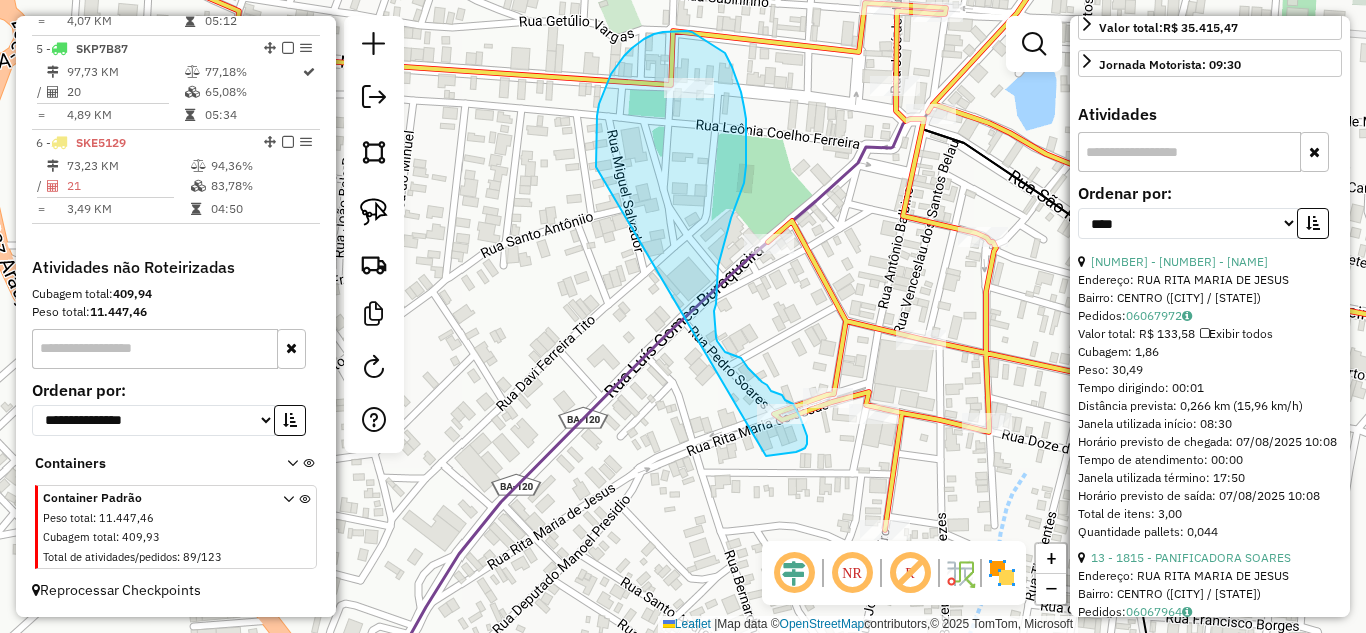 drag, startPoint x: 596, startPoint y: 167, endPoint x: 737, endPoint y: 456, distance: 321.56183 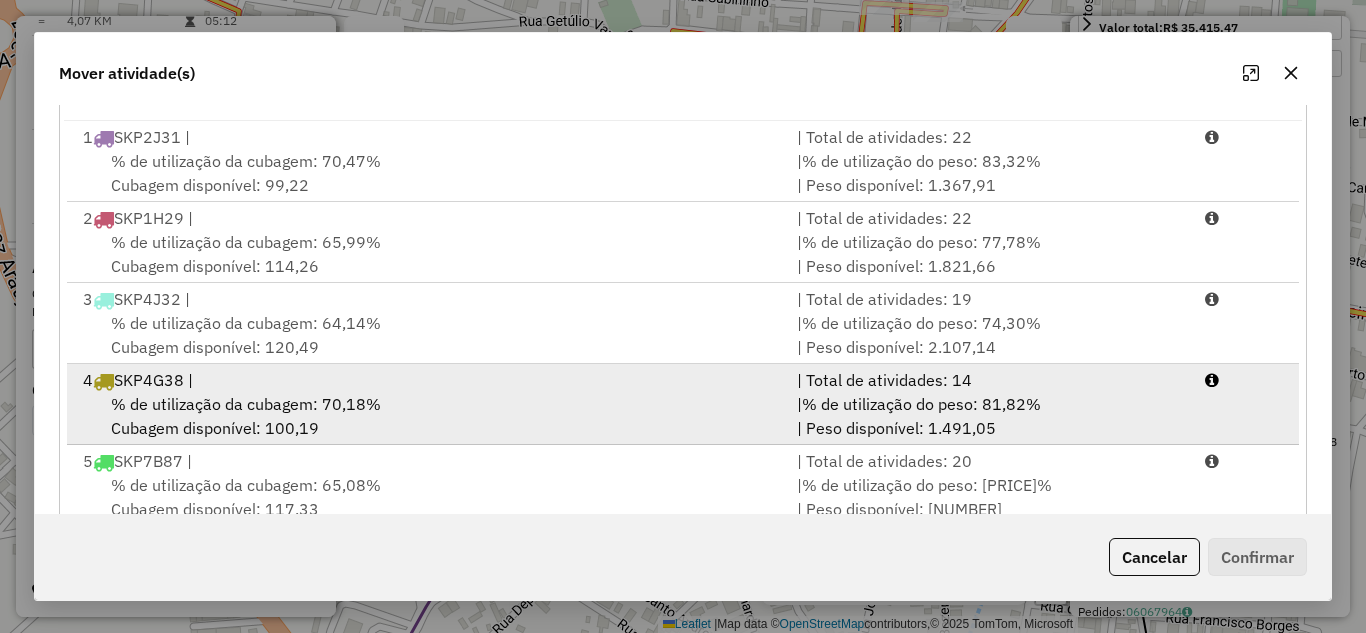 scroll, scrollTop: 374, scrollLeft: 0, axis: vertical 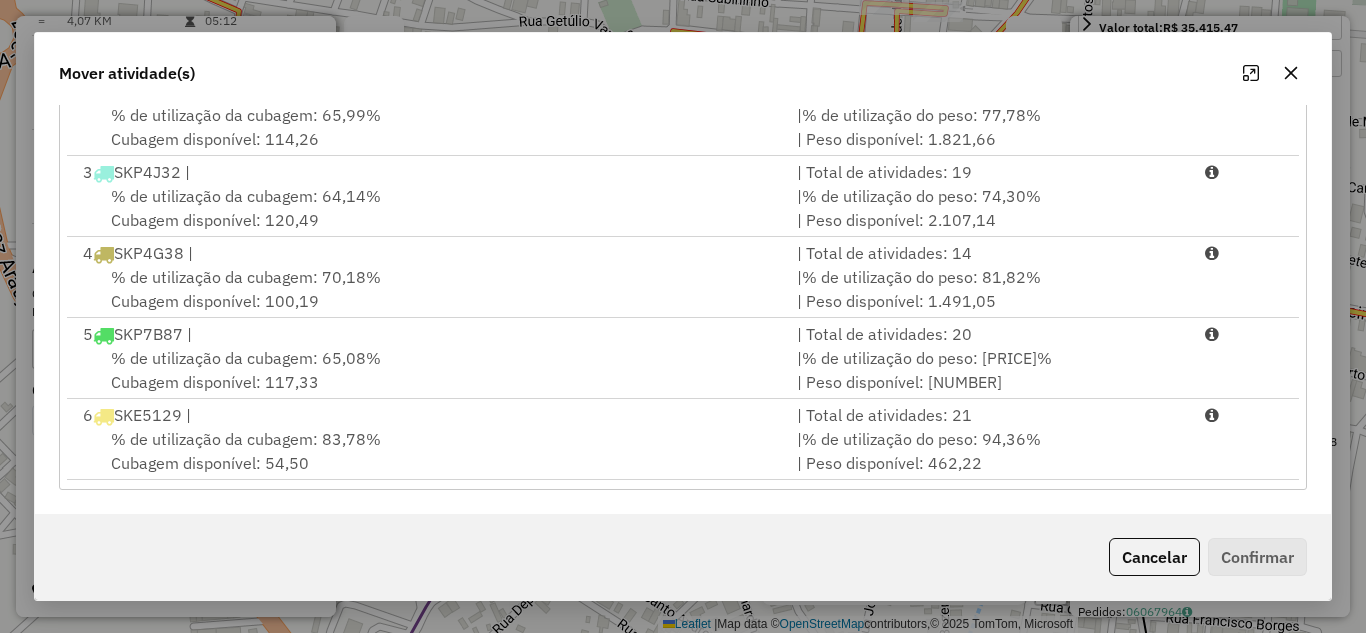 click 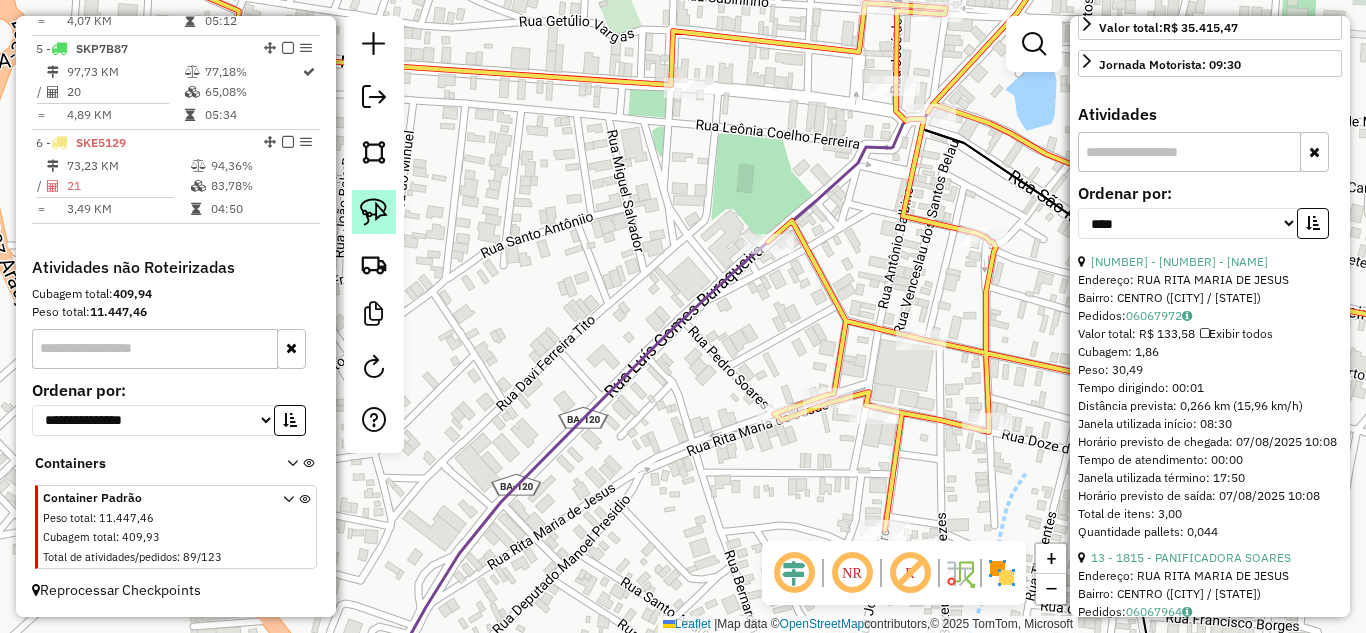click 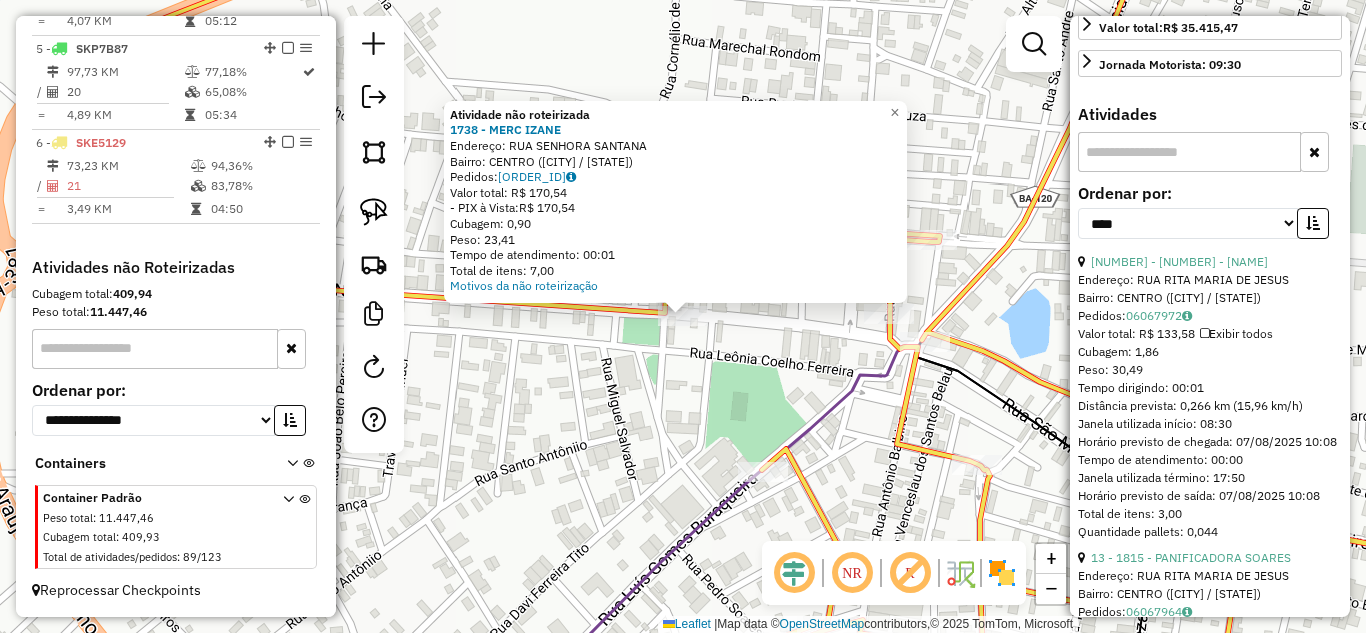 click on "Atividade não roteirizada [NUMBER] - [NAME] Endereço: [STREET] Bairro: [NEIGHBORHOOD] ([CITY] / [STATE]) Pedidos: [ORDER_ID] Valor total: [CURRENCY] [PRICE] - PIX à Vista: [CURRENCY] [PRICE] Cubagem: [CUBAGE] Peso: [WEIGHT] Tempo de atendimento: [TIME] Total de itens: [ITEMS] Motivos da não roteirização × Janela de atendimento Grade de atendimento Capacidade Transportadoras Veículos Cliente Pedidos Rotas Selecione os dias de semana para filtrar as janelas de atendimento Seg Ter Qua Qui Sex Sáb Dom Informe o período da janela de atendimento: De: Até: Filtrar exatamente a janela do cliente Considerar janela de atendimento padrão Selecione os dias de semana para filtrar as grades de atendimento Seg Ter Qua Qui Sex Sáb Dom Considerar clientes sem dia de atendimento cadastrado Clientes fora do dia de atendimento selecionado Filtrar as atividades entre os valores definidos abaixo: Peso mínimo: Peso máximo: Cubagem mínima: Cubagem máxima: De: Até: De: Até:" 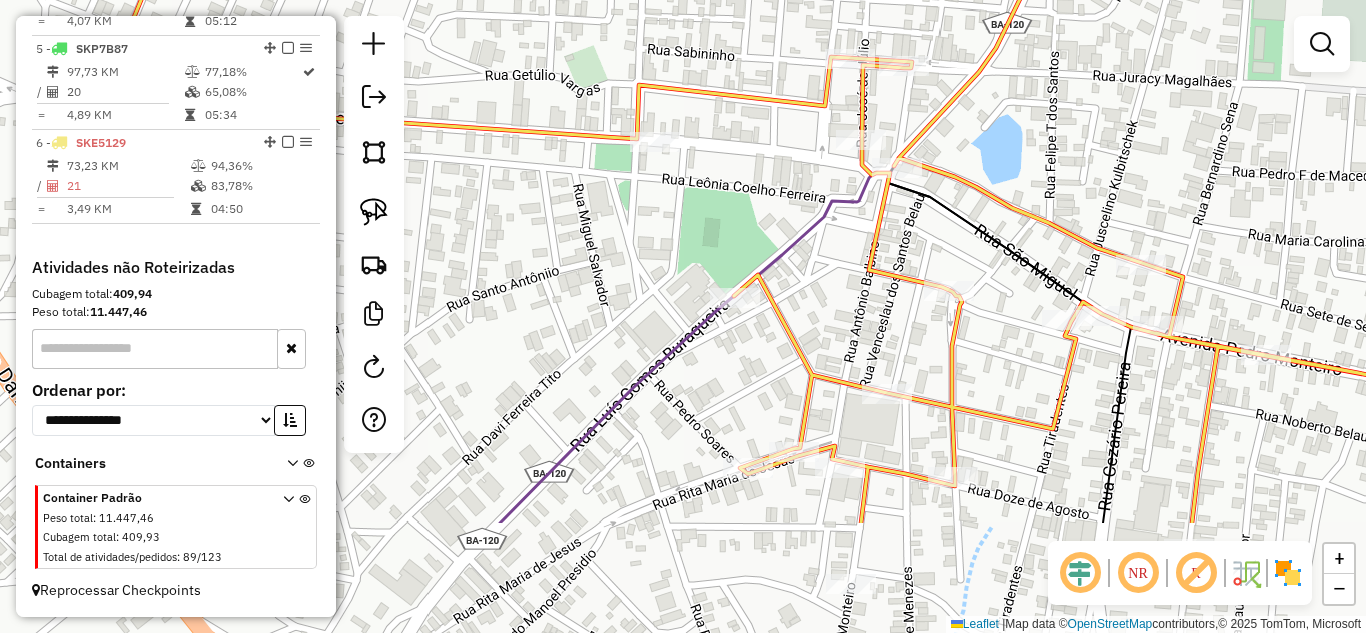 drag, startPoint x: 780, startPoint y: 414, endPoint x: 752, endPoint y: 240, distance: 176.23848 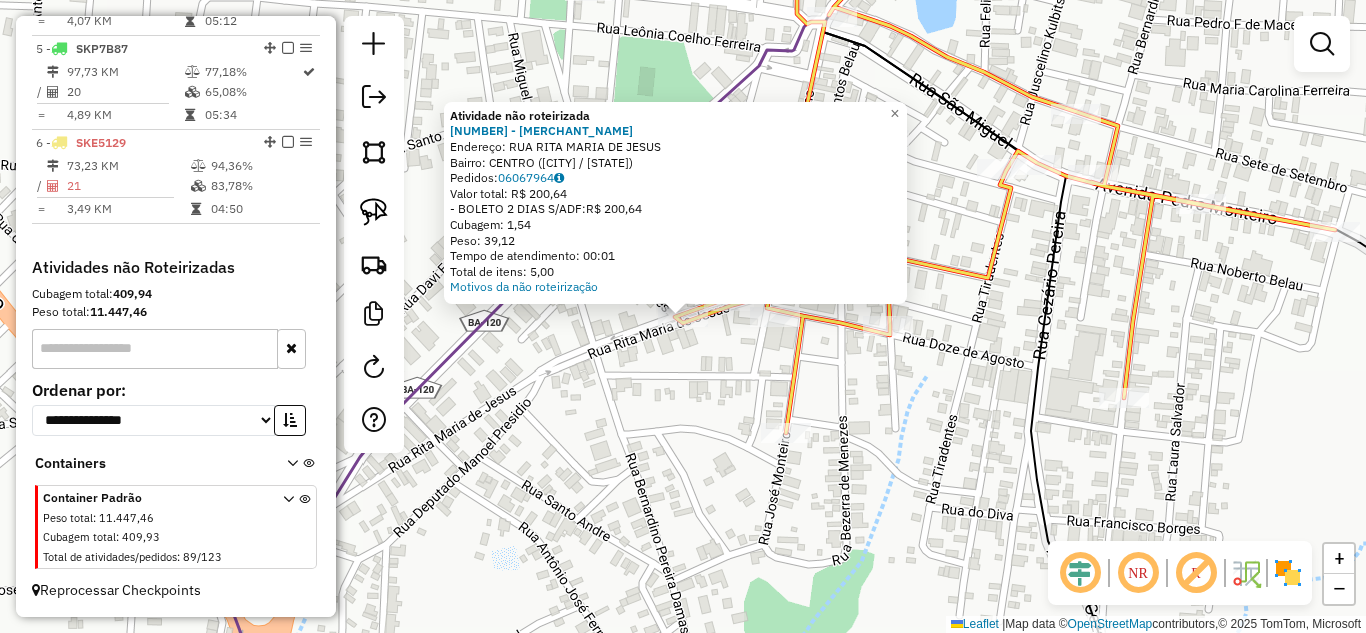 click on "Atividade não roteirizada 1815 - PANIFICADORA SOARES  Endereço: RUA RITA MARIA DE JESUS   Bairro: CENTRO ([CITY] / [STATE])   Pedidos:  06067964   Valor total: R$ 200,64   - BOLETO 2 DIAS S/ADF:  R$ 200,64   Cubagem: 1,54   Peso: 39,12   Tempo de atendimento: 00:01   Total de itens: 5,00  Motivos da não roteirização × Janela de atendimento Grade de atendimento Capacidade Transportadoras Veículos Cliente Pedidos  Rotas Selecione os dias de semana para filtrar as janelas de atendimento  Seg   Ter   Qua   Qui   Sex   Sáb   Dom  Informe o período da janela de atendimento: De: Até:  Filtrar exatamente a janela do cliente  Considerar janela de atendimento padrão  Selecione os dias de semana para filtrar as grades de atendimento  Seg   Ter   Qua   Qui   Sex   Sáb   Dom   Considerar clientes sem dia de atendimento cadastrado  Clientes fora do dia de atendimento selecionado Filtrar as atividades entre os valores definidos abaixo:  Peso mínimo:   Peso máximo:   Cubagem mínima:   Cubagem máxima:   De:  De:" 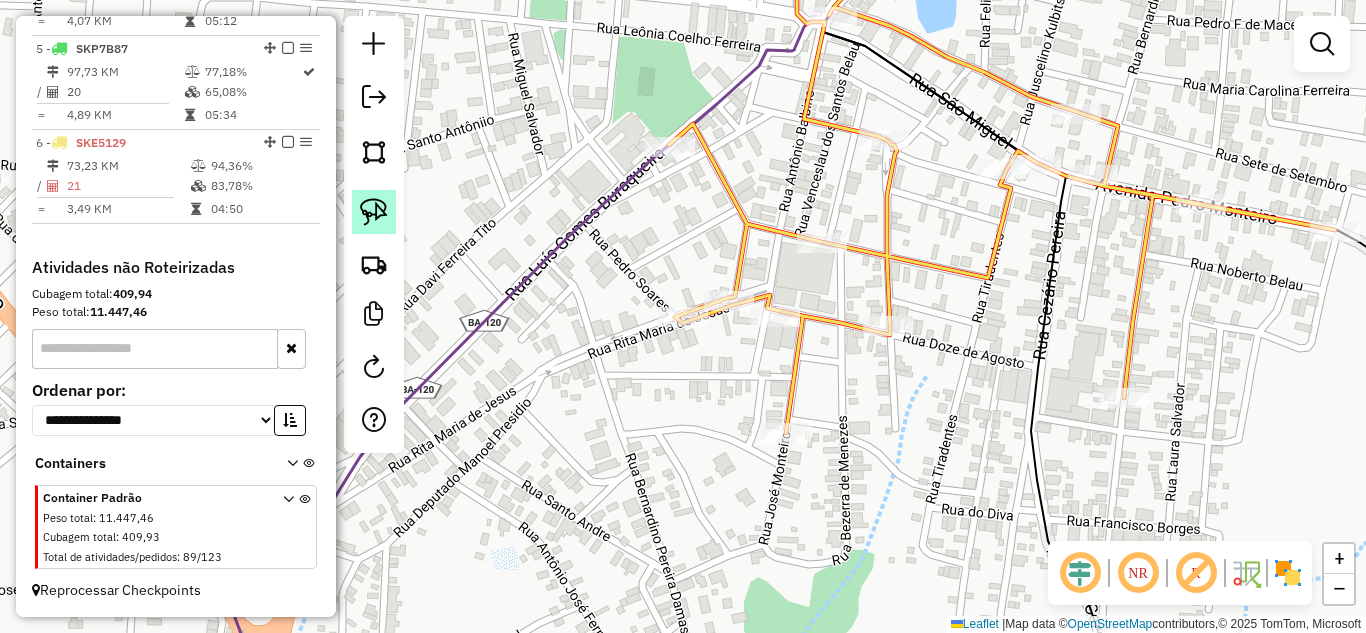 click 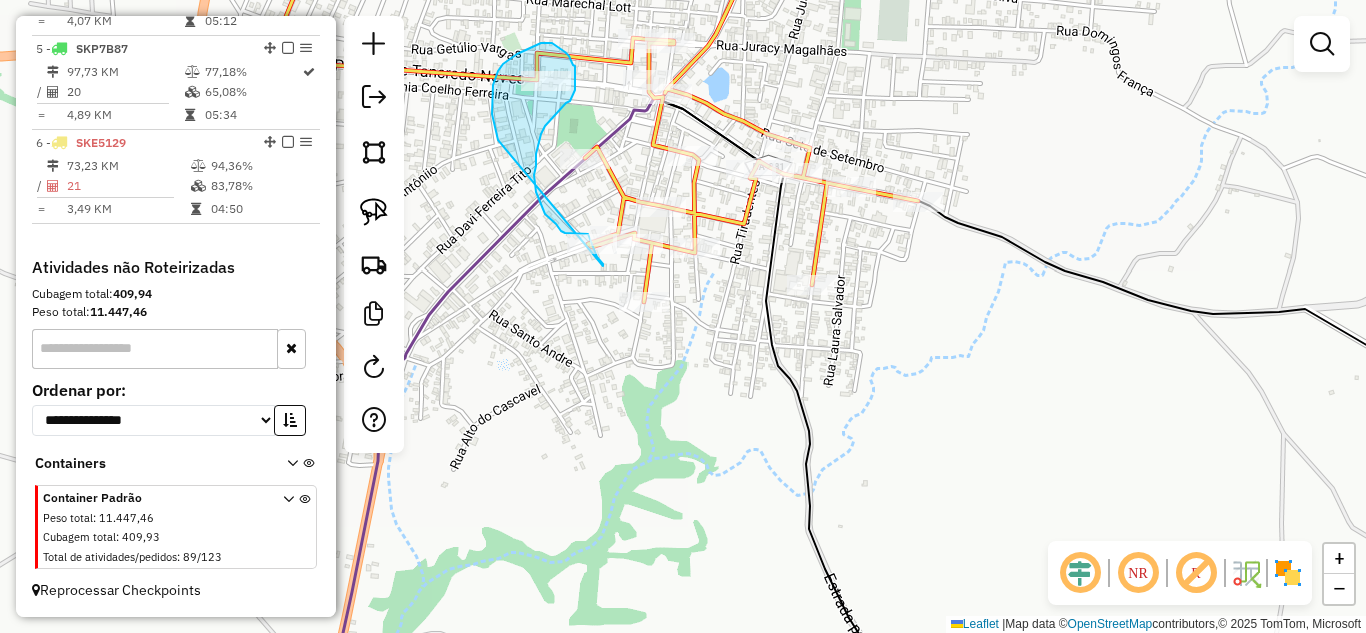 drag, startPoint x: 498, startPoint y: 140, endPoint x: 574, endPoint y: 274, distance: 154.05194 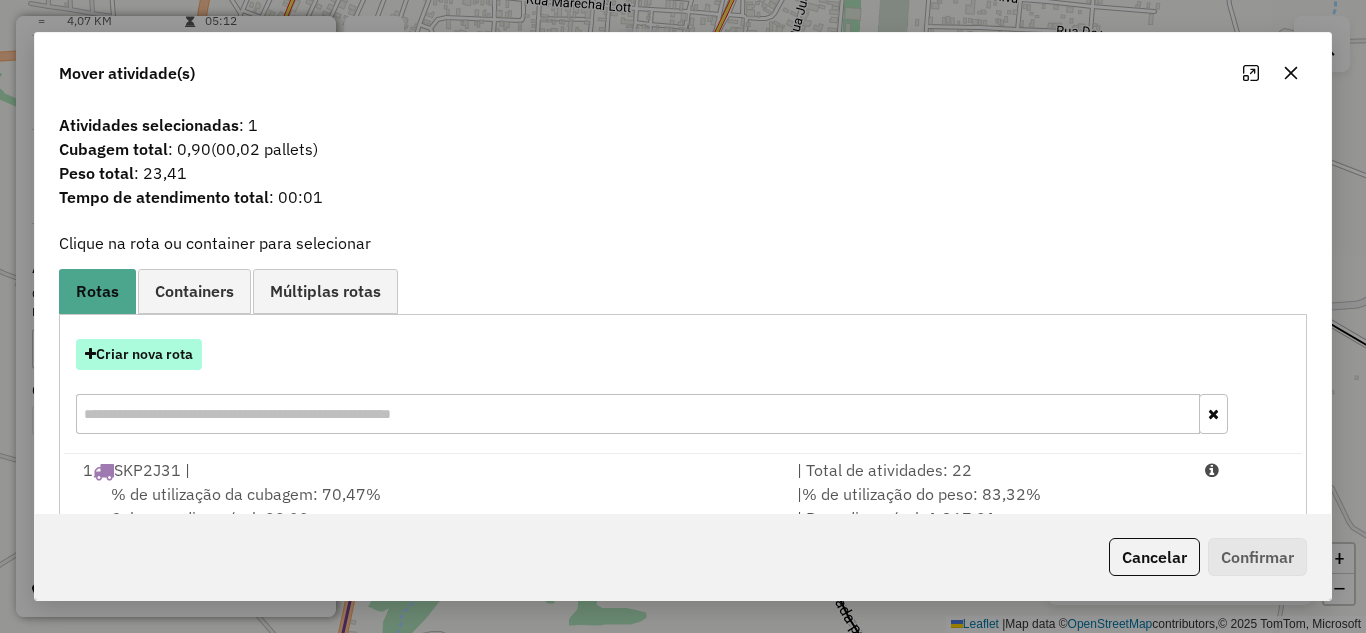 click on "Criar nova rota" at bounding box center (139, 354) 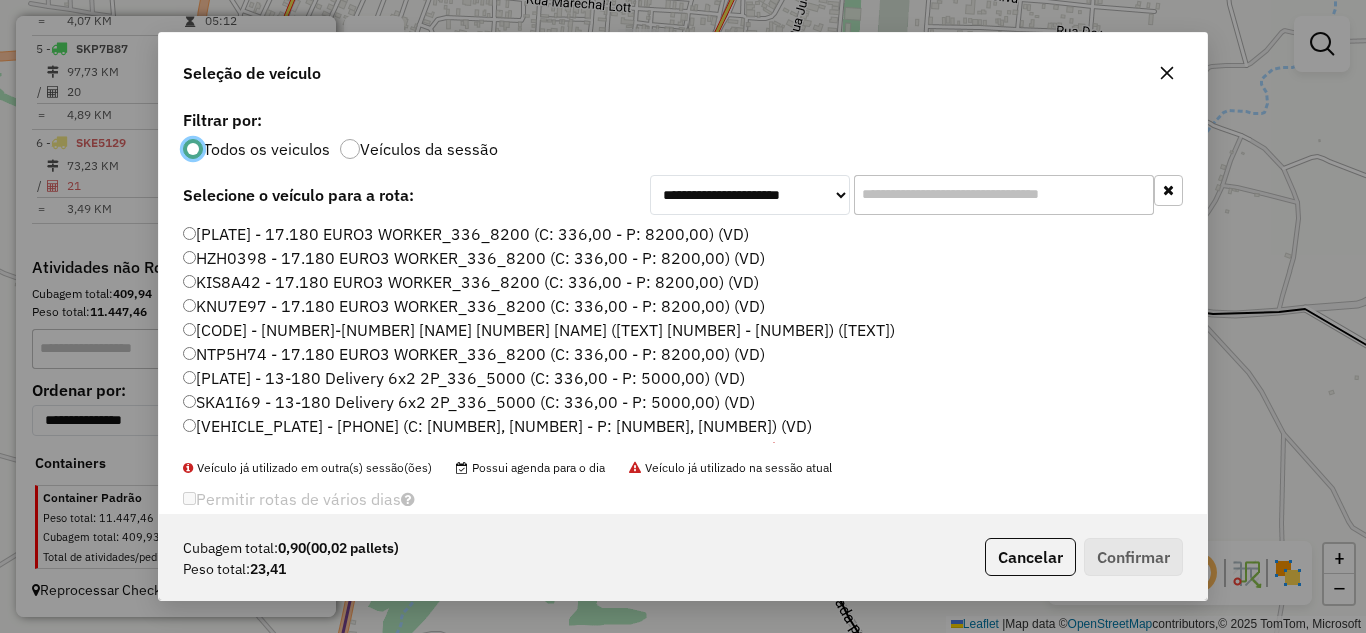 scroll, scrollTop: 11, scrollLeft: 6, axis: both 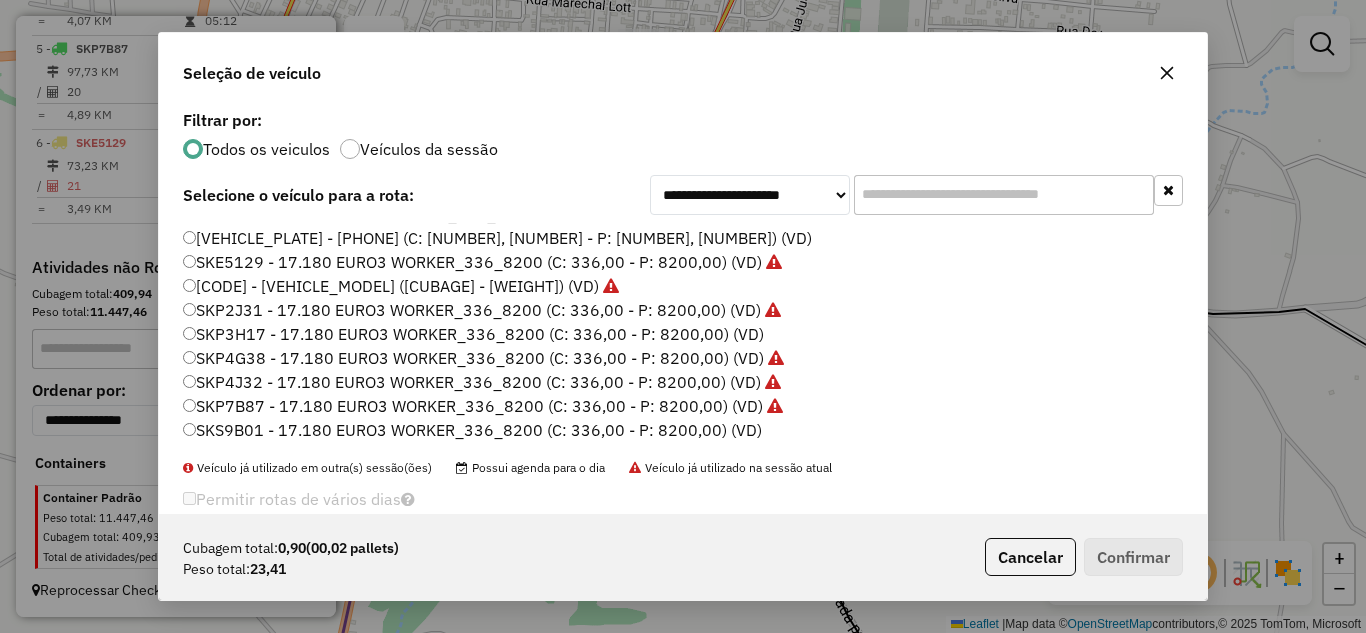 click on "SKP7B87 - 17.180 EURO3 WORKER_336_8200 (C: 336,00 - P: 8200,00) (VD)" 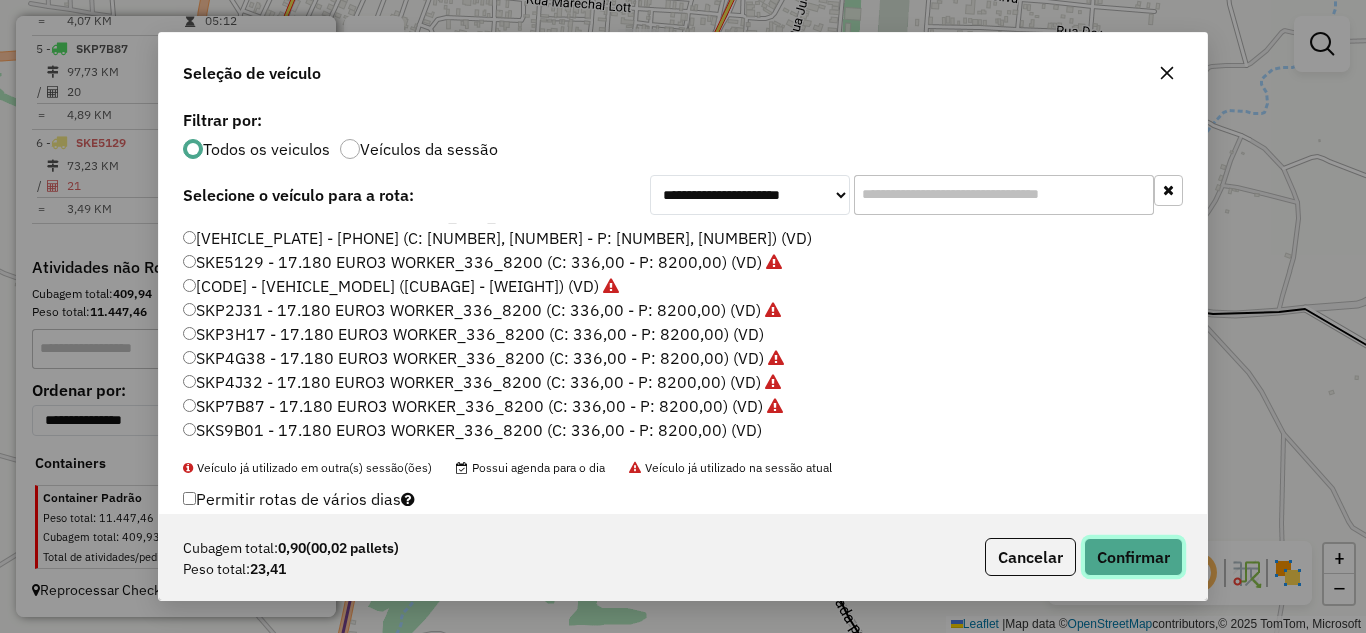 click on "Confirmar" 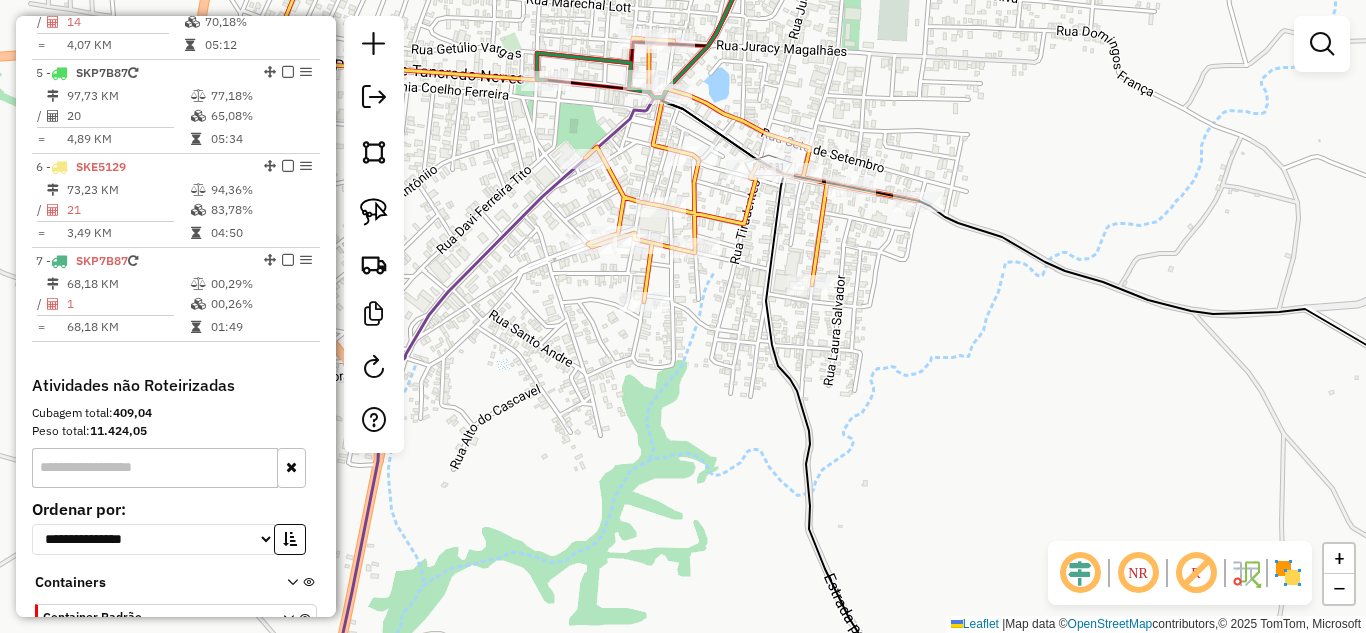 scroll, scrollTop: 1130, scrollLeft: 0, axis: vertical 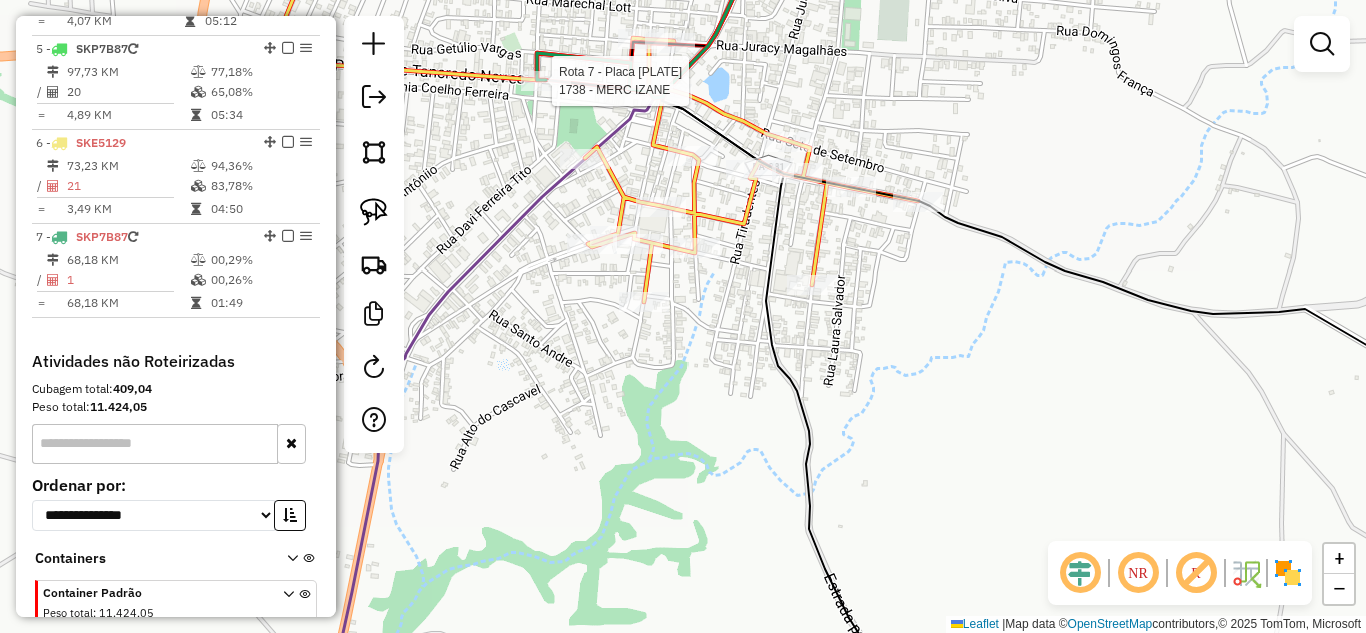 select on "*********" 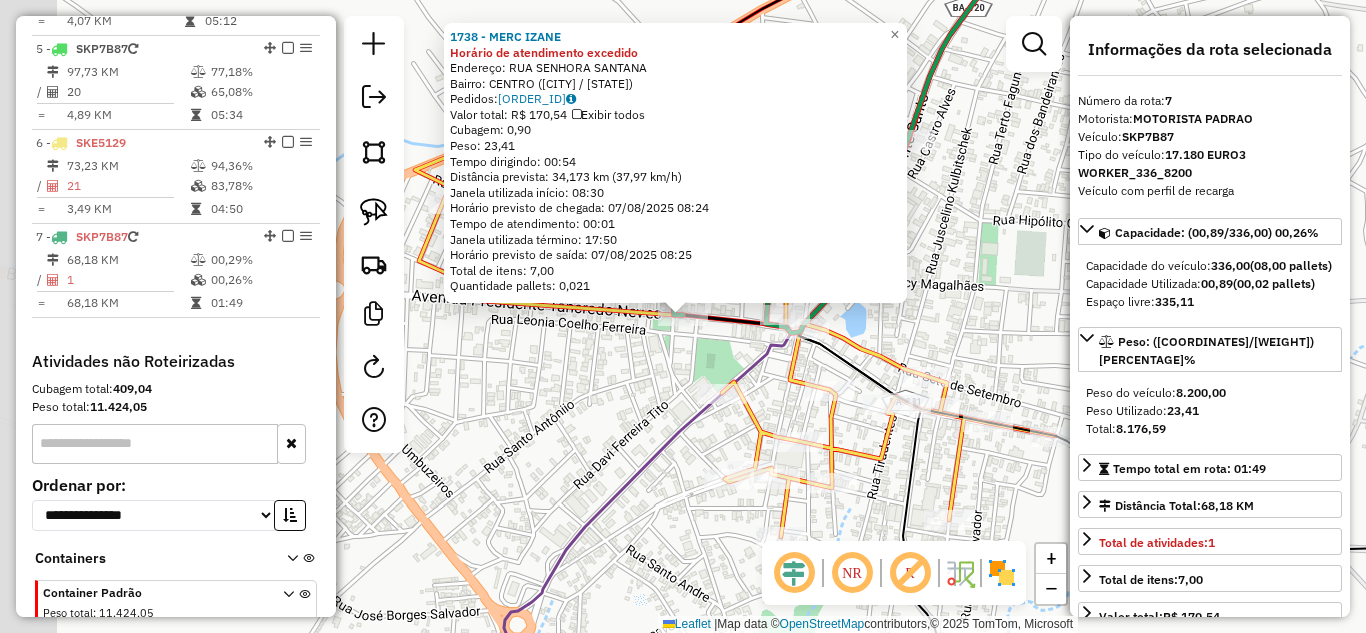 scroll, scrollTop: 1225, scrollLeft: 0, axis: vertical 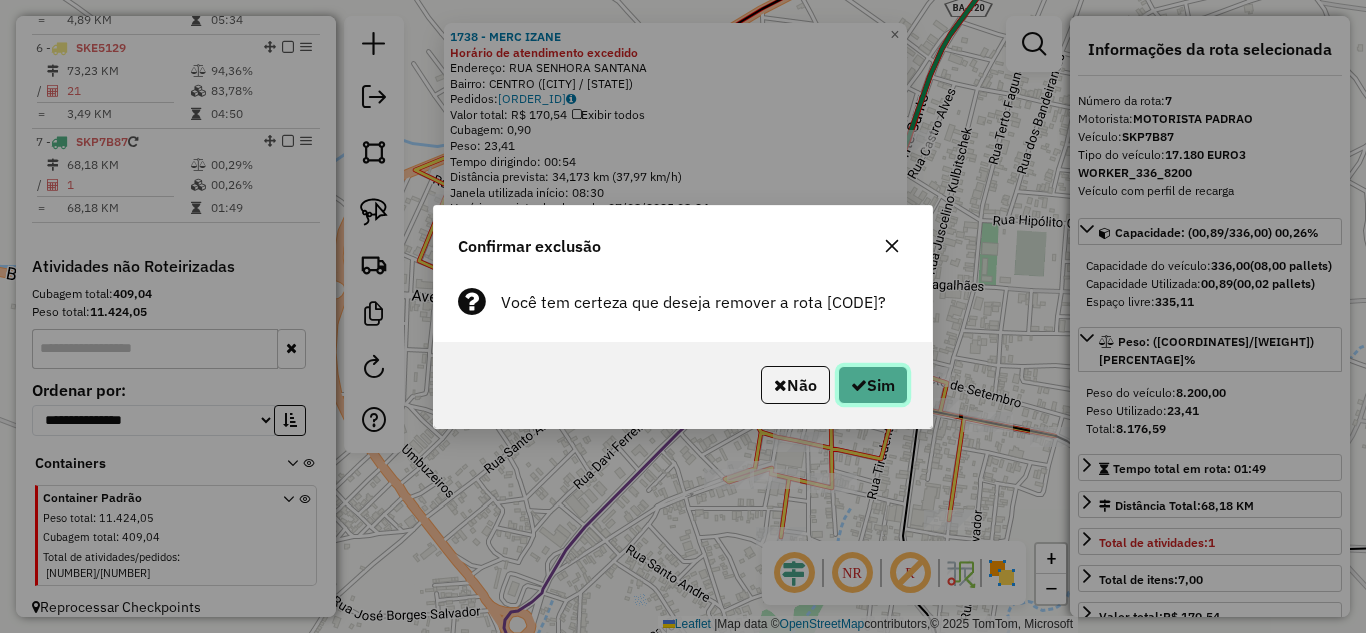 click 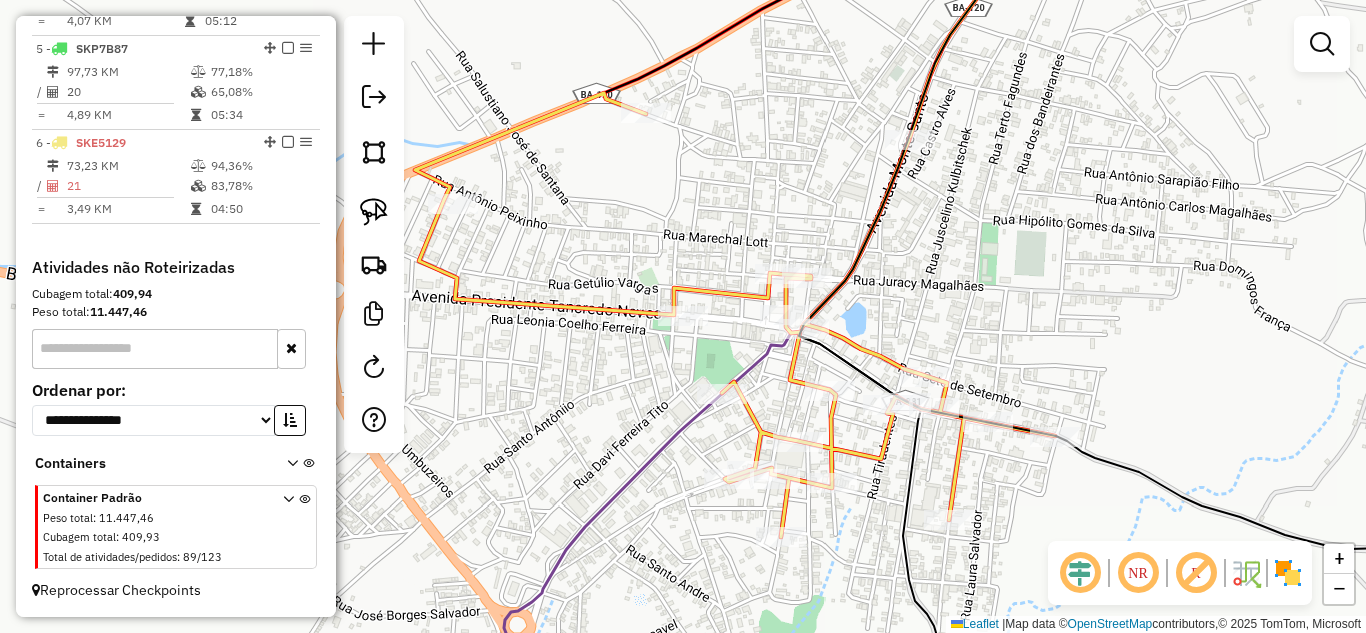 scroll, scrollTop: 1106, scrollLeft: 0, axis: vertical 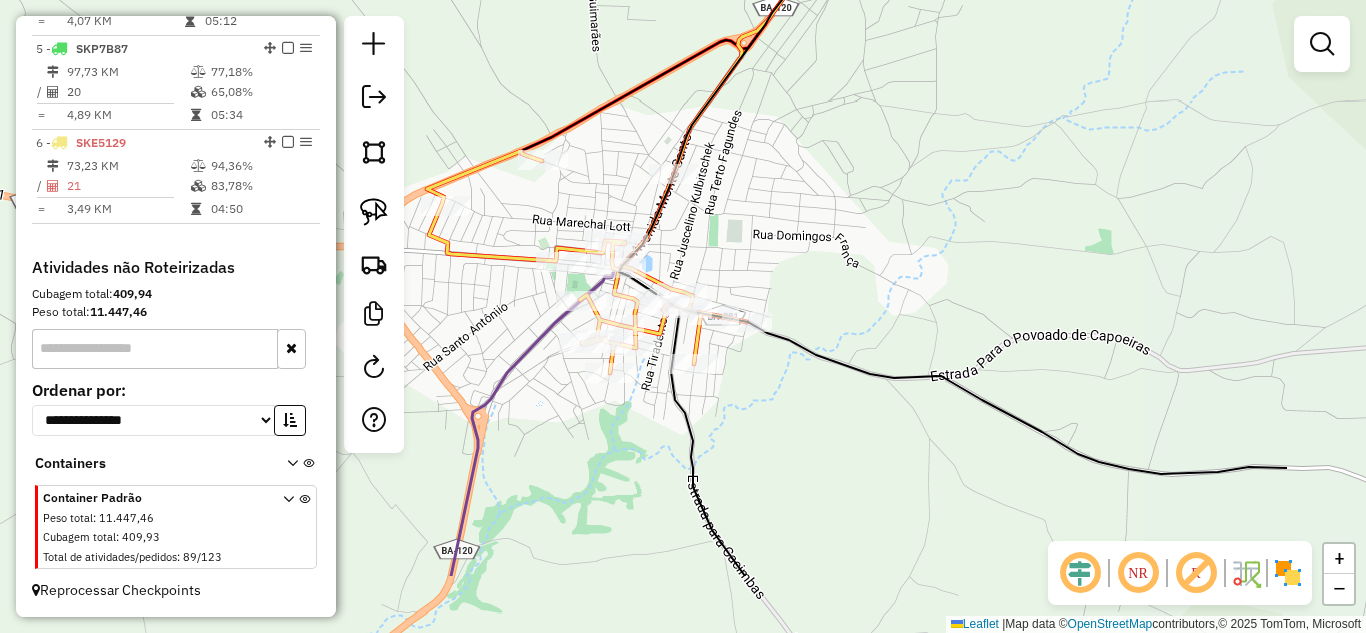 drag, startPoint x: 962, startPoint y: 329, endPoint x: 873, endPoint y: 309, distance: 91.21951 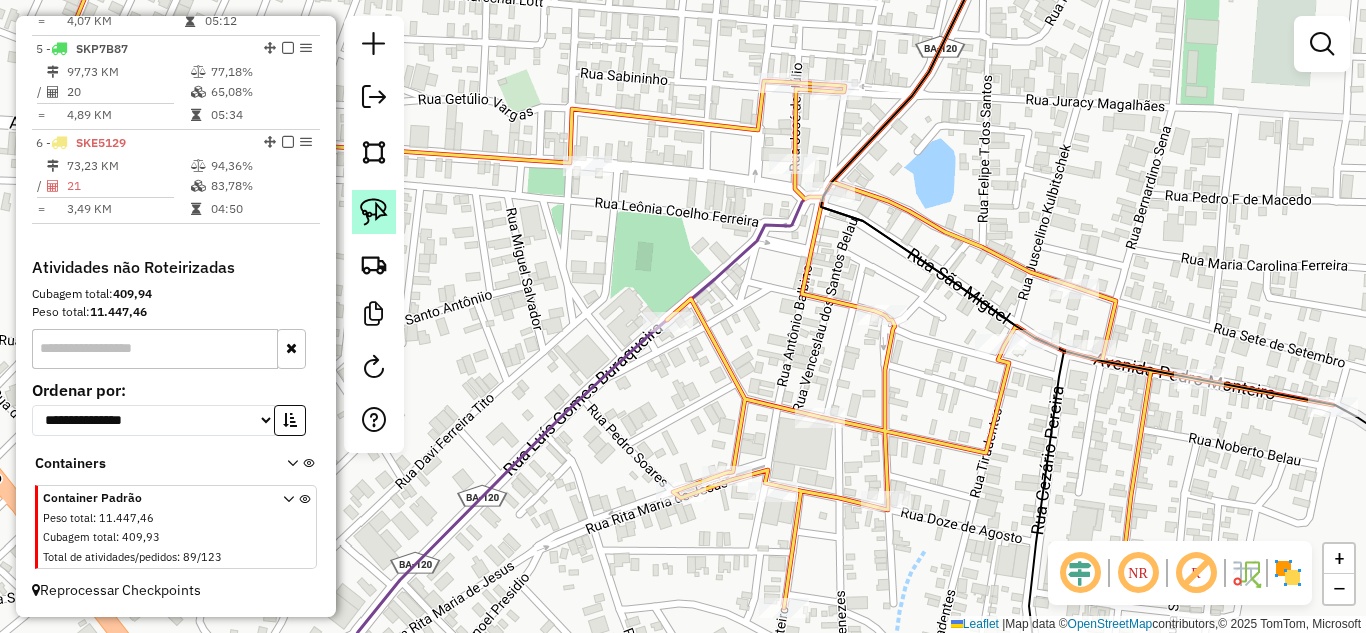 click 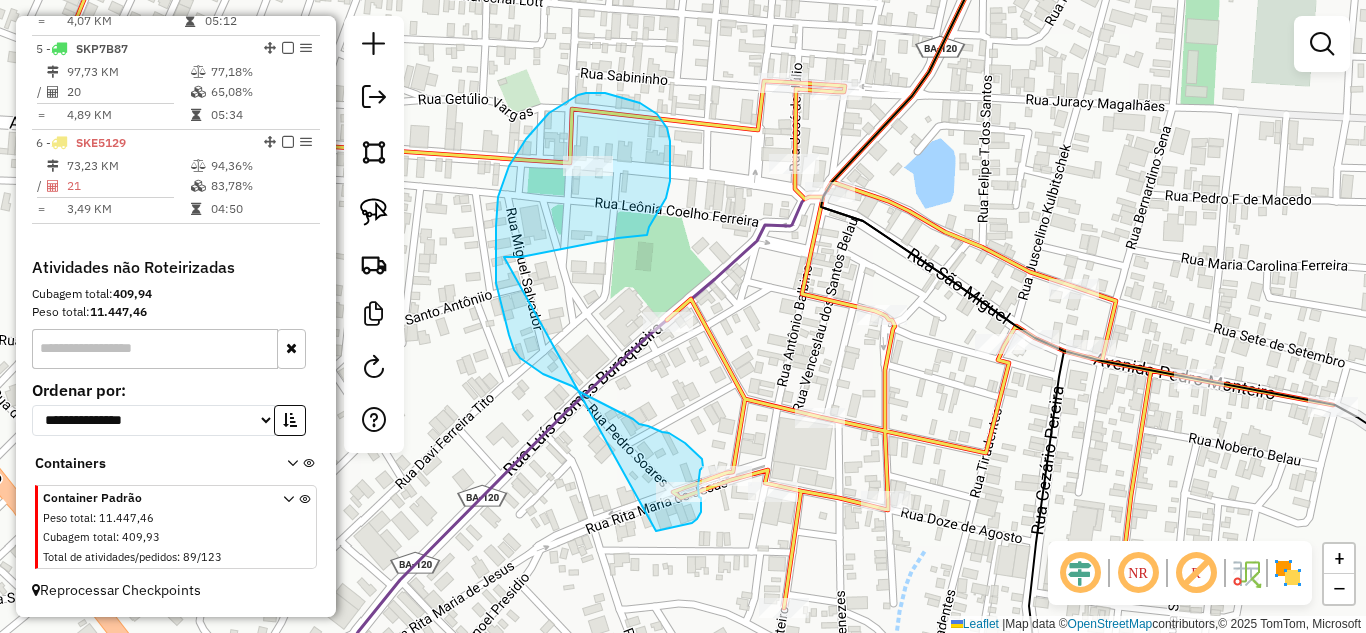 drag, startPoint x: 504, startPoint y: 257, endPoint x: 647, endPoint y: 528, distance: 306.41476 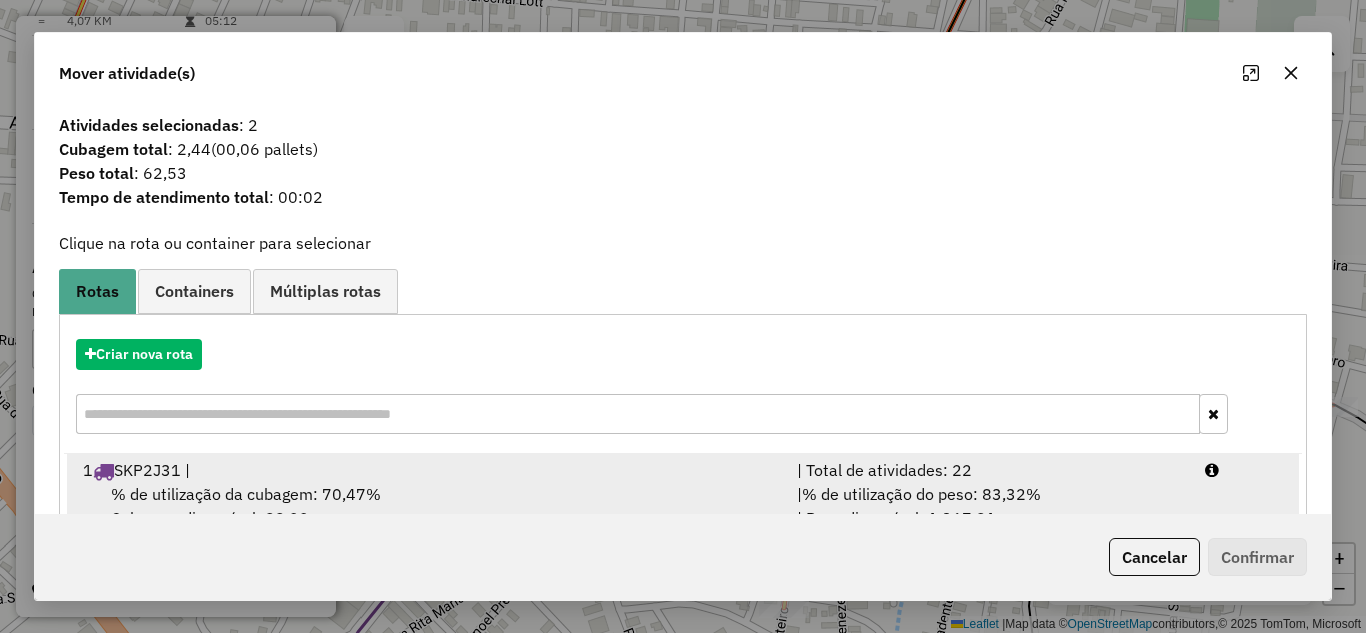 scroll, scrollTop: 86, scrollLeft: 0, axis: vertical 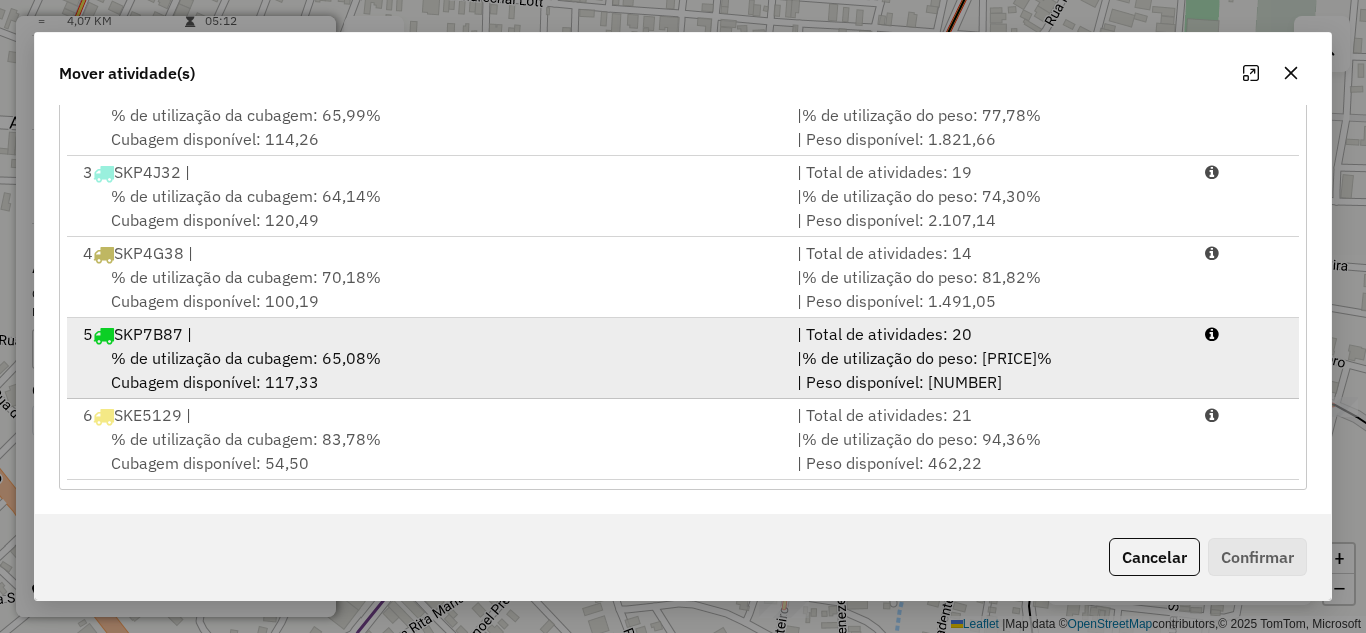 click on "% de utilização da cubagem: 65,08%  Cubagem disponível: 117,33" at bounding box center [428, 370] 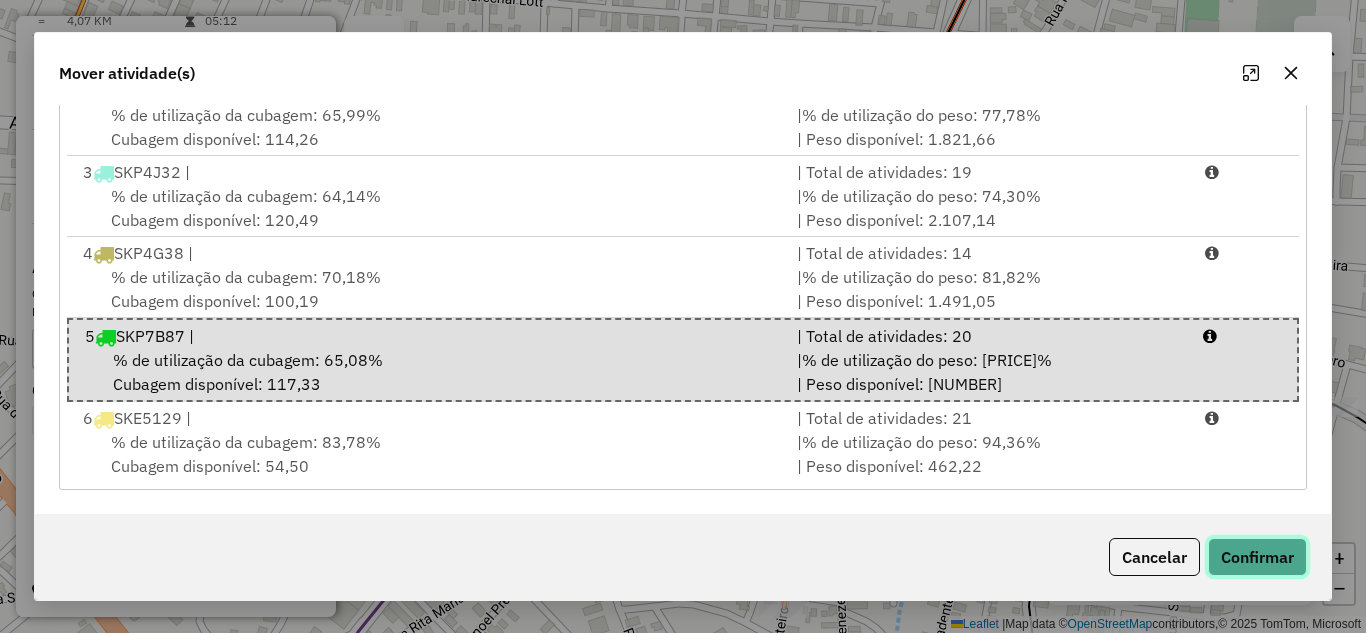 click on "Confirmar" 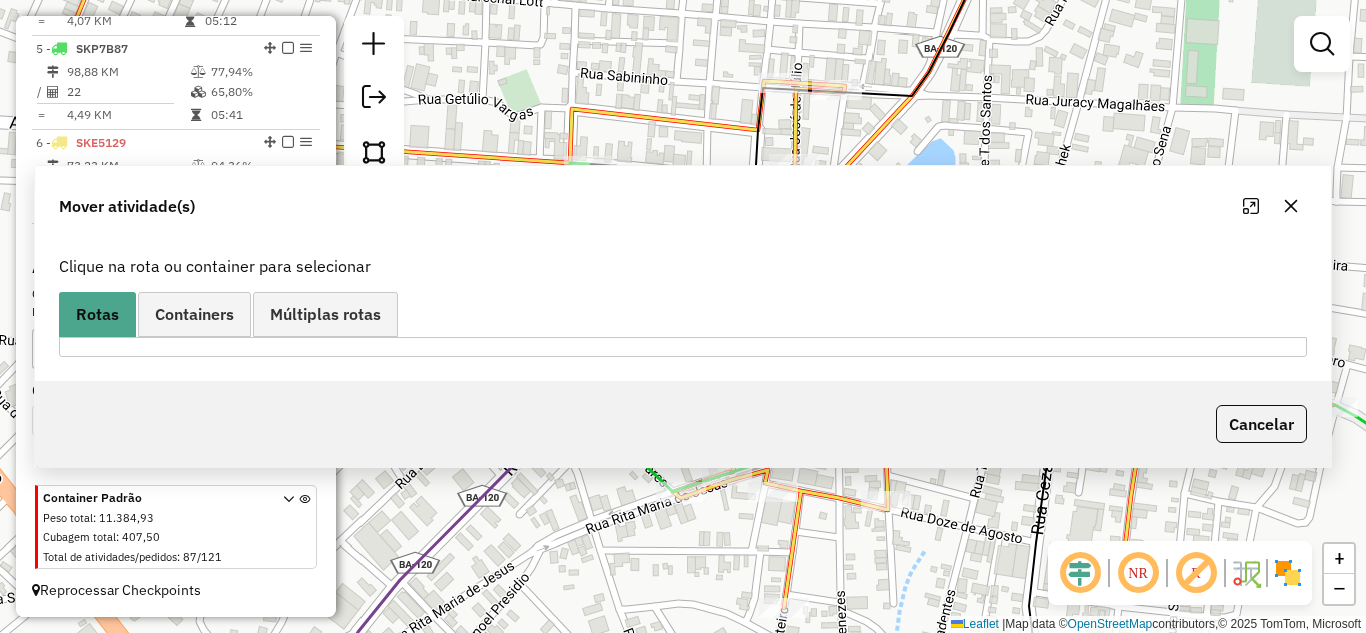 scroll, scrollTop: 0, scrollLeft: 0, axis: both 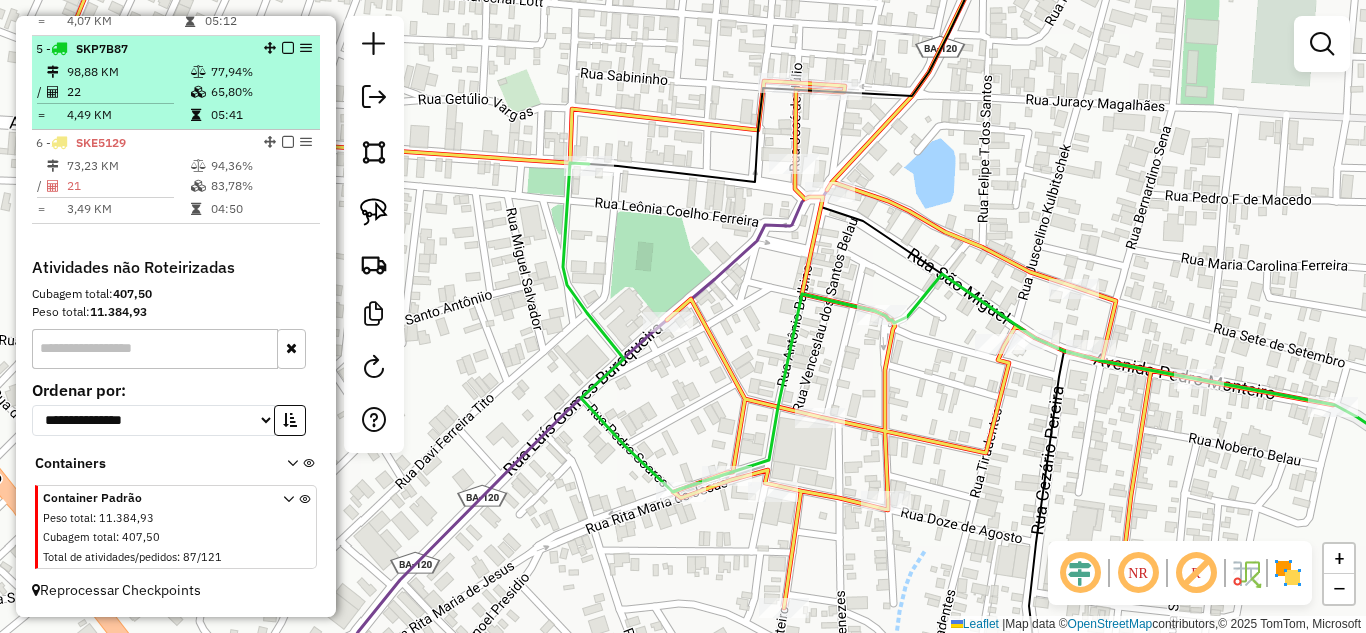 click on "5 -       SKP7B87" at bounding box center (142, 49) 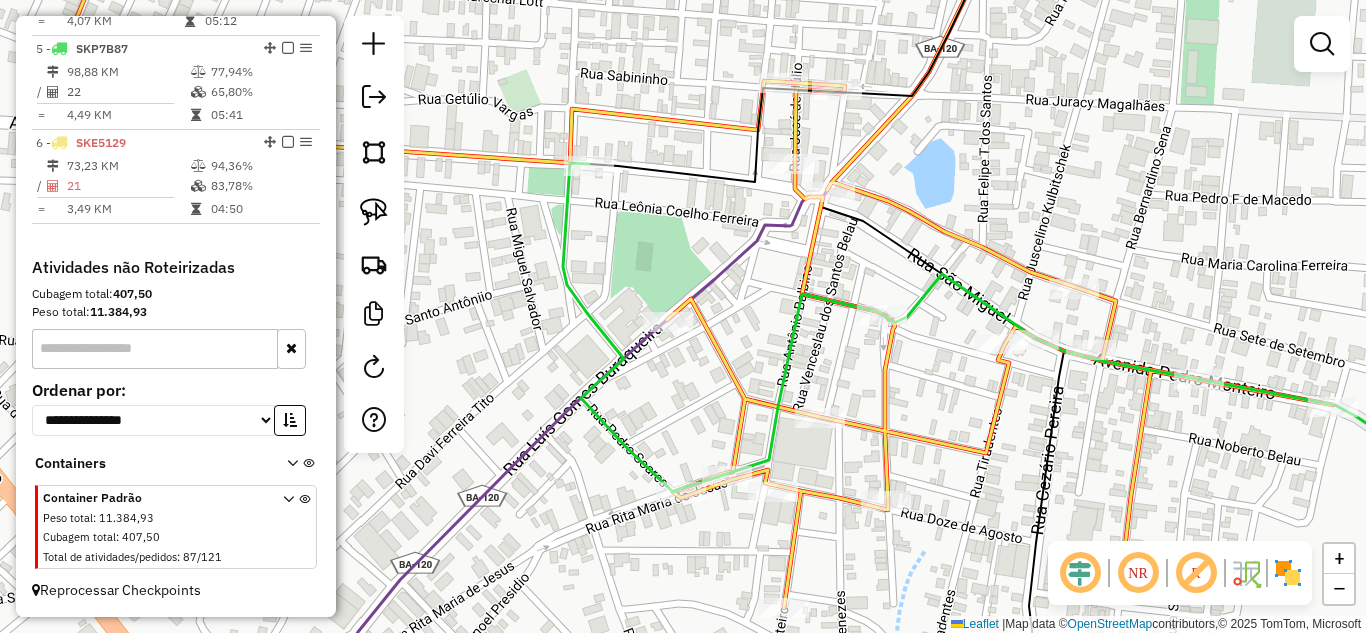select on "*********" 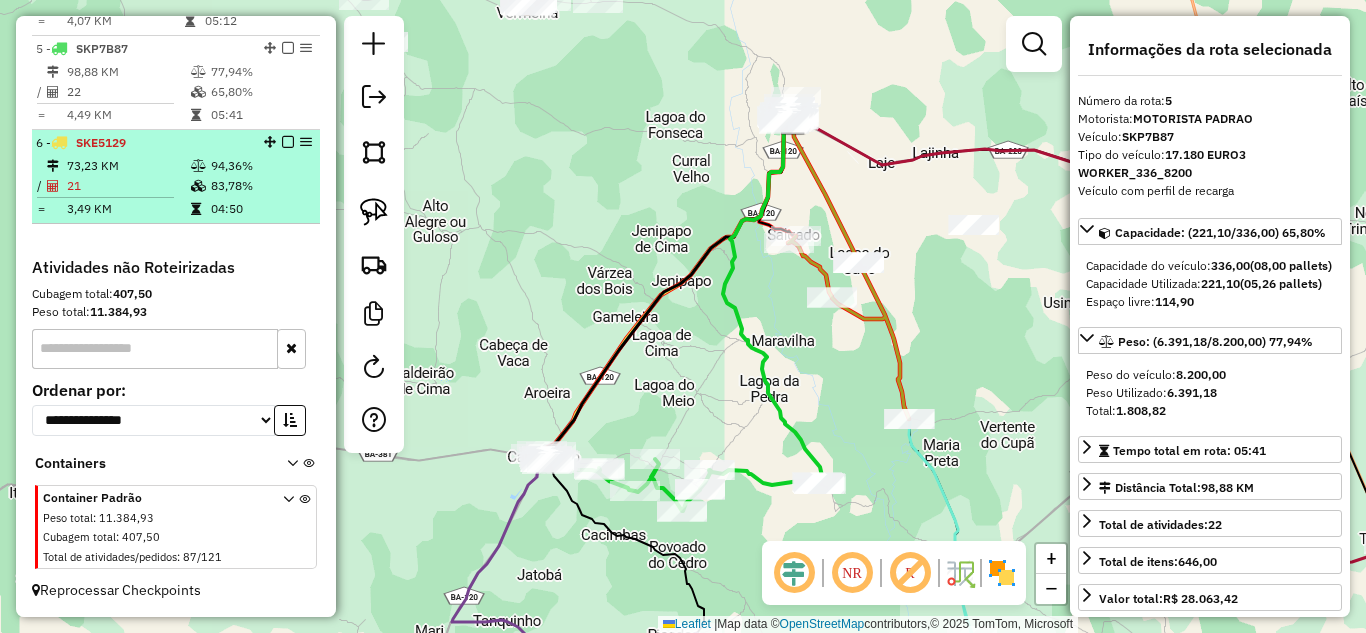 click on "21" at bounding box center (128, 186) 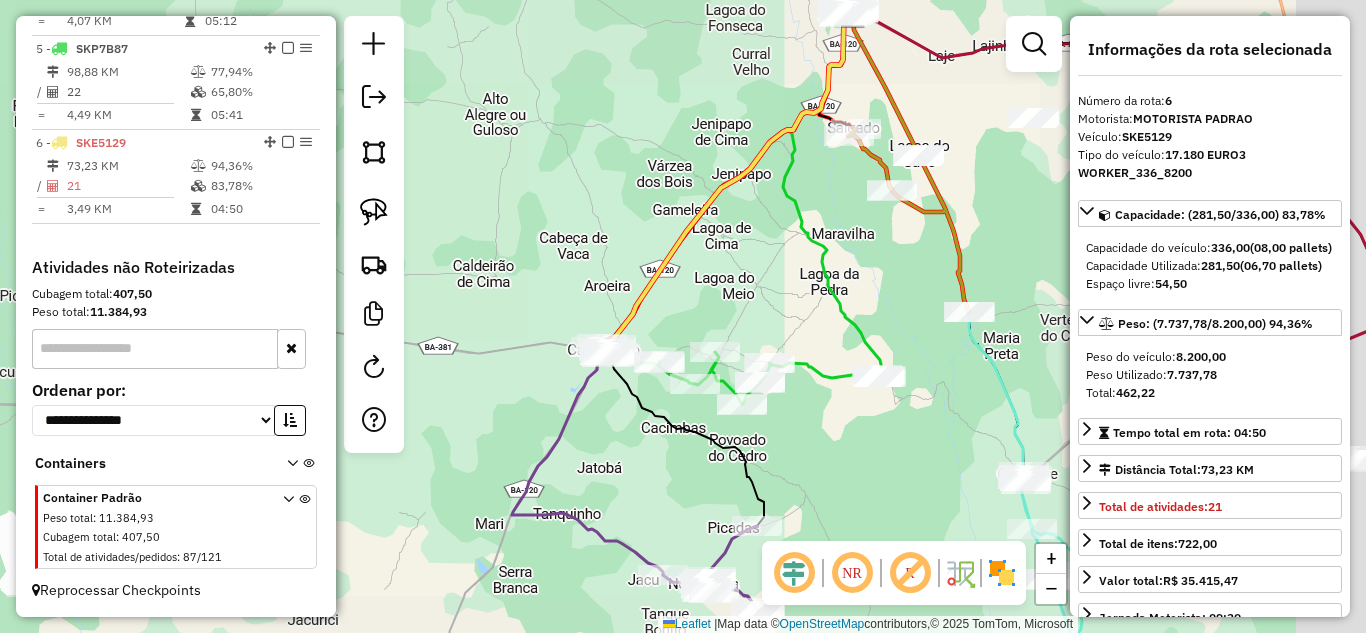 drag, startPoint x: 896, startPoint y: 292, endPoint x: 692, endPoint y: 305, distance: 204.4138 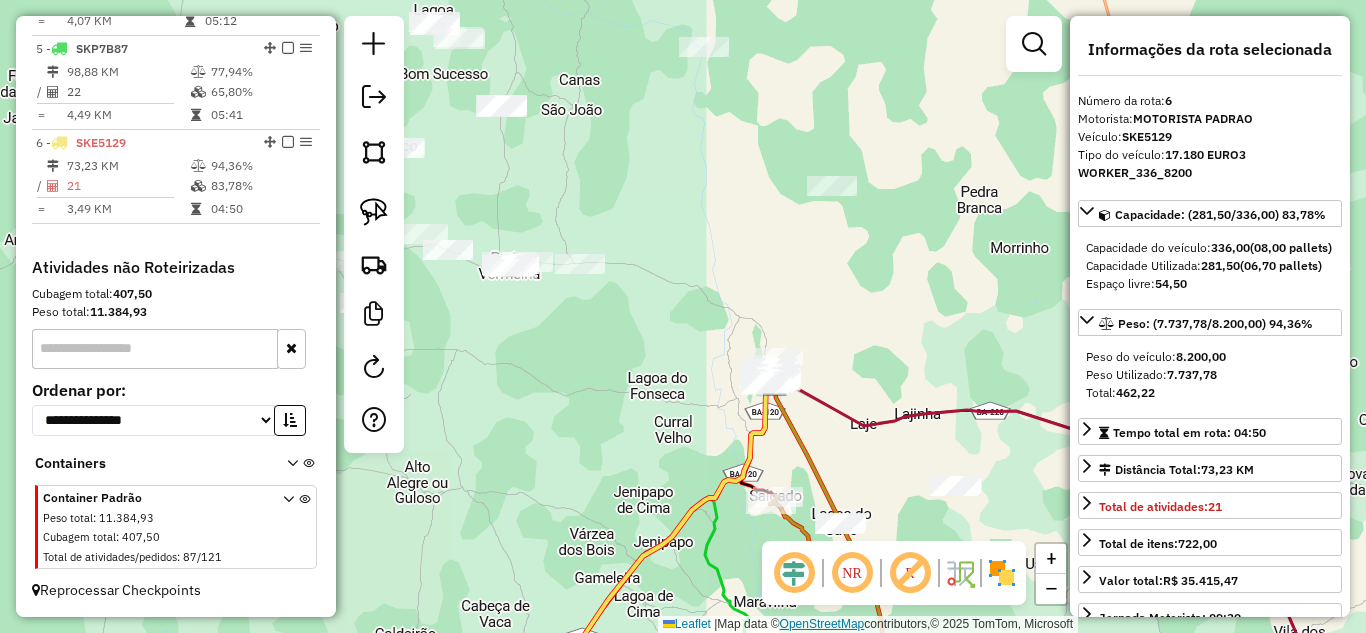 drag, startPoint x: 817, startPoint y: 263, endPoint x: 843, endPoint y: 620, distance: 357.94553 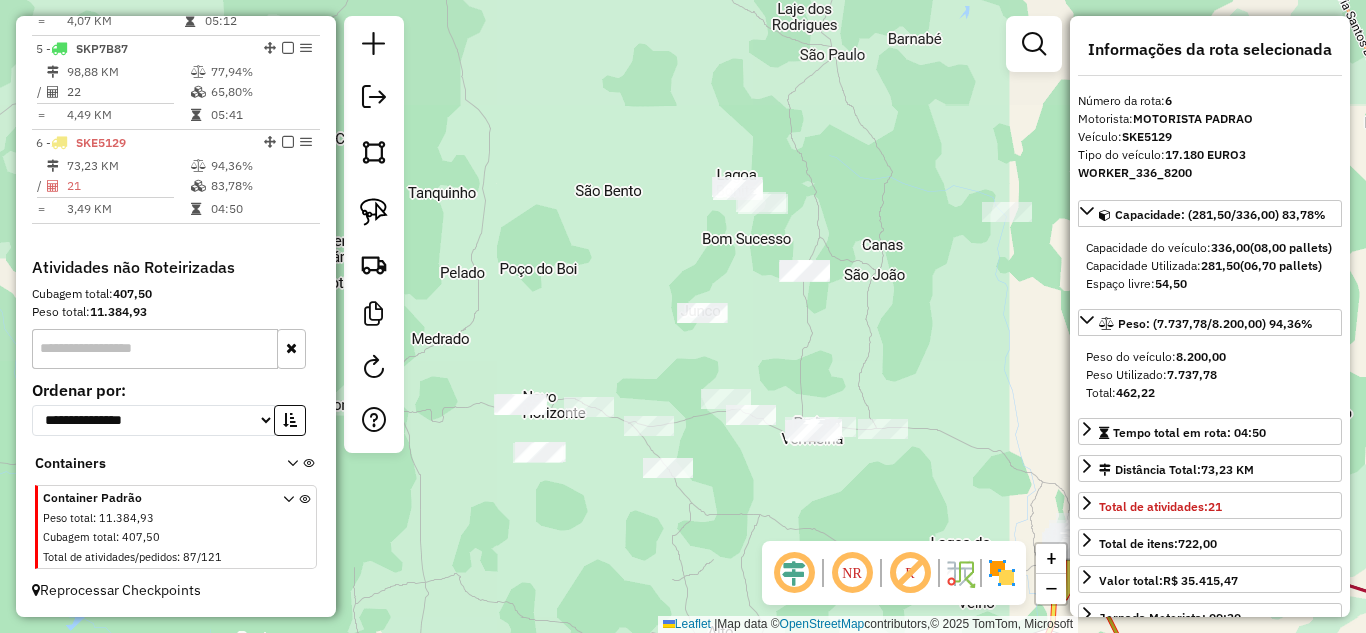 drag, startPoint x: 623, startPoint y: 343, endPoint x: 910, endPoint y: 509, distance: 331.5494 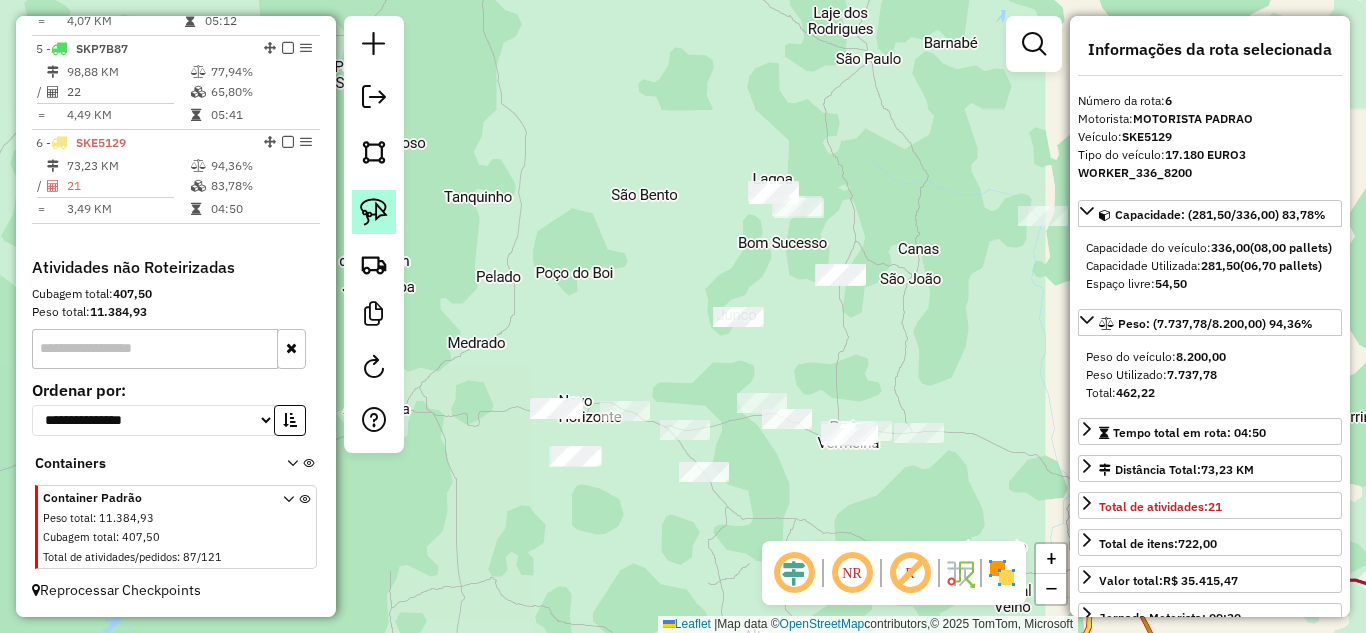 click 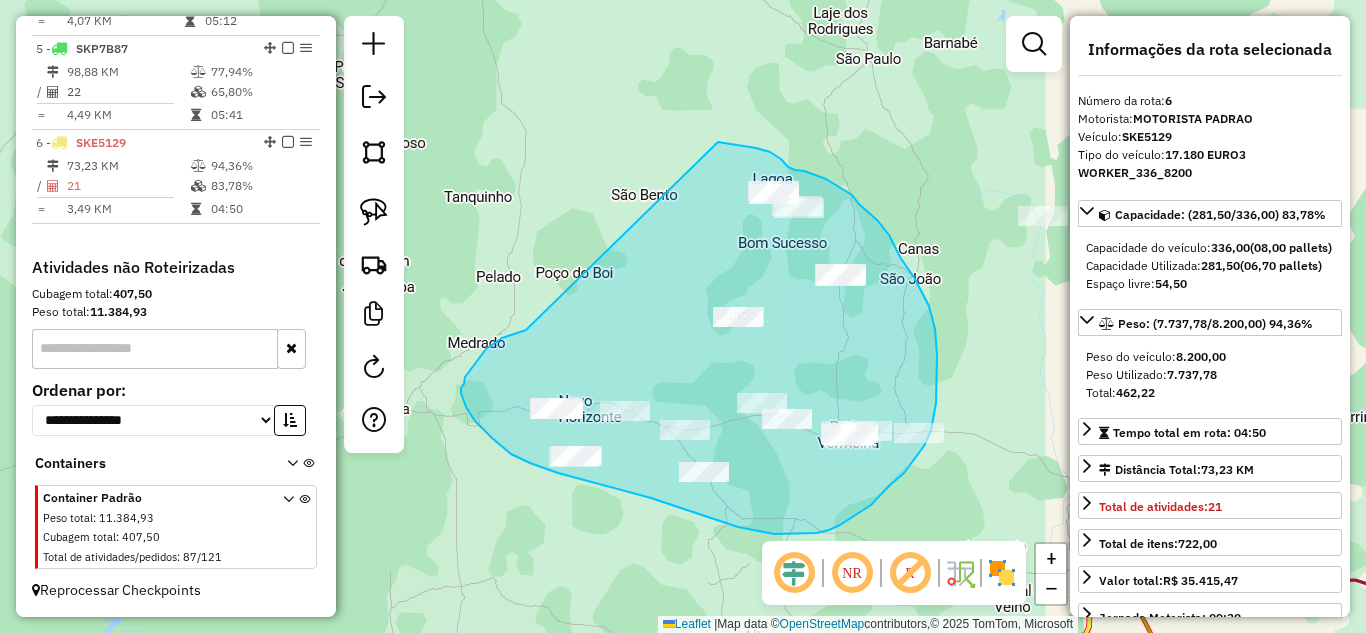 drag, startPoint x: 473, startPoint y: 365, endPoint x: 686, endPoint y: 140, distance: 309.82898 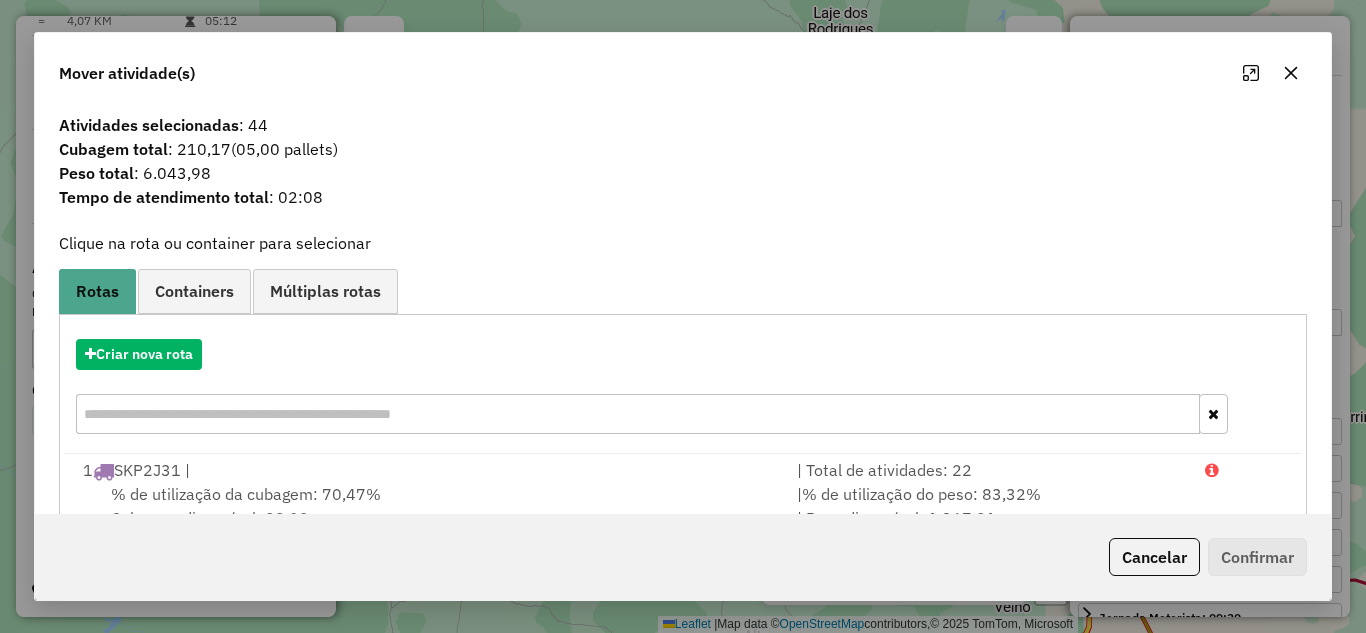 click 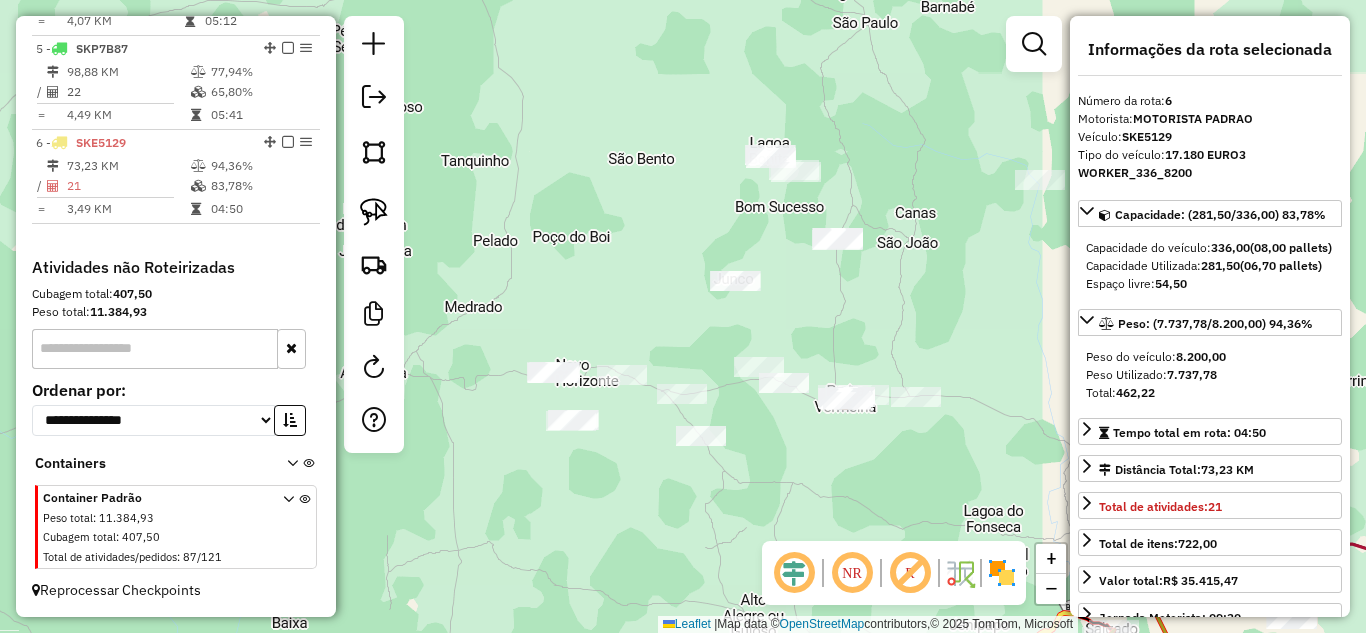 drag, startPoint x: 784, startPoint y: 349, endPoint x: 781, endPoint y: 313, distance: 36.124783 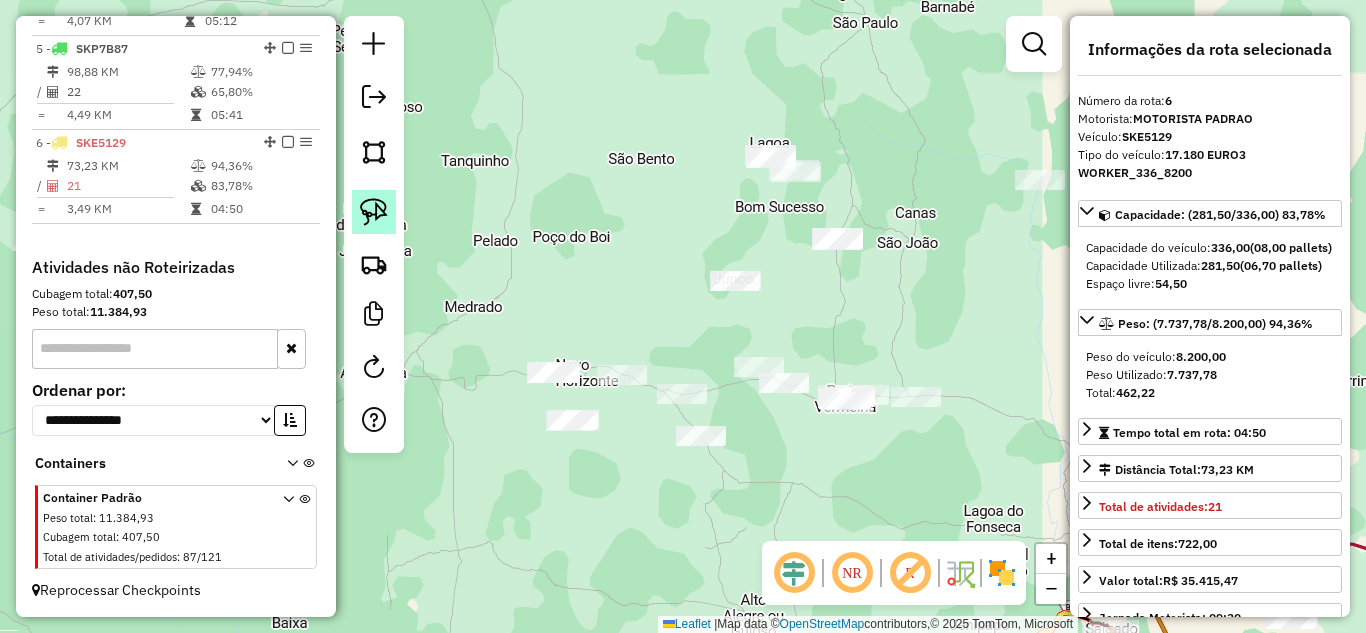 click 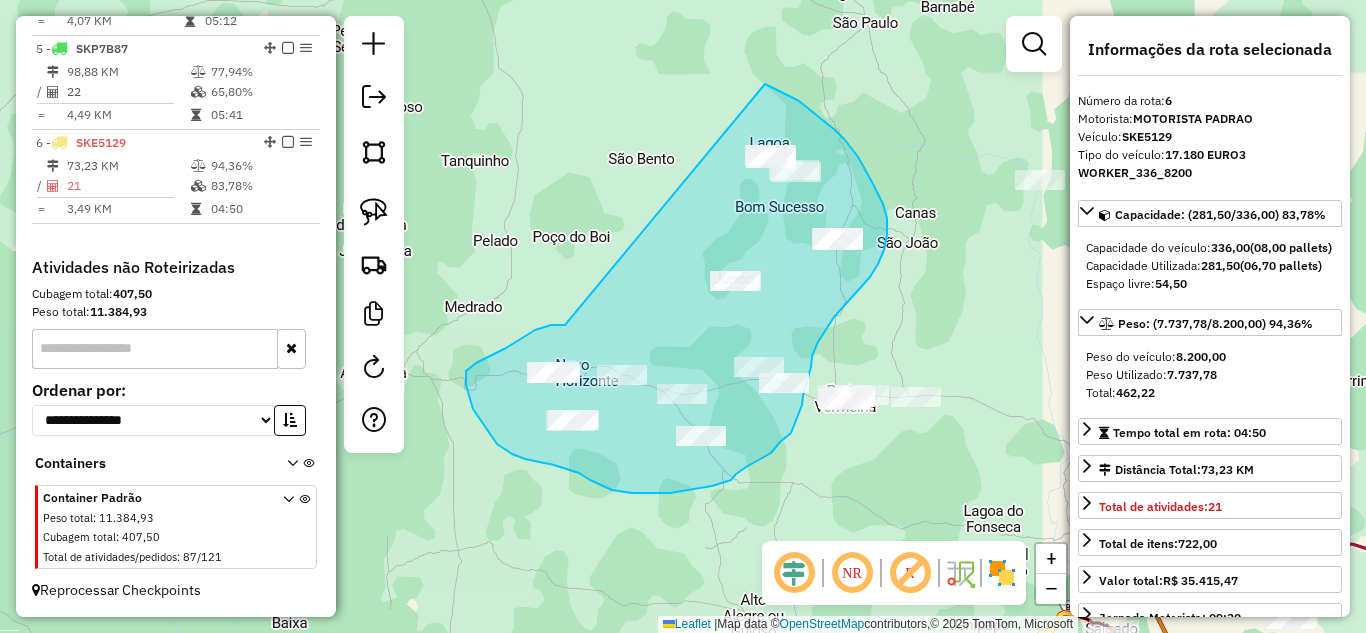 drag, startPoint x: 551, startPoint y: 325, endPoint x: 714, endPoint y: 74, distance: 299.28247 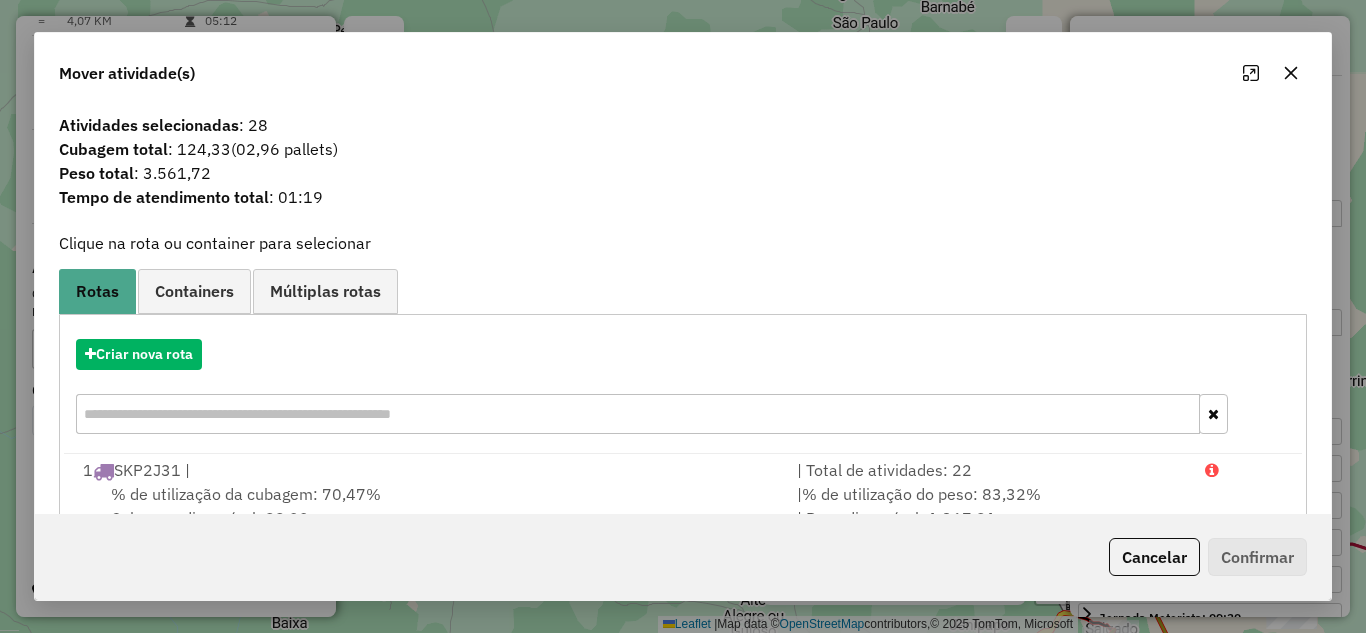 click 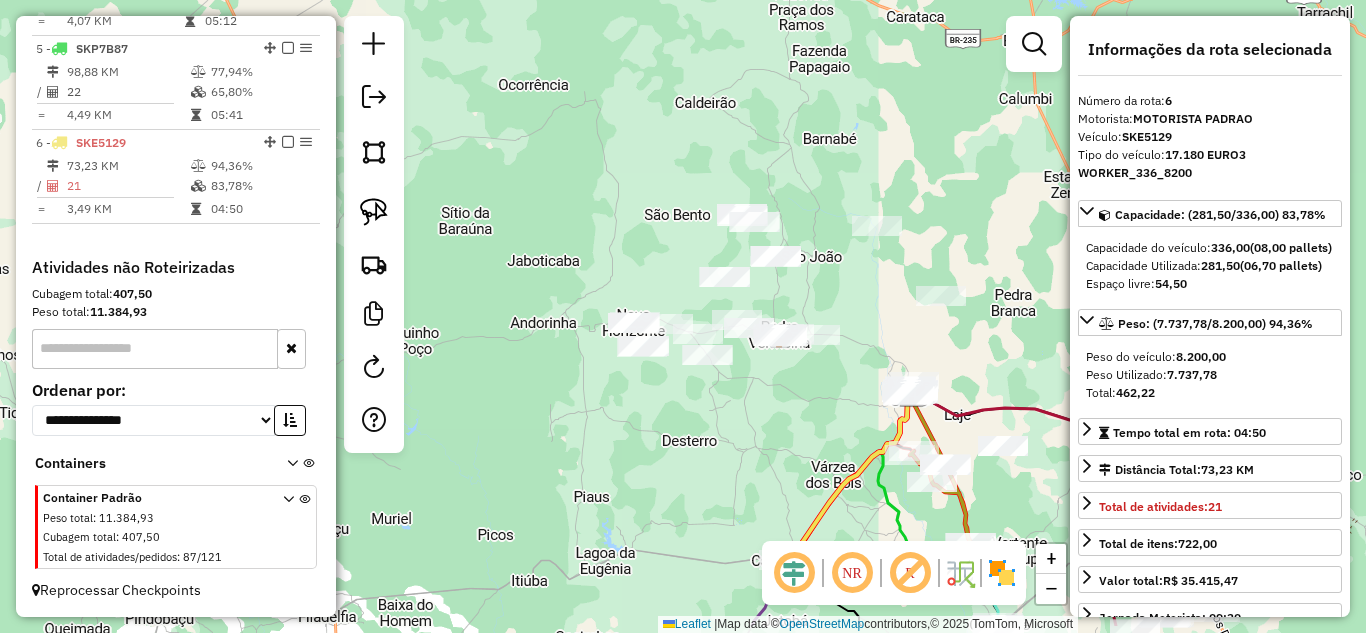 drag, startPoint x: 863, startPoint y: 489, endPoint x: 670, endPoint y: 269, distance: 292.6585 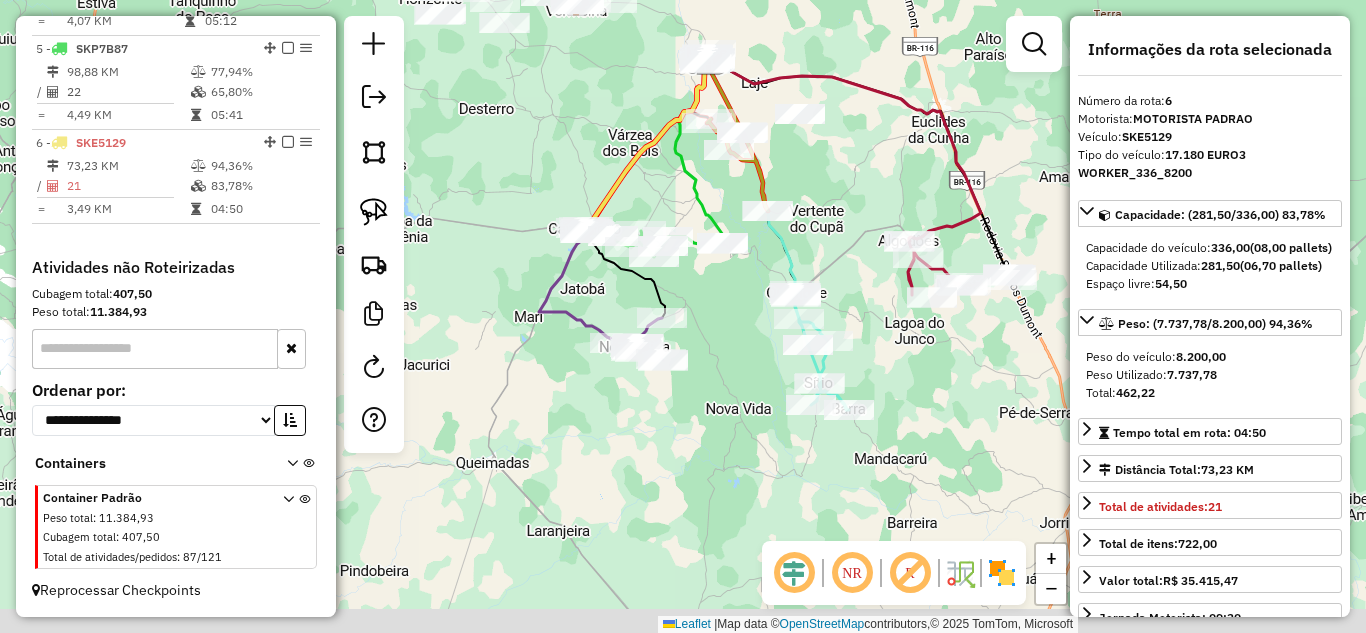 drag, startPoint x: 736, startPoint y: 460, endPoint x: 690, endPoint y: 315, distance: 152.12166 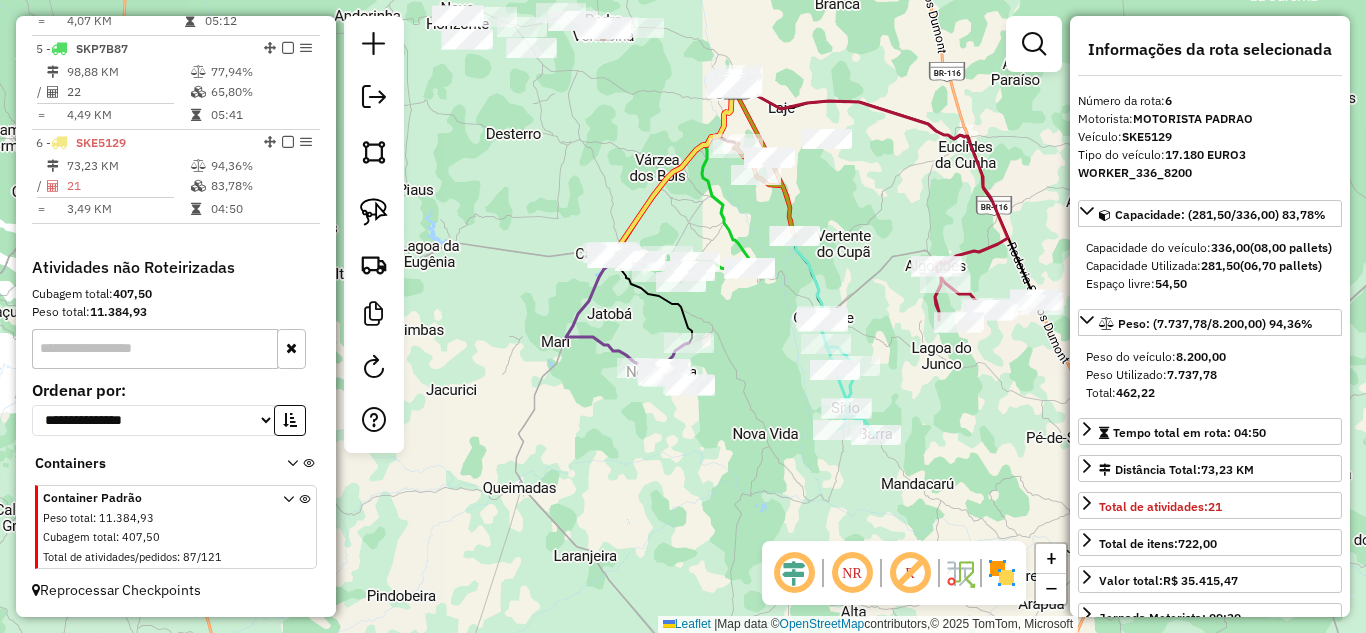drag, startPoint x: 522, startPoint y: 97, endPoint x: 745, endPoint y: 355, distance: 341.0176 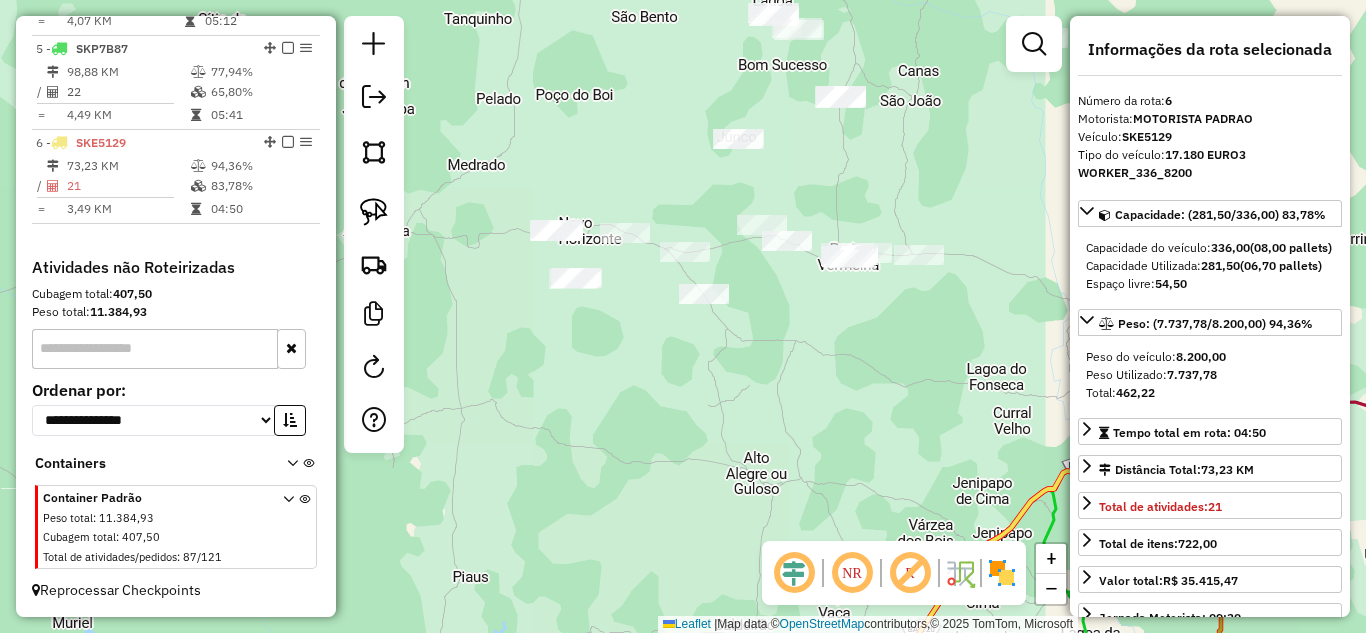 drag, startPoint x: 802, startPoint y: 445, endPoint x: 731, endPoint y: 320, distance: 143.75674 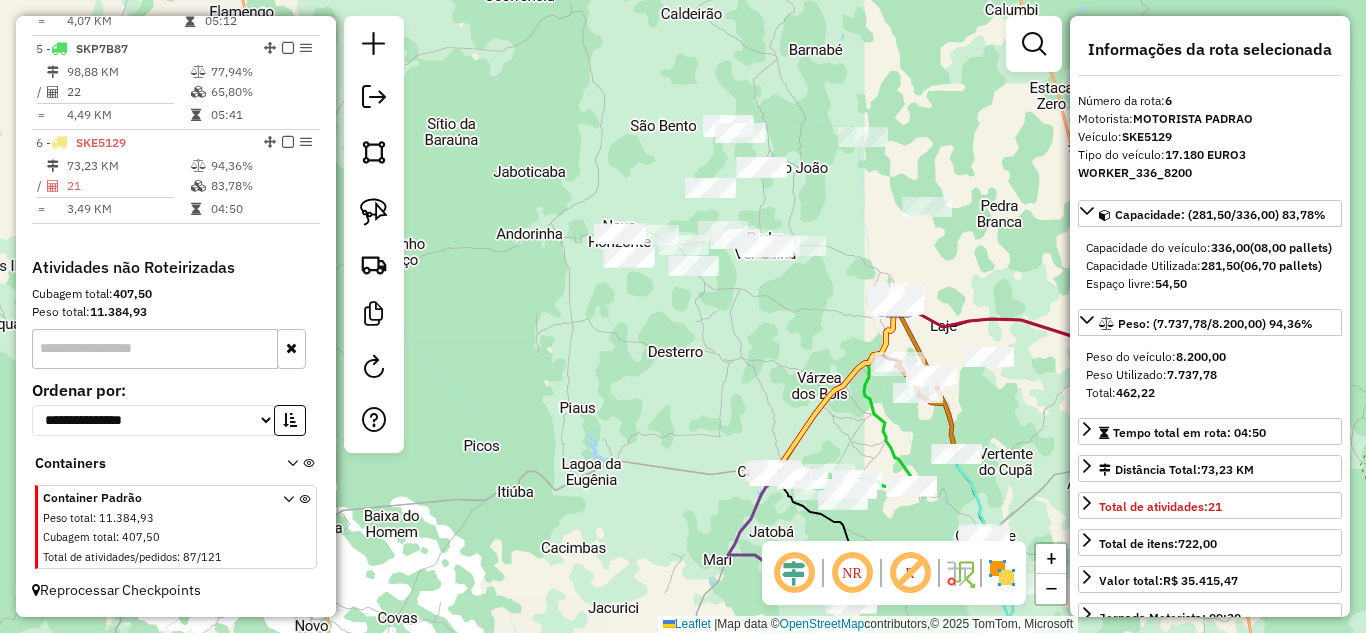 drag, startPoint x: 747, startPoint y: 364, endPoint x: 610, endPoint y: 187, distance: 223.82582 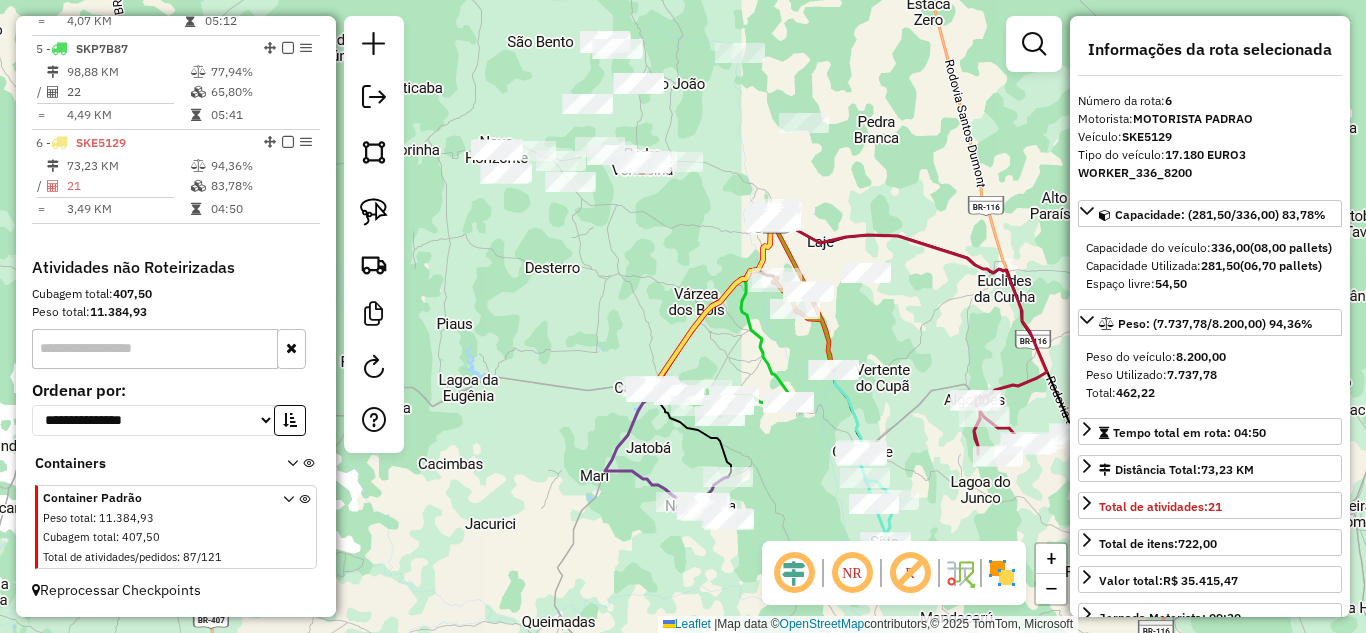drag, startPoint x: 752, startPoint y: 379, endPoint x: 775, endPoint y: 481, distance: 104.56099 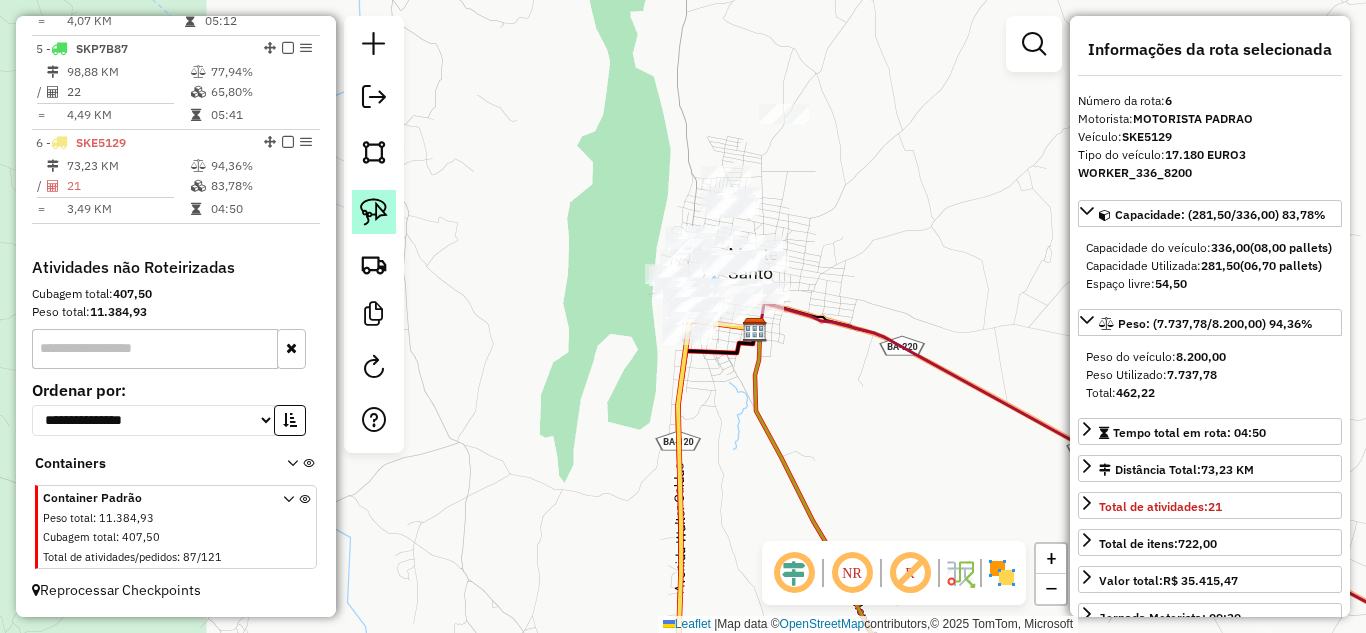 click 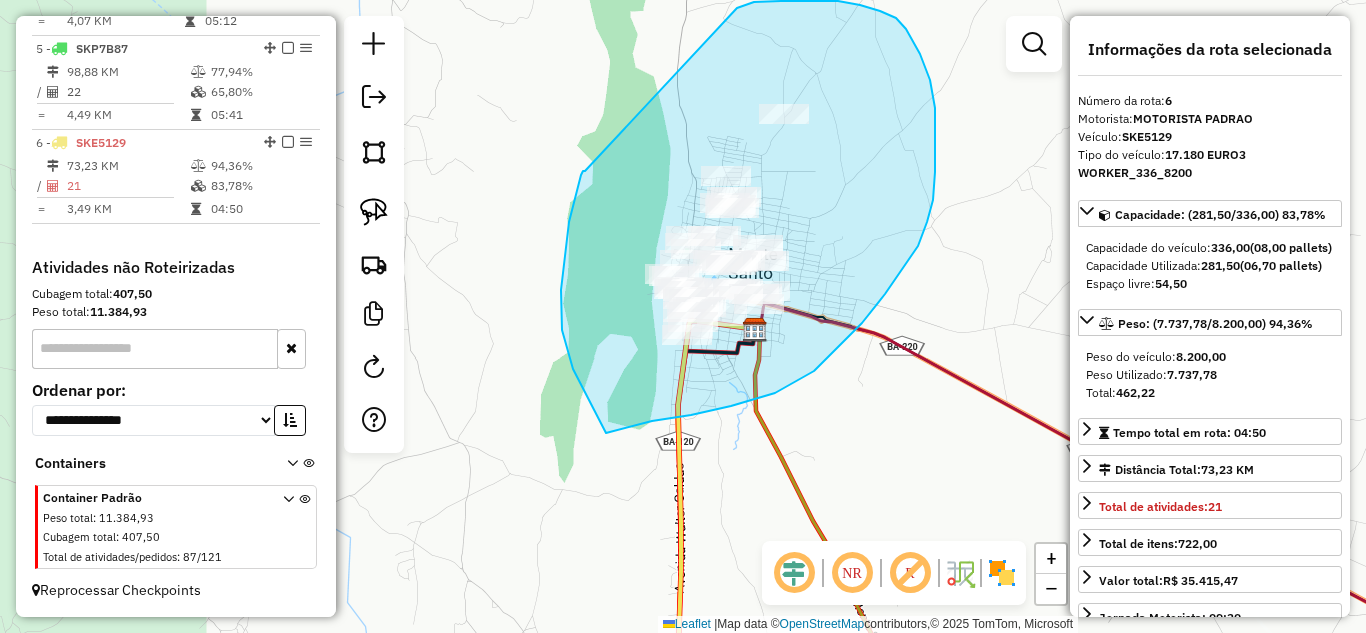 drag, startPoint x: 575, startPoint y: 195, endPoint x: 737, endPoint y: 8, distance: 247.41261 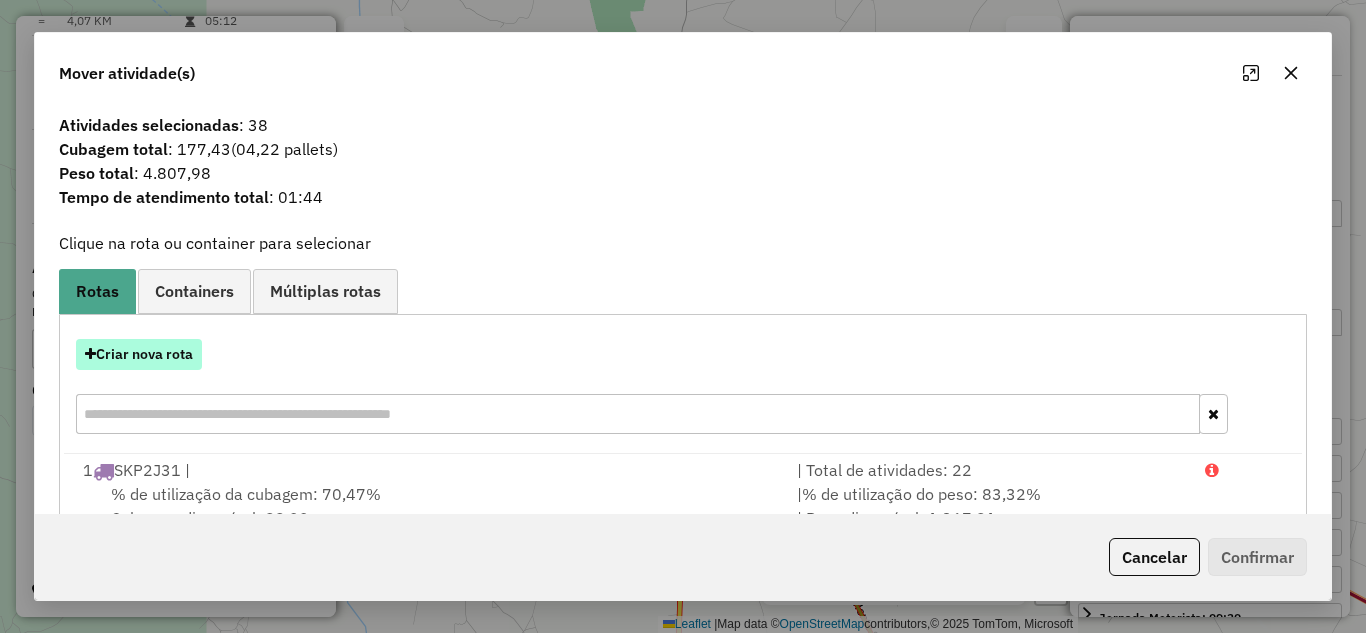 click on "Criar nova rota" at bounding box center [139, 354] 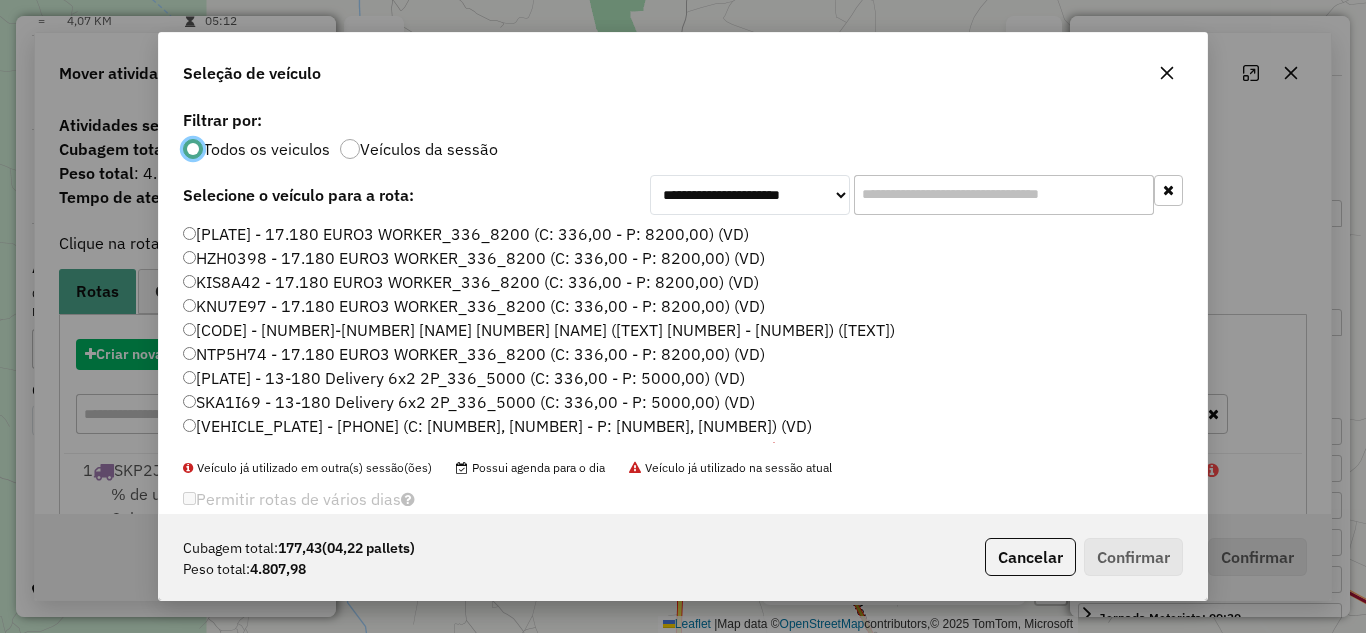 scroll, scrollTop: 11, scrollLeft: 6, axis: both 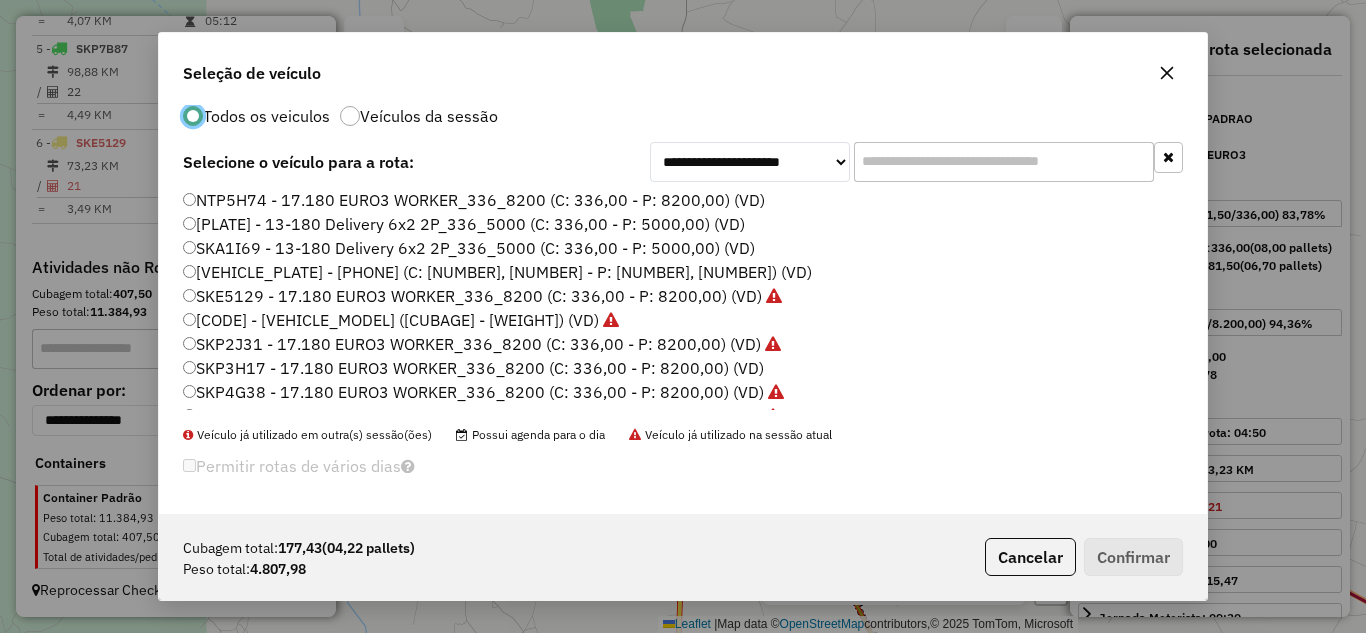 click on "[VEHICLE_PLATE] - [PHONE] (C: [NUMBER], [NUMBER] - P: [NUMBER], [NUMBER]) (VD)" 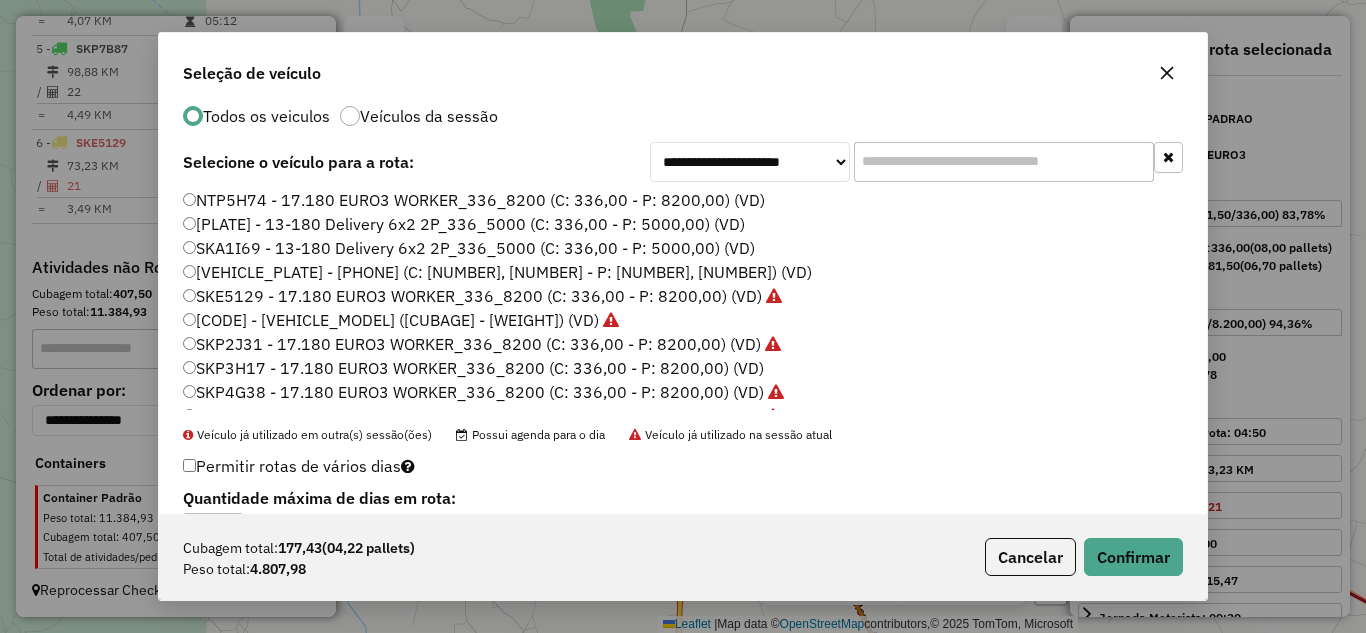 click on "SKA1I69 - 13-180 Delivery 6x2 2P_336_5000 (C: 336,00 - P: 5000,00) (VD)" 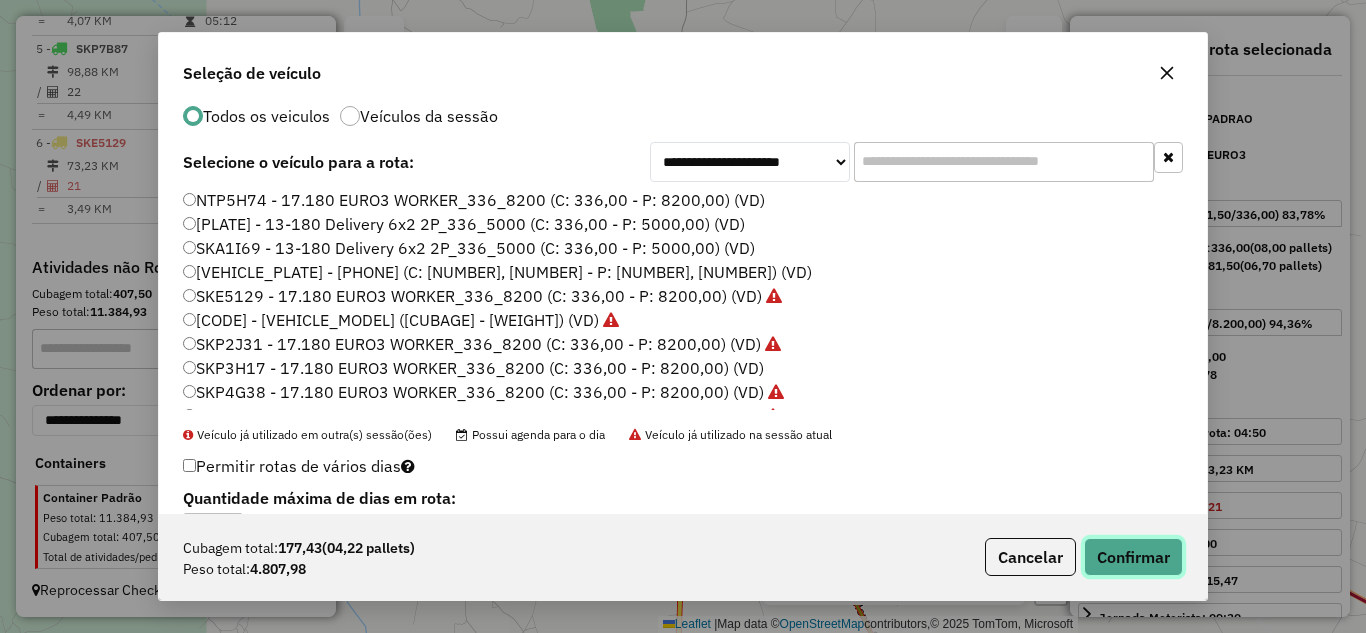 click on "Confirmar" 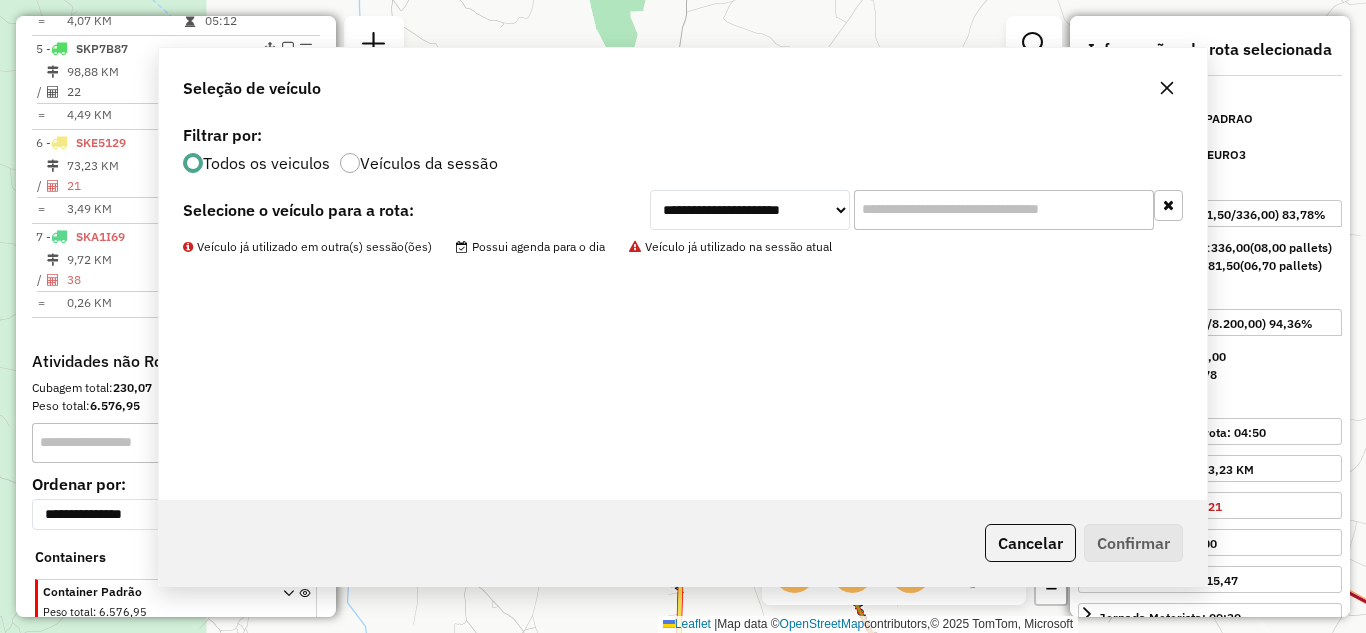 scroll, scrollTop: 1200, scrollLeft: 0, axis: vertical 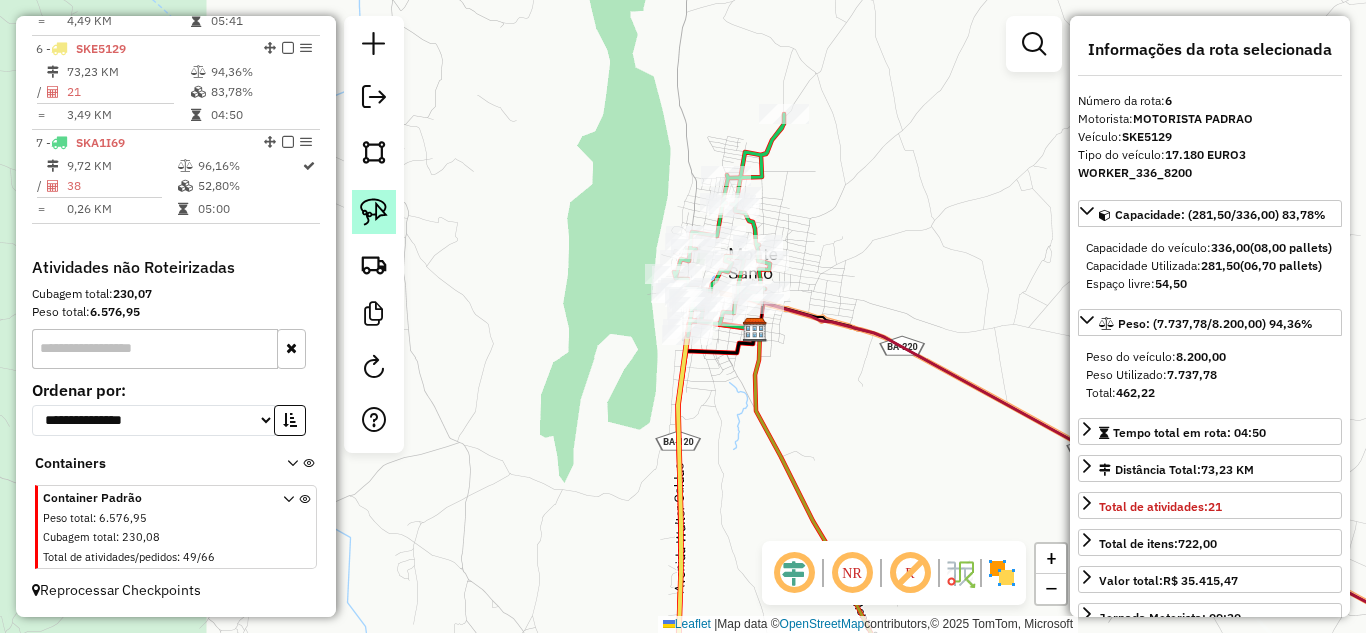 click 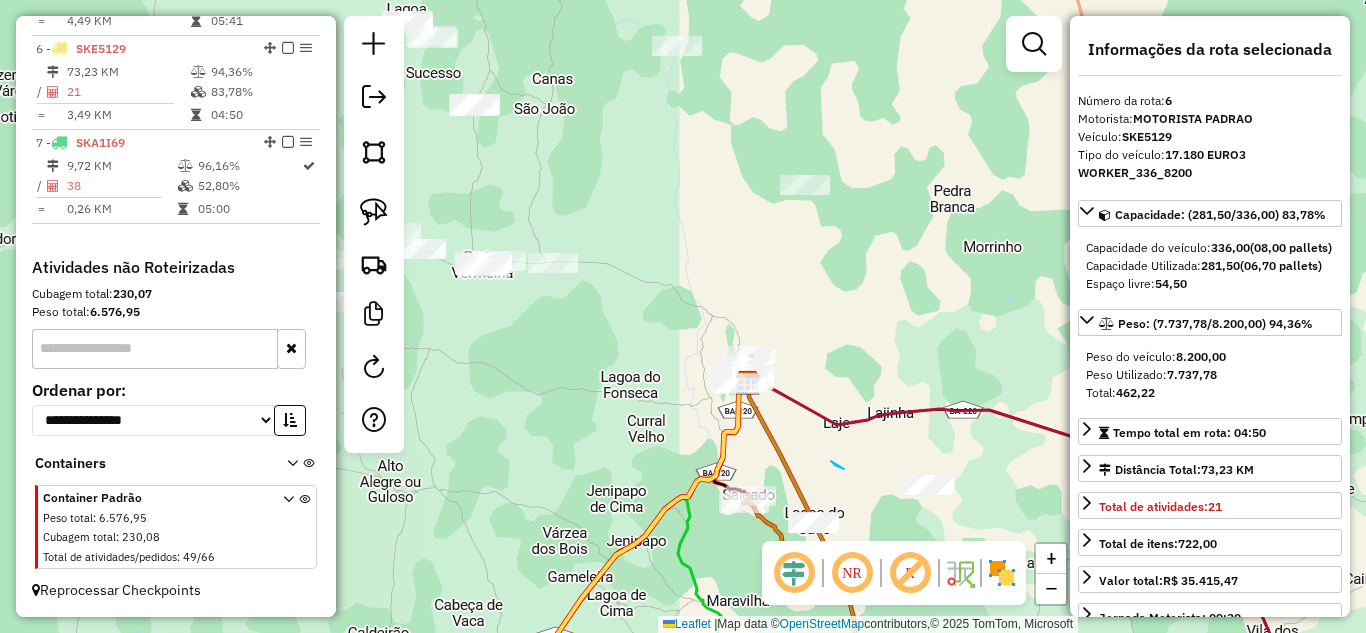 drag, startPoint x: 844, startPoint y: 469, endPoint x: 831, endPoint y: 461, distance: 15.264338 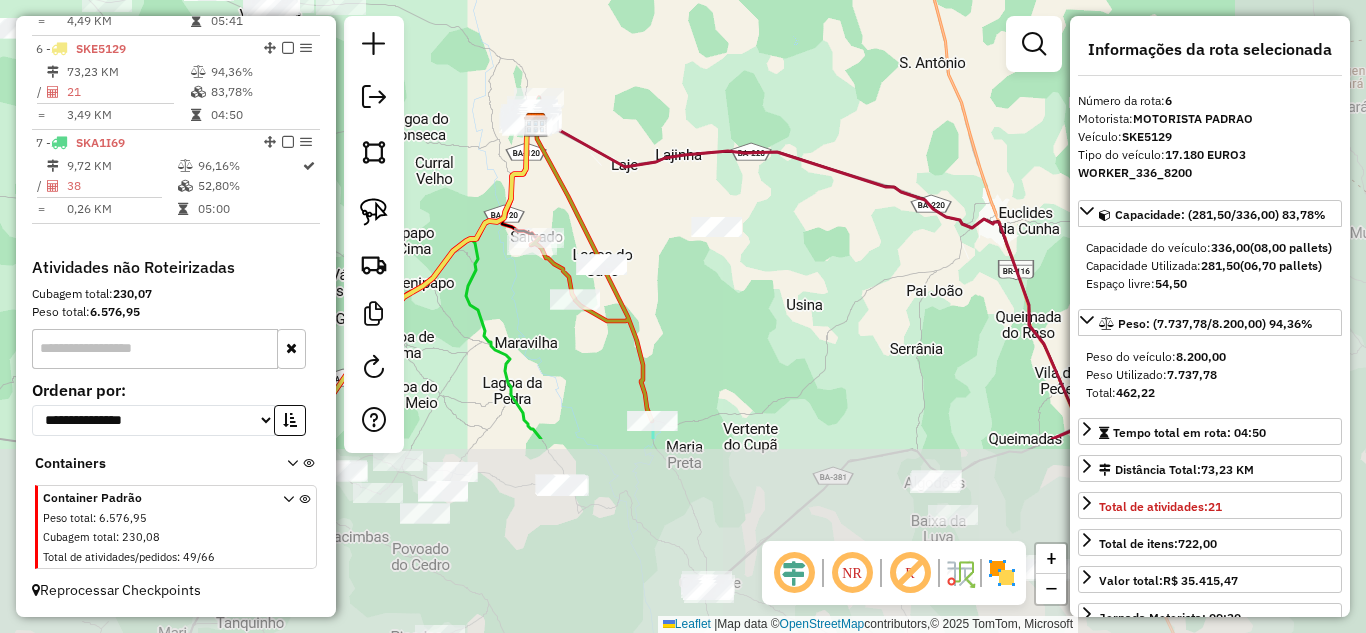 drag, startPoint x: 835, startPoint y: 461, endPoint x: 553, endPoint y: 112, distance: 448.69254 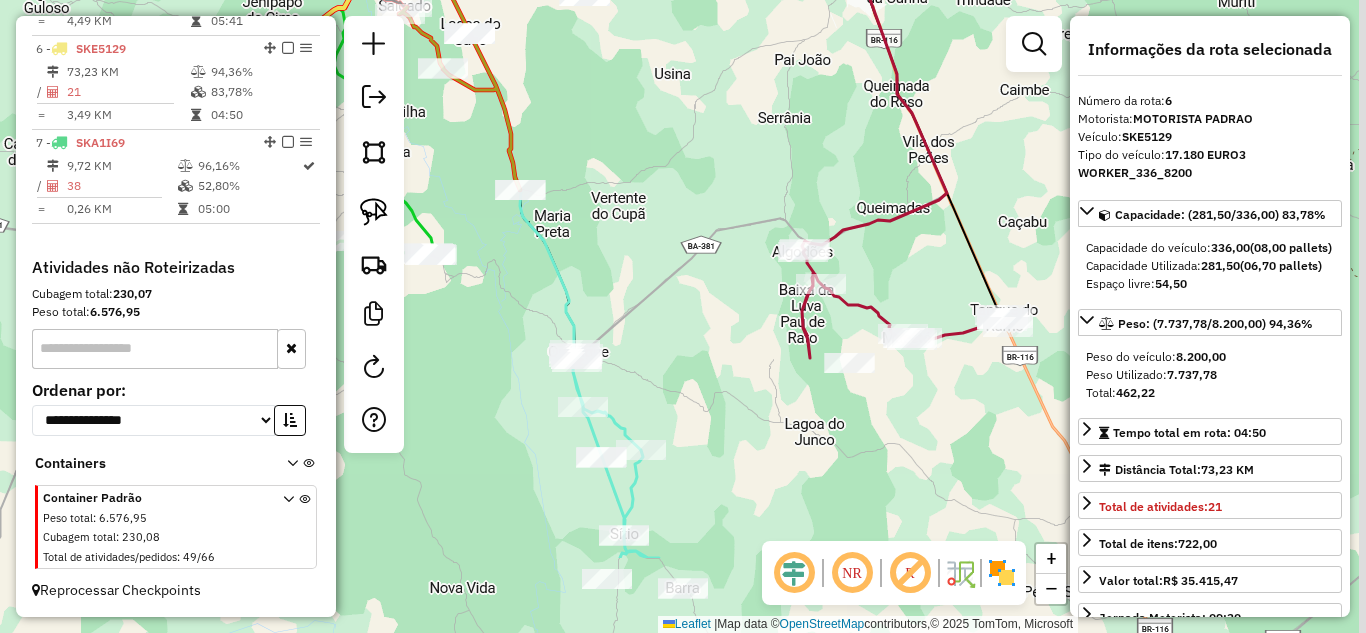 drag, startPoint x: 650, startPoint y: 455, endPoint x: 591, endPoint y: 287, distance: 178.05898 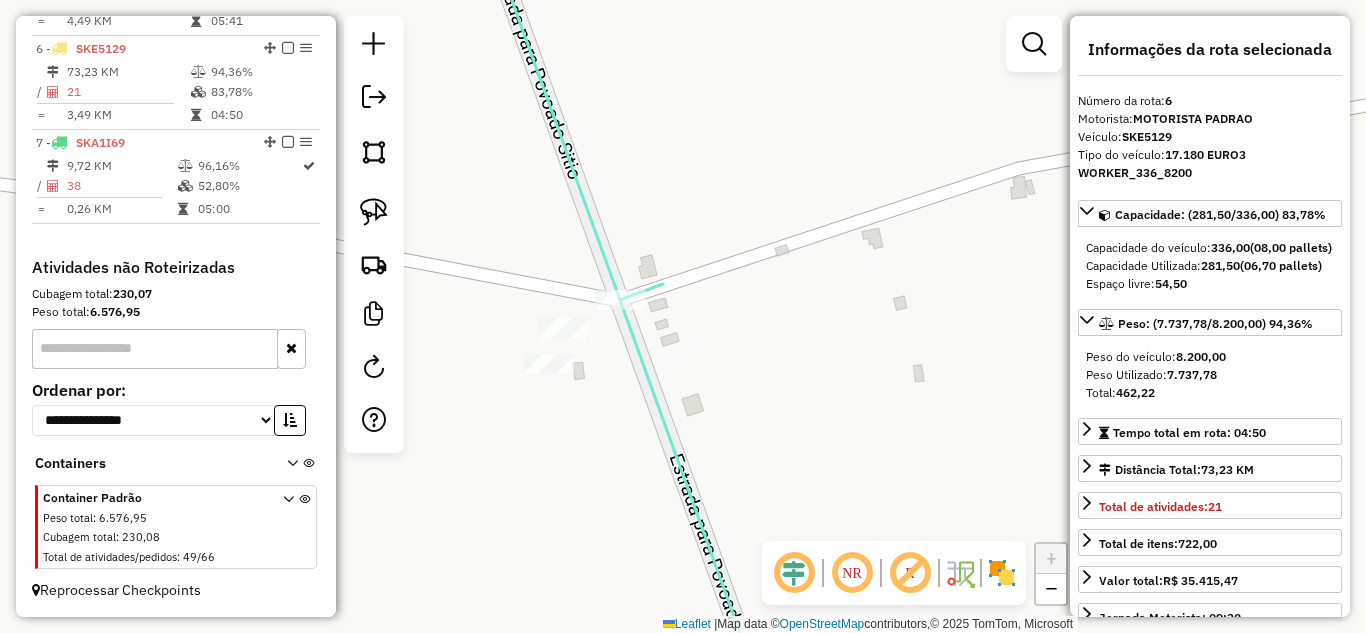 drag, startPoint x: 361, startPoint y: 224, endPoint x: 449, endPoint y: 296, distance: 113.70136 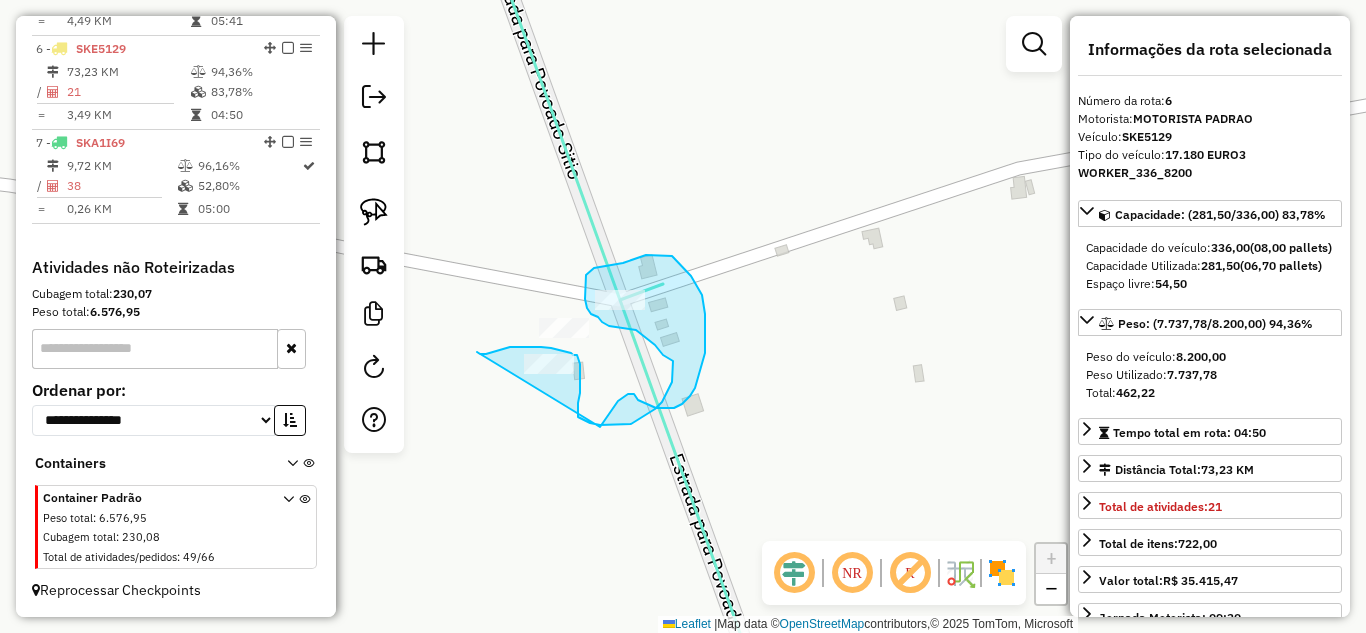 drag, startPoint x: 477, startPoint y: 352, endPoint x: 600, endPoint y: 427, distance: 144.06248 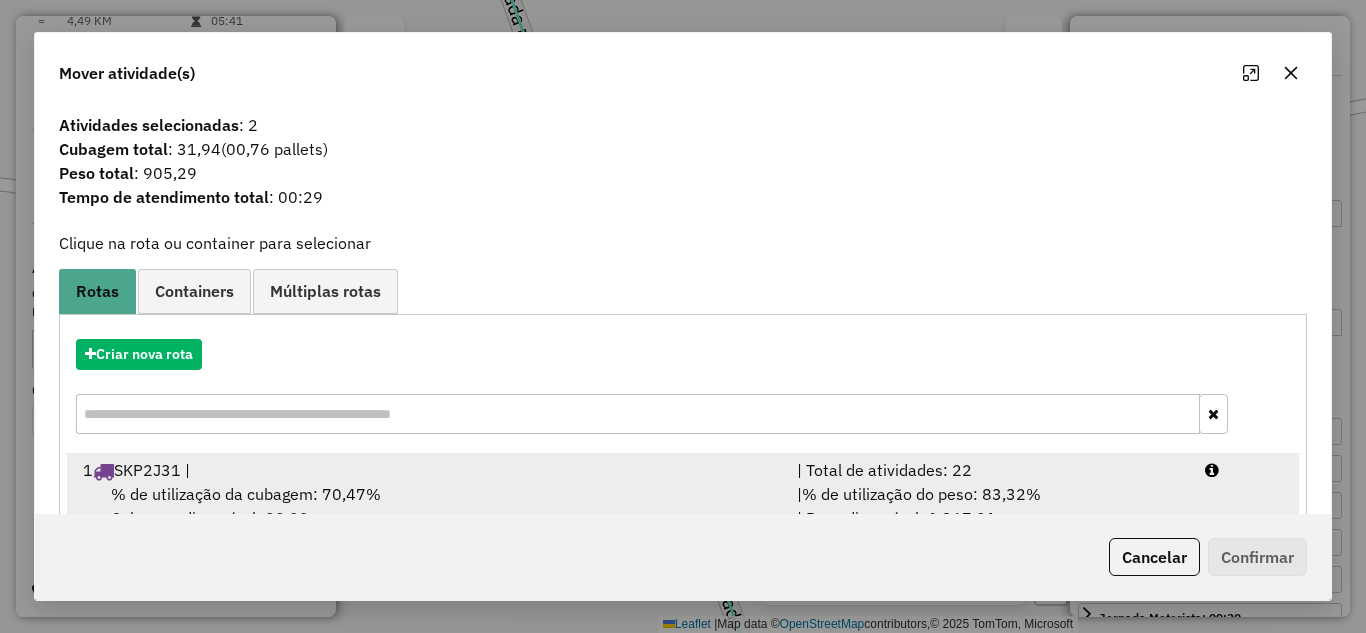 scroll, scrollTop: 86, scrollLeft: 0, axis: vertical 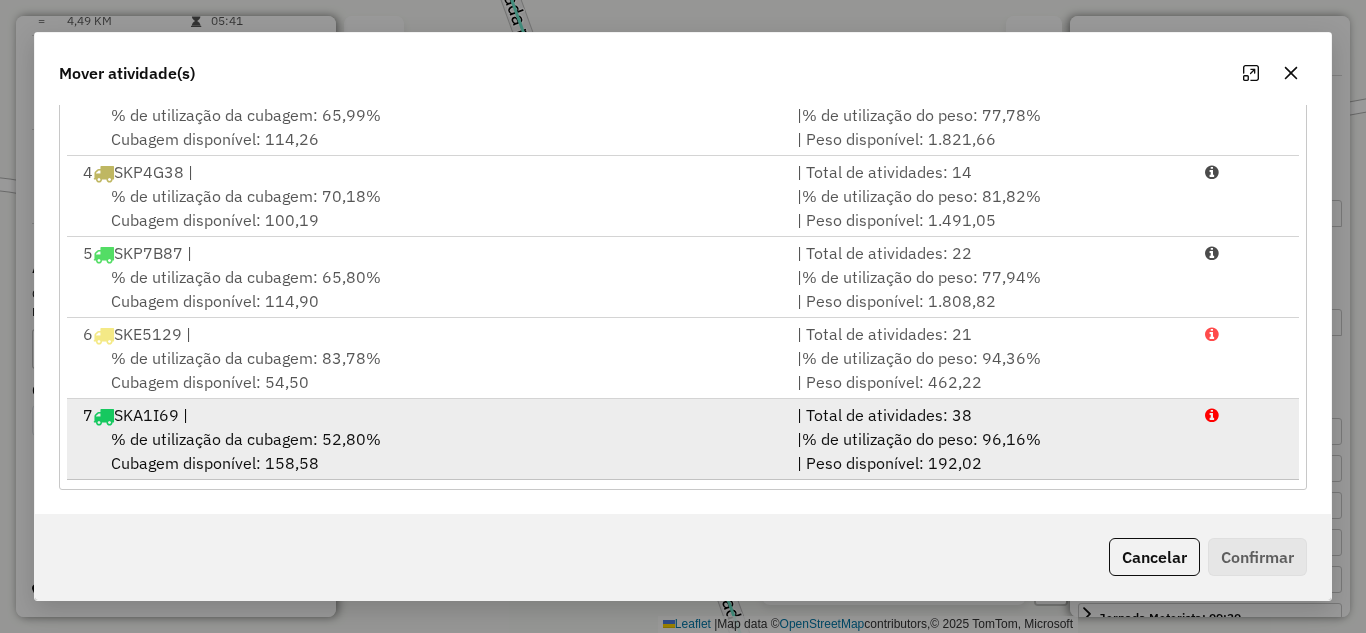 click on "% de utilização da cubagem: [PERCENTAGE]% Cubagem disponível: [CUBAGE]" at bounding box center (428, 451) 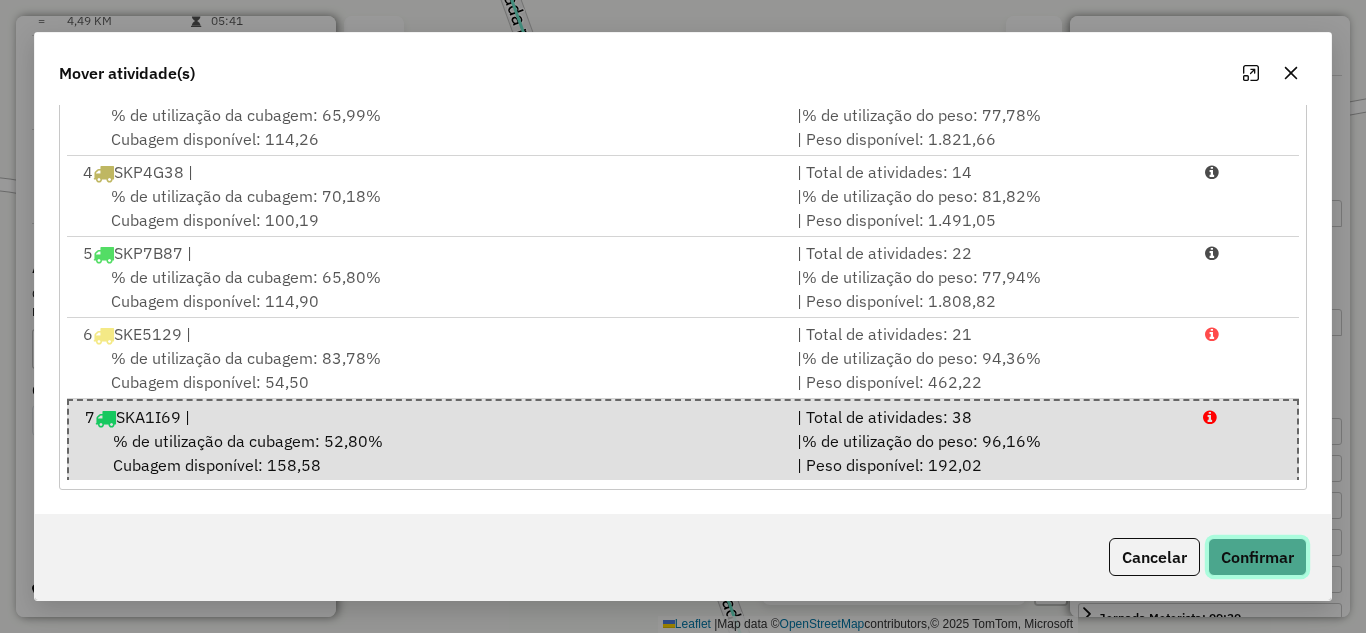 click on "Confirmar" 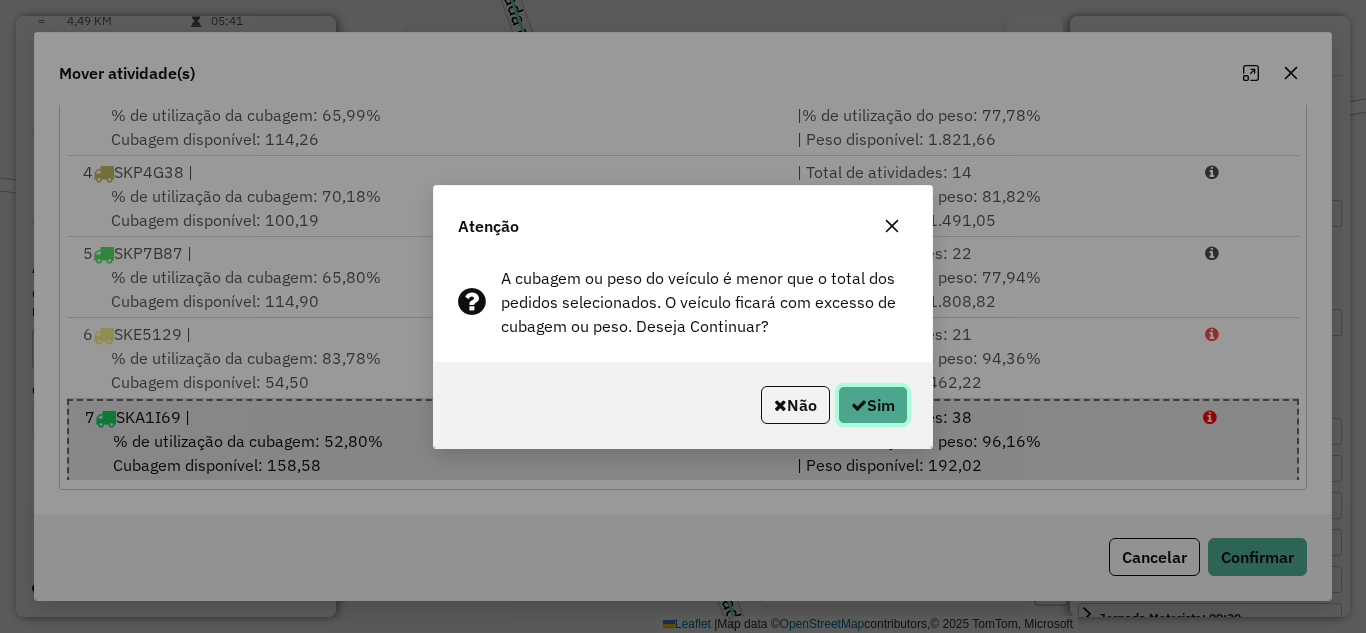 click on "Sim" 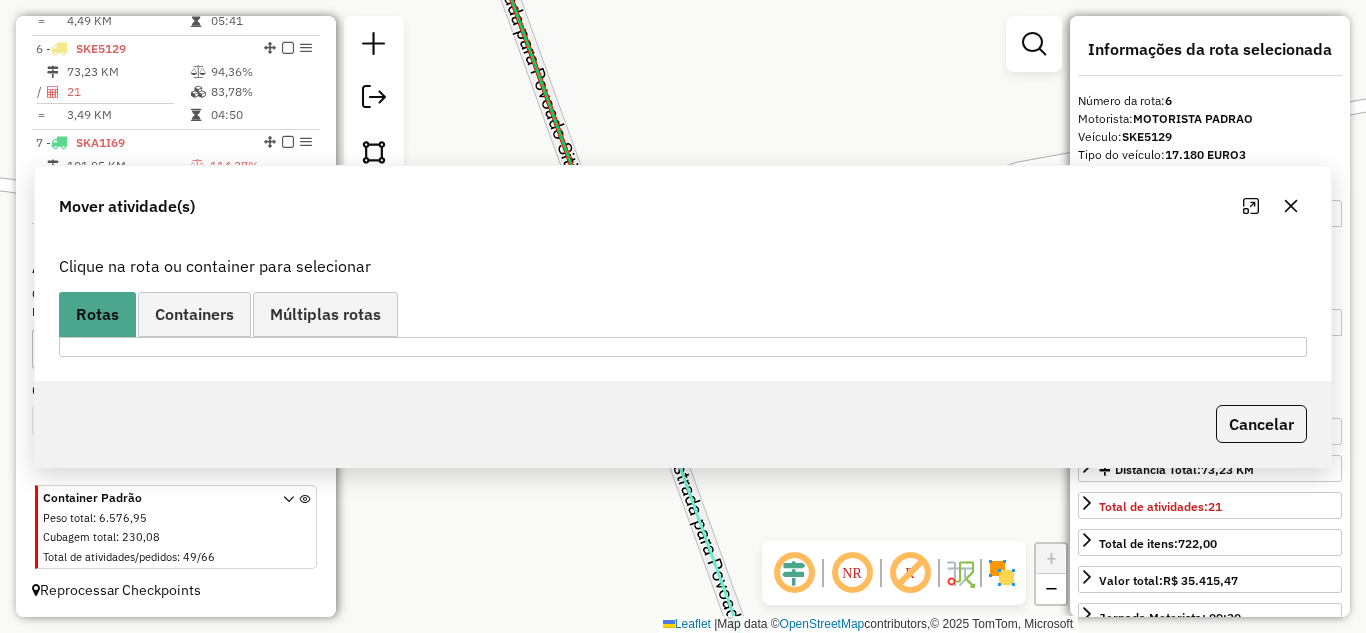 scroll, scrollTop: 0, scrollLeft: 0, axis: both 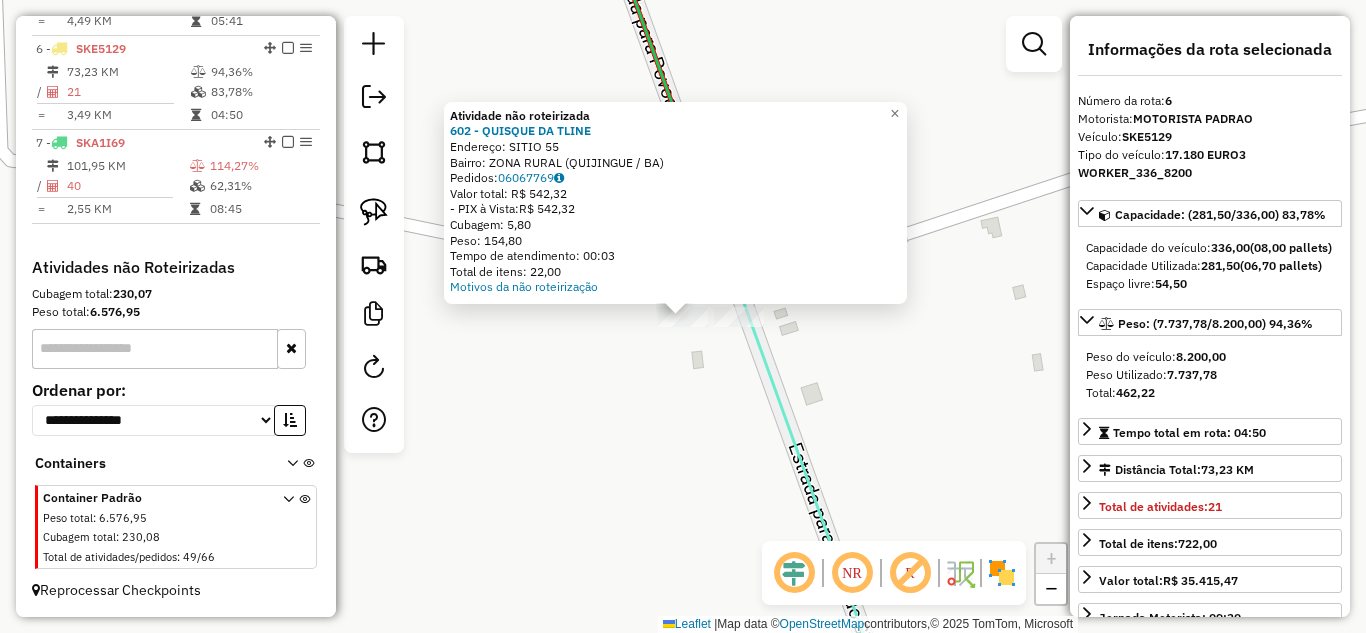 click on "Atividade não roteirizada [NUMBER] - [NAME] Endereço: [STREET] Bairro: [NEIGHBORHOOD] ([CITY] / [STATE]) Pedidos: [ORDER_ID] Valor total: [CURRENCY] [PRICE] - PIX à Vista: [CURRENCY] [PRICE] Cubagem: [CUBAGE] Peso: [WEIGHT] Tempo de atendimento: [TIME] Total de itens: [ITEMS] Motivos da não roteirização × Janela de atendimento Grade de atendimento Capacidade Transportadoras Veículos Cliente Pedidos Rotas Selecione os dias de semana para filtrar as janelas de atendimento Seg Ter Qua Qui Sex Sáb Dom Informe o período da janela de atendimento: De: Até: Filtrar exatamente a janela do cliente Considerar janela de atendimento padrão Selecione os dias de semana para filtrar as grades de atendimento Seg Ter Qua Qui Sex Sáb Dom Considerar clientes sem dia de atendimento cadastrado Clientes fora do dia de atendimento selecionado Filtrar as atividades entre os valores definidos abaixo: Peso mínimo: Peso máximo: Cubagem mínima: Cubagem máxima: De: Até: De: Até:" 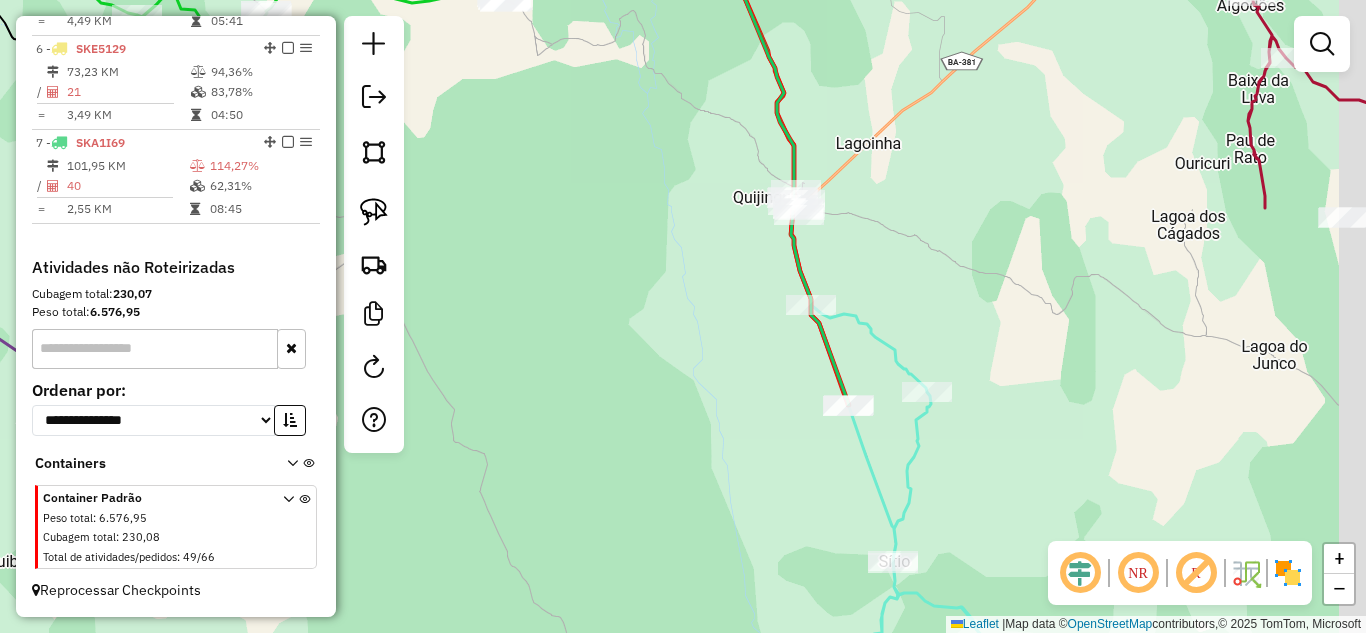 drag, startPoint x: 950, startPoint y: 445, endPoint x: 817, endPoint y: 369, distance: 153.18289 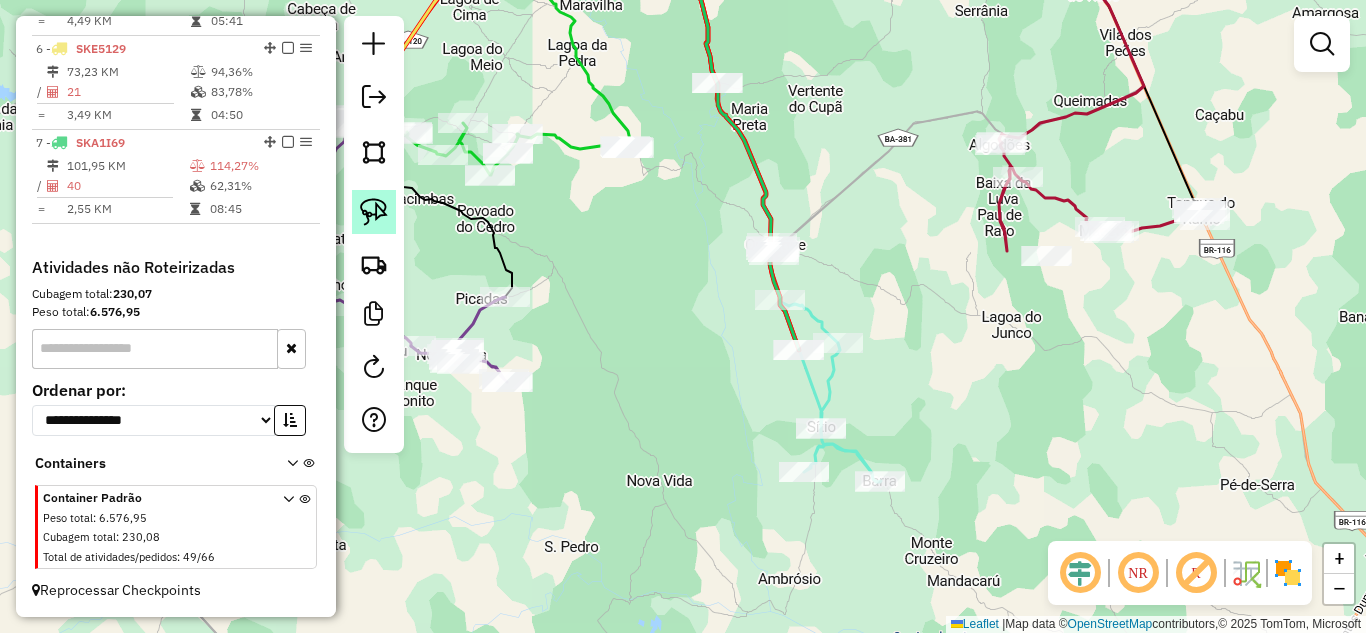 click 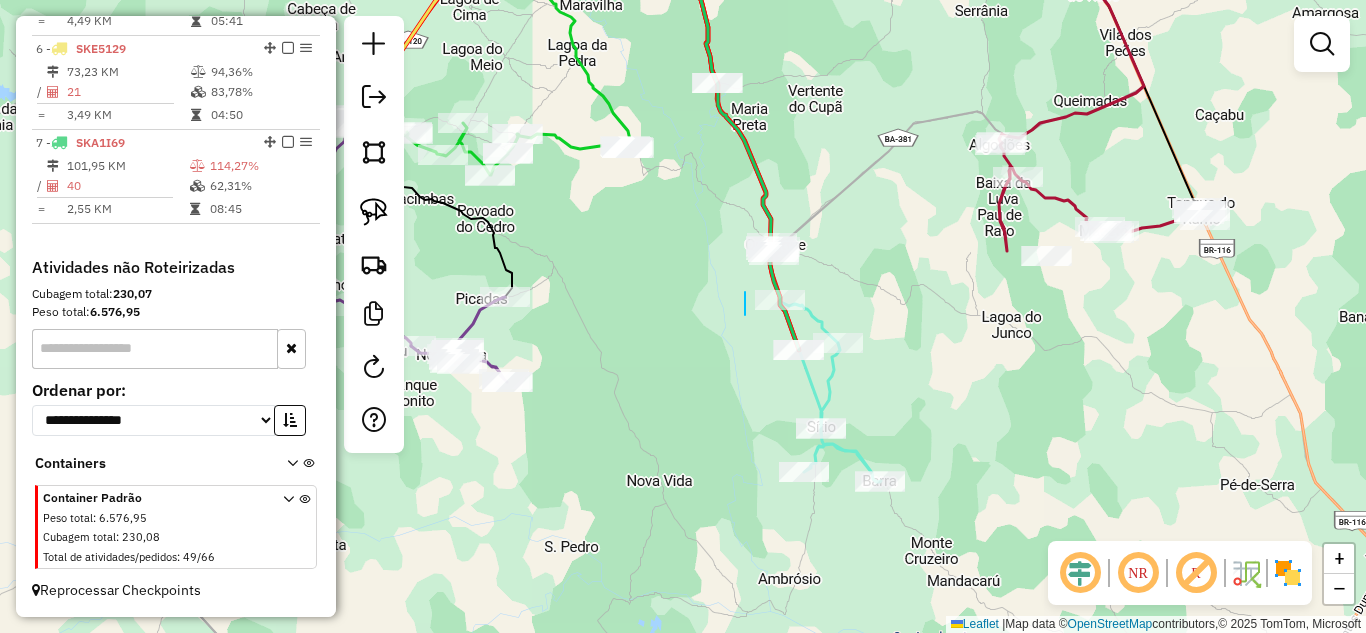 drag, startPoint x: 745, startPoint y: 315, endPoint x: 745, endPoint y: 292, distance: 23 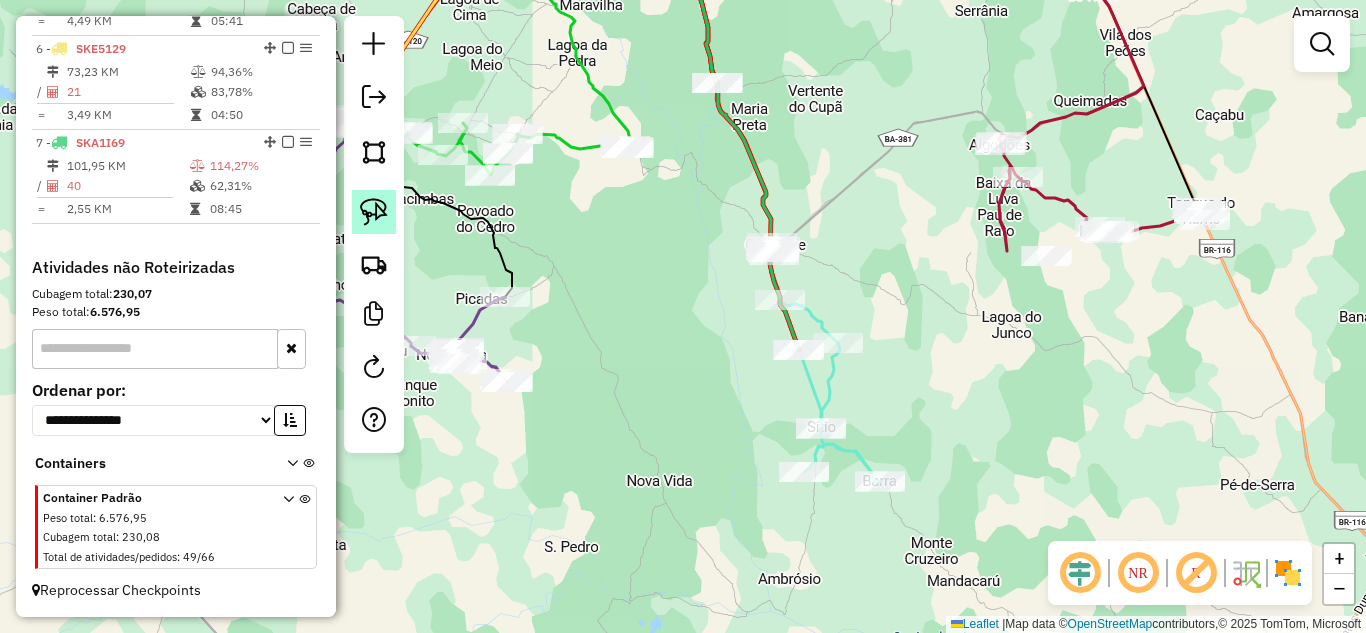 click 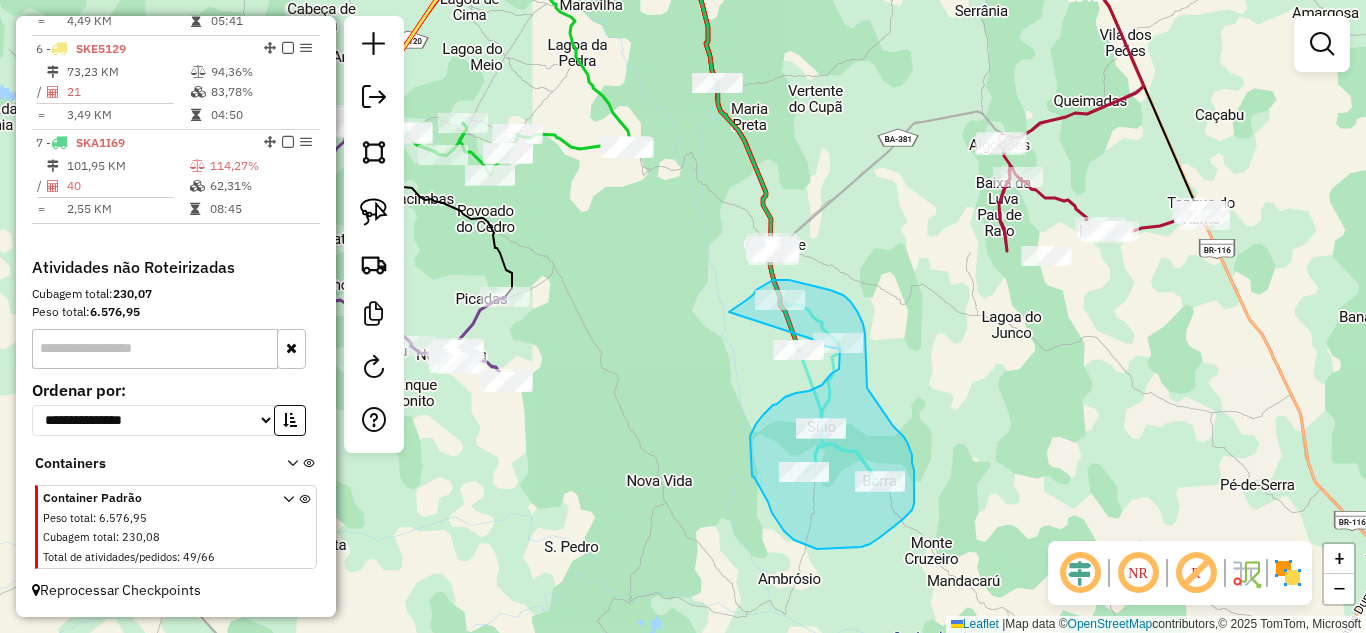 click on "Janela de atendimento Grade de atendimento Capacidade Transportadoras Veículos Cliente Pedidos  Rotas Selecione os dias de semana para filtrar as janelas de atendimento  Seg   Ter   Qua   Qui   Sex   Sáb   Dom  Informe o período da janela de atendimento: De: Até:  Filtrar exatamente a janela do cliente  Considerar janela de atendimento padrão  Selecione os dias de semana para filtrar as grades de atendimento  Seg   Ter   Qua   Qui   Sex   Sáb   Dom   Considerar clientes sem dia de atendimento cadastrado  Clientes fora do dia de atendimento selecionado Filtrar as atividades entre os valores definidos abaixo:  Peso mínimo:   Peso máximo:   Cubagem mínima:   Cubagem máxima:   De:   Até:  Filtrar as atividades entre o tempo de atendimento definido abaixo:  De:   Até:   Considerar capacidade total dos clientes não roteirizados Transportadora: Selecione um ou mais itens Tipo de veículo: Selecione um ou mais itens Veículo: Selecione um ou mais itens Motorista: Selecione um ou mais itens Nome: Rótulo:" 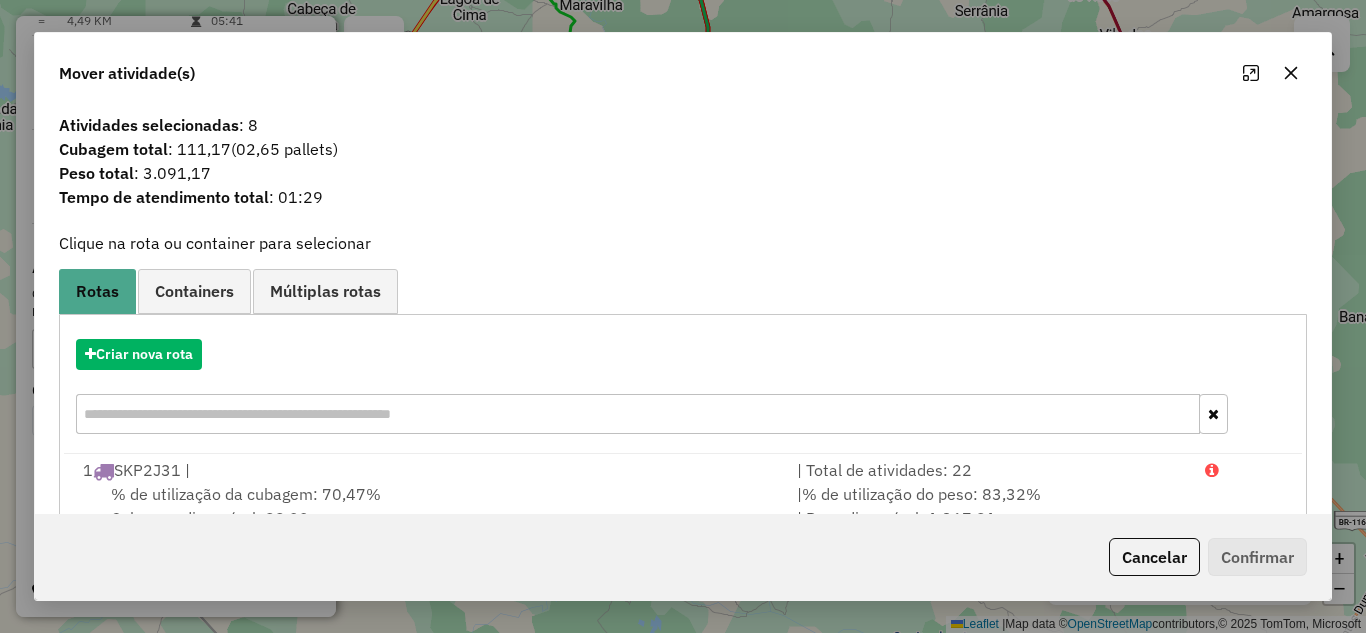 click 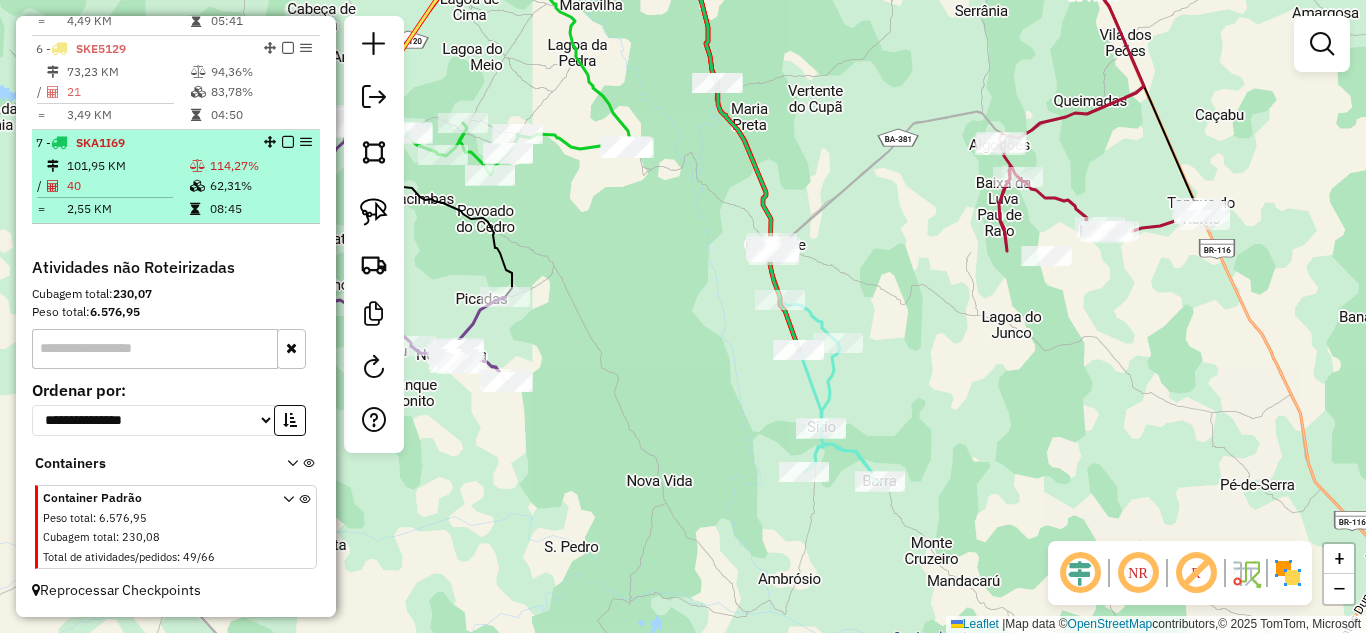 scroll, scrollTop: 1000, scrollLeft: 0, axis: vertical 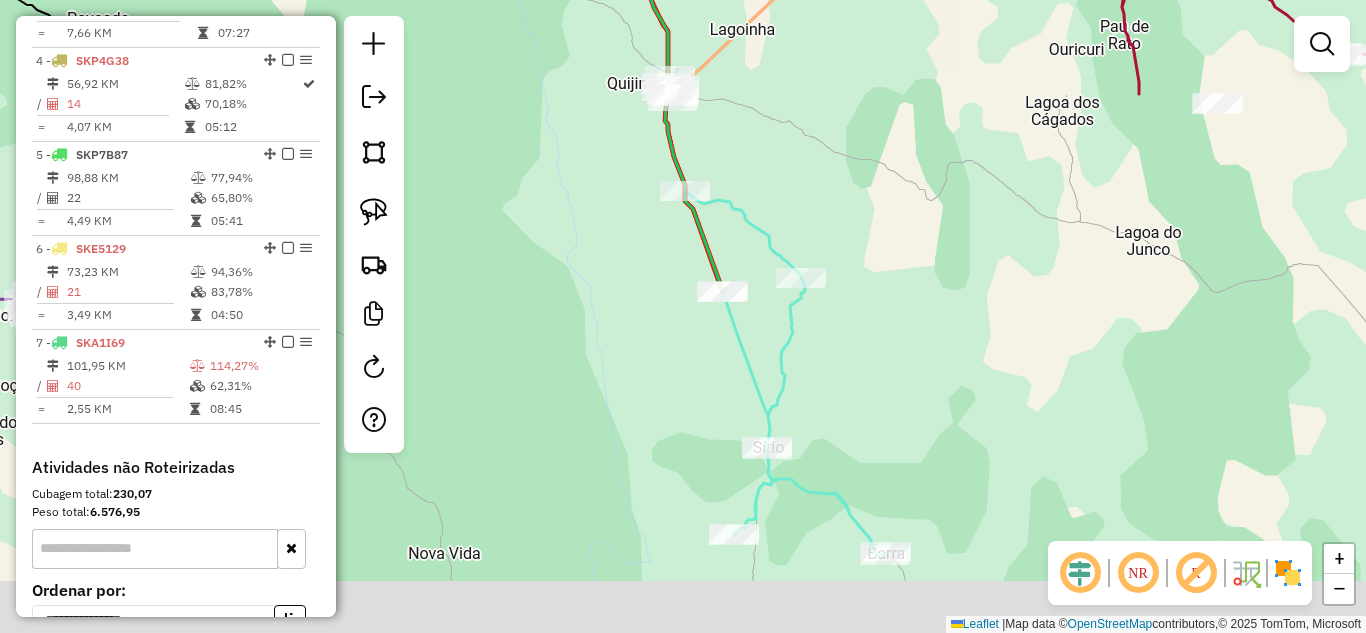 drag, startPoint x: 842, startPoint y: 401, endPoint x: 830, endPoint y: 389, distance: 16.970562 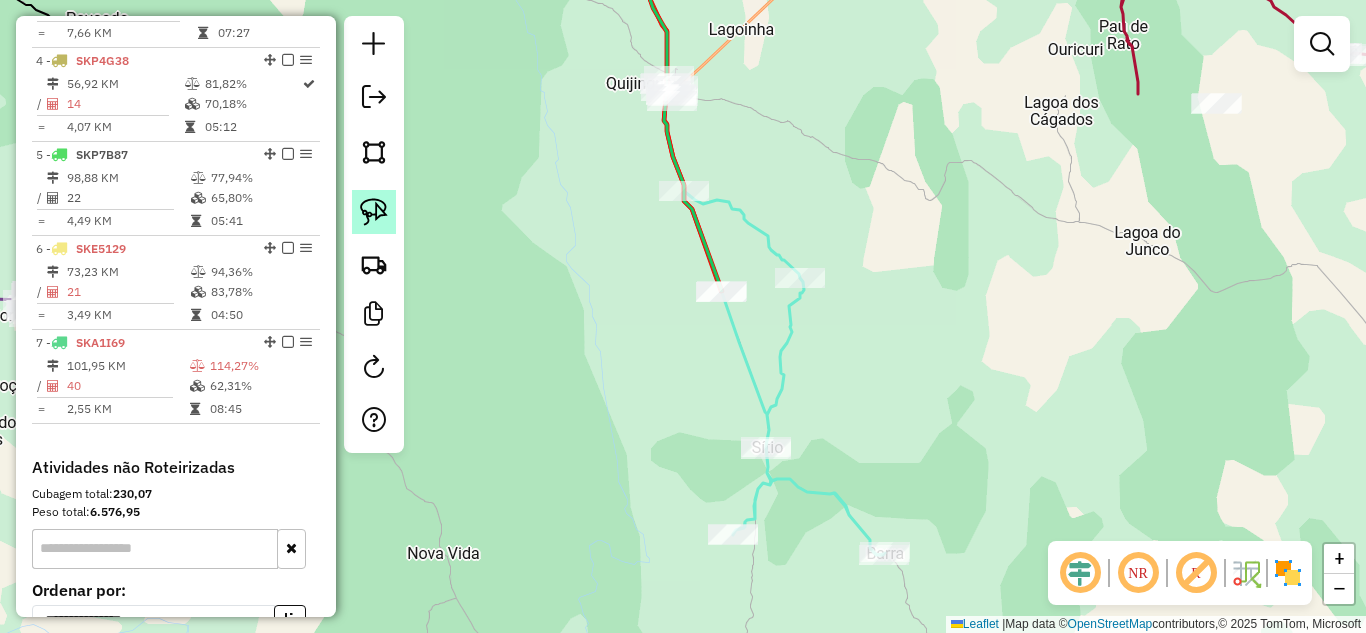 click 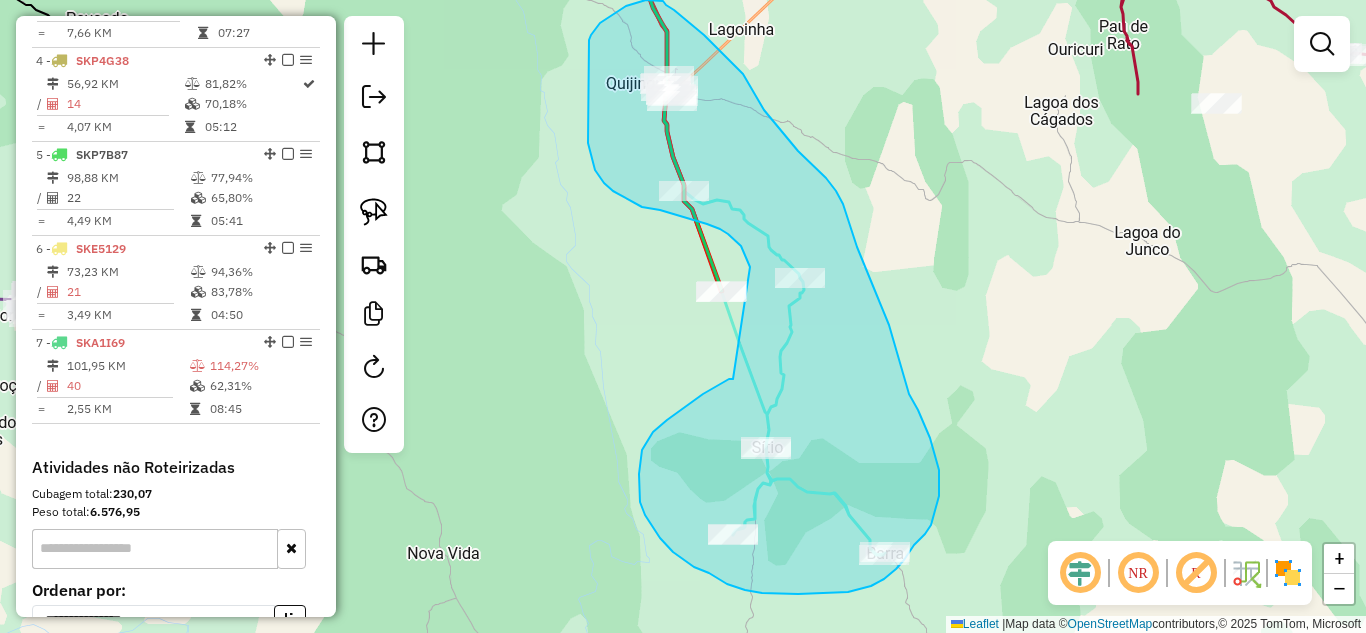 drag, startPoint x: 733, startPoint y: 379, endPoint x: 750, endPoint y: 267, distance: 113.28283 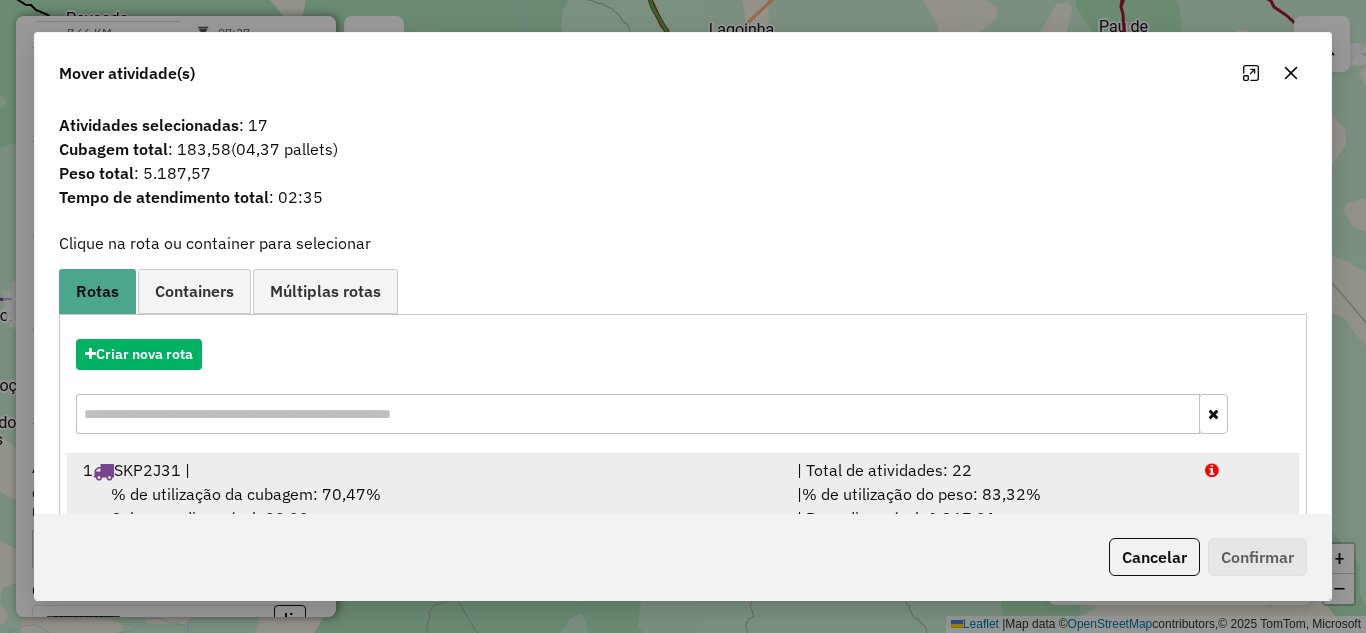 scroll, scrollTop: 86, scrollLeft: 0, axis: vertical 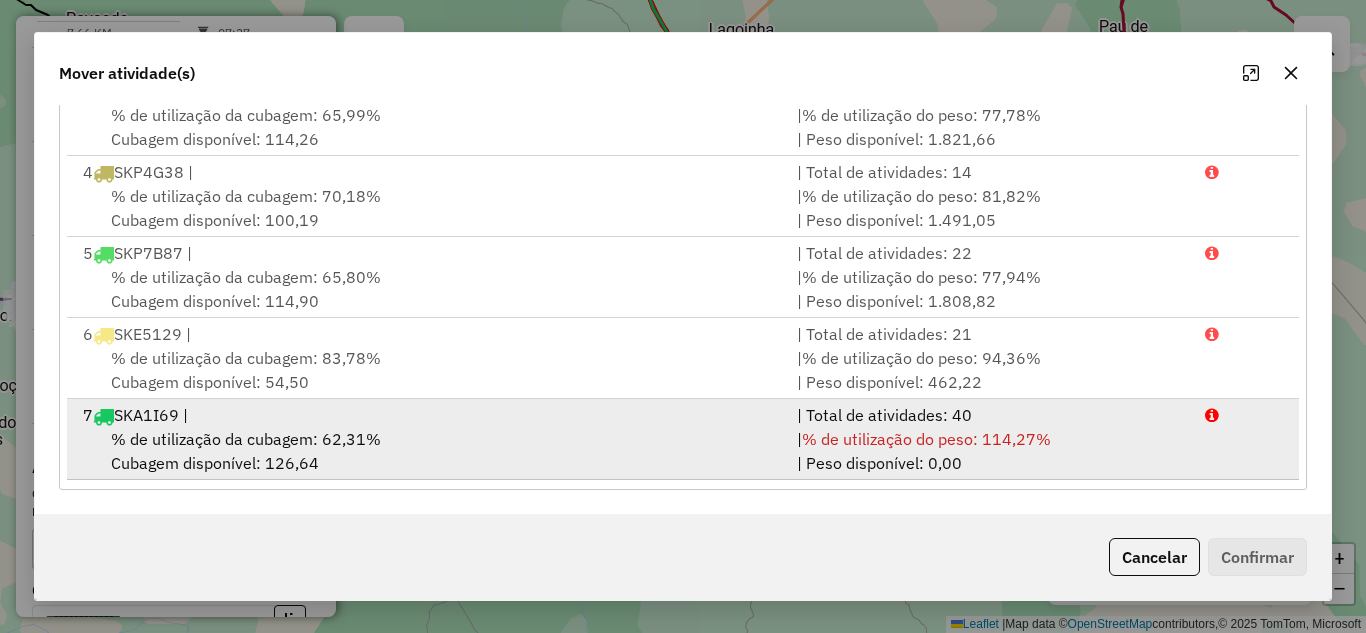 click on "% de utilização da cubagem: 62,31%  Cubagem disponível: 126,64" at bounding box center (428, 451) 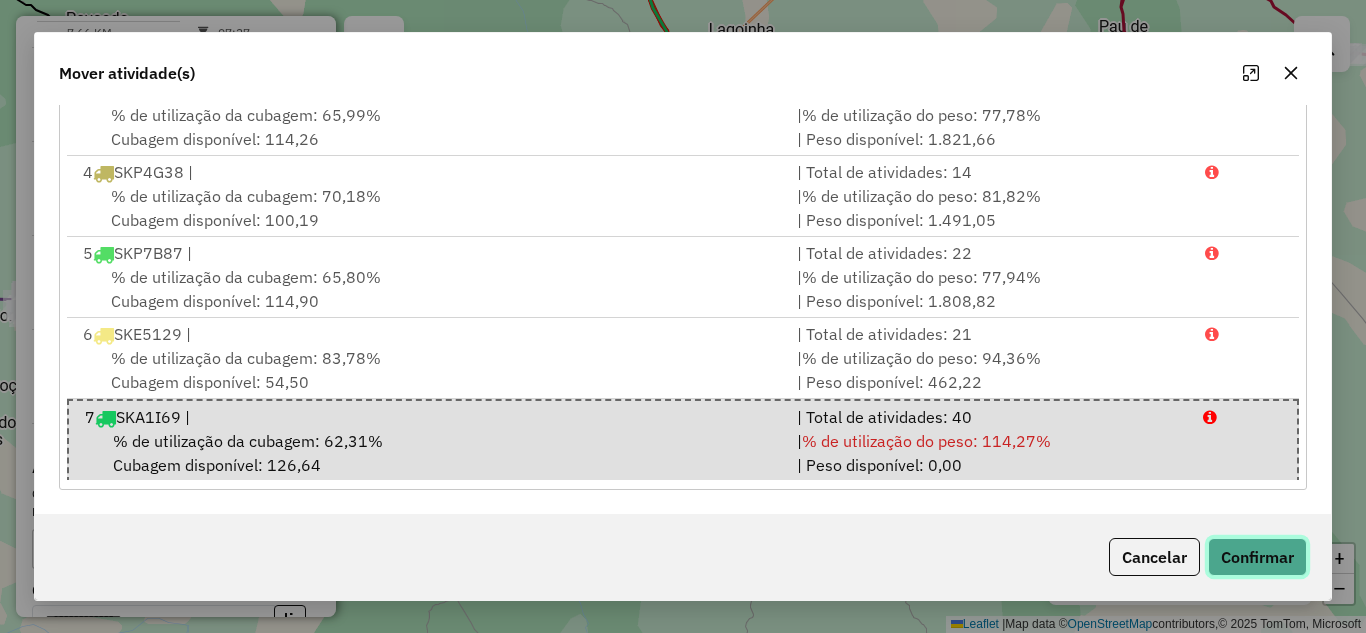 click on "Confirmar" 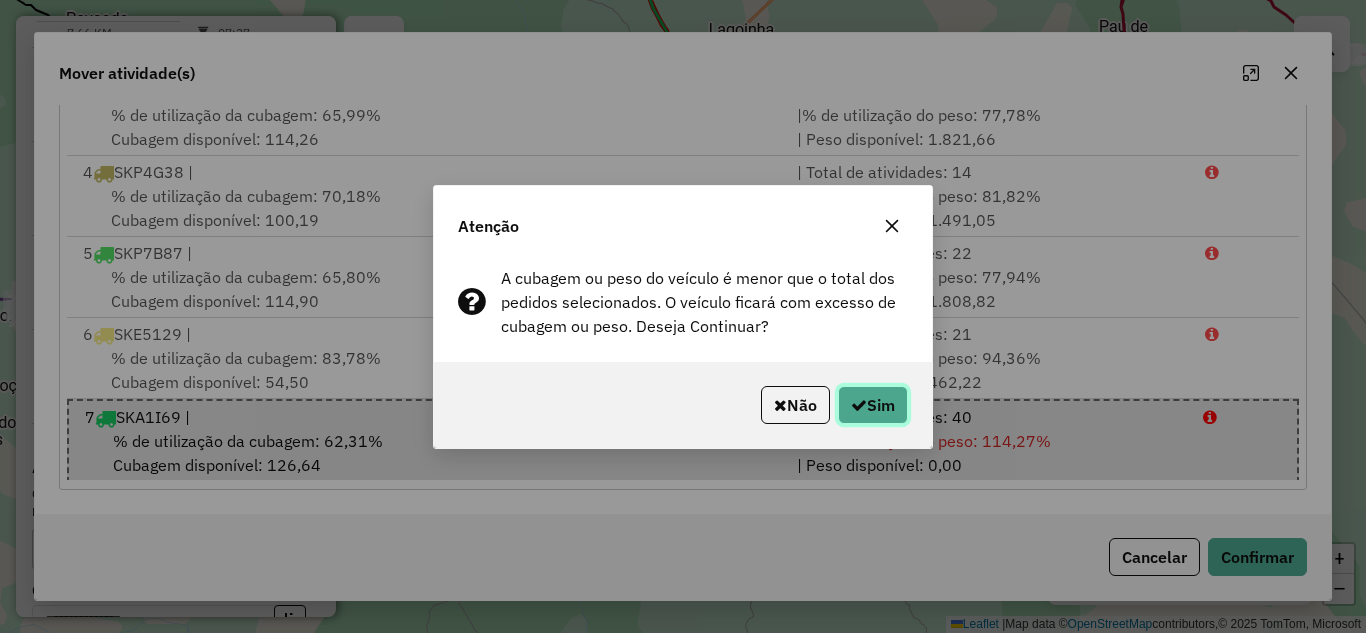 click on "Sim" 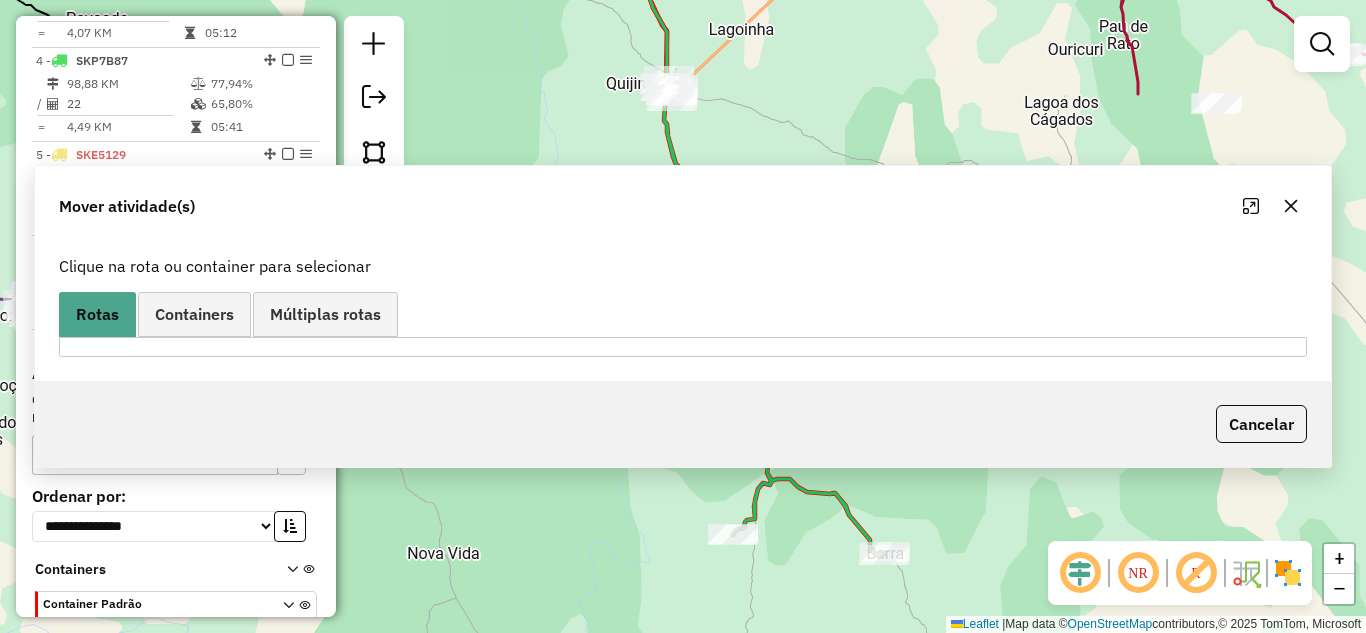 scroll, scrollTop: 0, scrollLeft: 0, axis: both 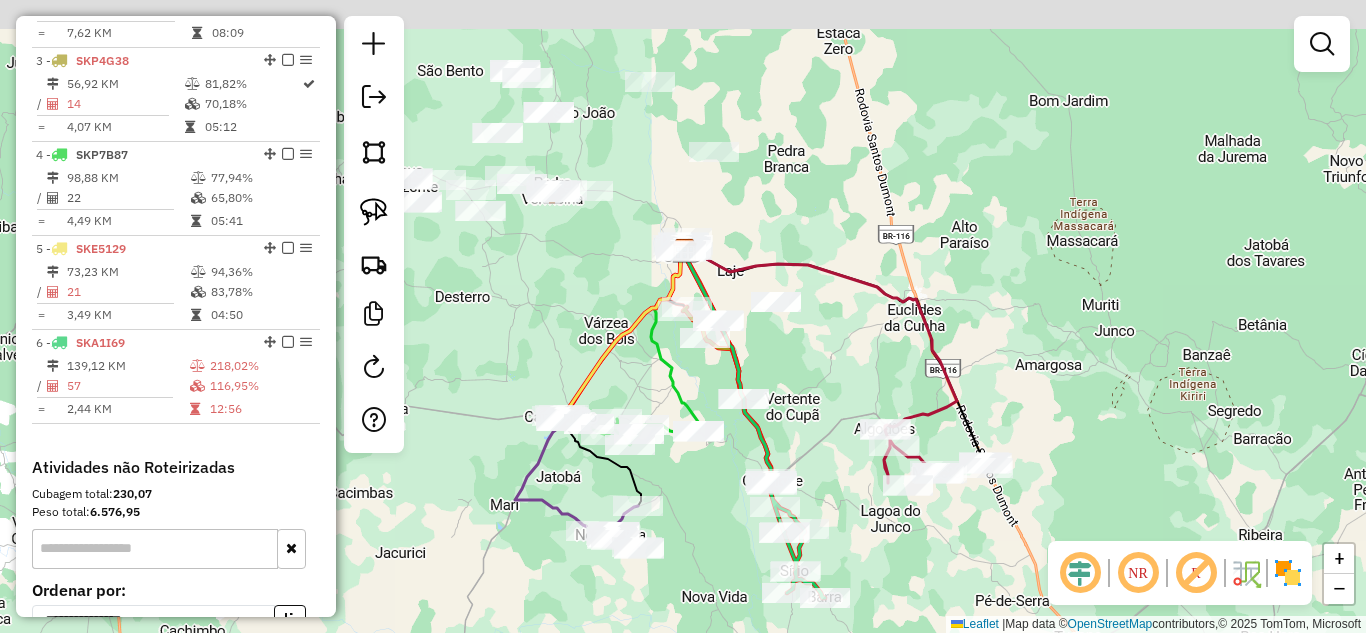 drag, startPoint x: 598, startPoint y: 173, endPoint x: 634, endPoint y: 373, distance: 203.21417 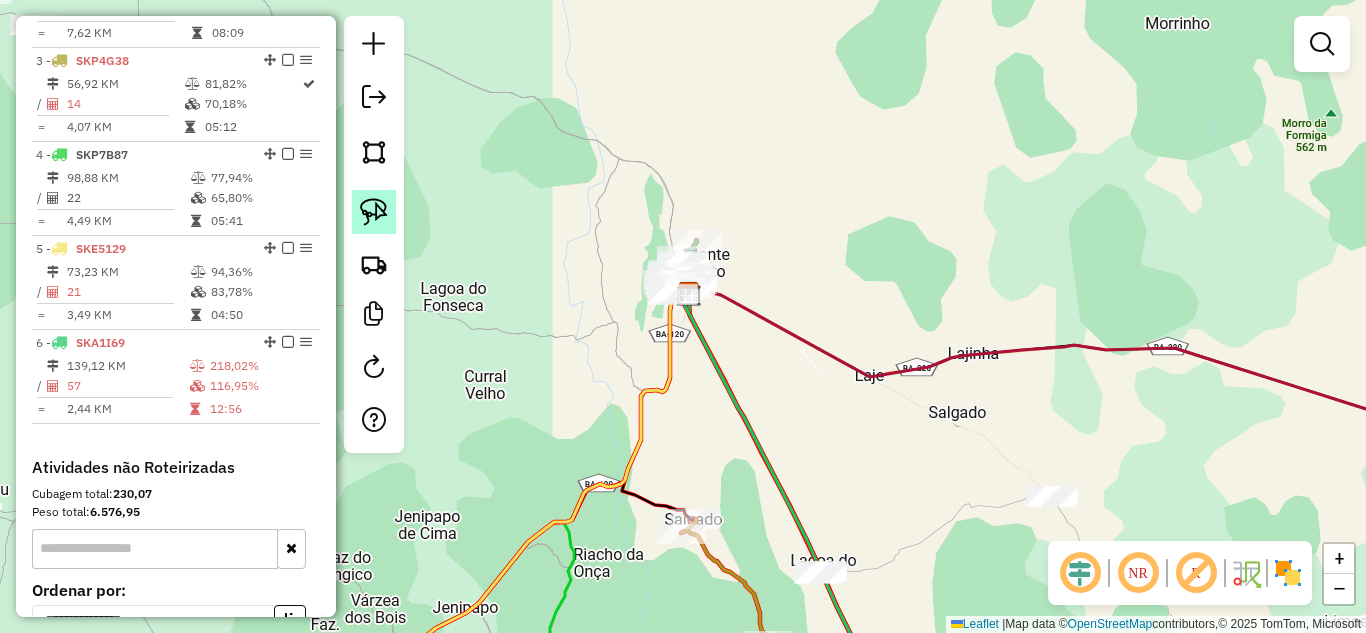 click 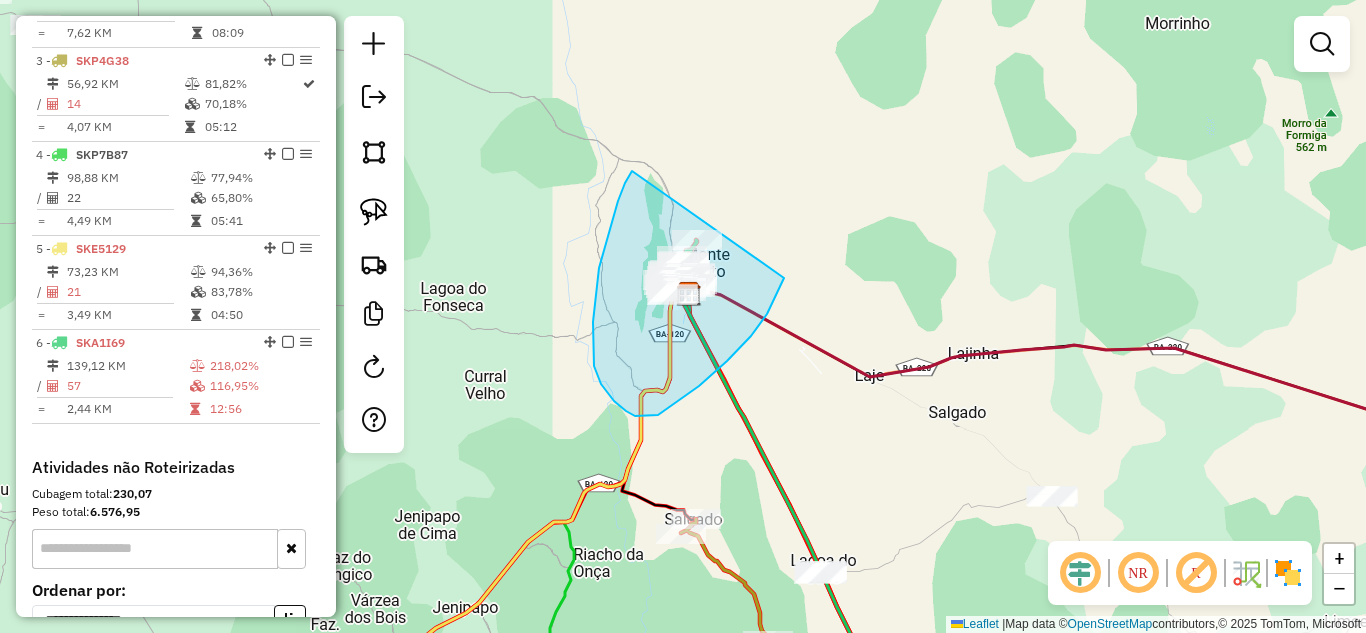 drag, startPoint x: 632, startPoint y: 171, endPoint x: 803, endPoint y: 220, distance: 177.88199 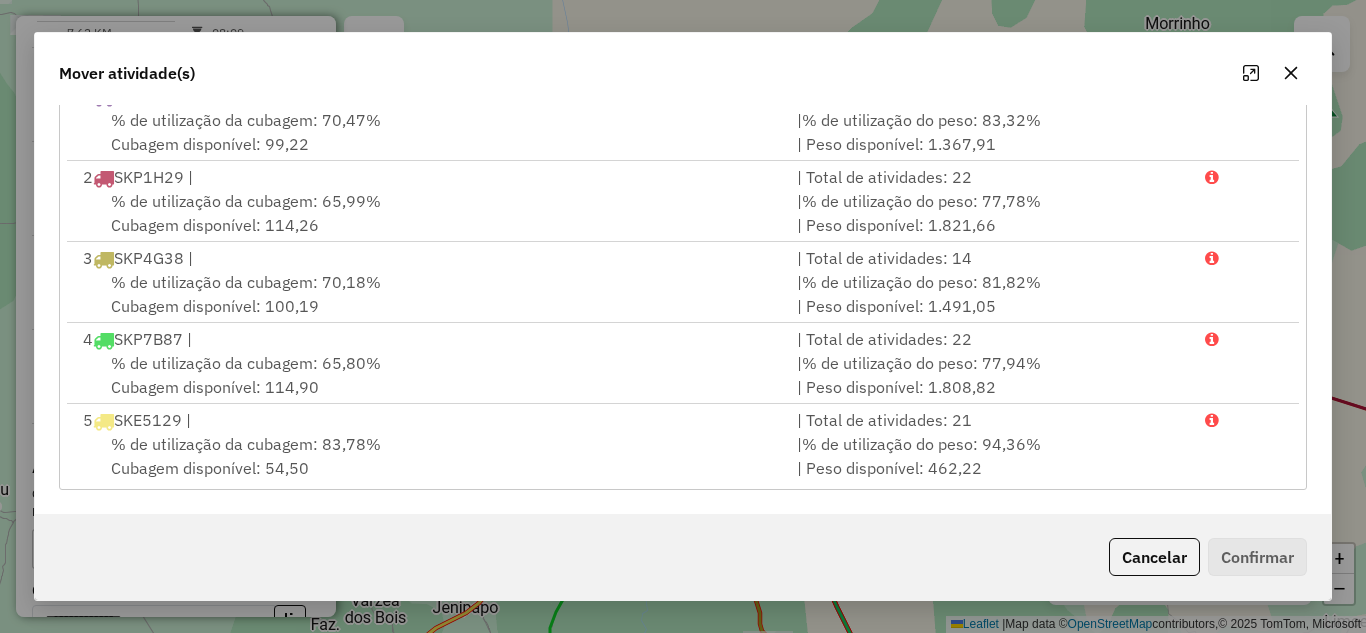 scroll, scrollTop: 107, scrollLeft: 0, axis: vertical 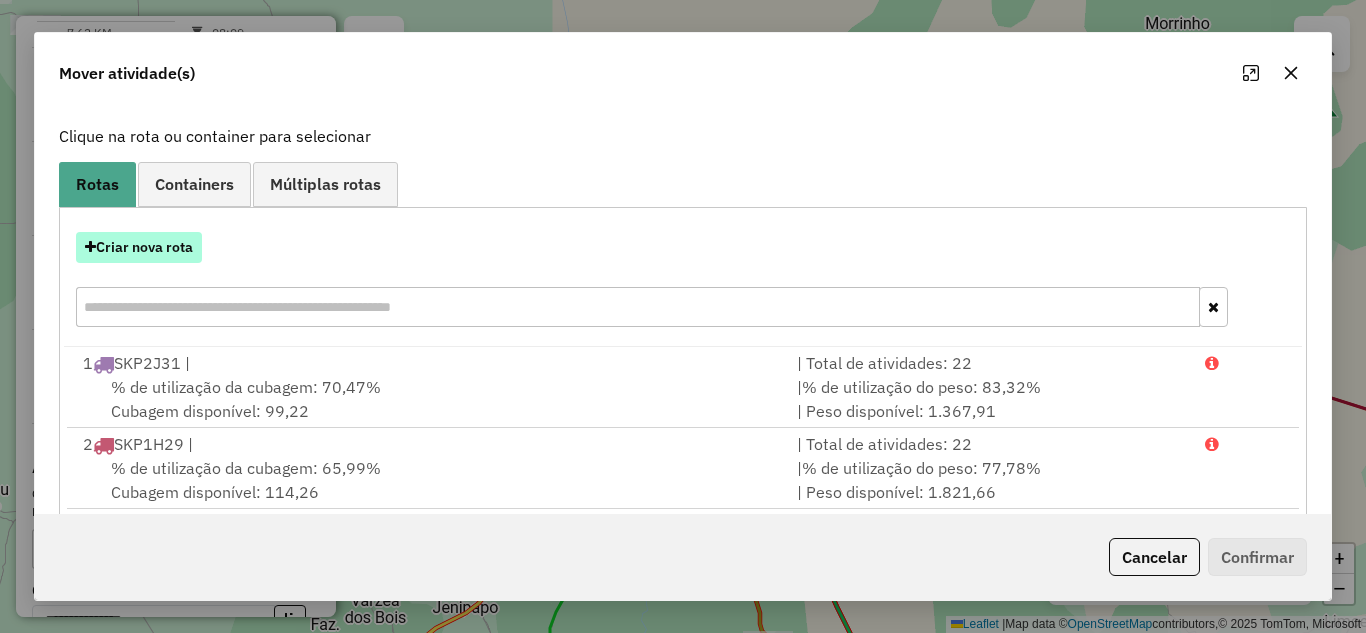 click on "Criar nova rota" at bounding box center (139, 247) 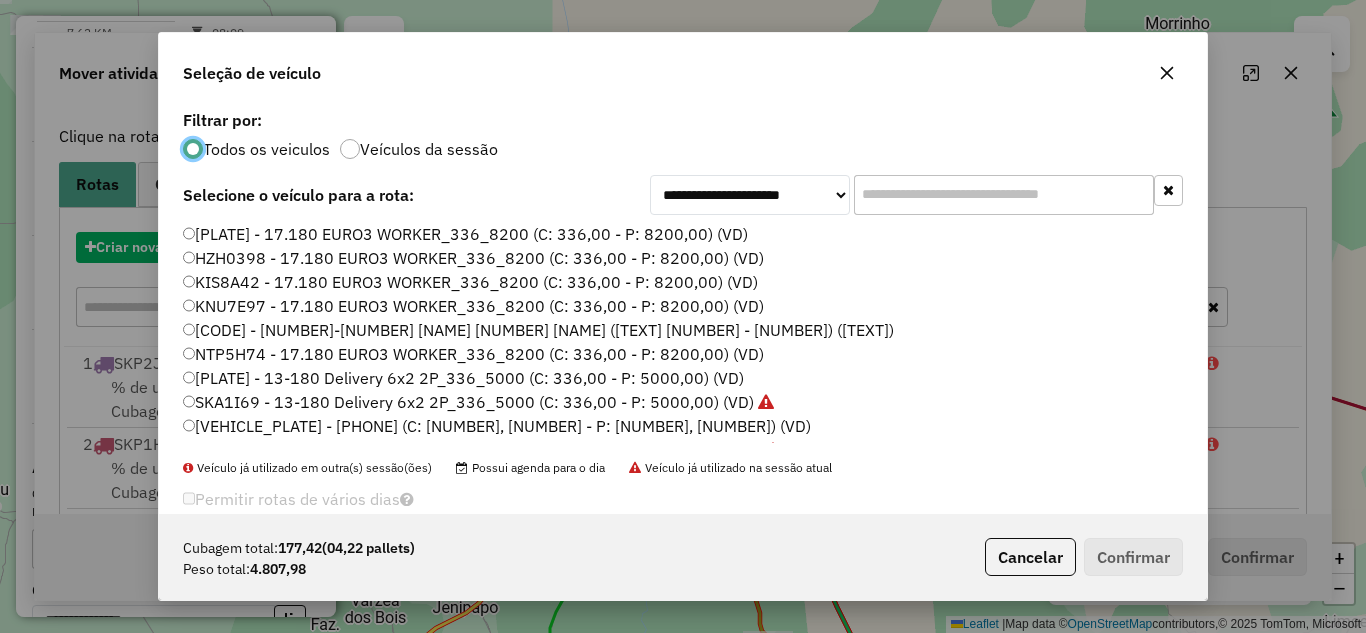 scroll, scrollTop: 11, scrollLeft: 6, axis: both 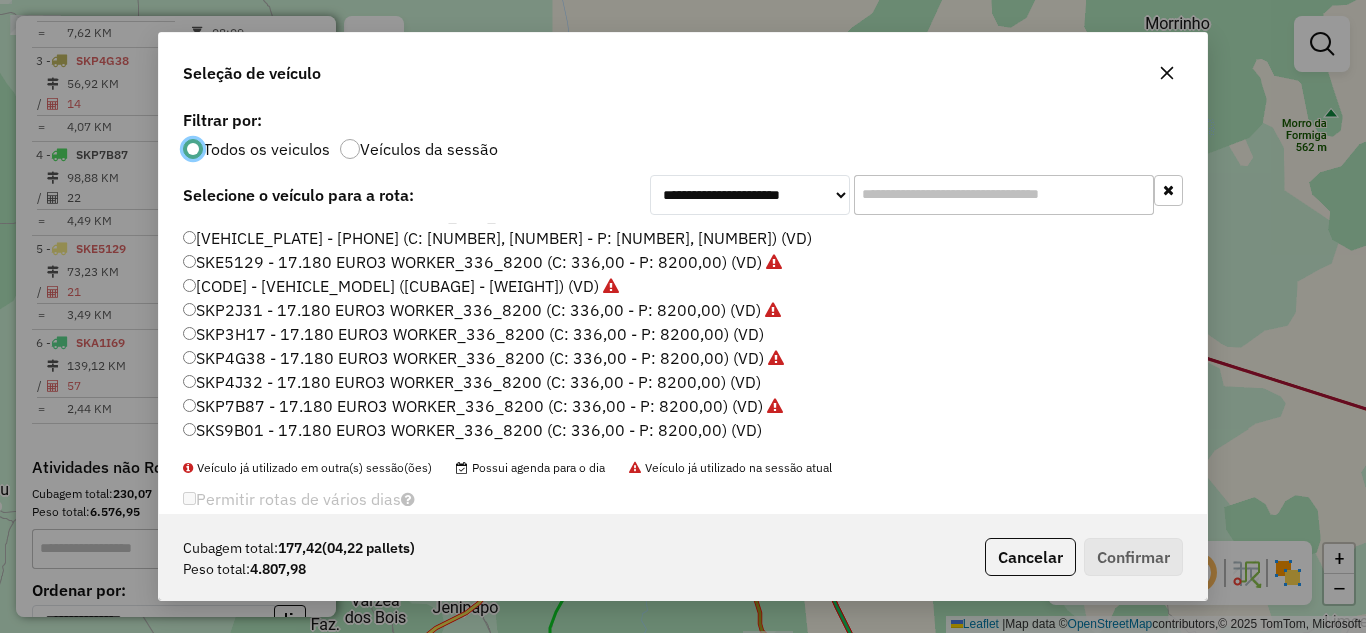 click on "SKP4J32 - 17.180 EURO3 WORKER_336_8200 (C: 336,00 - P: 8200,00) (VD)" 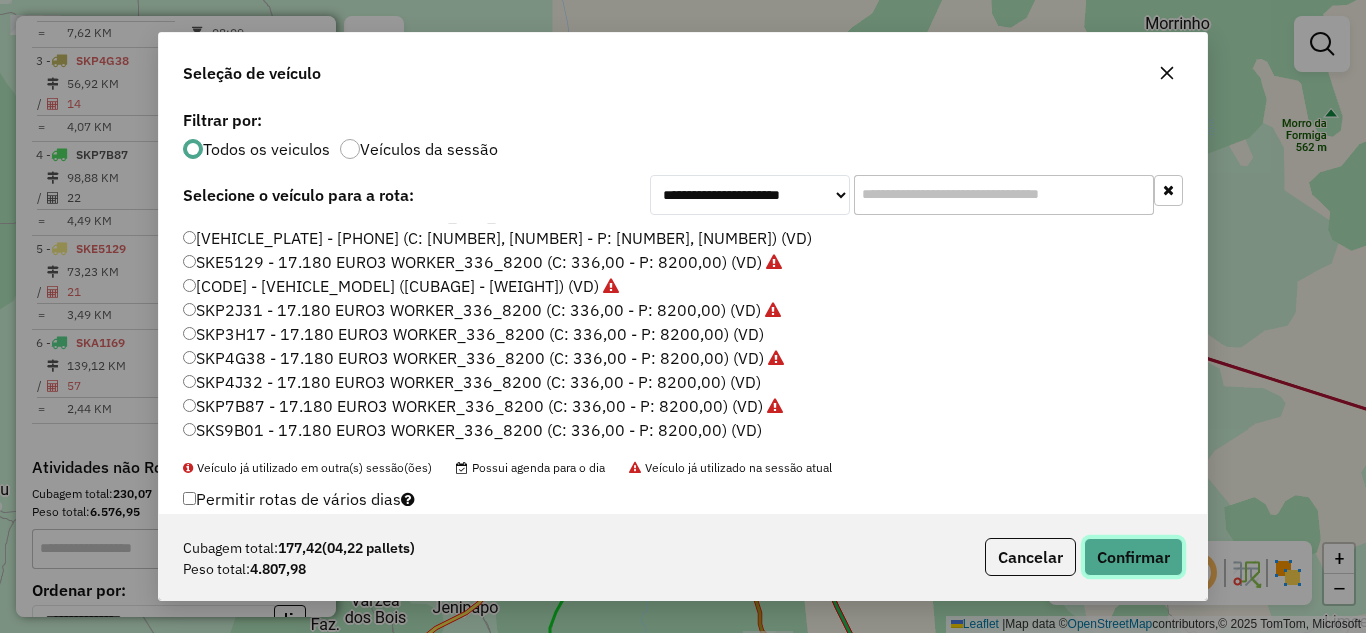 click on "Confirmar" 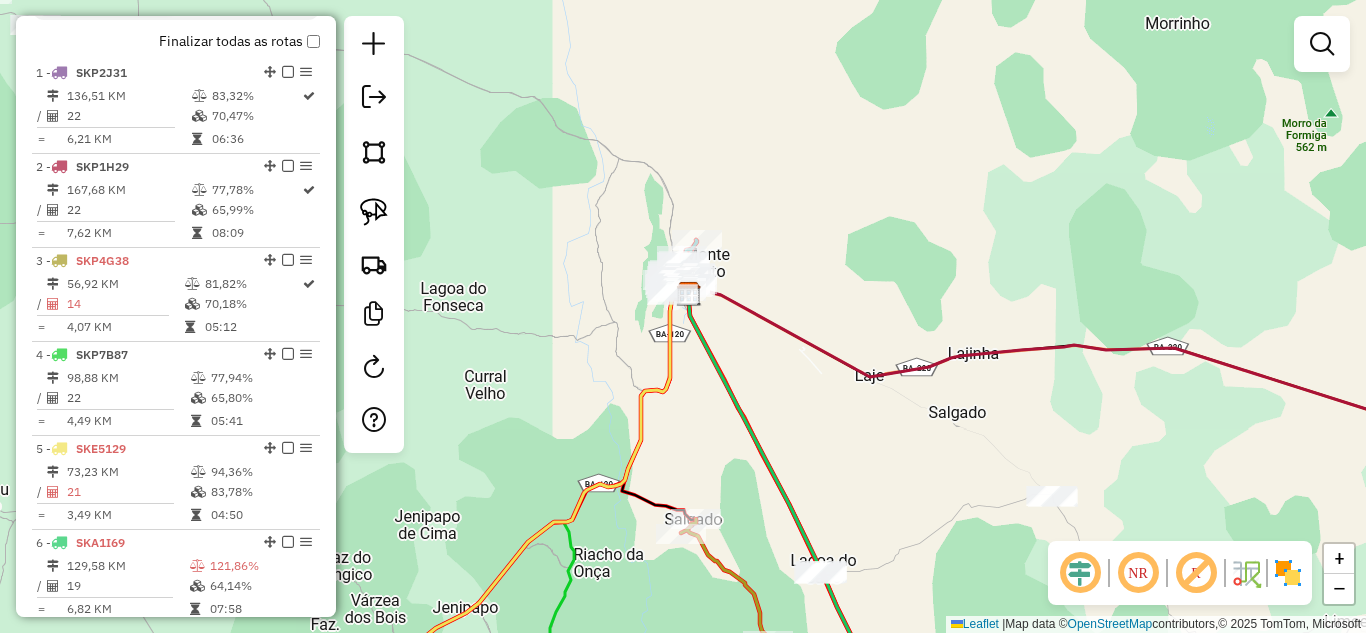 scroll, scrollTop: 639, scrollLeft: 0, axis: vertical 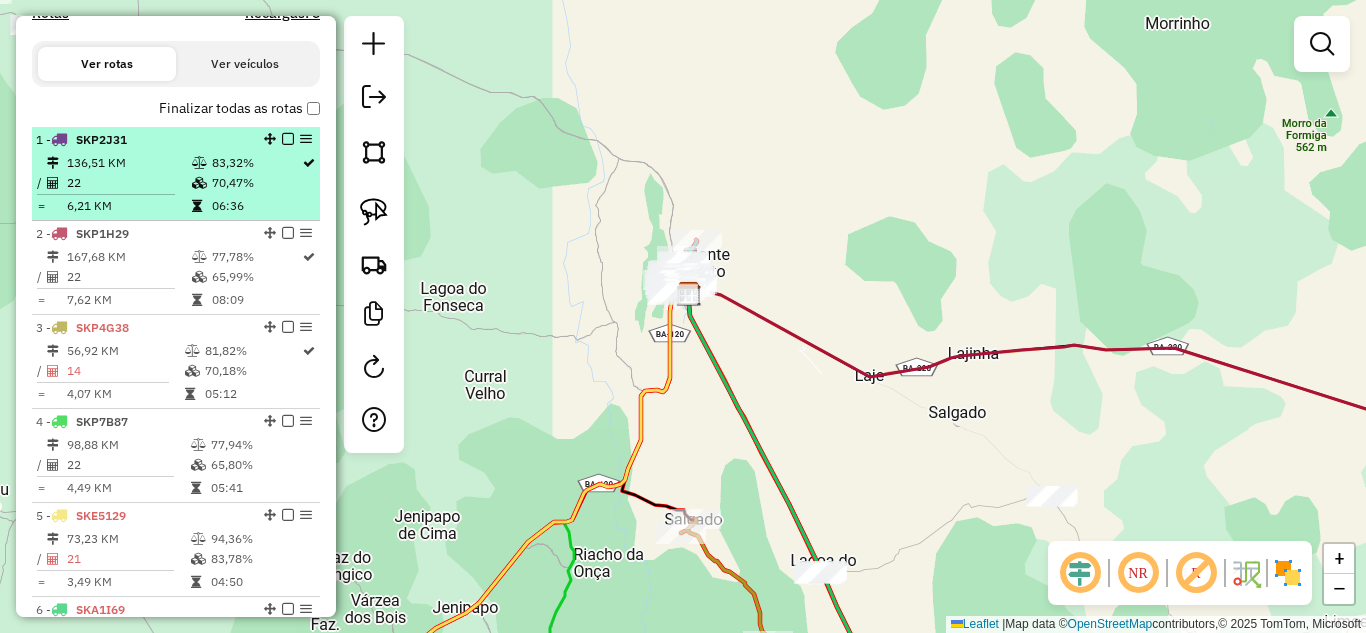 click on "70,47%" at bounding box center (256, 183) 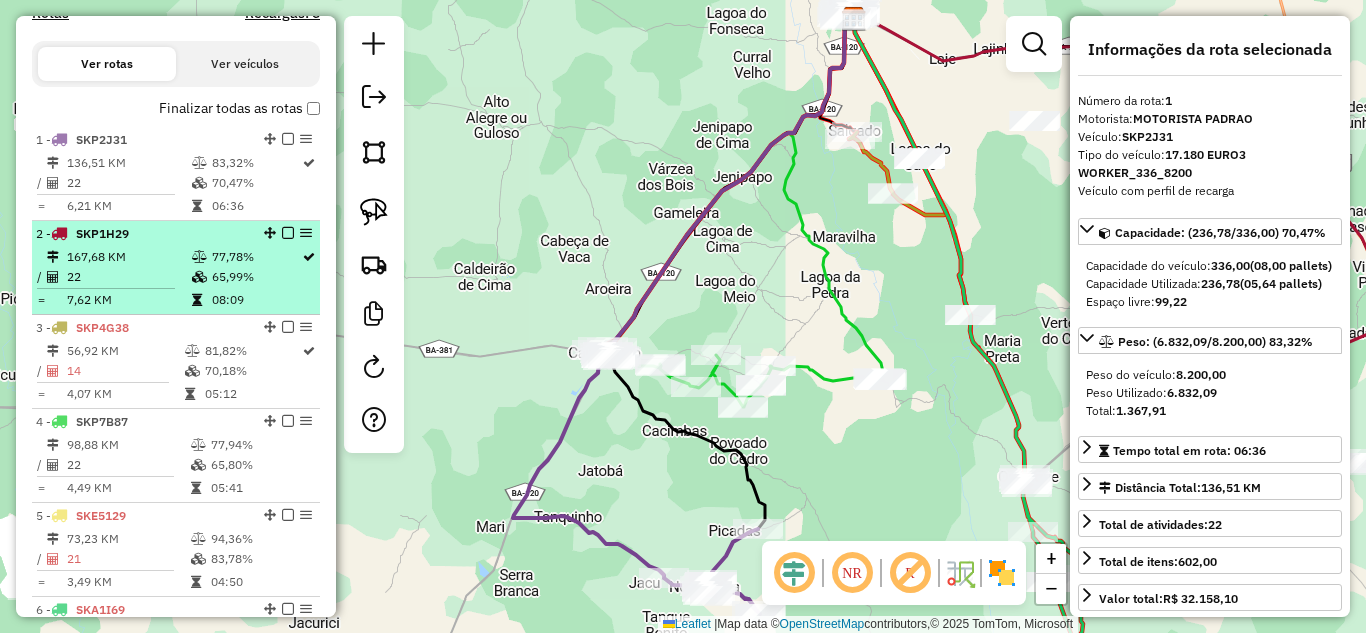 click on "167,68 KM" at bounding box center (128, 257) 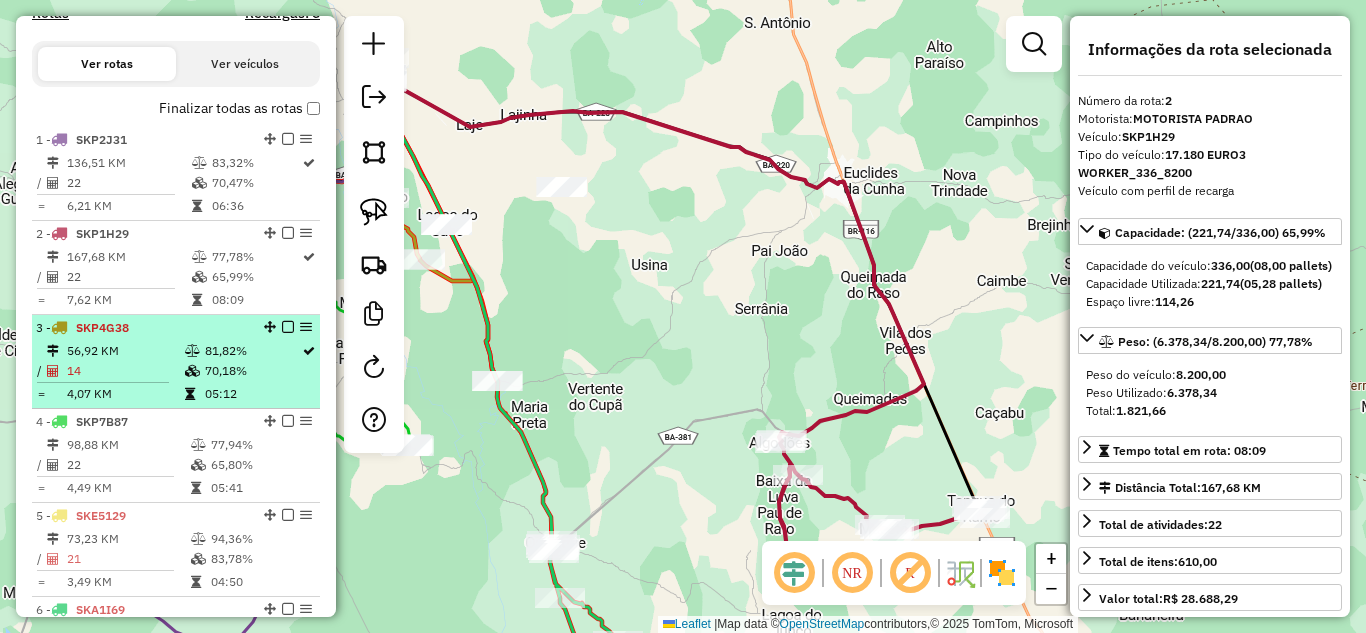 click on "56,92 KM" at bounding box center (125, 351) 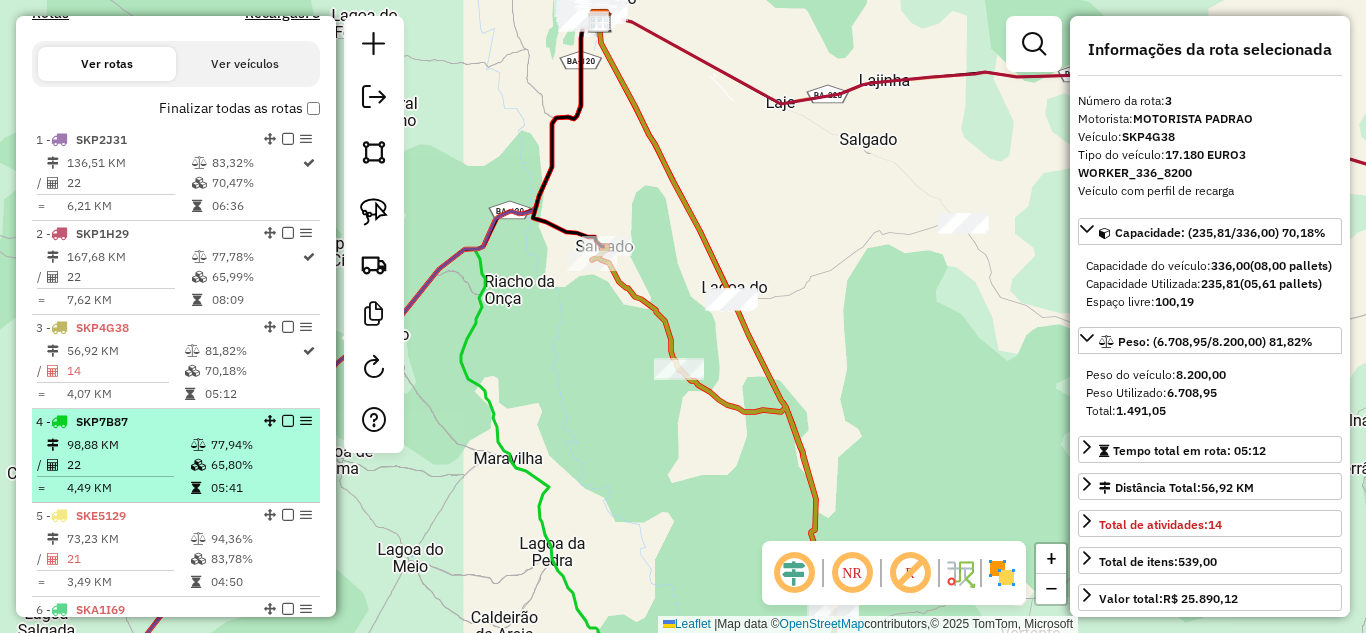click on "98,88 KM" at bounding box center (128, 445) 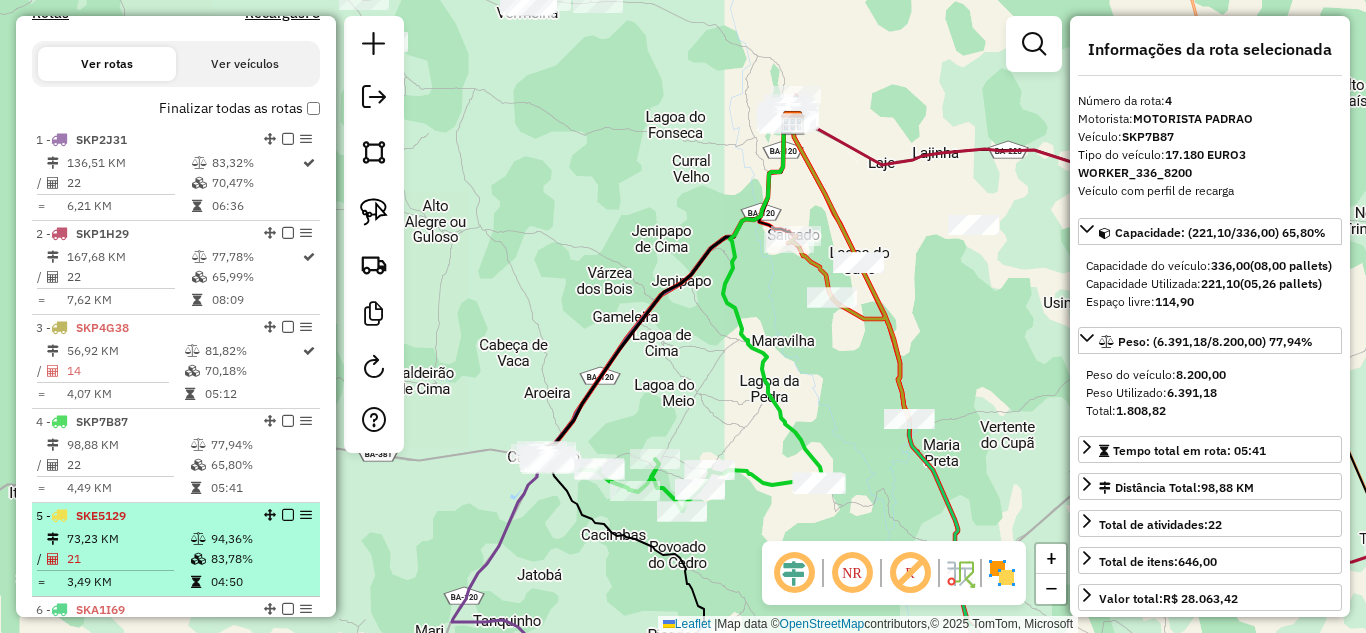 click on "73,23 KM" at bounding box center (128, 539) 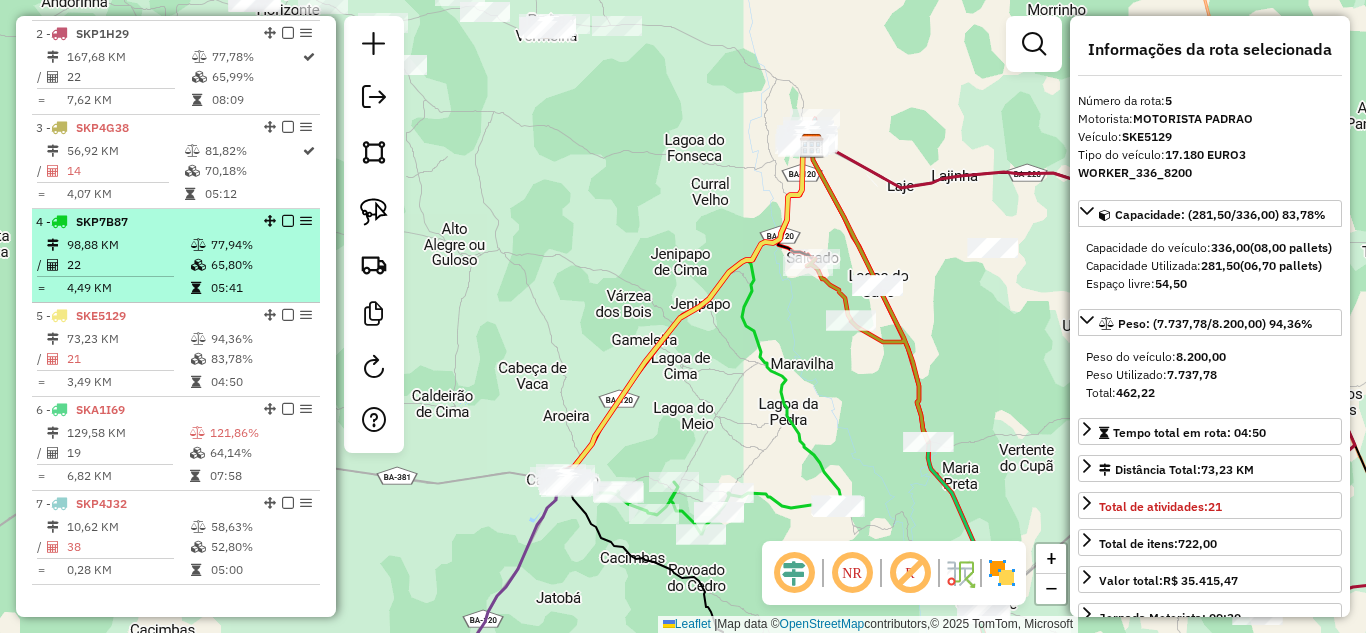scroll, scrollTop: 906, scrollLeft: 0, axis: vertical 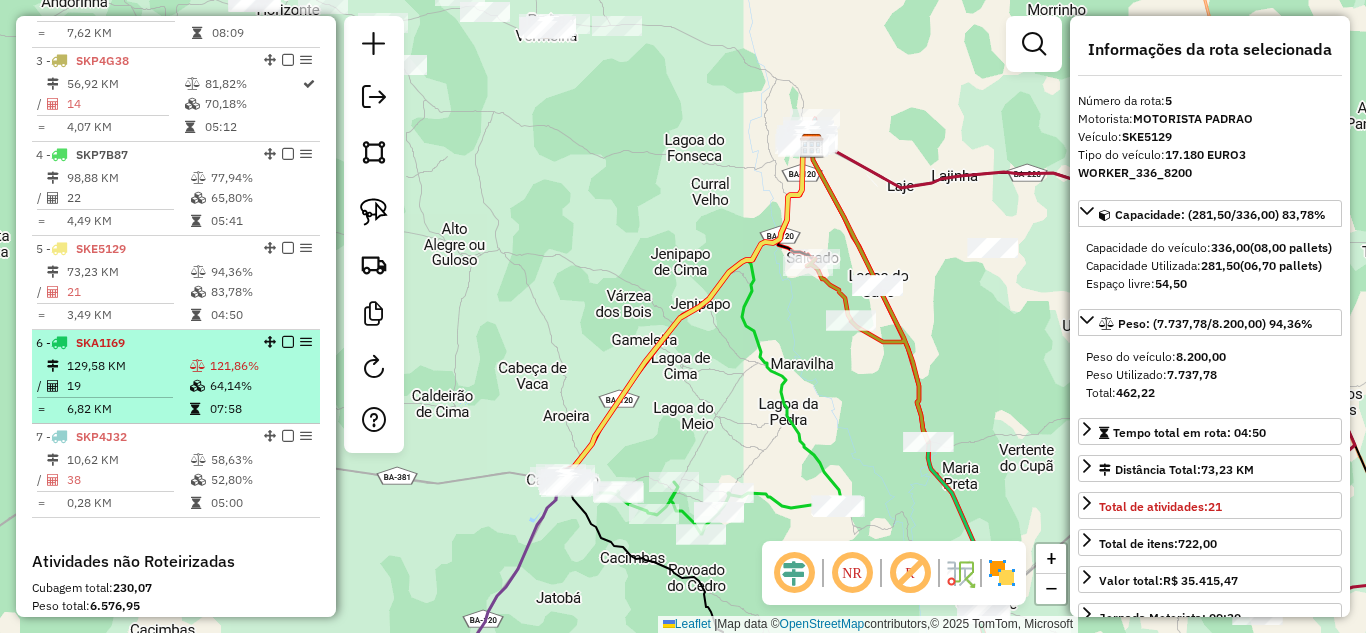 click on "19" at bounding box center [127, 386] 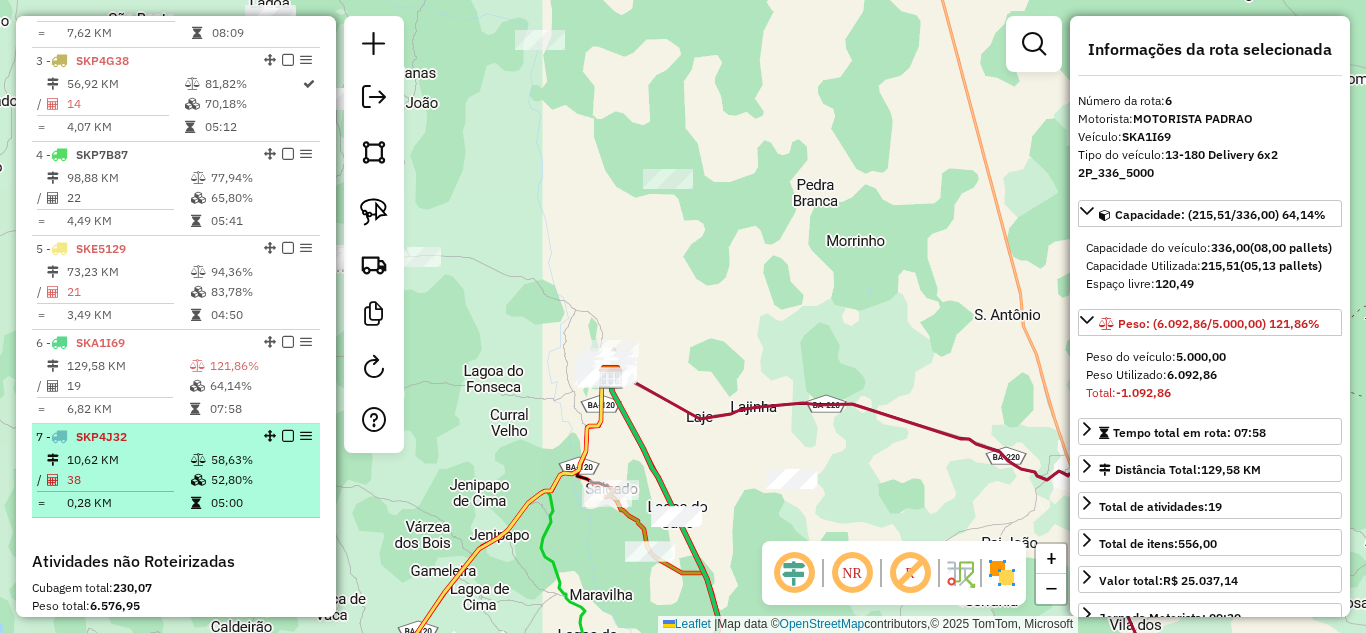 click on "7 -       SKP4J32" at bounding box center (142, 437) 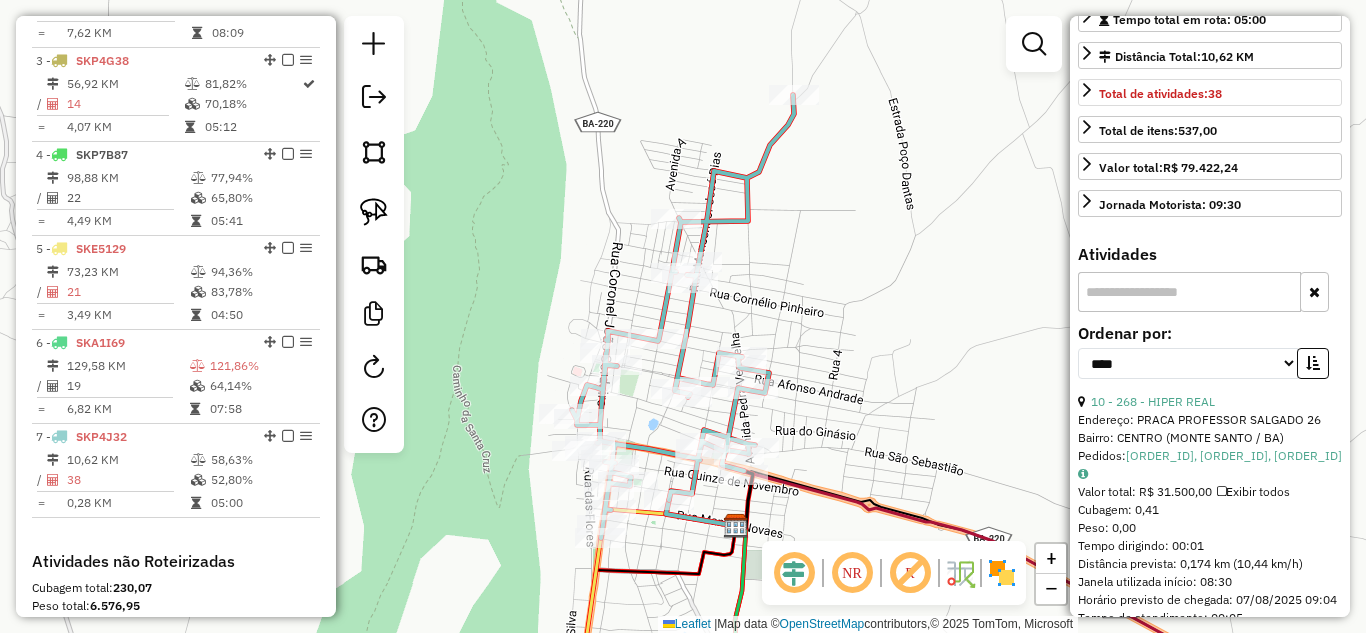 scroll, scrollTop: 533, scrollLeft: 0, axis: vertical 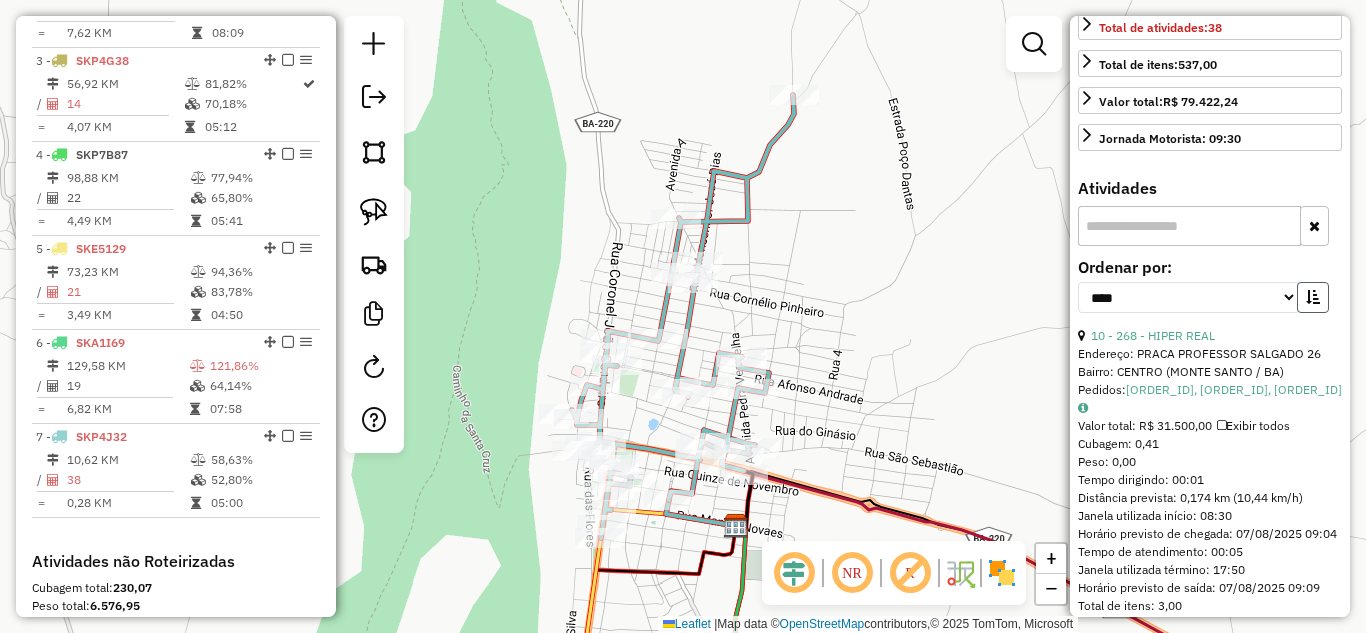 click at bounding box center [1313, 297] 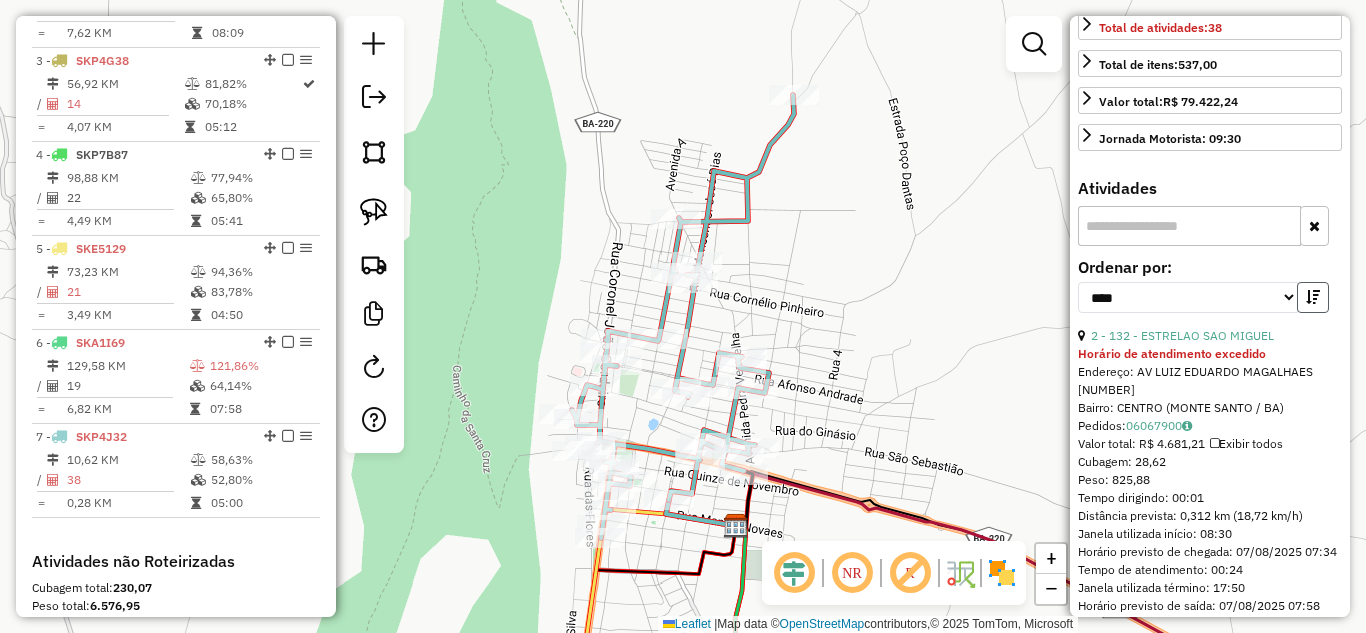 click at bounding box center (1313, 297) 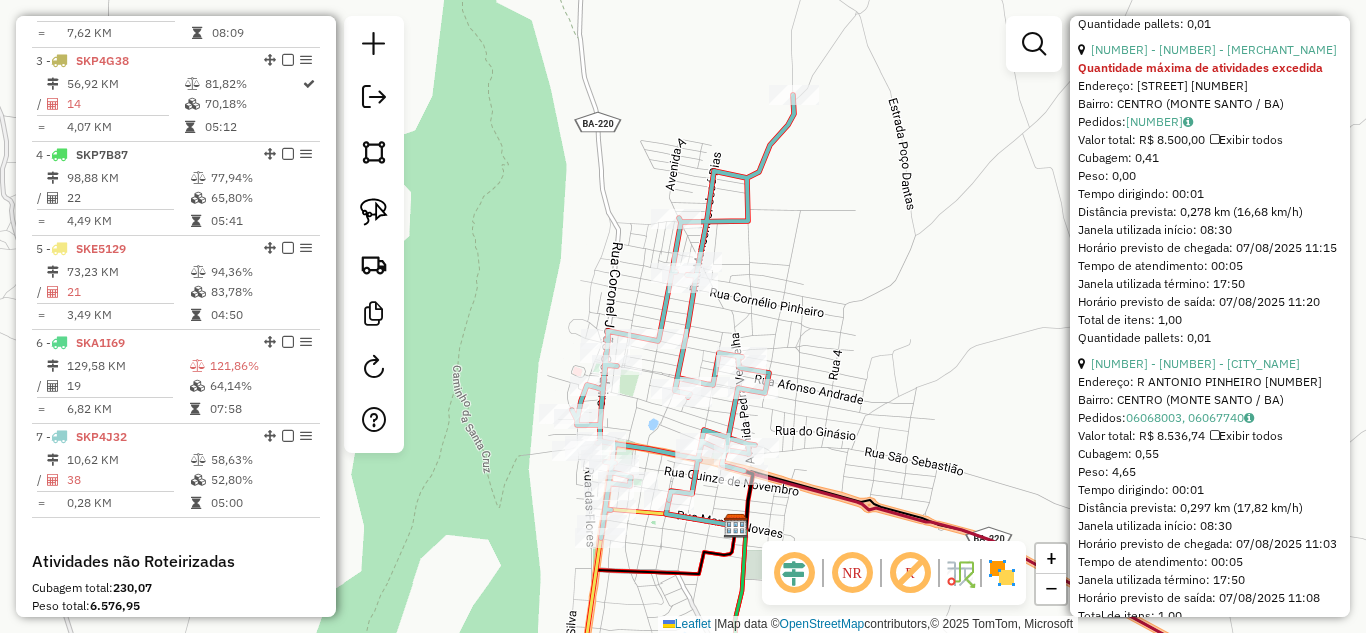 scroll, scrollTop: 1200, scrollLeft: 0, axis: vertical 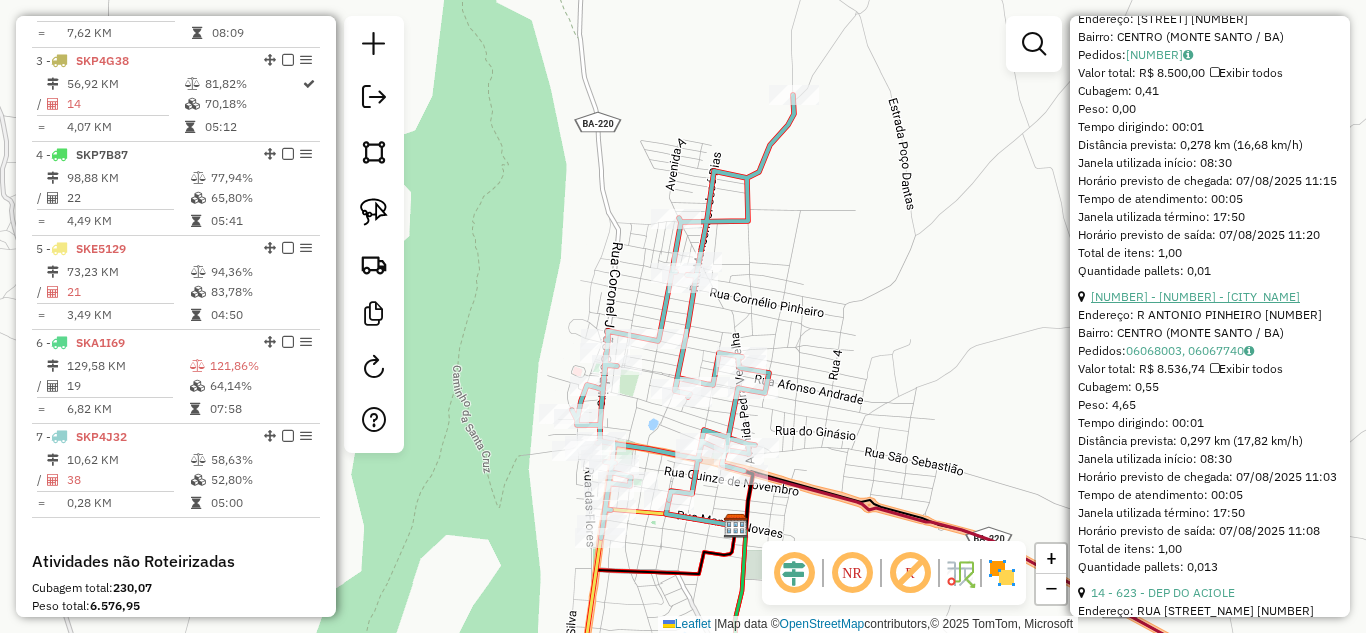 click on "[NUMBER] - [NUMBER] - [CITY_NAME]" at bounding box center (1195, 296) 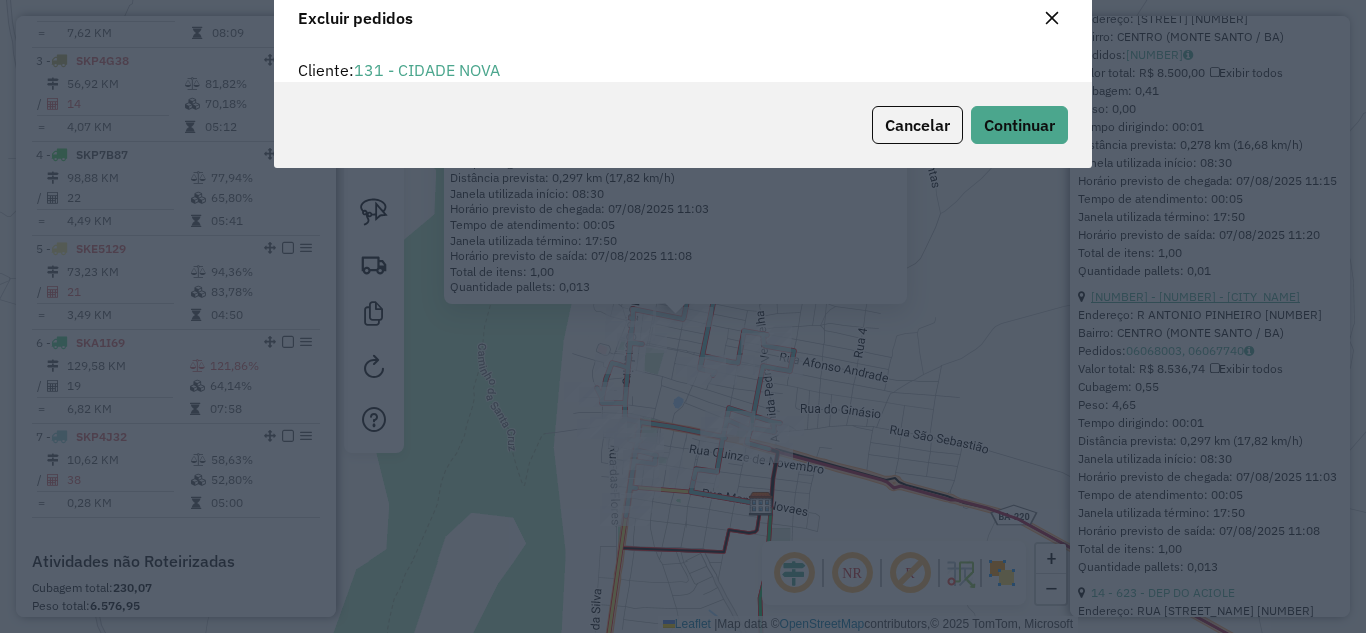 scroll, scrollTop: 12, scrollLeft: 6, axis: both 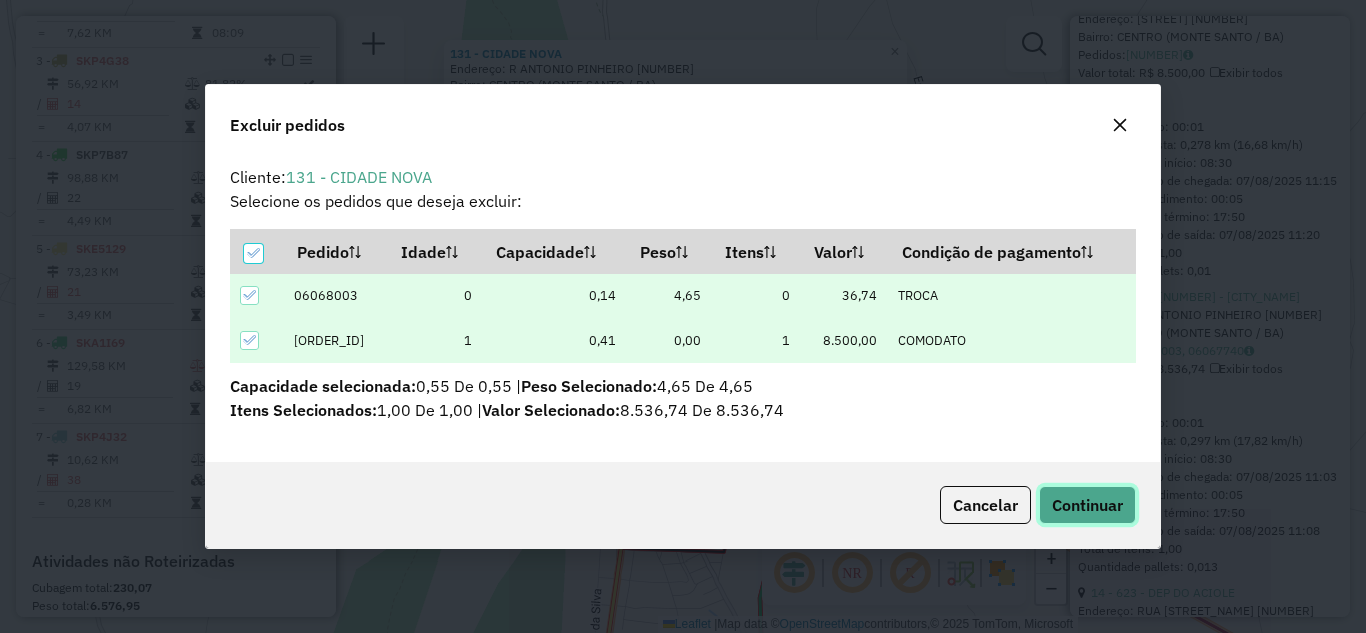 click on "Continuar" 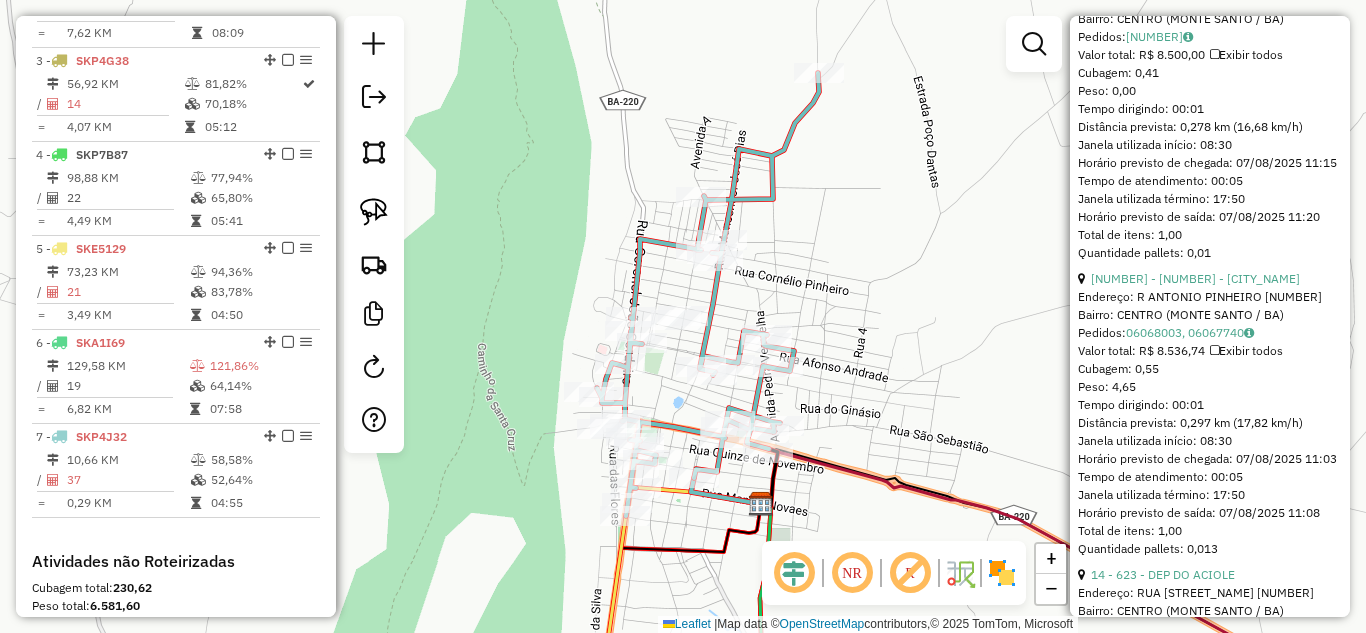 scroll, scrollTop: 554, scrollLeft: 0, axis: vertical 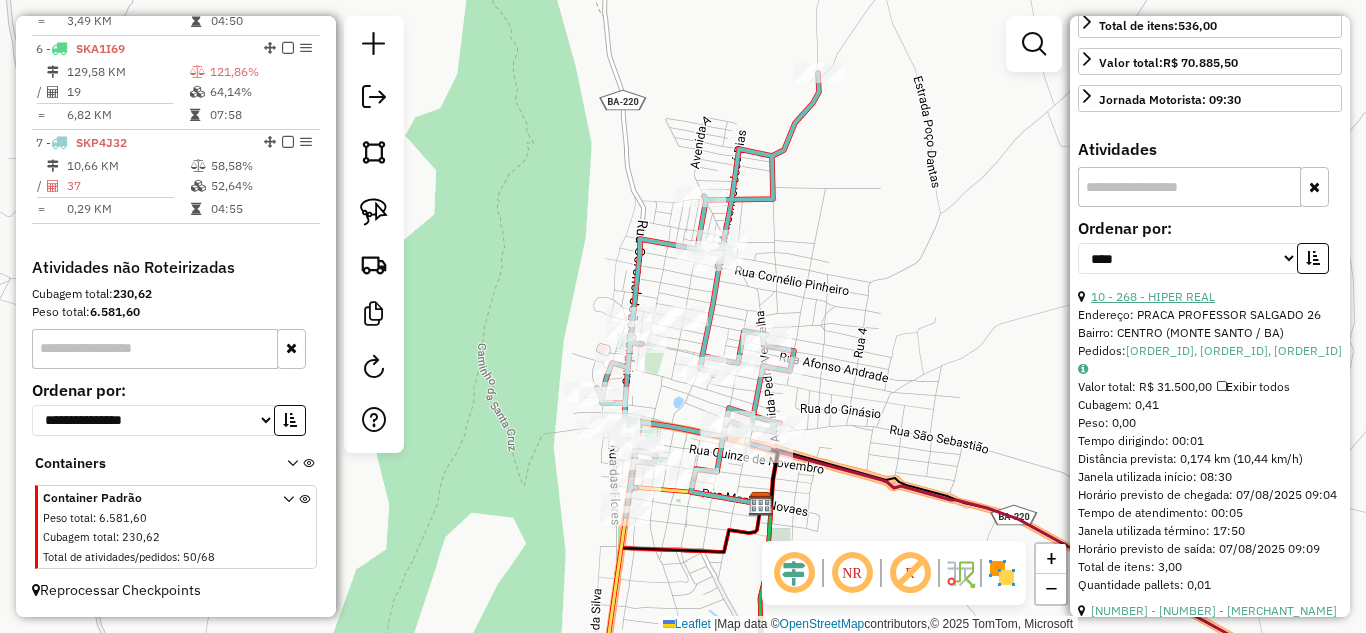 click on "10 - 268 - HIPER REAL" at bounding box center (1153, 296) 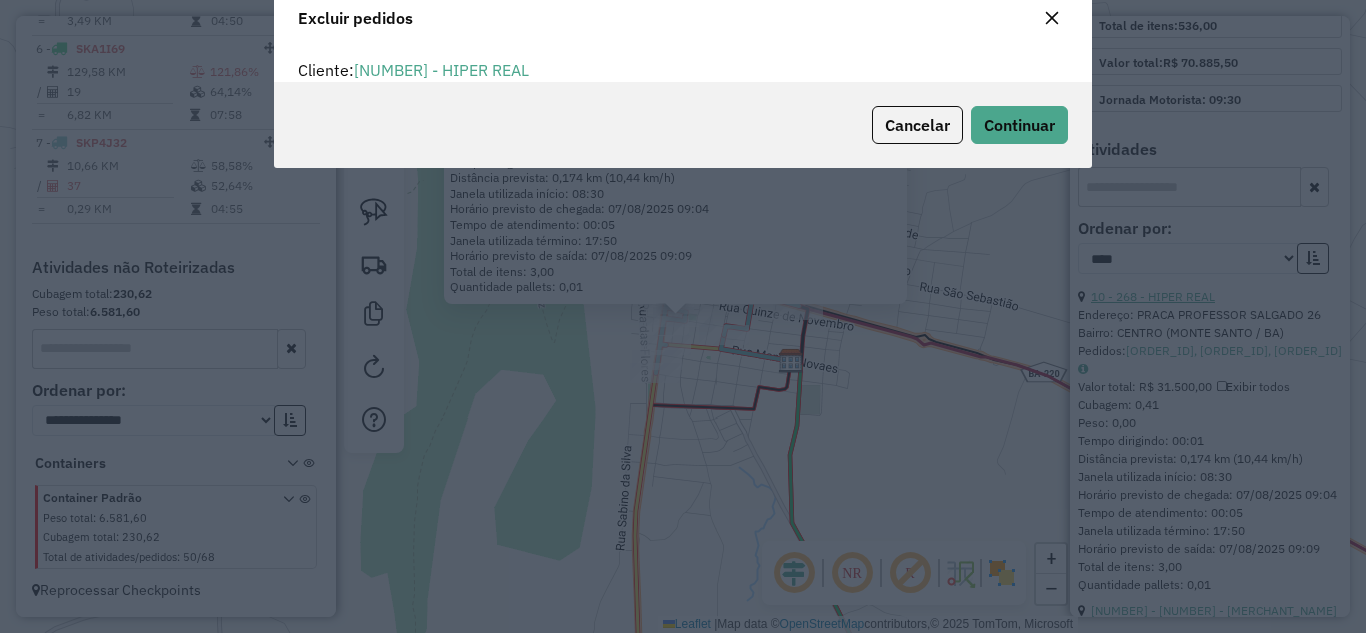 scroll, scrollTop: 12, scrollLeft: 6, axis: both 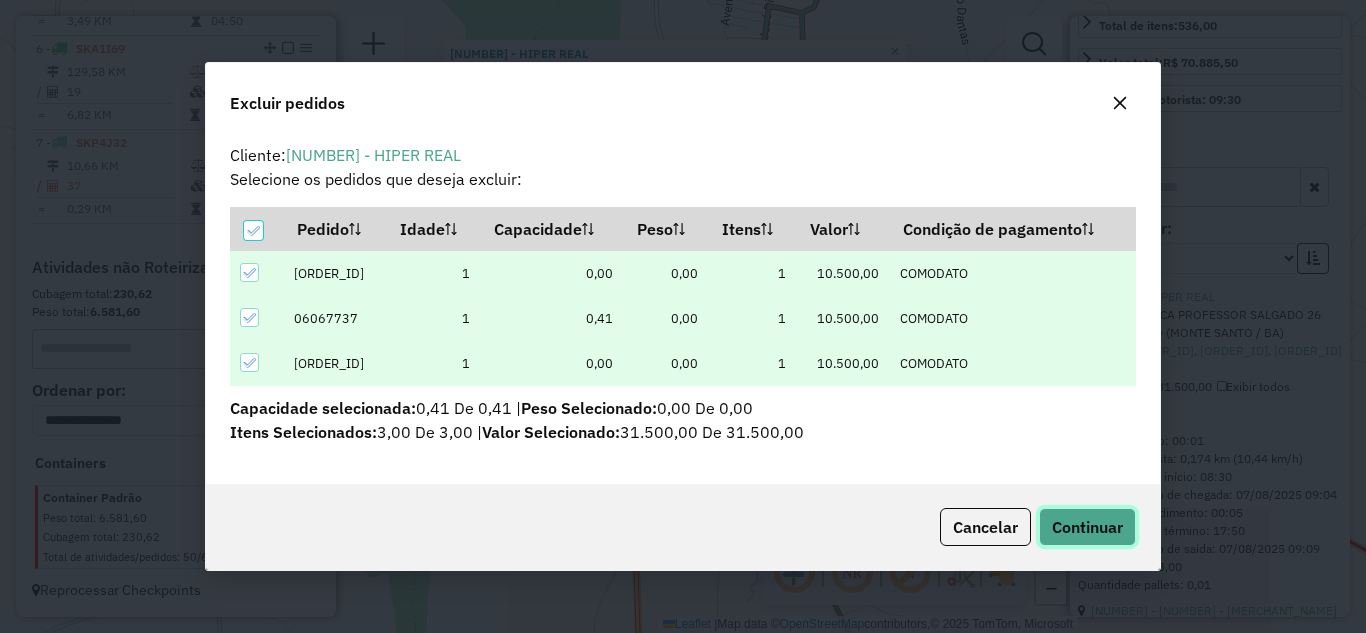click on "Continuar" 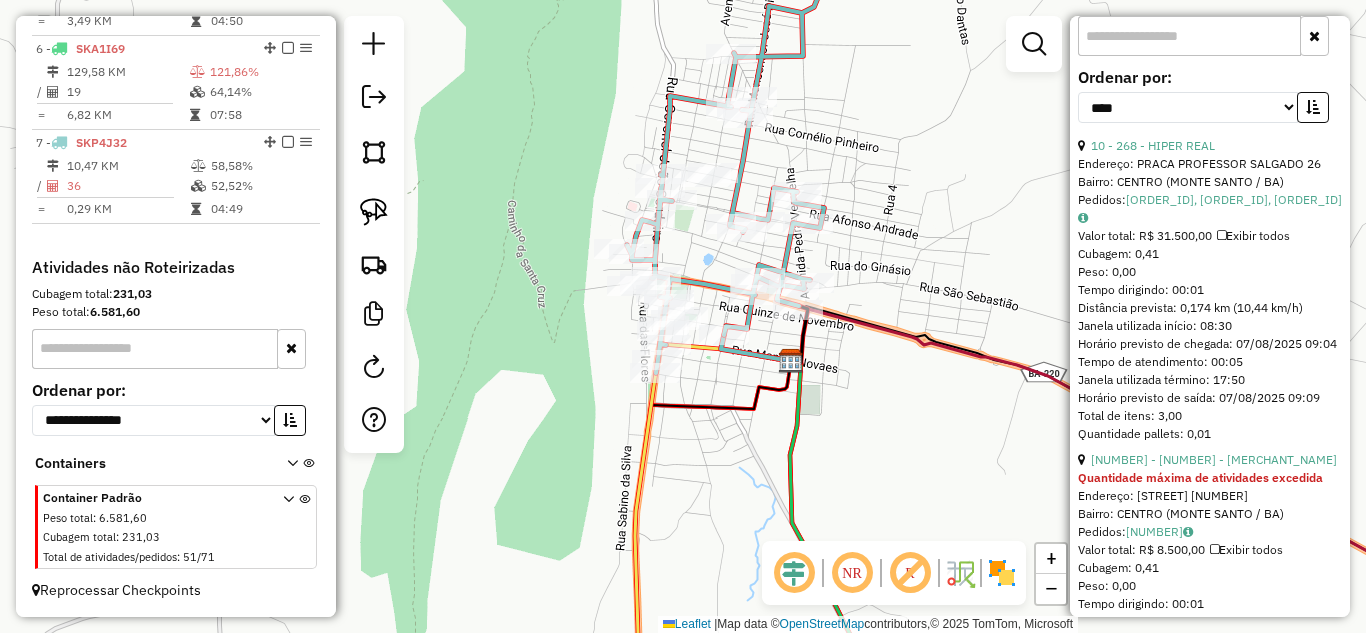 scroll, scrollTop: 821, scrollLeft: 0, axis: vertical 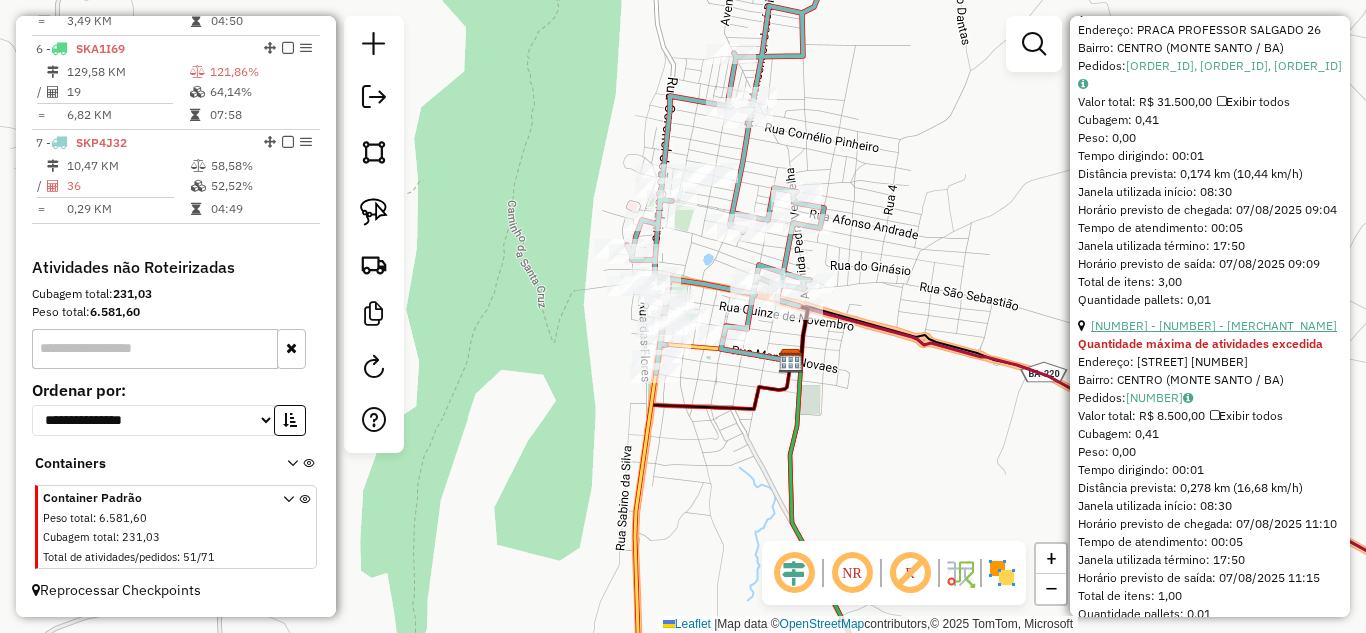 click on "[NUMBER] - [NUMBER] - [MERCHANT_NAME]" at bounding box center (1214, 325) 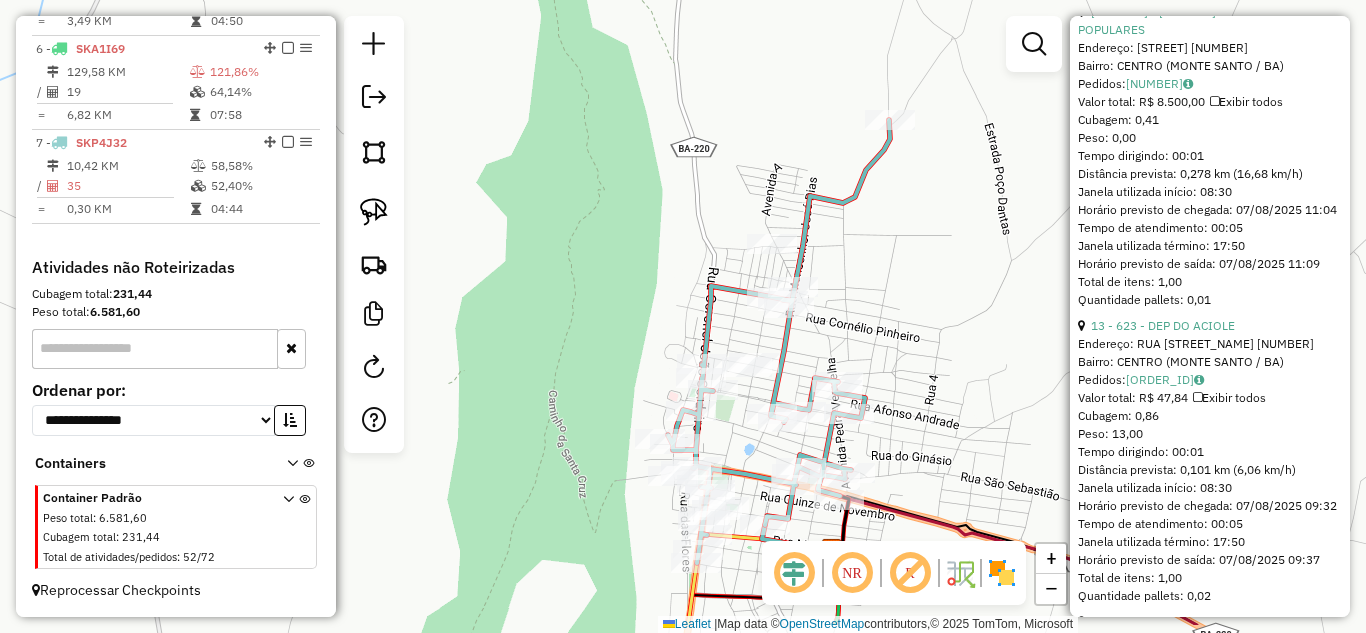 drag, startPoint x: 761, startPoint y: 407, endPoint x: 878, endPoint y: 306, distance: 154.5639 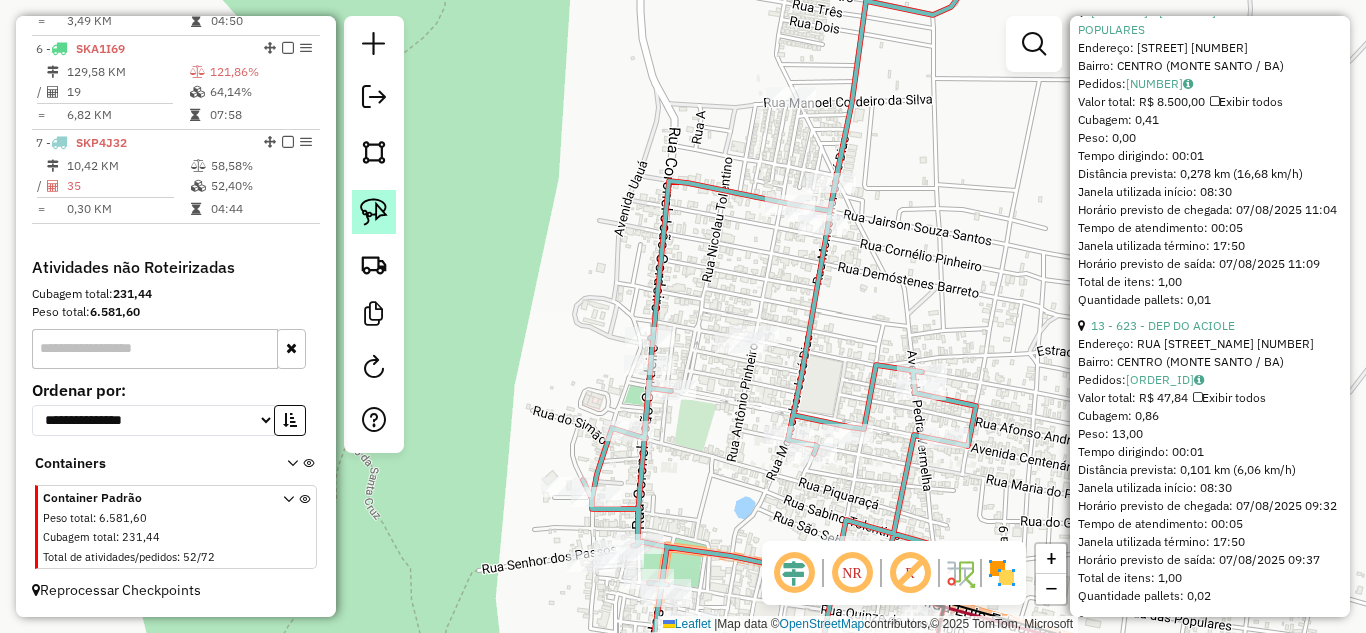 click 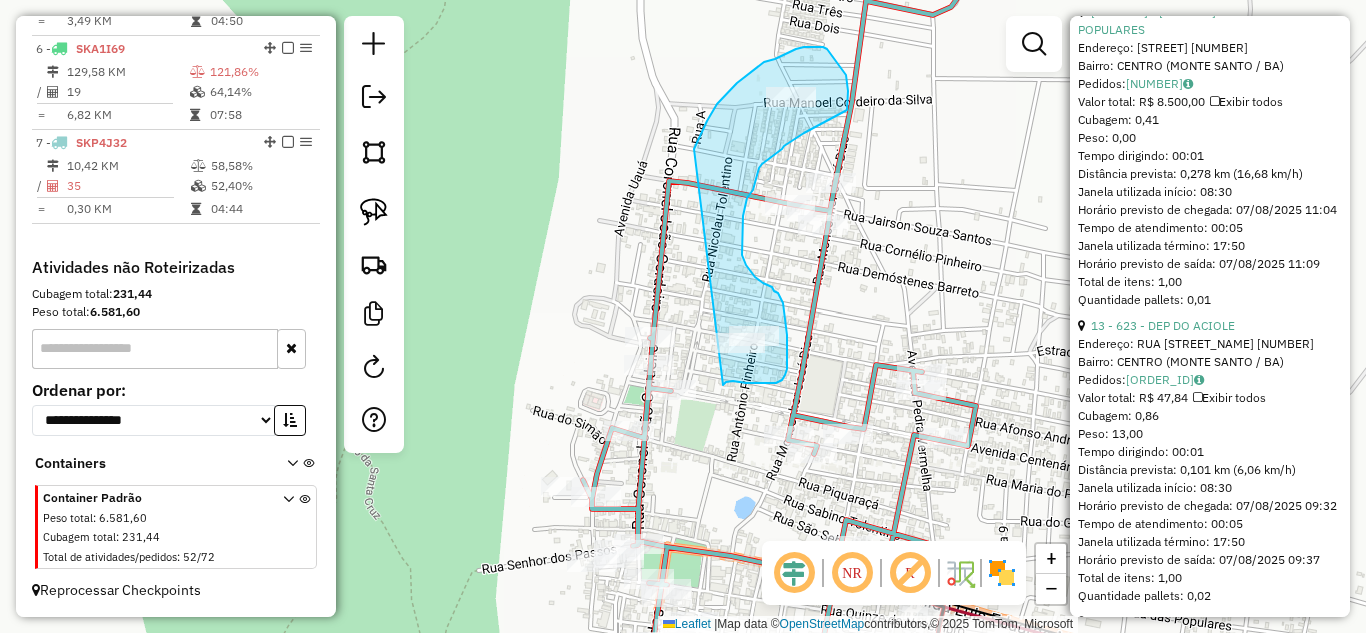 drag, startPoint x: 694, startPoint y: 149, endPoint x: 723, endPoint y: 385, distance: 237.7751 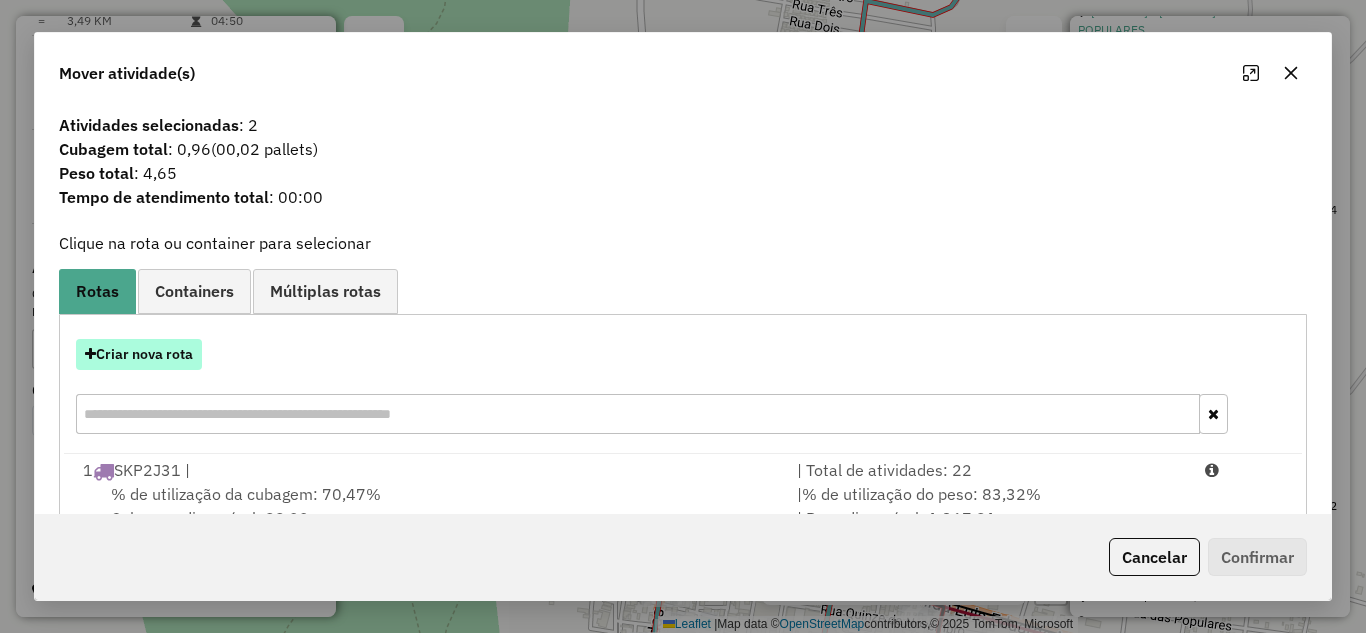 click on "Criar nova rota" at bounding box center (139, 354) 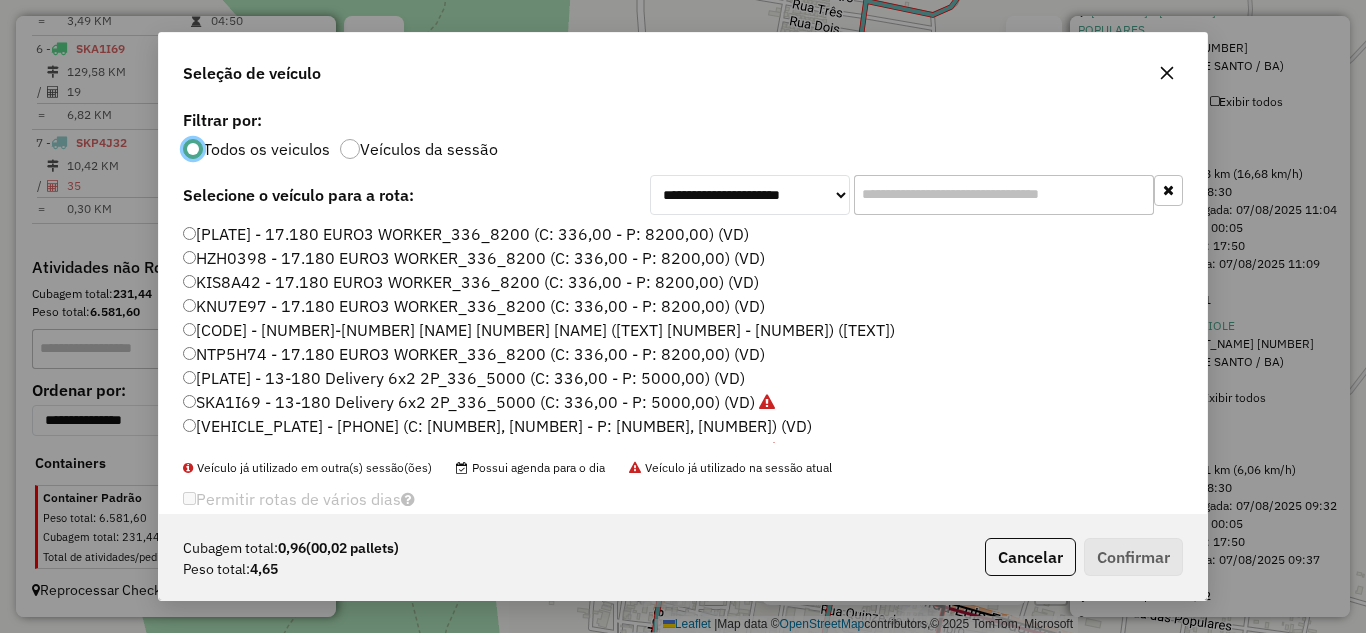 scroll, scrollTop: 11, scrollLeft: 6, axis: both 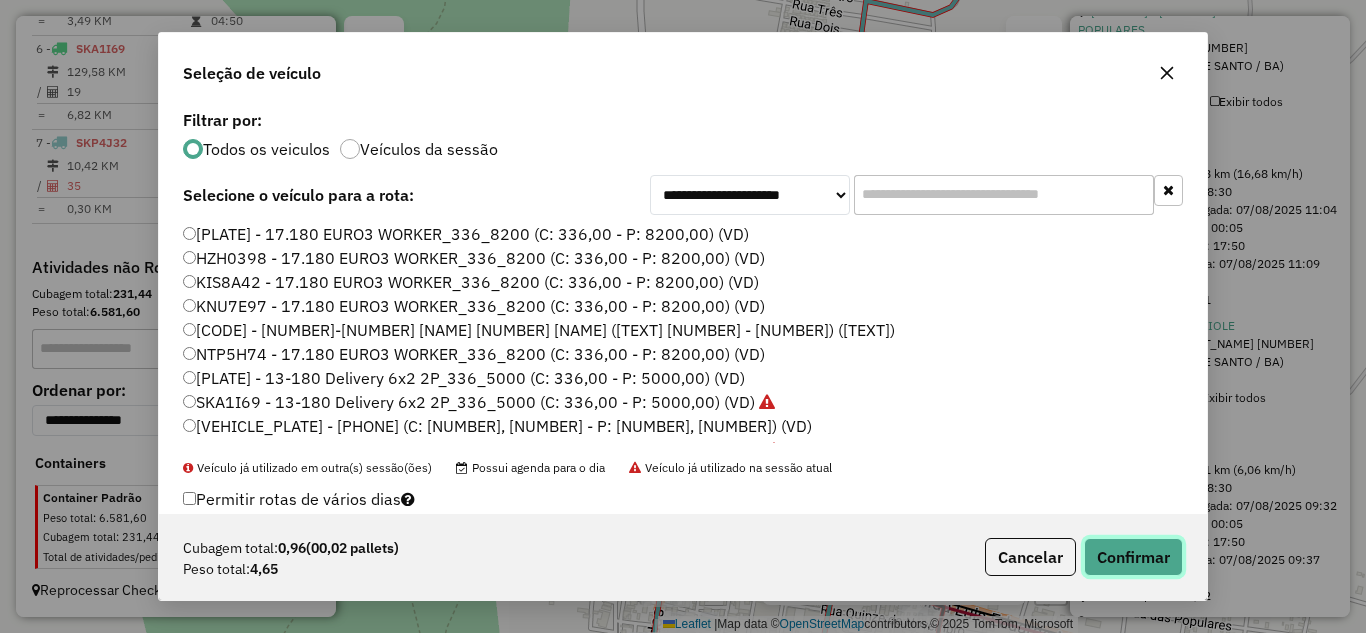 click on "Confirmar" 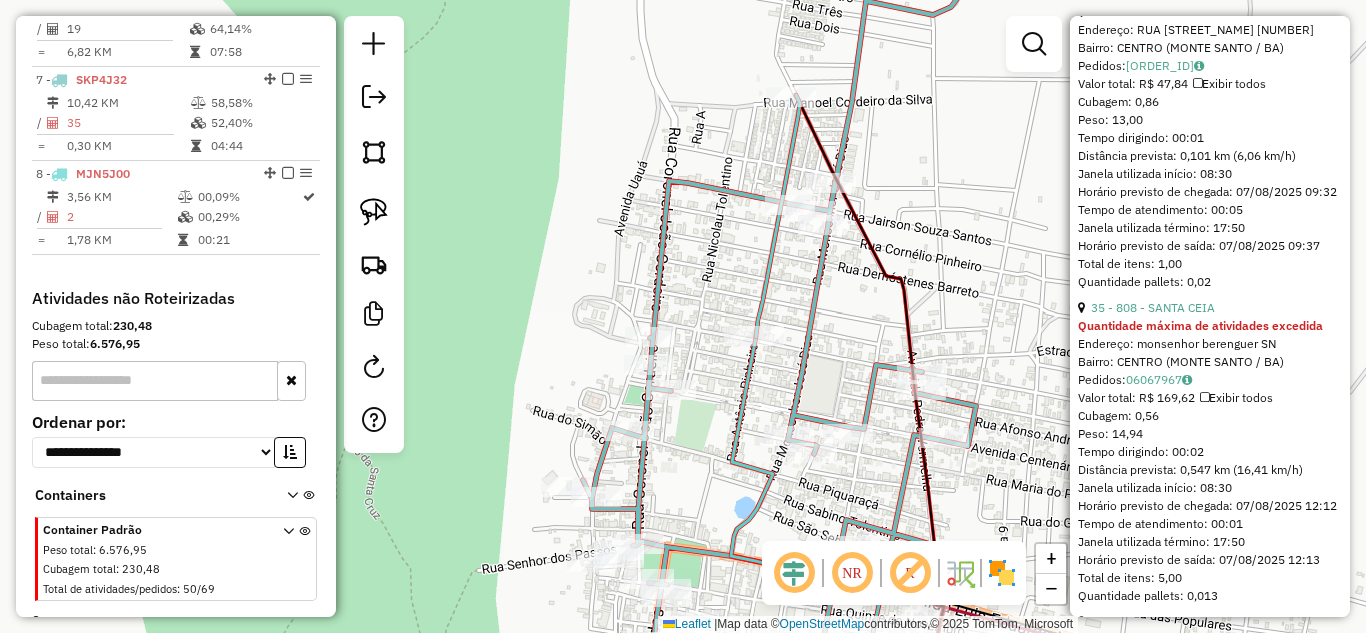 scroll, scrollTop: 1314, scrollLeft: 0, axis: vertical 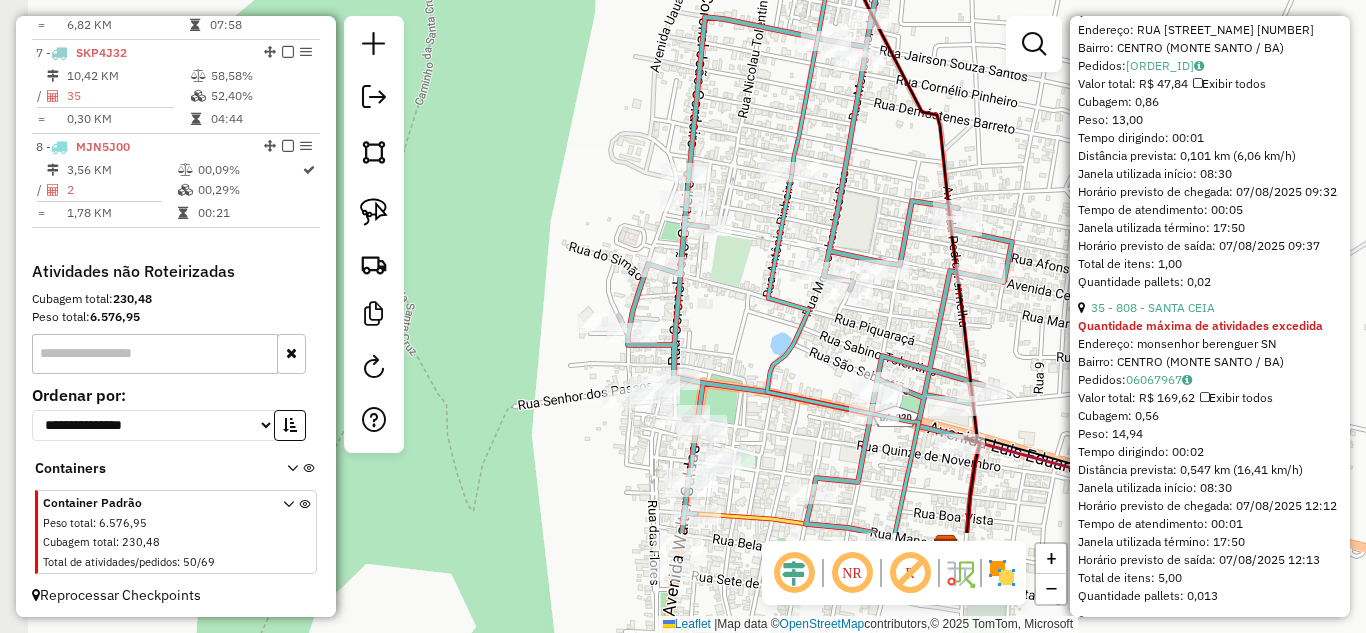 drag, startPoint x: 837, startPoint y: 354, endPoint x: 884, endPoint y: 152, distance: 207.39575 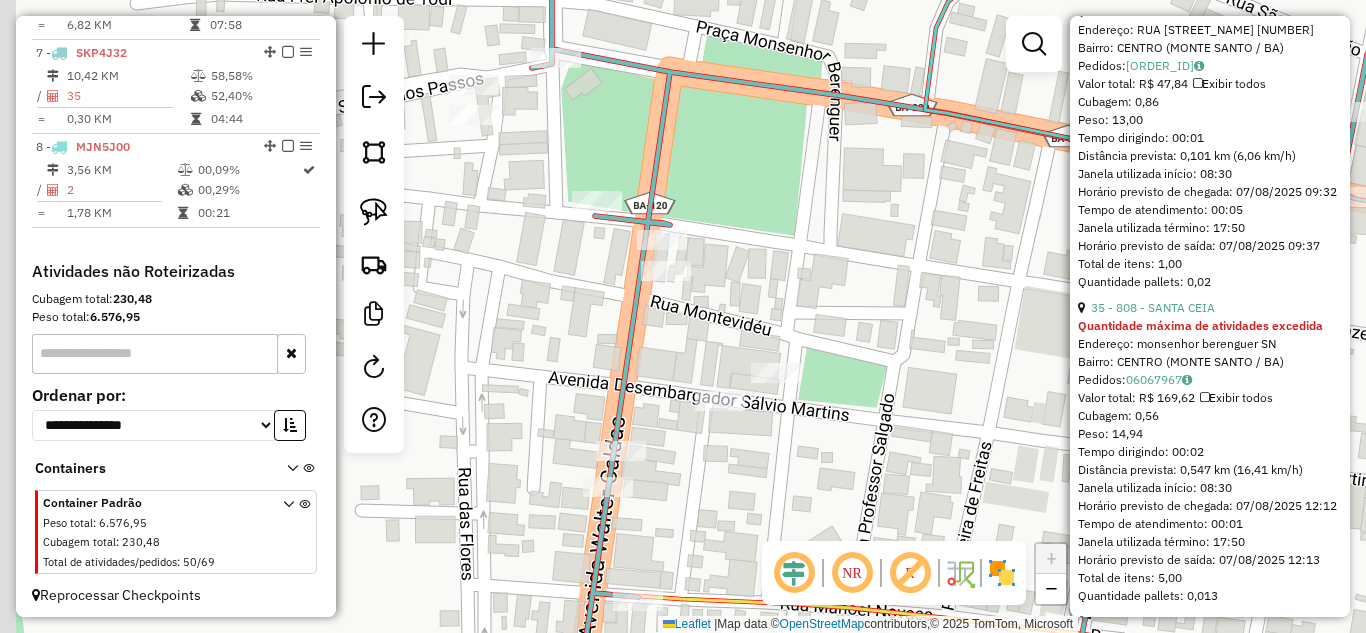 drag, startPoint x: 743, startPoint y: 446, endPoint x: 778, endPoint y: 371, distance: 82.764725 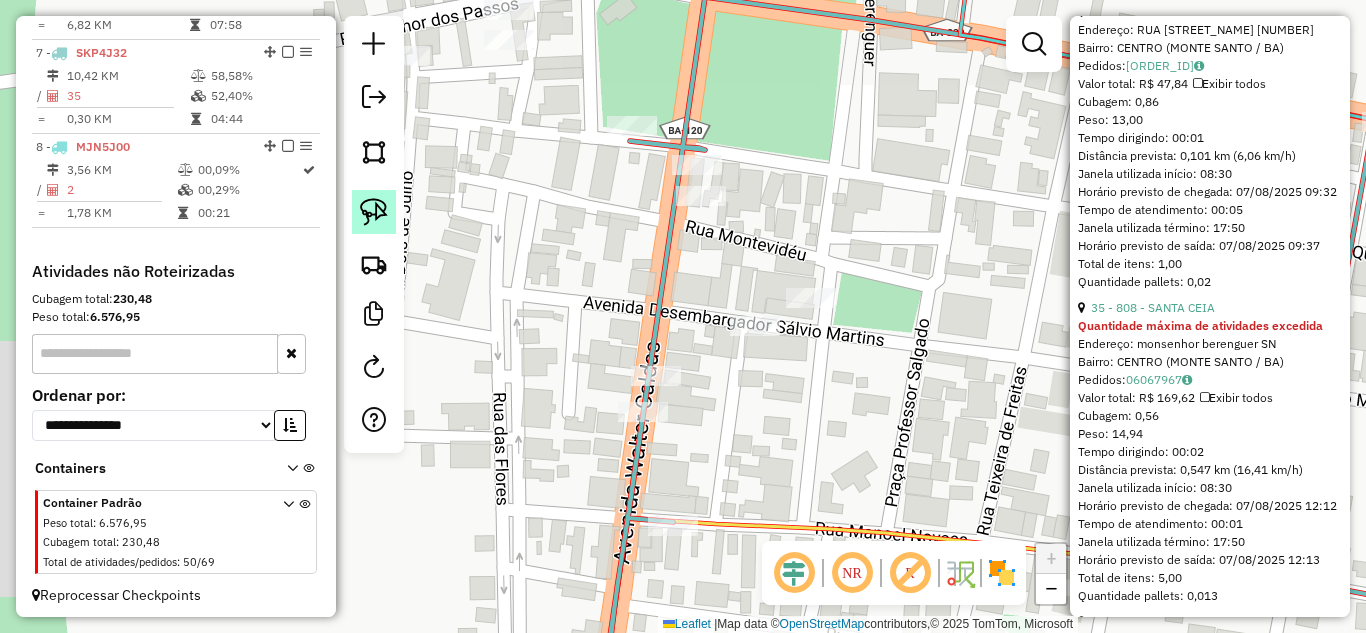 click 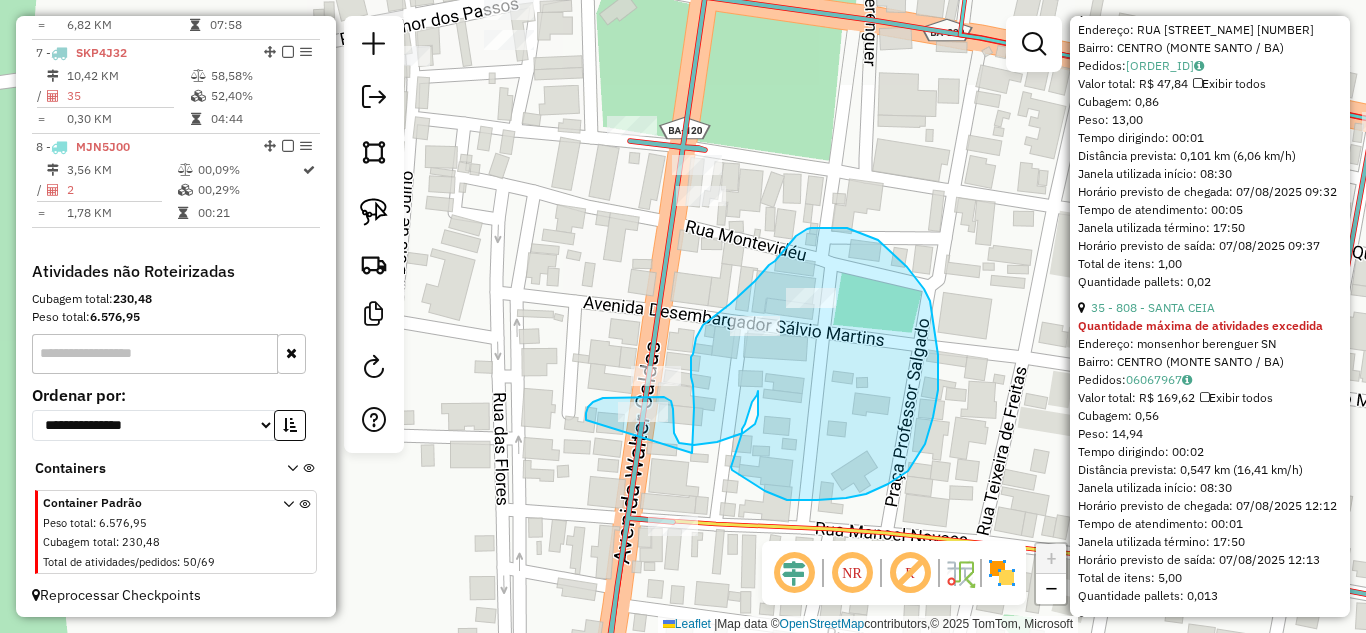 drag, startPoint x: 586, startPoint y: 420, endPoint x: 692, endPoint y: 453, distance: 111.01801 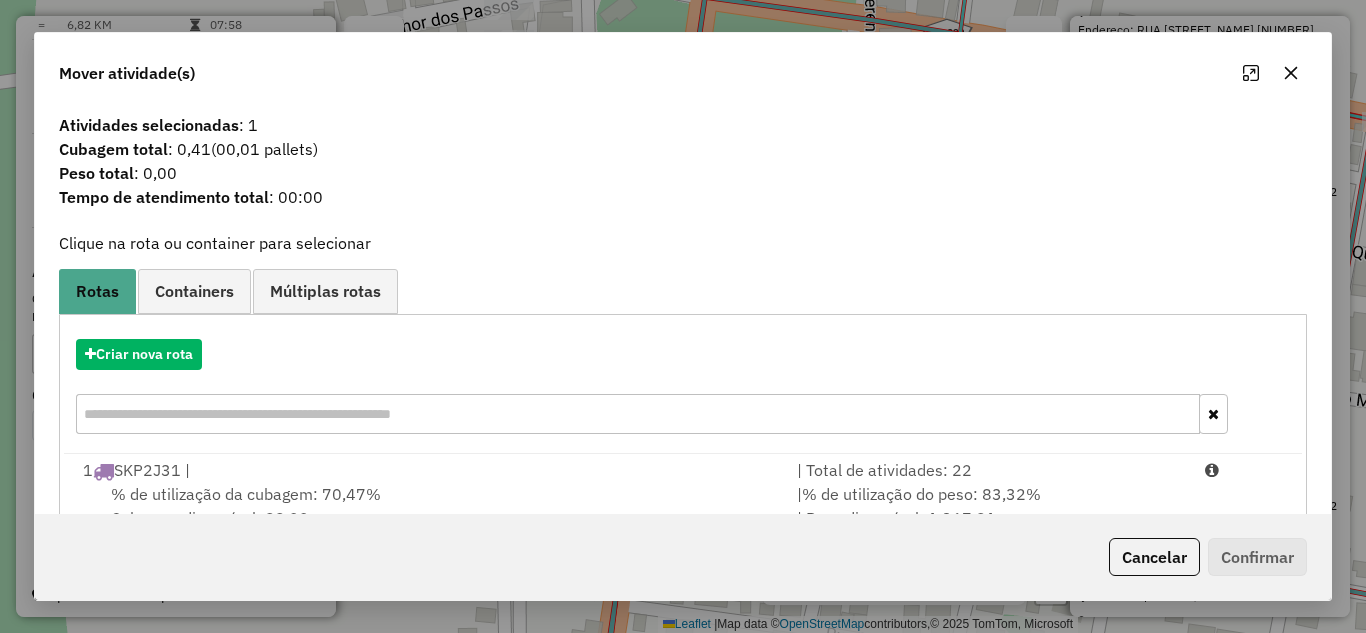 scroll, scrollTop: 333, scrollLeft: 0, axis: vertical 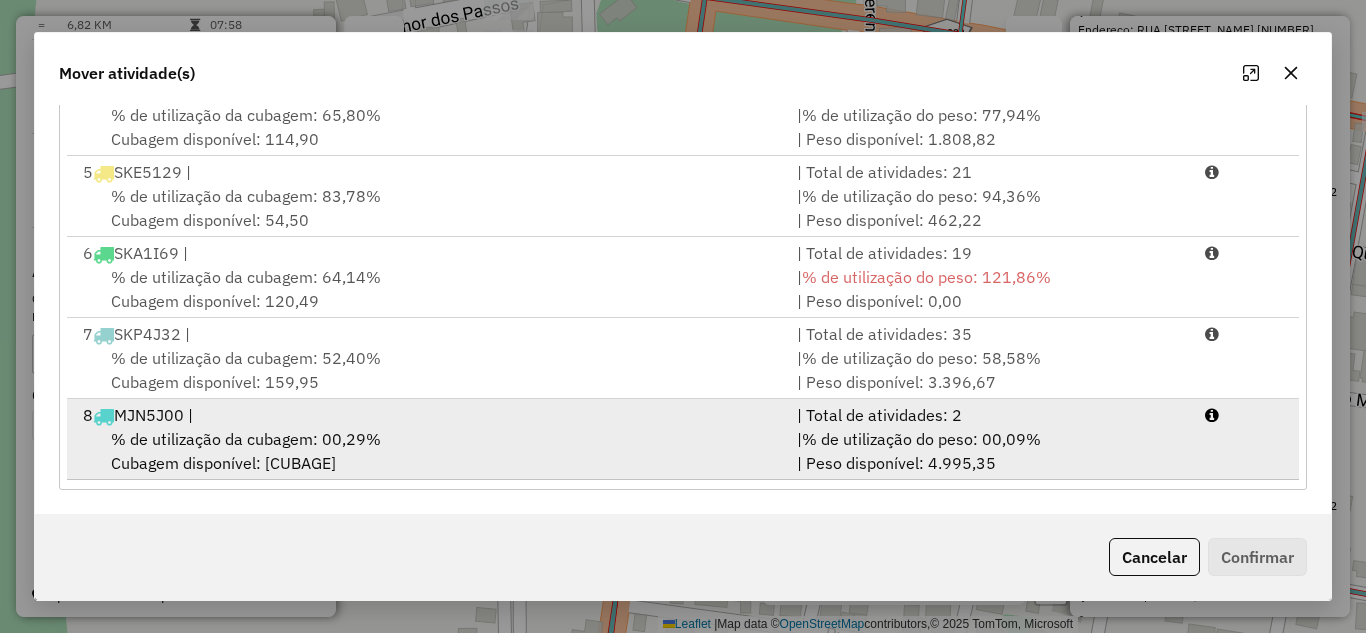 click on "% de utilização da cubagem: 00,29%  Cubagem disponível: 335,04" at bounding box center (428, 451) 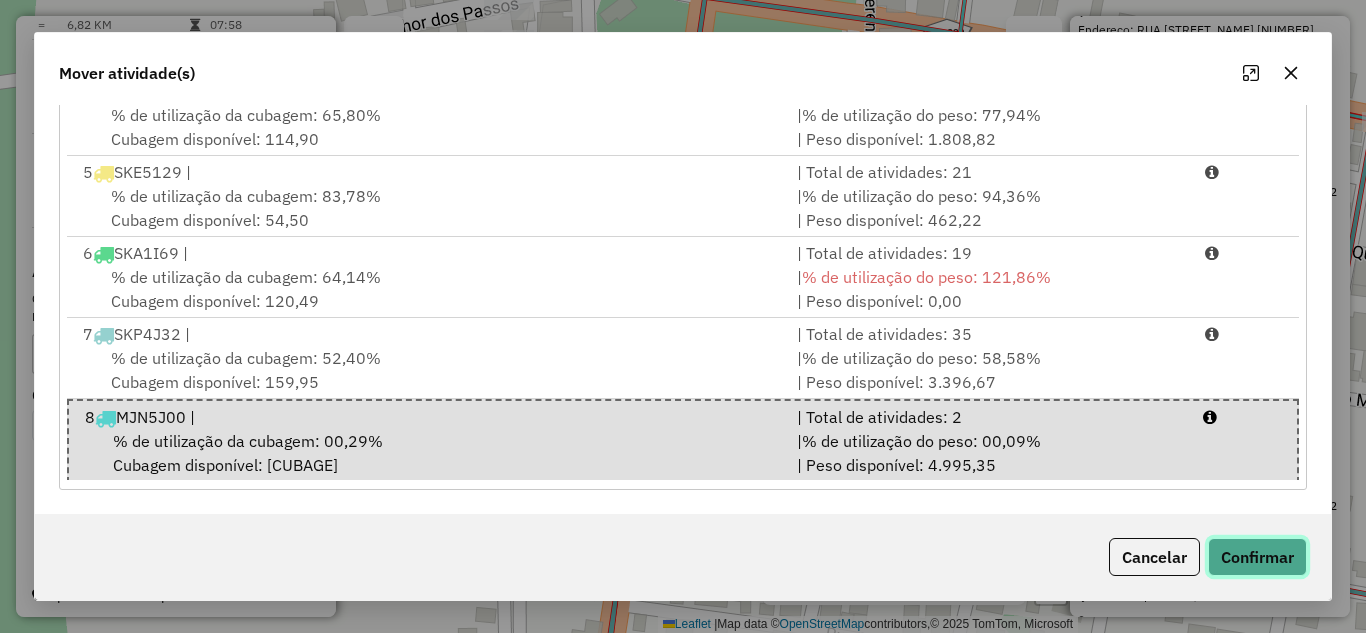 click on "Confirmar" 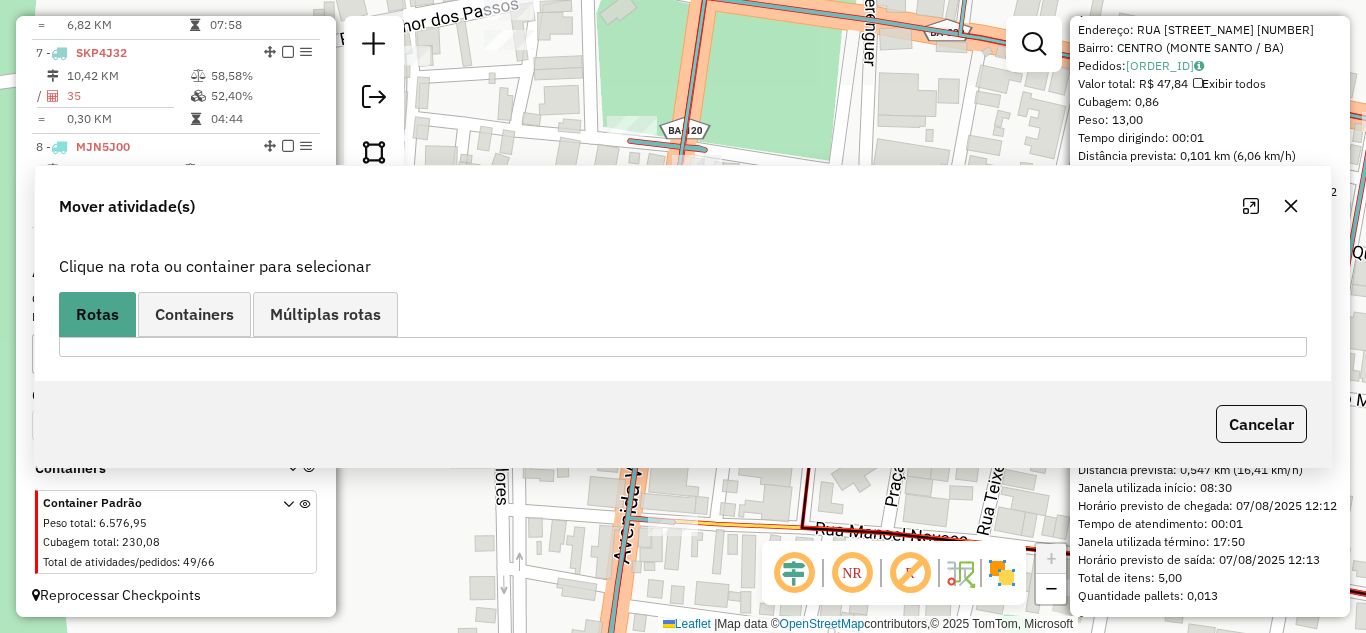 scroll, scrollTop: 0, scrollLeft: 0, axis: both 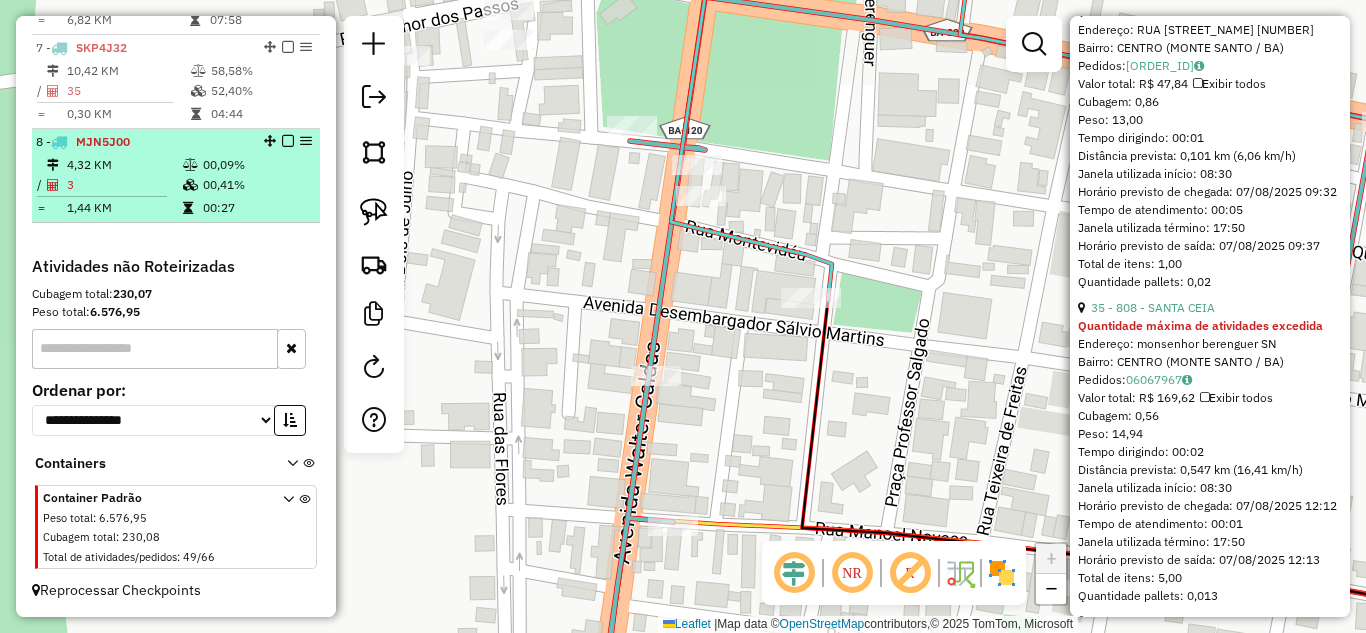 click at bounding box center (190, 185) 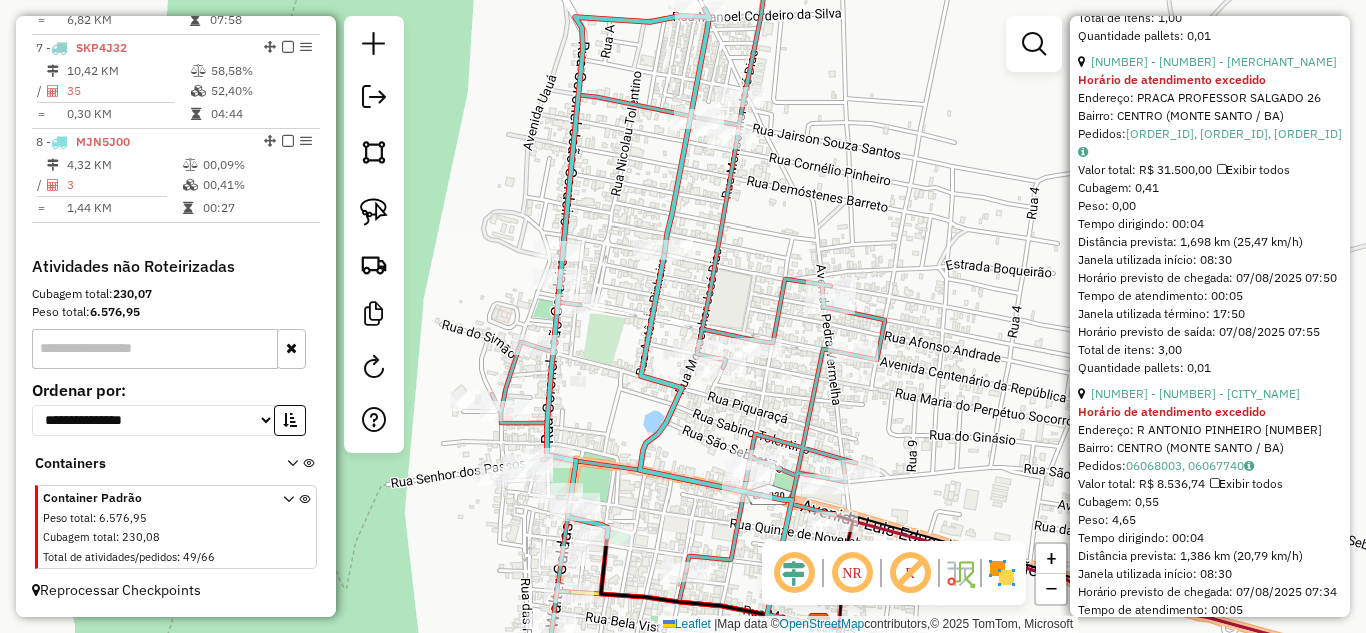 scroll, scrollTop: 1211, scrollLeft: 0, axis: vertical 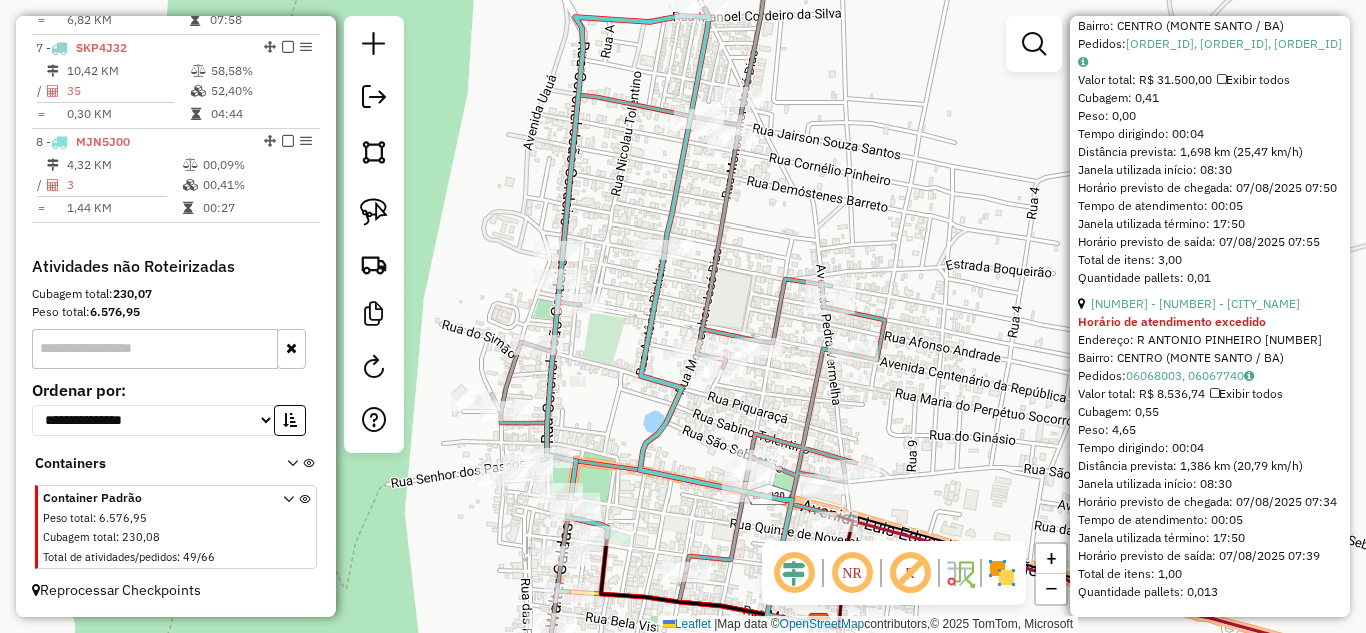 drag, startPoint x: 130, startPoint y: 99, endPoint x: 458, endPoint y: 97, distance: 328.0061 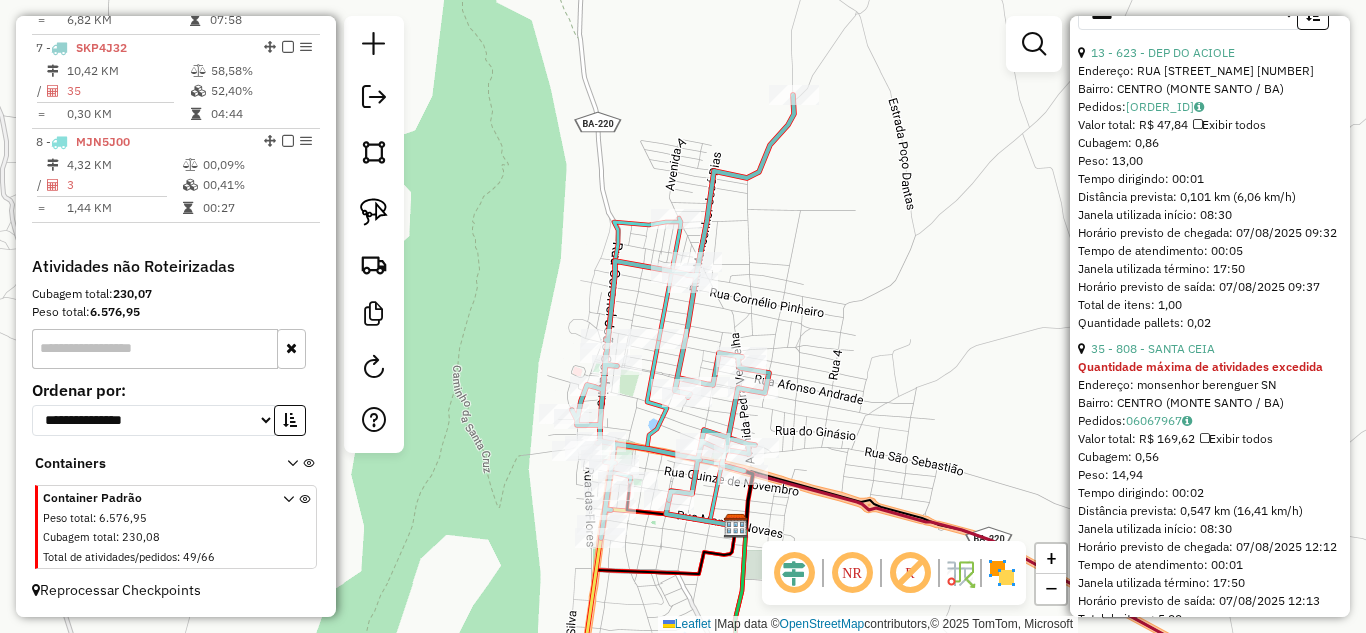 scroll, scrollTop: 580, scrollLeft: 0, axis: vertical 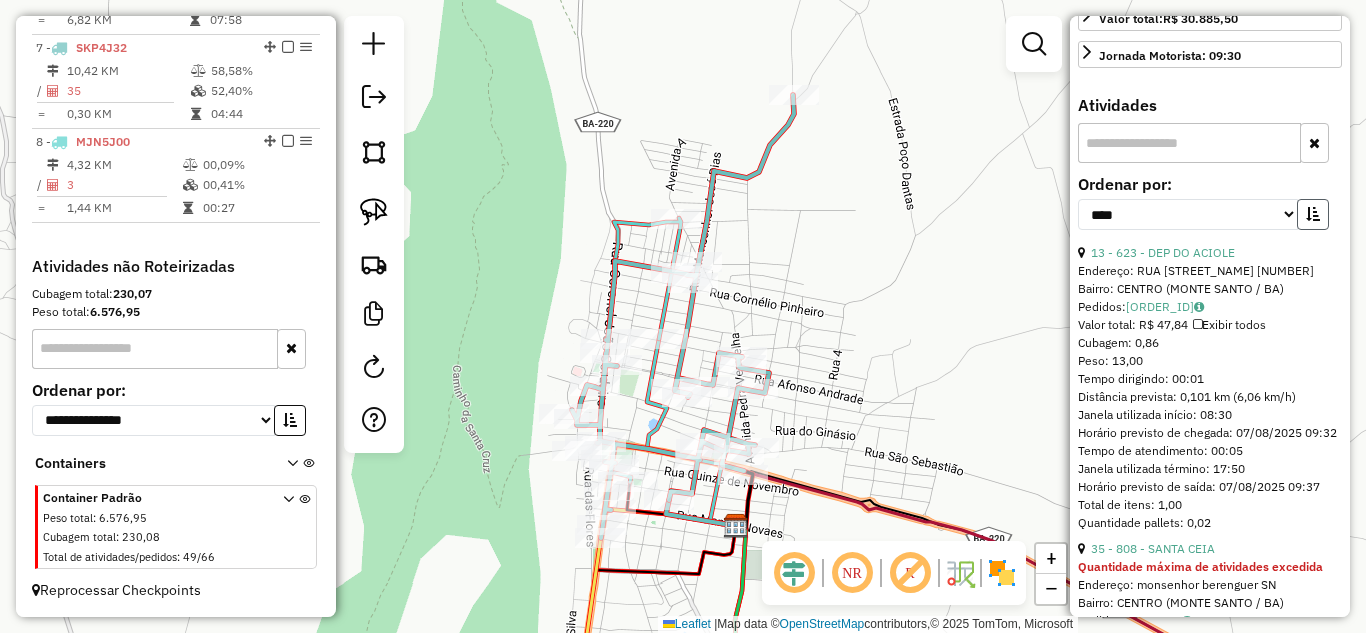 click at bounding box center (1313, 214) 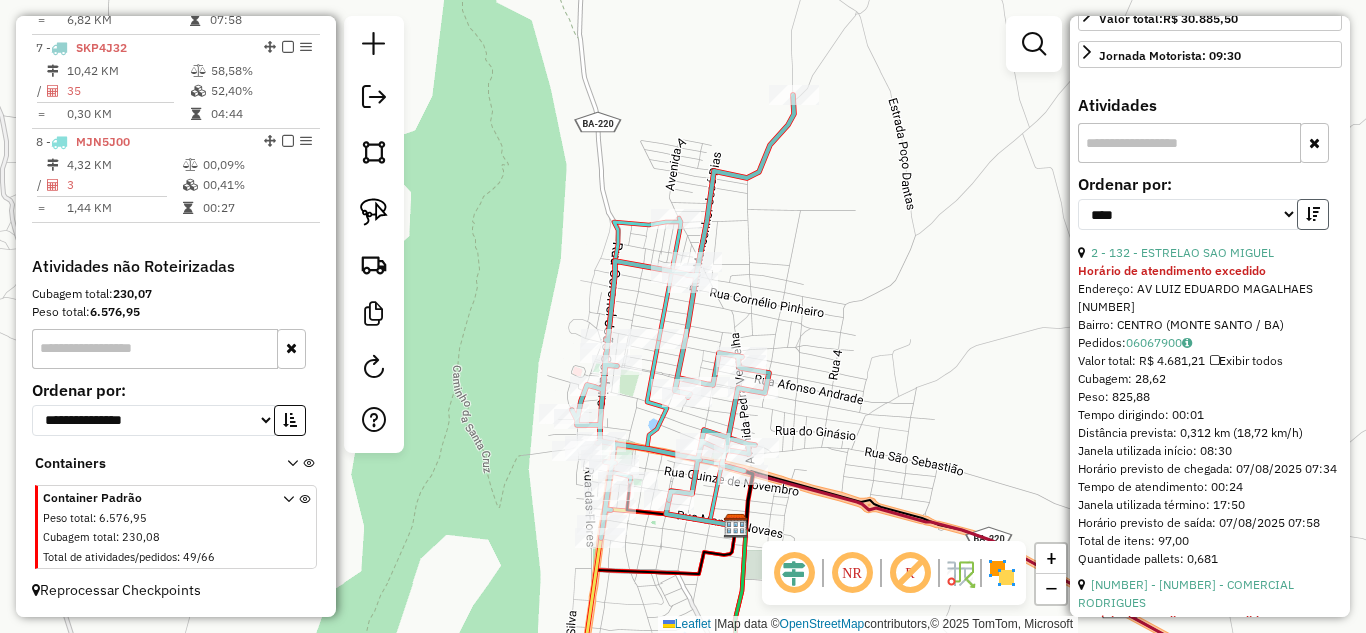click at bounding box center (1313, 214) 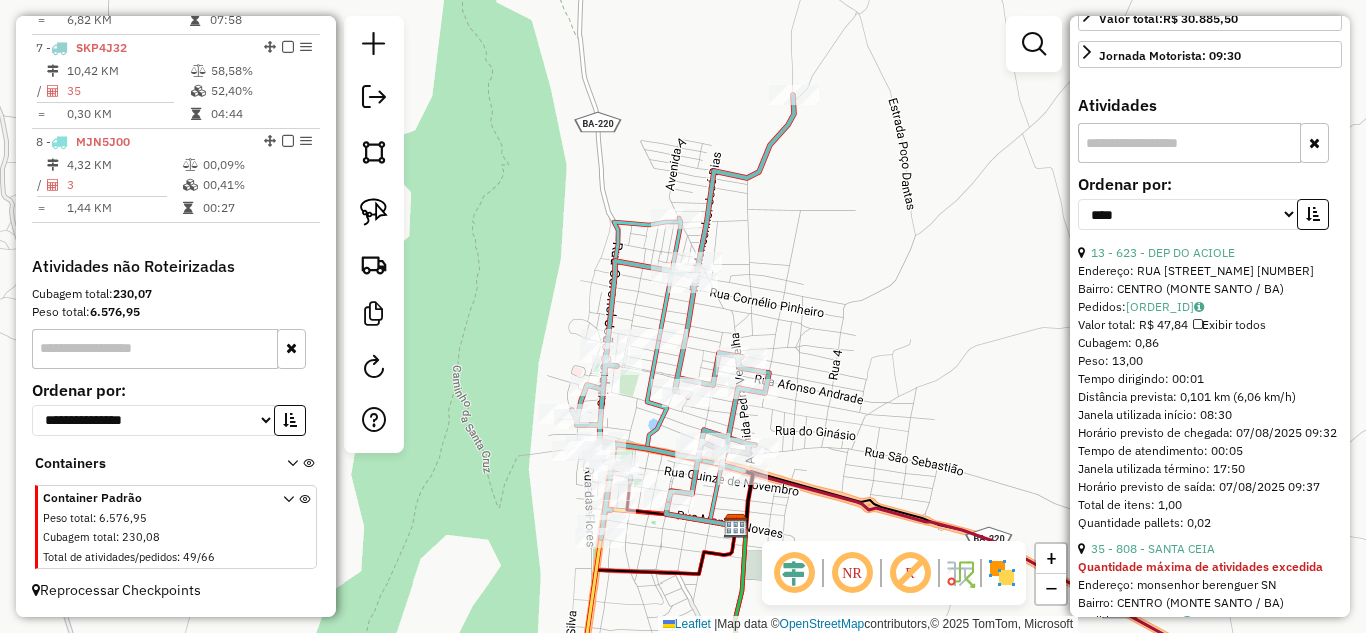 click on "13 - 623 - DEP DO ACIOLE" at bounding box center [1210, 253] 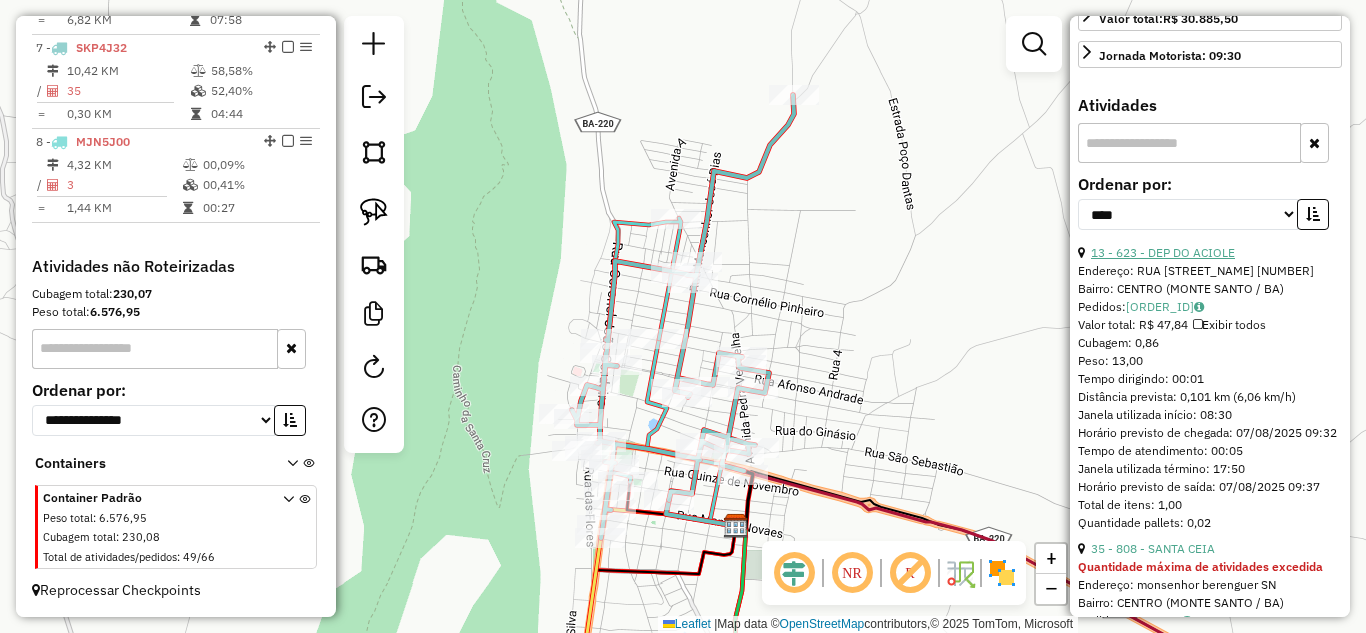 click on "13 - 623 - DEP DO ACIOLE" at bounding box center (1163, 252) 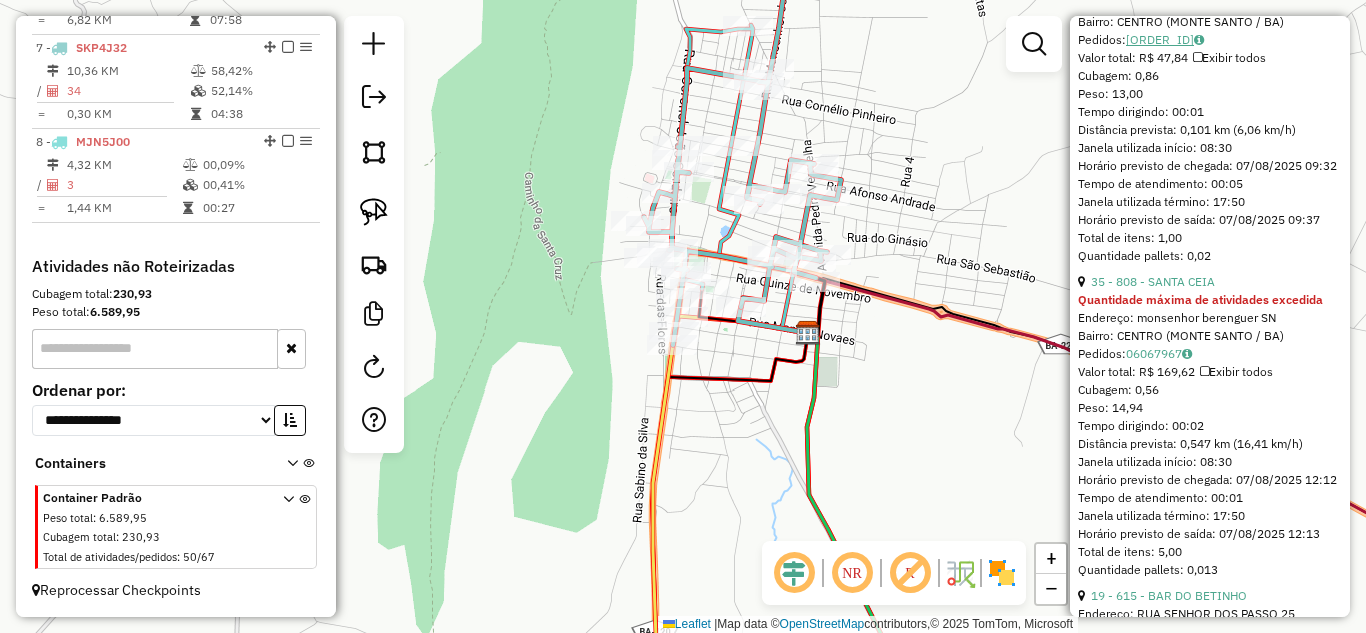 scroll, scrollTop: 914, scrollLeft: 0, axis: vertical 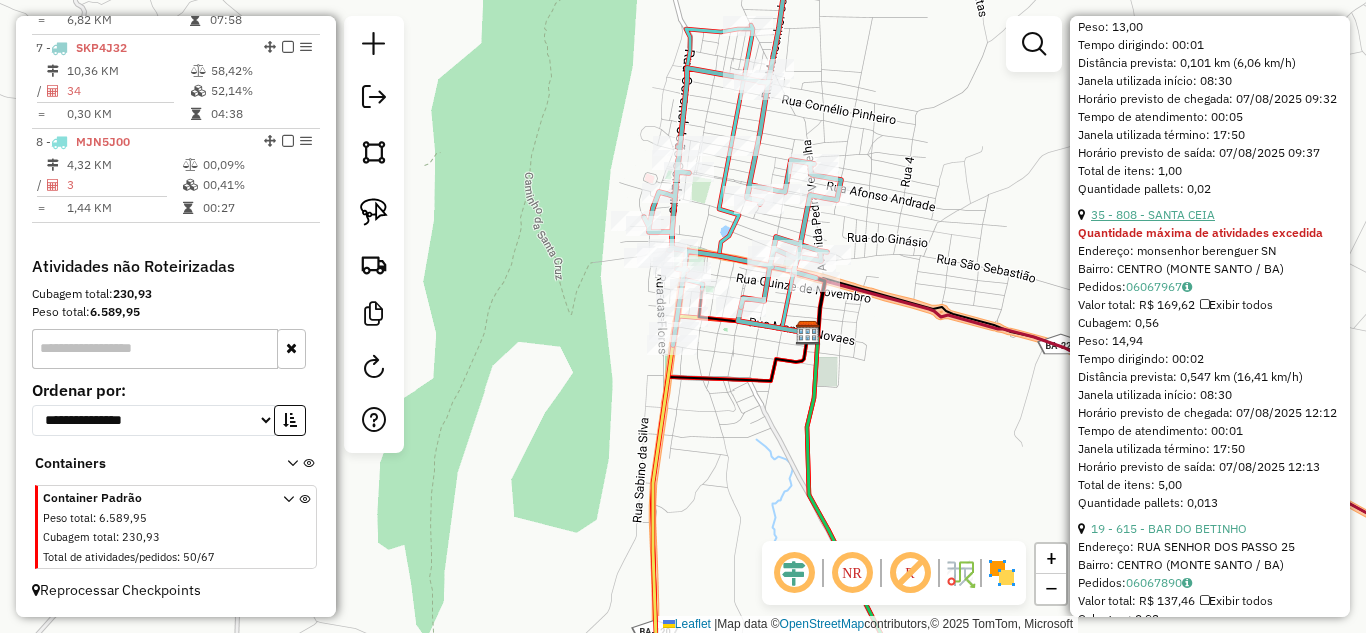 click on "35 - 808 - SANTA CEIA" at bounding box center (1153, 214) 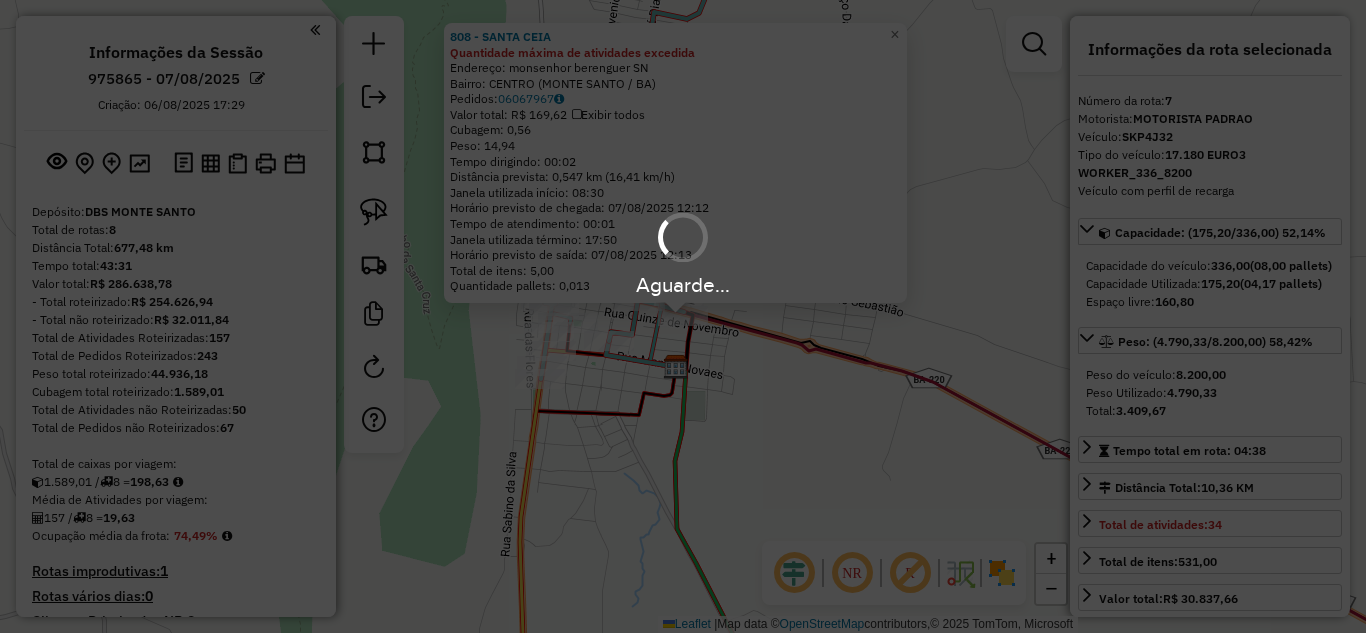 select on "*********" 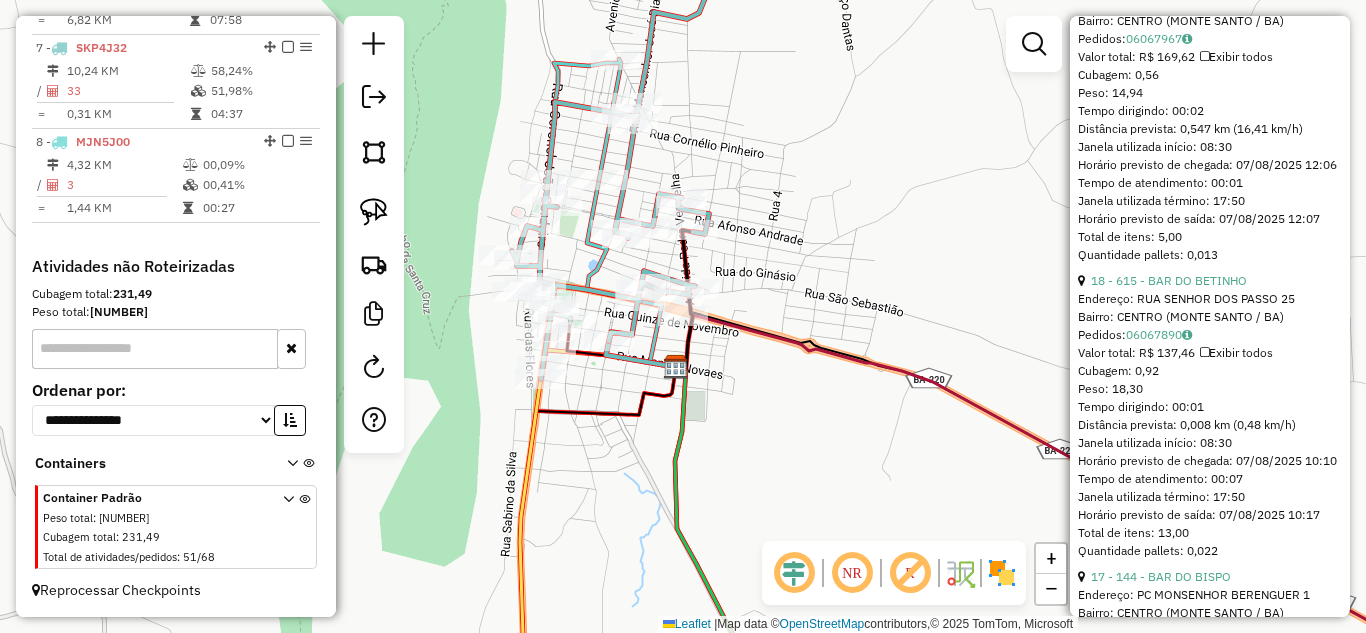 scroll, scrollTop: 600, scrollLeft: 0, axis: vertical 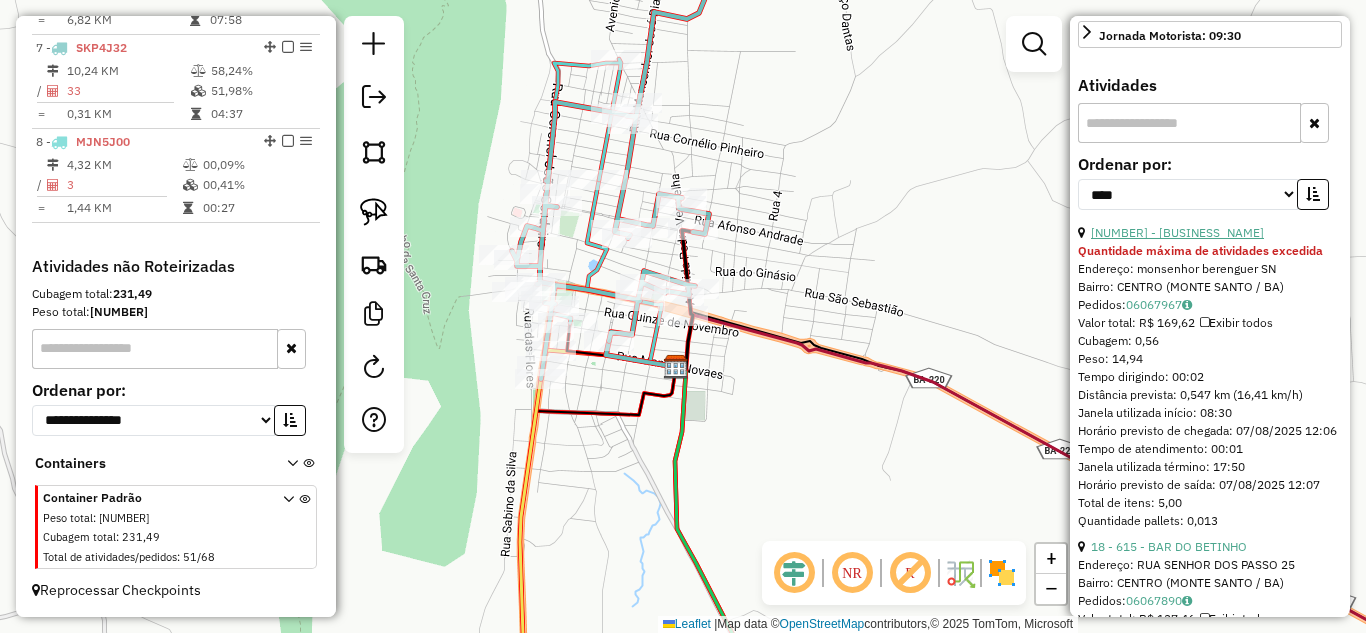 click on "34 - 808 - SANTA CEIA" at bounding box center (1177, 232) 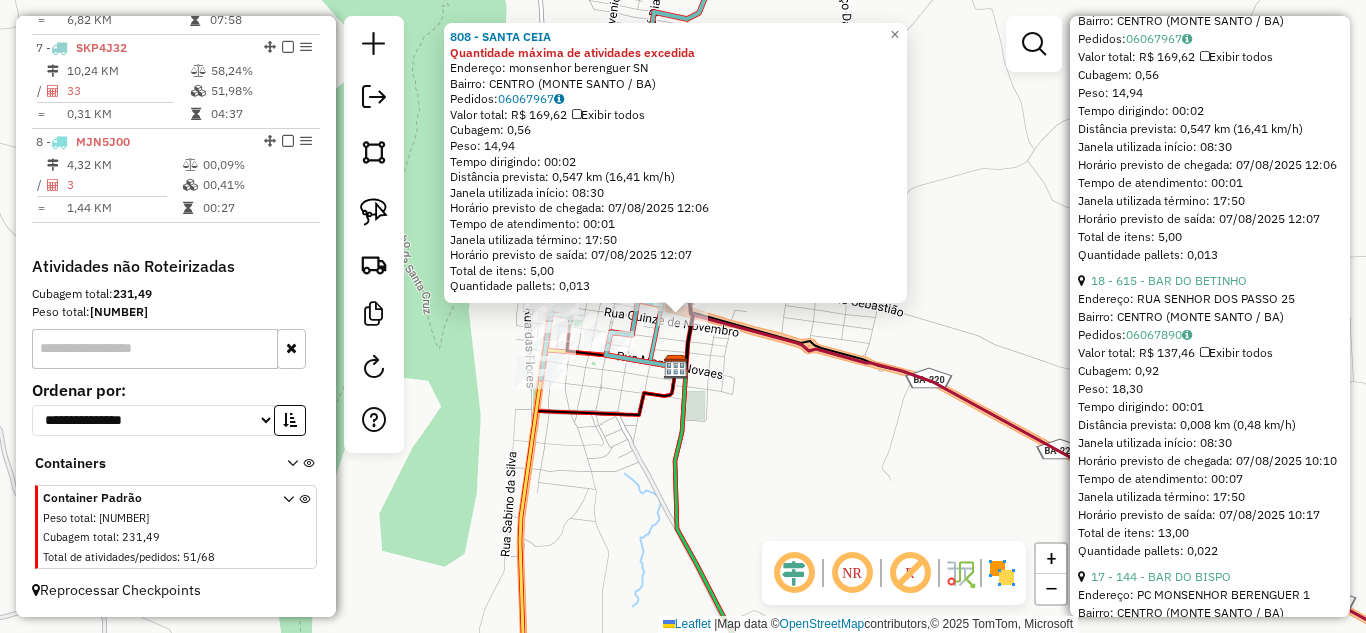 scroll, scrollTop: 933, scrollLeft: 0, axis: vertical 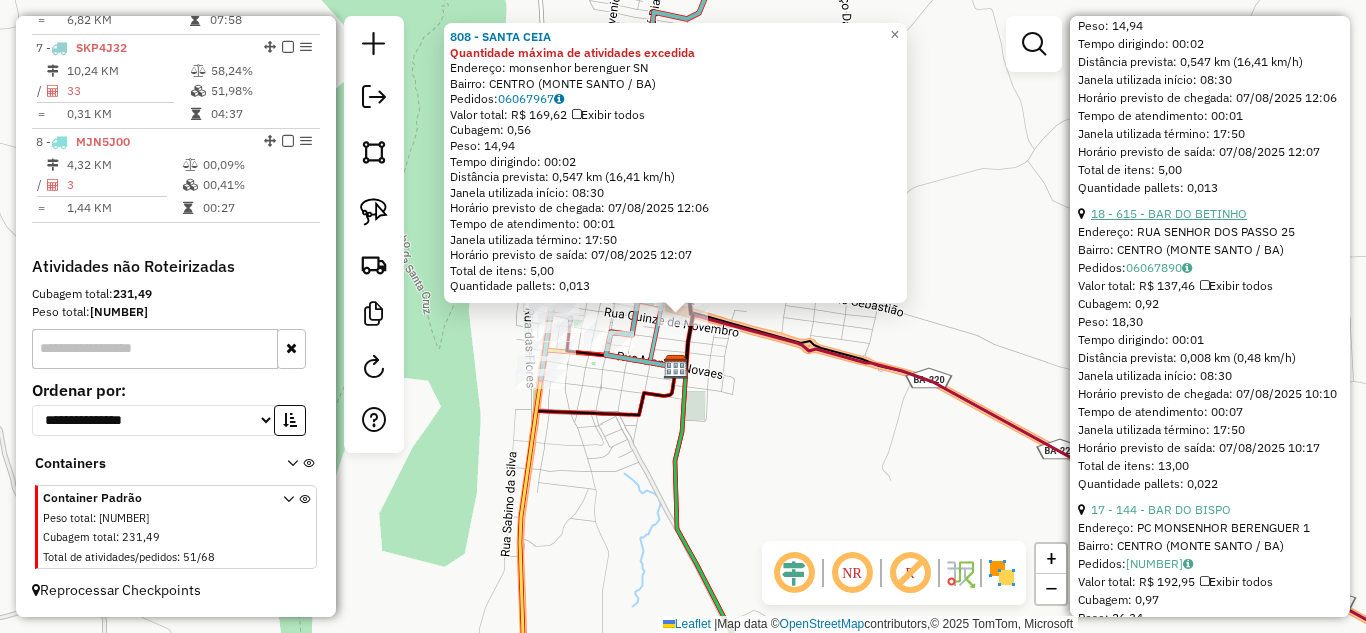 click on "18 - 615 - BAR DO BETINHO" at bounding box center [1169, 213] 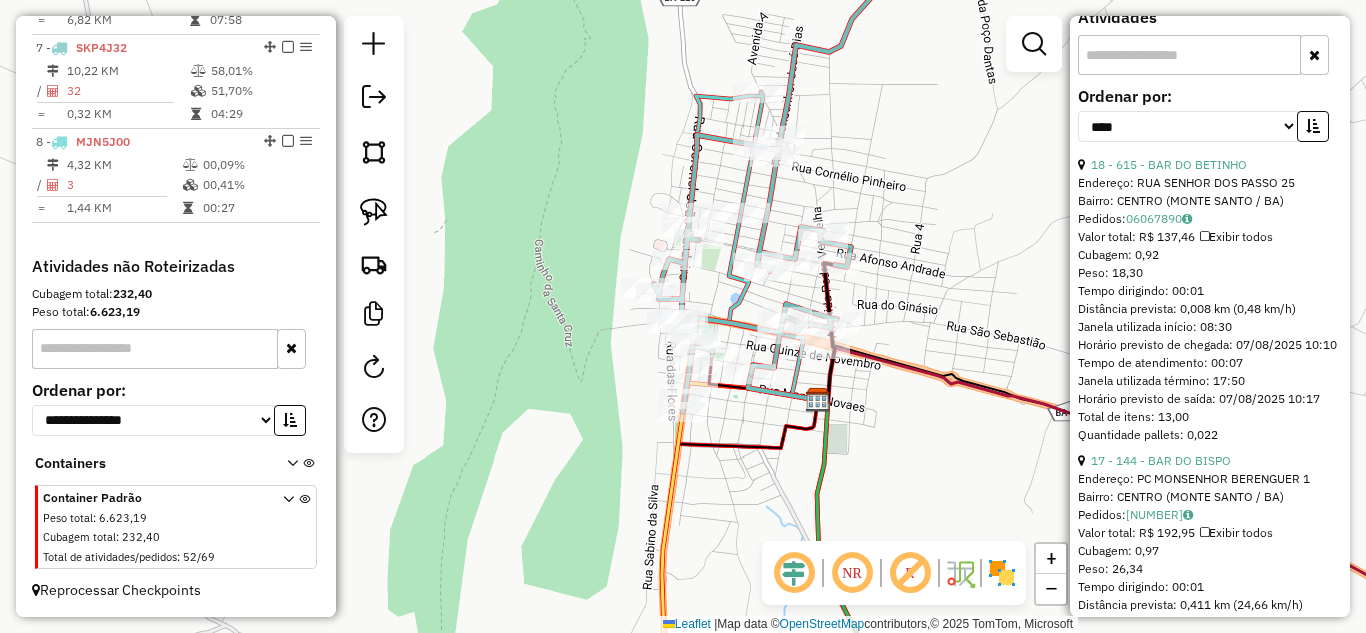 scroll, scrollTop: 934, scrollLeft: 0, axis: vertical 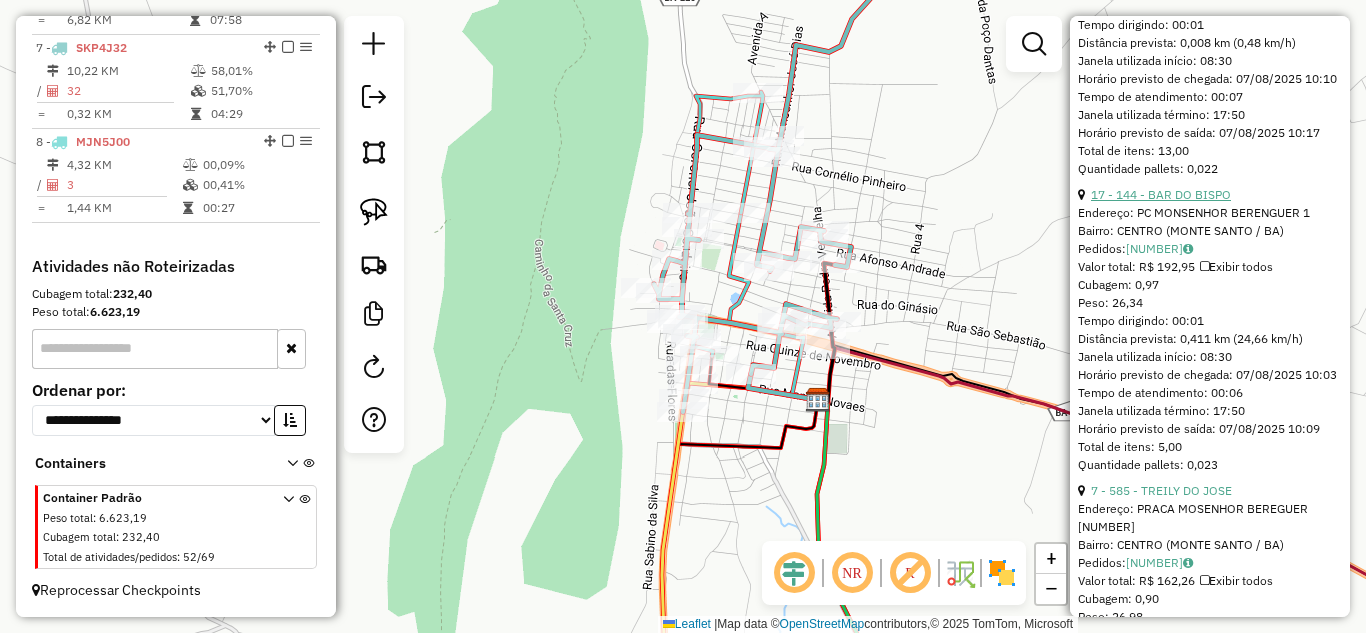 click on "17 - 144 - BAR DO BISPO" at bounding box center [1161, 194] 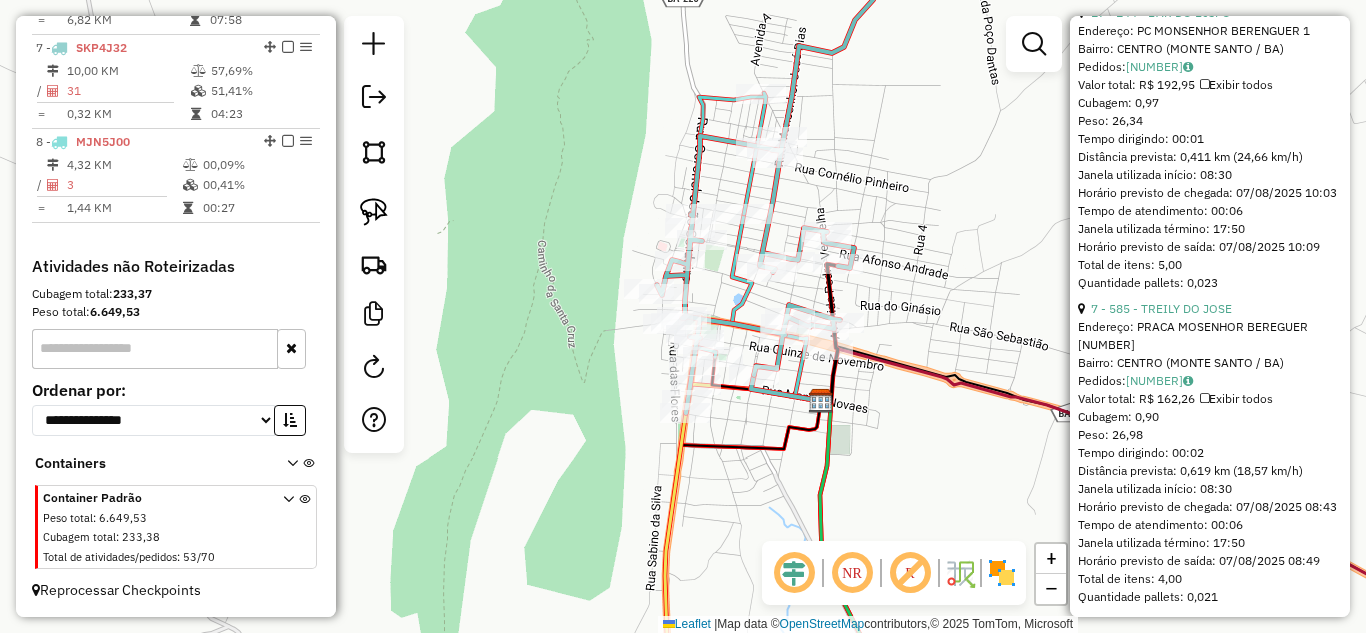 scroll, scrollTop: 954, scrollLeft: 0, axis: vertical 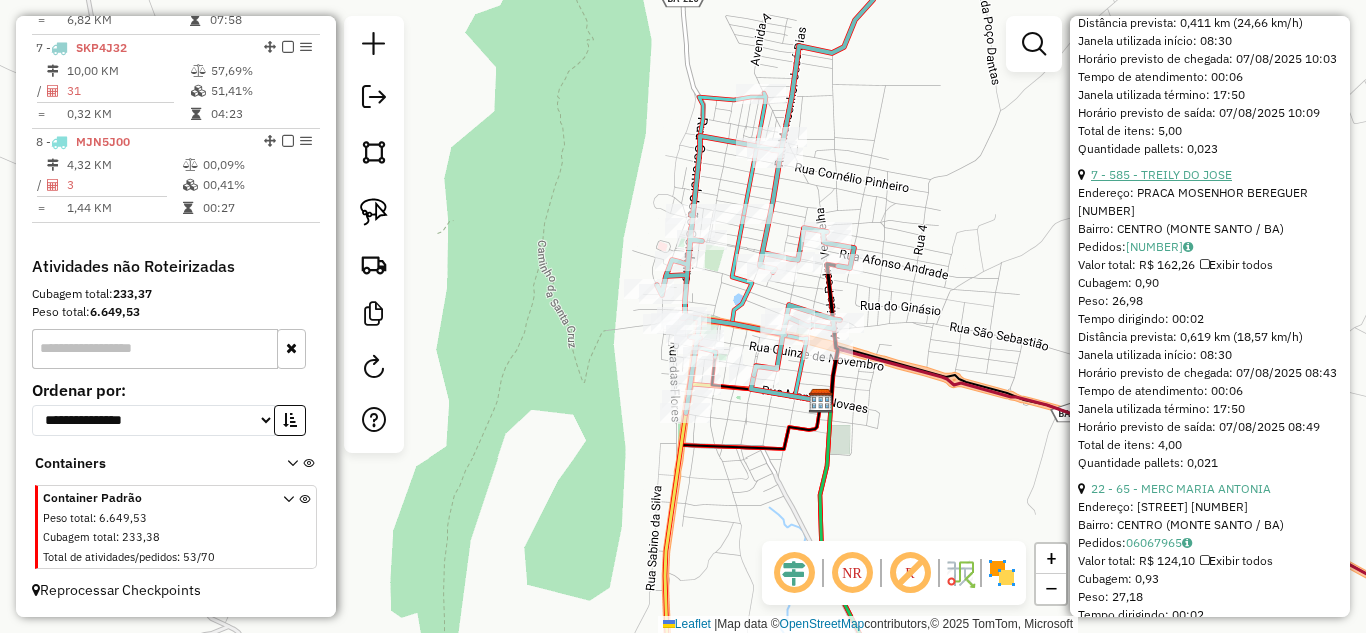 click on "7 - 585 - TREILY DO JOSE" at bounding box center (1161, 174) 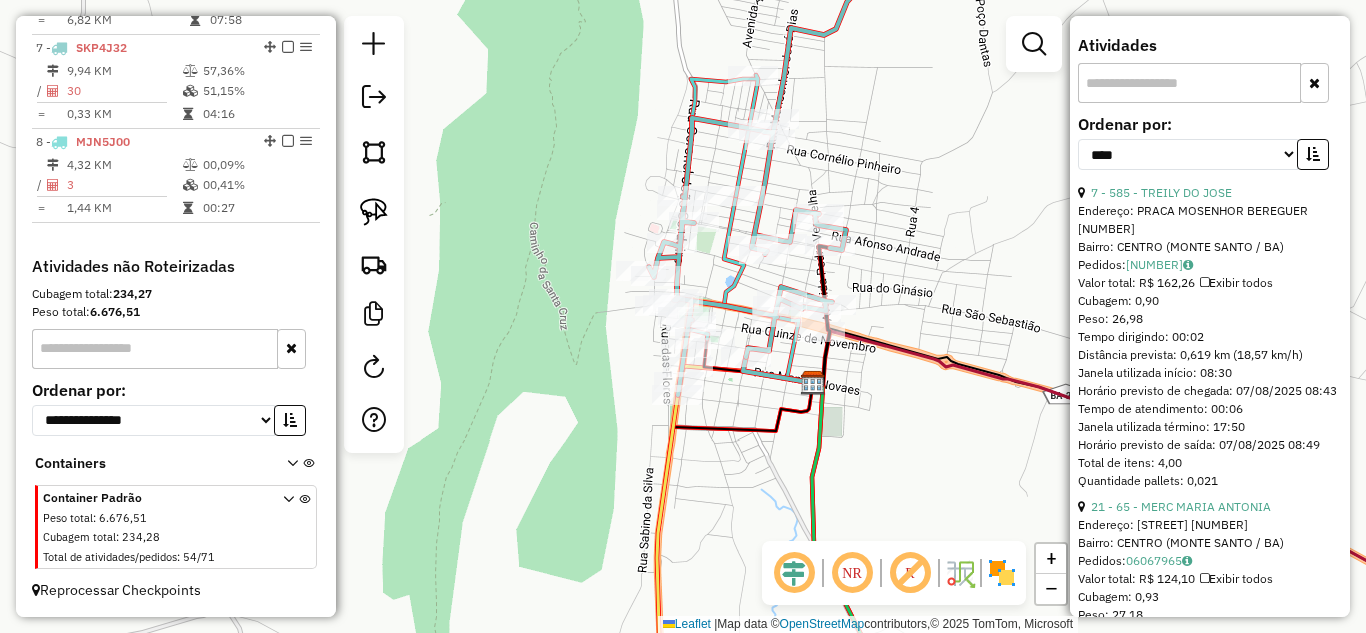 scroll, scrollTop: 906, scrollLeft: 0, axis: vertical 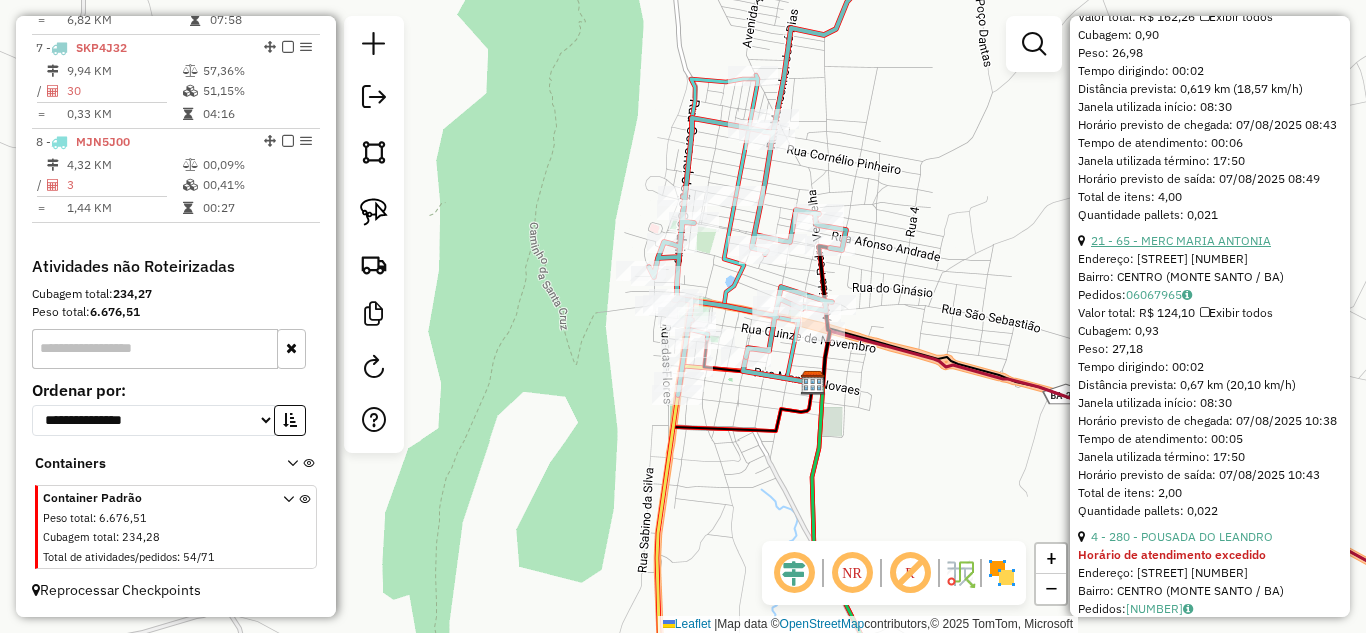 click on "21 - 65 - MERC MARIA ANTONIA" at bounding box center [1181, 240] 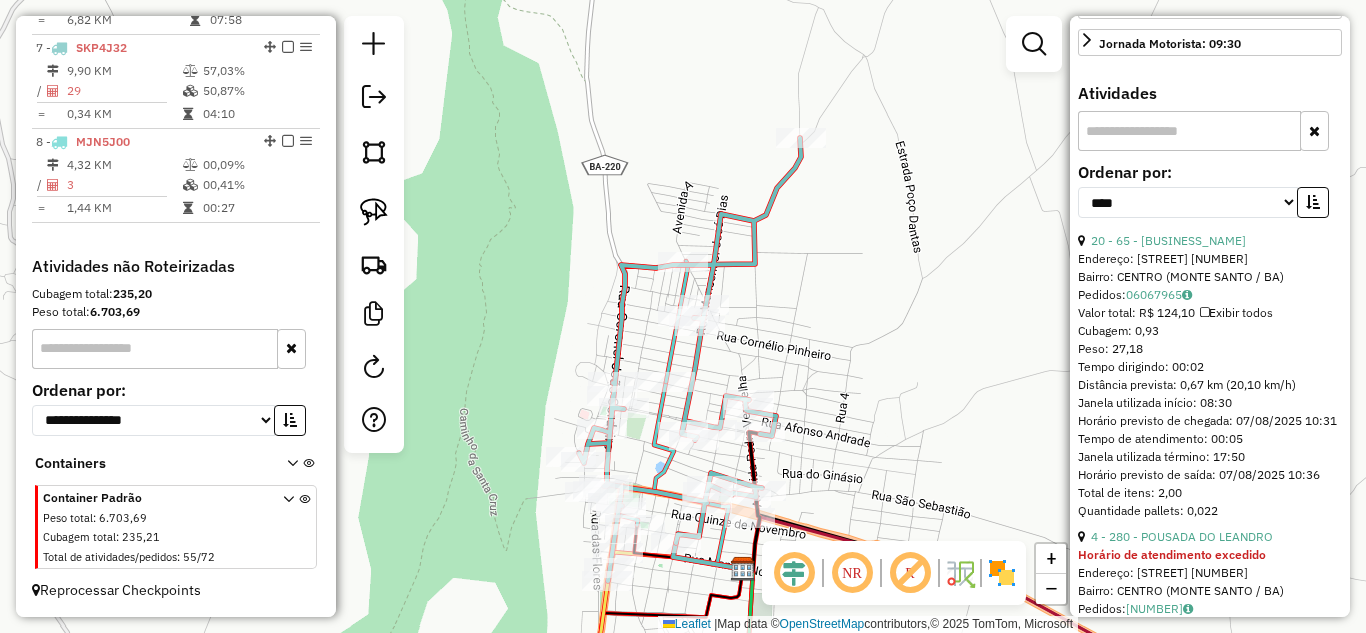 scroll, scrollTop: 859, scrollLeft: 0, axis: vertical 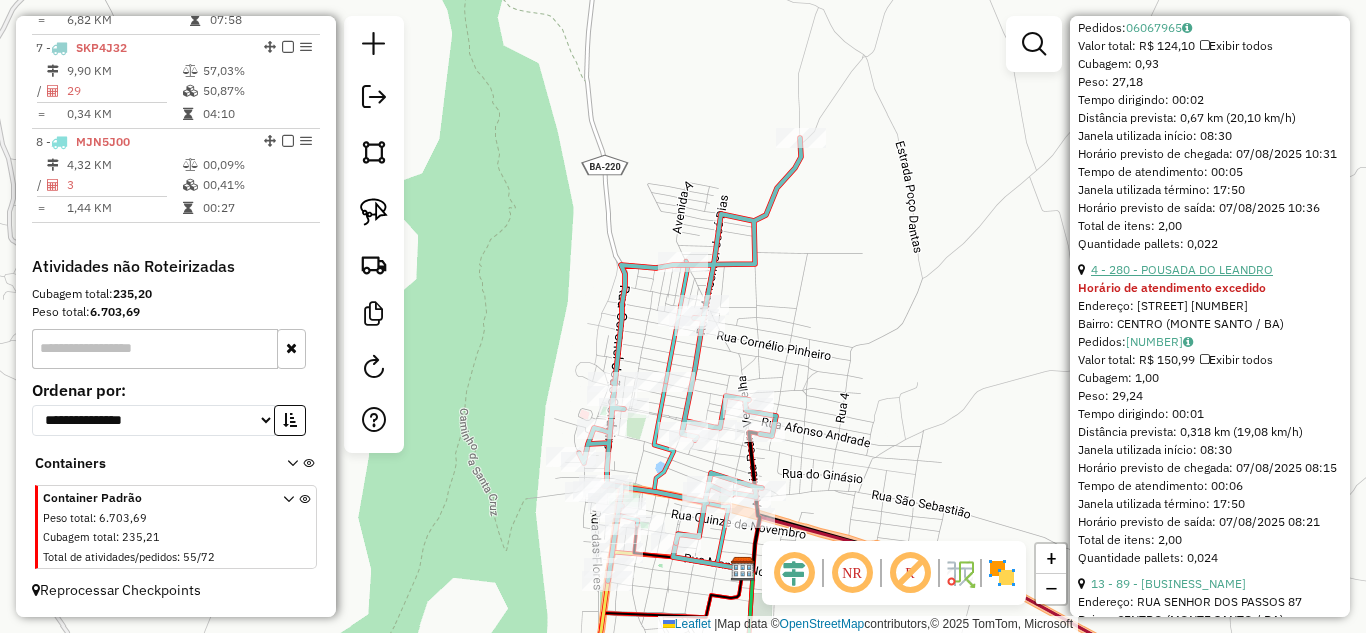 click on "4 - 280 - POUSADA DO LEANDRO" at bounding box center (1182, 269) 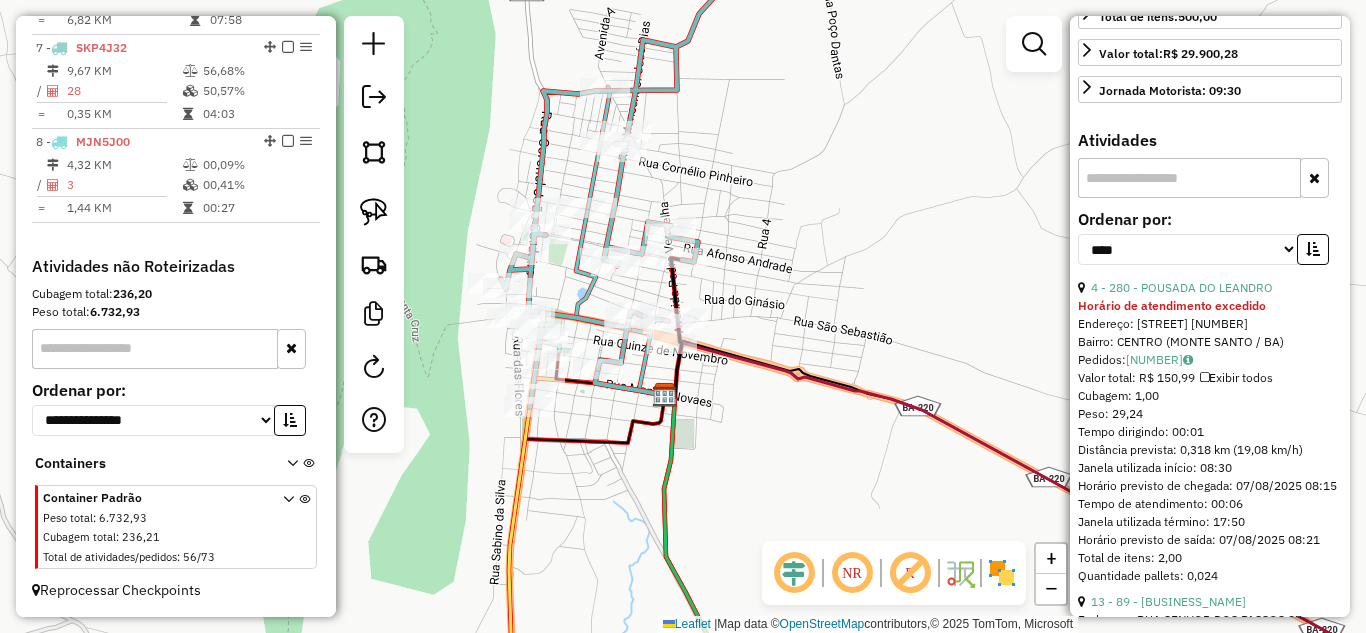 scroll, scrollTop: 812, scrollLeft: 0, axis: vertical 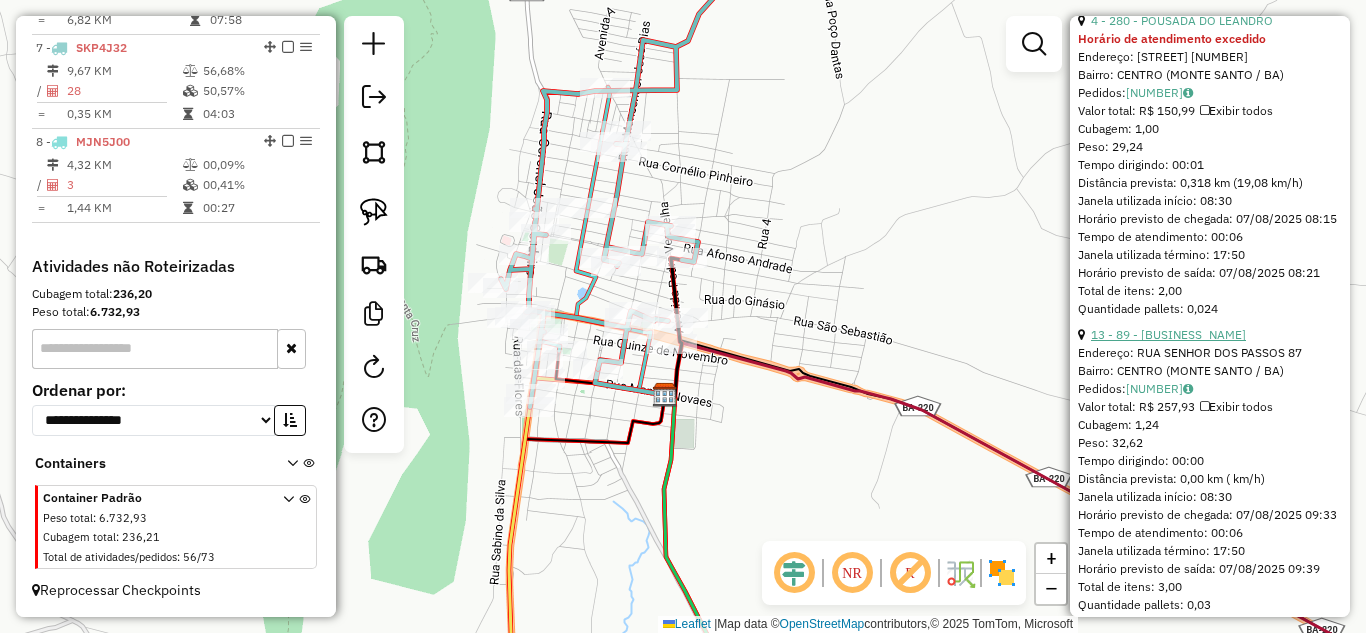 click on "13 - 89 - SORVET BAMBY" at bounding box center (1168, 334) 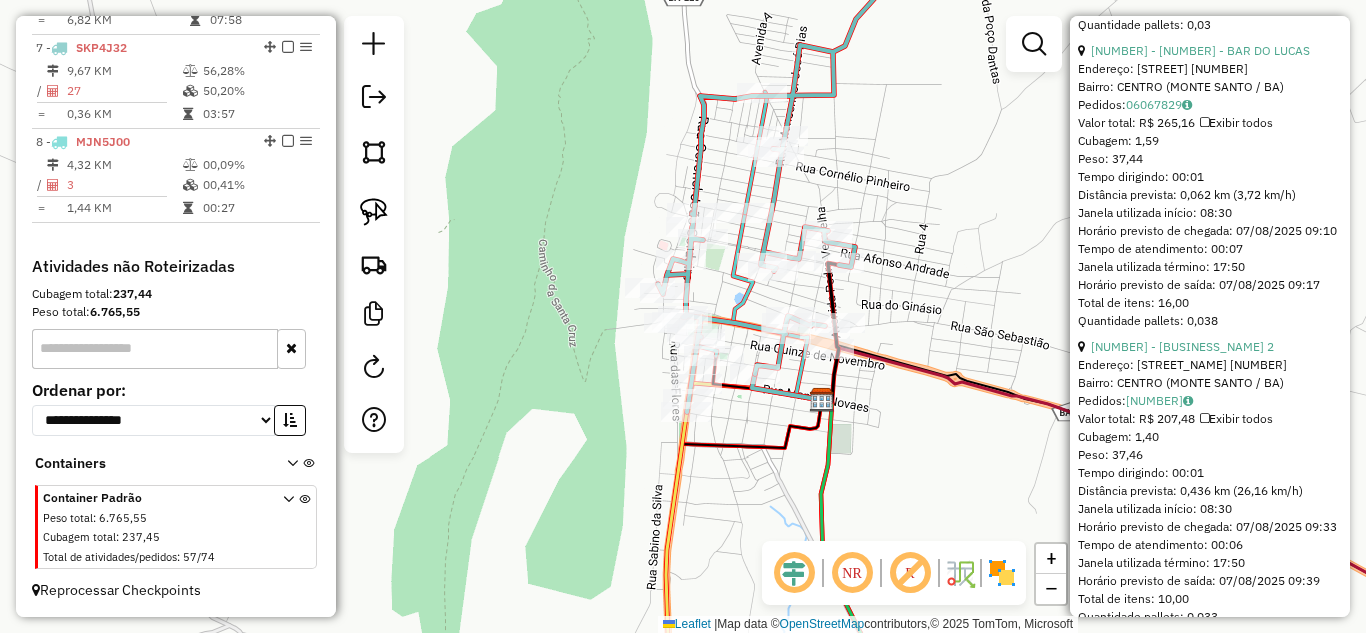 scroll, scrollTop: 1145, scrollLeft: 0, axis: vertical 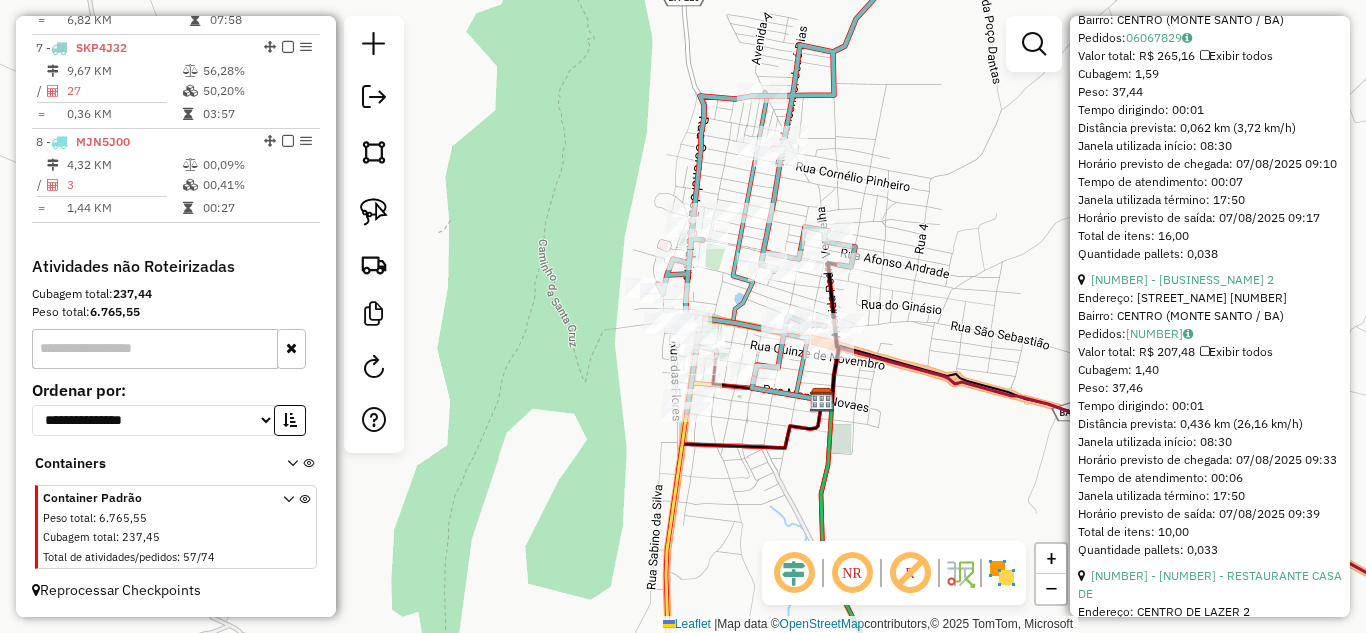 click on "13 - 124 - PADARIA SANTA CEIA 2" at bounding box center (1210, 280) 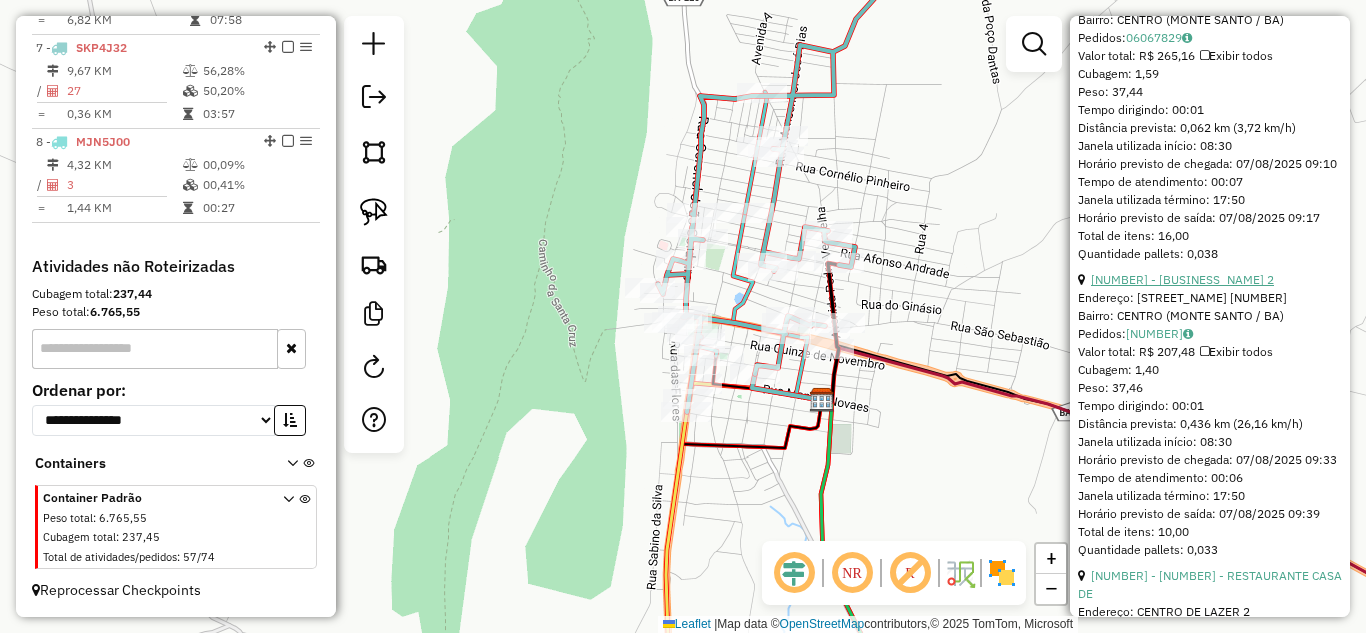 click on "13 - 124 - PADARIA SANTA CEIA 2" at bounding box center [1182, 279] 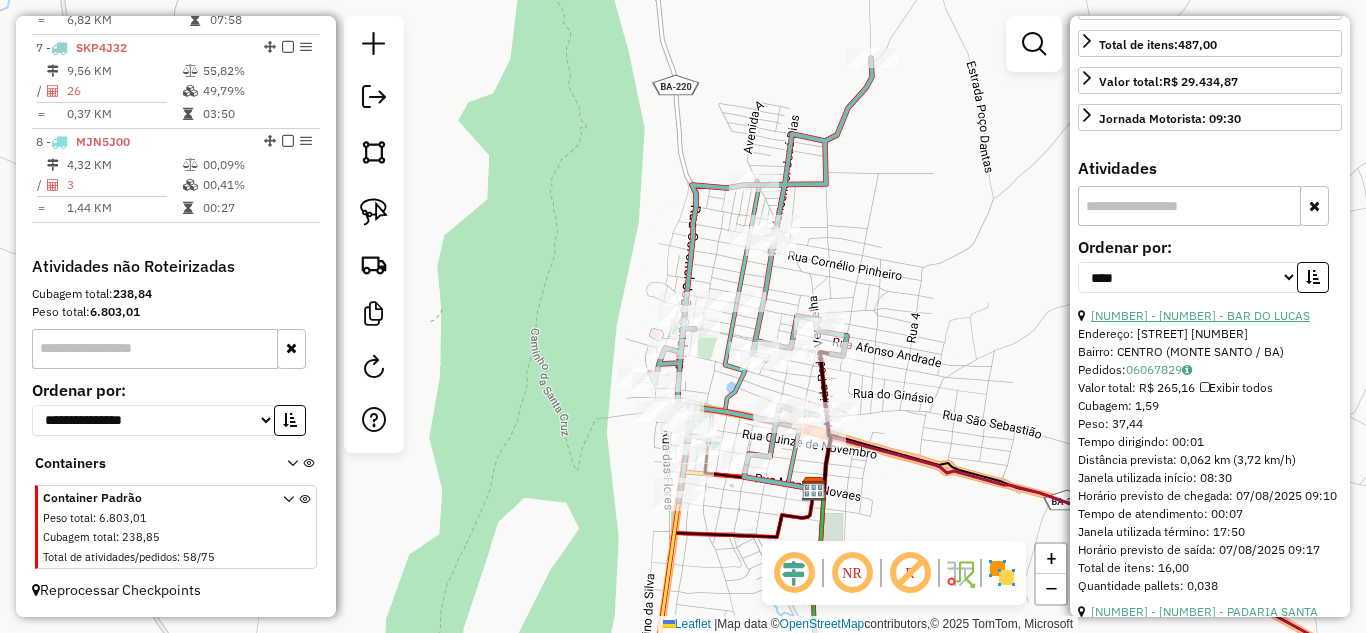 scroll, scrollTop: 650, scrollLeft: 0, axis: vertical 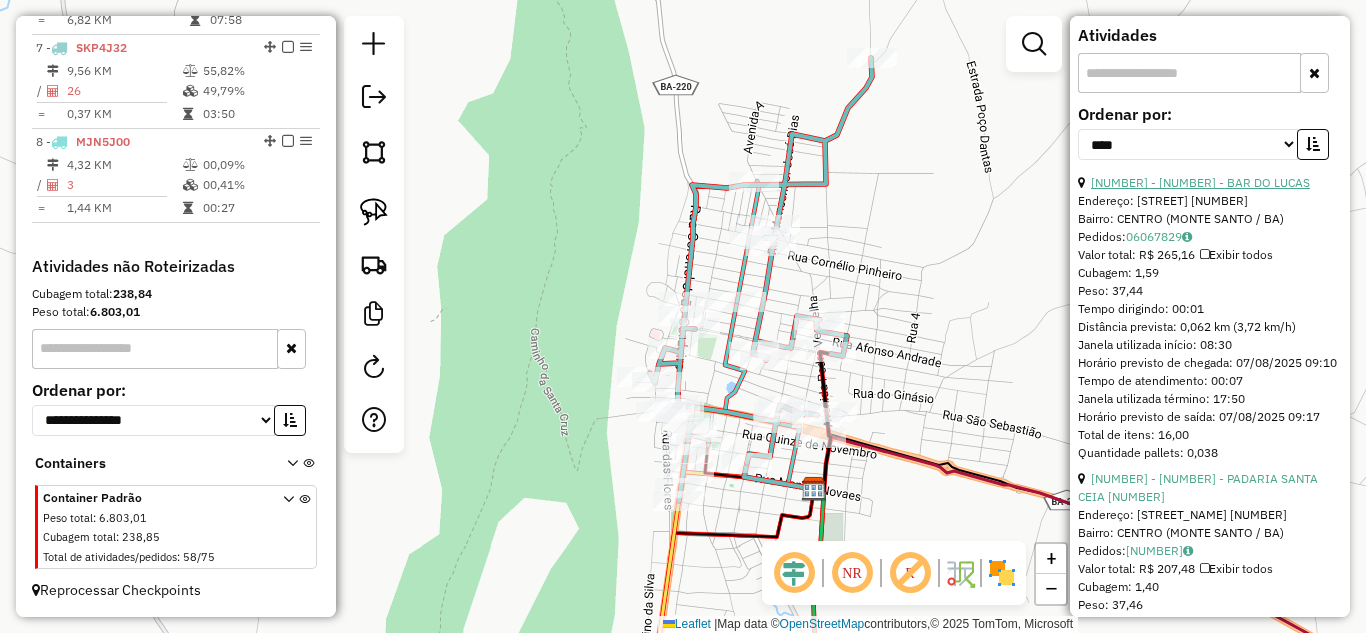 click on "10 - 252 - BAR DO LUCAS" at bounding box center [1200, 182] 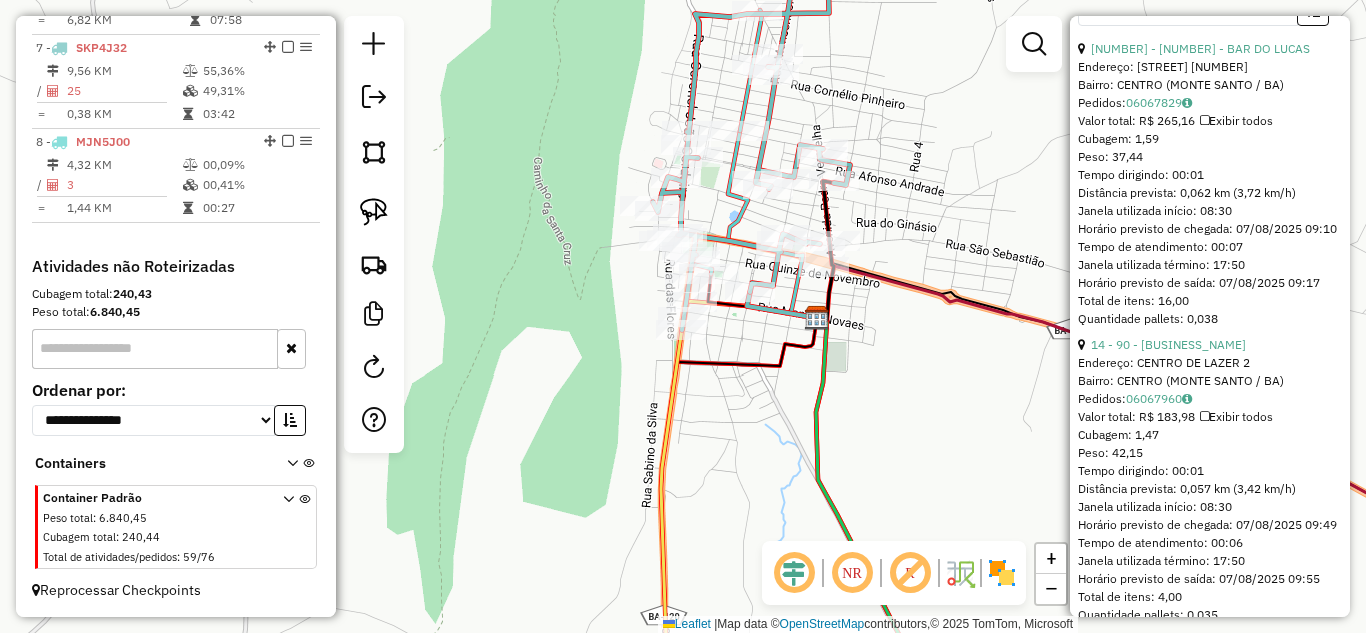 scroll, scrollTop: 917, scrollLeft: 0, axis: vertical 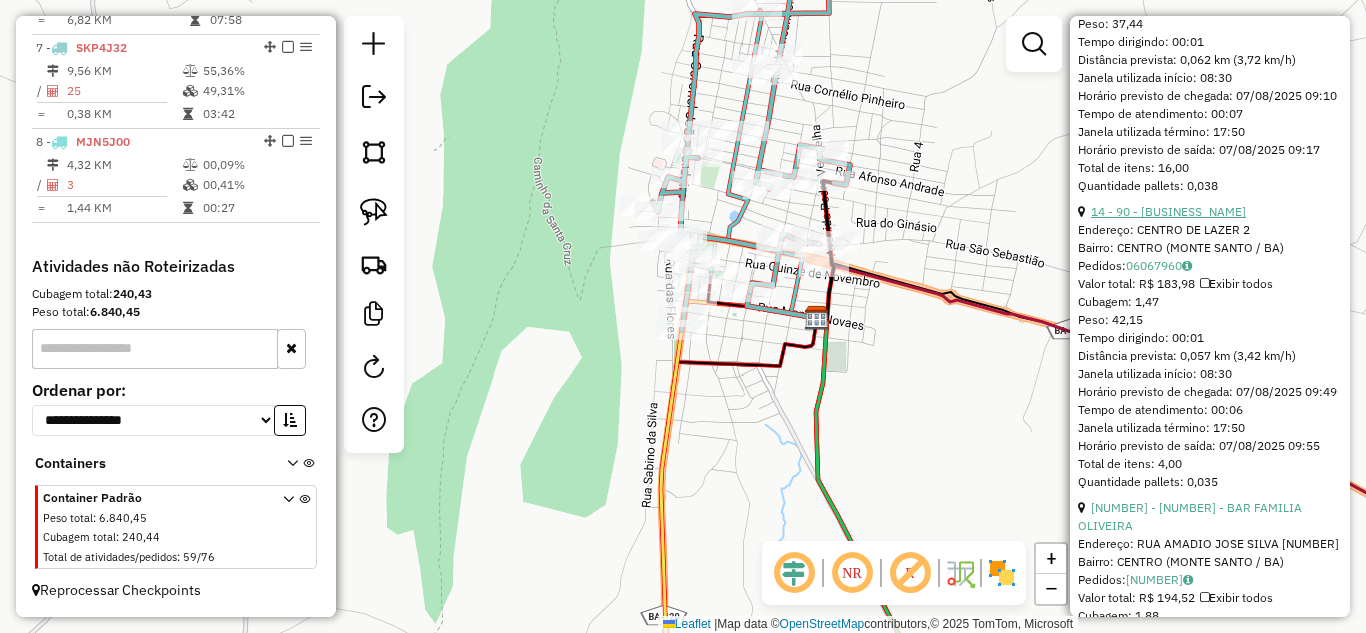 click on "14 - 90 - RESTAURANTE CASA DE" at bounding box center (1168, 211) 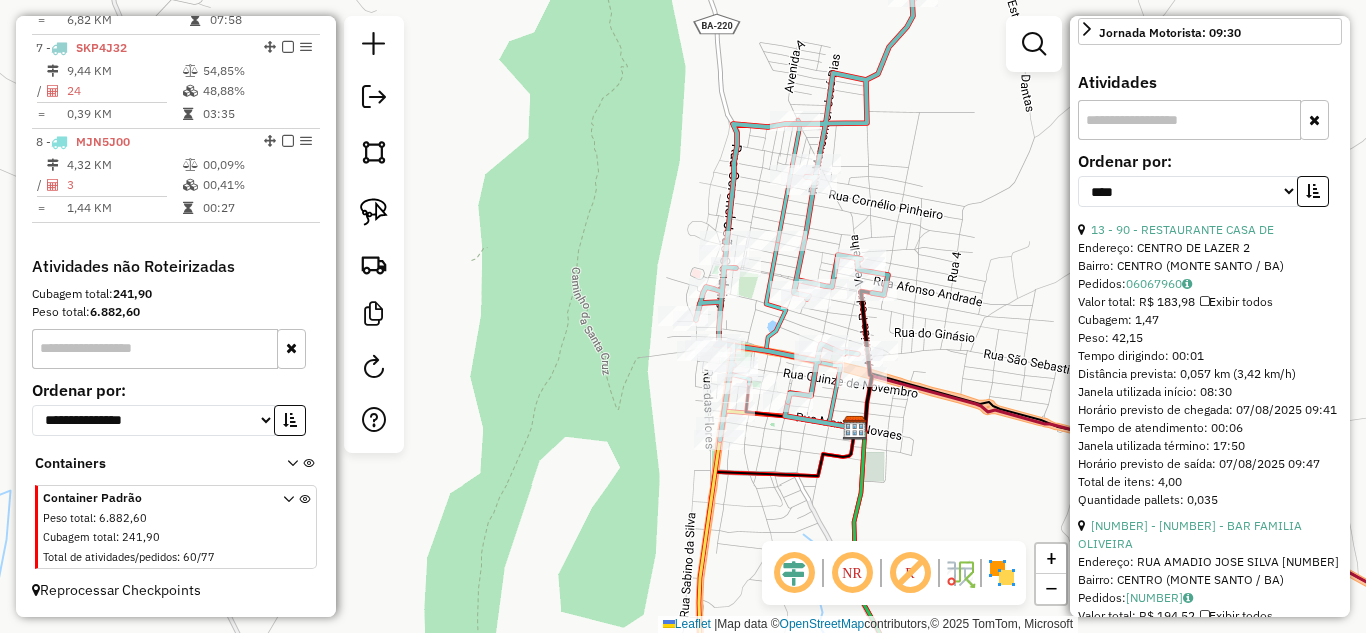 scroll, scrollTop: 870, scrollLeft: 0, axis: vertical 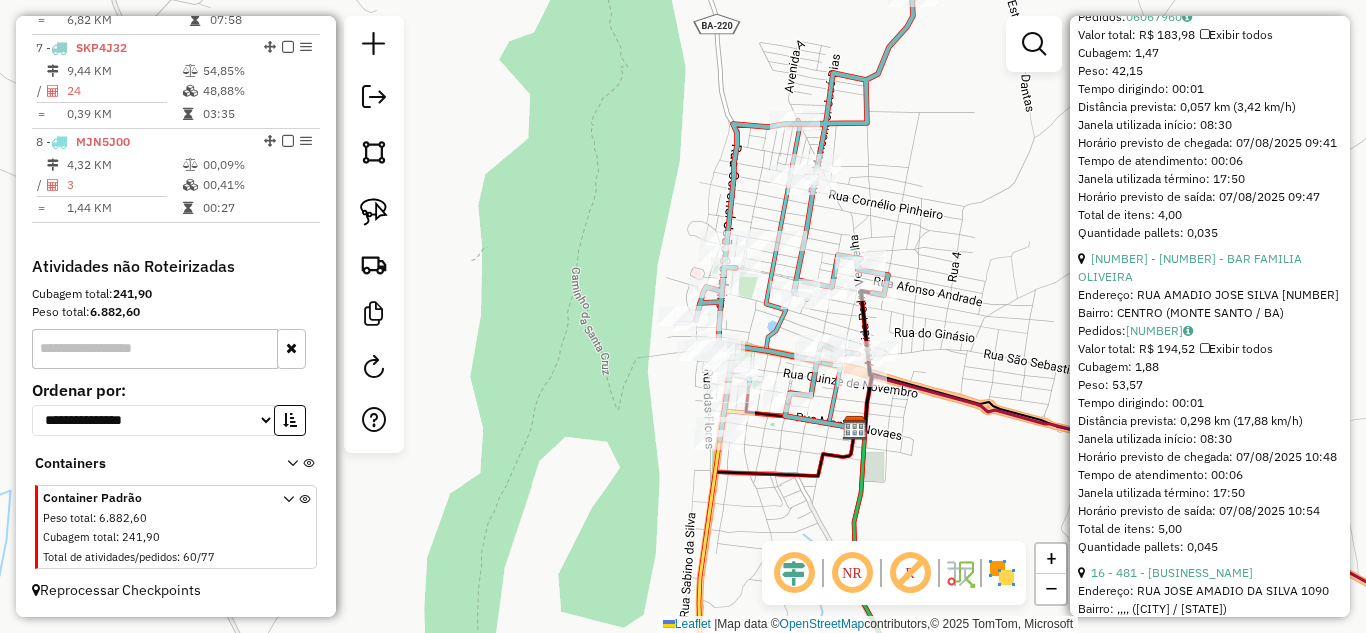 click on "13 - 90 - RESTAURANTE CASA DE  Endereço:  CENTRO DE LAZER 2   Bairro: CENTRO (MONTE SANTO / BA)   Pedidos:  06067960   Valor total: R$ 183,98   Exibir todos   Cubagem: 1,47  Peso: 42,15  Tempo dirigindo: 00:01   Distância prevista: 0,057 km (3,42 km/h)   Janela utilizada início: 08:30   Horário previsto de chegada: 07/08/2025 09:41   Tempo de atendimento: 00:06   Janela utilizada término: 17:50   Horário previsto de saída: 07/08/2025 09:47   Total de itens: 4,00   Quantidade pallets: 0,035     23 - 470 - BAR FAMILIA OLIVEIRA  Endereço:  RUA AMADIO JOSE SILVA 1   Bairro: CENTRO (MONTE SANTO / BA)   Pedidos:  06067762   Valor total: R$ 194,52   Exibir todos   Cubagem: 1,88  Peso: 53,57  Tempo dirigindo: 00:01   Distância prevista: 0,298 km (17,88 km/h)   Janela utilizada início: 08:30   Horário previsto de chegada: 07/08/2025 10:48   Tempo de atendimento: 00:06   Janela utilizada término: 17:50   Horário previsto de saída: 07/08/2025 10:54   Total de itens: 5,00   Quantidade pallets: 0,045" at bounding box center (1210, 3726) 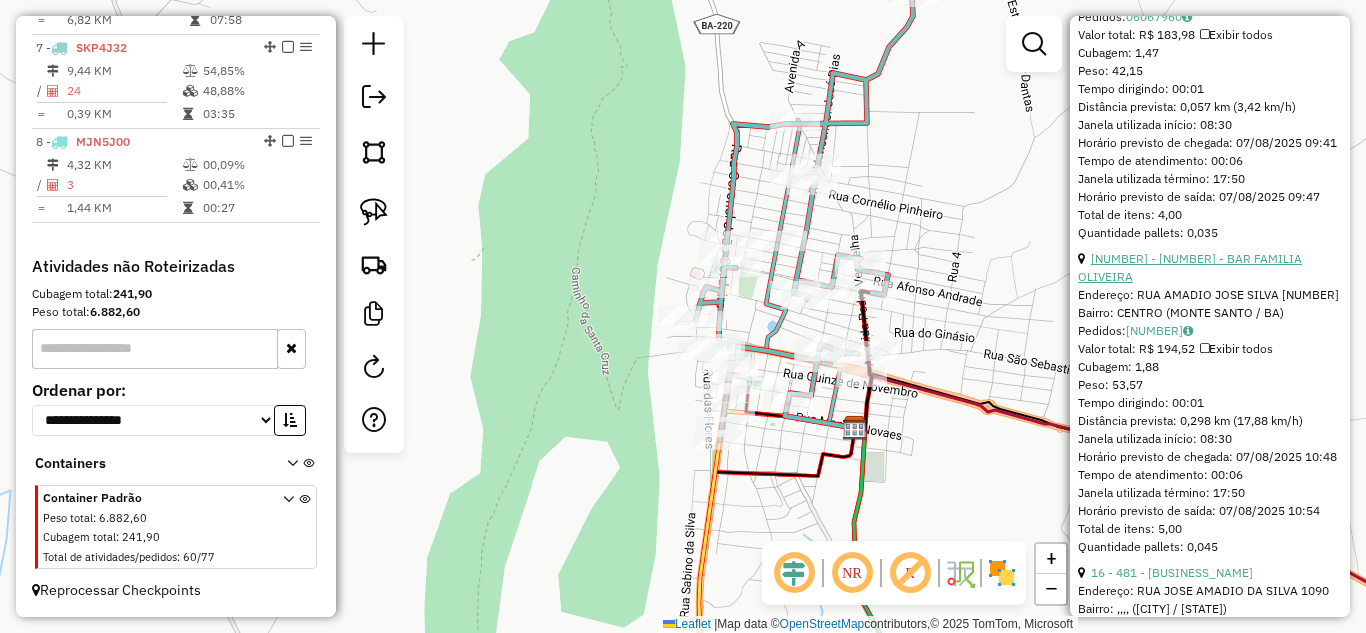 click on "23 - 470 - BAR FAMILIA OLIVEIRA" at bounding box center (1190, 267) 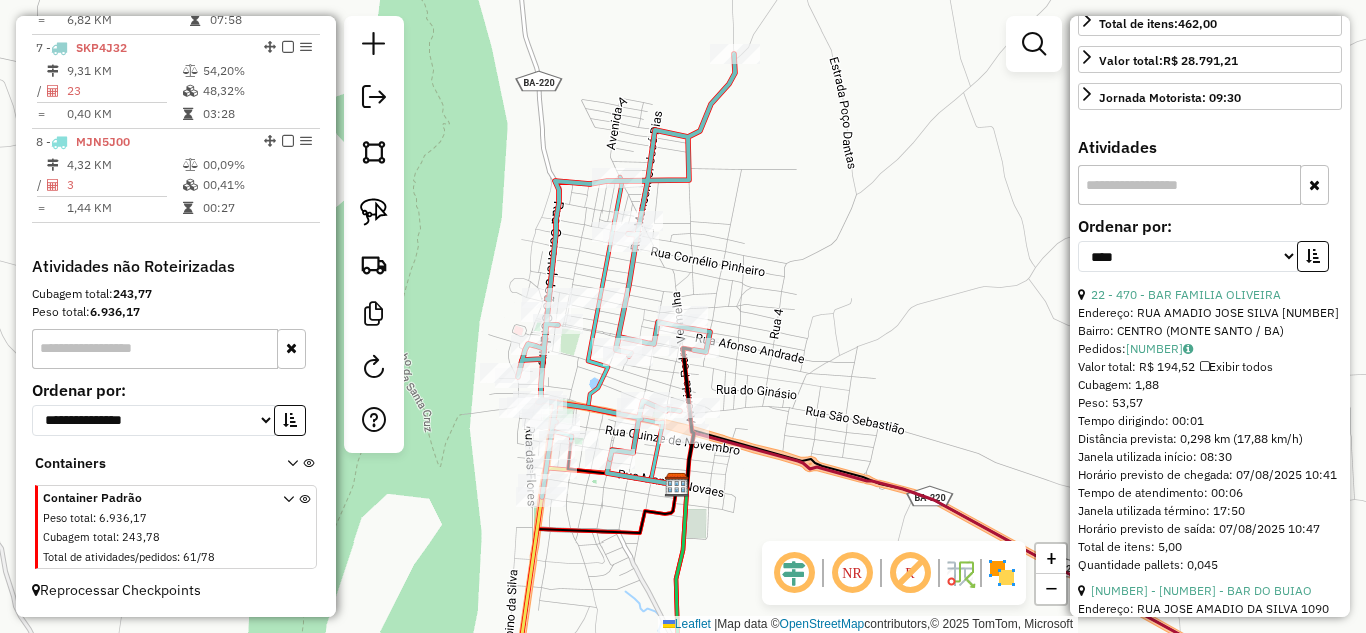 scroll, scrollTop: 822, scrollLeft: 0, axis: vertical 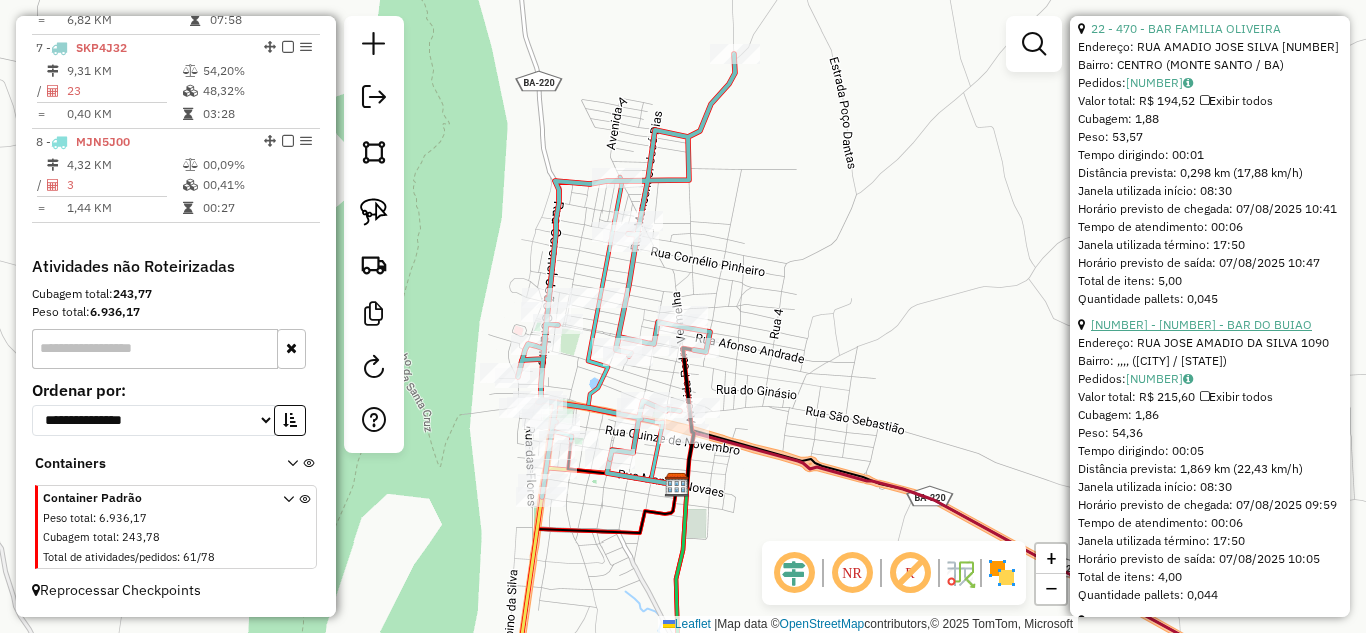 click on "15 - 481 - BAR DO BUIAO" at bounding box center (1201, 324) 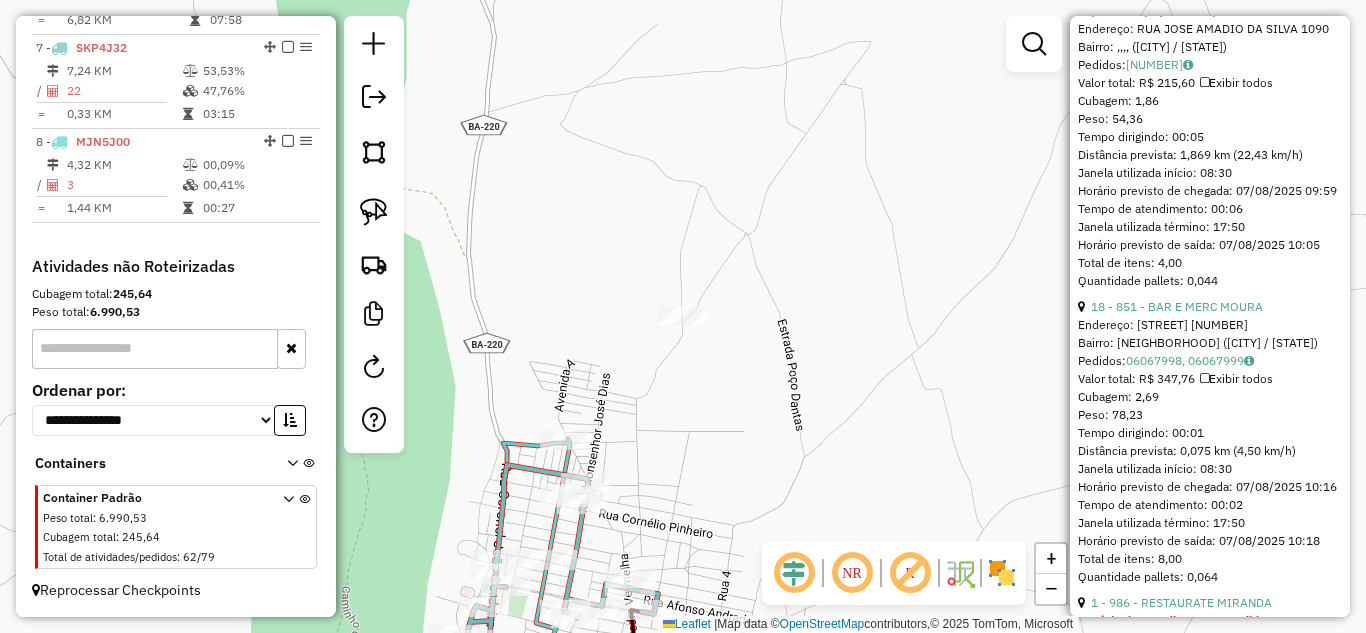 click on "18 - 851 - BAR E MERC MOURA" at bounding box center (1177, 306) 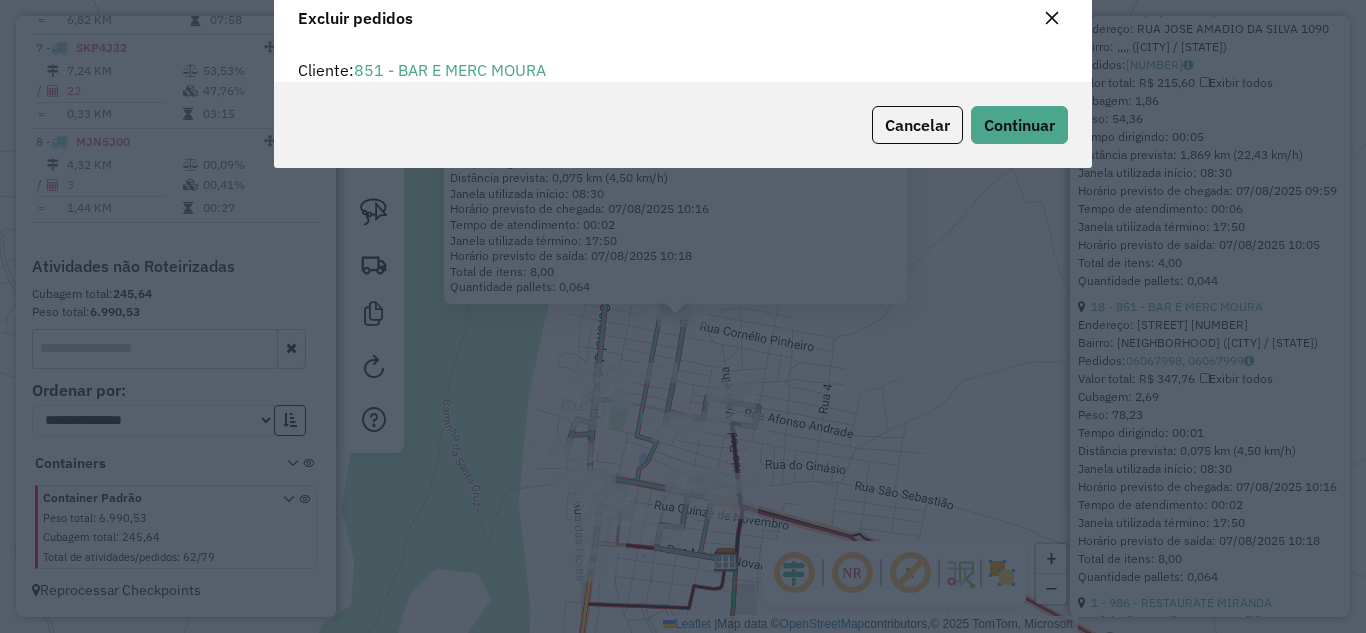 scroll, scrollTop: 12, scrollLeft: 6, axis: both 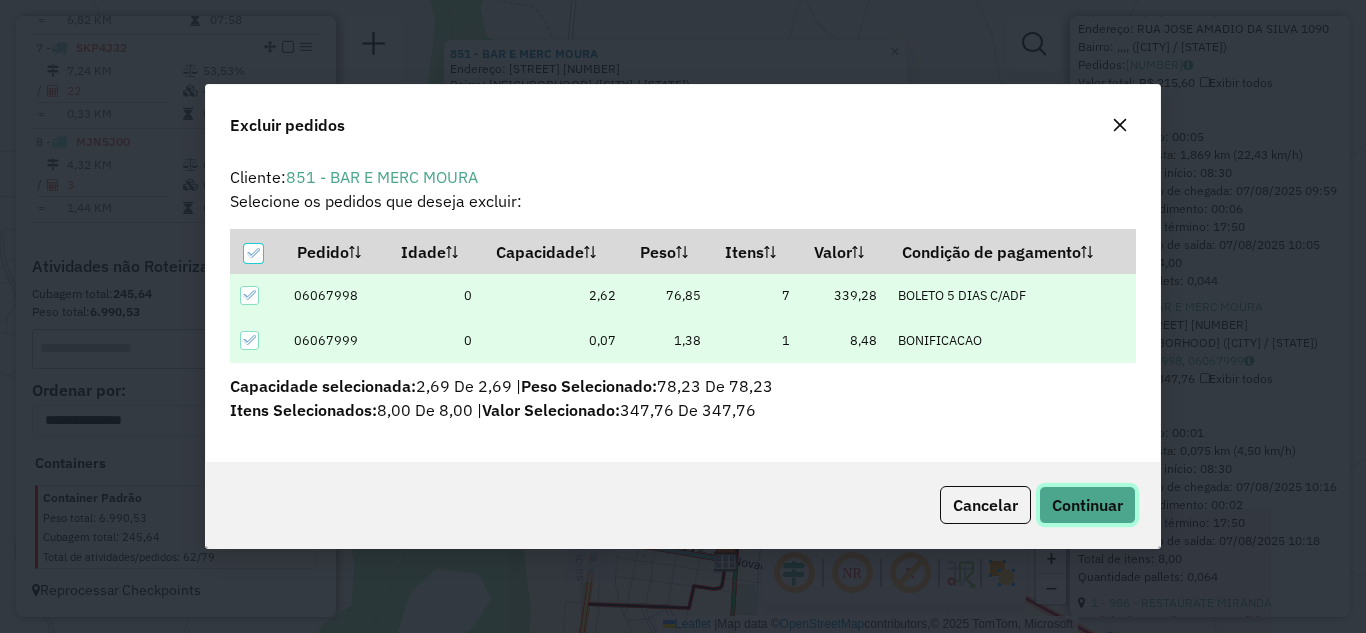 click on "Continuar" 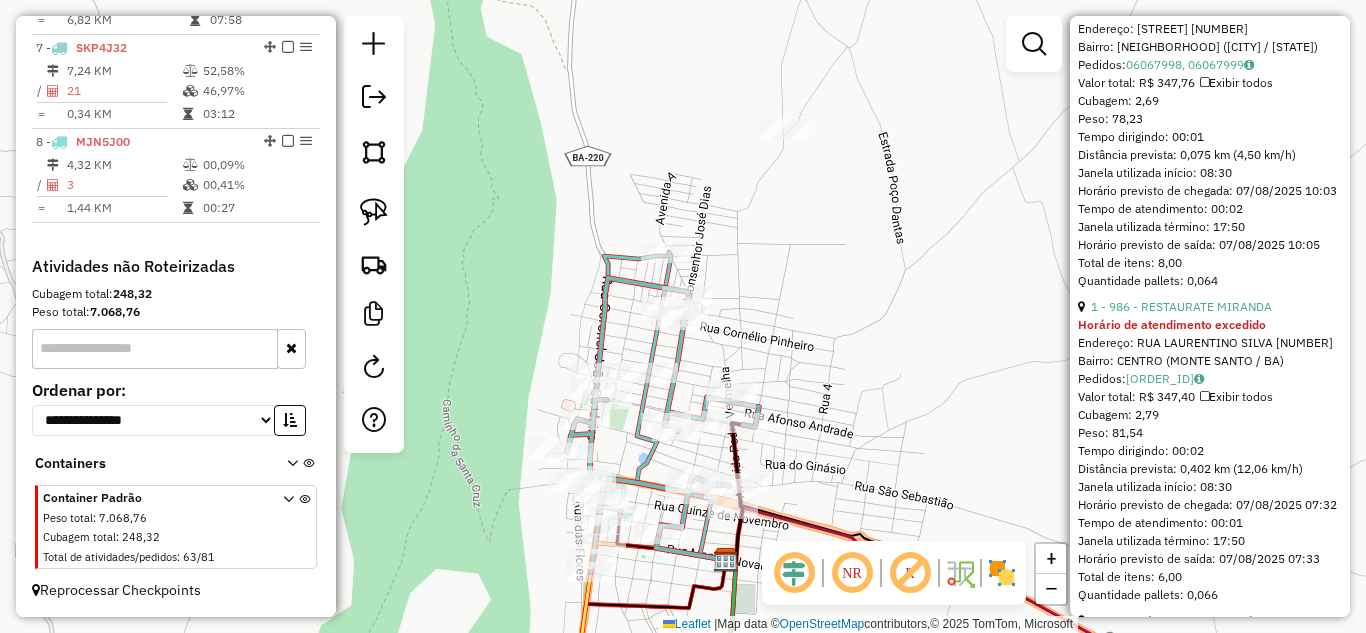 scroll, scrollTop: 956, scrollLeft: 0, axis: vertical 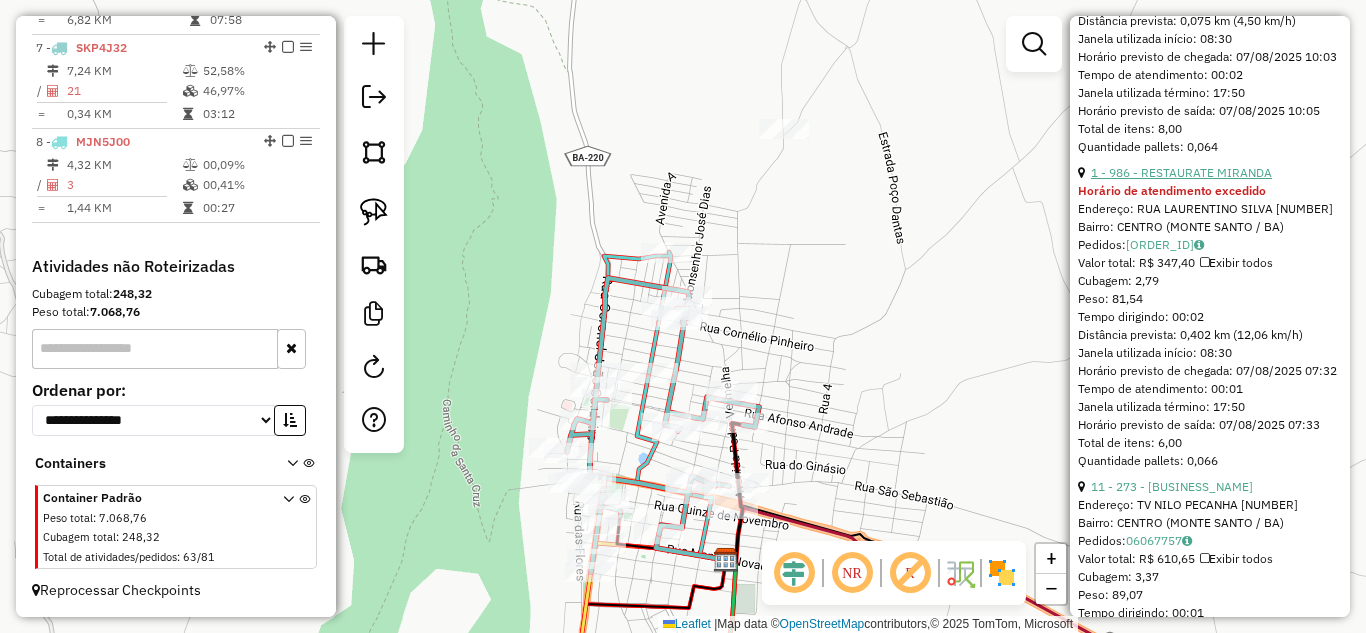 click on "1 - 986 - RESTAURATE MIRANDA" at bounding box center (1181, 172) 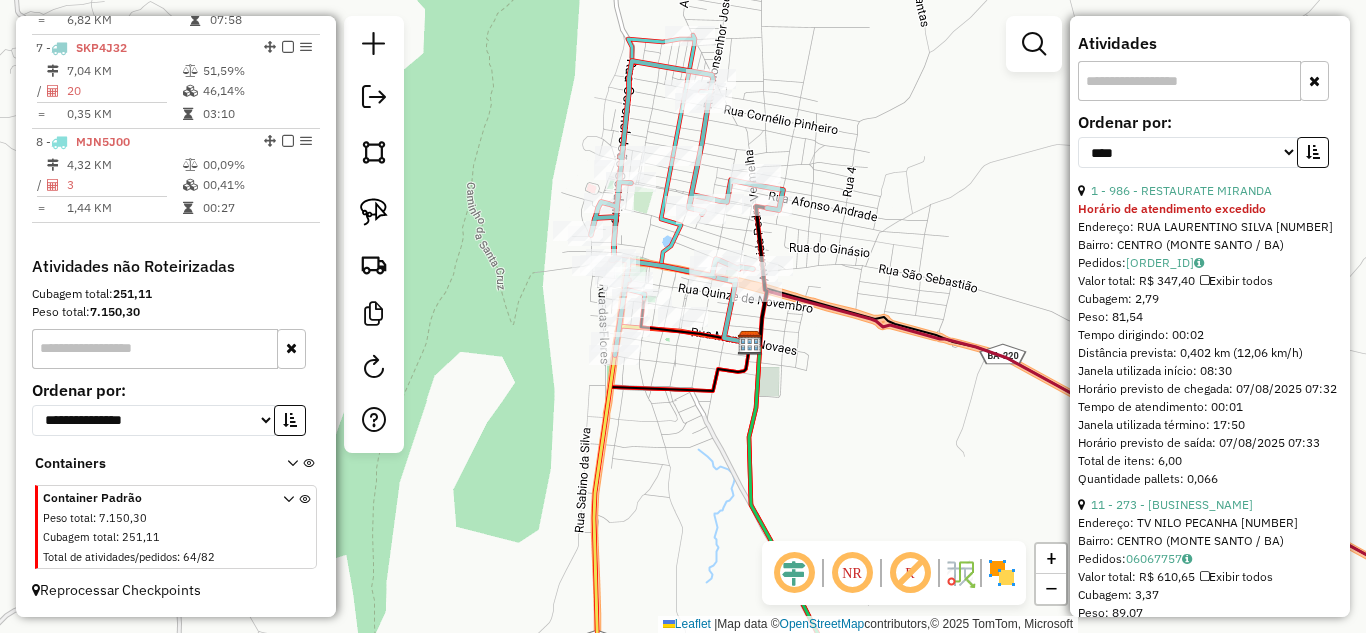 scroll, scrollTop: 908, scrollLeft: 0, axis: vertical 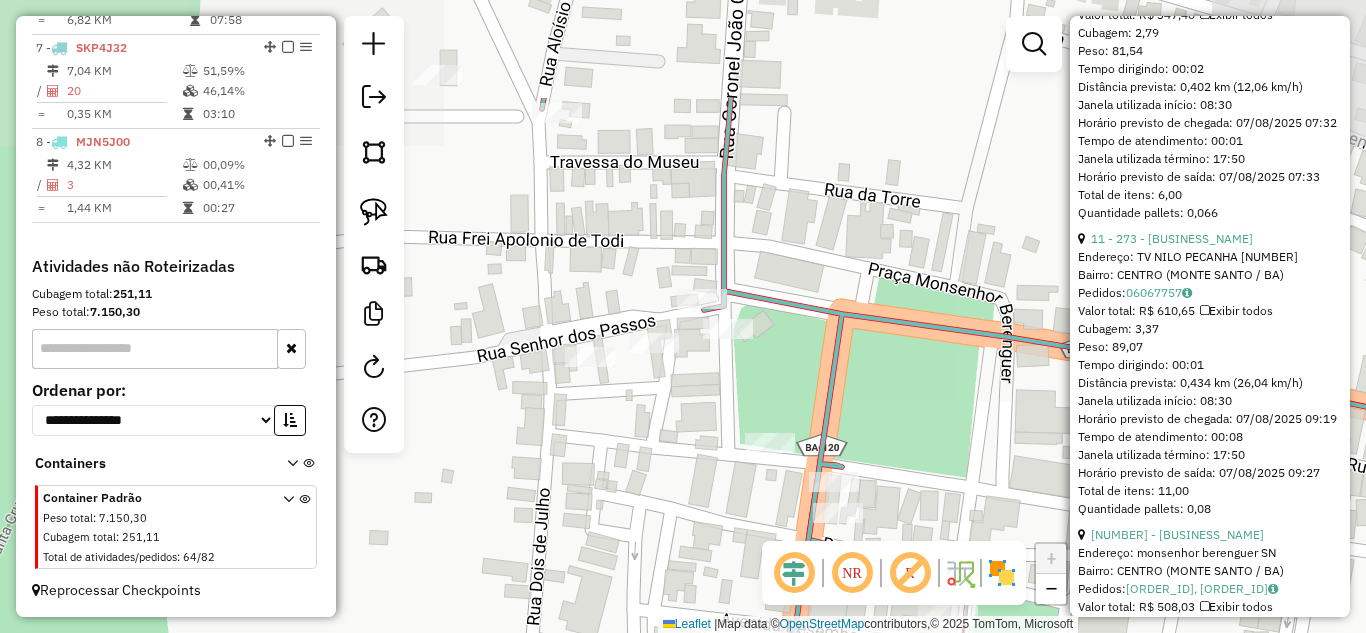 drag, startPoint x: 571, startPoint y: 262, endPoint x: 672, endPoint y: 414, distance: 182.49658 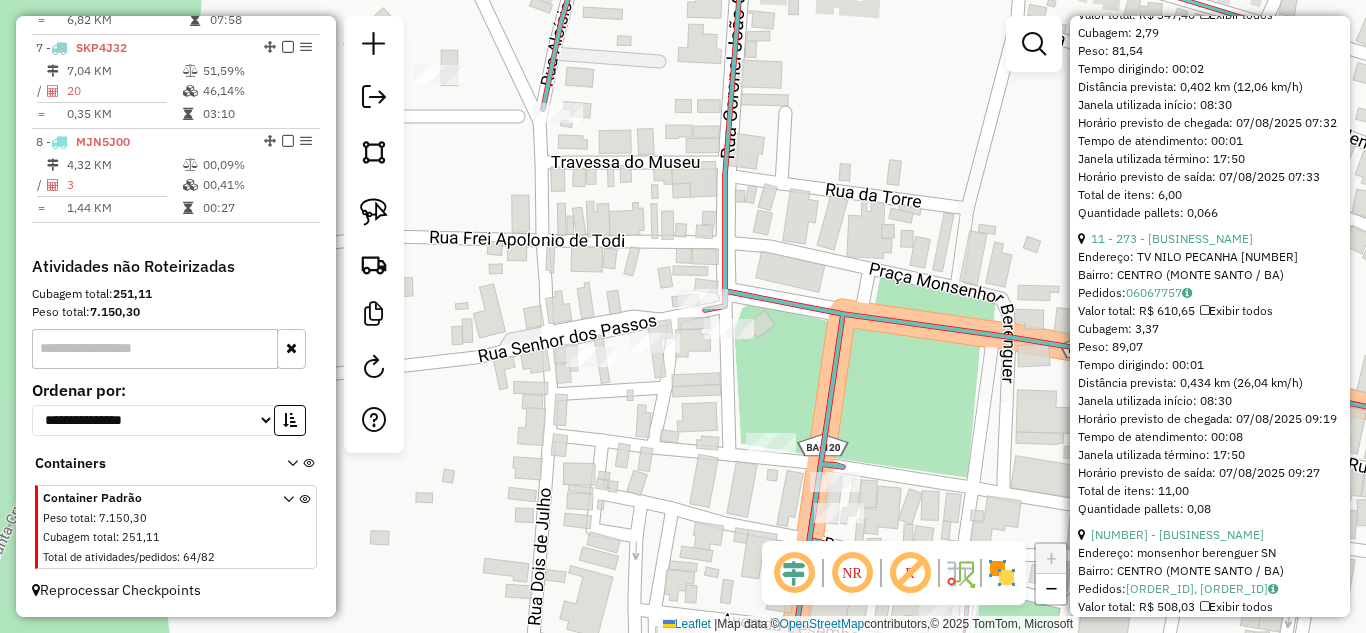 drag, startPoint x: 372, startPoint y: 215, endPoint x: 409, endPoint y: 154, distance: 71.34424 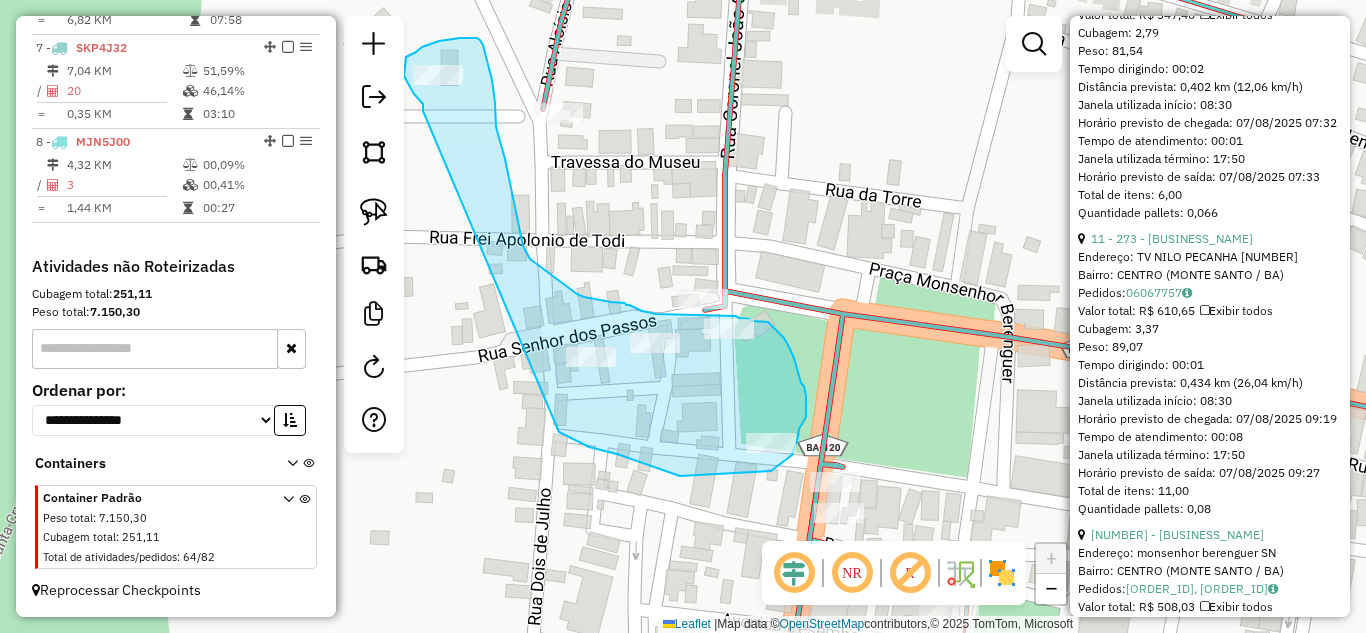 drag, startPoint x: 423, startPoint y: 111, endPoint x: 559, endPoint y: 432, distance: 348.62158 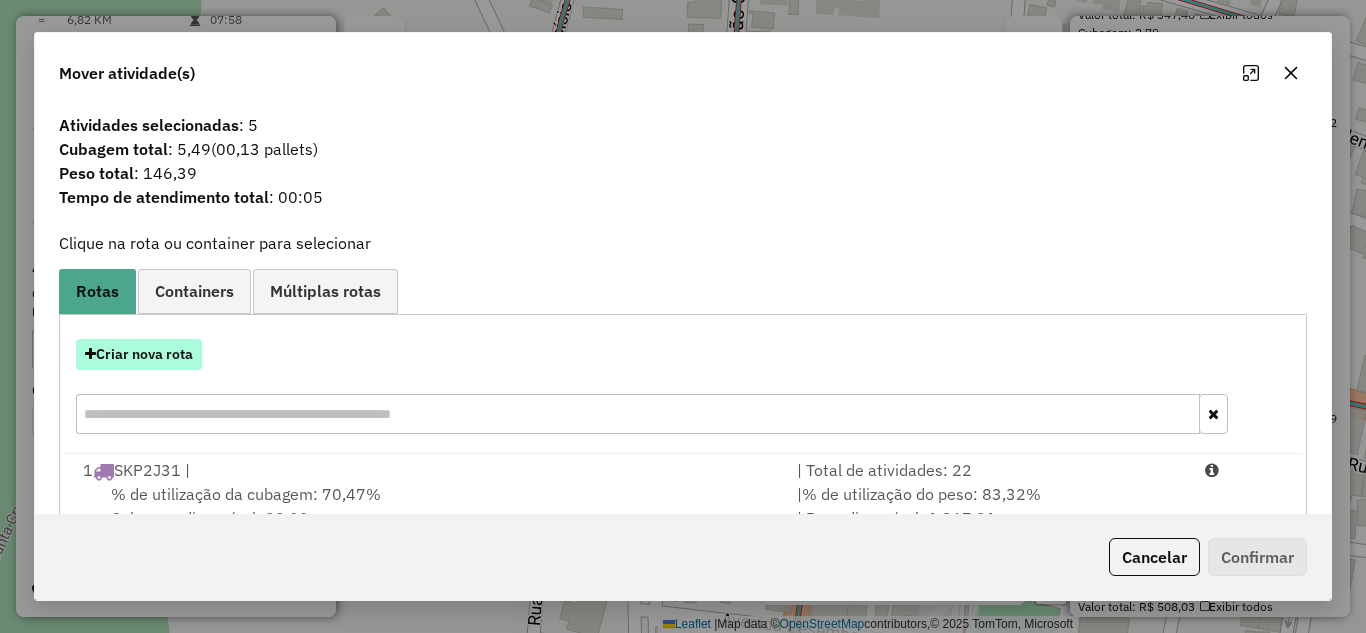 click on "Criar nova rota" at bounding box center (139, 354) 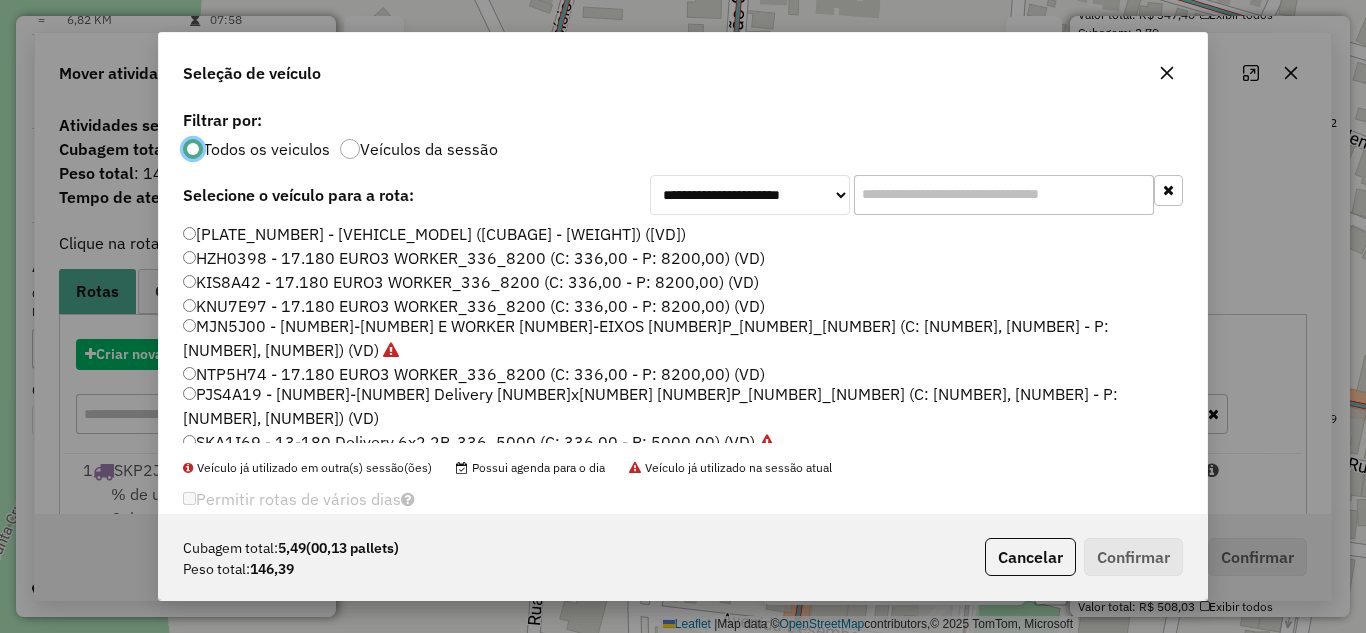 scroll, scrollTop: 11, scrollLeft: 6, axis: both 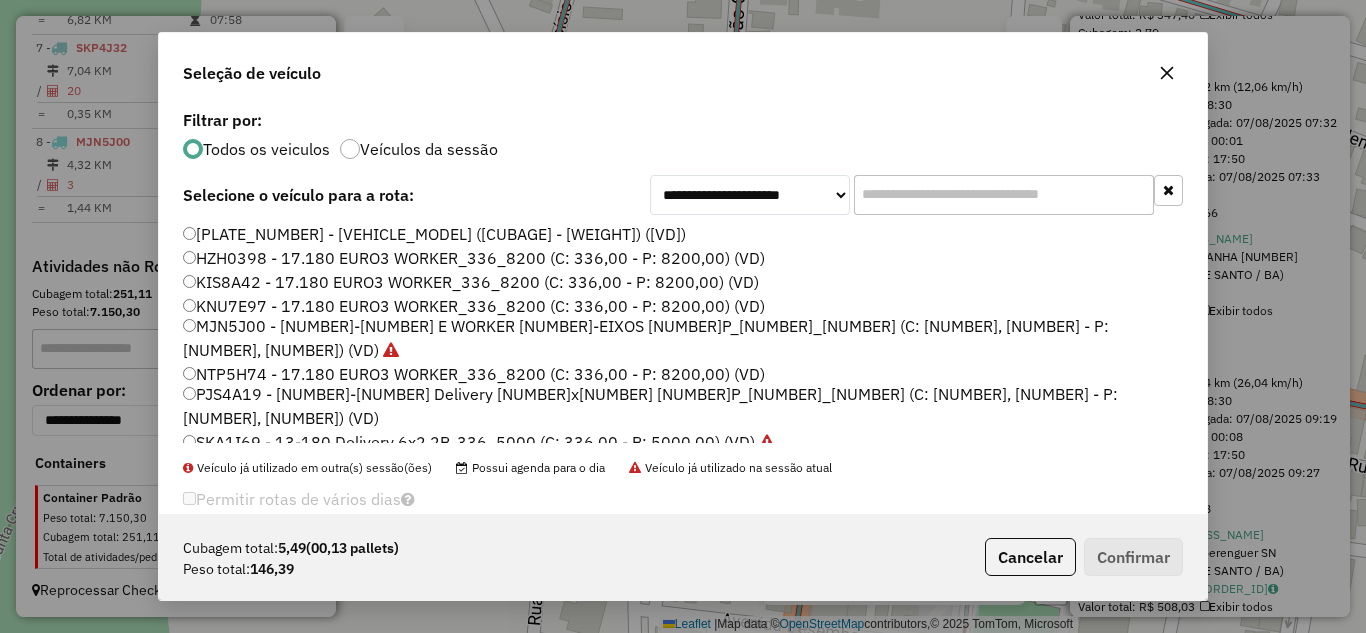click on "[PLATE] - 13-180 Delivery 6x2 2P_336_5000 (C: 336,00 - P: 5000,00) (VD)" 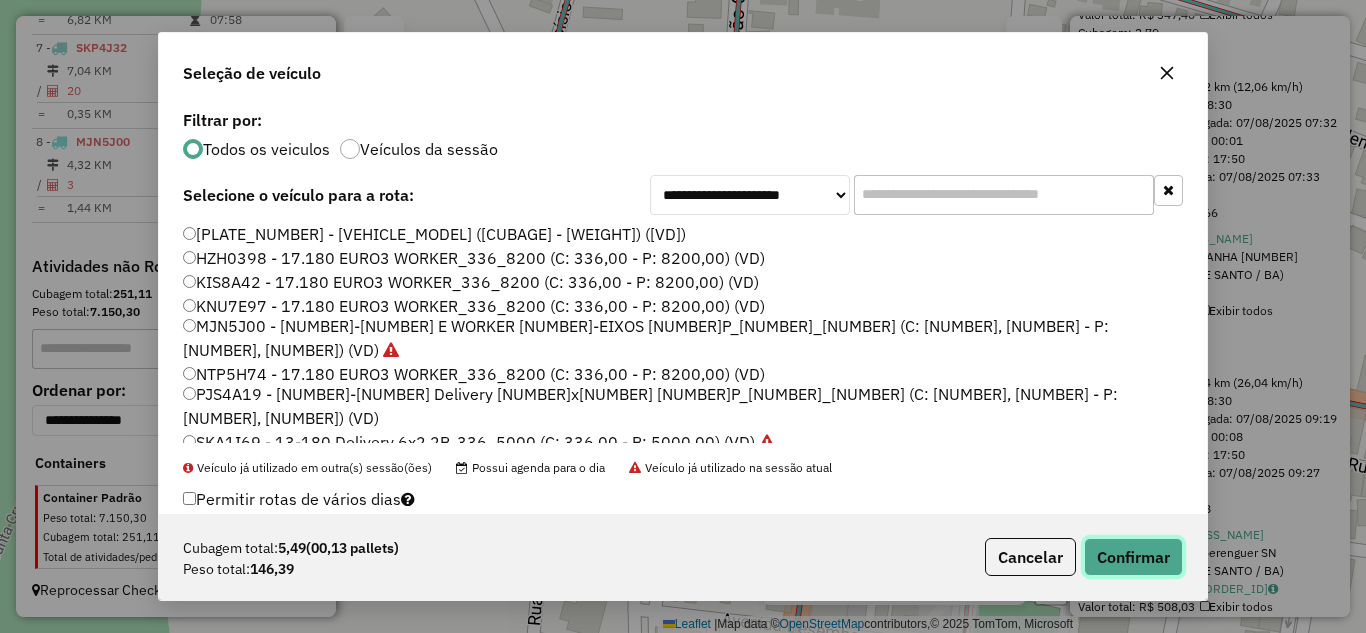 click on "Confirmar" 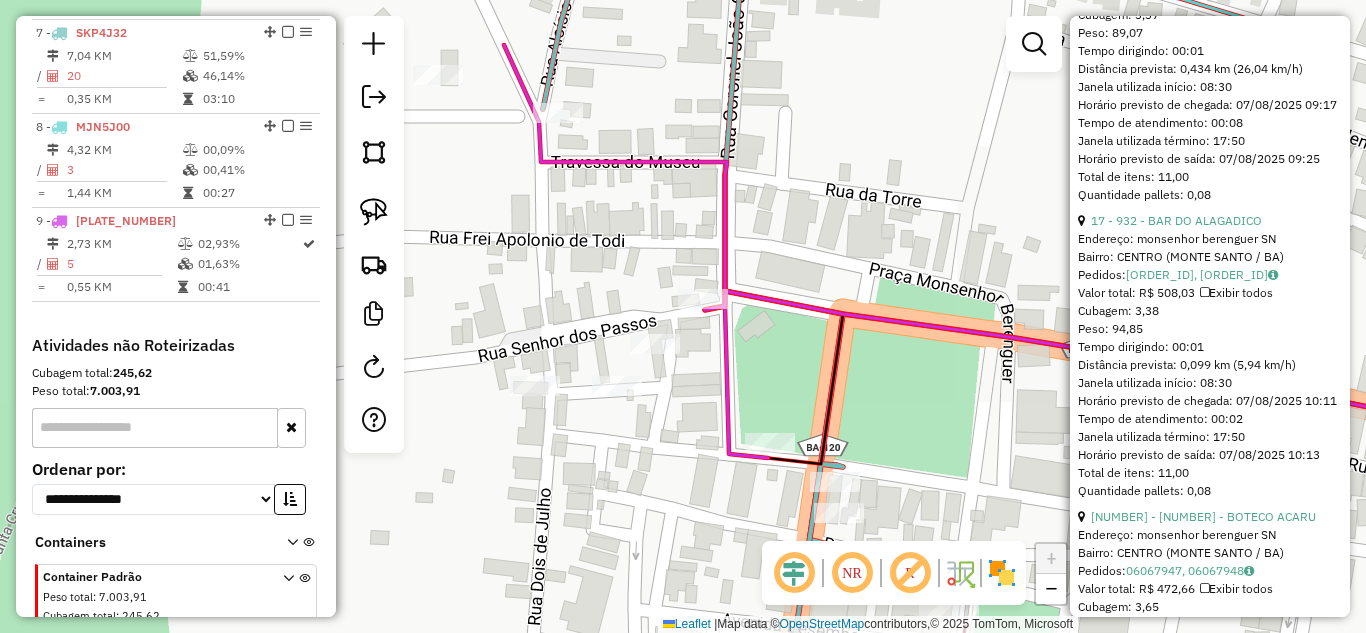 scroll, scrollTop: 1338, scrollLeft: 0, axis: vertical 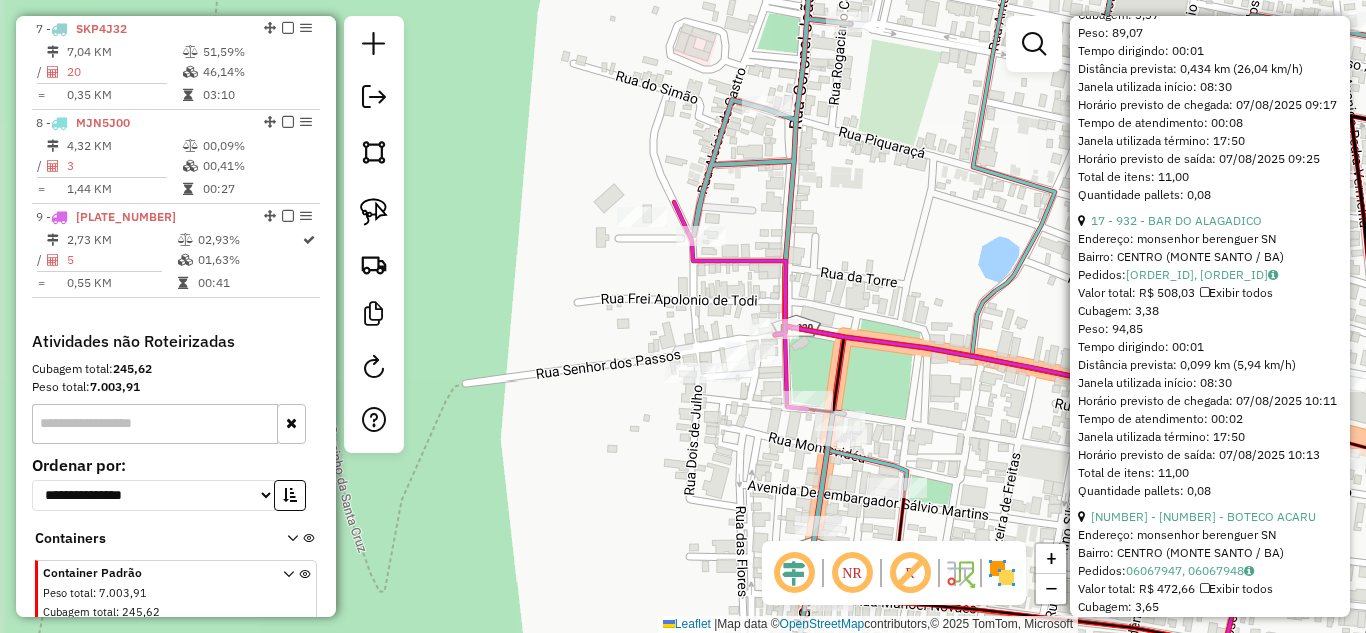 drag, startPoint x: 894, startPoint y: 396, endPoint x: 784, endPoint y: 269, distance: 168.01488 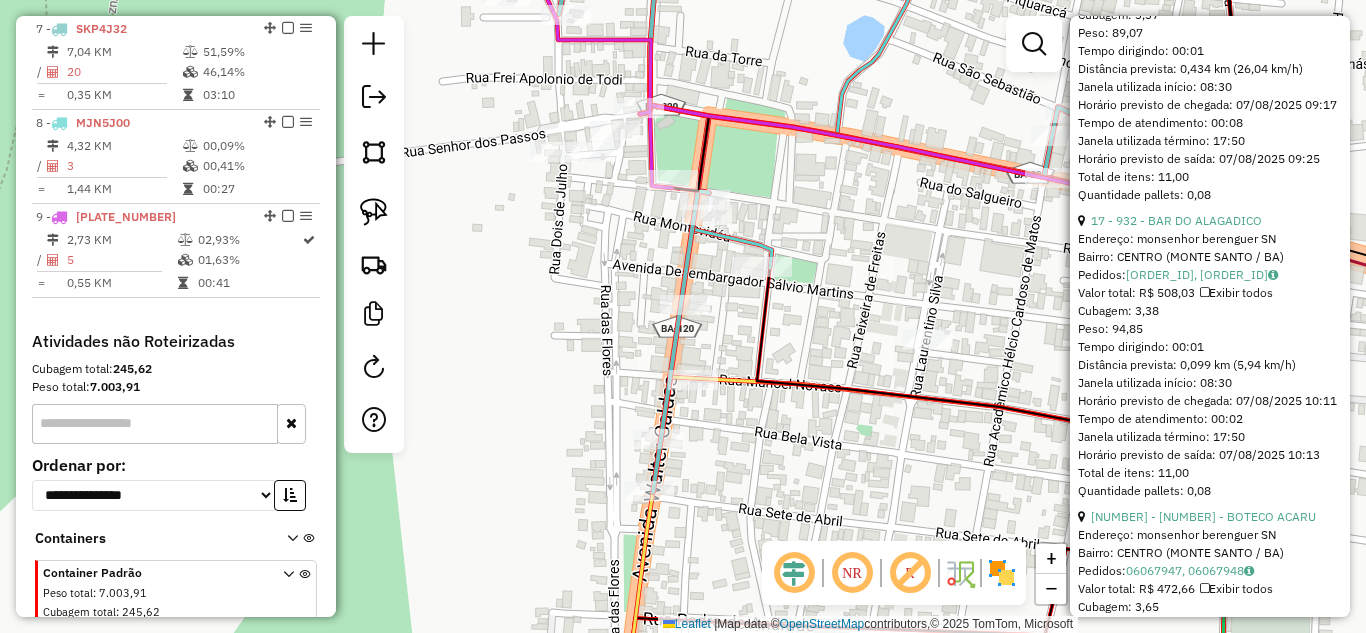 drag, startPoint x: 771, startPoint y: 438, endPoint x: 793, endPoint y: 358, distance: 82.96987 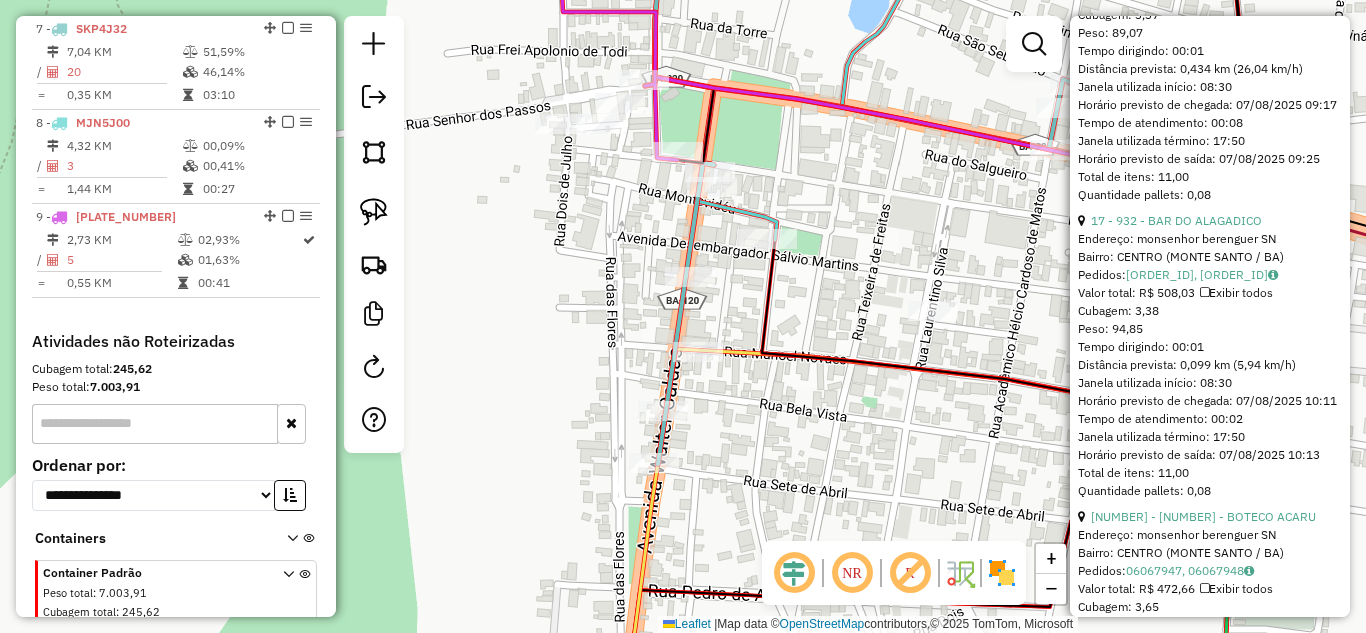 drag, startPoint x: 372, startPoint y: 208, endPoint x: 521, endPoint y: 283, distance: 166.81126 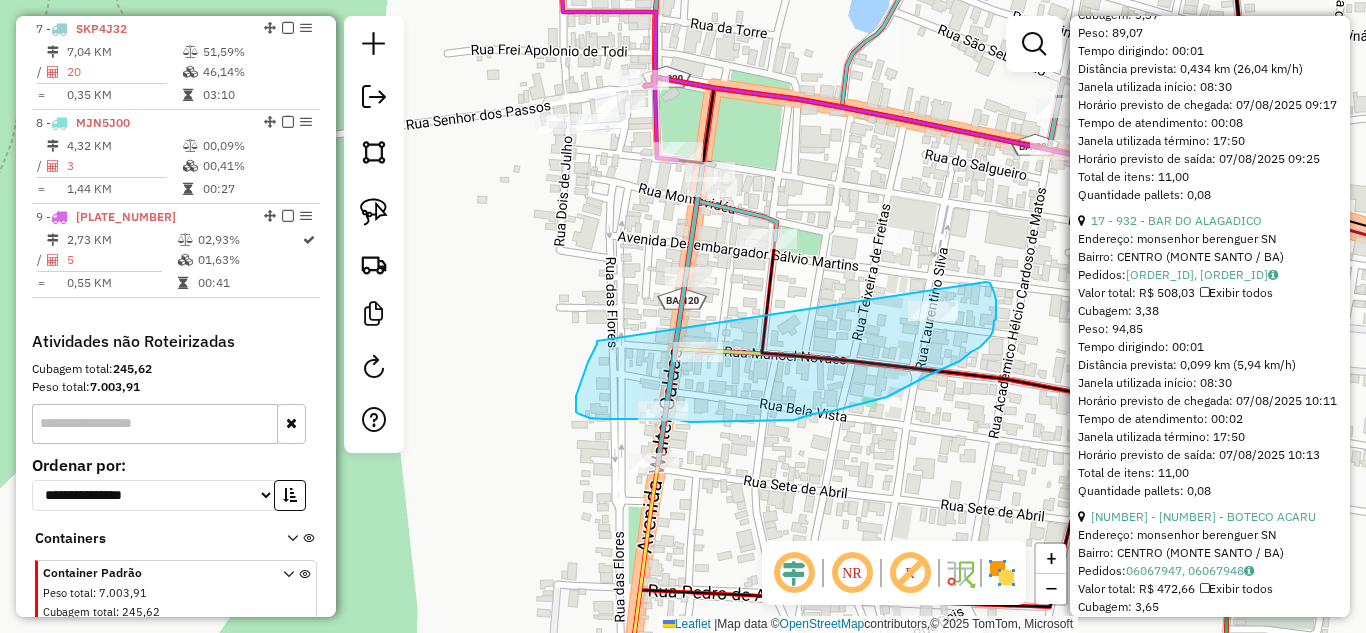 drag, startPoint x: 597, startPoint y: 341, endPoint x: 986, endPoint y: 282, distance: 393.44885 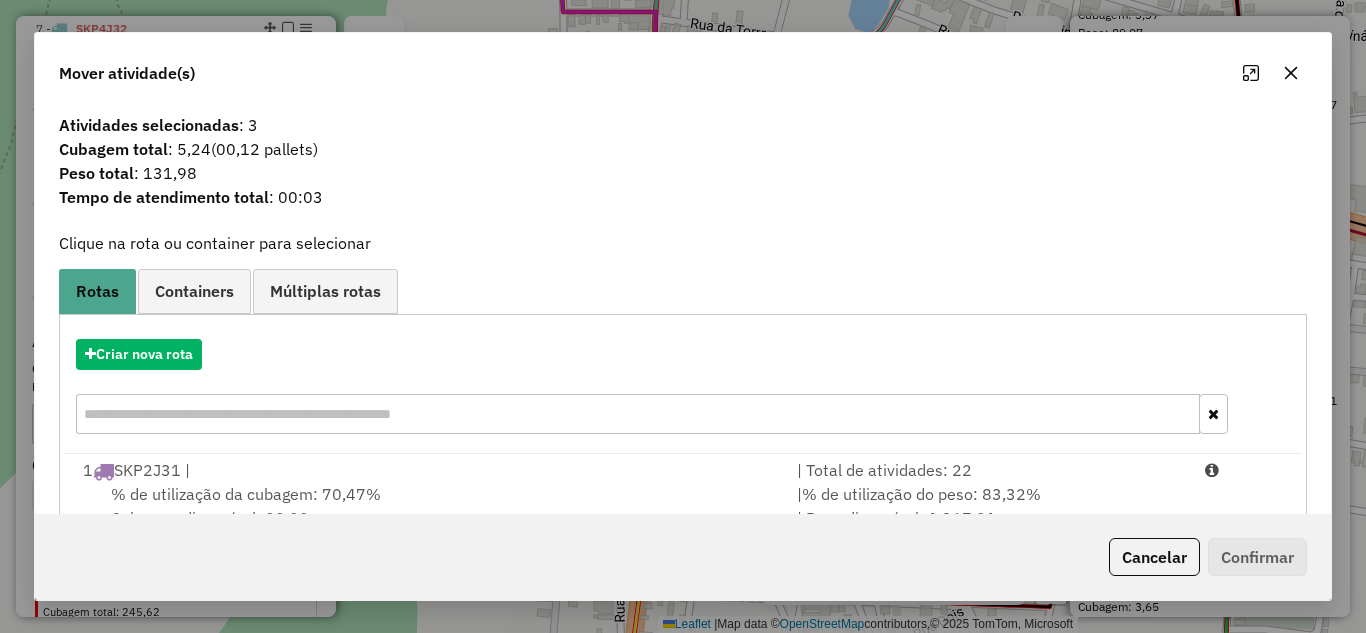 scroll, scrollTop: 374, scrollLeft: 0, axis: vertical 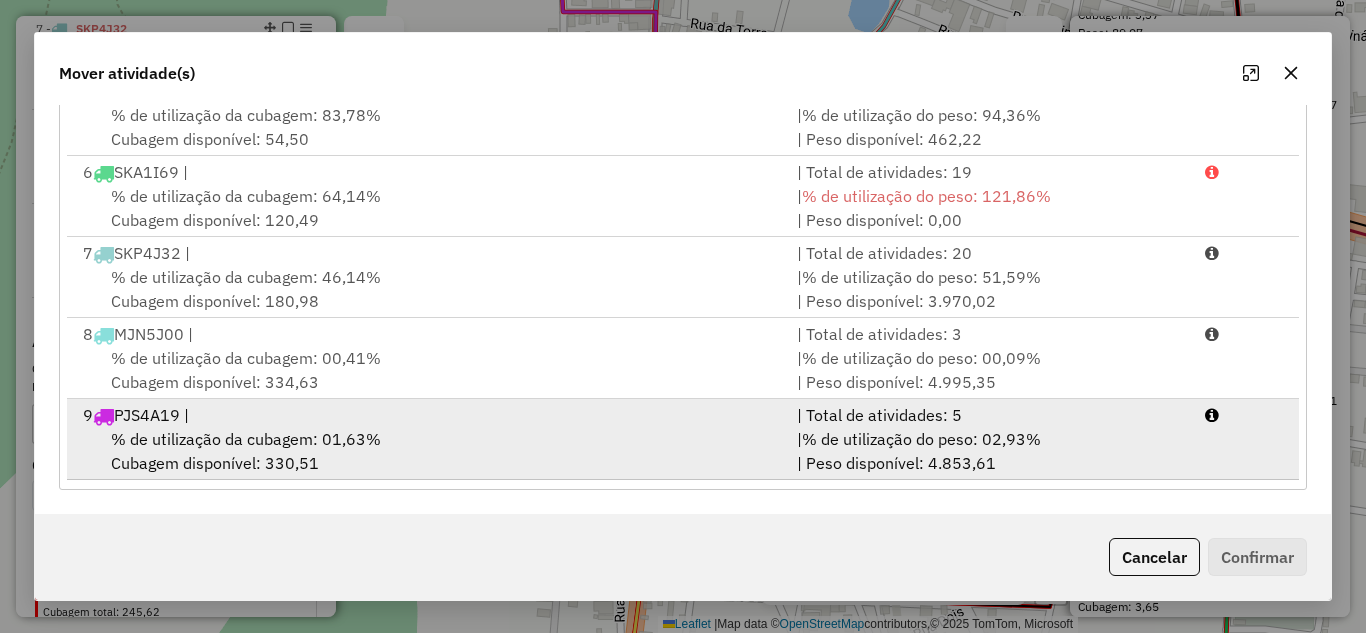 click on "9  PJS4A19 |" at bounding box center (428, 415) 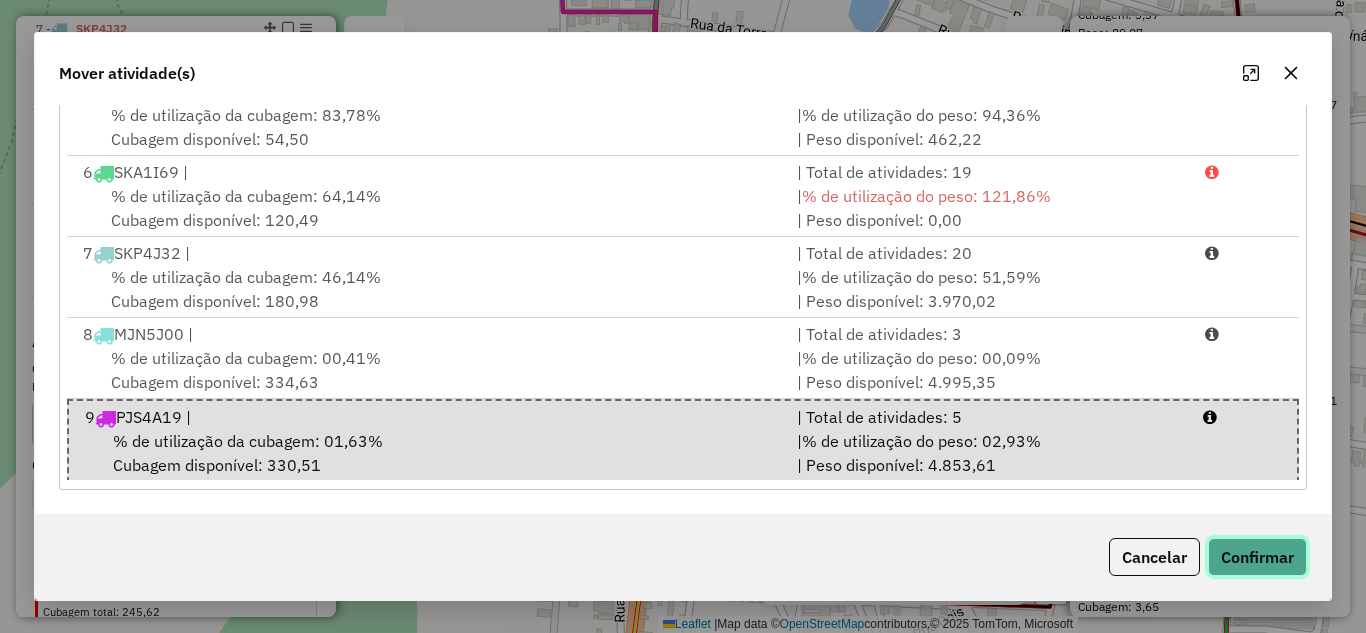 click on "Confirmar" 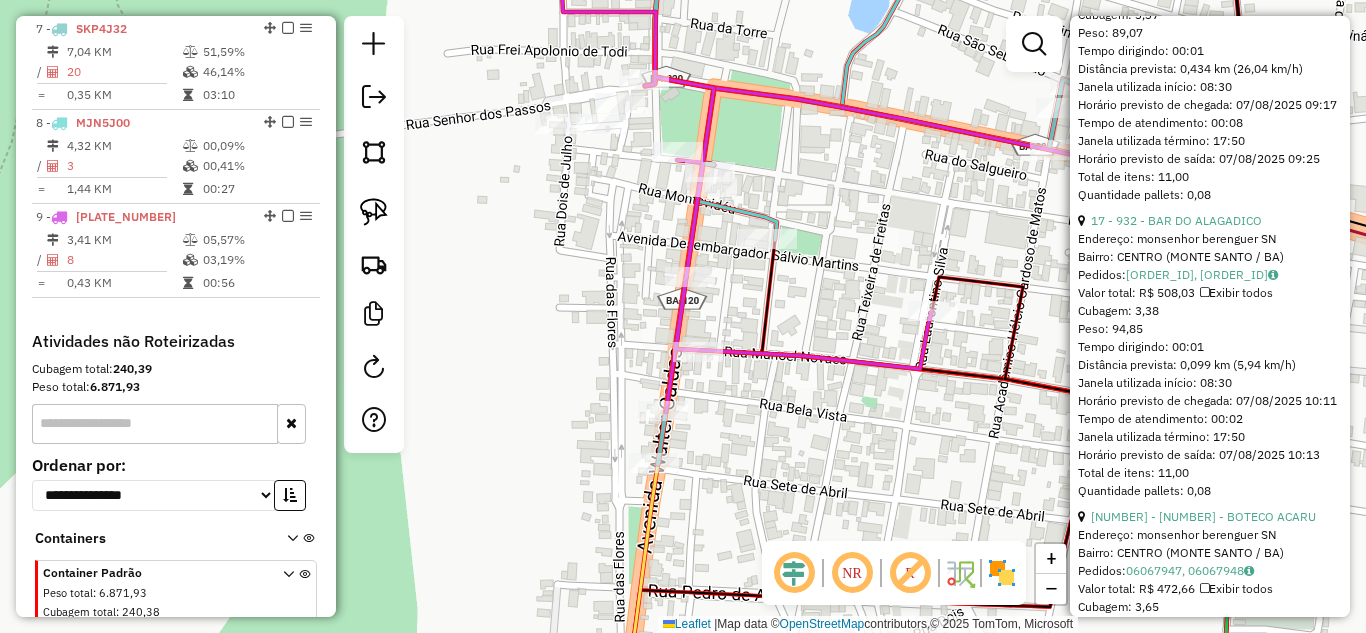 scroll, scrollTop: 0, scrollLeft: 0, axis: both 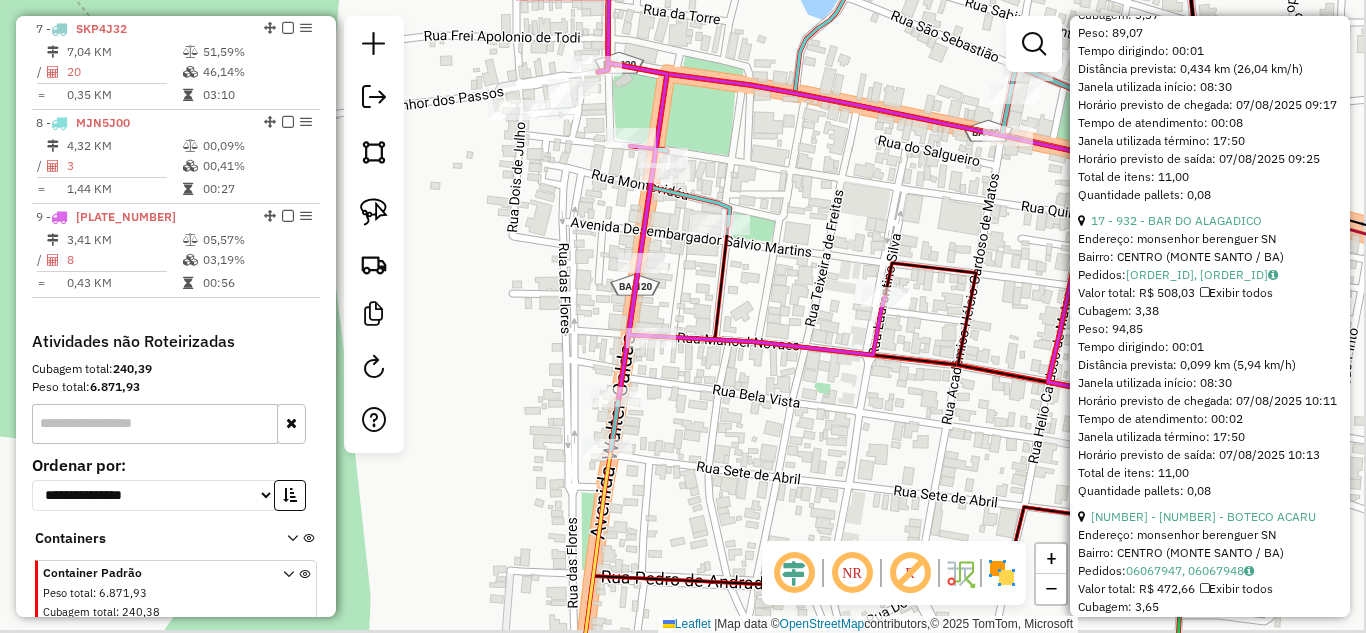 drag, startPoint x: 934, startPoint y: 443, endPoint x: 662, endPoint y: 272, distance: 321.28647 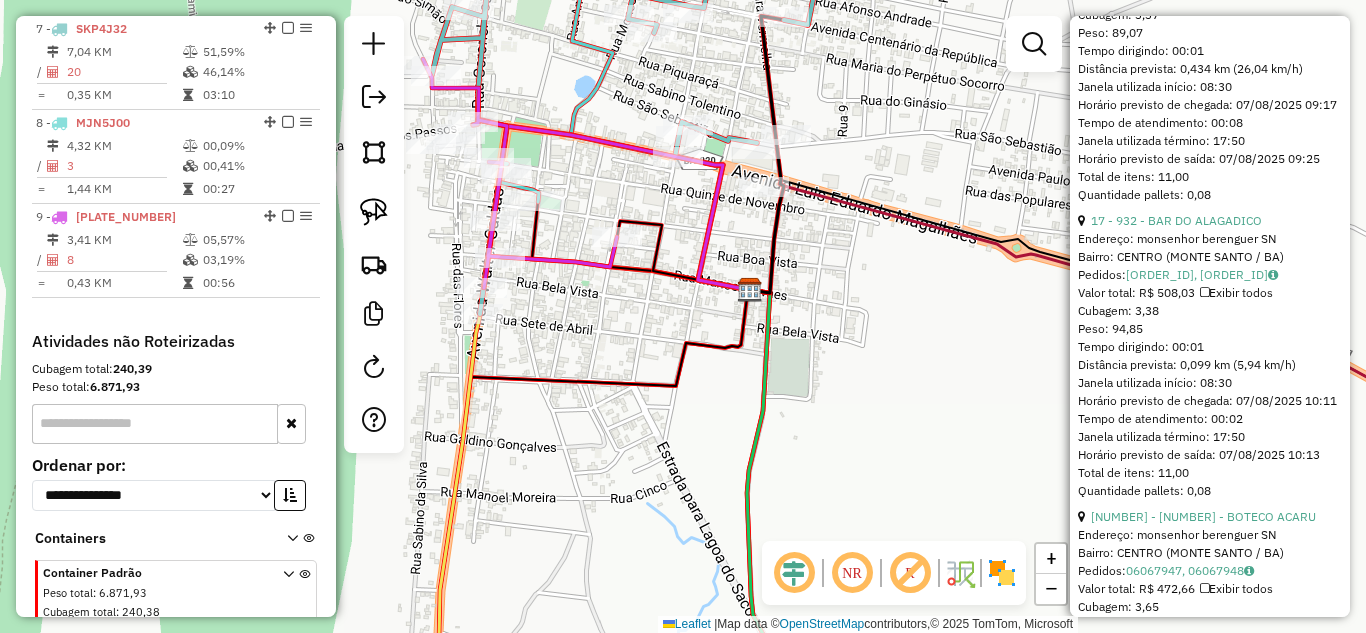 drag, startPoint x: 760, startPoint y: 298, endPoint x: 628, endPoint y: 462, distance: 210.52316 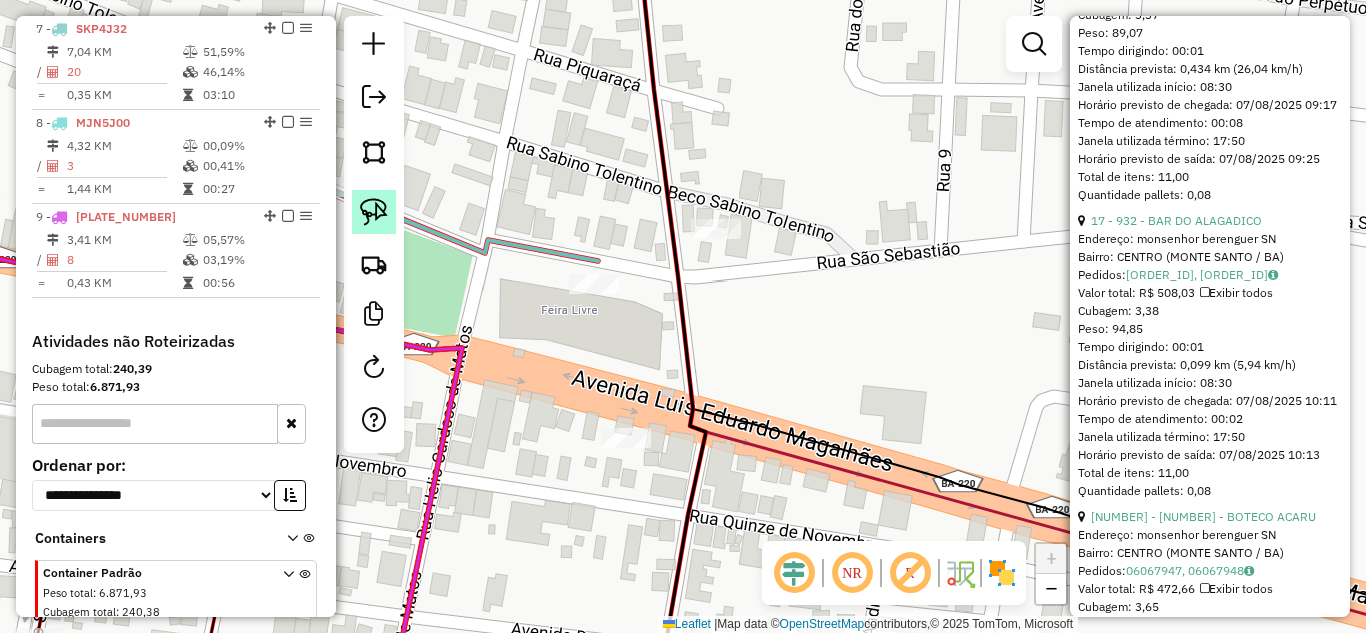click 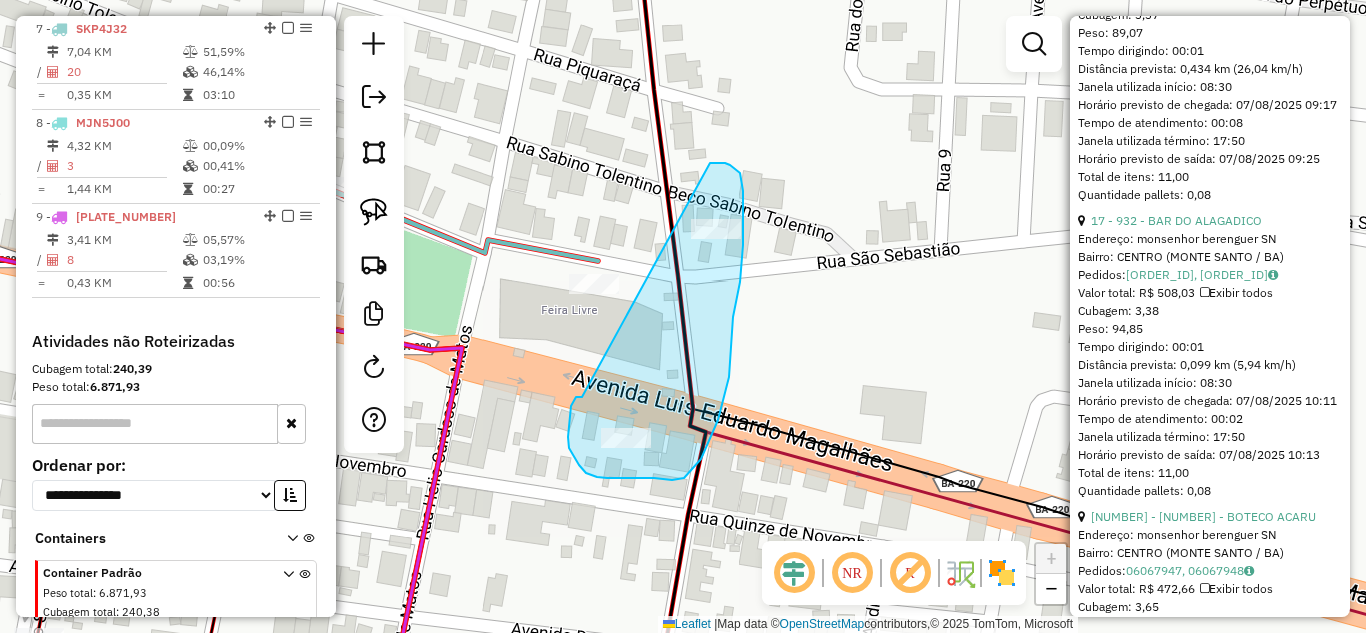 drag, startPoint x: 574, startPoint y: 399, endPoint x: 685, endPoint y: 169, distance: 255.38402 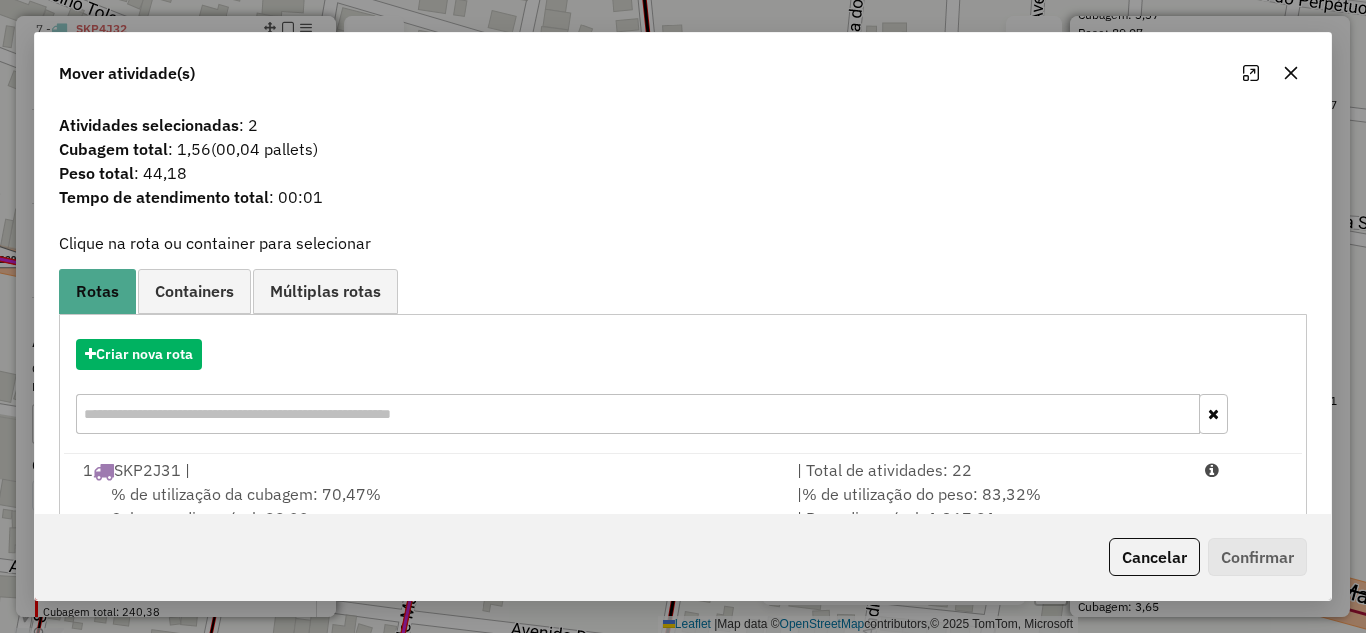 scroll, scrollTop: 333, scrollLeft: 0, axis: vertical 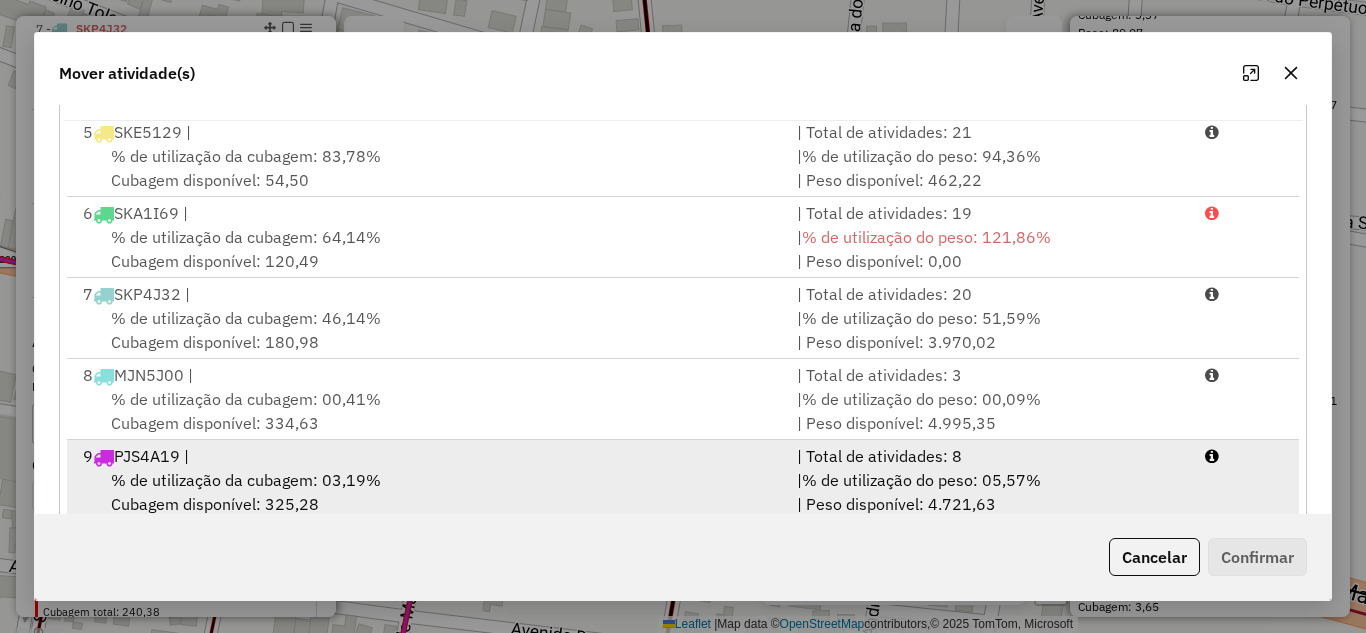 click on "9  PJS4A19 |" at bounding box center (428, 456) 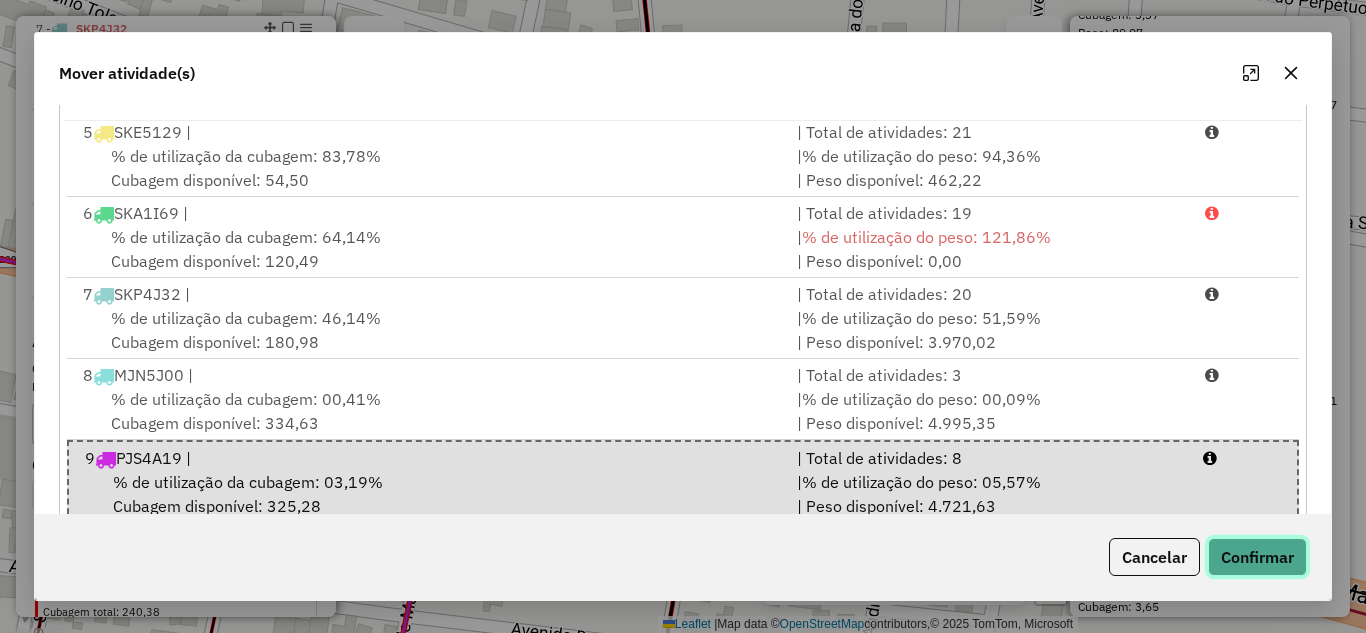 click on "Confirmar" 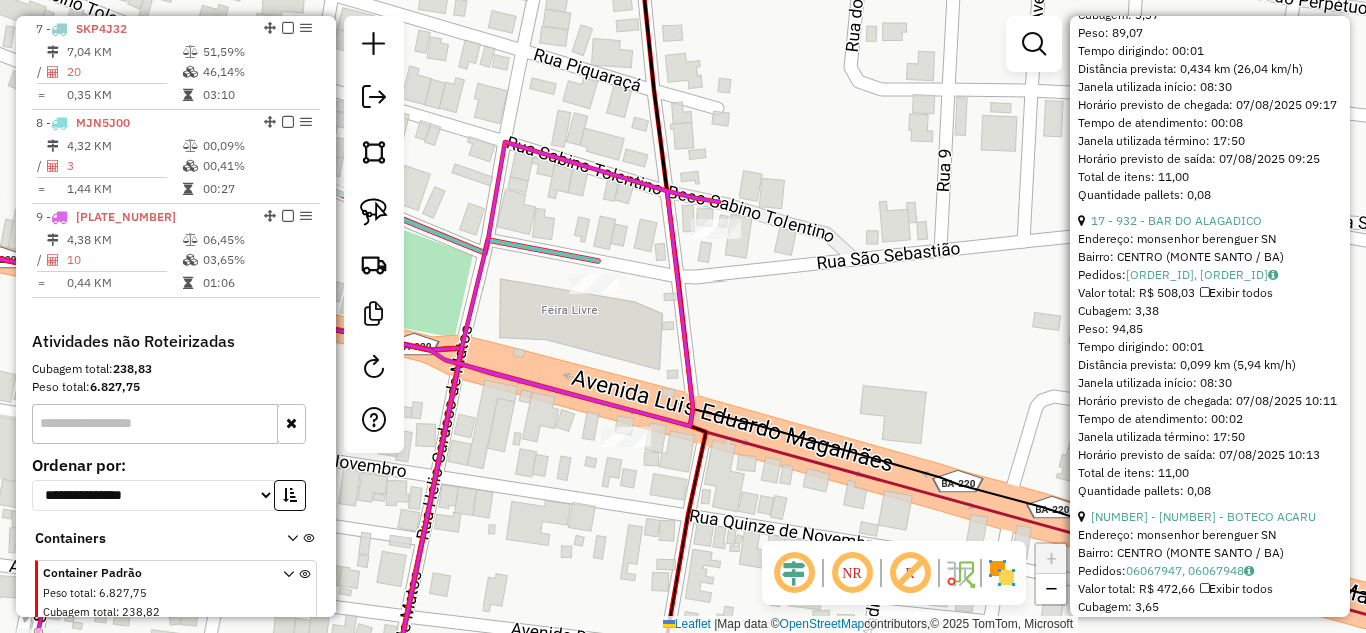 scroll, scrollTop: 0, scrollLeft: 0, axis: both 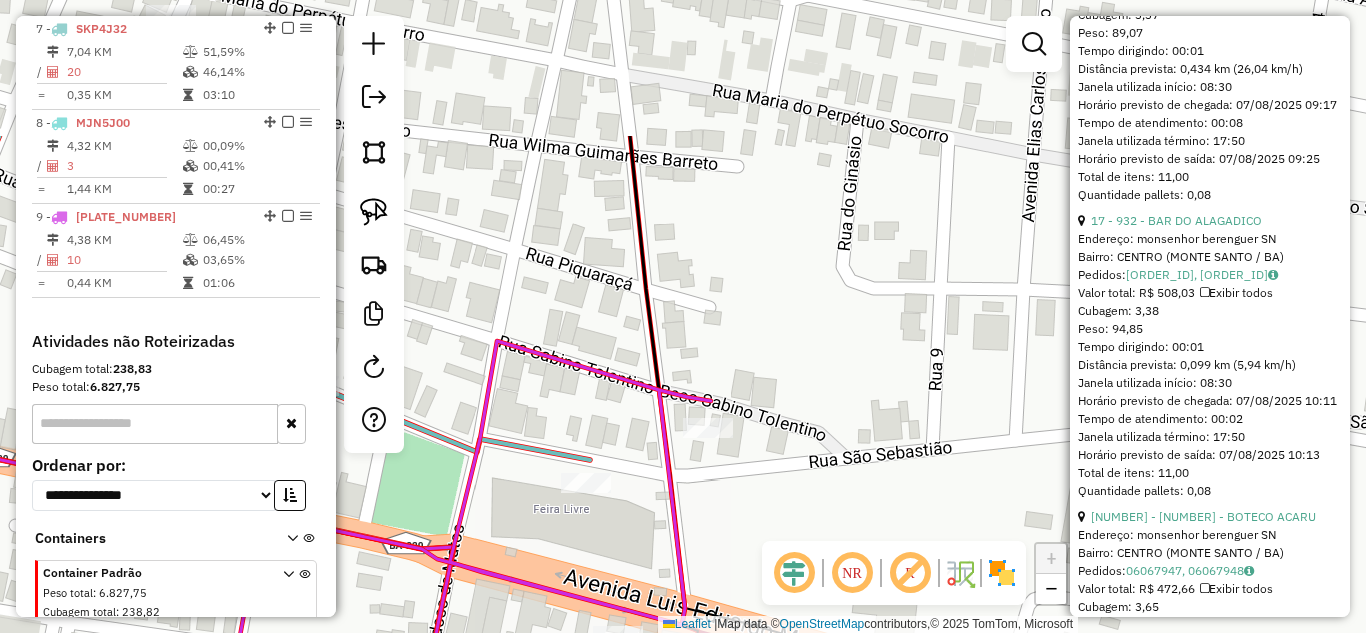 drag, startPoint x: 921, startPoint y: 238, endPoint x: 889, endPoint y: 450, distance: 214.40149 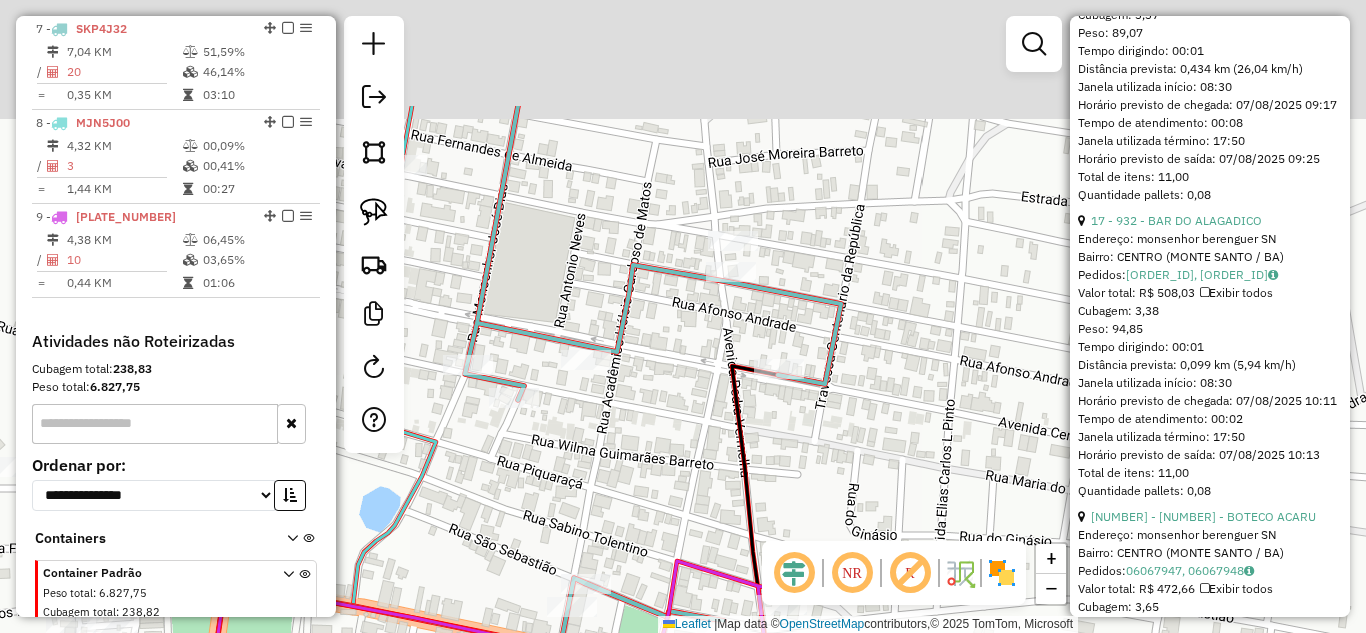 drag, startPoint x: 721, startPoint y: 347, endPoint x: 763, endPoint y: 463, distance: 123.36936 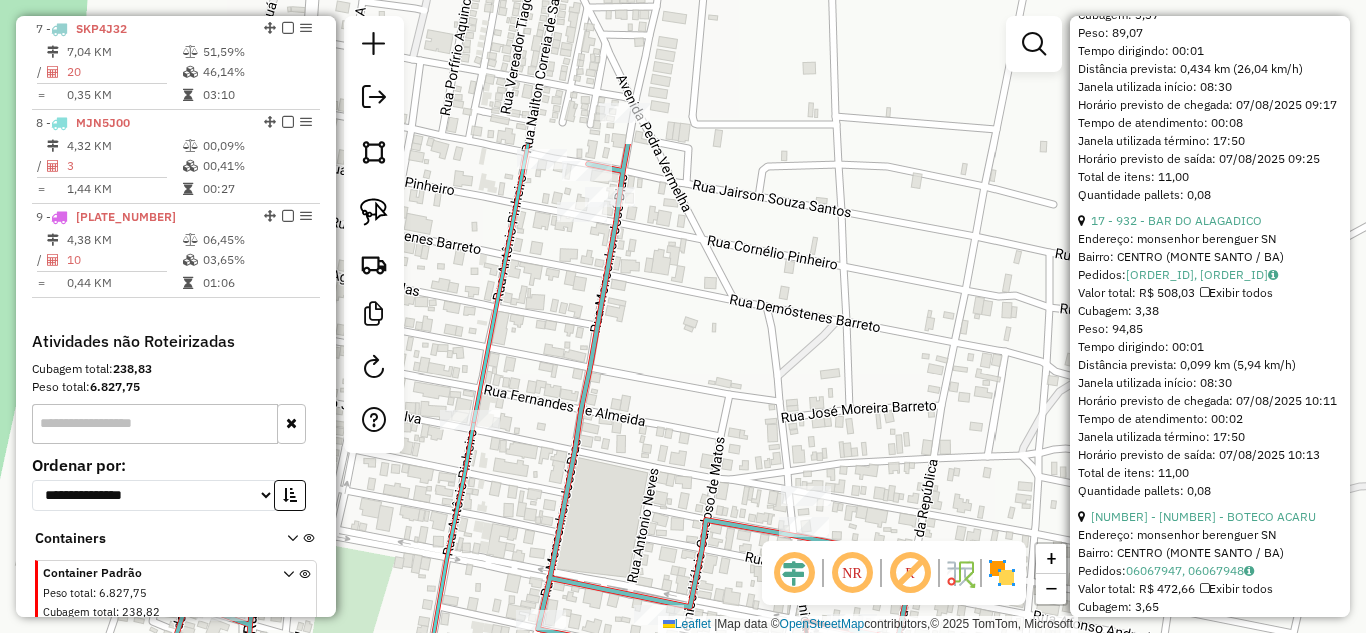 drag, startPoint x: 702, startPoint y: 334, endPoint x: 755, endPoint y: 498, distance: 172.35138 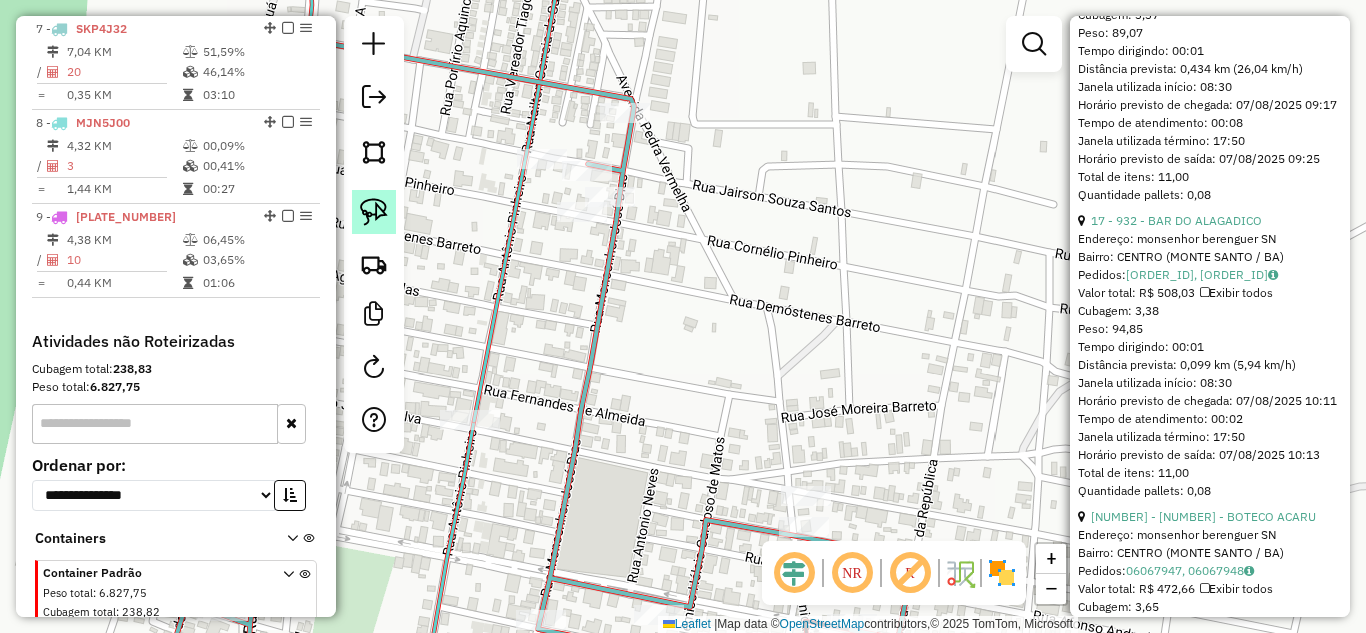 click 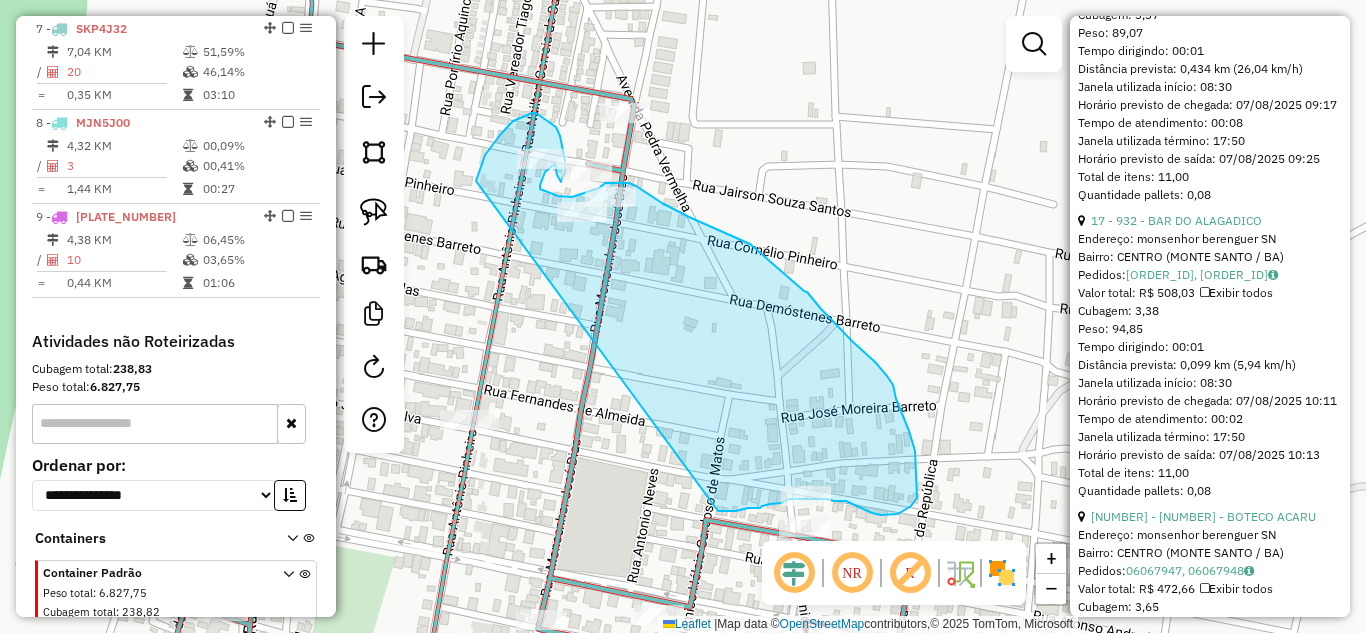 drag, startPoint x: 476, startPoint y: 181, endPoint x: 718, endPoint y: 511, distance: 409.22366 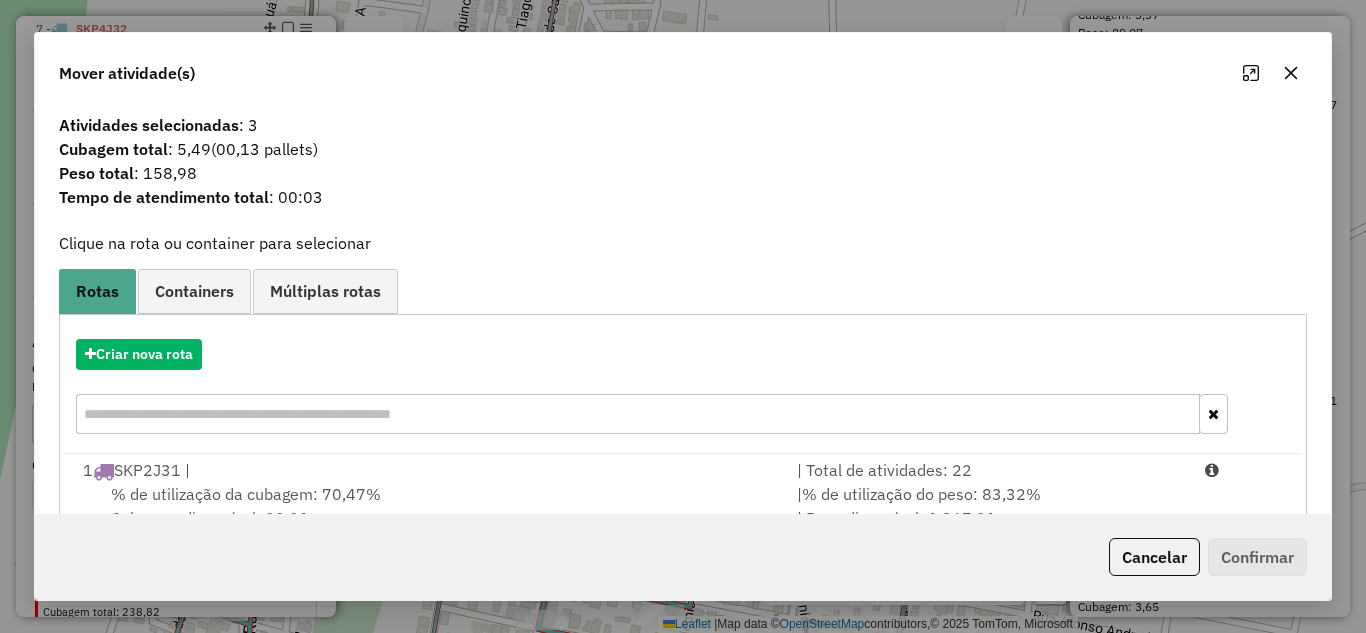scroll, scrollTop: 67, scrollLeft: 0, axis: vertical 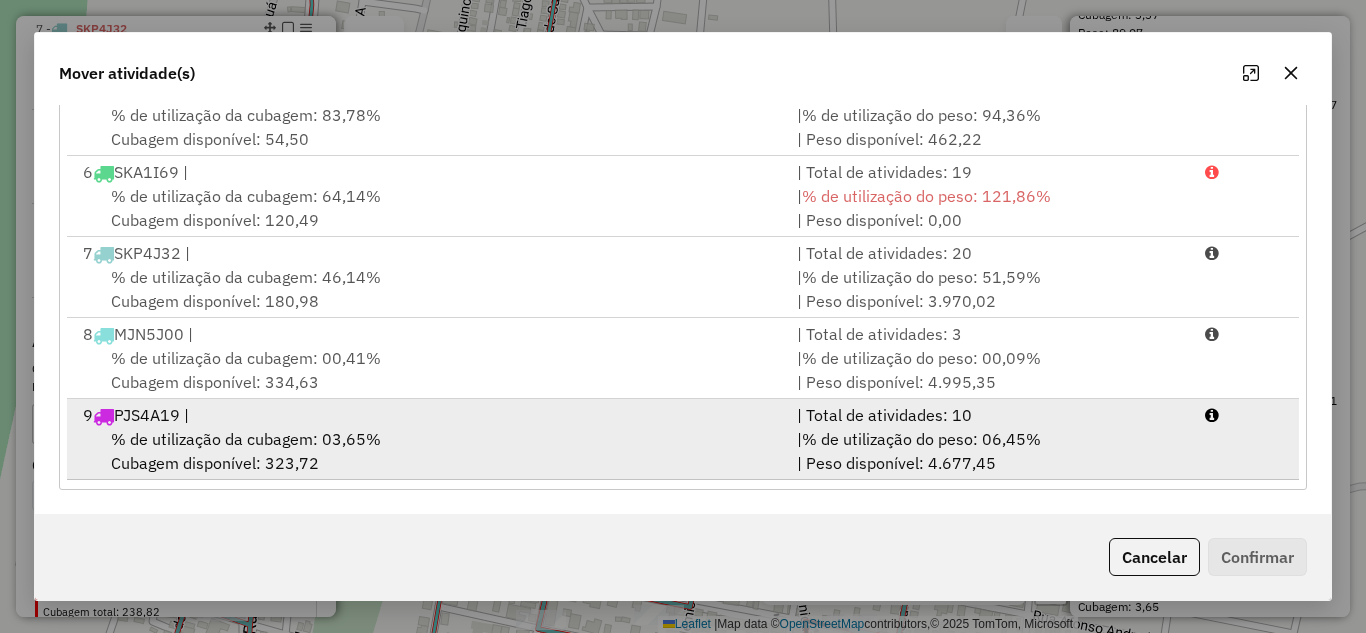 click on "9  PJS4A19 |" at bounding box center (428, 415) 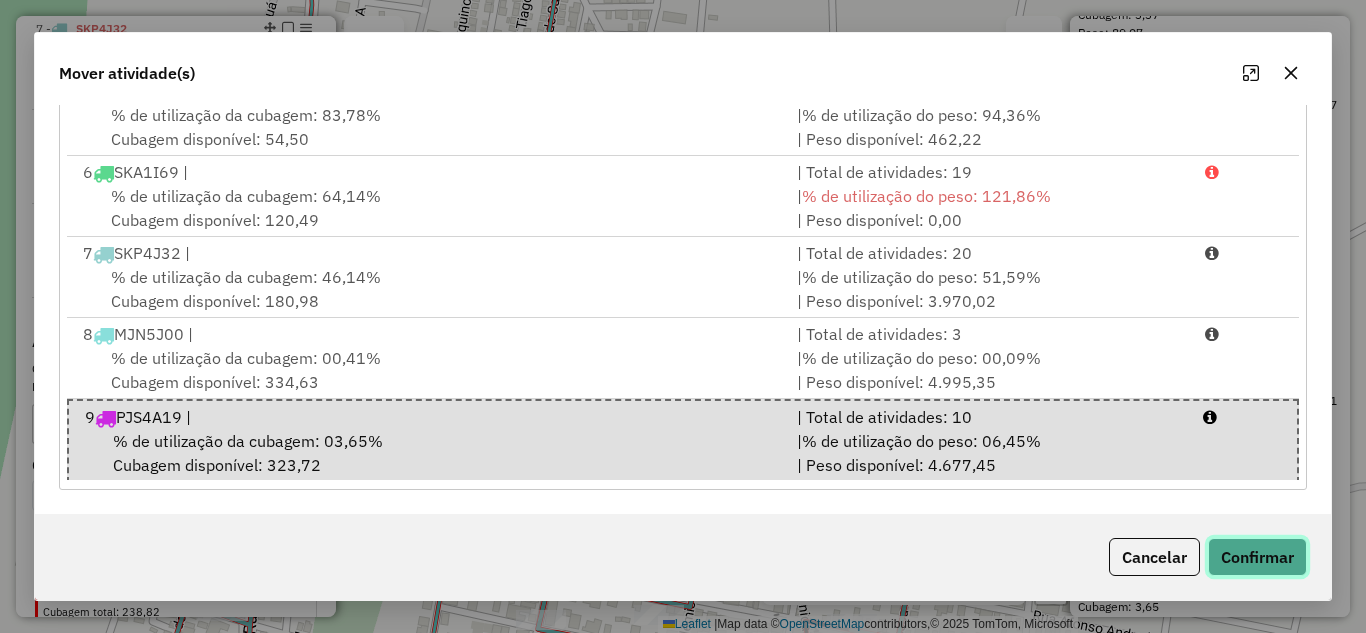 click on "Confirmar" 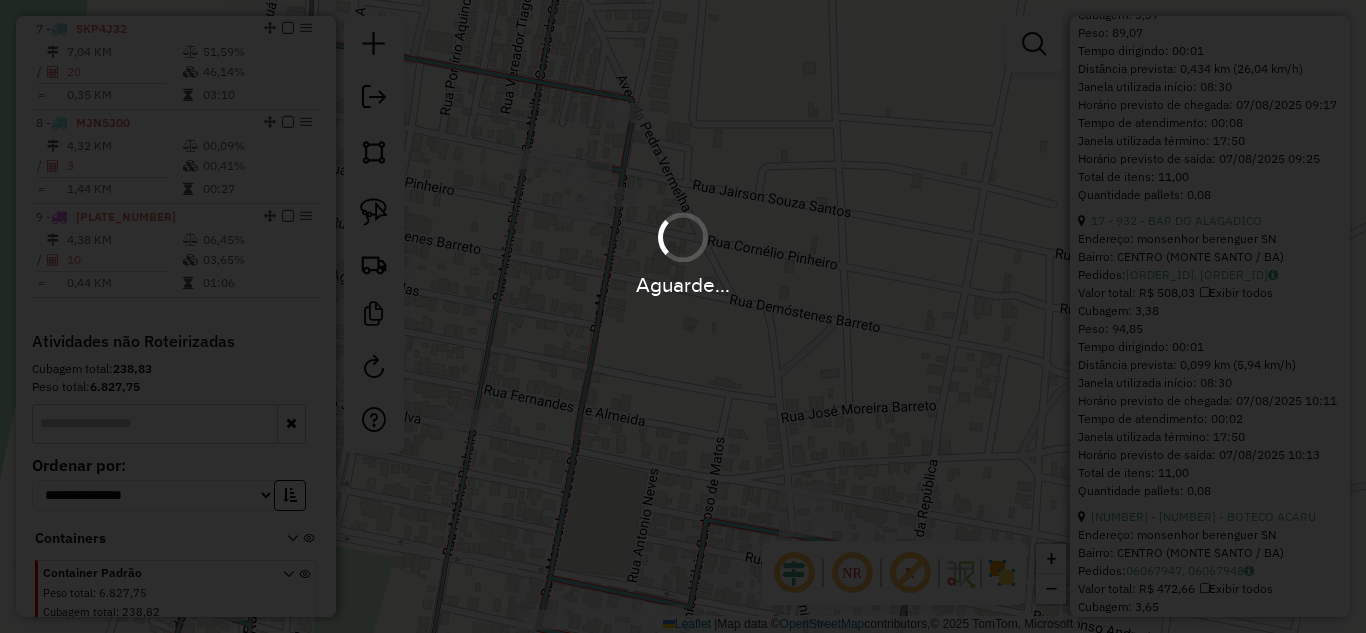 scroll, scrollTop: 0, scrollLeft: 0, axis: both 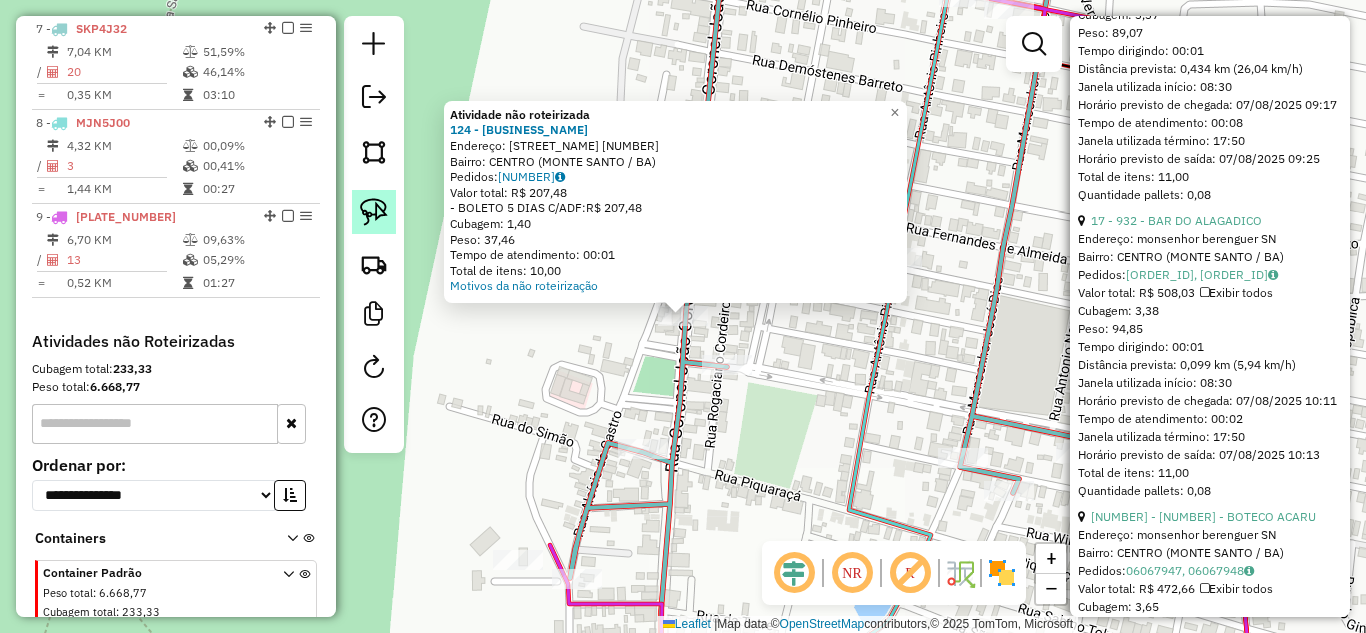 click 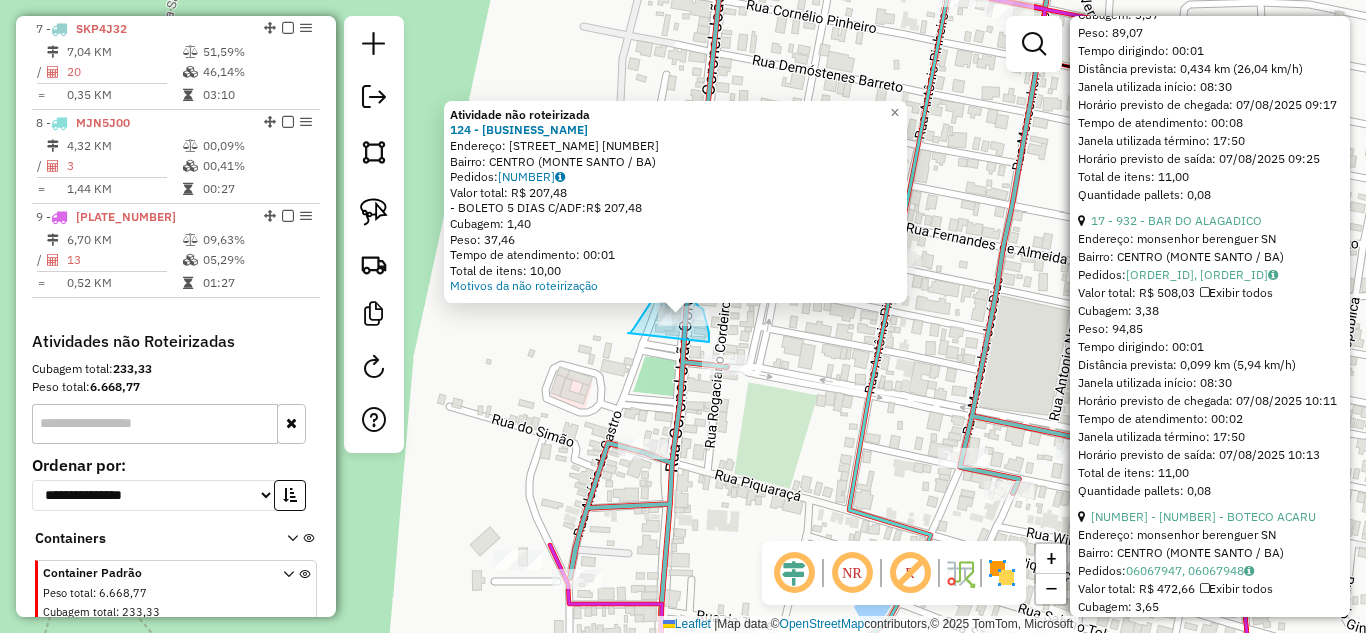 drag, startPoint x: 631, startPoint y: 332, endPoint x: 704, endPoint y: 346, distance: 74.330345 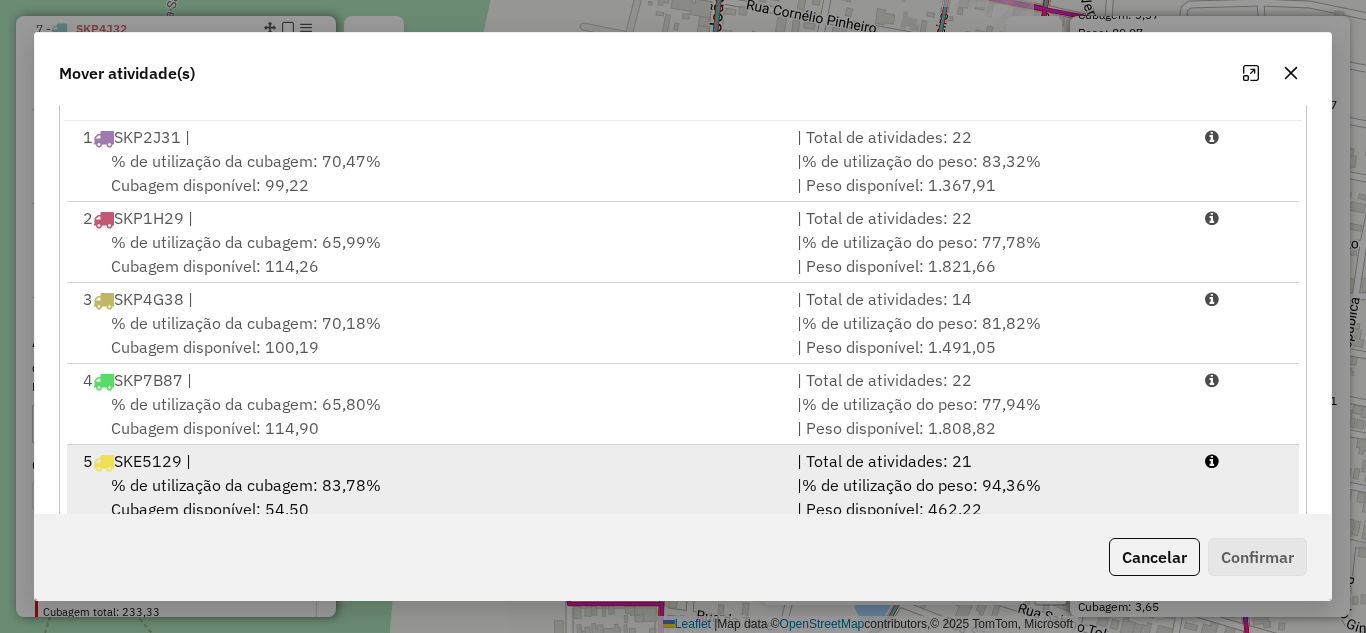 scroll, scrollTop: 374, scrollLeft: 0, axis: vertical 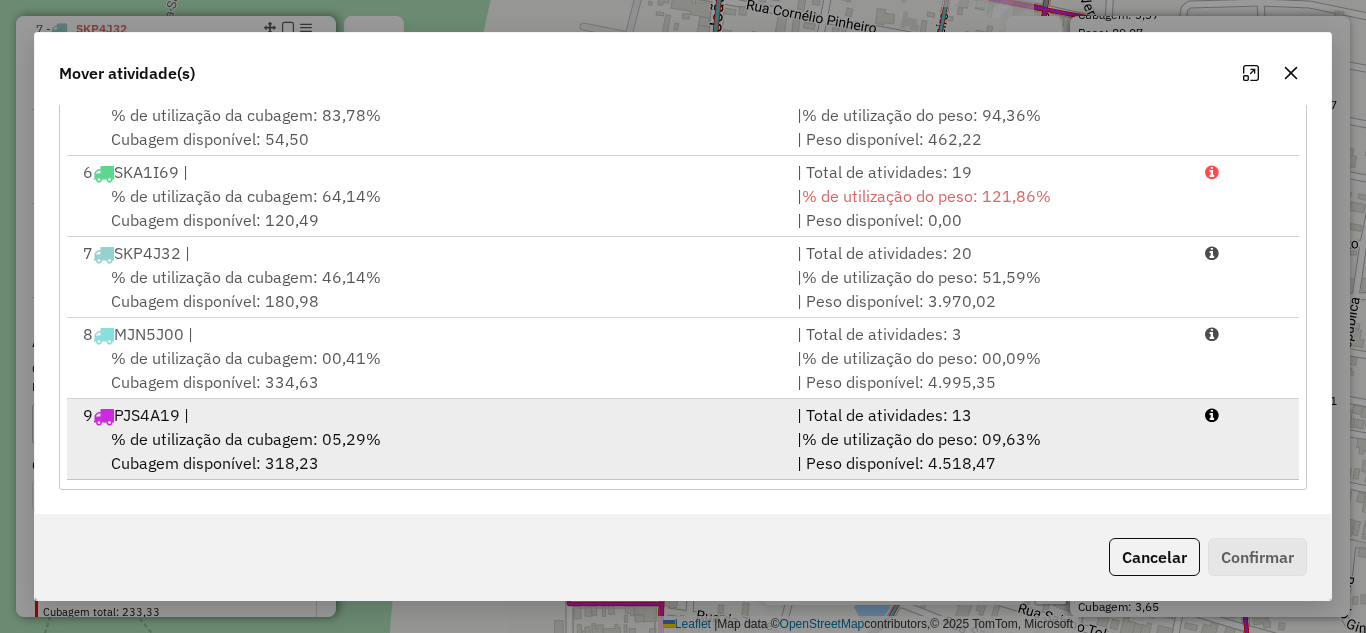 click on "9  PJS4A19 |" at bounding box center [428, 415] 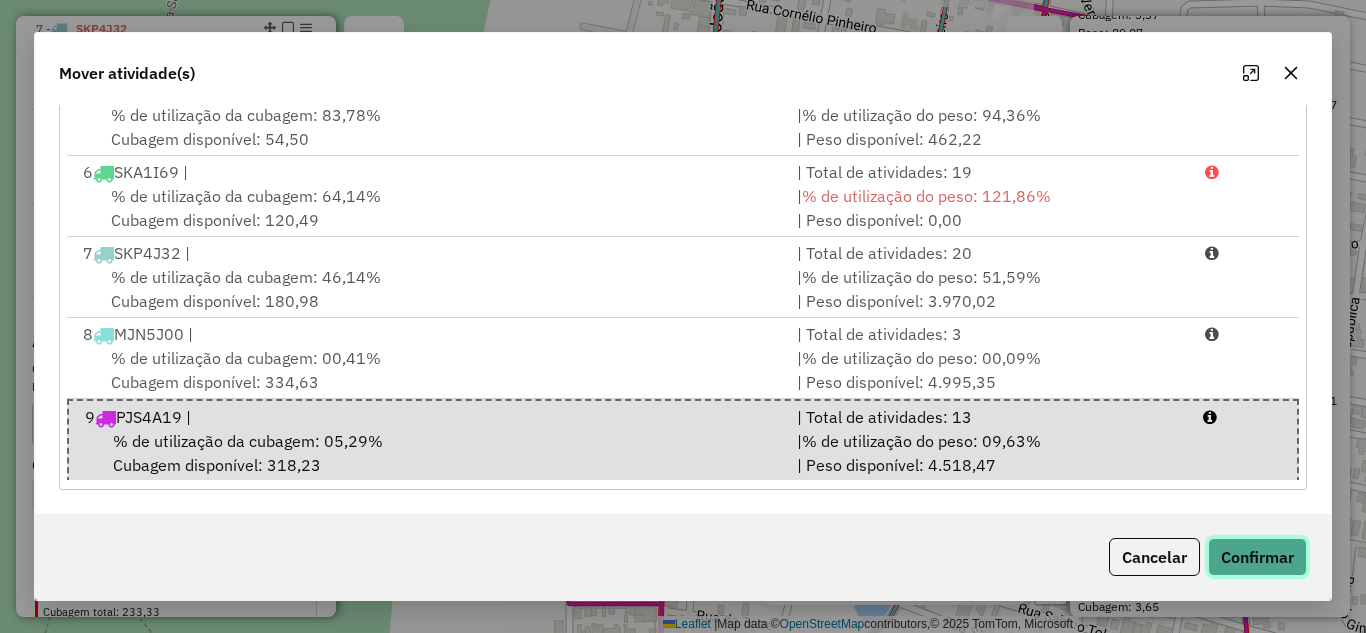 click on "Confirmar" 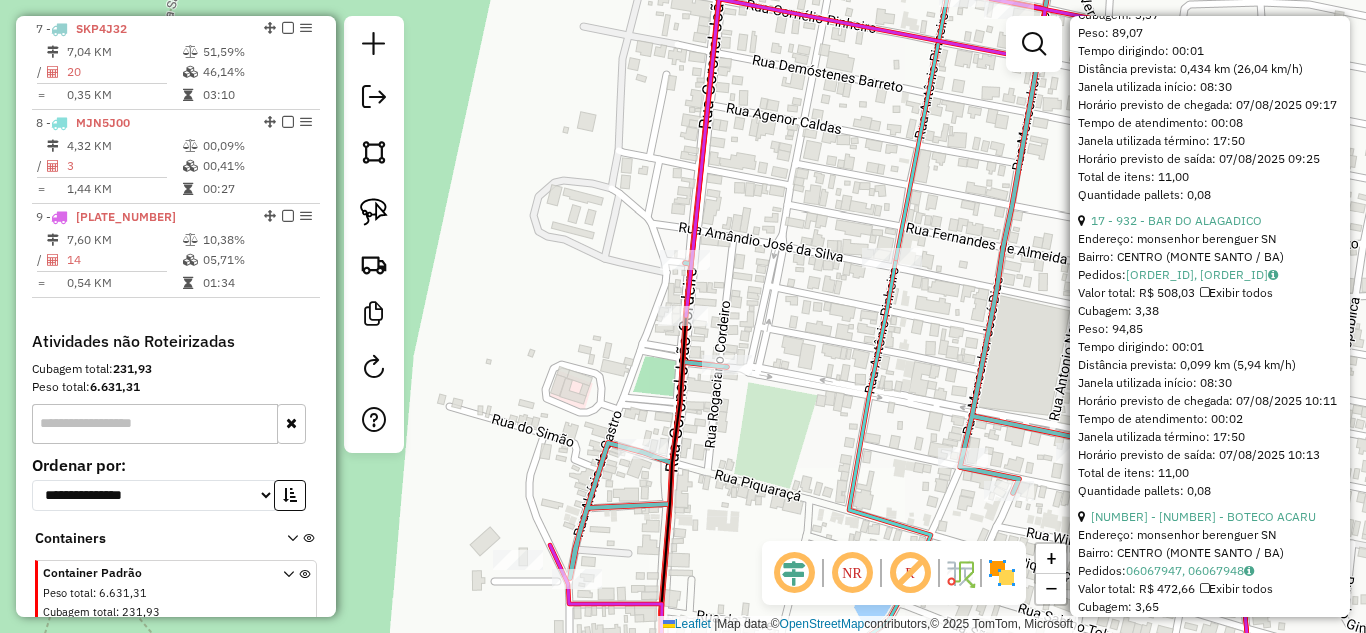 scroll, scrollTop: 0, scrollLeft: 0, axis: both 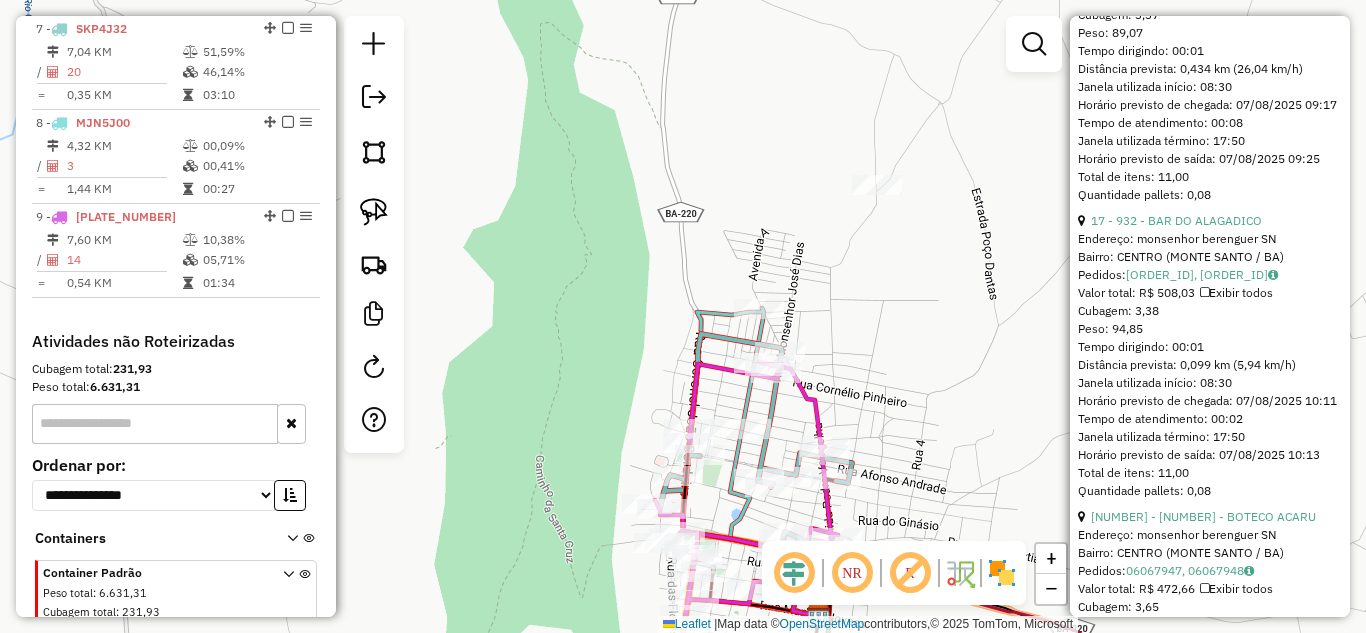 drag, startPoint x: 925, startPoint y: 217, endPoint x: 787, endPoint y: 339, distance: 184.19554 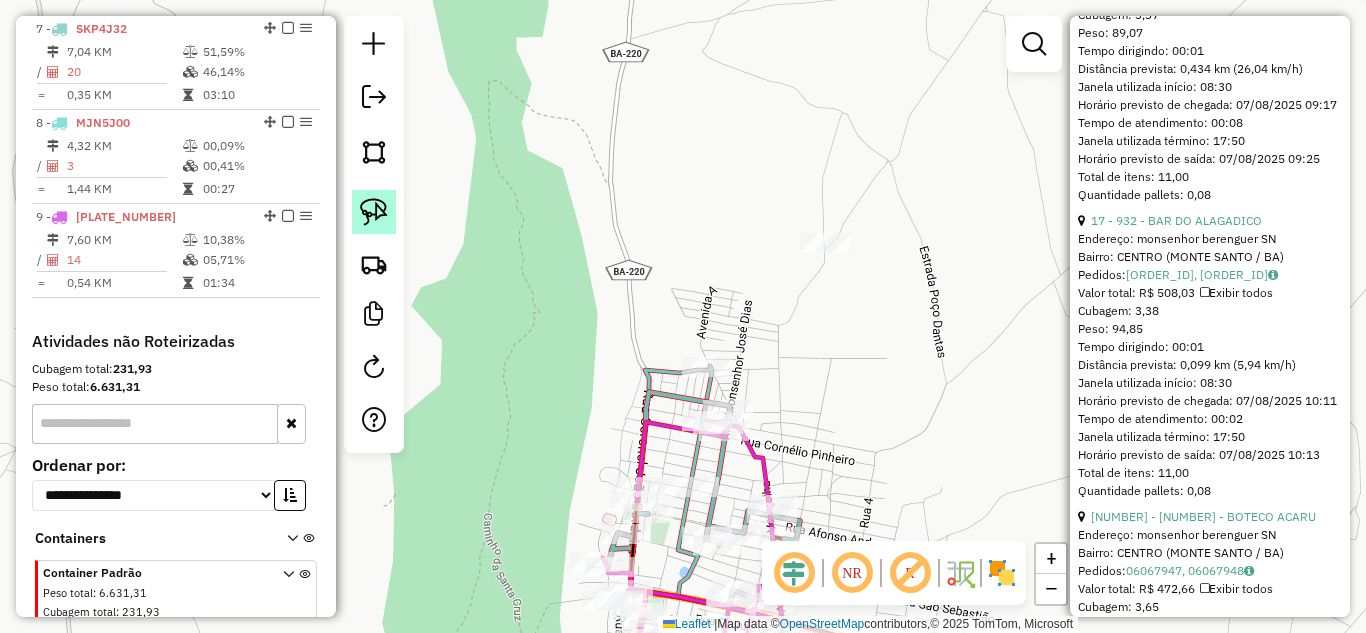 drag, startPoint x: 369, startPoint y: 207, endPoint x: 382, endPoint y: 207, distance: 13 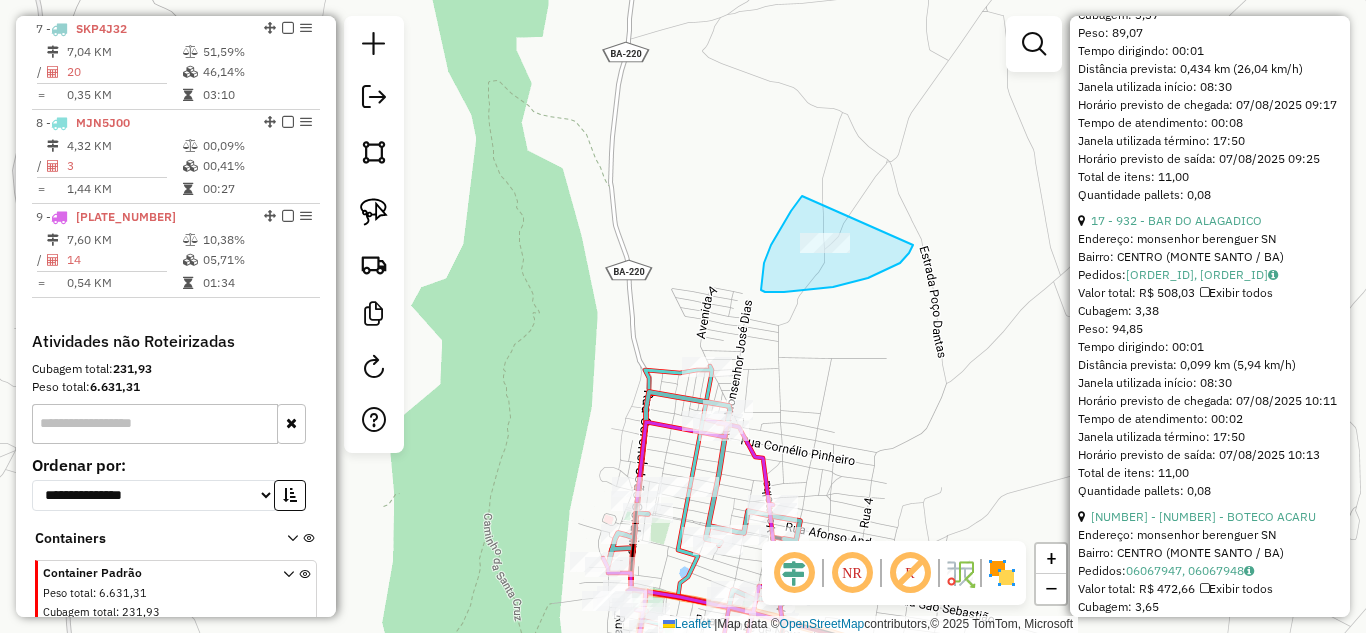 drag, startPoint x: 802, startPoint y: 196, endPoint x: 913, endPoint y: 245, distance: 121.33425 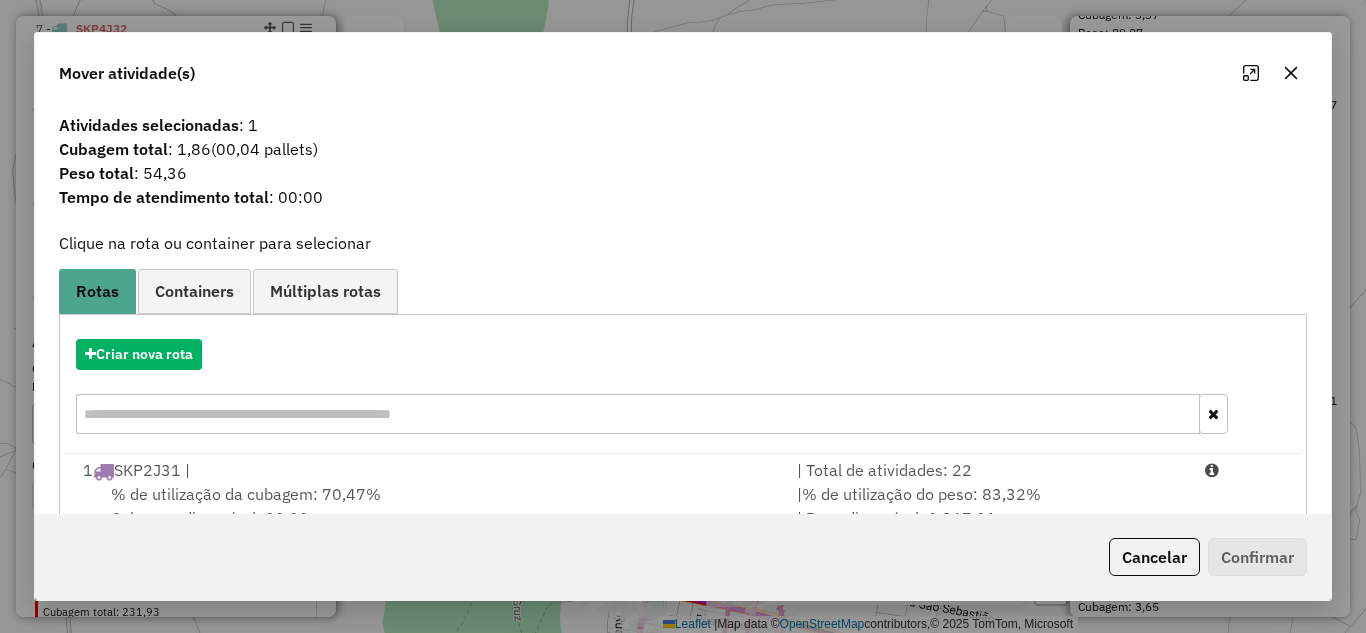 scroll, scrollTop: 333, scrollLeft: 0, axis: vertical 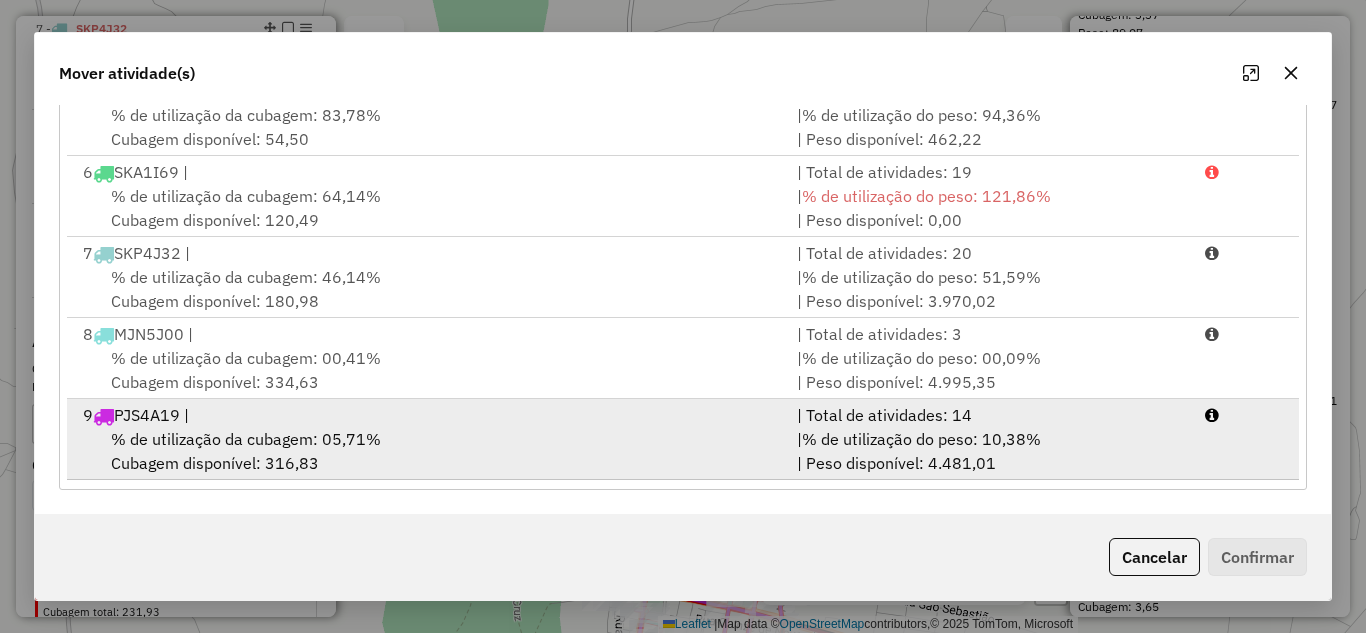 click on "9  PJS4A19 |" at bounding box center [428, 415] 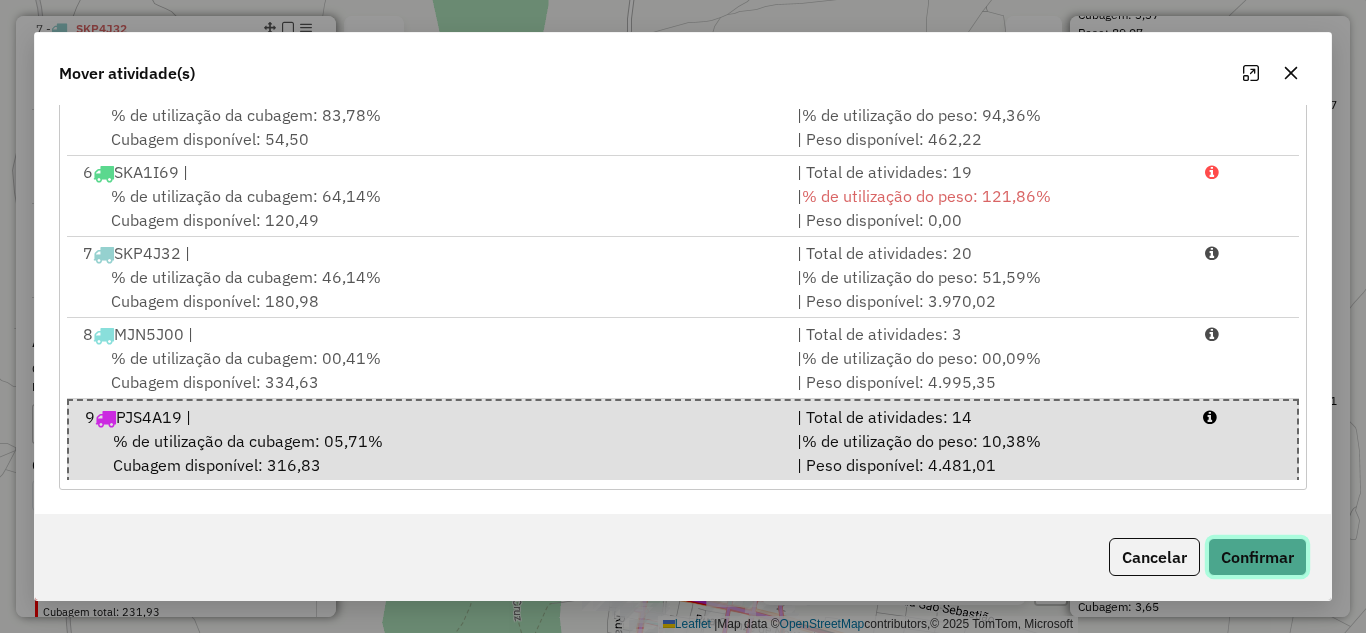 click on "Confirmar" 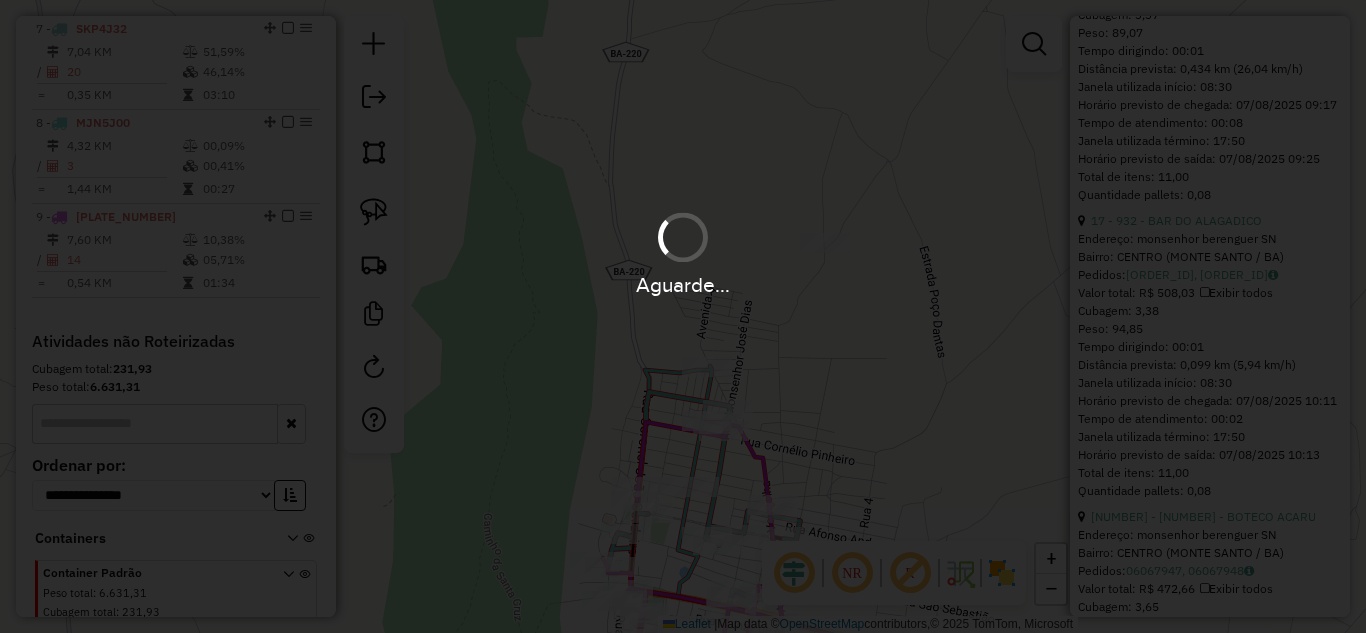 scroll, scrollTop: 0, scrollLeft: 0, axis: both 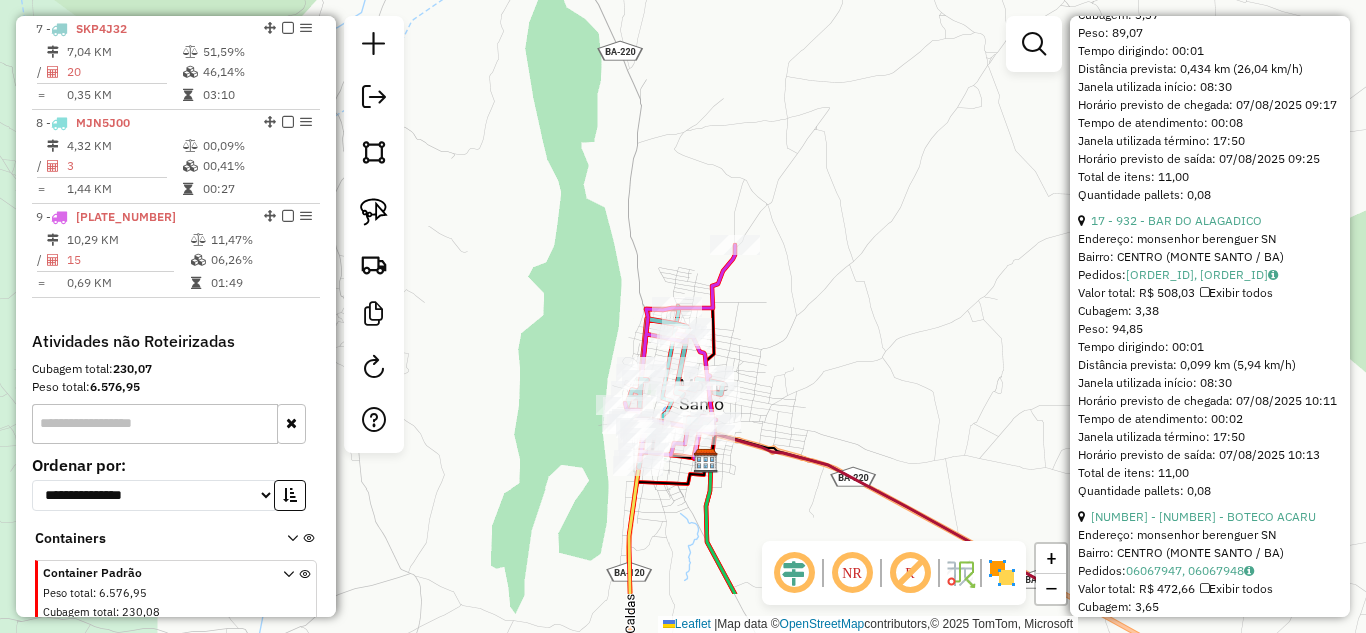 drag, startPoint x: 882, startPoint y: 510, endPoint x: 698, endPoint y: 198, distance: 362.2154 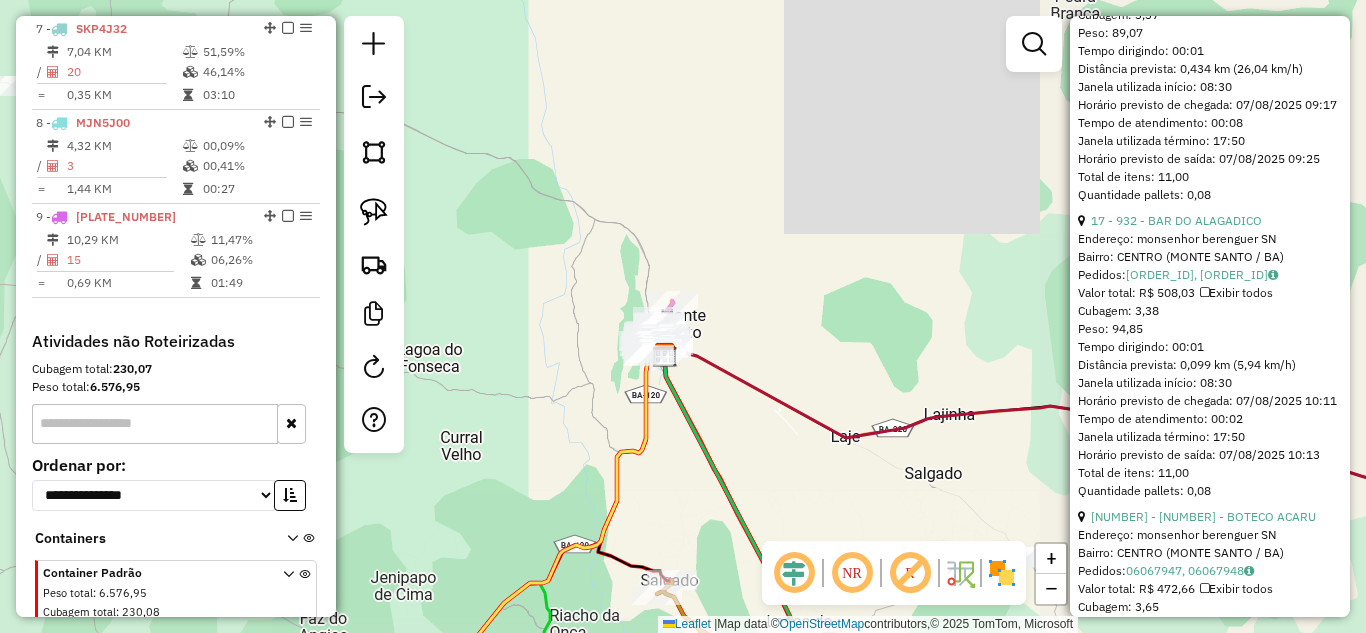 drag, startPoint x: 723, startPoint y: 383, endPoint x: 695, endPoint y: 273, distance: 113.507706 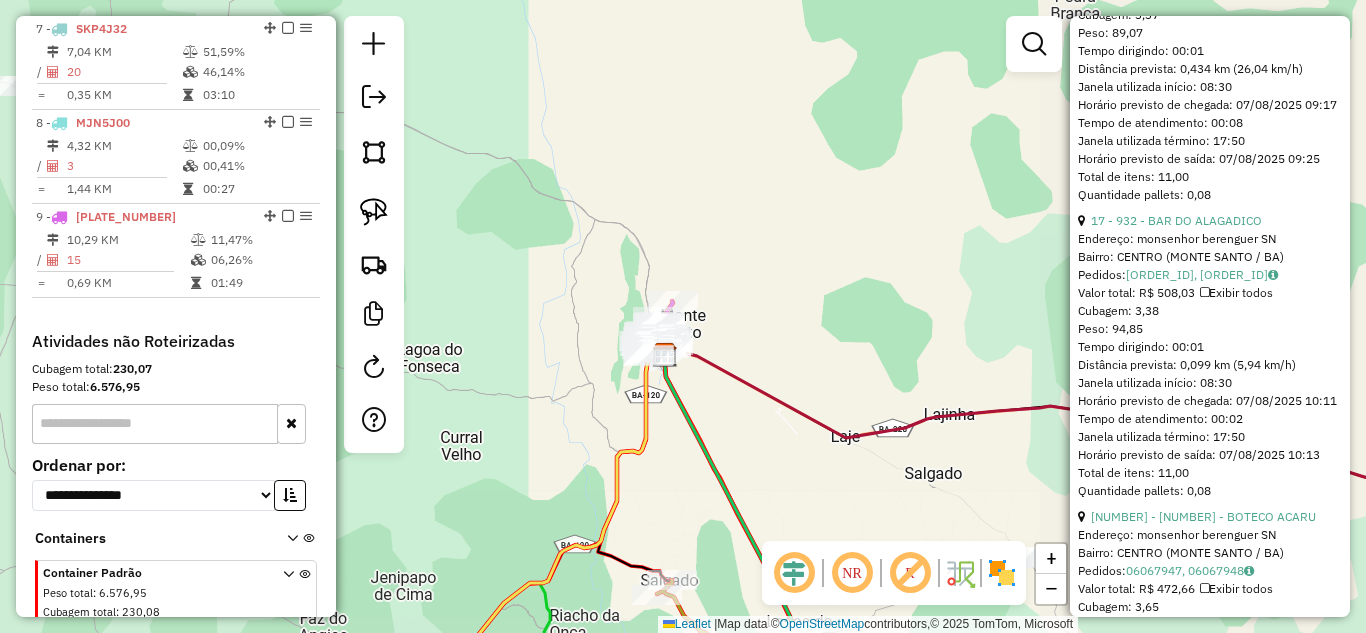 click on "Janela de atendimento Grade de atendimento Capacidade Transportadoras Veículos Cliente Pedidos  Rotas Selecione os dias de semana para filtrar as janelas de atendimento  Seg   Ter   Qua   Qui   Sex   Sáb   Dom  Informe o período da janela de atendimento: De: Até:  Filtrar exatamente a janela do cliente  Considerar janela de atendimento padrão  Selecione os dias de semana para filtrar as grades de atendimento  Seg   Ter   Qua   Qui   Sex   Sáb   Dom   Considerar clientes sem dia de atendimento cadastrado  Clientes fora do dia de atendimento selecionado Filtrar as atividades entre os valores definidos abaixo:  Peso mínimo:   Peso máximo:   Cubagem mínima:   Cubagem máxima:   De:   Até:  Filtrar as atividades entre o tempo de atendimento definido abaixo:  De:   Até:   Considerar capacidade total dos clientes não roteirizados Transportadora: Selecione um ou mais itens Tipo de veículo: Selecione um ou mais itens Veículo: Selecione um ou mais itens Motorista: Selecione um ou mais itens Nome: Rótulo:" 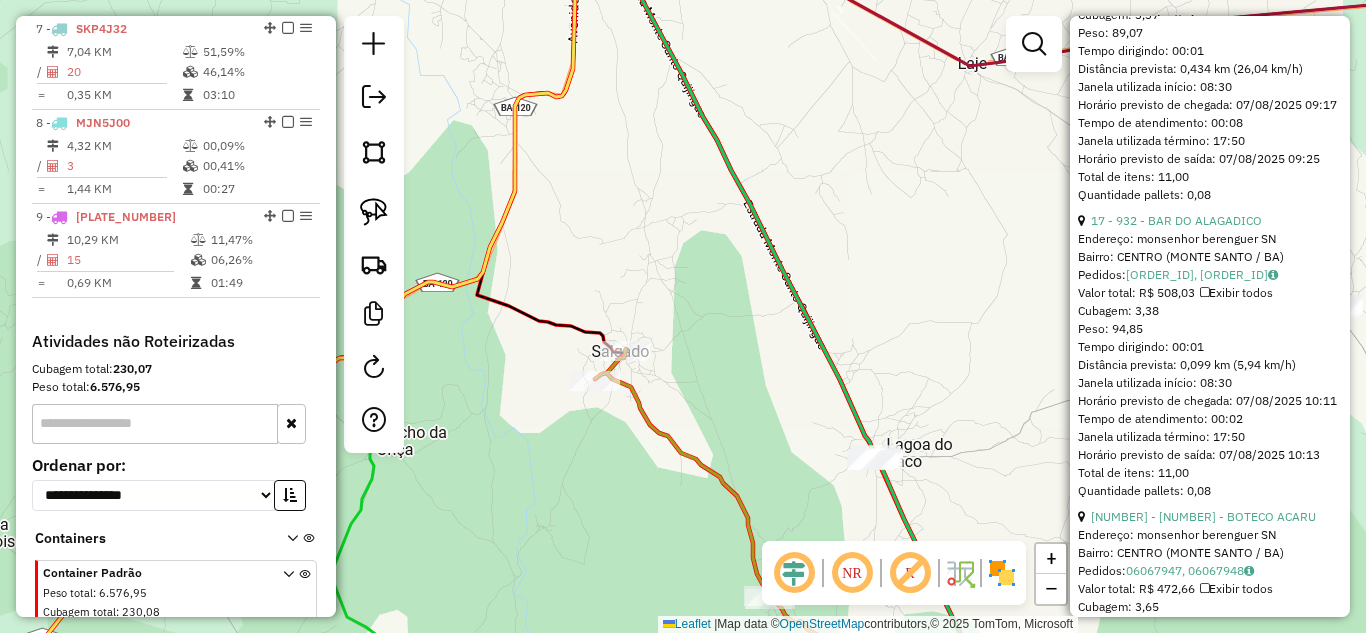 drag, startPoint x: 717, startPoint y: 397, endPoint x: 697, endPoint y: 337, distance: 63.245552 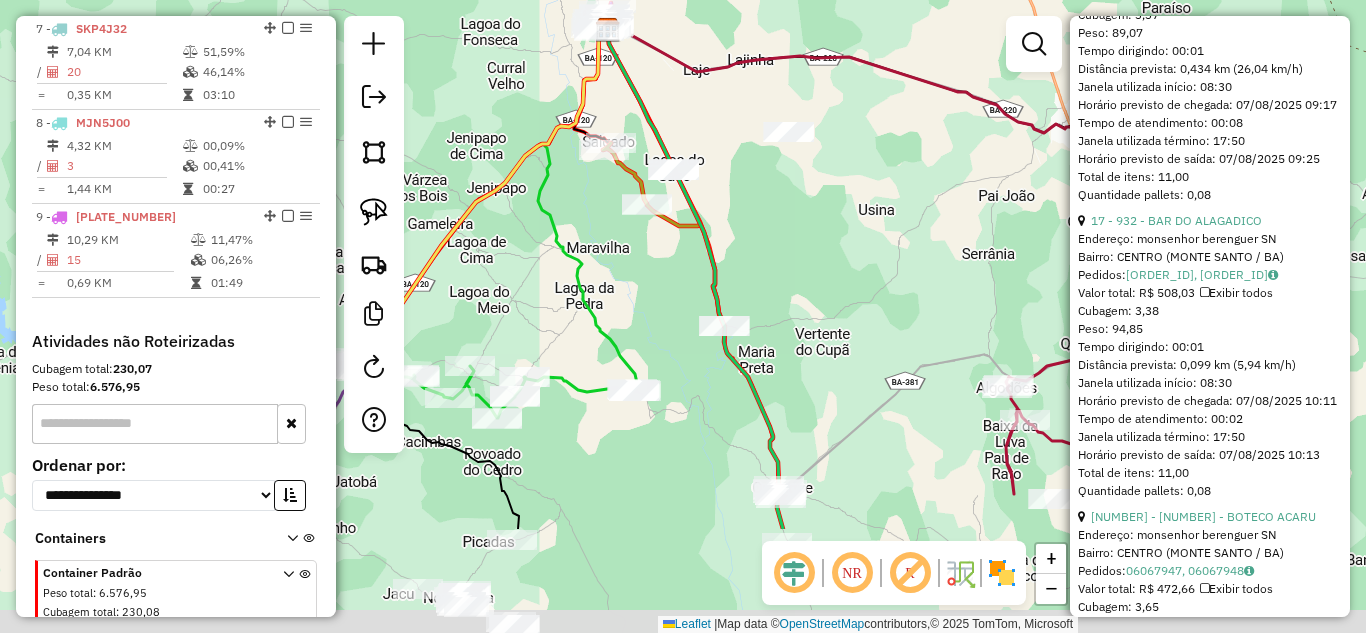drag, startPoint x: 503, startPoint y: 270, endPoint x: 391, endPoint y: -13, distance: 304.3567 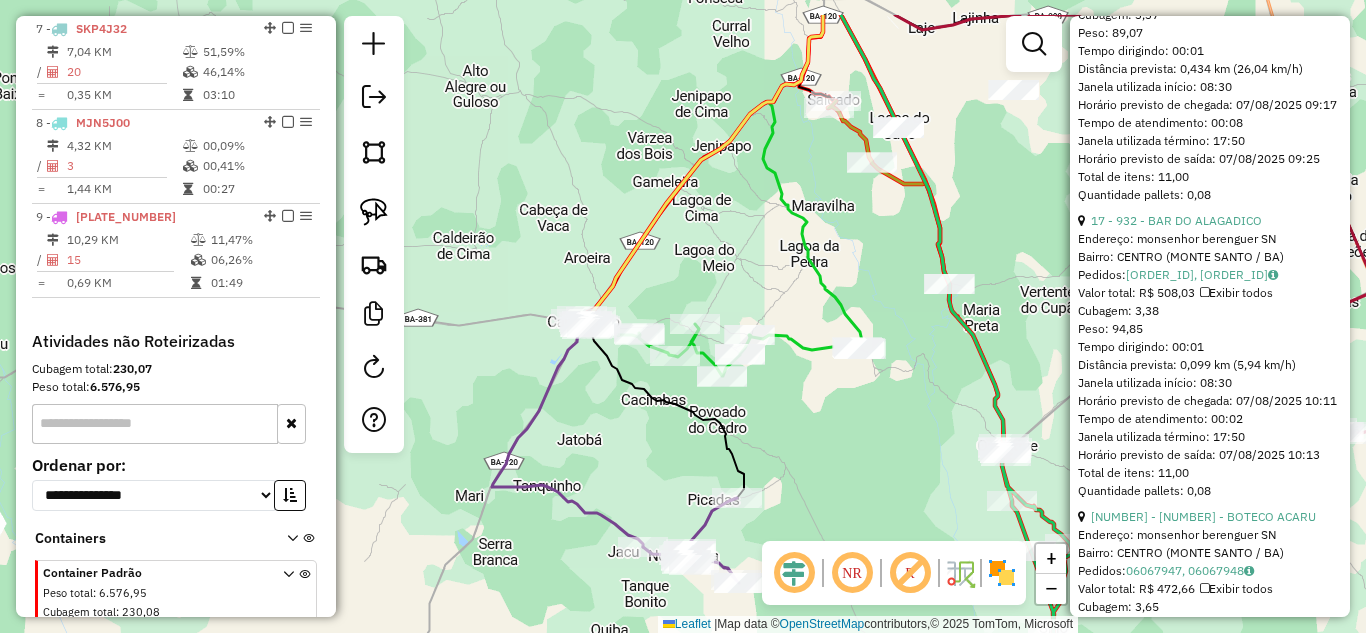 drag, startPoint x: 780, startPoint y: 185, endPoint x: 1071, endPoint y: 270, distance: 303.16003 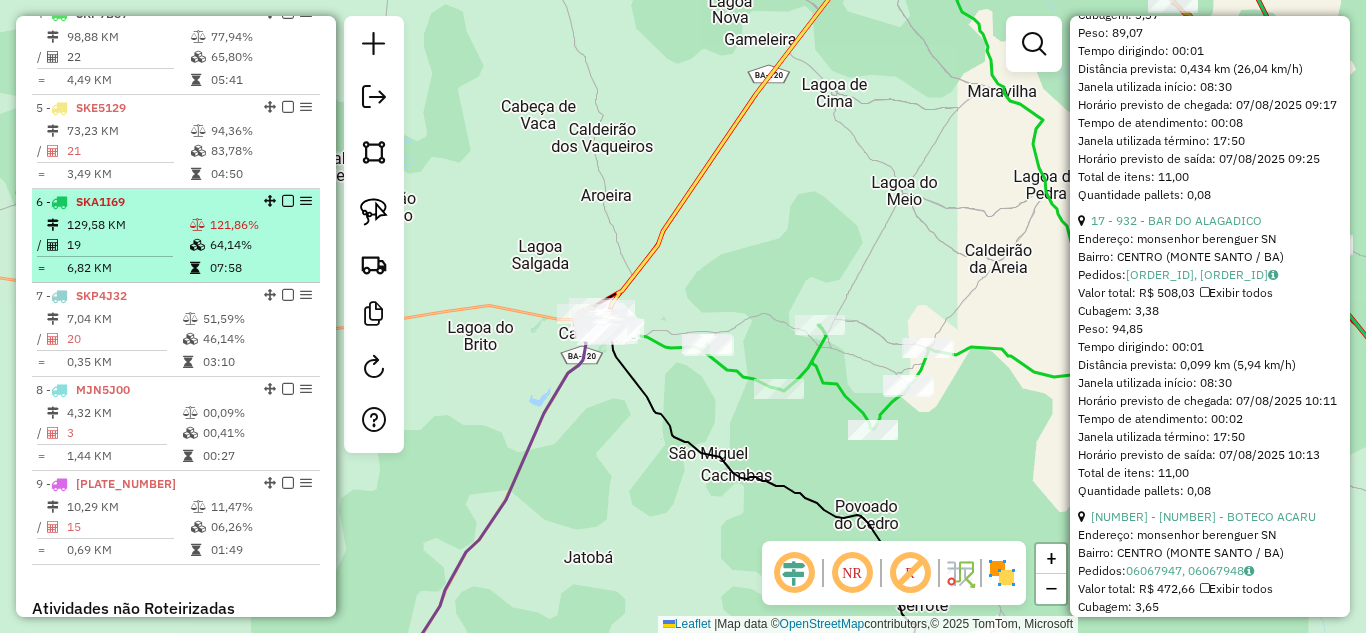 scroll, scrollTop: 938, scrollLeft: 0, axis: vertical 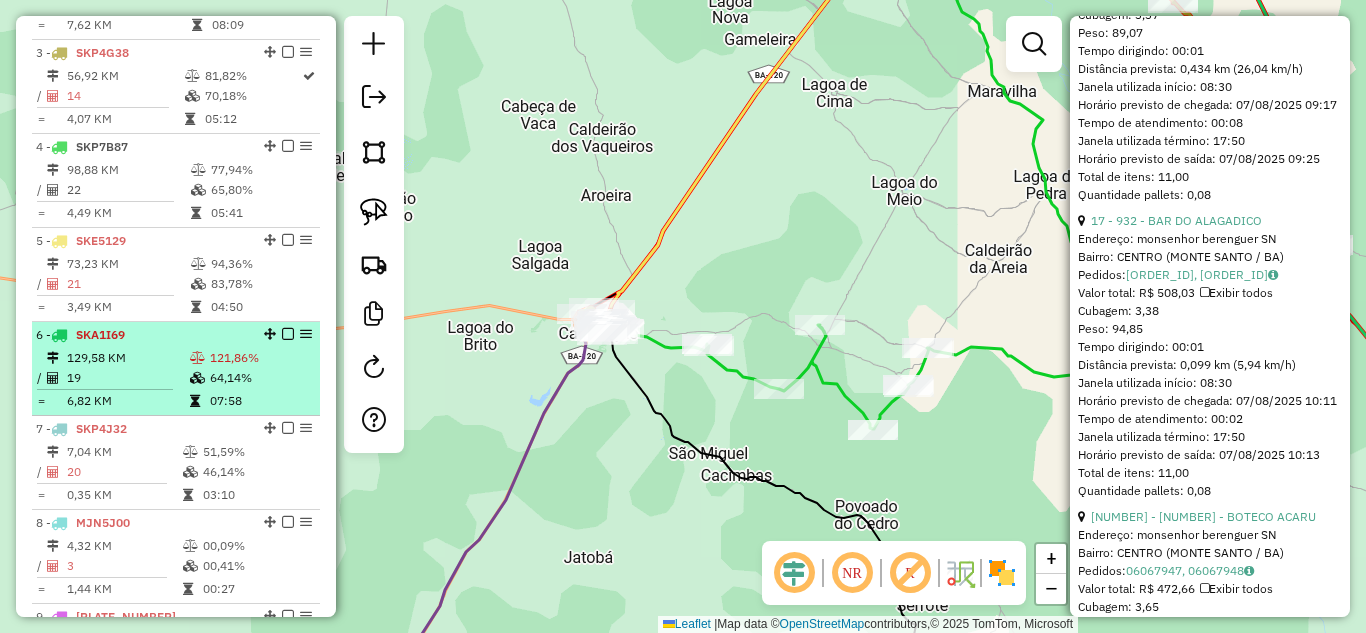 click on "129,58 KM" at bounding box center [127, 358] 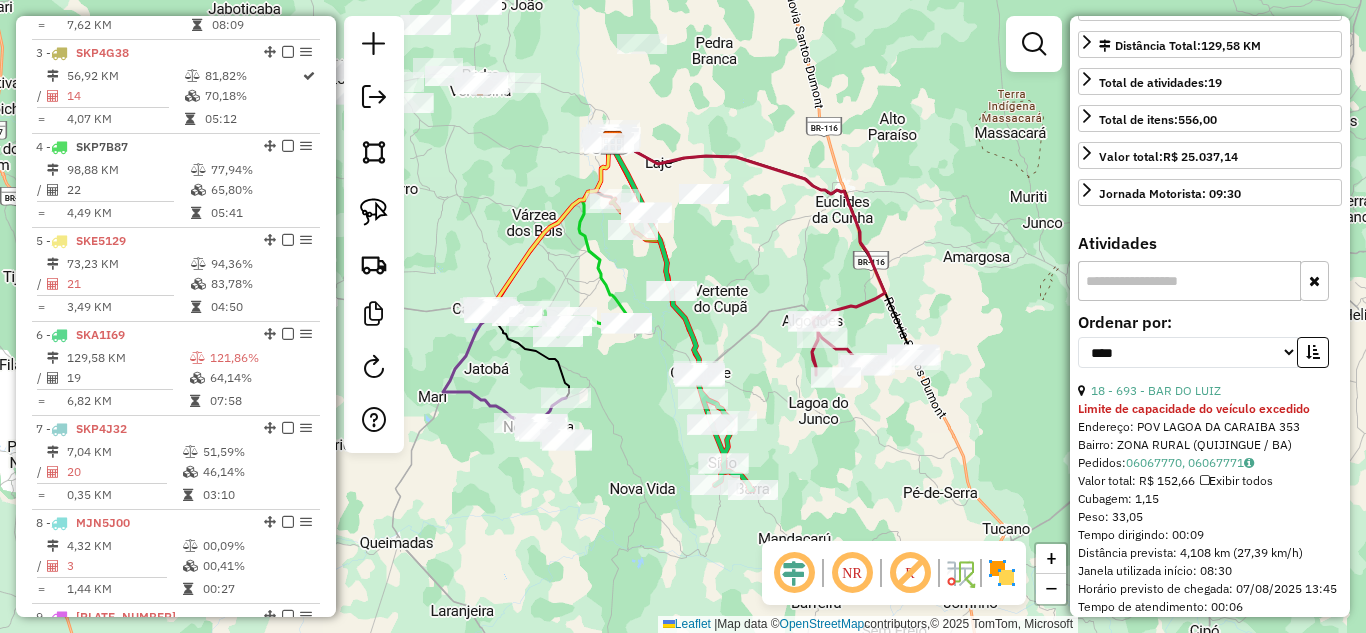 scroll, scrollTop: 224, scrollLeft: 0, axis: vertical 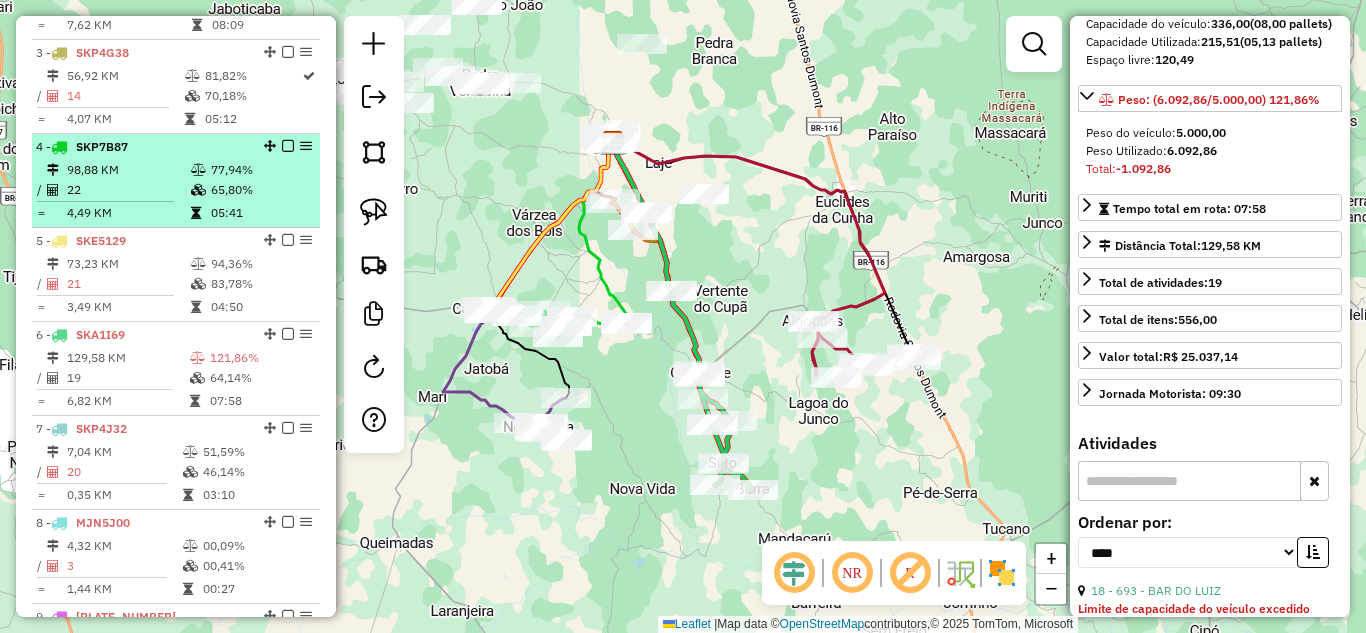 click on "22" at bounding box center [128, 190] 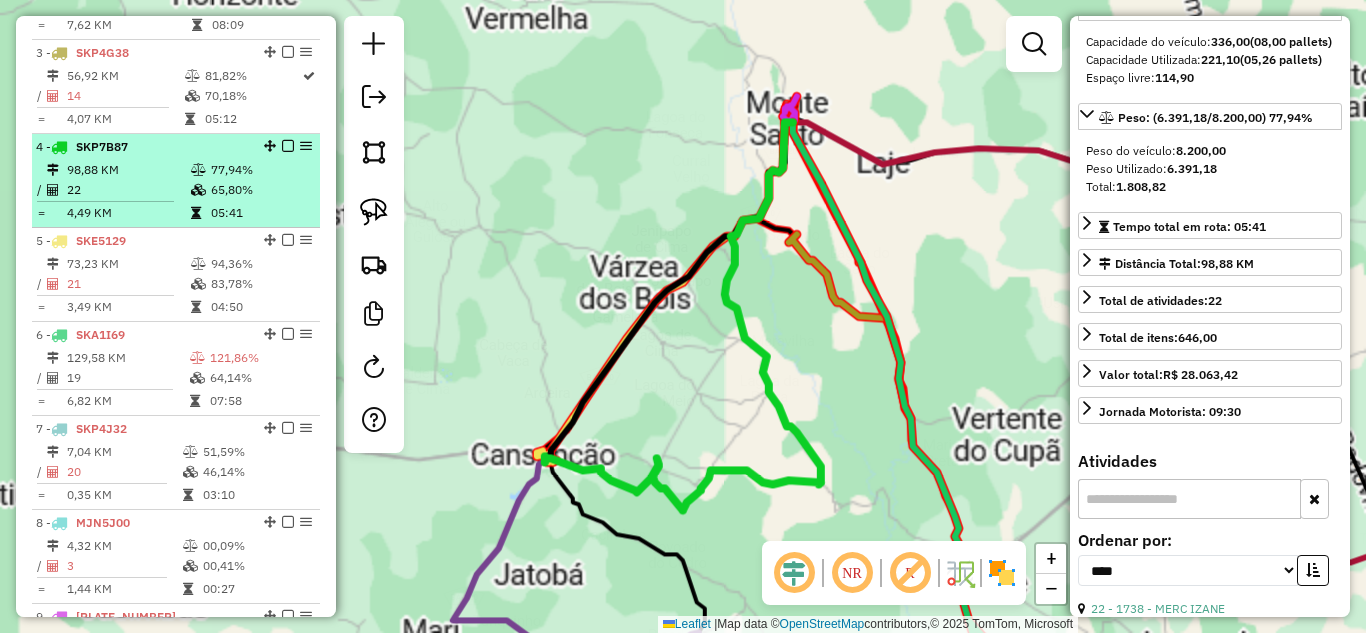 scroll, scrollTop: 242, scrollLeft: 0, axis: vertical 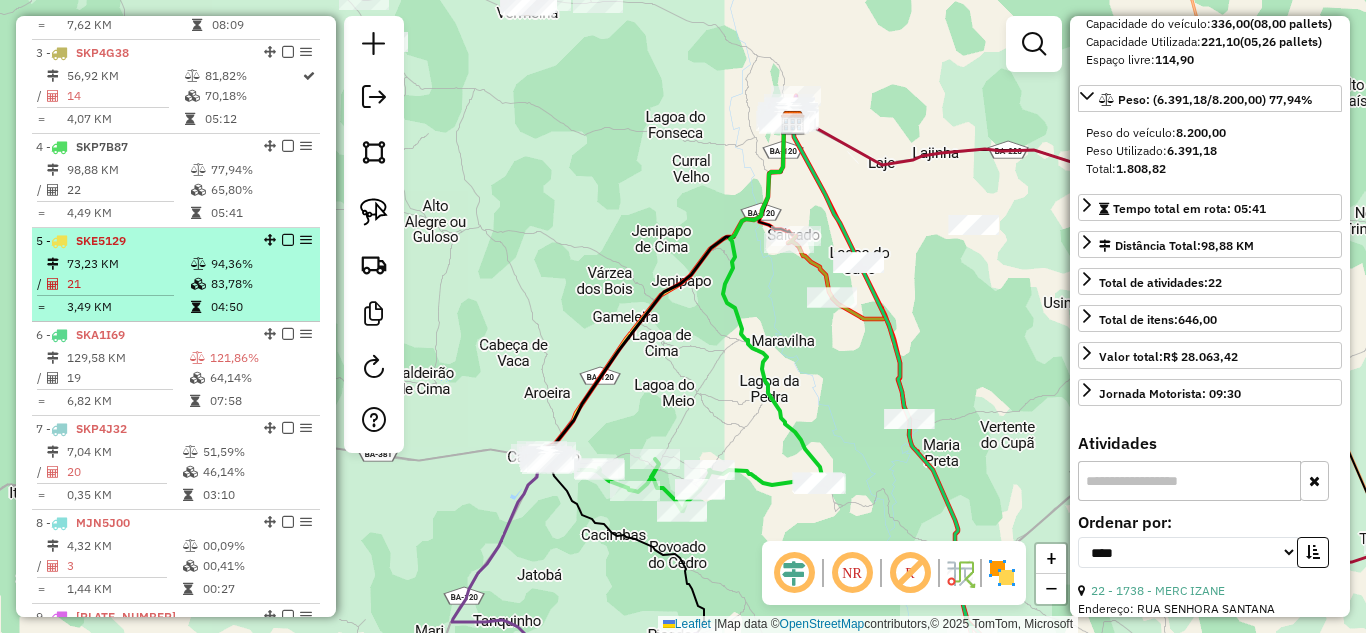 click on "73,23 KM" at bounding box center (128, 264) 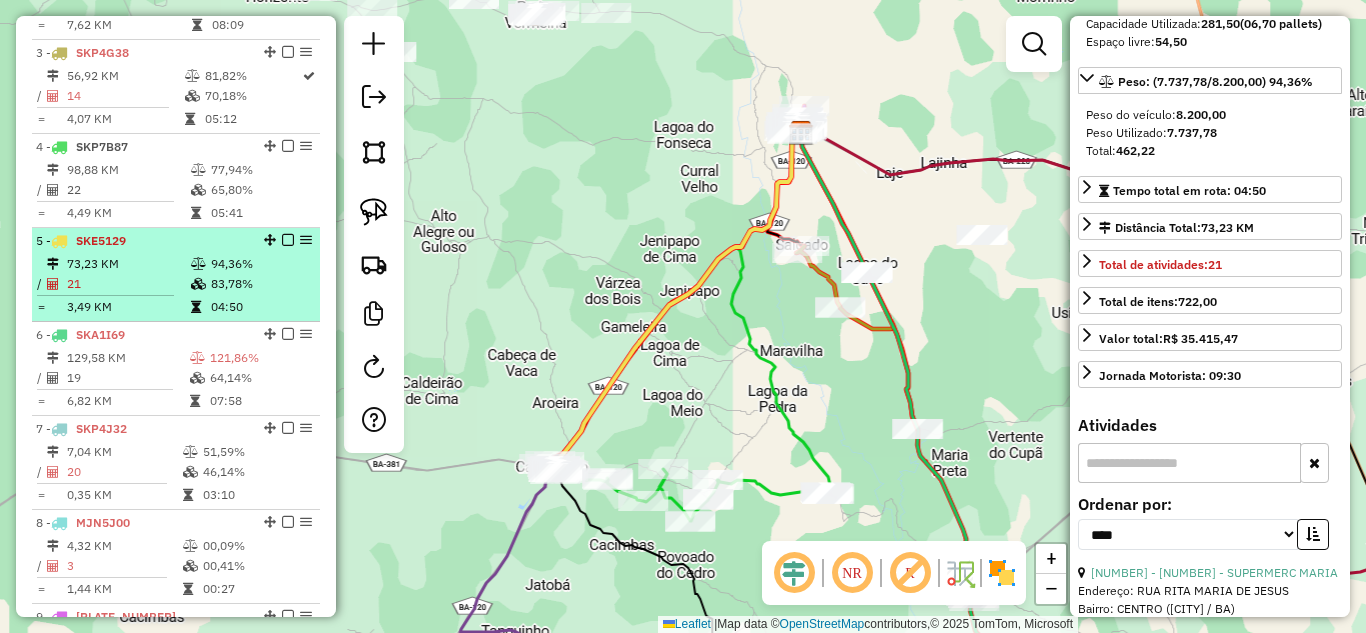 scroll, scrollTop: 224, scrollLeft: 0, axis: vertical 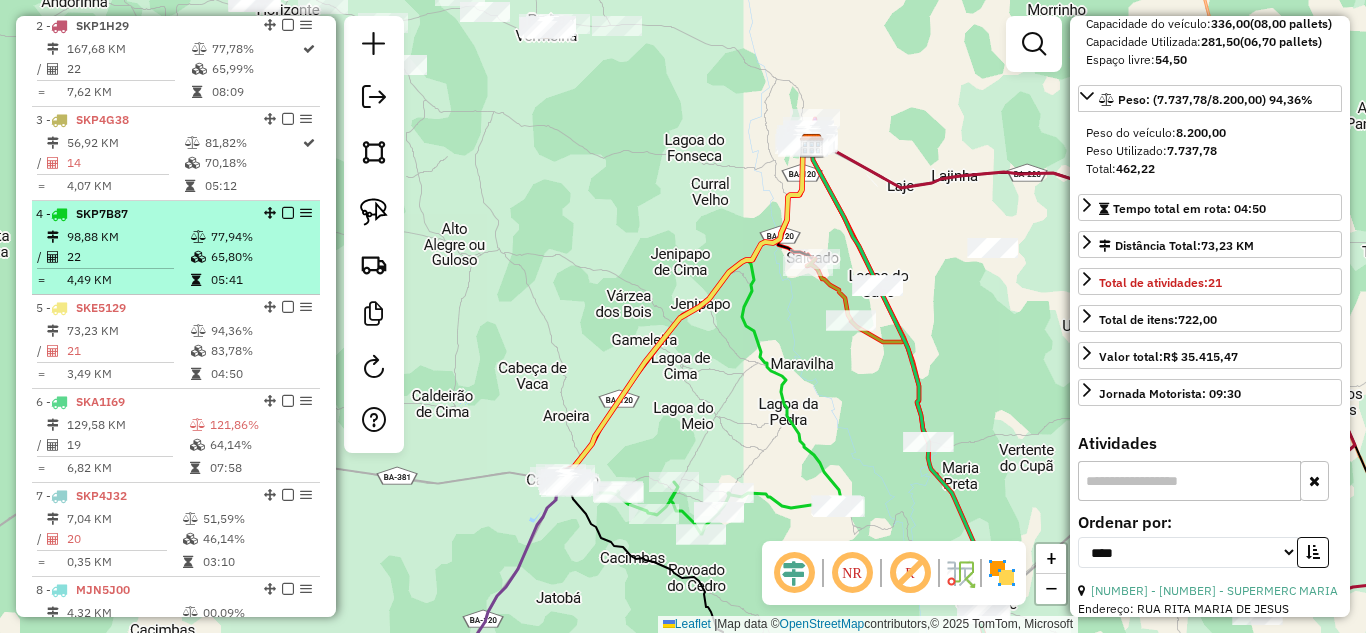 click on "4 -       SKP7B87   98,88 KM   77,94%  /  22   65,80%     =  4,49 KM   05:41" at bounding box center [176, 248] 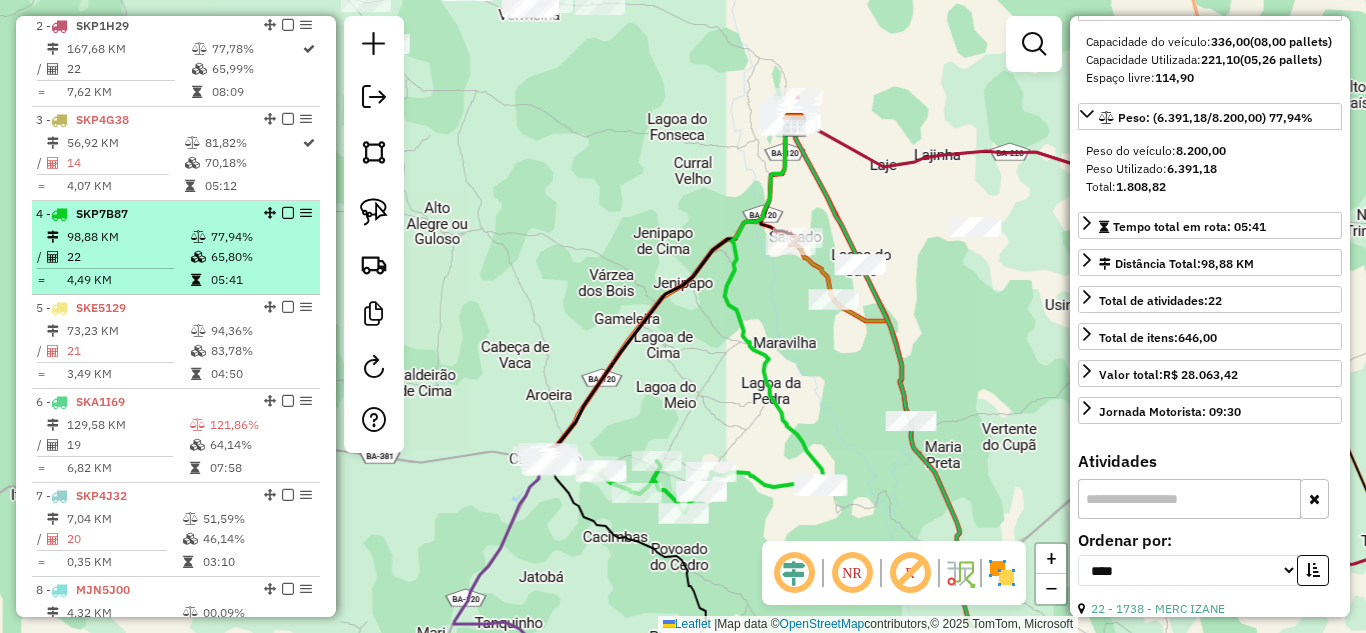 scroll, scrollTop: 242, scrollLeft: 0, axis: vertical 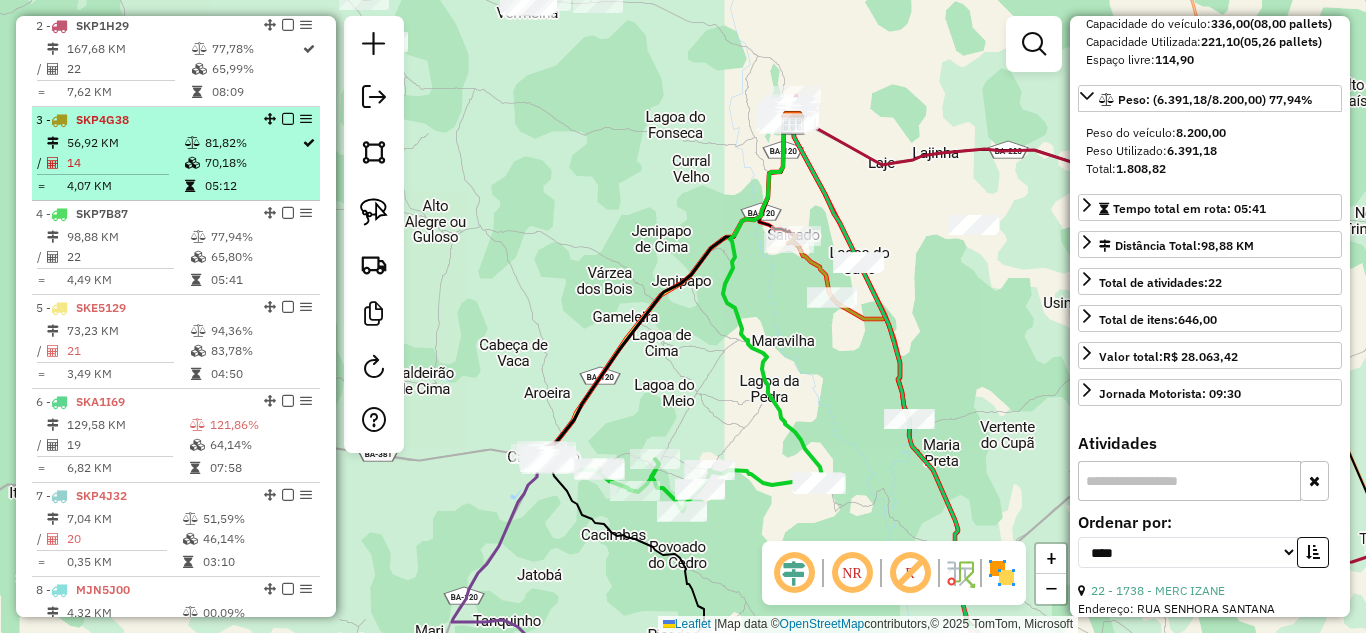 click on "3 -       SKP4G38   56,92 KM   81,82%  /  14   70,18%     =  4,07 KM   05:12" at bounding box center (176, 154) 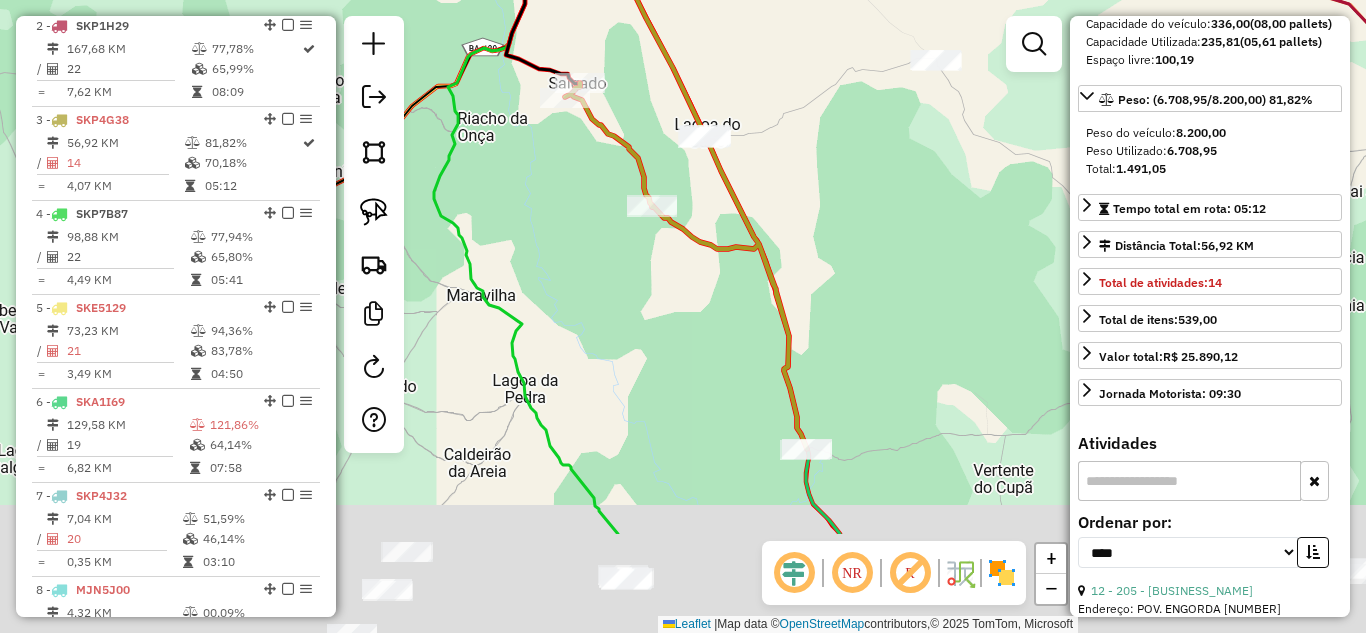 drag, startPoint x: 565, startPoint y: 388, endPoint x: 503, endPoint y: 53, distance: 340.689 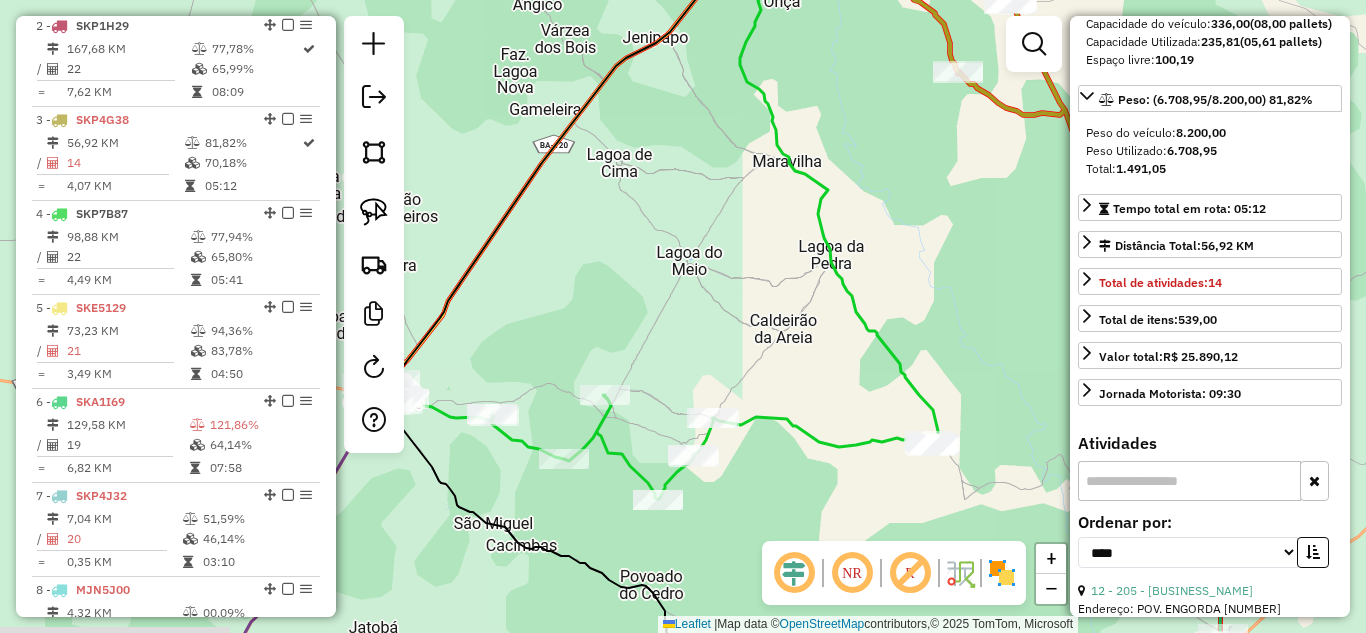 drag, startPoint x: 576, startPoint y: 129, endPoint x: 924, endPoint y: 171, distance: 350.52533 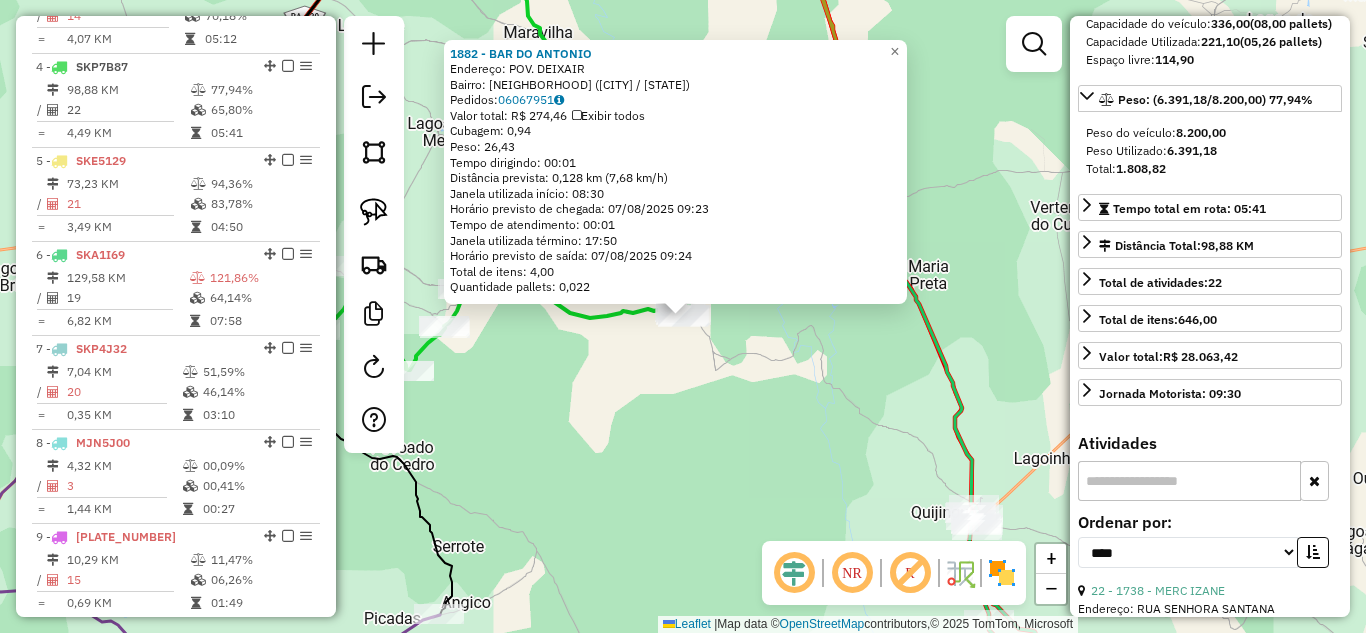 scroll, scrollTop: 1056, scrollLeft: 0, axis: vertical 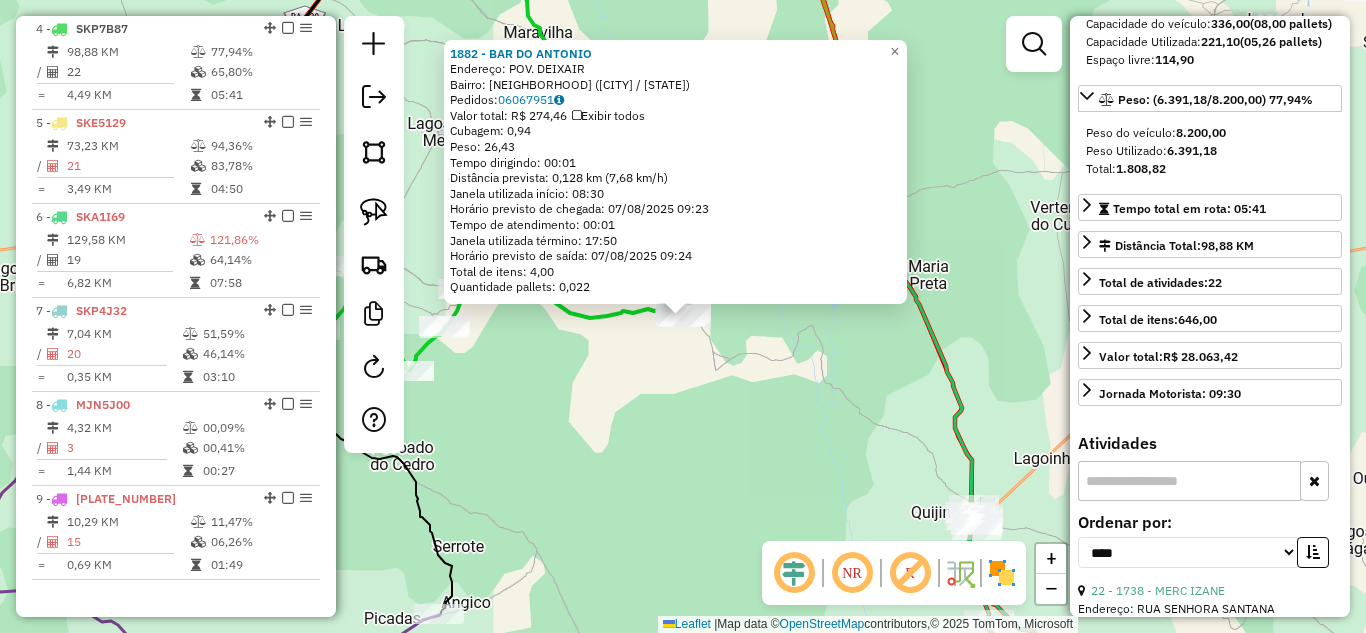 click on "1882 - BAR DO ANTONIO  Endereço: POV. DEIXAIR   Bairro: ZONA RURAL (CANSANCAO / BA)   Pedidos:  06067951   Valor total: R$ 274,46   Exibir todos   Cubagem: 0,94  Peso: 26,43  Tempo dirigindo: 00:01   Distância prevista: 0,128 km (7,68 km/h)   Janela utilizada início: 08:30   Horário previsto de chegada: 07/08/2025 09:23   Tempo de atendimento: 00:01   Janela utilizada término: 17:50   Horário previsto de saída: 07/08/2025 09:24   Total de itens: 4,00   Quantidade pallets: 0,022  × Janela de atendimento Grade de atendimento Capacidade Transportadoras Veículos Cliente Pedidos  Rotas Selecione os dias de semana para filtrar as janelas de atendimento  Seg   Ter   Qua   Qui   Sex   Sáb   Dom  Informe o período da janela de atendimento: De: Até:  Filtrar exatamente a janela do cliente  Considerar janela de atendimento padrão  Selecione os dias de semana para filtrar as grades de atendimento  Seg   Ter   Qua   Qui   Sex   Sáb   Dom   Considerar clientes sem dia de atendimento cadastrado  Peso mínimo:" 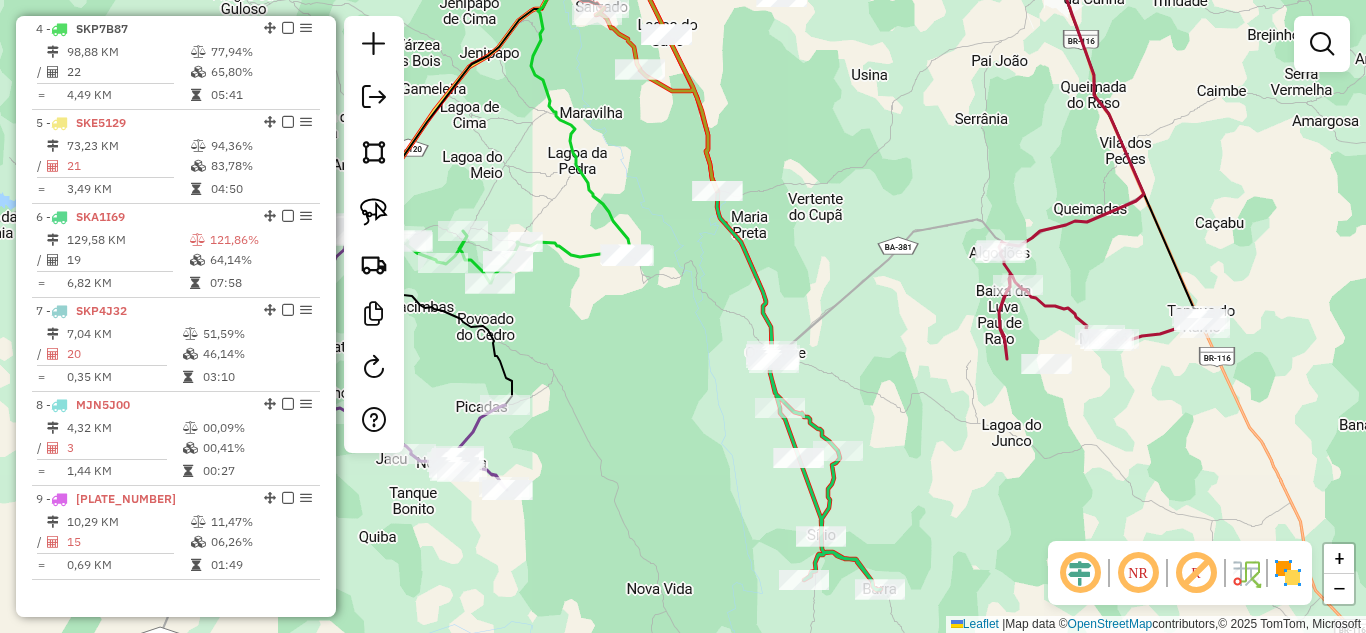 drag, startPoint x: 617, startPoint y: 412, endPoint x: 527, endPoint y: 215, distance: 216.58485 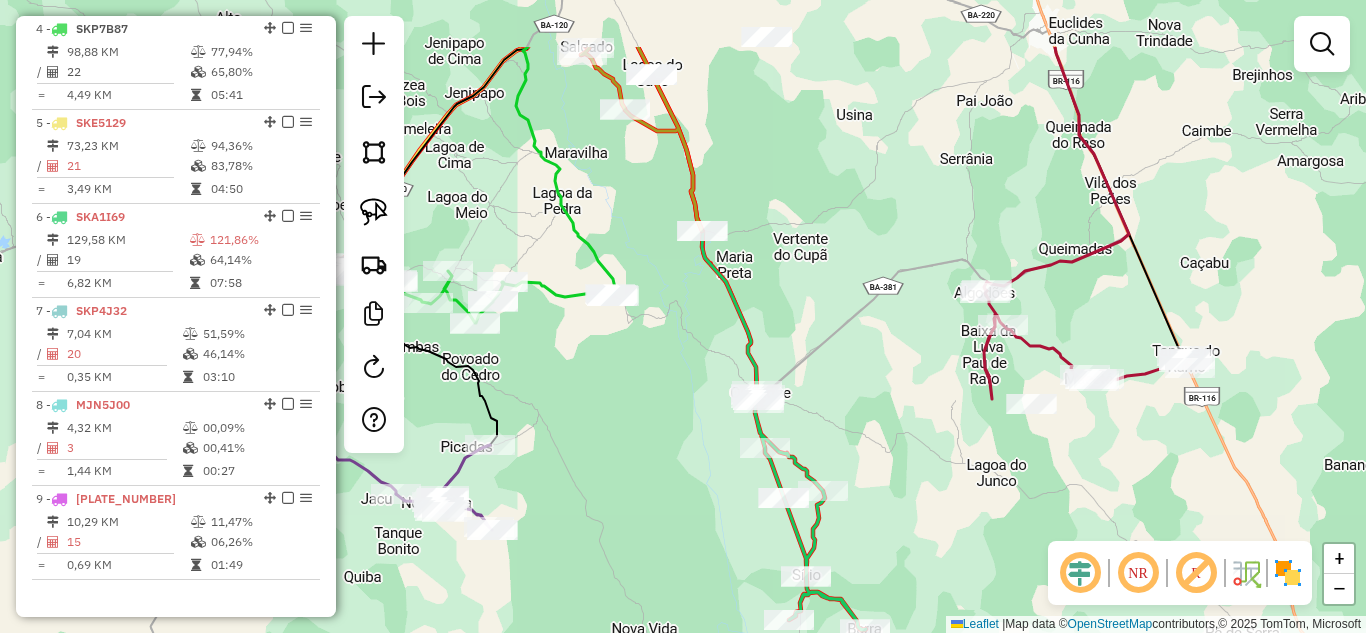 drag, startPoint x: 552, startPoint y: 248, endPoint x: 578, endPoint y: 369, distance: 123.76187 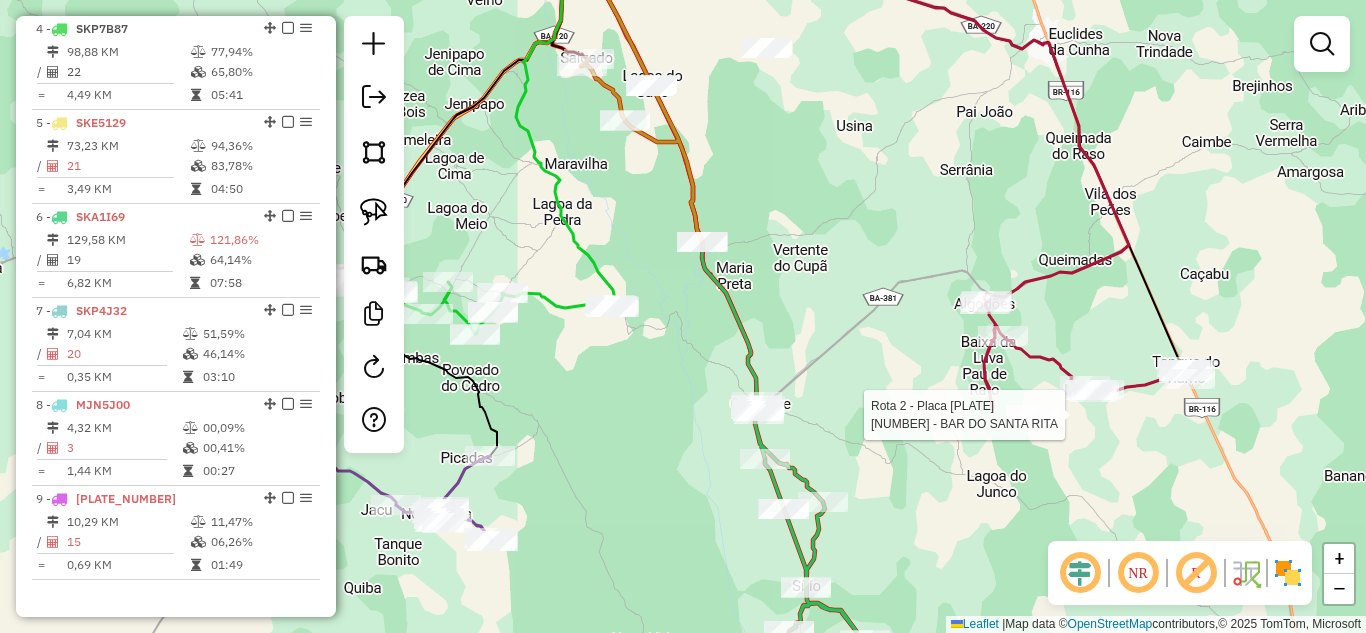 select on "*********" 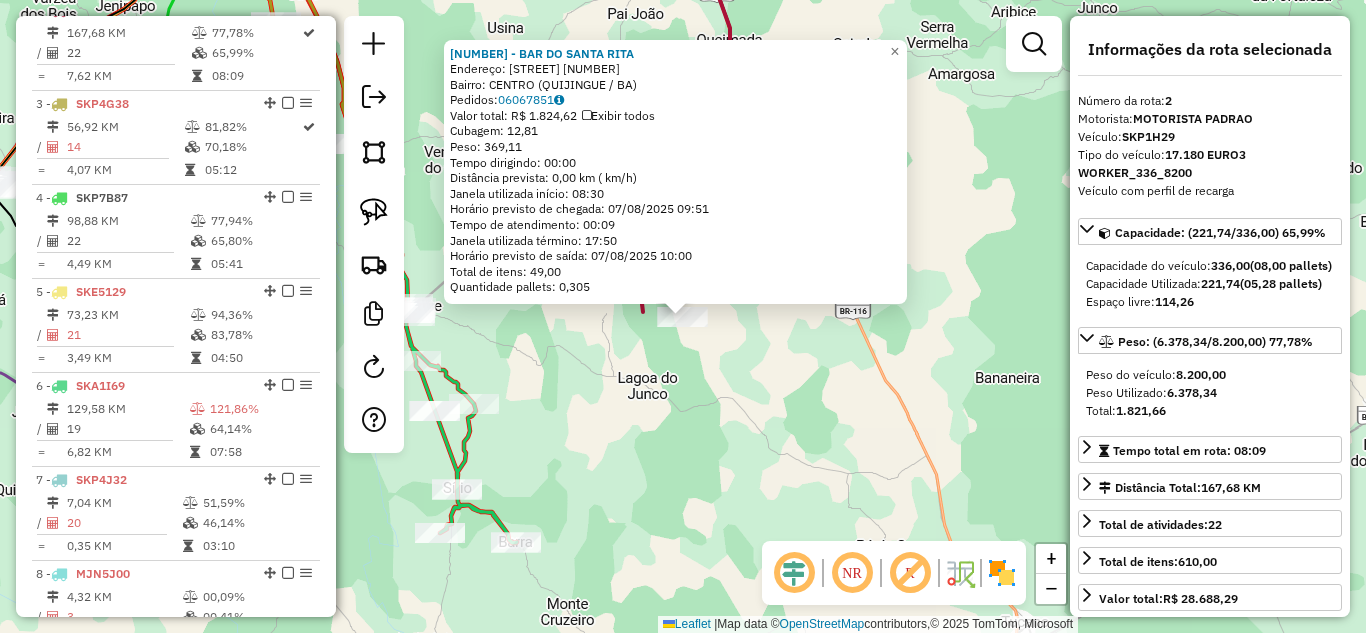 scroll, scrollTop: 868, scrollLeft: 0, axis: vertical 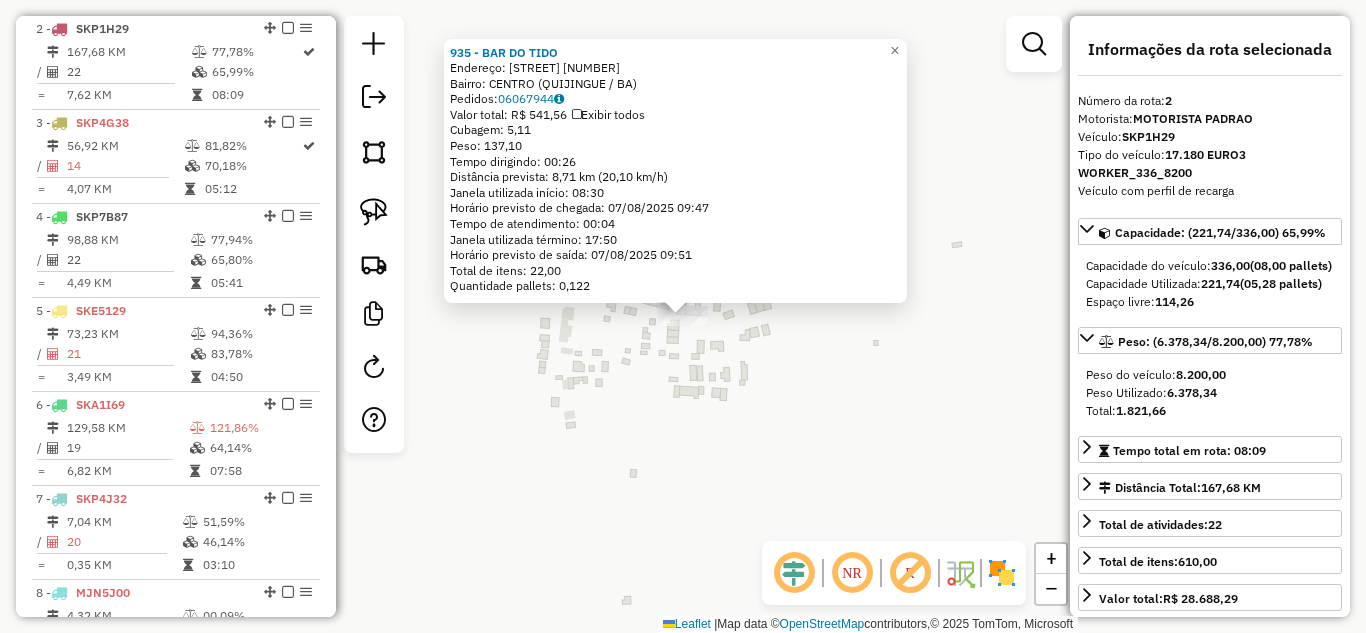 click on "935 - BAR DO TIDO  Endereço:  Pov santa rita 51   Bairro: CENTRO (QUIJINGUE / BA)   Pedidos:  06067944   Valor total: R$ 541,56   Exibir todos   Cubagem: 5,11  Peso: 137,10  Tempo dirigindo: 00:26   Distância prevista: 8,71 km (20,10 km/h)   Janela utilizada início: 08:30   Horário previsto de chegada: 07/08/2025 09:47   Tempo de atendimento: 00:04   Janela utilizada término: 17:50   Horário previsto de saída: 07/08/2025 09:51   Total de itens: 22,00   Quantidade pallets: 0,122  × Janela de atendimento Grade de atendimento Capacidade Transportadoras Veículos Cliente Pedidos  Rotas Selecione os dias de semana para filtrar as janelas de atendimento  Seg   Ter   Qua   Qui   Sex   Sáb   Dom  Informe o período da janela de atendimento: De: Até:  Filtrar exatamente a janela do cliente  Considerar janela de atendimento padrão  Selecione os dias de semana para filtrar as grades de atendimento  Seg   Ter   Qua   Qui   Sex   Sáb   Dom   Considerar clientes sem dia de atendimento cadastrado  Peso mínimo:" 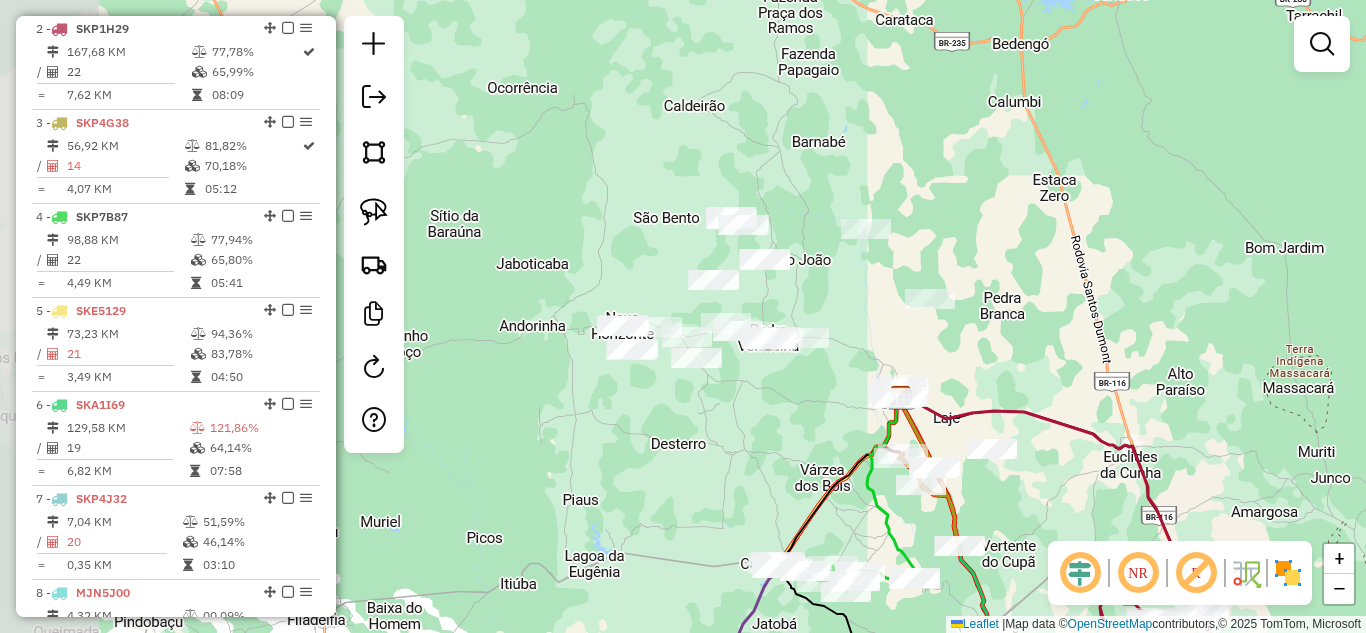 drag, startPoint x: 539, startPoint y: 93, endPoint x: 1021, endPoint y: 486, distance: 621.91077 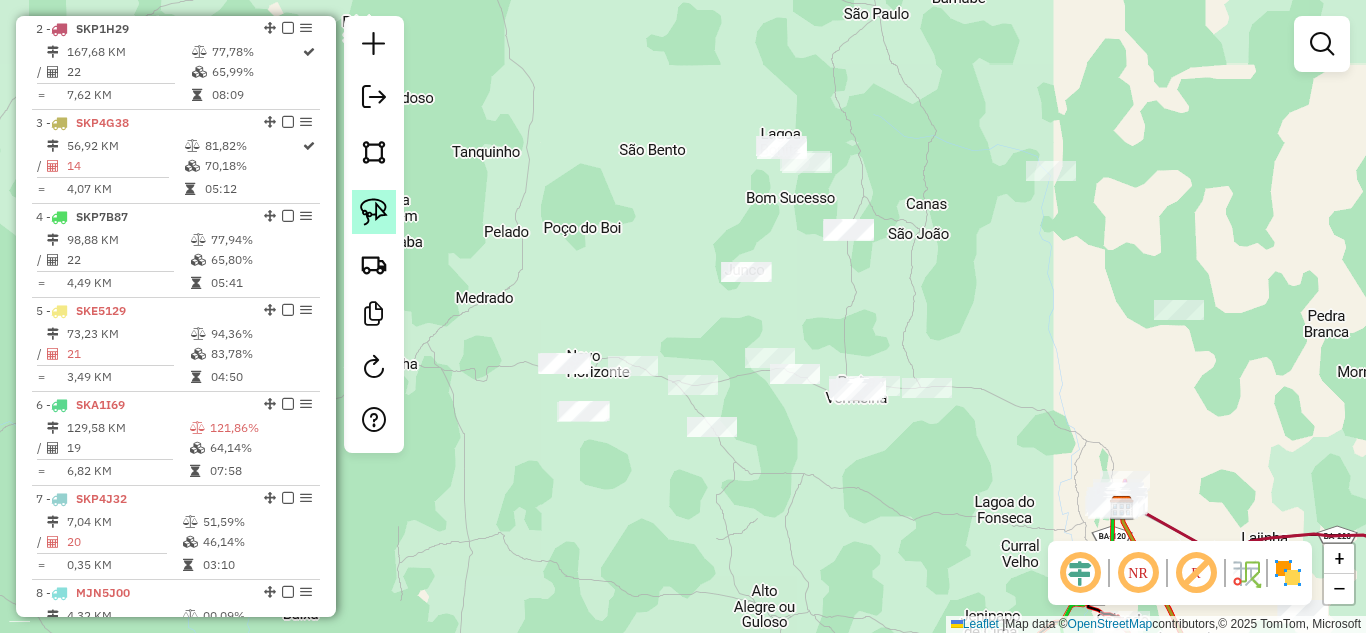 click 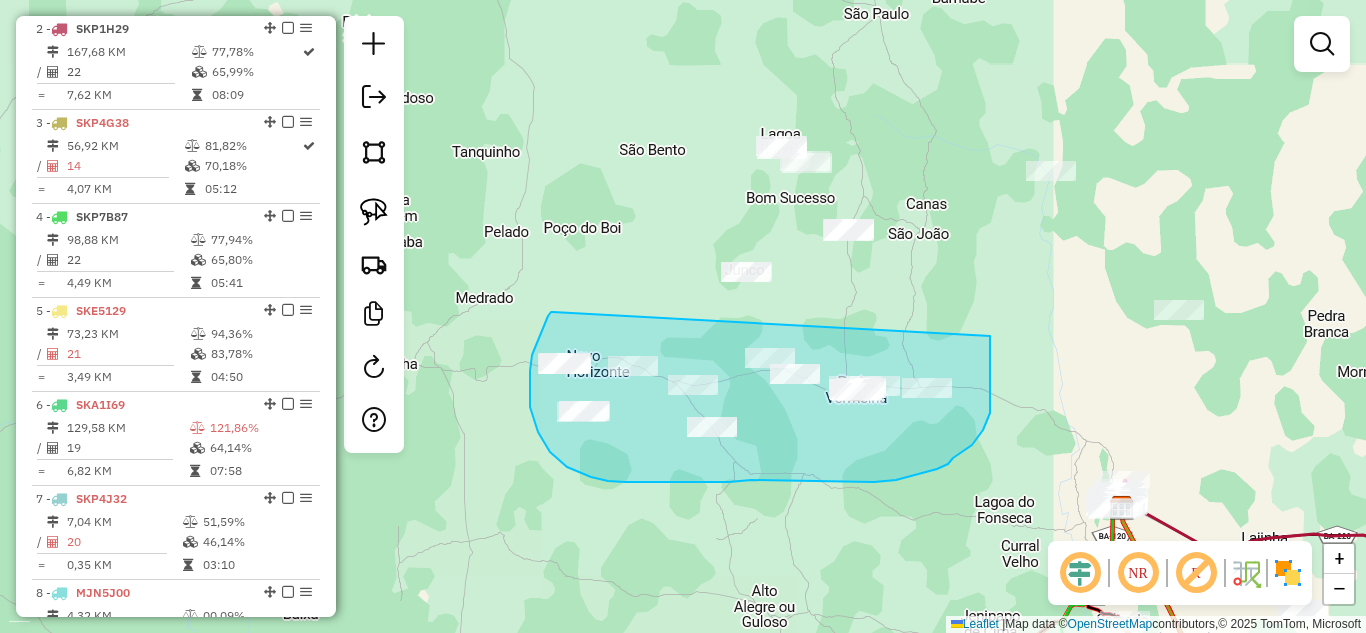 drag, startPoint x: 539, startPoint y: 336, endPoint x: 971, endPoint y: 322, distance: 432.2268 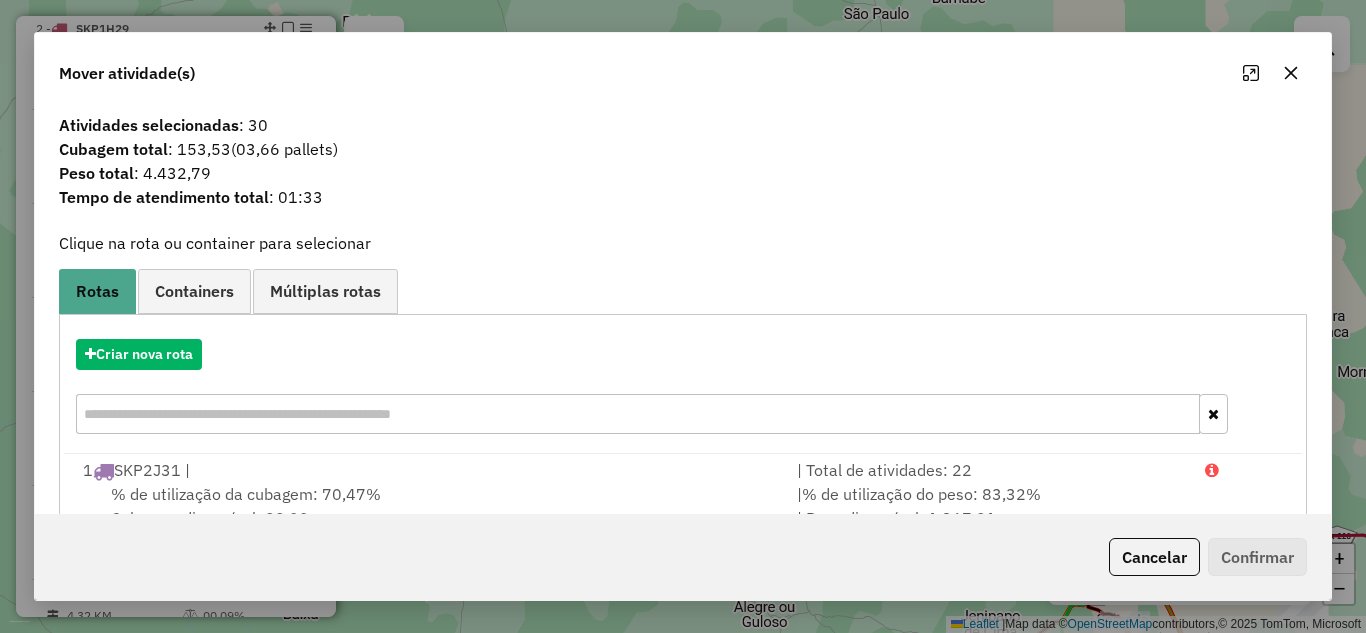 drag, startPoint x: 1294, startPoint y: 73, endPoint x: 1134, endPoint y: 134, distance: 171.23376 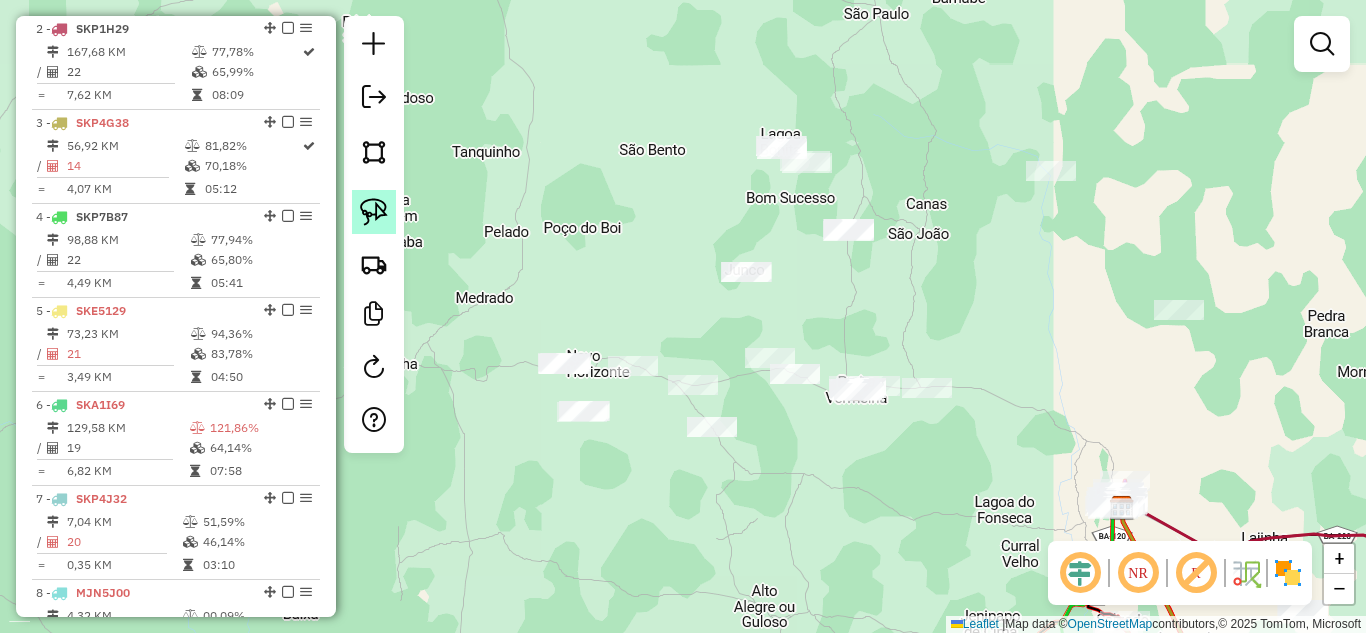 click 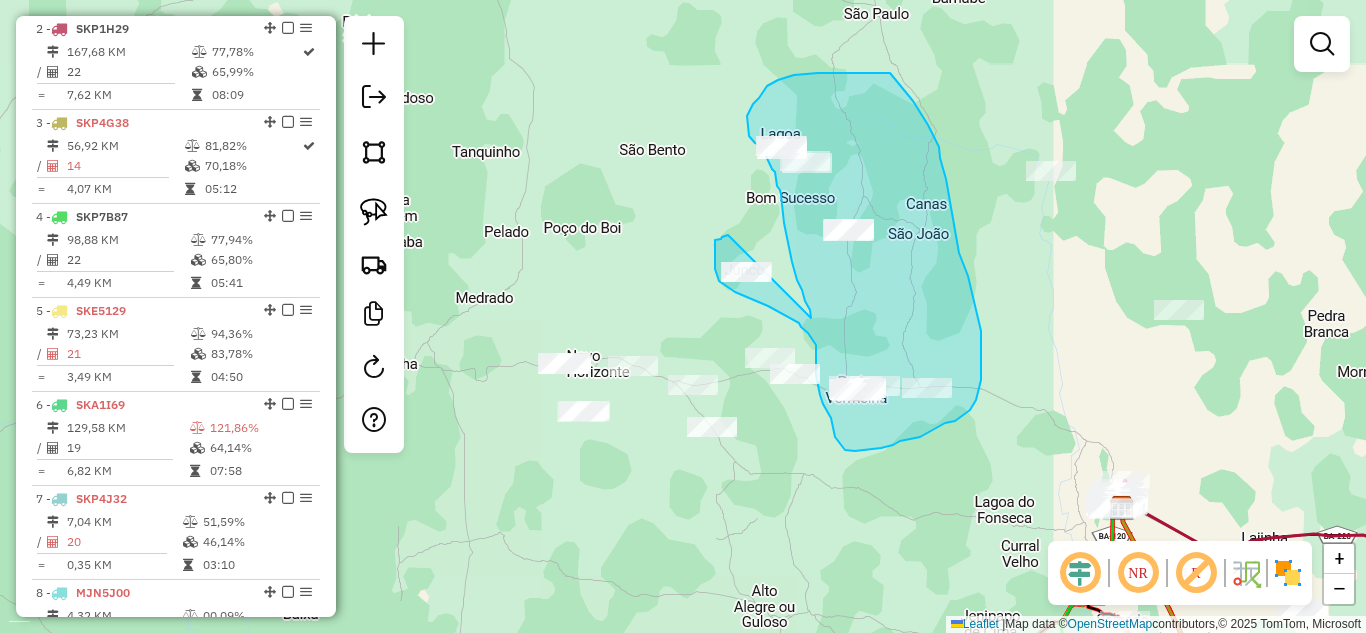 drag, startPoint x: 811, startPoint y: 318, endPoint x: 735, endPoint y: 233, distance: 114.02193 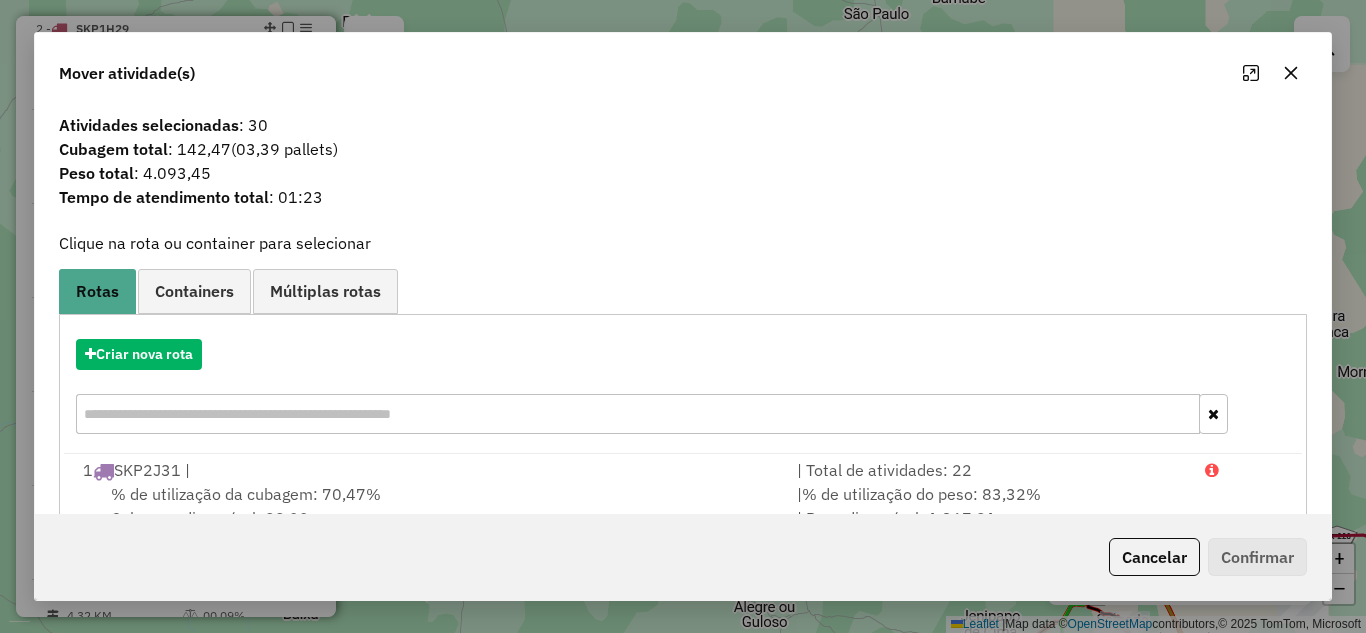 click 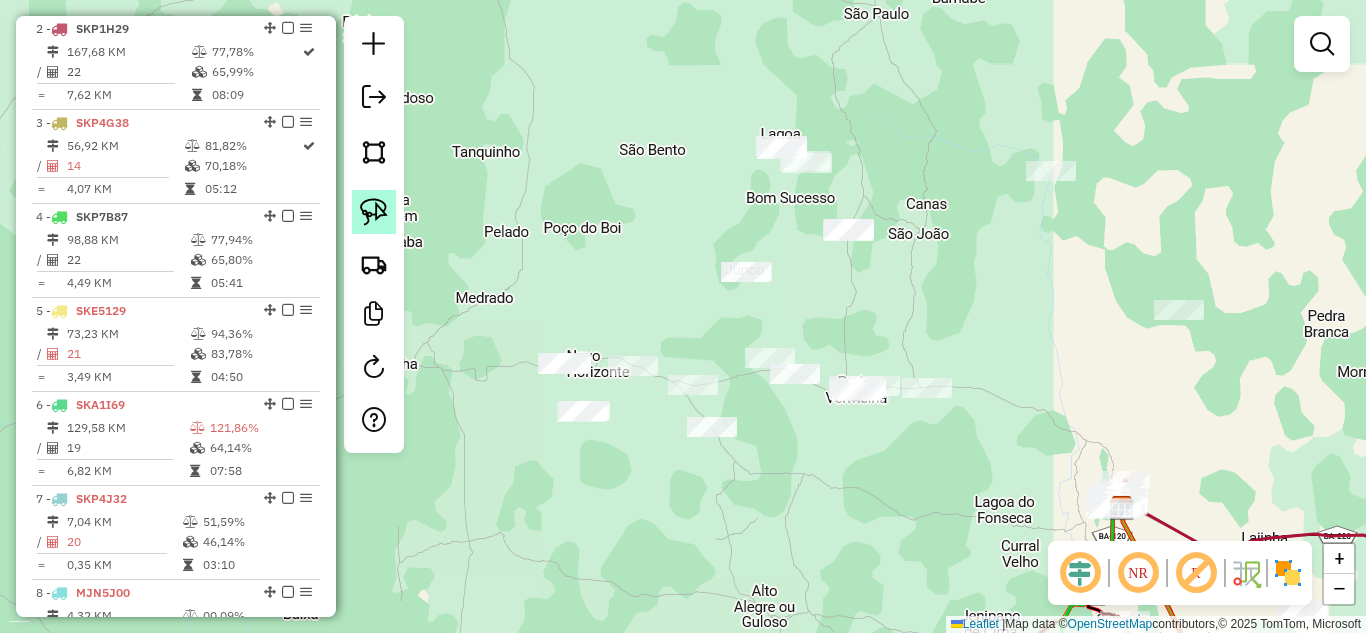 click 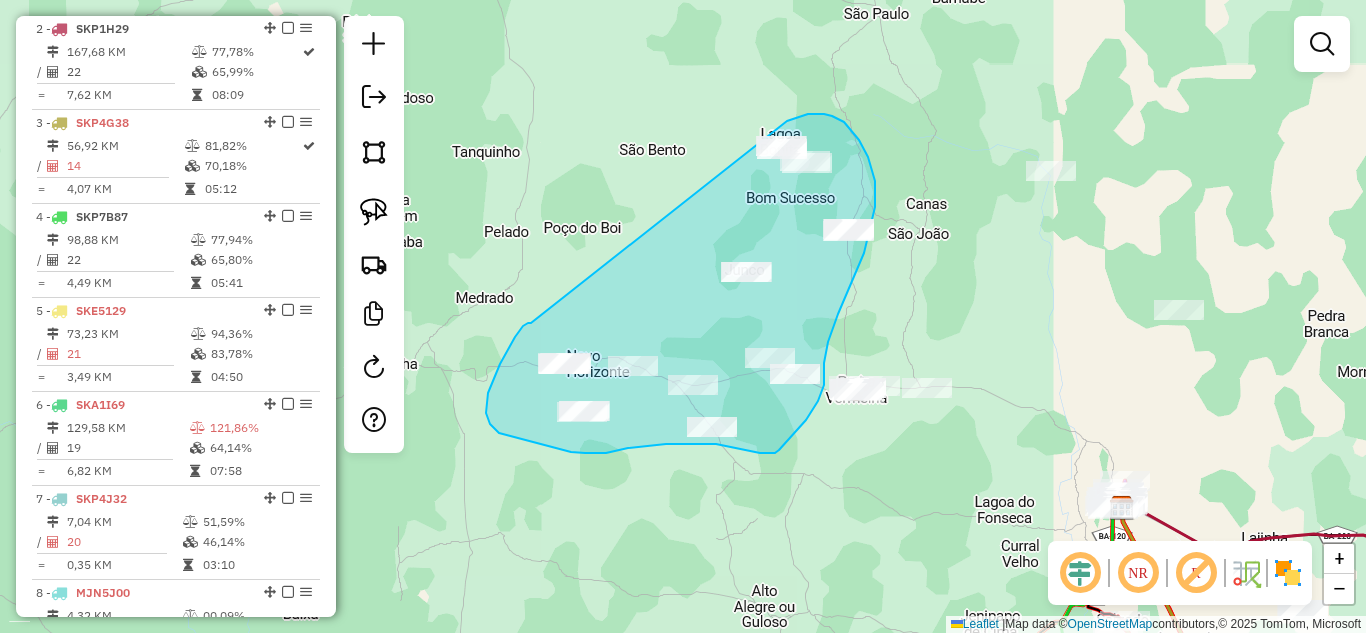 drag, startPoint x: 531, startPoint y: 323, endPoint x: 749, endPoint y: 122, distance: 296.5215 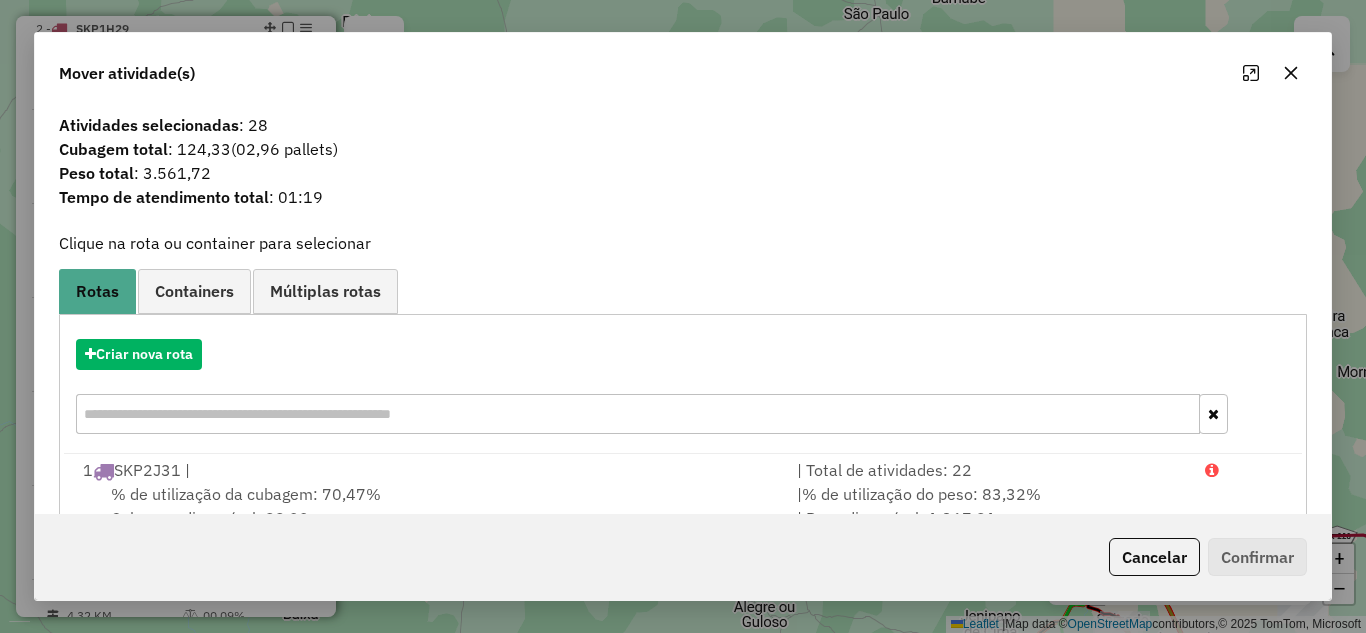 click 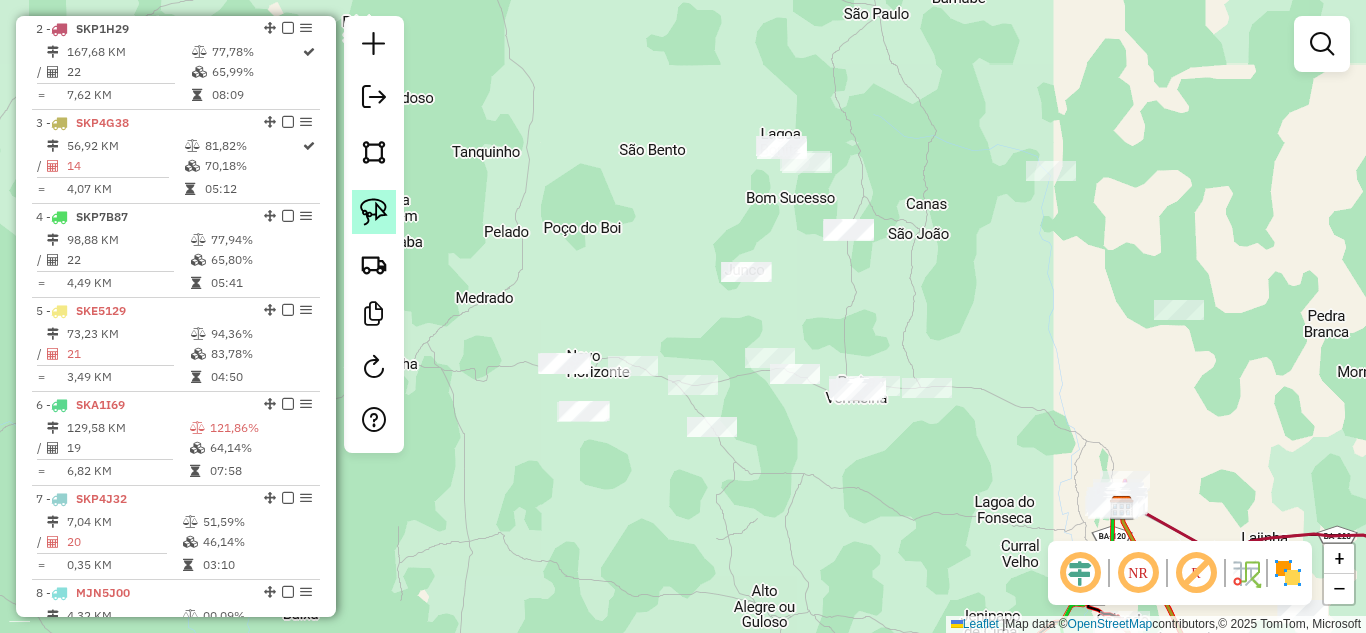 click 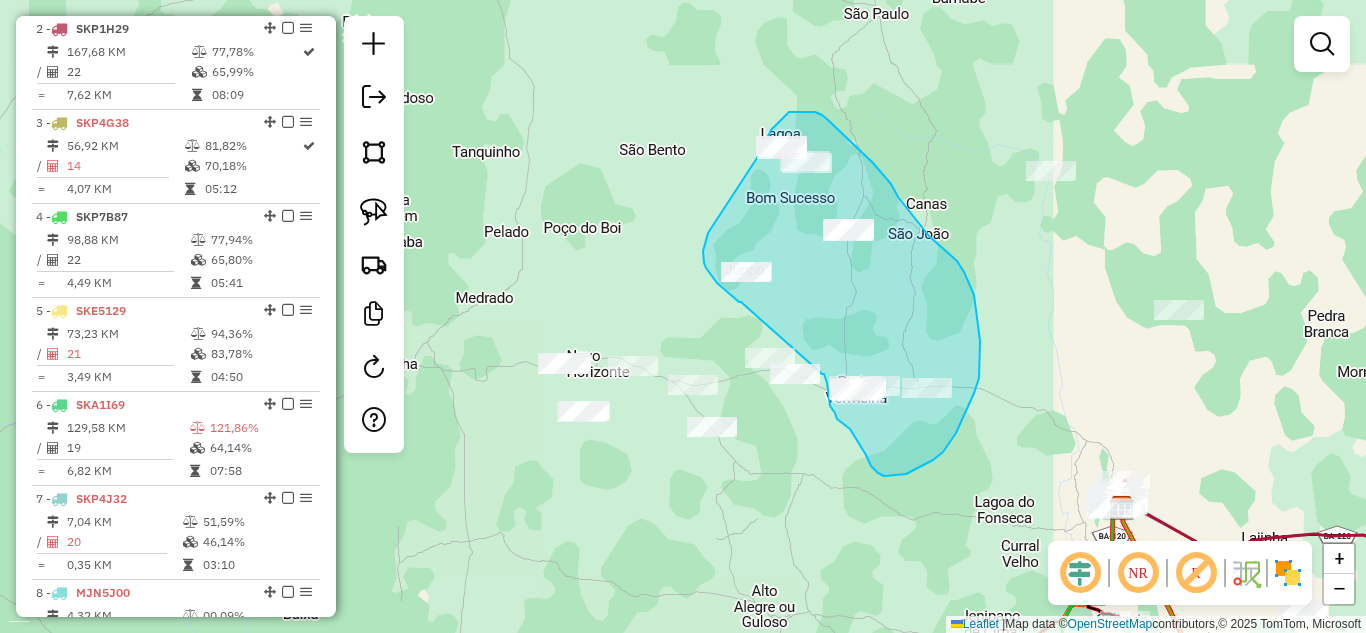 drag, startPoint x: 741, startPoint y: 302, endPoint x: 822, endPoint y: 372, distance: 107.05606 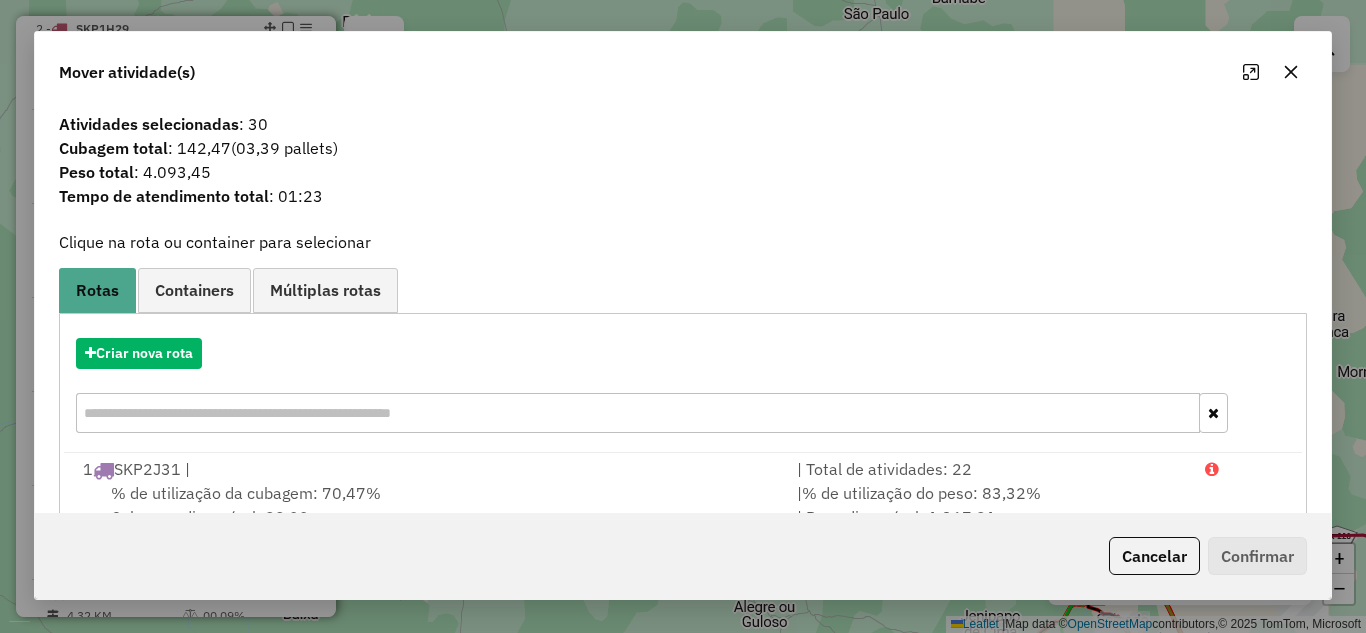click on "Mover atividade(s)" 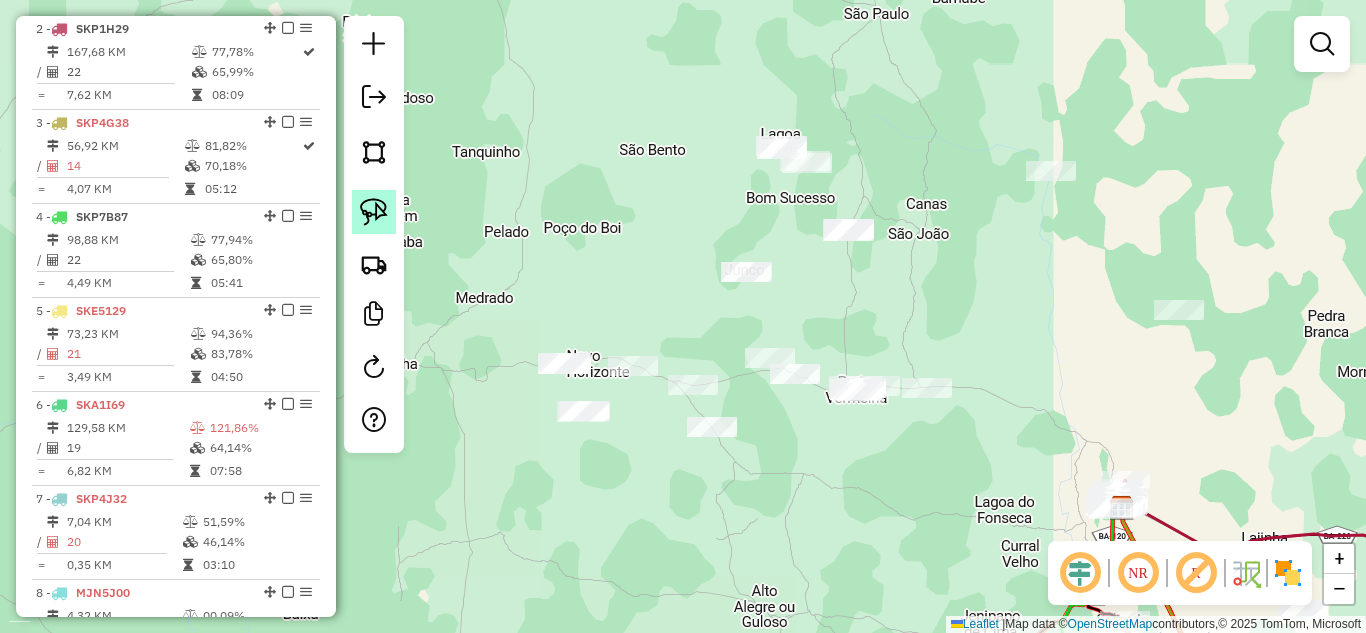 click 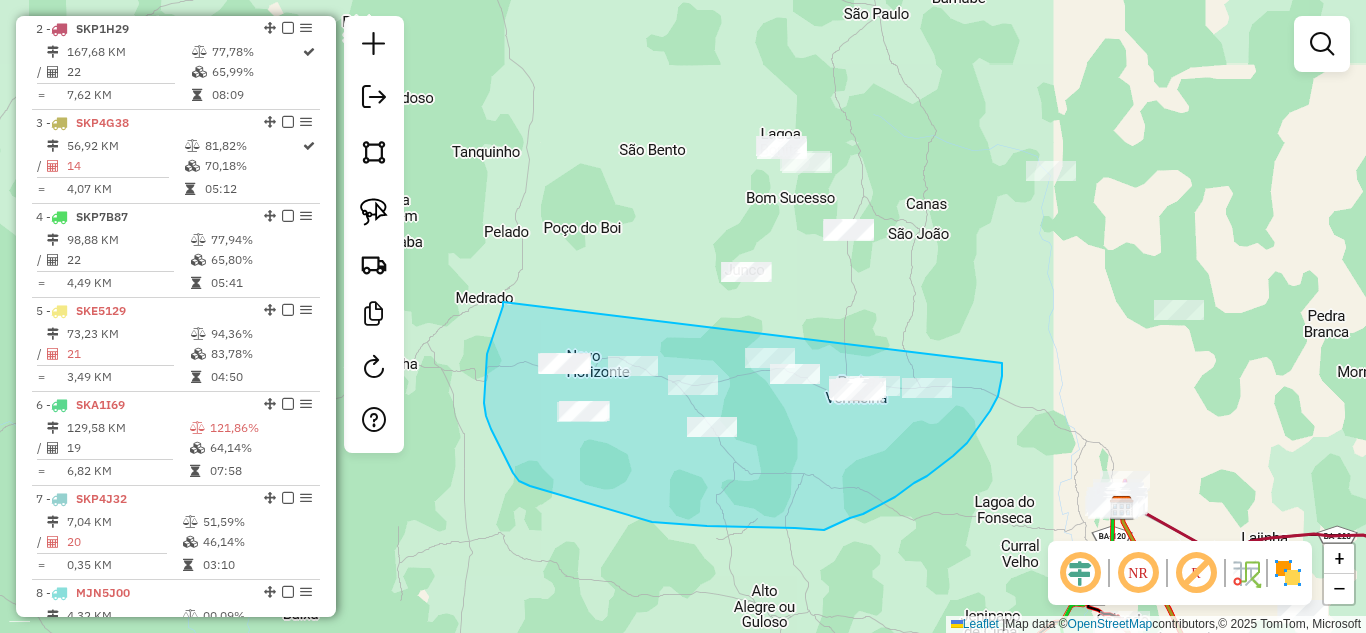 drag, startPoint x: 503, startPoint y: 306, endPoint x: 1003, endPoint y: 350, distance: 501.93228 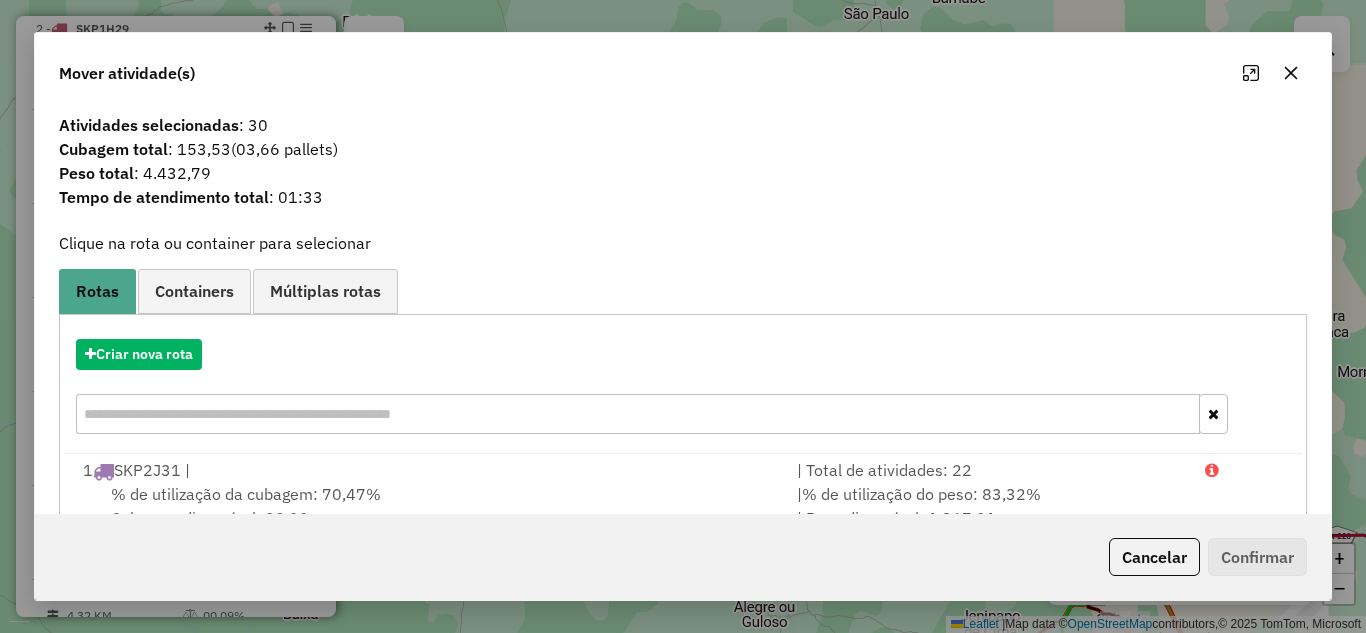 click 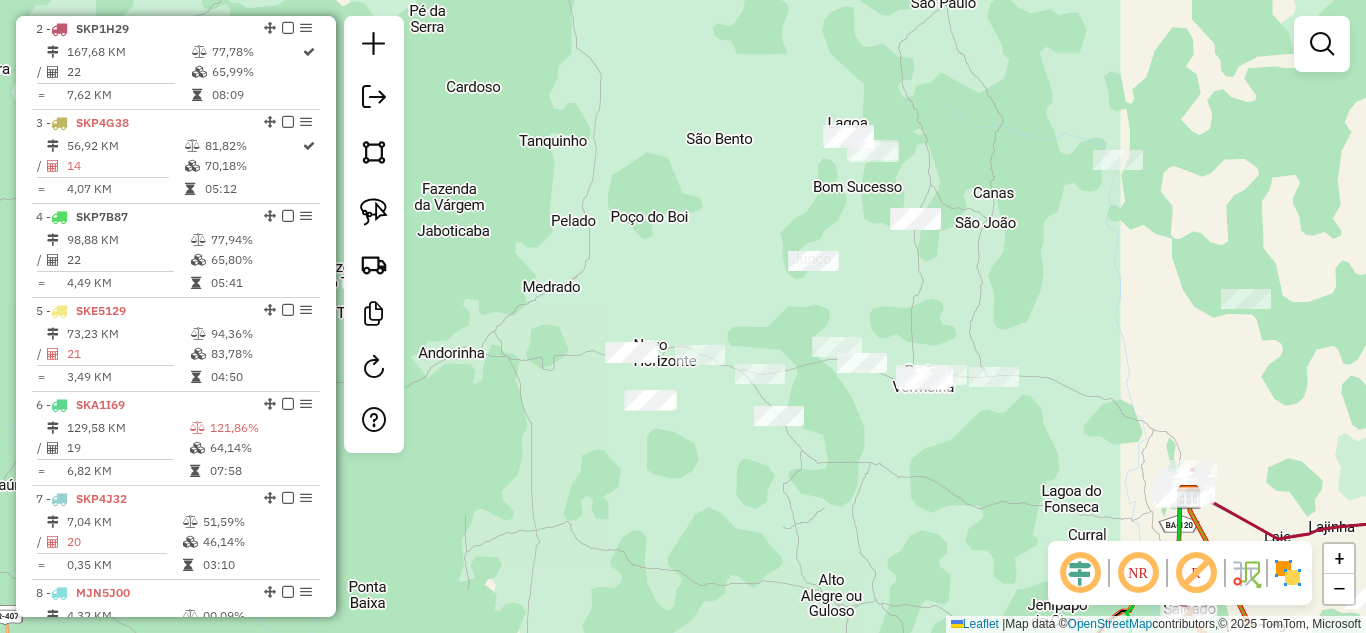 drag, startPoint x: 362, startPoint y: 210, endPoint x: 406, endPoint y: 212, distance: 44.04543 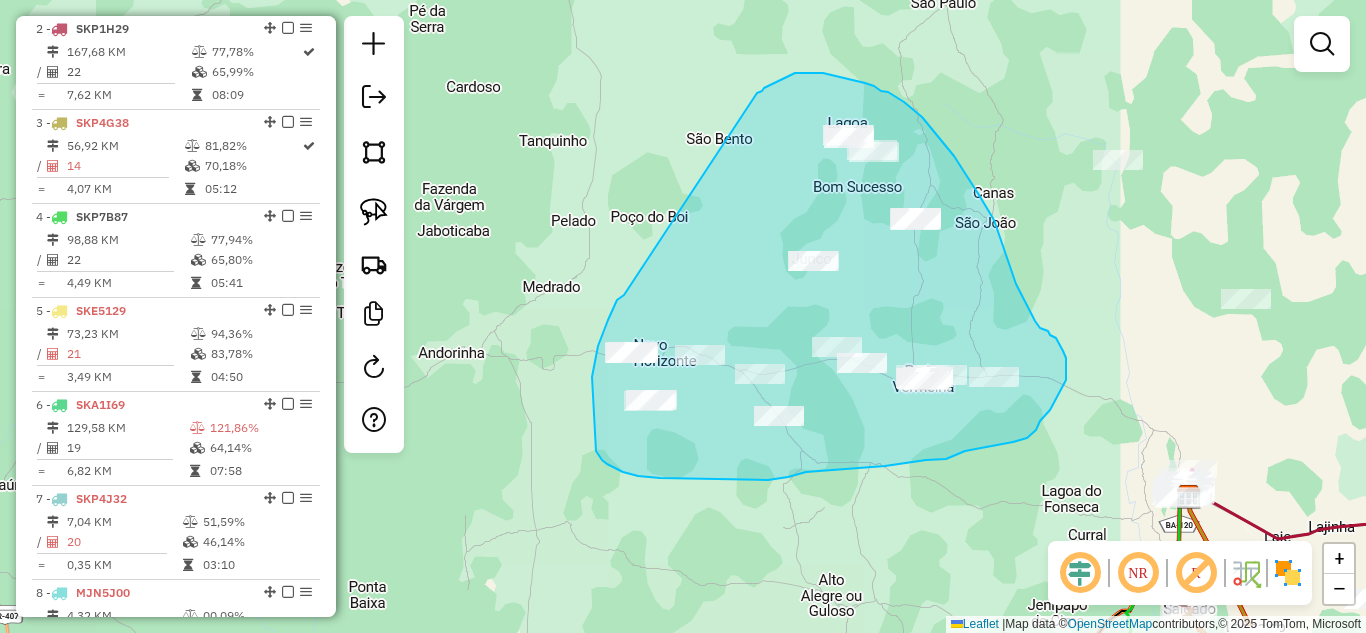 drag, startPoint x: 619, startPoint y: 298, endPoint x: 757, endPoint y: 93, distance: 247.12143 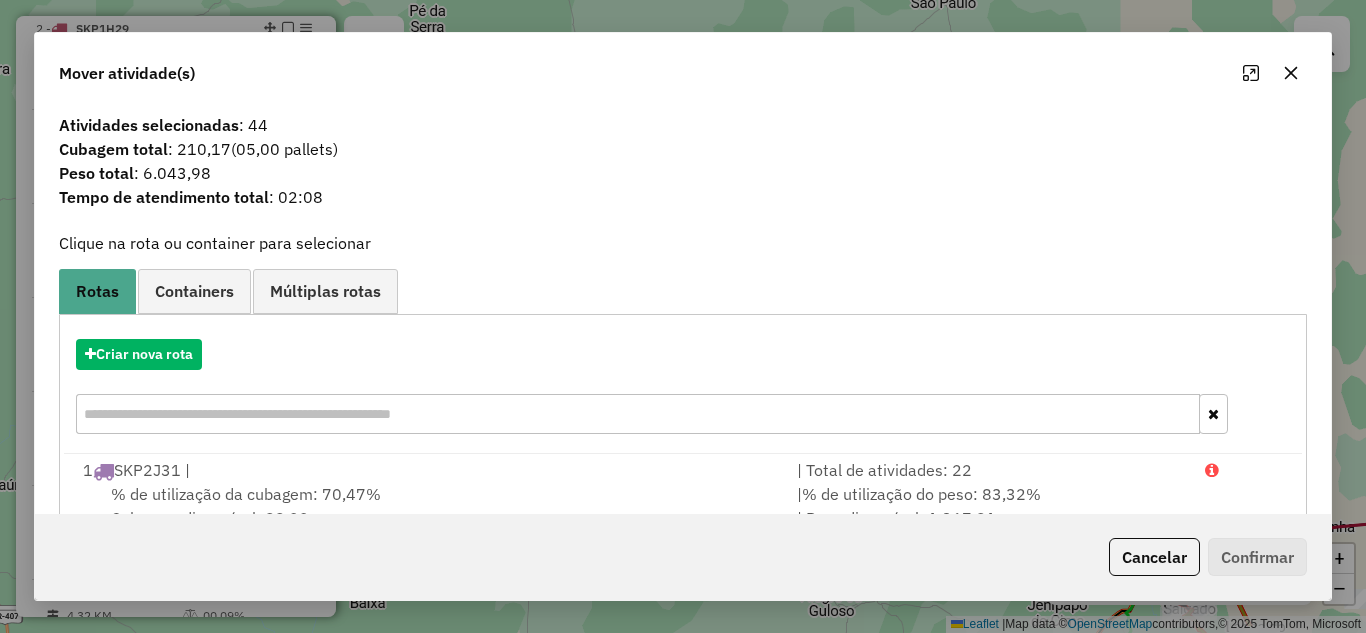 click 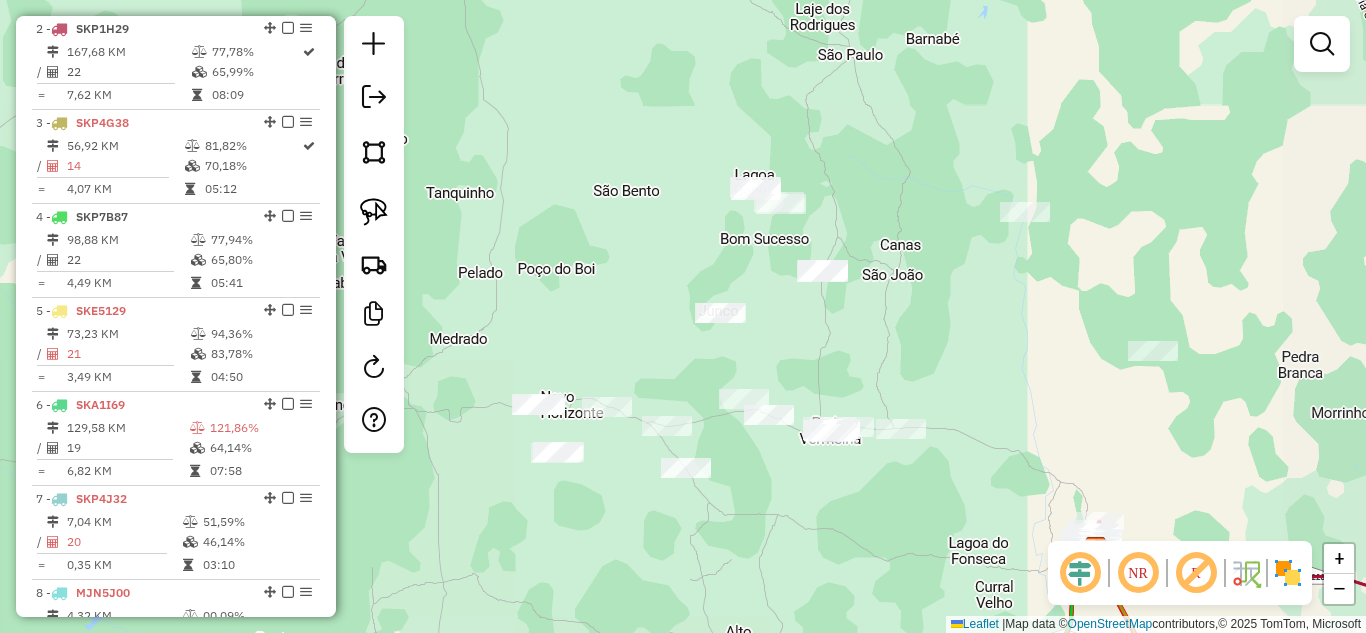 drag, startPoint x: 898, startPoint y: 251, endPoint x: 804, endPoint y: 322, distance: 117.80068 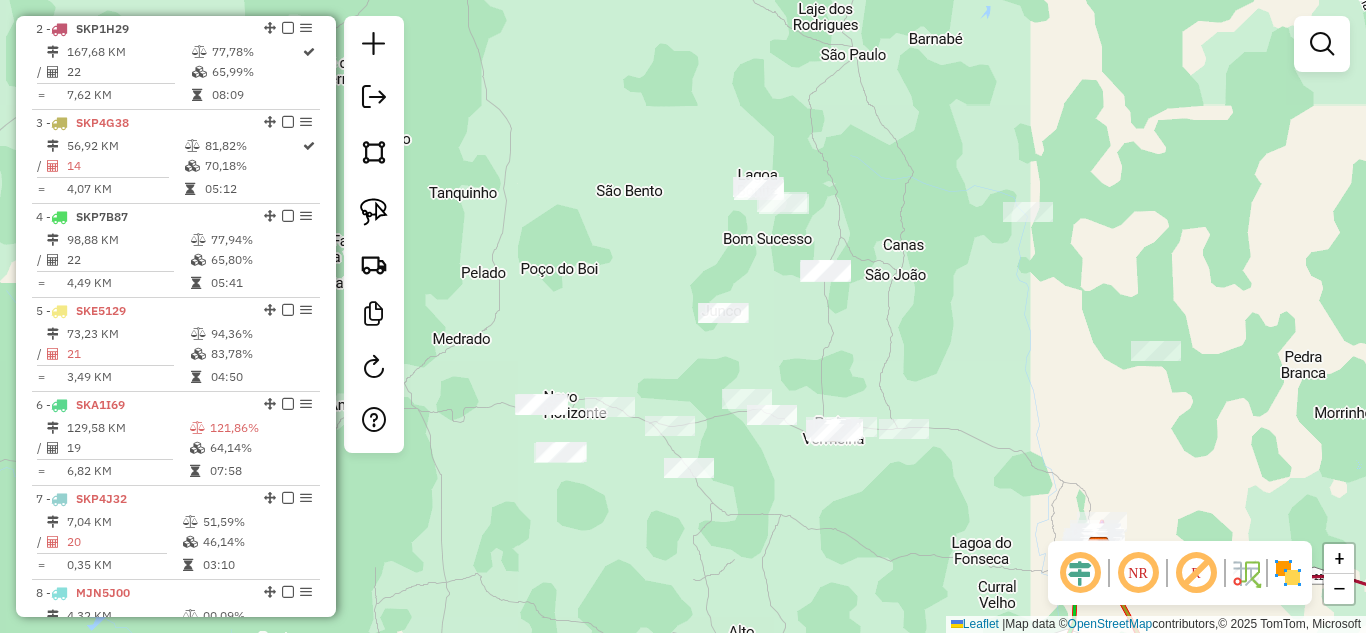 drag, startPoint x: 377, startPoint y: 215, endPoint x: 532, endPoint y: 259, distance: 161.12418 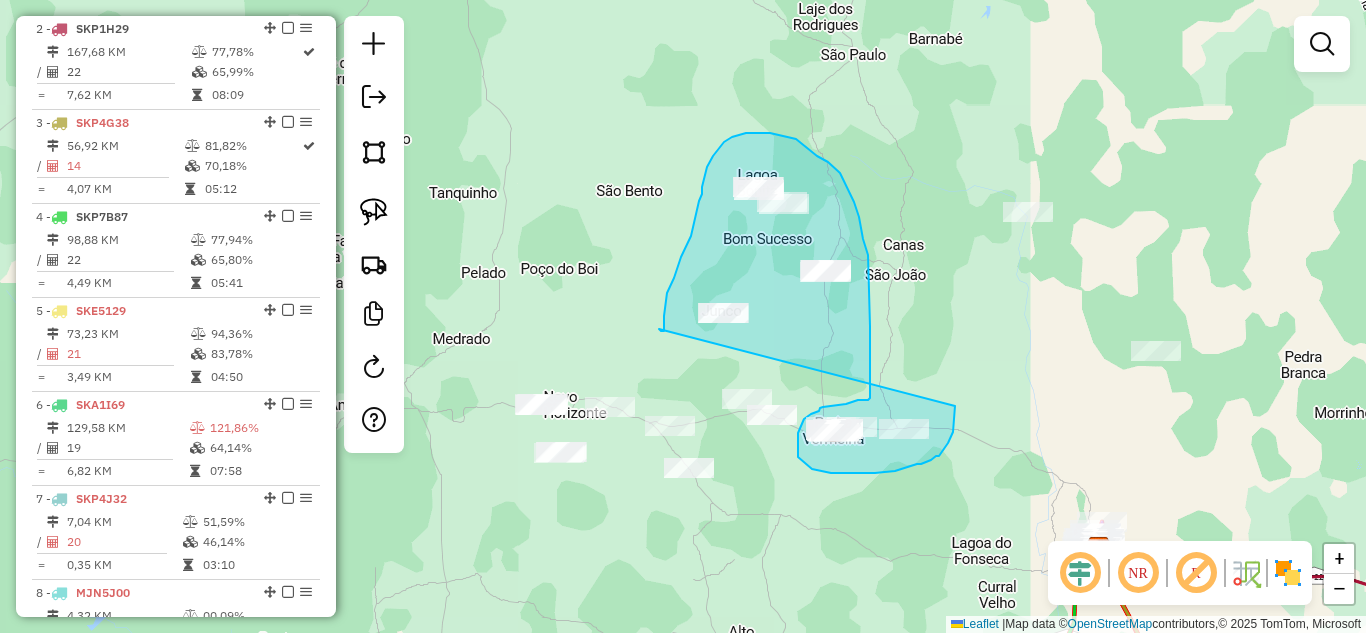 drag, startPoint x: 659, startPoint y: 329, endPoint x: 955, endPoint y: 402, distance: 304.86884 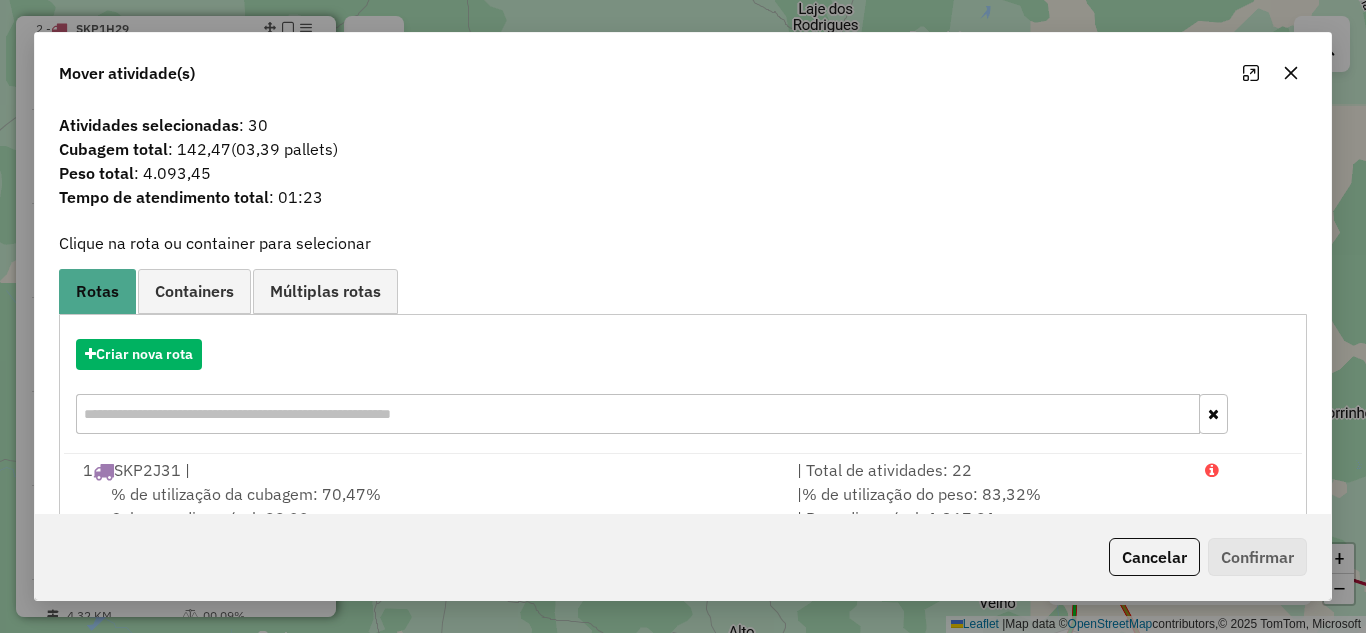 click 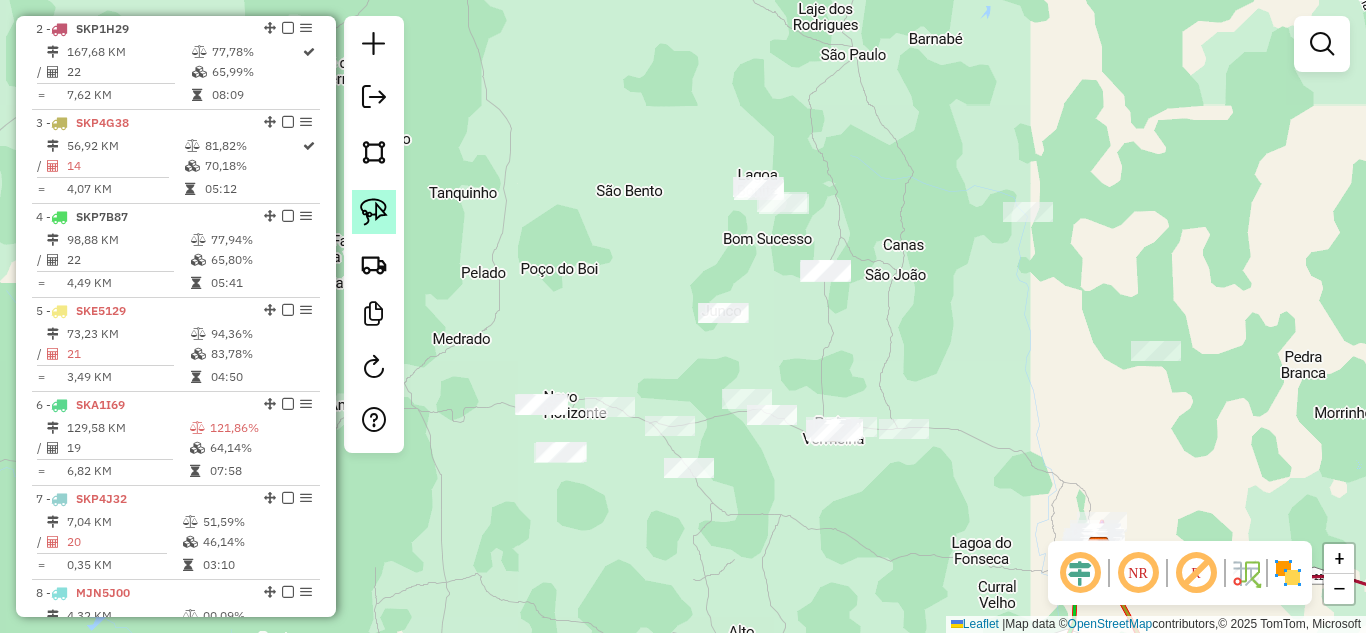 click 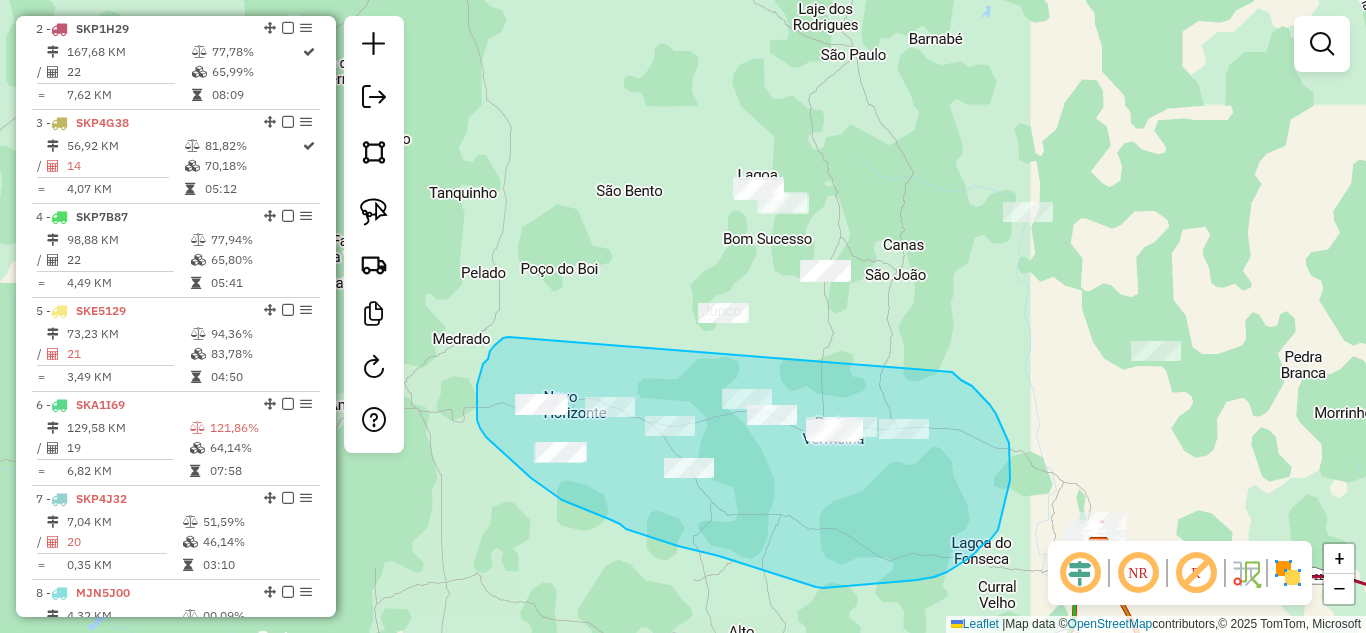 drag, startPoint x: 494, startPoint y: 346, endPoint x: 946, endPoint y: 367, distance: 452.48758 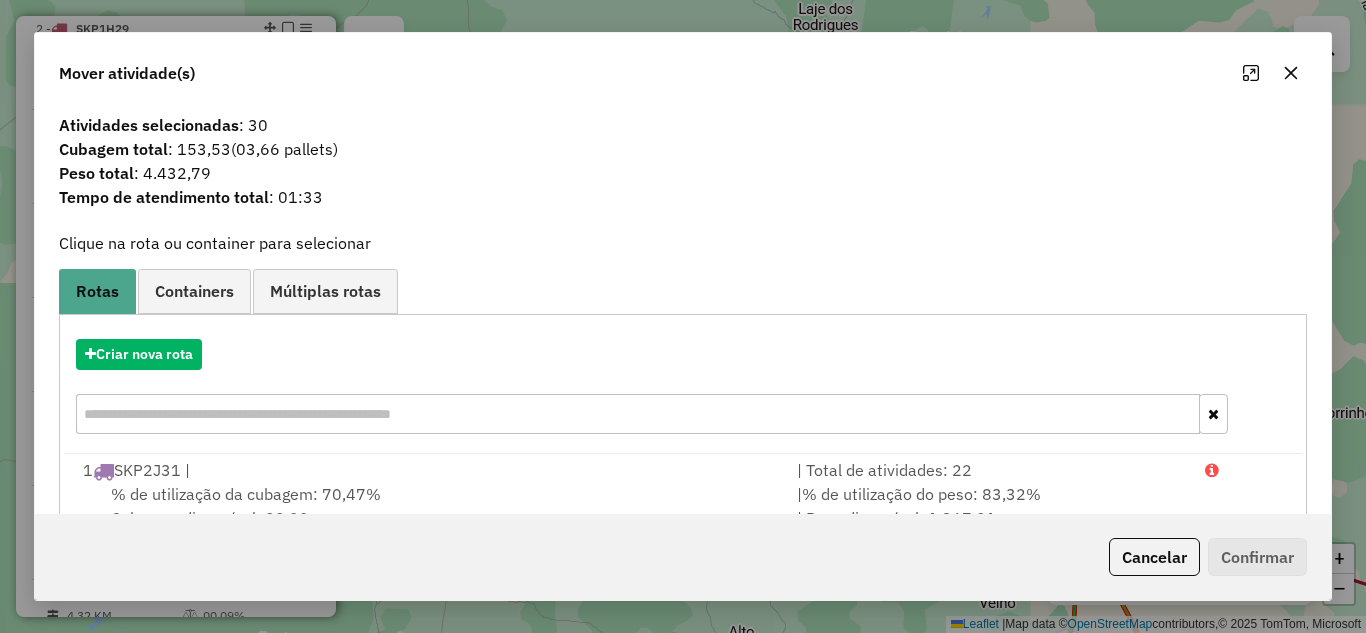 click 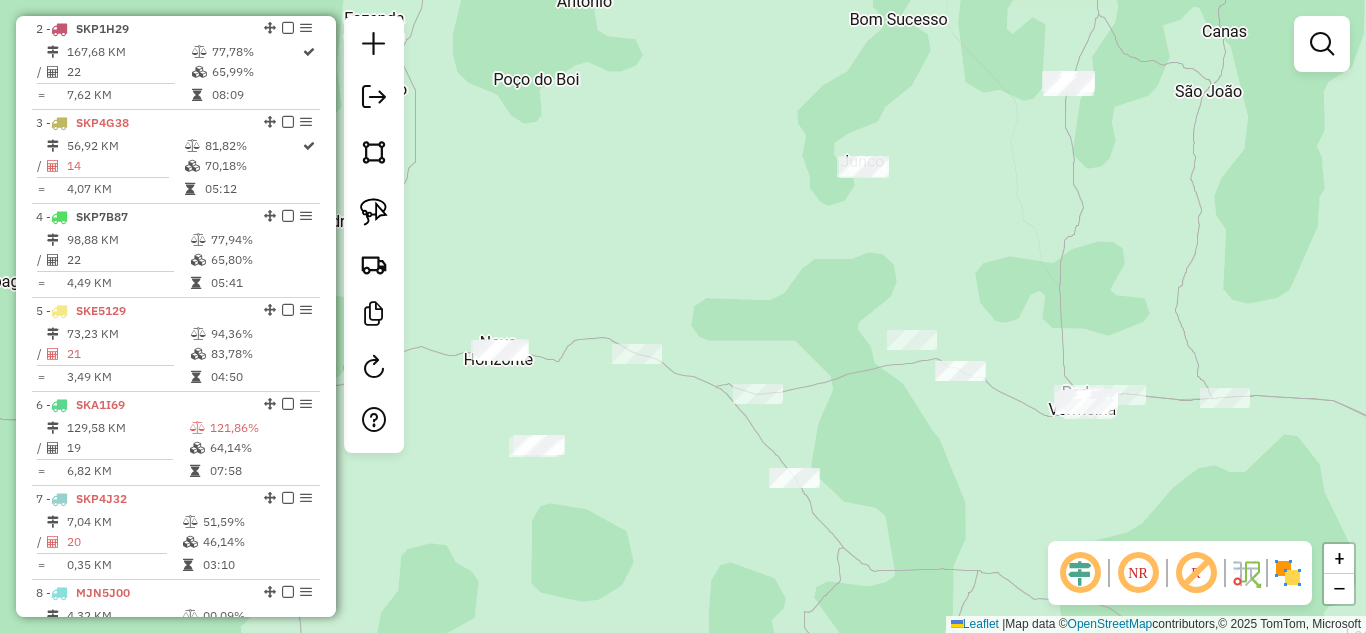drag, startPoint x: 719, startPoint y: 429, endPoint x: 823, endPoint y: 401, distance: 107.70329 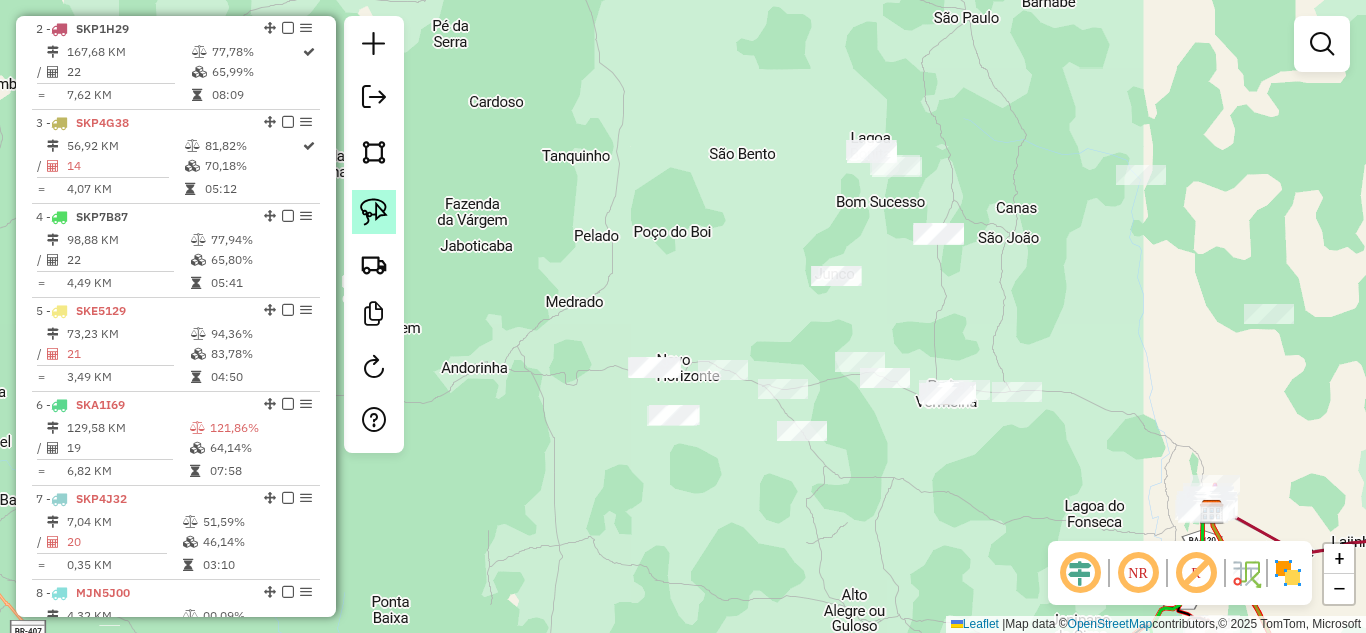 click 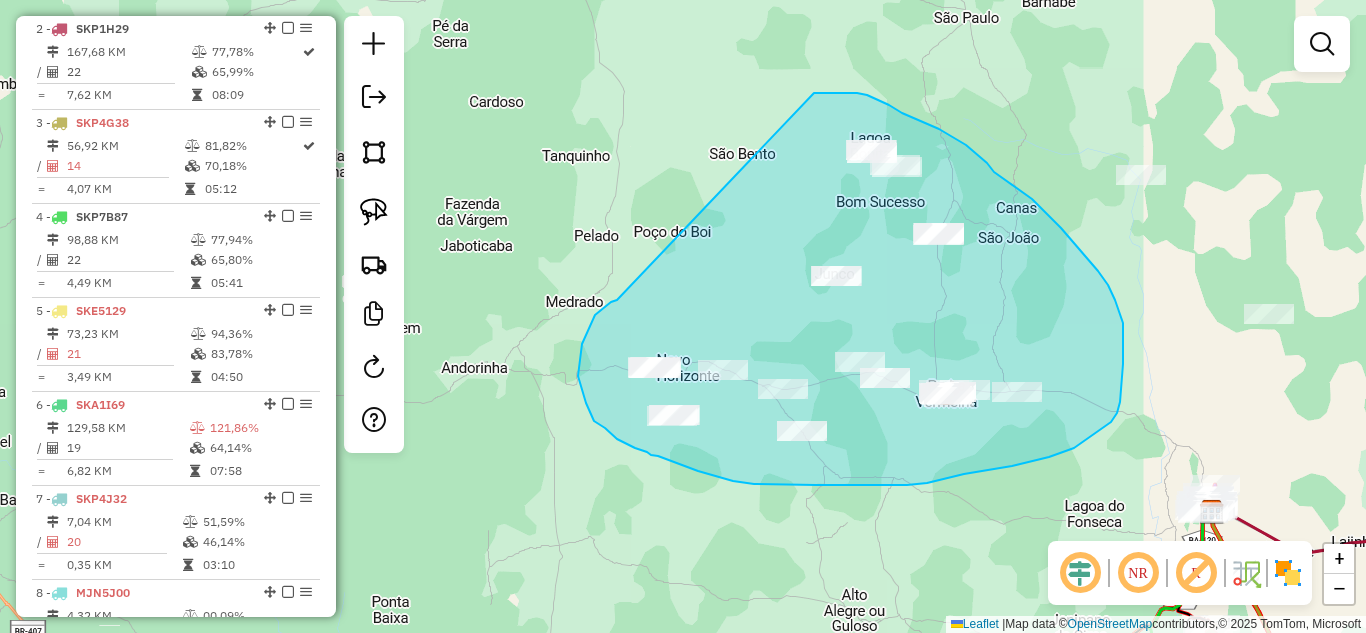 drag, startPoint x: 607, startPoint y: 305, endPoint x: 814, endPoint y: 93, distance: 296.29883 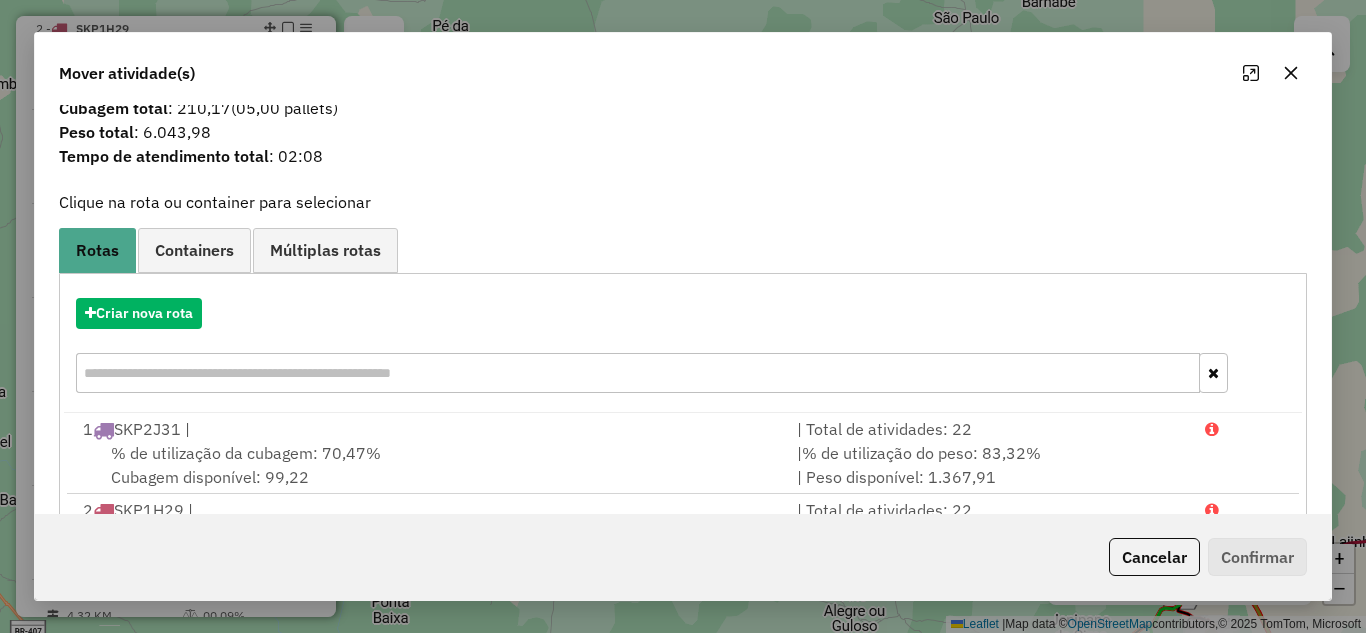 scroll, scrollTop: 0, scrollLeft: 0, axis: both 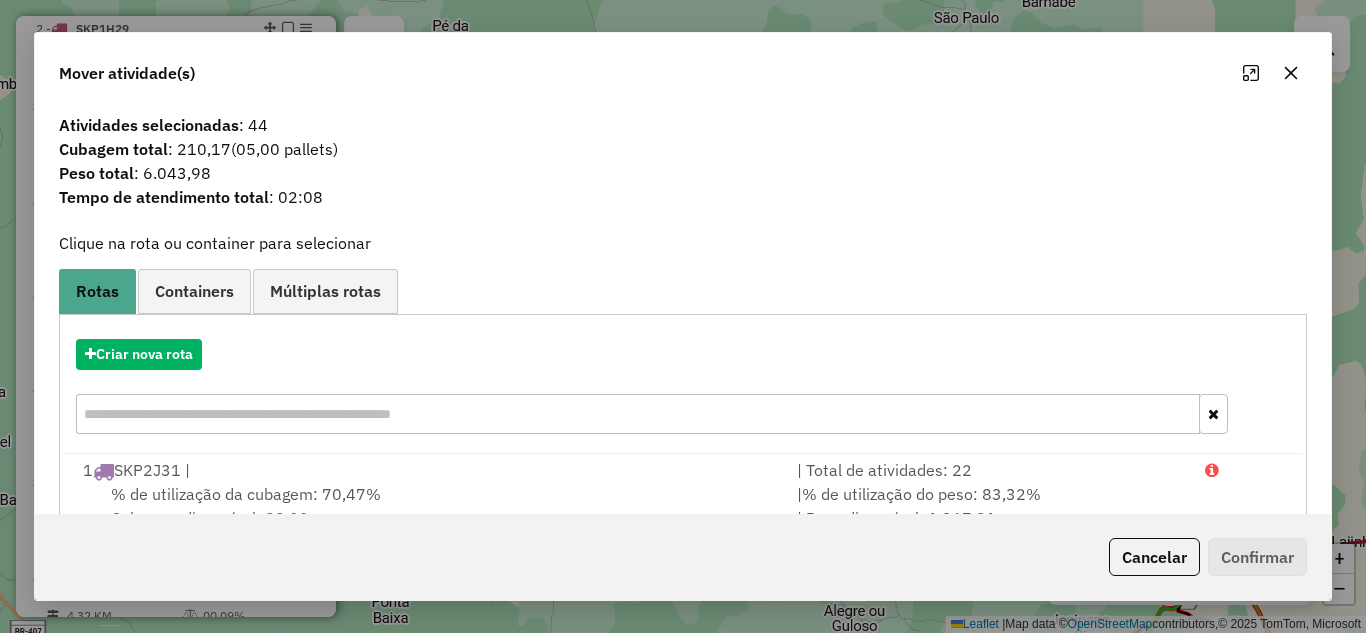 click 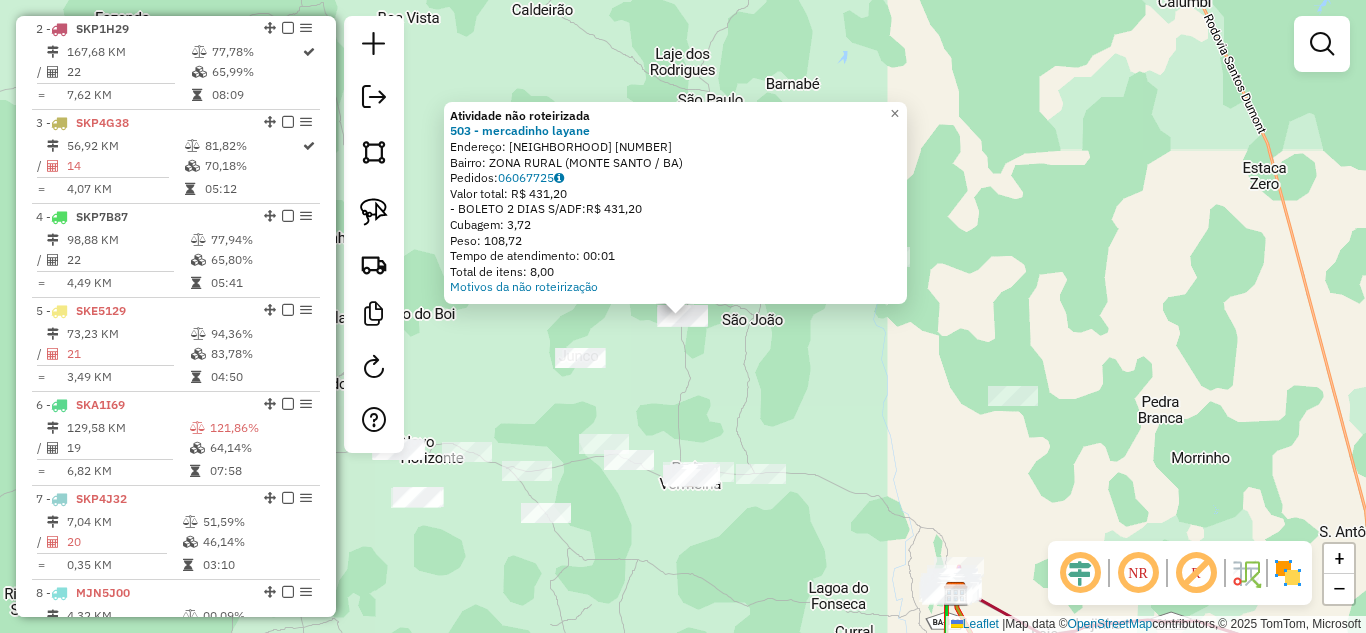 click on "Atividade não roteirizada 503 - mercadinho layane  Endereço:  lage grande 16   Bairro: ZONA RURAL (MONTE SANTO / BA)   Pedidos:  06067725   Valor total: R$ 431,20   - BOLETO 2 DIAS S/ADF:  R$ 431,20   Cubagem: 3,72   Peso: 108,72   Tempo de atendimento: 00:01   Total de itens: 8,00  Motivos da não roteirização × Janela de atendimento Grade de atendimento Capacidade Transportadoras Veículos Cliente Pedidos  Rotas Selecione os dias de semana para filtrar as janelas de atendimento  Seg   Ter   Qua   Qui   Sex   Sáb   Dom  Informe o período da janela de atendimento: De: Até:  Filtrar exatamente a janela do cliente  Considerar janela de atendimento padrão  Selecione os dias de semana para filtrar as grades de atendimento  Seg   Ter   Qua   Qui   Sex   Sáb   Dom   Considerar clientes sem dia de atendimento cadastrado  Clientes fora do dia de atendimento selecionado Filtrar as atividades entre os valores definidos abaixo:  Peso mínimo:   Peso máximo:   Cubagem mínima:   Cubagem máxima:   De:   Até:" 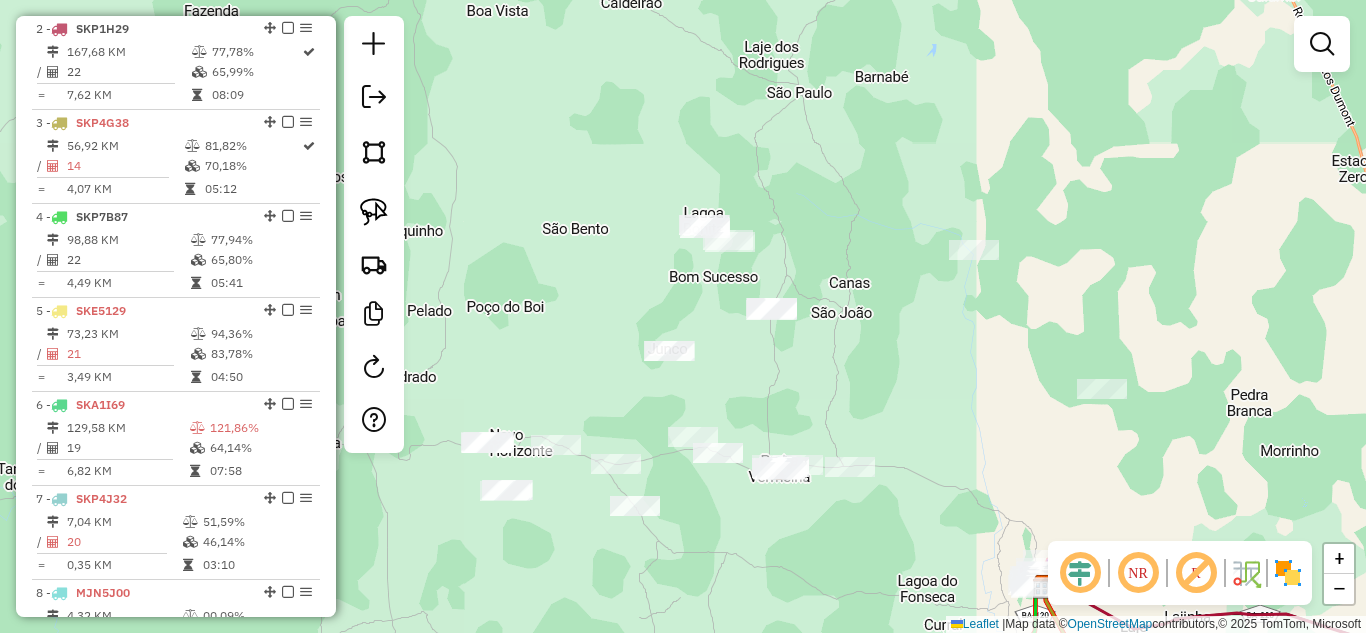 drag, startPoint x: 639, startPoint y: 381, endPoint x: 771, endPoint y: 360, distance: 133.66002 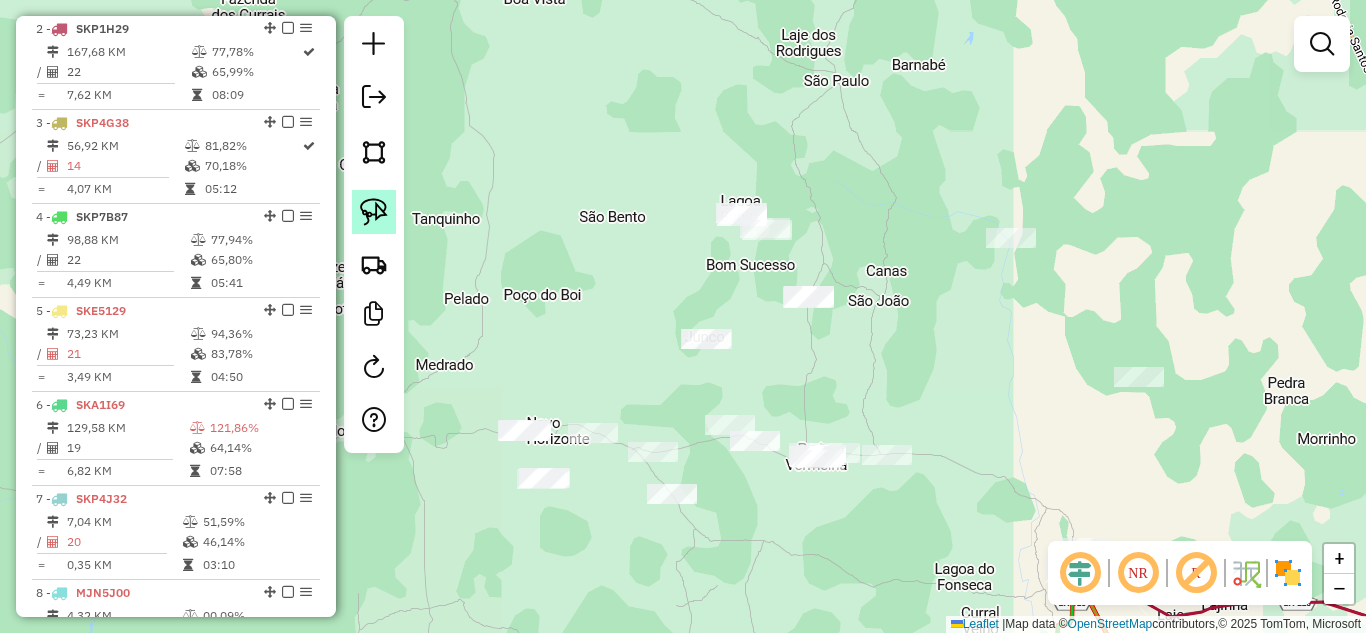 click 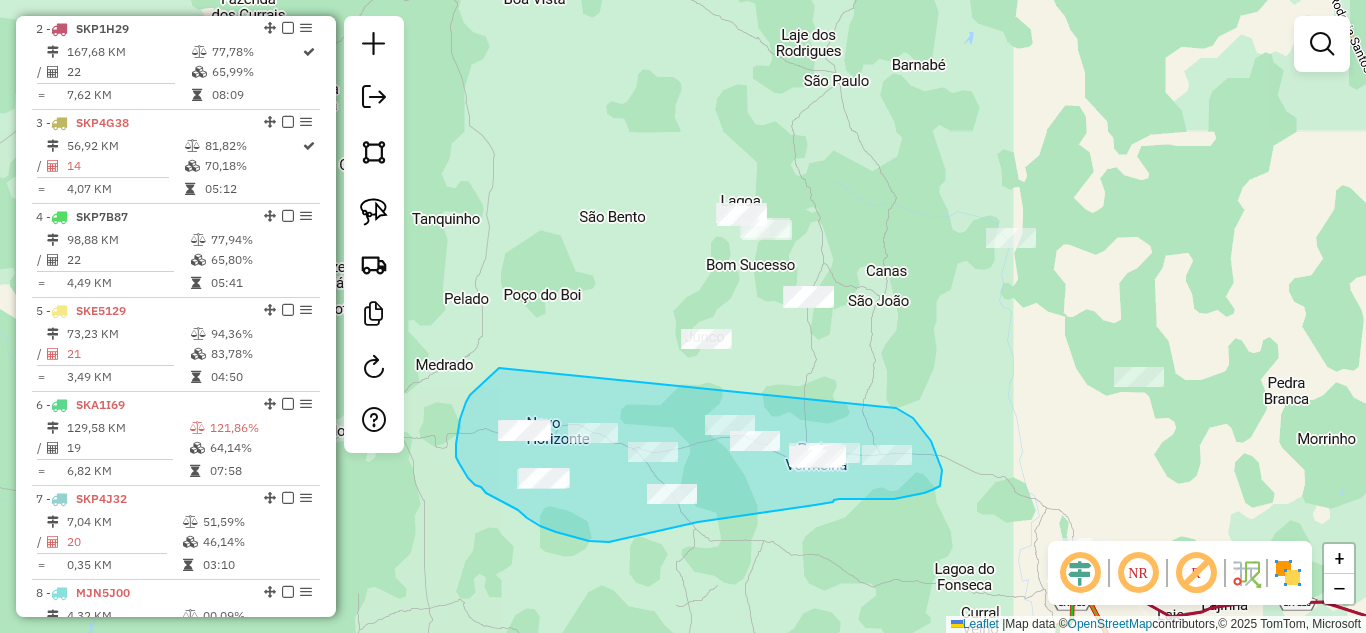 drag, startPoint x: 495, startPoint y: 372, endPoint x: 870, endPoint y: 392, distance: 375.53296 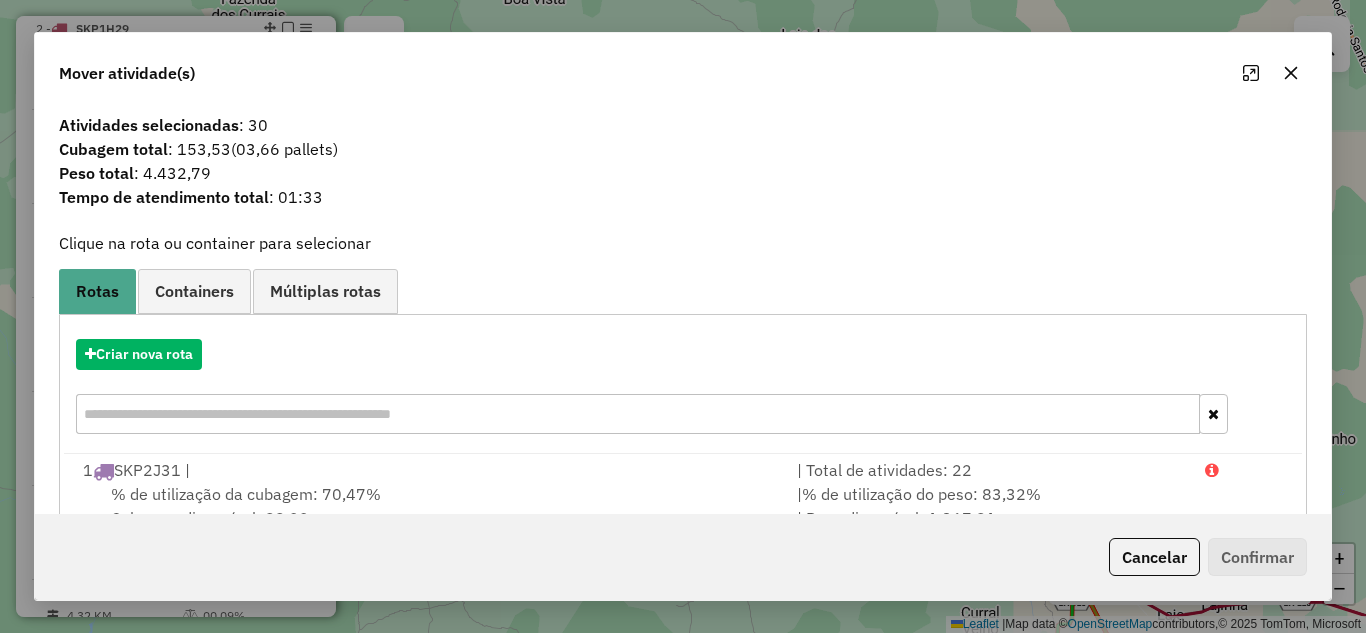 scroll, scrollTop: 267, scrollLeft: 0, axis: vertical 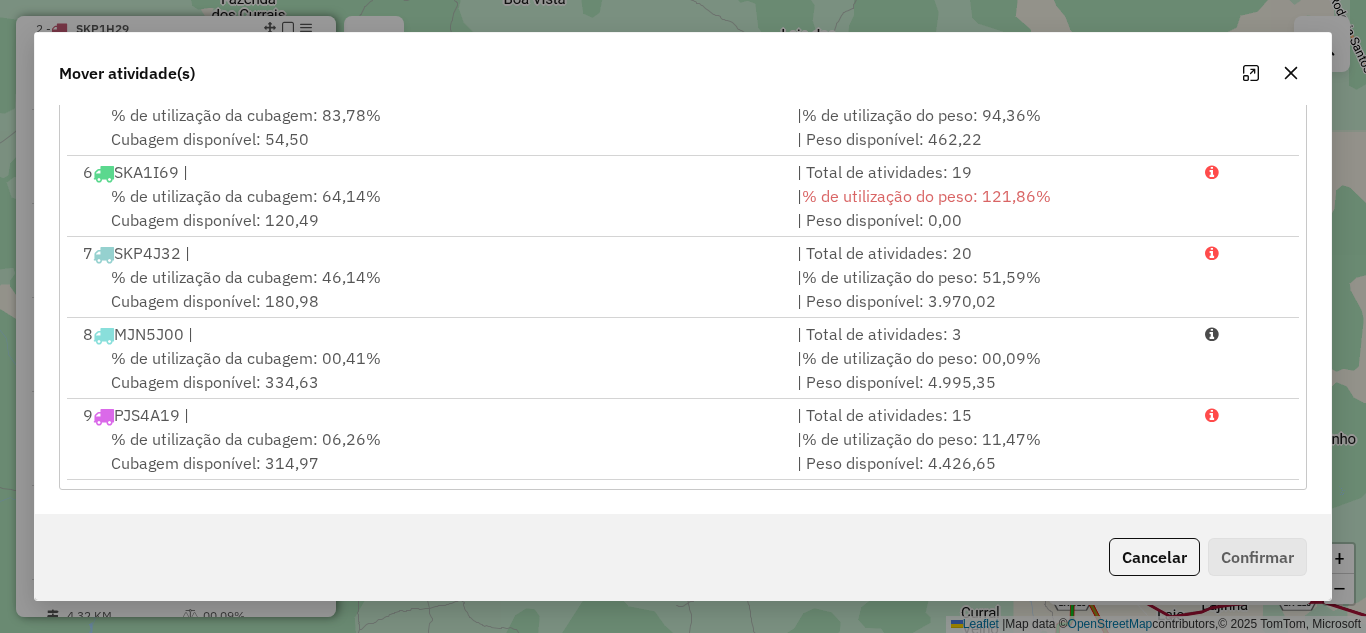 click 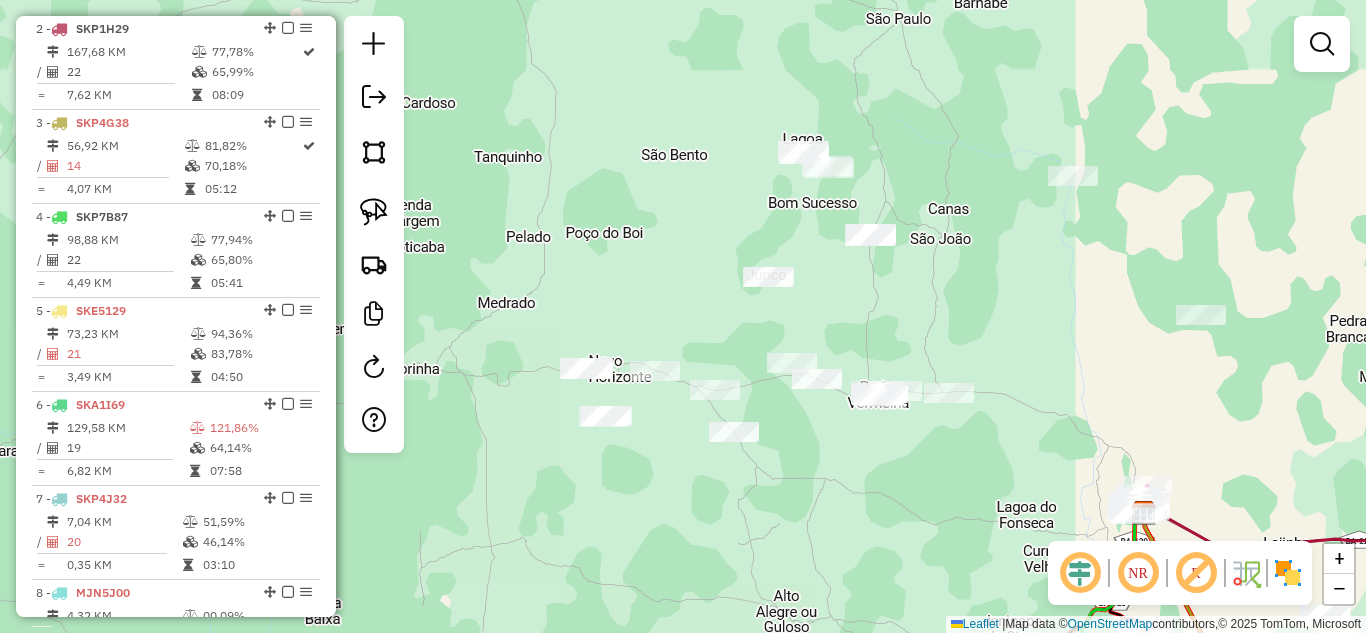 drag, startPoint x: 811, startPoint y: 410, endPoint x: 873, endPoint y: 348, distance: 87.681244 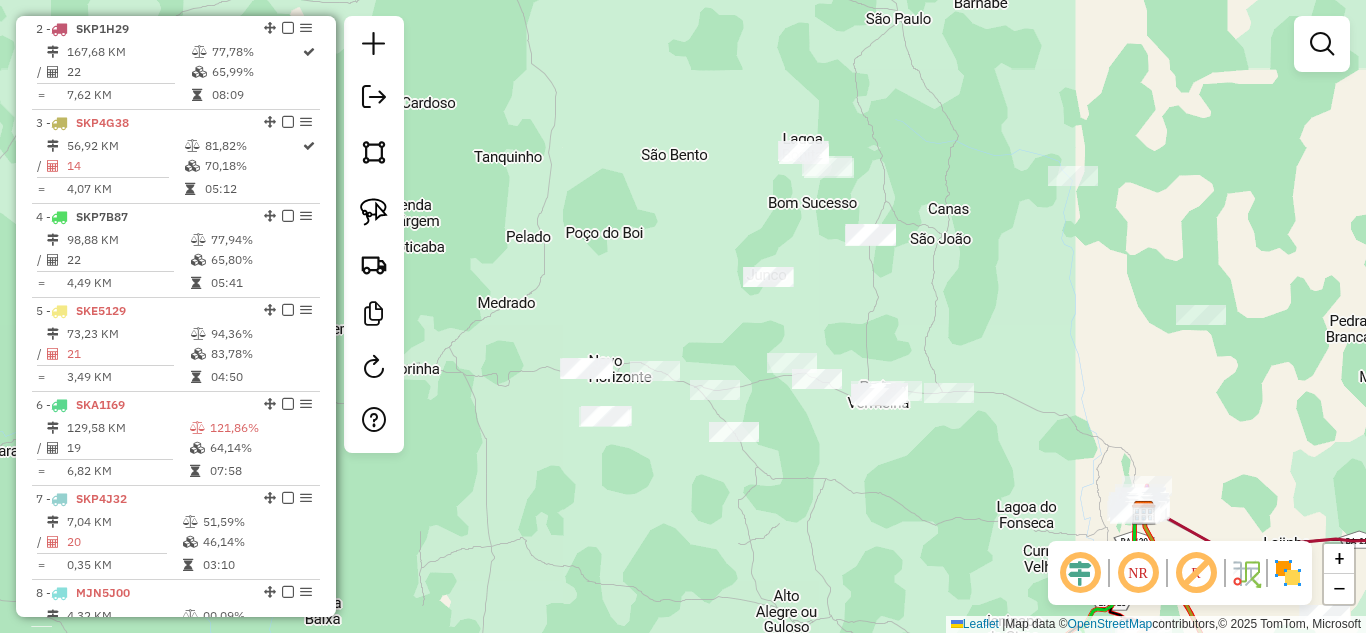 drag, startPoint x: 379, startPoint y: 204, endPoint x: 480, endPoint y: 257, distance: 114.061386 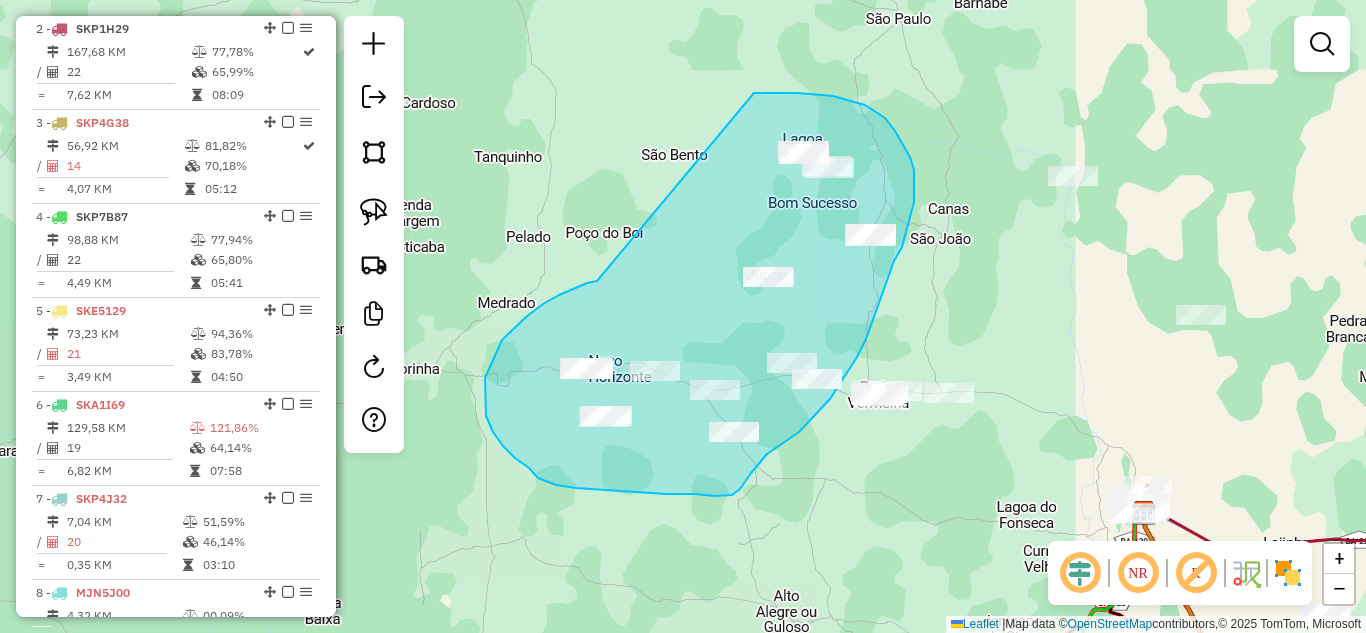 drag, startPoint x: 597, startPoint y: 281, endPoint x: 753, endPoint y: 93, distance: 244.2949 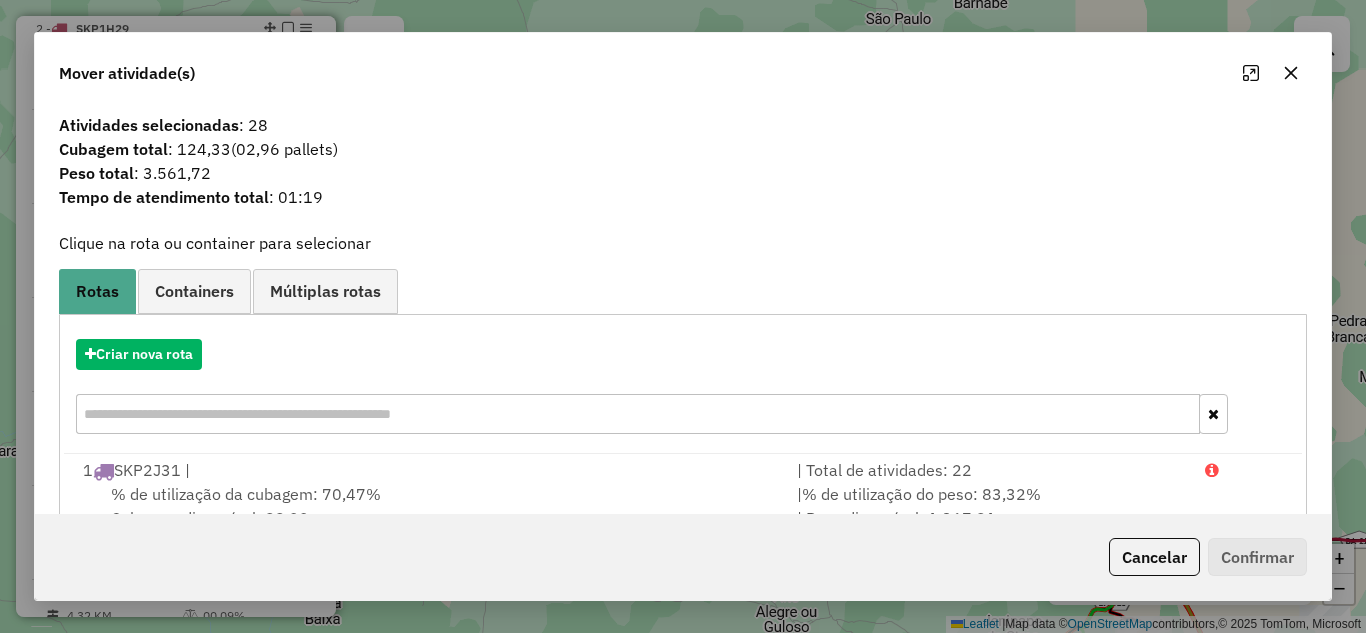 click 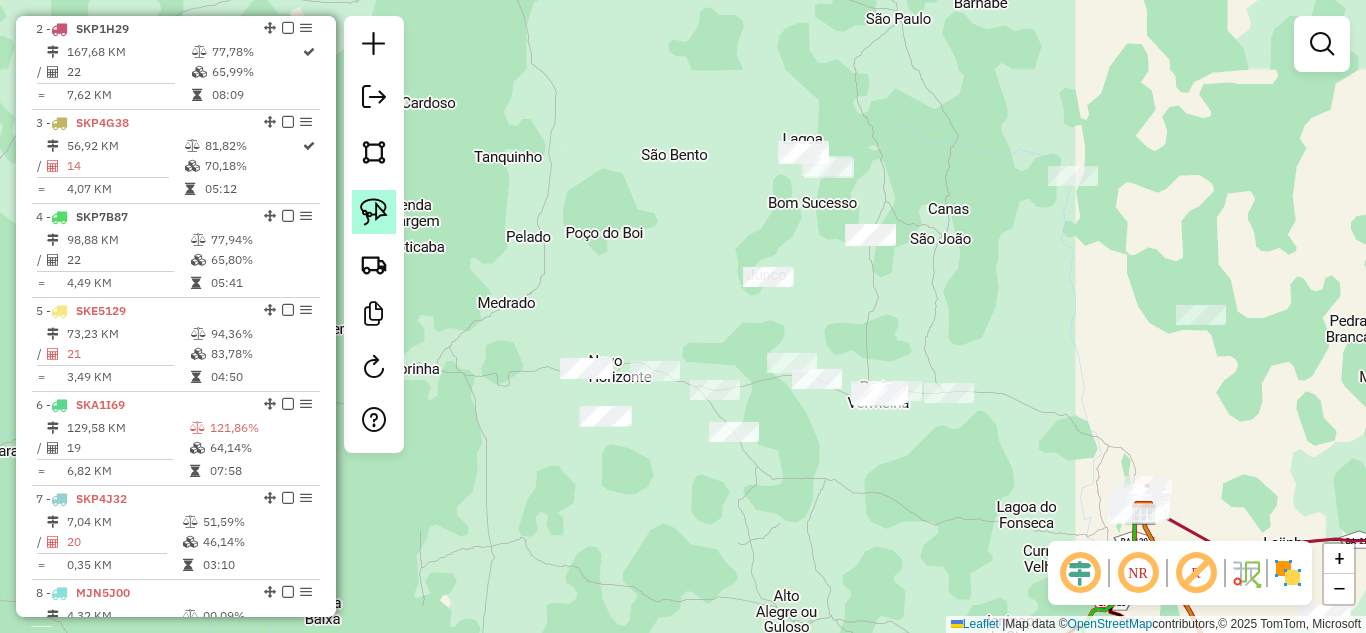 drag, startPoint x: 381, startPoint y: 214, endPoint x: 395, endPoint y: 216, distance: 14.142136 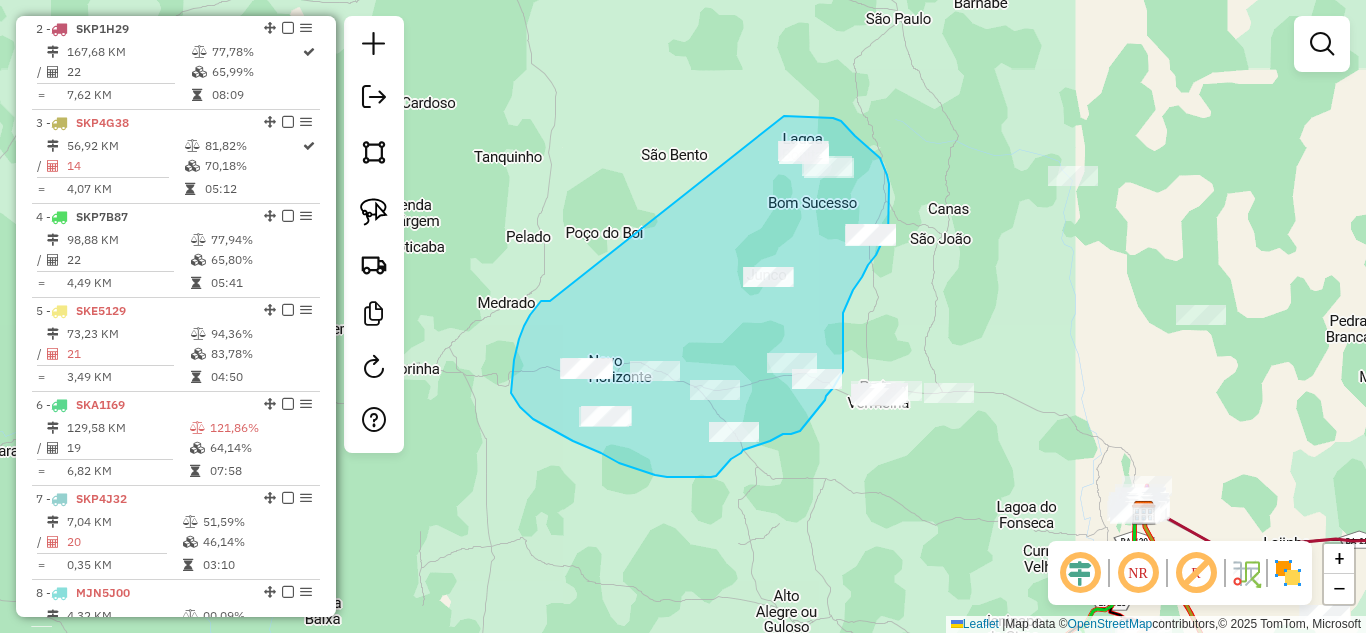 drag, startPoint x: 550, startPoint y: 301, endPoint x: 784, endPoint y: 116, distance: 298.29684 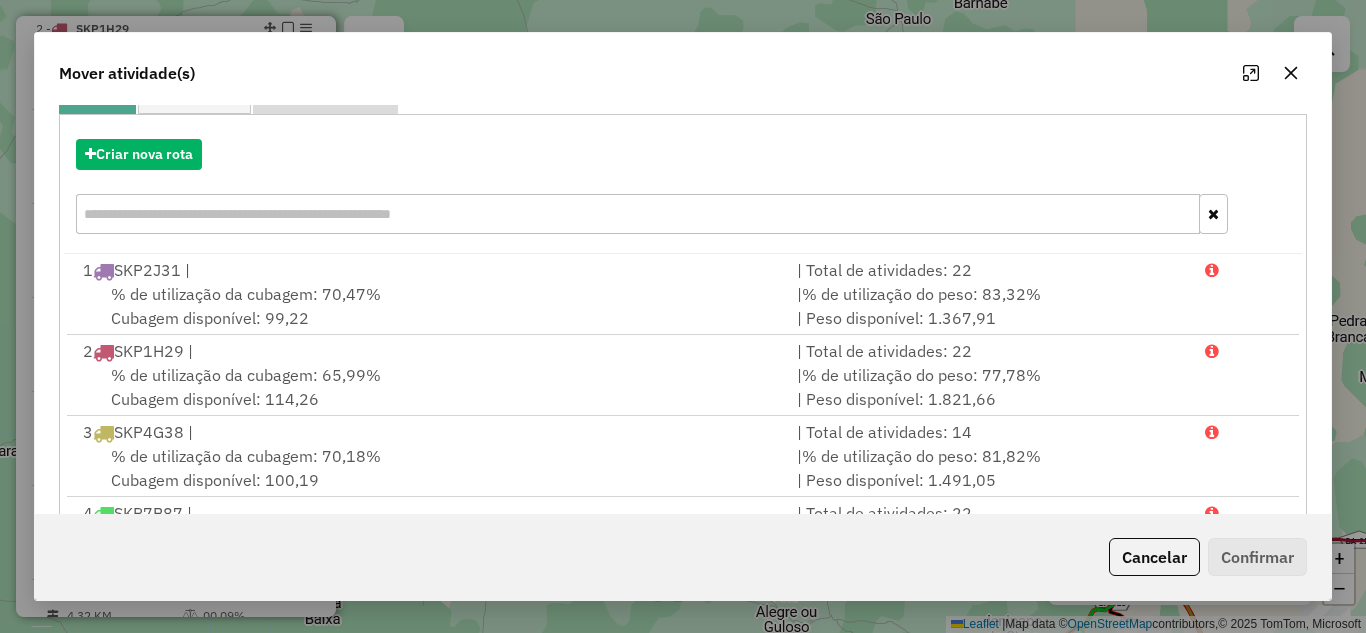 scroll, scrollTop: 0, scrollLeft: 0, axis: both 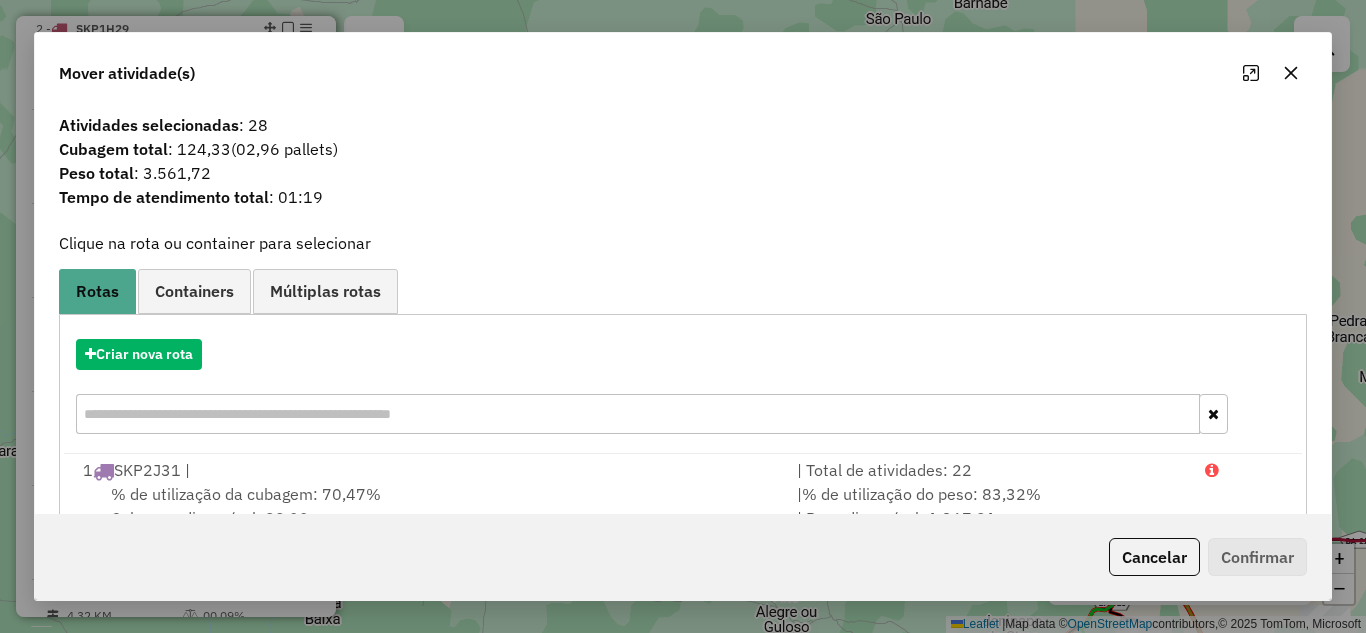 click 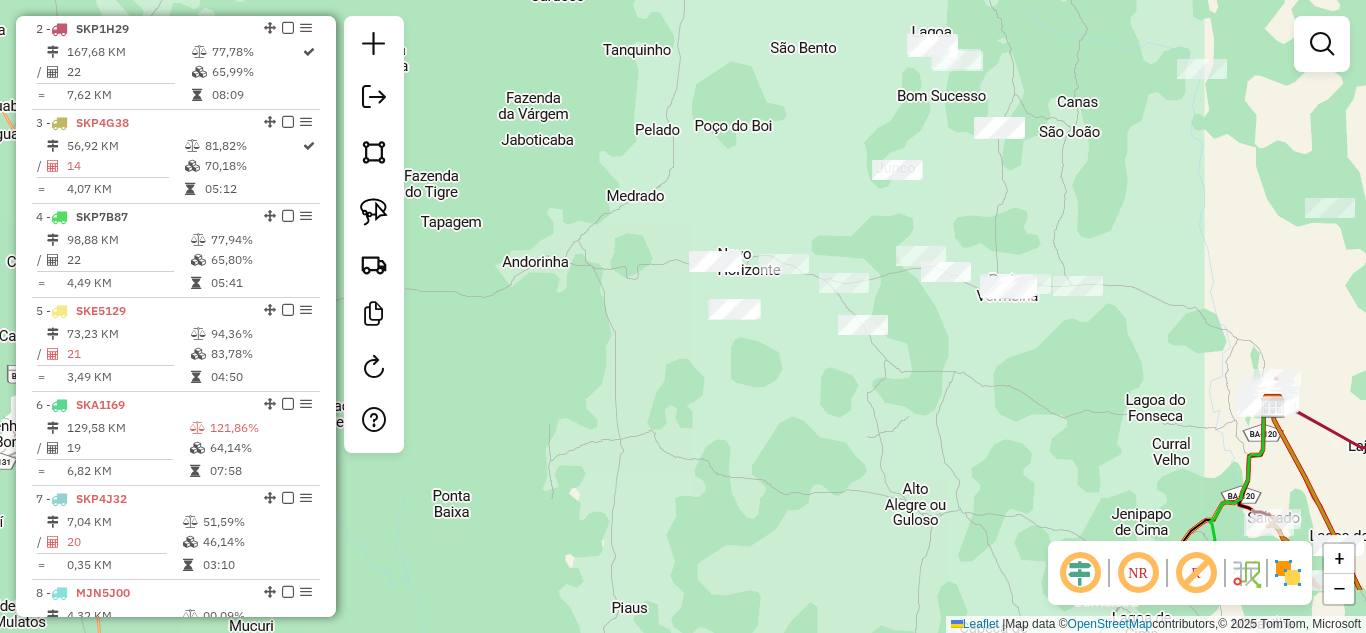 drag, startPoint x: 858, startPoint y: 334, endPoint x: 987, endPoint y: 227, distance: 167.60072 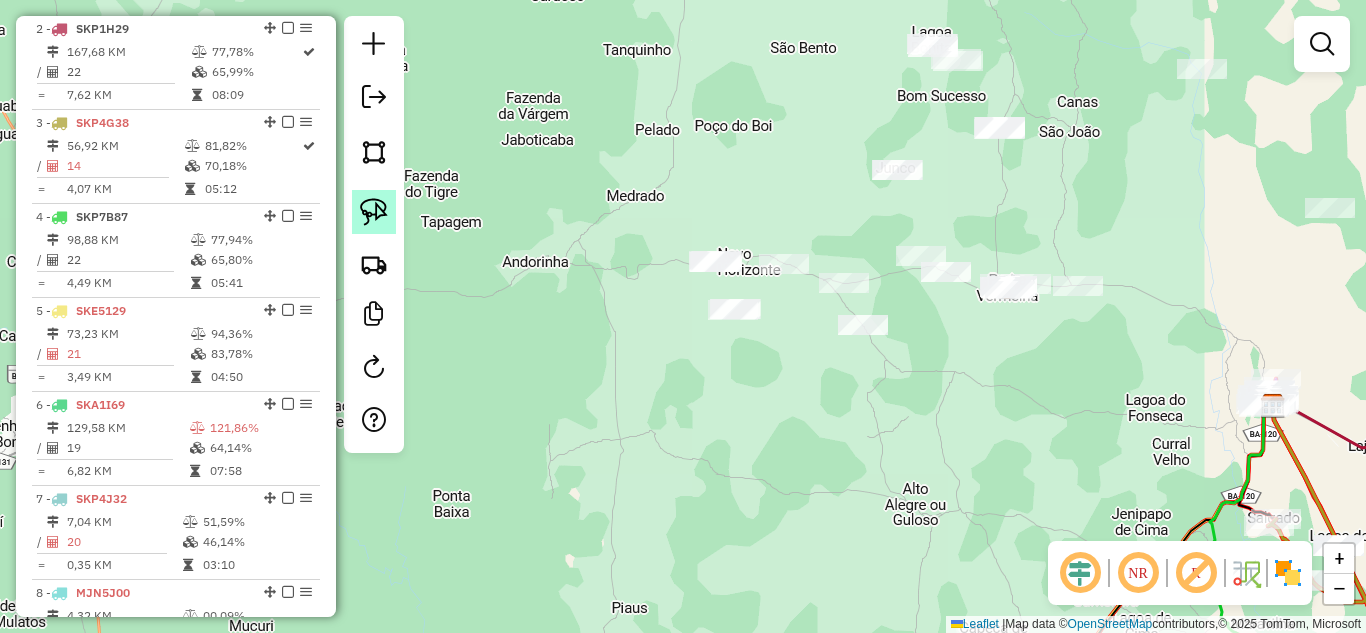 click 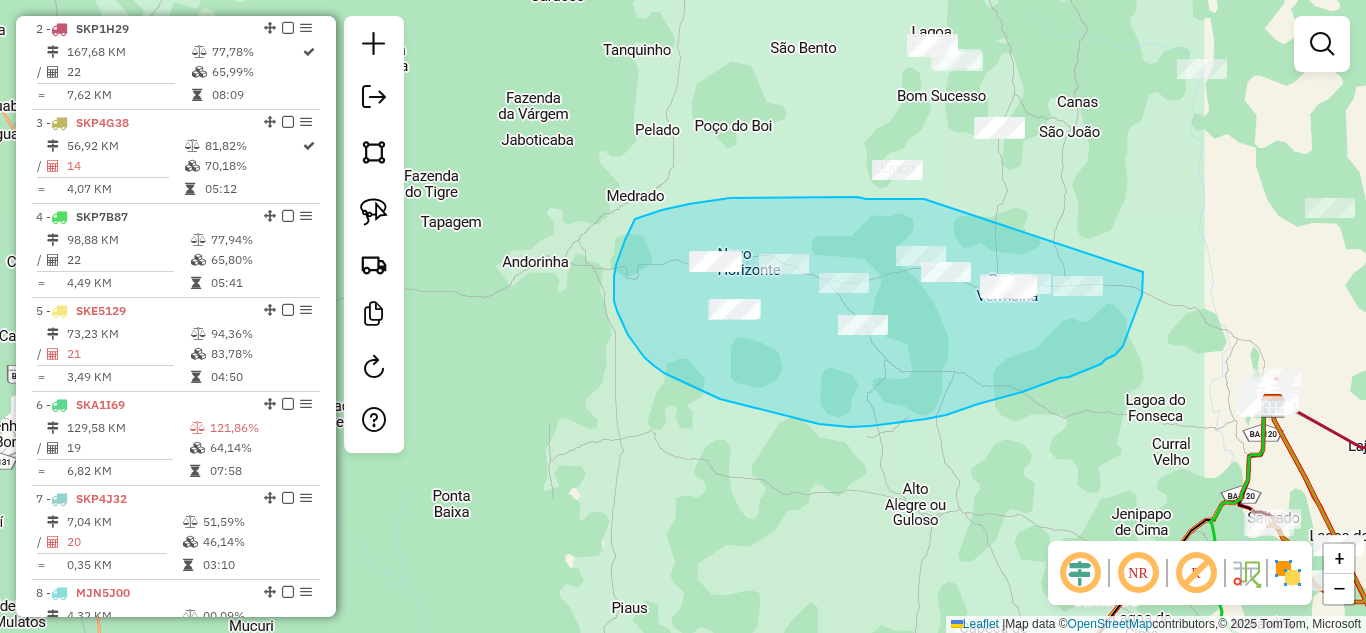 drag, startPoint x: 924, startPoint y: 199, endPoint x: 1143, endPoint y: 272, distance: 230.84627 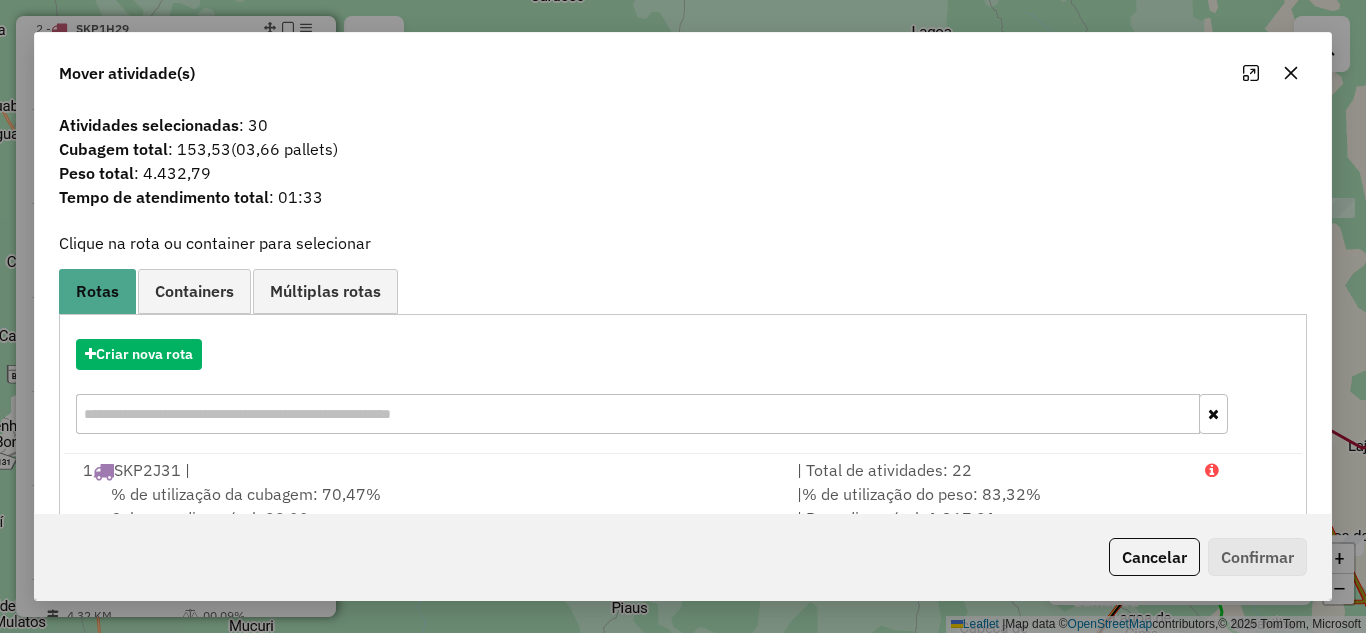 click 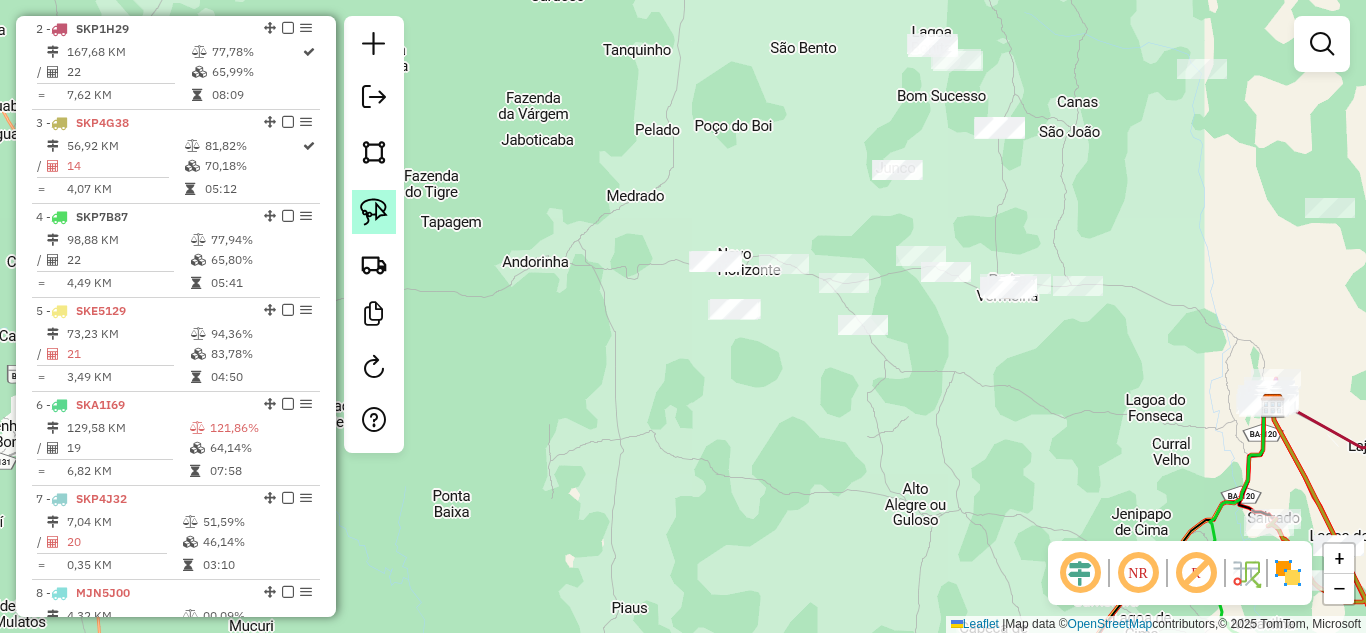 click 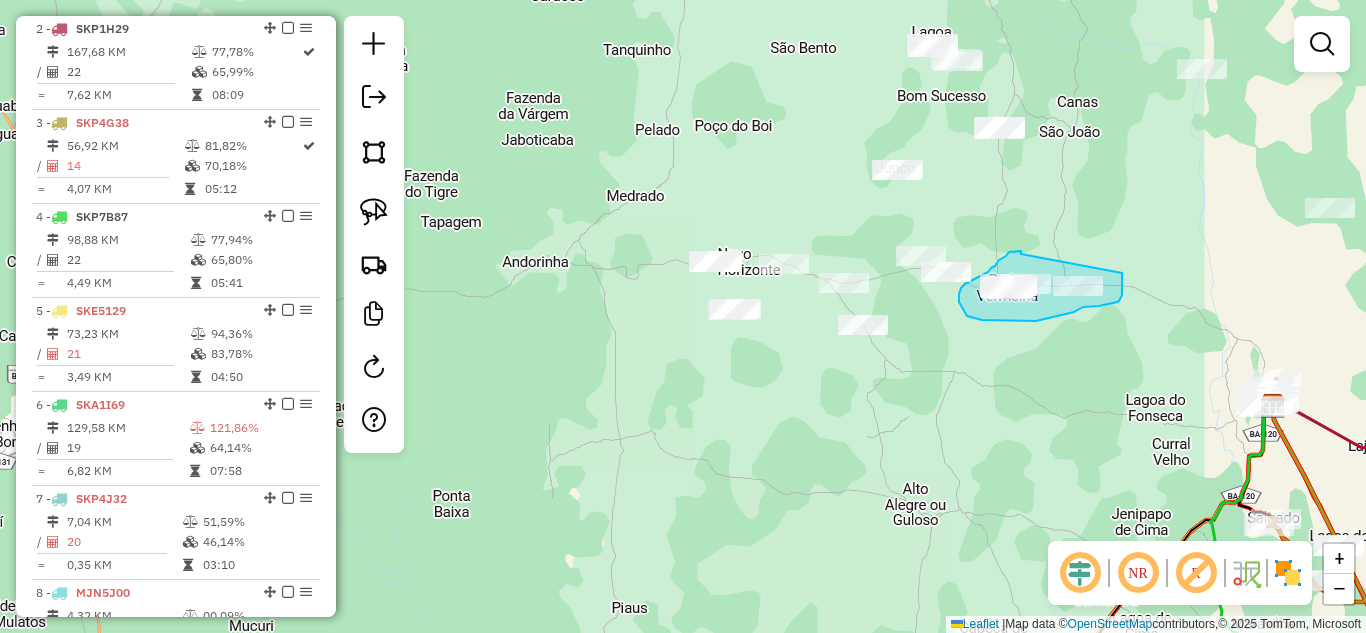 drag, startPoint x: 1021, startPoint y: 254, endPoint x: 1122, endPoint y: 273, distance: 102.77159 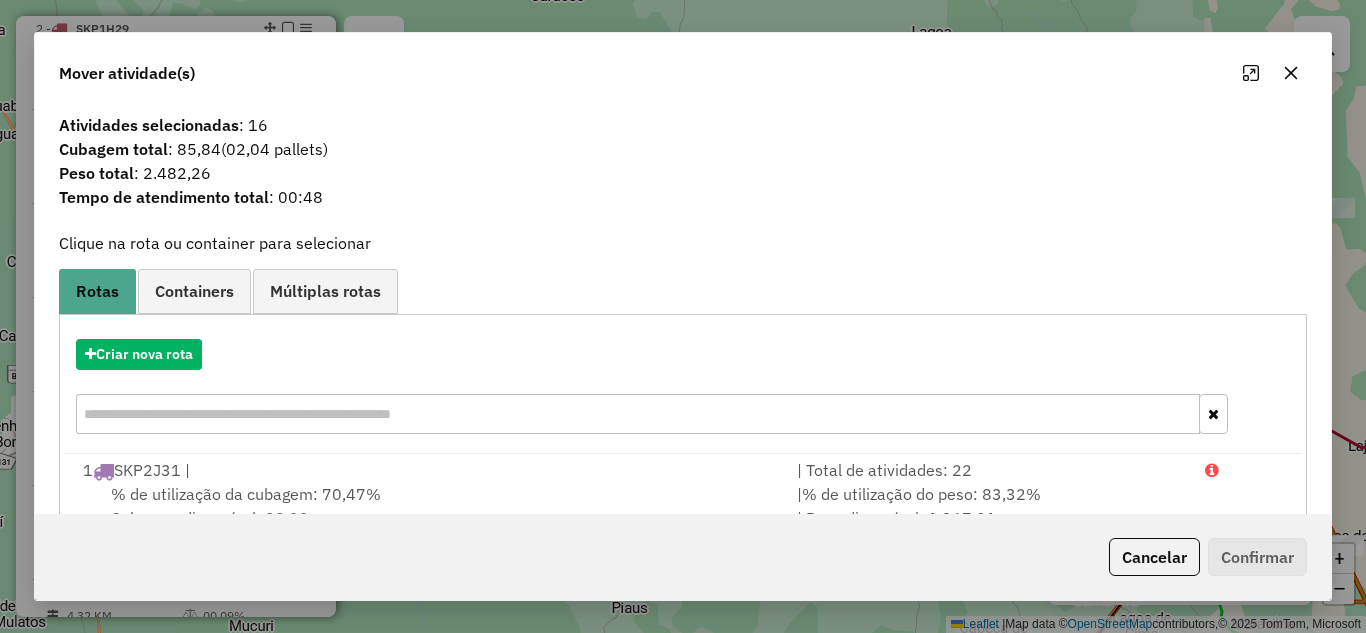 click 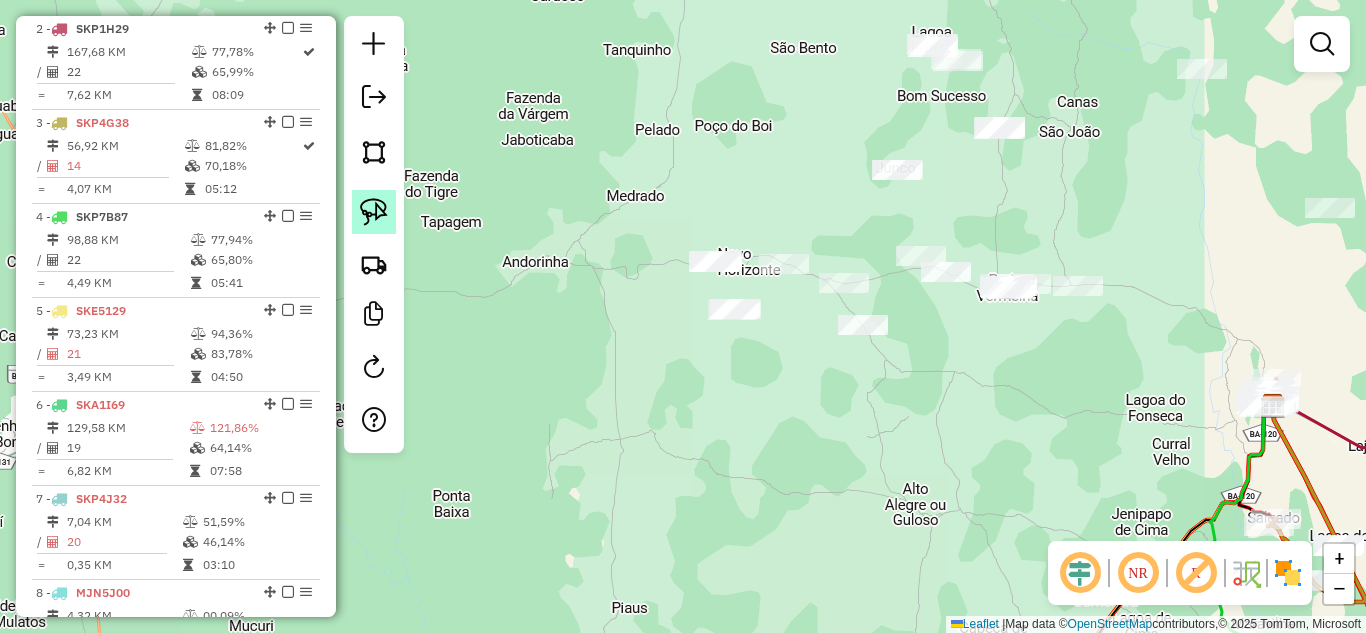 click 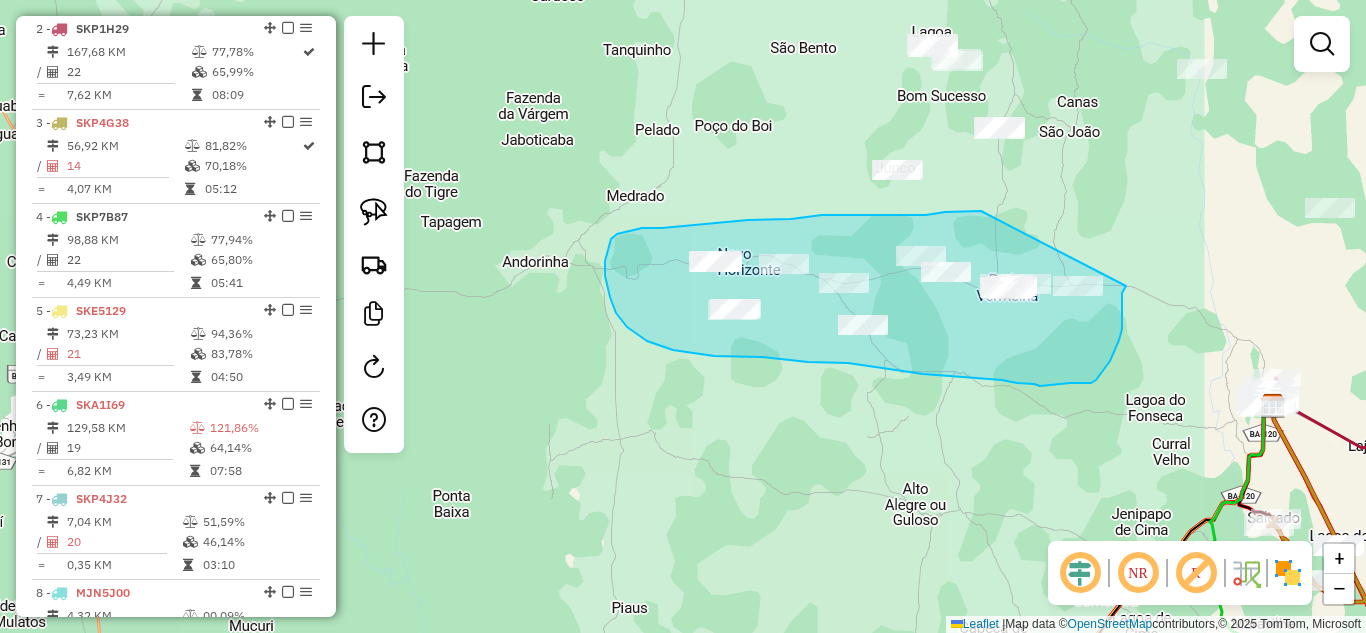 drag, startPoint x: 981, startPoint y: 211, endPoint x: 1126, endPoint y: 286, distance: 163.24828 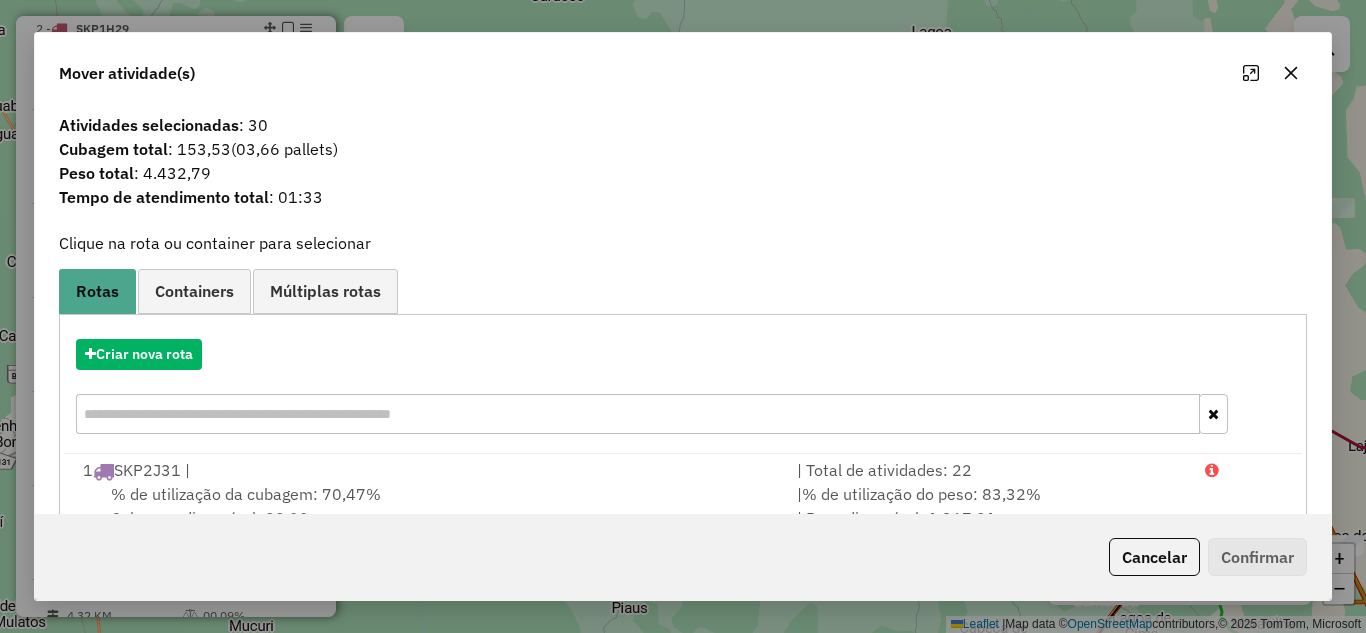 click 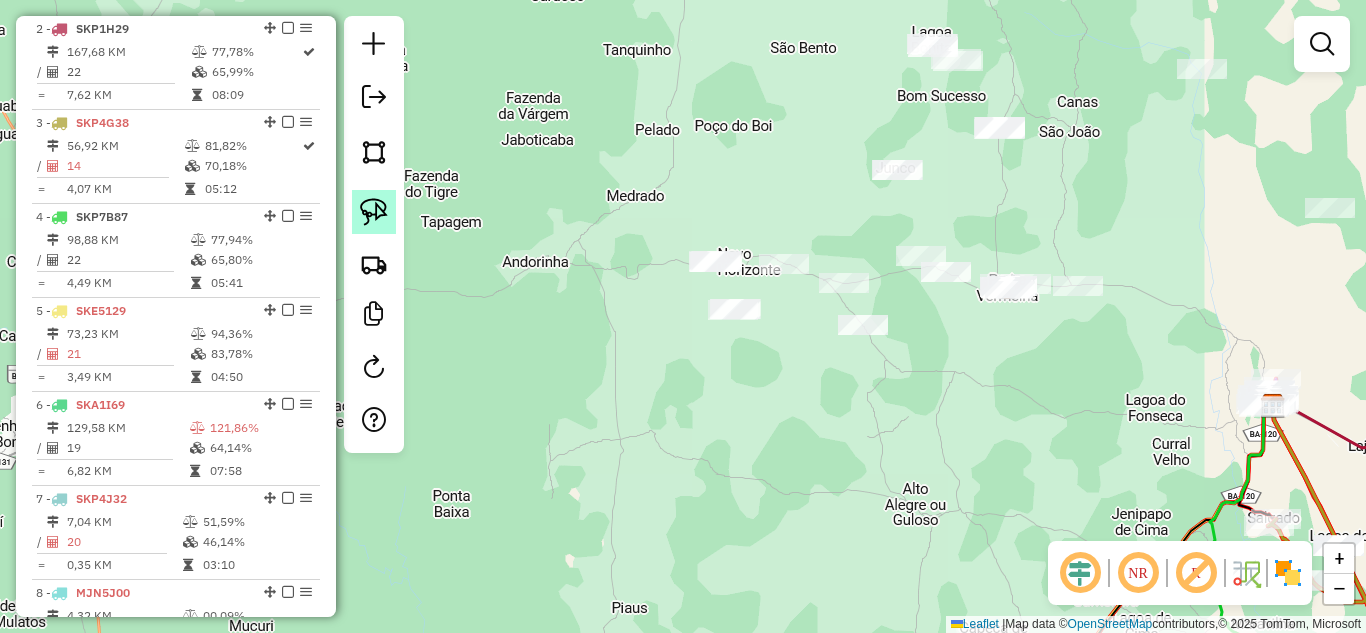 drag, startPoint x: 368, startPoint y: 209, endPoint x: 621, endPoint y: 203, distance: 253.07114 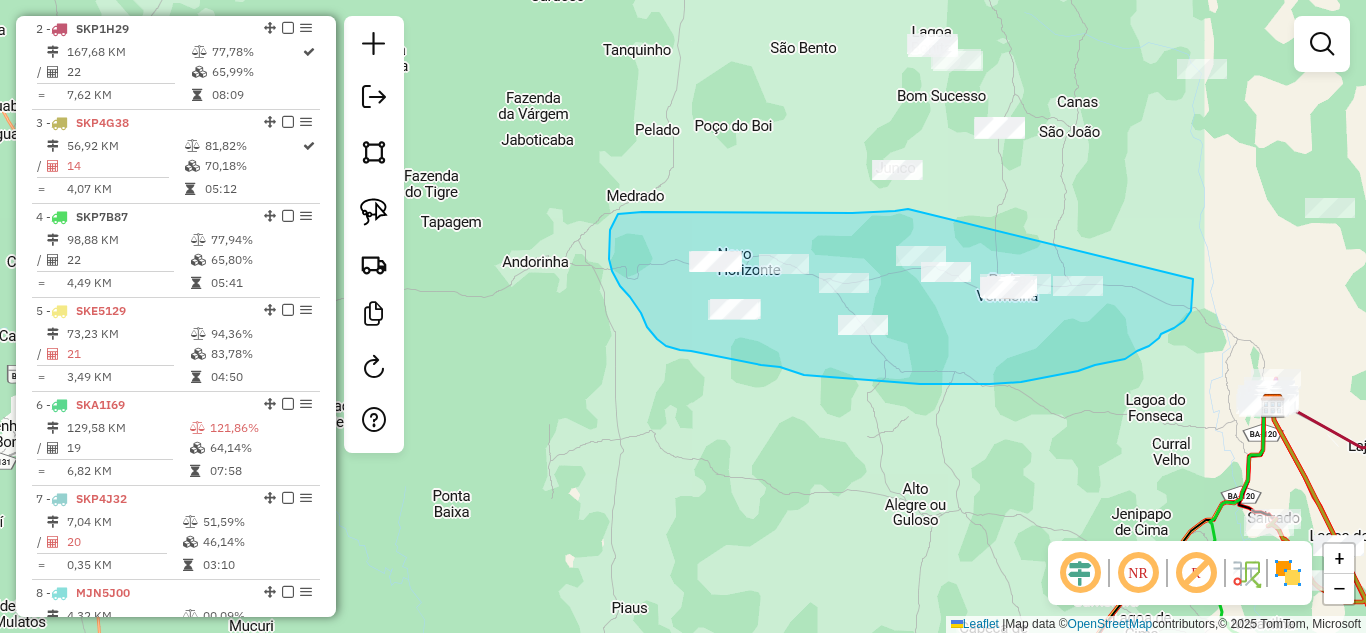 drag, startPoint x: 908, startPoint y: 209, endPoint x: 1192, endPoint y: 278, distance: 292.26187 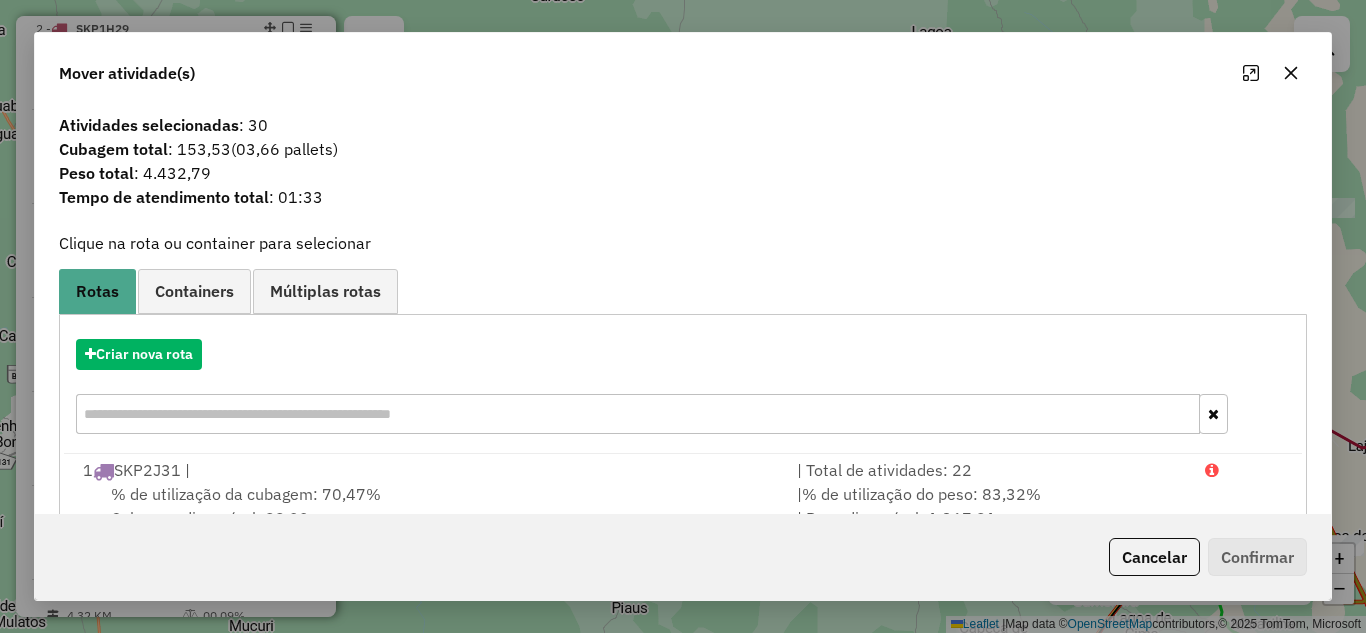 click 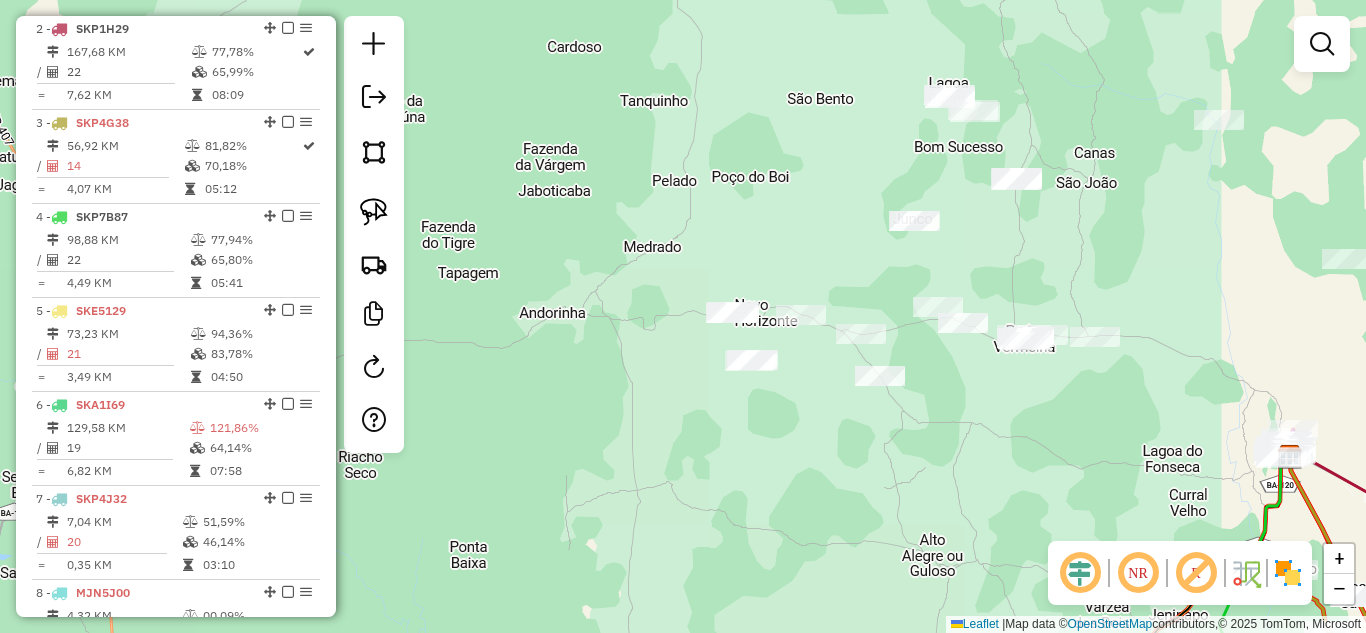 drag, startPoint x: 1040, startPoint y: 236, endPoint x: 1057, endPoint y: 287, distance: 53.75872 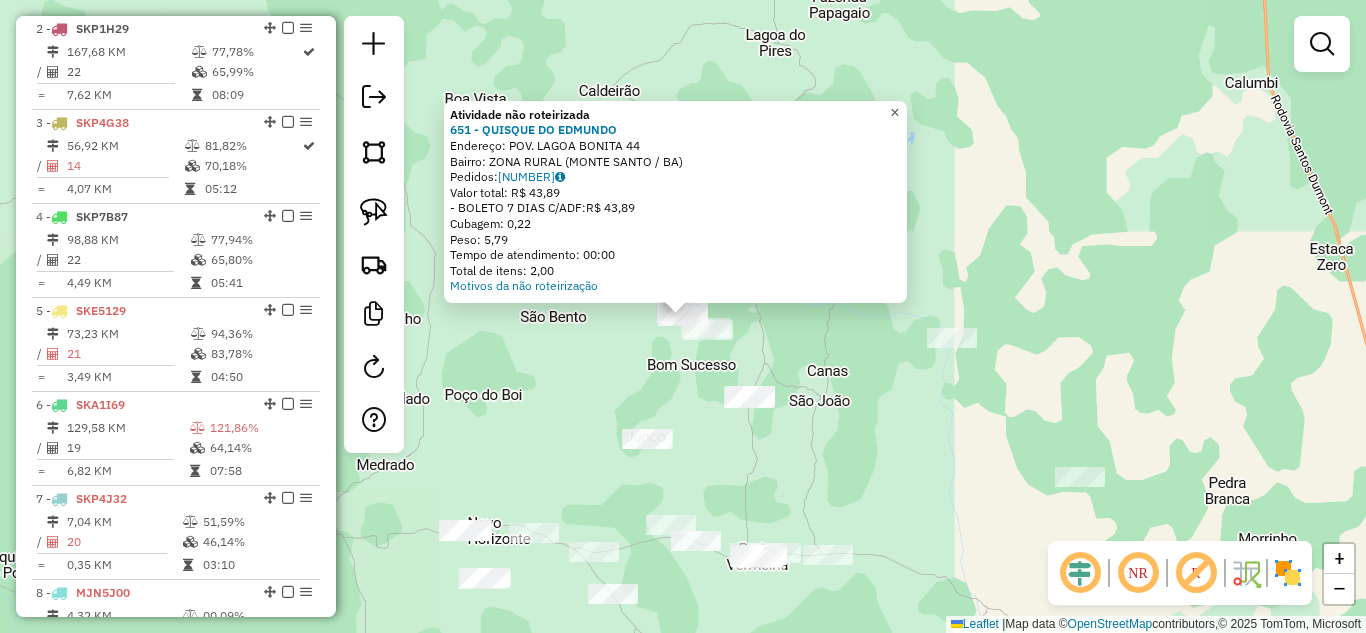 click on "×" 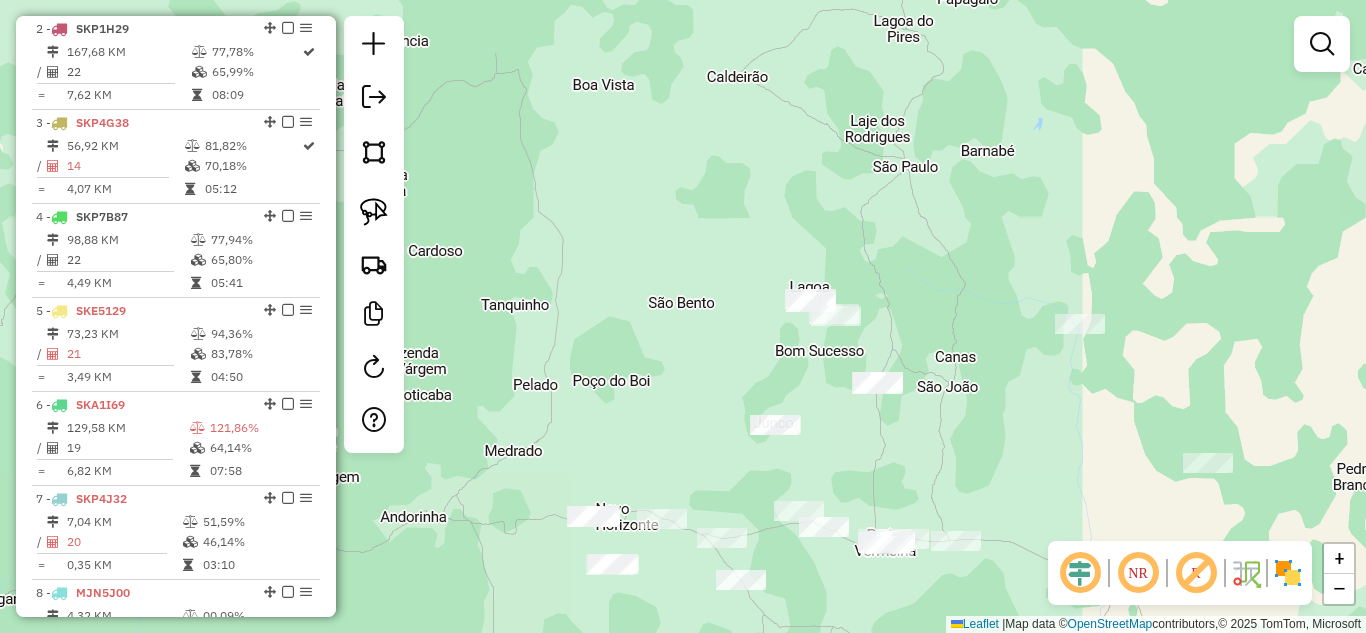 drag, startPoint x: 703, startPoint y: 460, endPoint x: 831, endPoint y: 446, distance: 128.76335 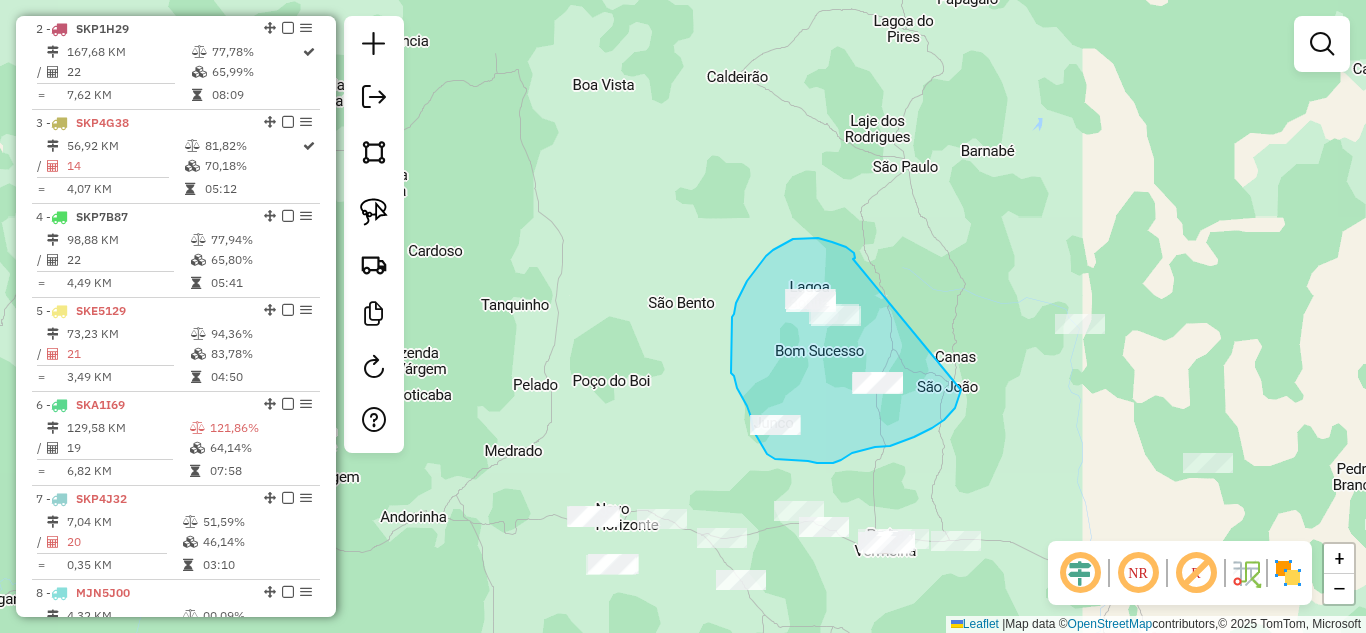 drag, startPoint x: 853, startPoint y: 259, endPoint x: 961, endPoint y: 390, distance: 169.77927 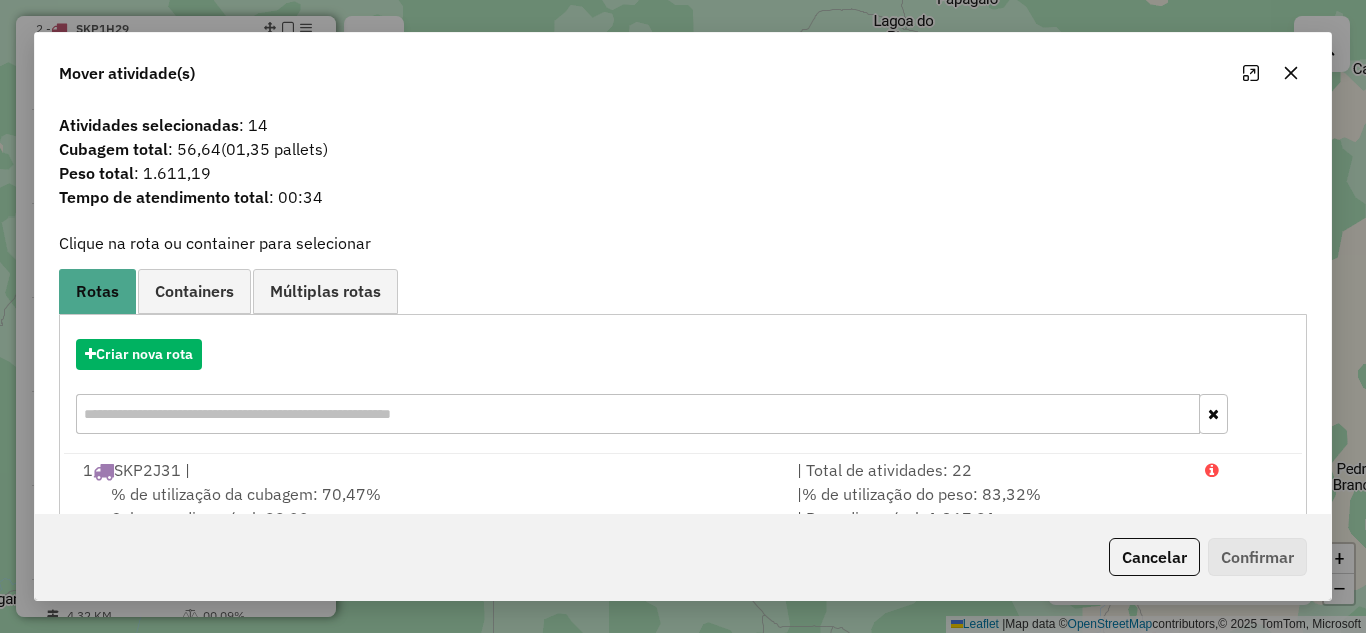 click 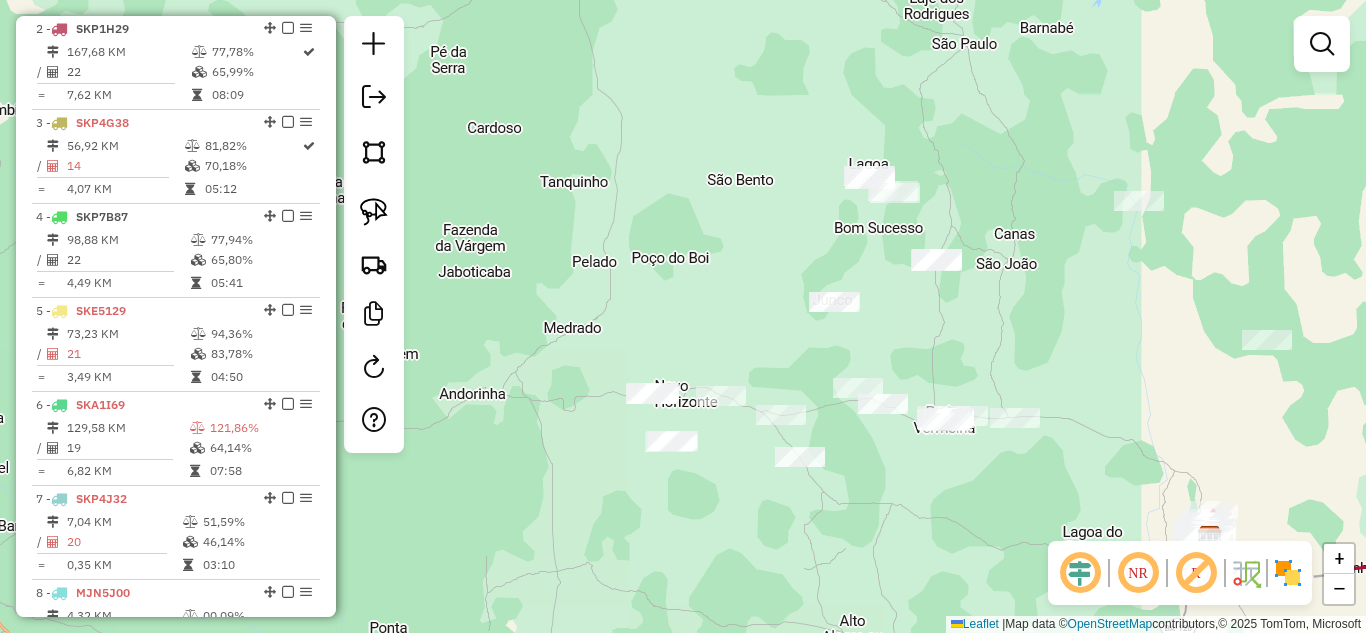 drag, startPoint x: 861, startPoint y: 468, endPoint x: 920, endPoint y: 345, distance: 136.41847 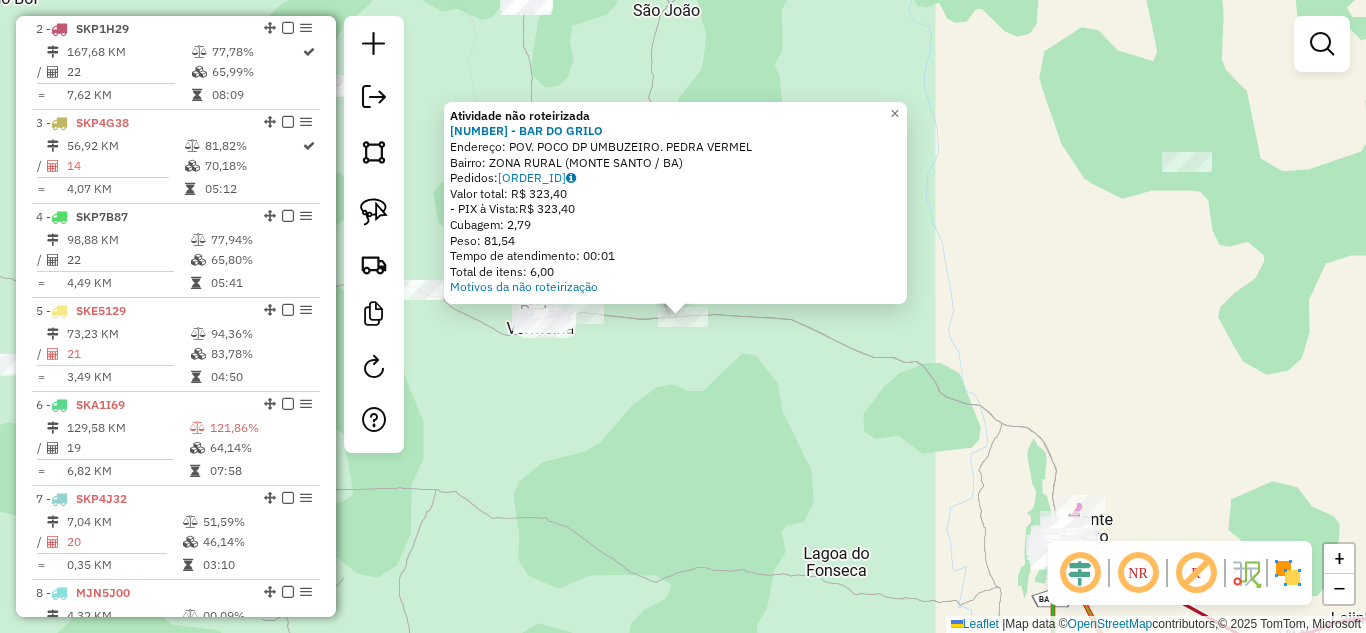 click on "Atividade não roteirizada 667 - BAR DO GRILO  Endereço:  POV. POCO DP UMBUZEIRO. PEDRA VERMEL   Bairro: ZONA RURAL (MONTE SANTO / BA)   Pedidos:  06067748   Valor total: R$ 323,40   - PIX à Vista:  R$ 323,40   Cubagem: 2,79   Peso: 81,54   Tempo de atendimento: 00:01   Total de itens: 6,00  Motivos da não roteirização × Janela de atendimento Grade de atendimento Capacidade Transportadoras Veículos Cliente Pedidos  Rotas Selecione os dias de semana para filtrar as janelas de atendimento  Seg   Ter   Qua   Qui   Sex   Sáb   Dom  Informe o período da janela de atendimento: De: Até:  Filtrar exatamente a janela do cliente  Considerar janela de atendimento padrão  Selecione os dias de semana para filtrar as grades de atendimento  Seg   Ter   Qua   Qui   Sex   Sáb   Dom   Considerar clientes sem dia de atendimento cadastrado  Clientes fora do dia de atendimento selecionado Filtrar as atividades entre os valores definidos abaixo:  Peso mínimo:   Peso máximo:   Cubagem mínima:   Cubagem máxima:  De:" 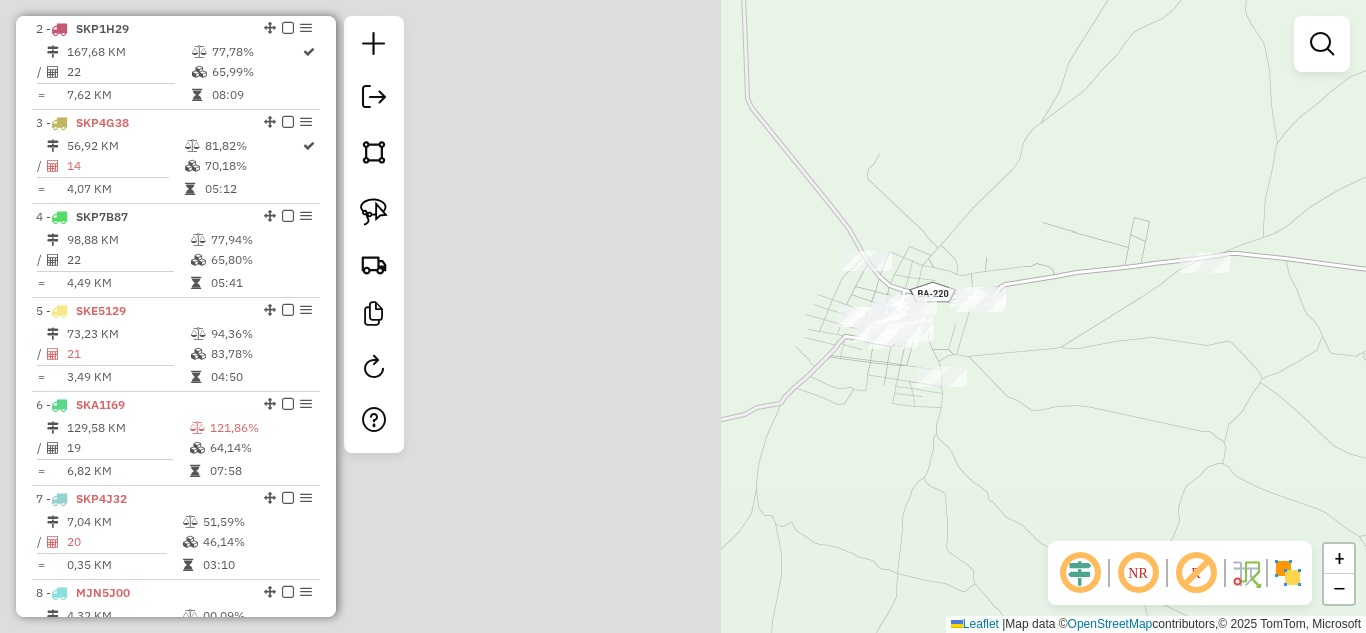 drag, startPoint x: 603, startPoint y: 326, endPoint x: 1365, endPoint y: 439, distance: 770.33307 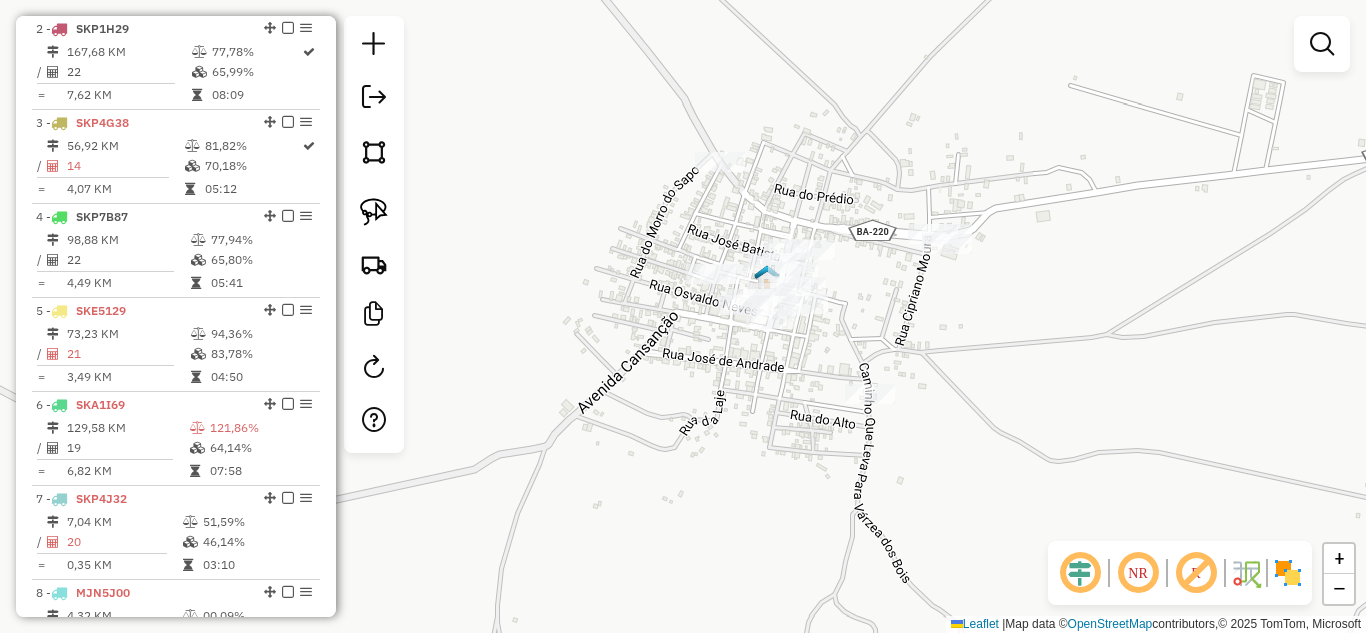 drag, startPoint x: 889, startPoint y: 295, endPoint x: 940, endPoint y: 330, distance: 61.854668 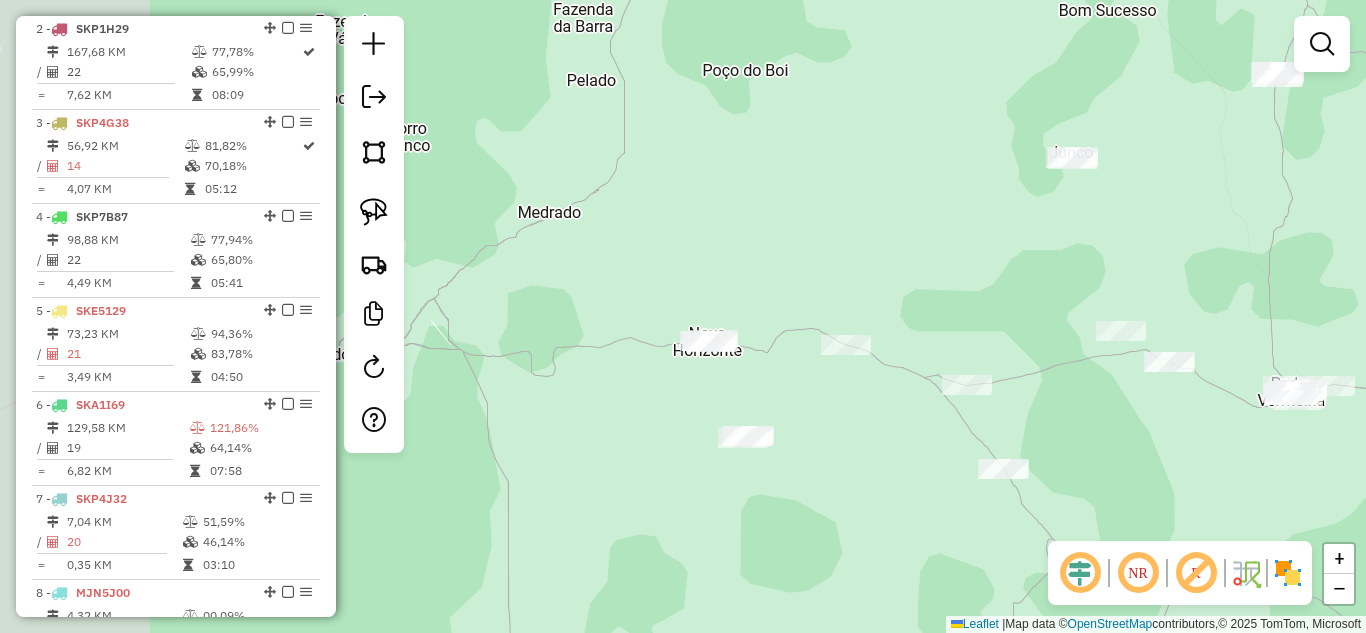 drag, startPoint x: 820, startPoint y: 329, endPoint x: 1079, endPoint y: 434, distance: 279.47452 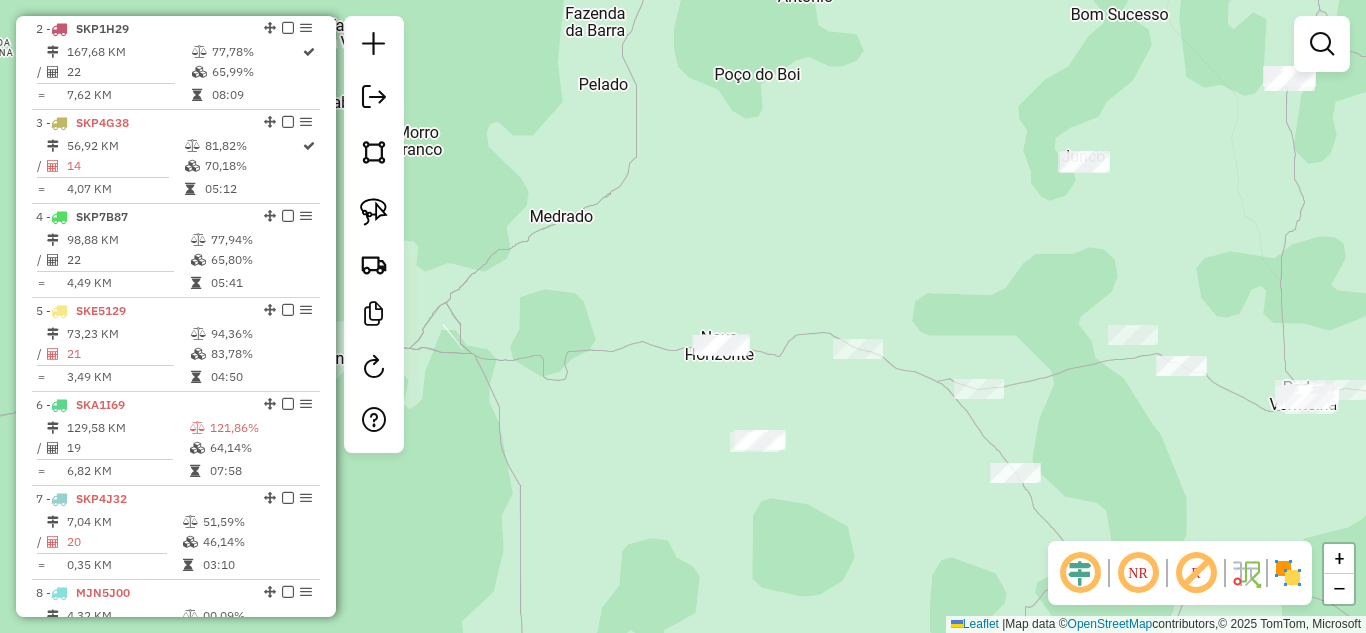 drag, startPoint x: 379, startPoint y: 200, endPoint x: 509, endPoint y: 259, distance: 142.76204 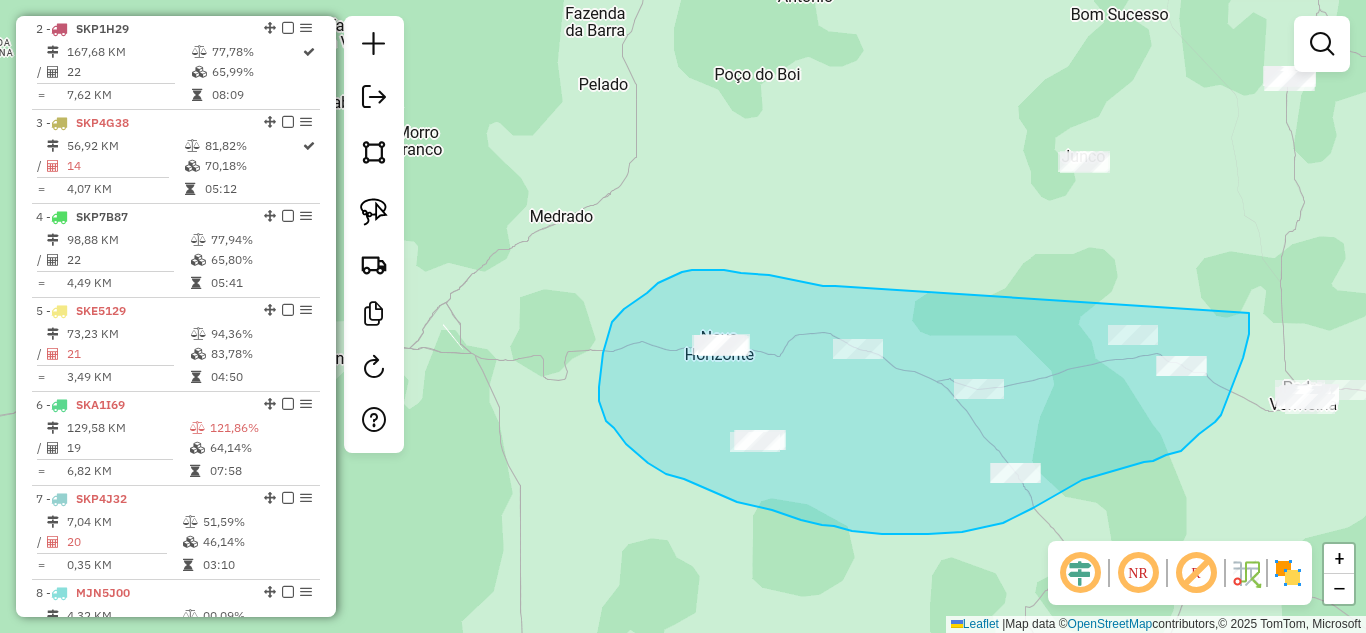 drag, startPoint x: 835, startPoint y: 286, endPoint x: 1249, endPoint y: 313, distance: 414.8795 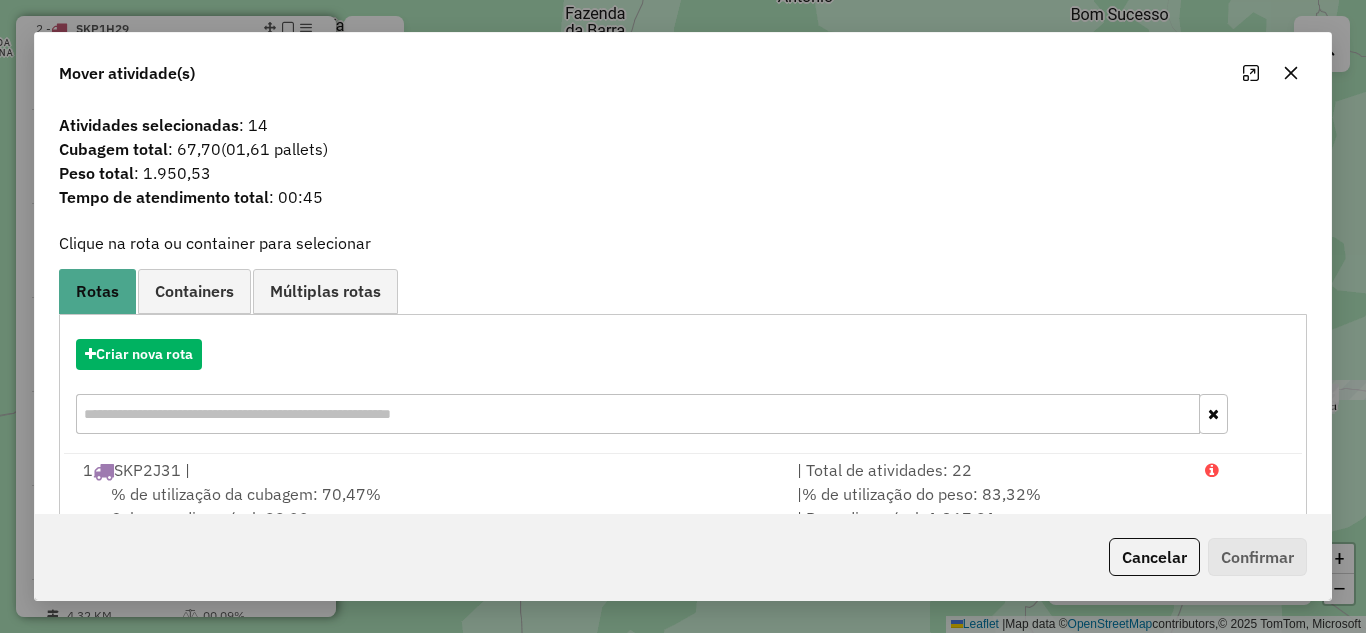 click 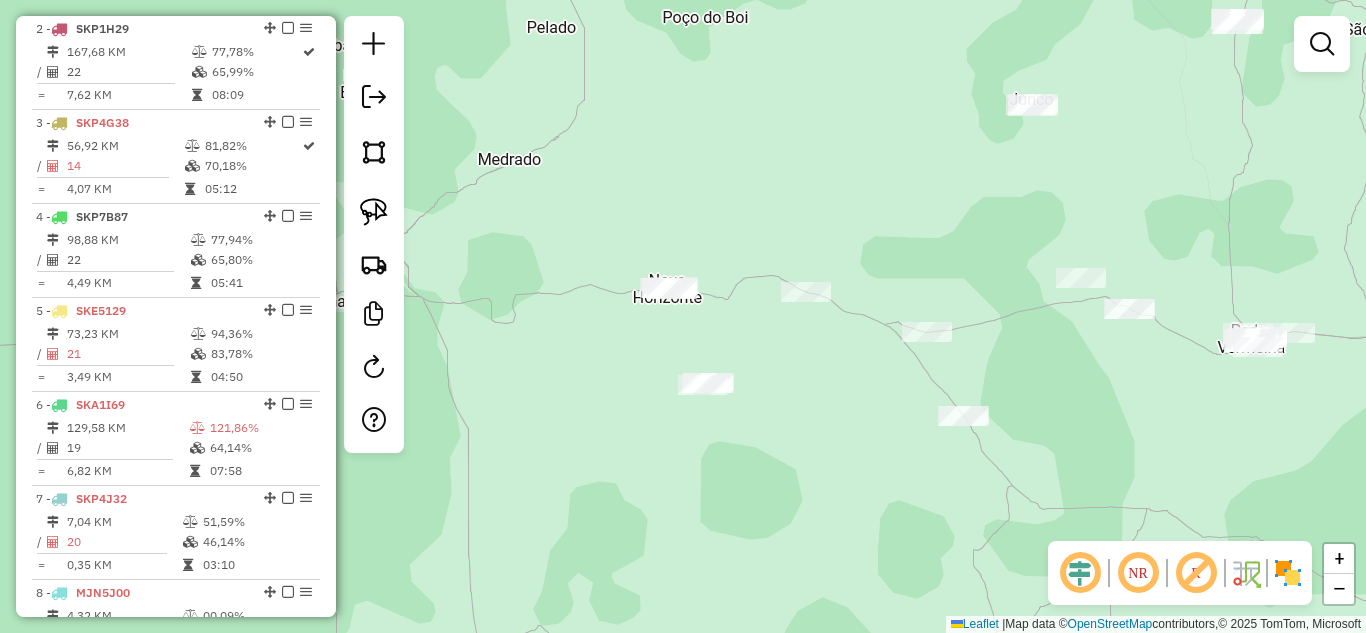 drag, startPoint x: 1174, startPoint y: 490, endPoint x: 989, endPoint y: 379, distance: 215.74522 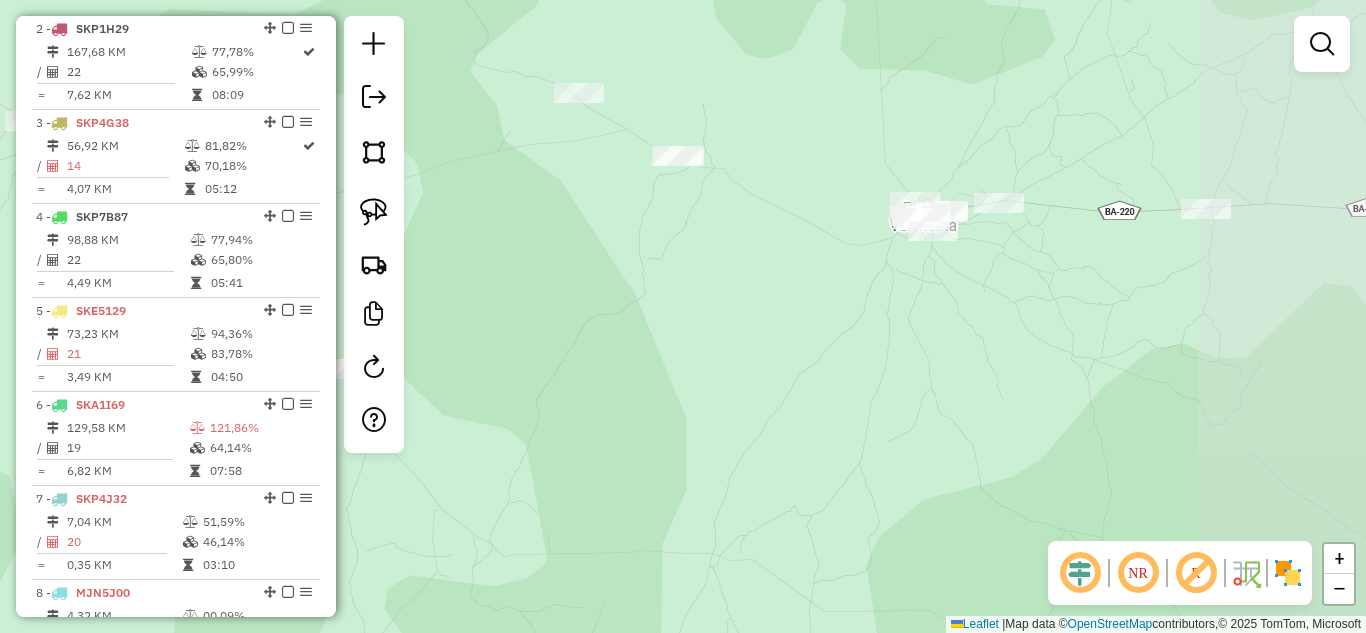 drag, startPoint x: 1111, startPoint y: 325, endPoint x: 812, endPoint y: 339, distance: 299.32758 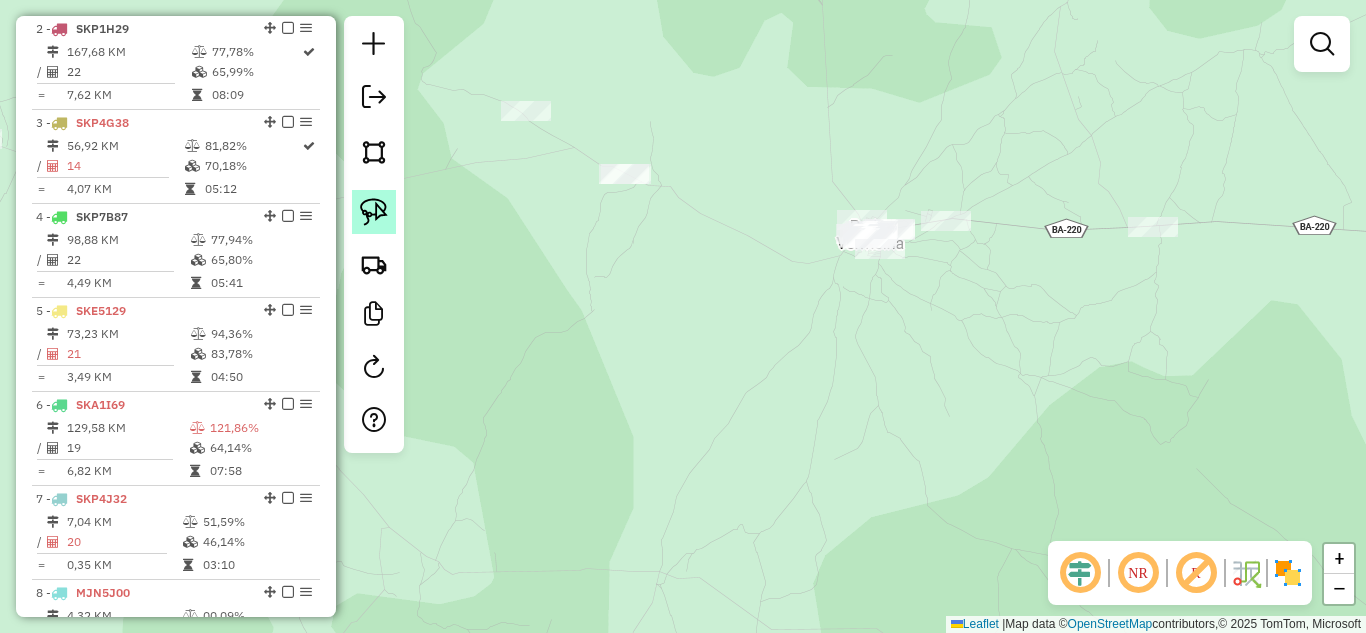 click 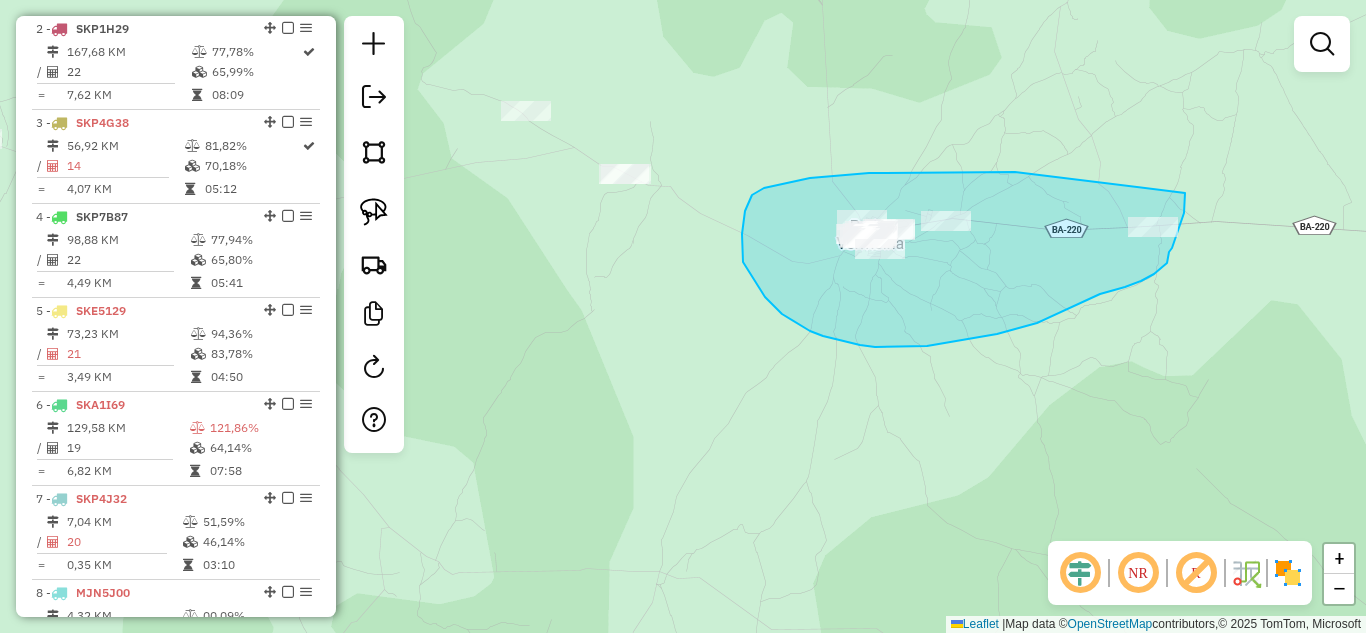 drag, startPoint x: 1015, startPoint y: 172, endPoint x: 1185, endPoint y: 193, distance: 171.29214 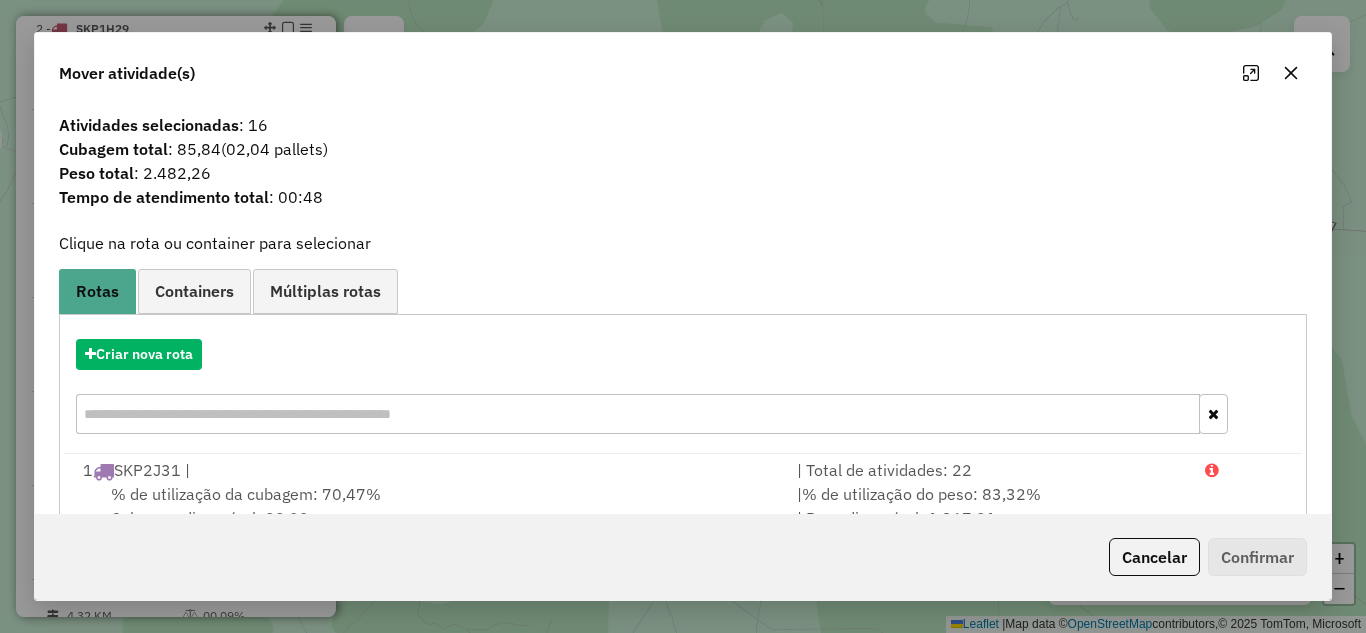 click 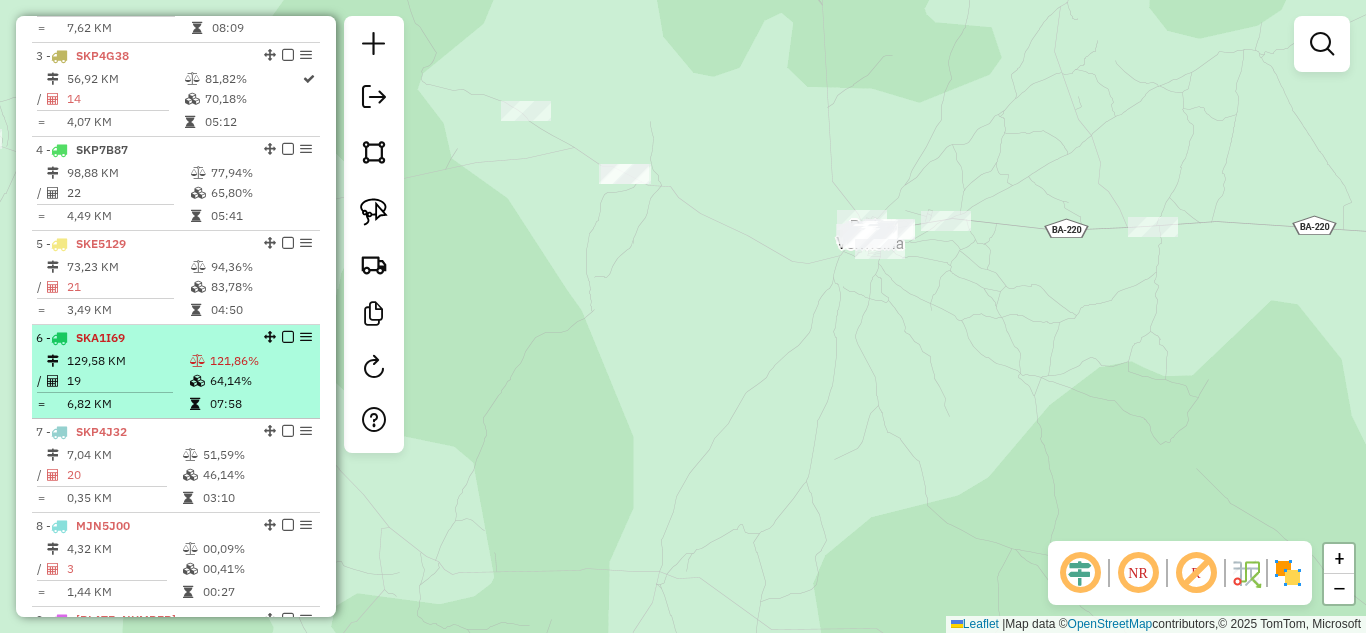 scroll, scrollTop: 1002, scrollLeft: 0, axis: vertical 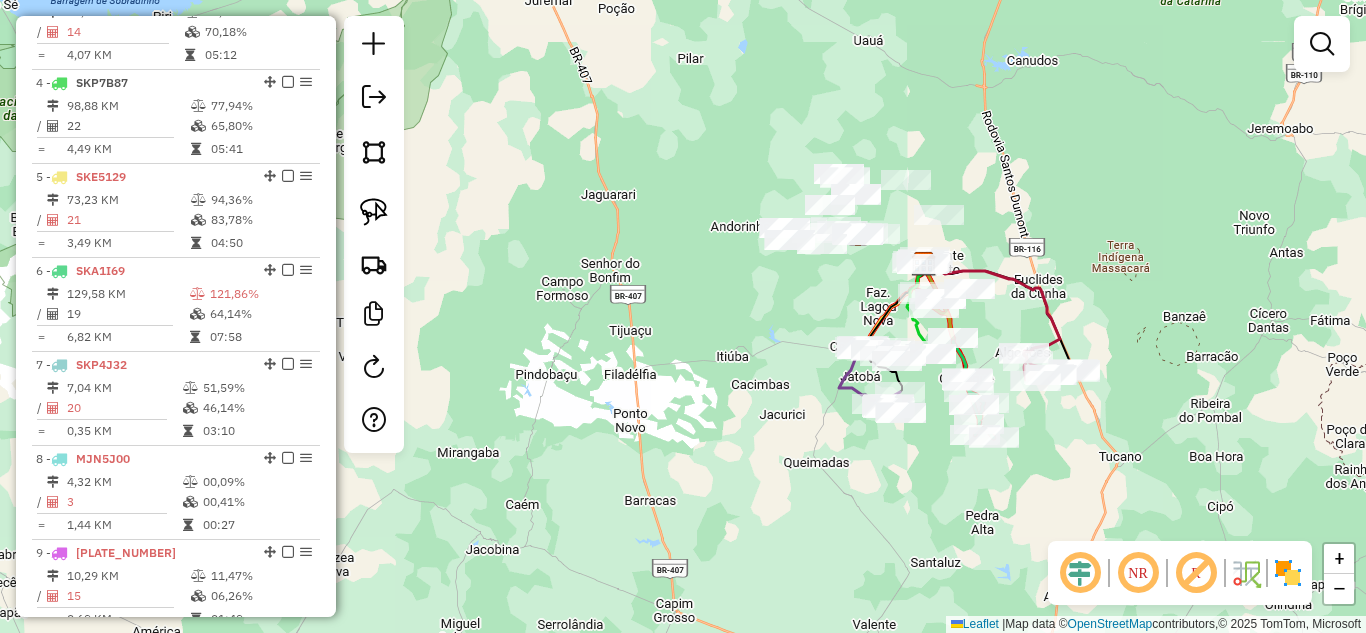 drag, startPoint x: 988, startPoint y: 503, endPoint x: 990, endPoint y: 356, distance: 147.01361 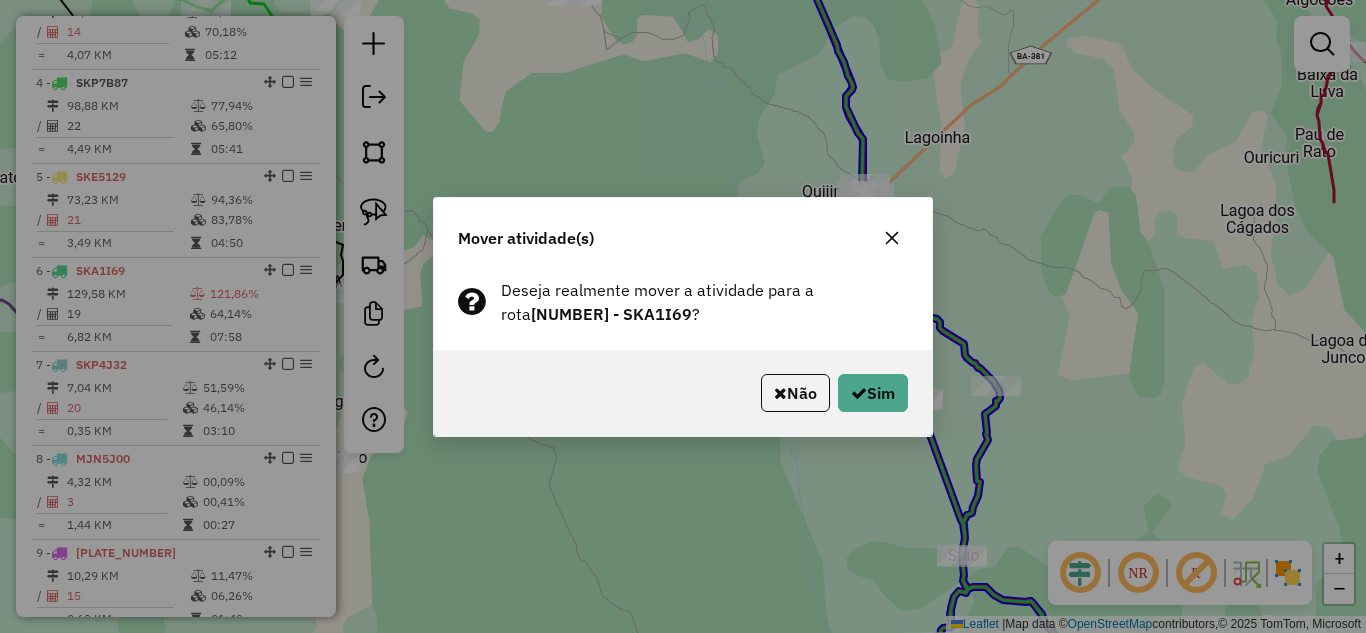 click on "Mover atividade(s) Deseja realmente mover a atividade para a rota  6 - SKA1I69 ?  Não   Sim" 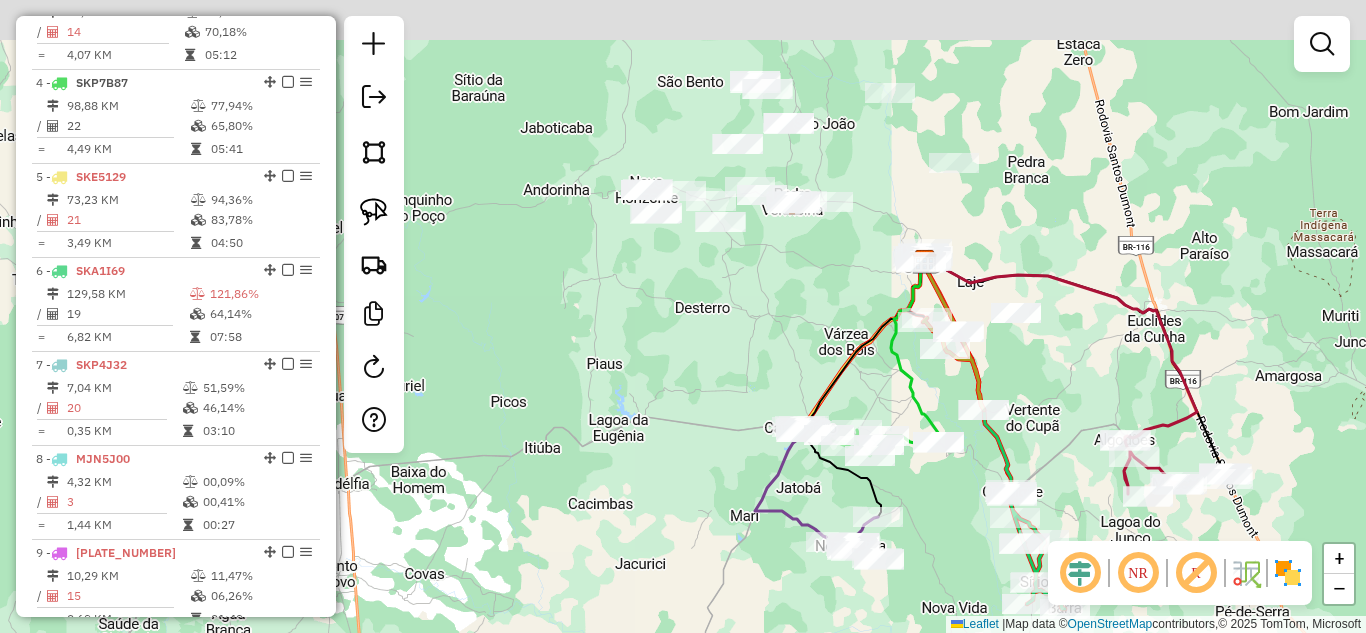 drag, startPoint x: 1010, startPoint y: 186, endPoint x: 1023, endPoint y: 451, distance: 265.31866 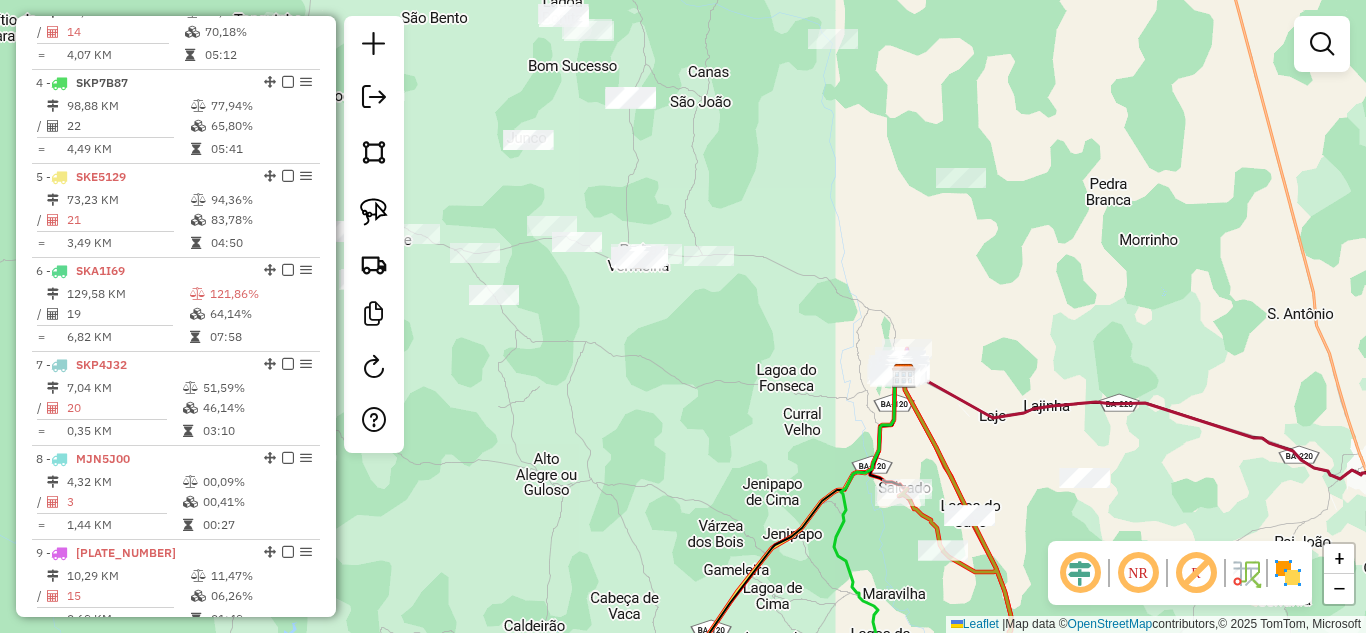 drag, startPoint x: 899, startPoint y: 340, endPoint x: 974, endPoint y: 431, distance: 117.923706 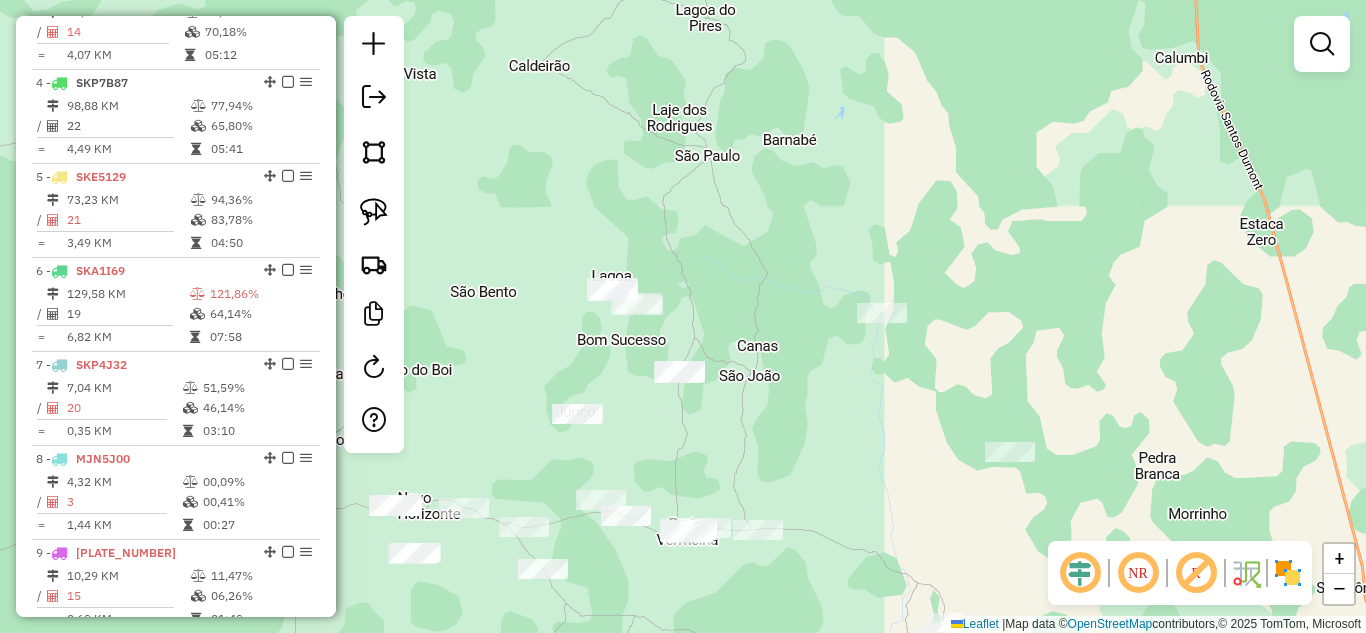 drag, startPoint x: 958, startPoint y: 200, endPoint x: 978, endPoint y: 503, distance: 303.65936 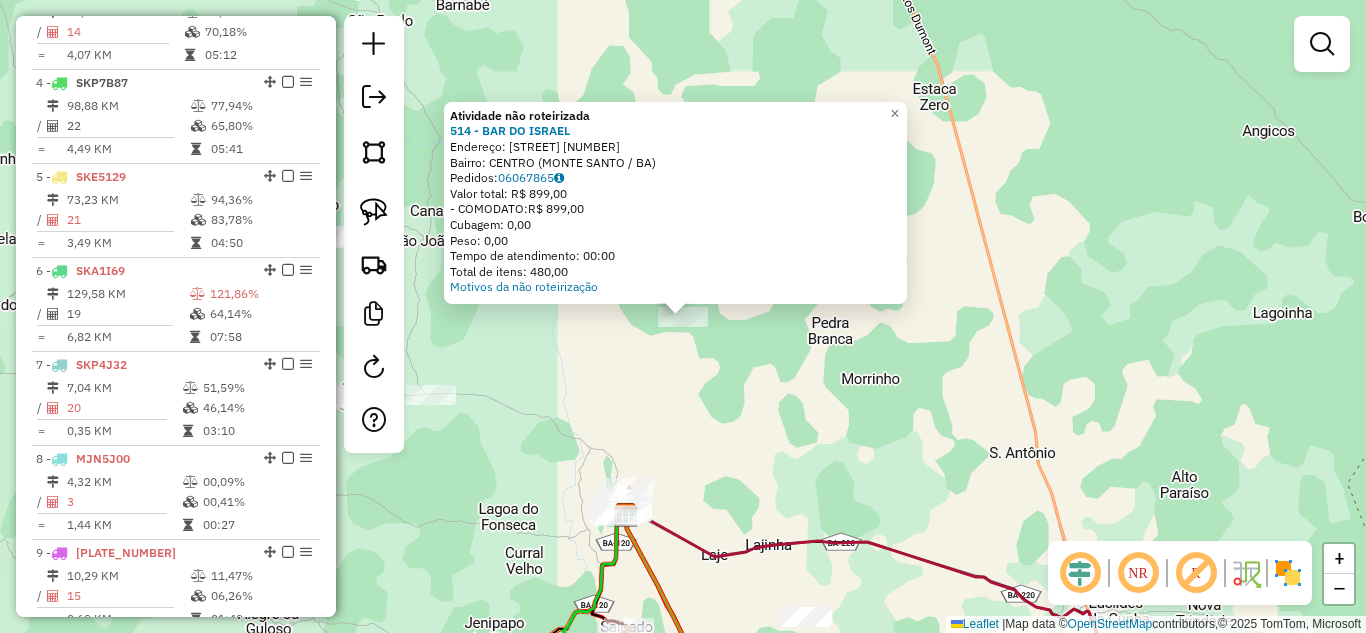 click on "Atividade não roteirizada 514 - BAR DO ISRAEL  Endereço:  BOQUEIRAO 905   Bairro: CENTRO (MONTE SANTO / BA)   Pedidos:  06067865   Valor total: R$ 899,00   - COMODATO:  R$ 899,00   Cubagem: 0,00   Peso: 0,00   Tempo de atendimento: 00:00   Total de itens: 480,00  Motivos da não roteirização × Janela de atendimento Grade de atendimento Capacidade Transportadoras Veículos Cliente Pedidos  Rotas Selecione os dias de semana para filtrar as janelas de atendimento  Seg   Ter   Qua   Qui   Sex   Sáb   Dom  Informe o período da janela de atendimento: De: Até:  Filtrar exatamente a janela do cliente  Considerar janela de atendimento padrão  Selecione os dias de semana para filtrar as grades de atendimento  Seg   Ter   Qua   Qui   Sex   Sáb   Dom   Considerar clientes sem dia de atendimento cadastrado  Clientes fora do dia de atendimento selecionado Filtrar as atividades entre os valores definidos abaixo:  Peso mínimo:   Peso máximo:   Cubagem mínima:   Cubagem máxima:   De:   Até:   De:   Até:  Nome:" 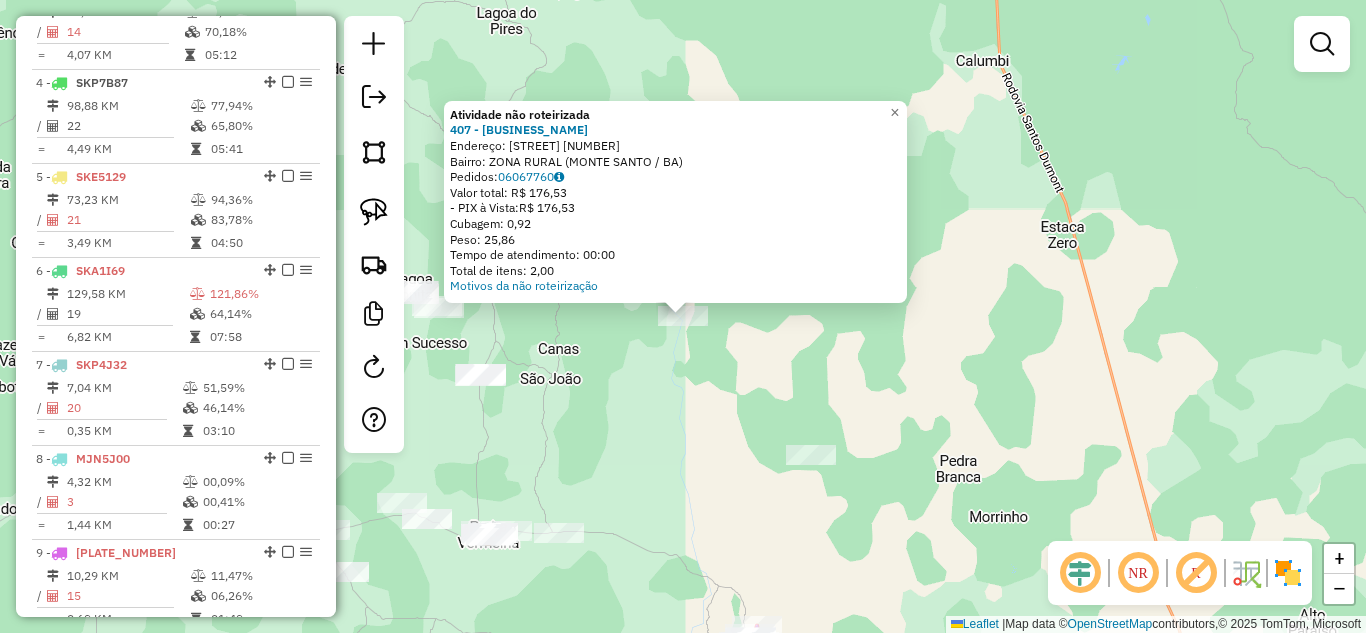 click on "Atividade não roteirizada 407 - merc. santana  Endereço:  POV. SAO PEDRO 11   Bairro: ZONA RURAL (MONTE SANTO / BA)   Pedidos:  06067760   Valor total: R$ 176,53   - PIX à Vista:  R$ 176,53   Cubagem: 0,92   Peso: 25,86   Tempo de atendimento: 00:00   Total de itens: 2,00  Motivos da não roteirização × Janela de atendimento Grade de atendimento Capacidade Transportadoras Veículos Cliente Pedidos  Rotas Selecione os dias de semana para filtrar as janelas de atendimento  Seg   Ter   Qua   Qui   Sex   Sáb   Dom  Informe o período da janela de atendimento: De: Até:  Filtrar exatamente a janela do cliente  Considerar janela de atendimento padrão  Selecione os dias de semana para filtrar as grades de atendimento  Seg   Ter   Qua   Qui   Sex   Sáb   Dom   Considerar clientes sem dia de atendimento cadastrado  Clientes fora do dia de atendimento selecionado Filtrar as atividades entre os valores definidos abaixo:  Peso mínimo:   Peso máximo:   Cubagem mínima:   Cubagem máxima:   De:   Até:   De:  +" 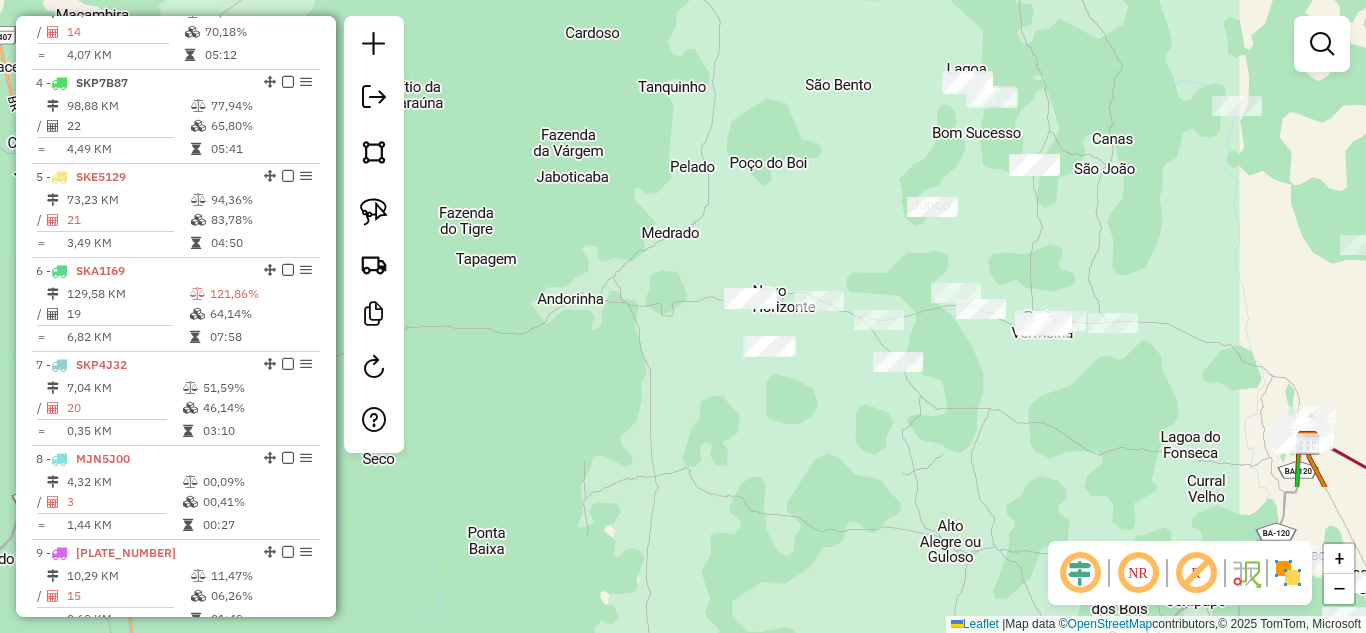 drag, startPoint x: 434, startPoint y: 447, endPoint x: 988, endPoint y: 237, distance: 592.466 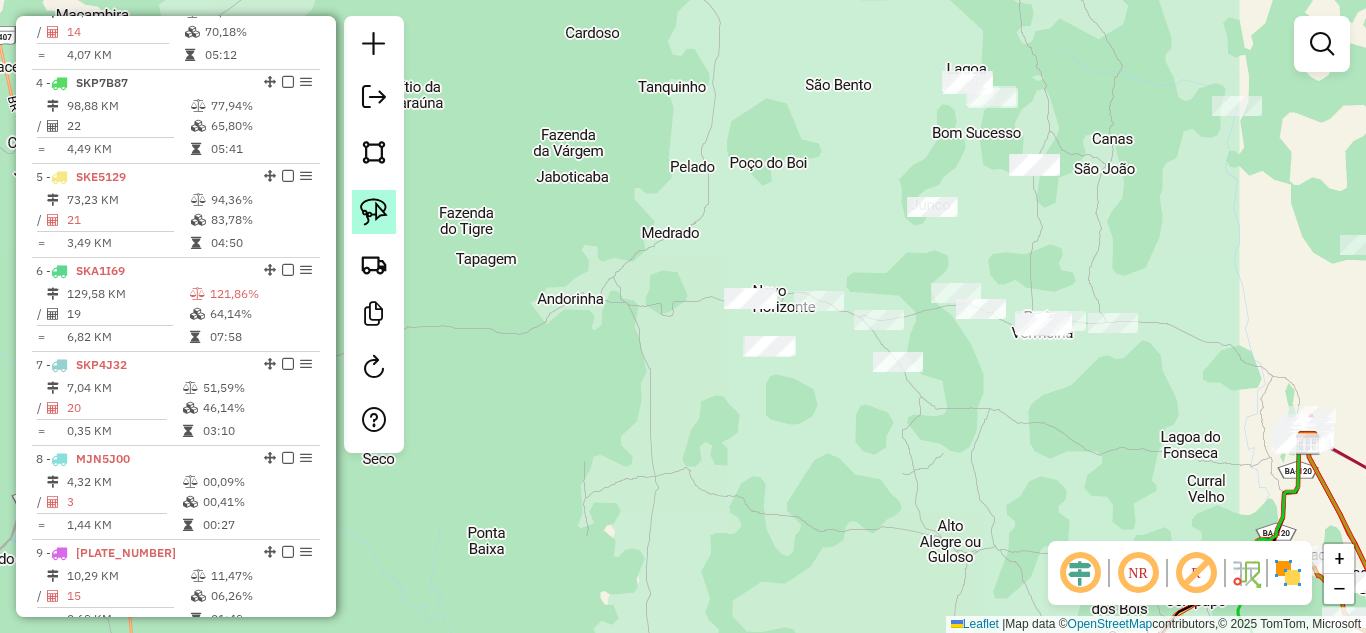 click 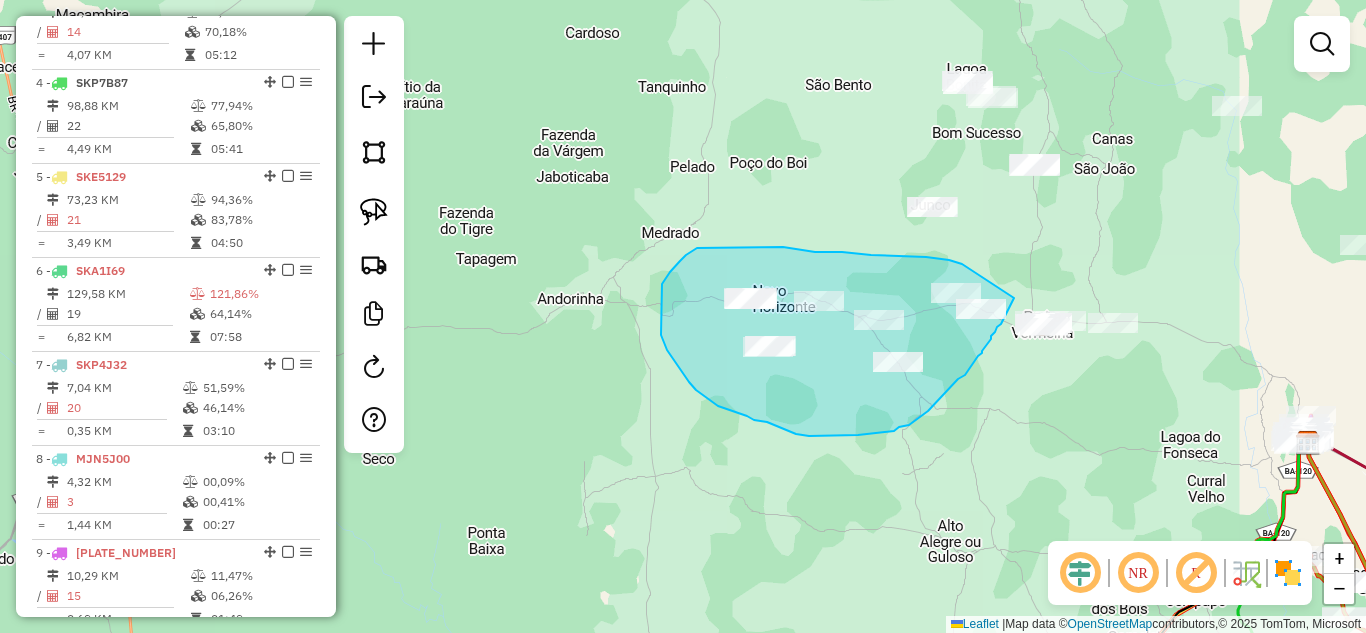 drag, startPoint x: 962, startPoint y: 264, endPoint x: 1024, endPoint y: 270, distance: 62.289646 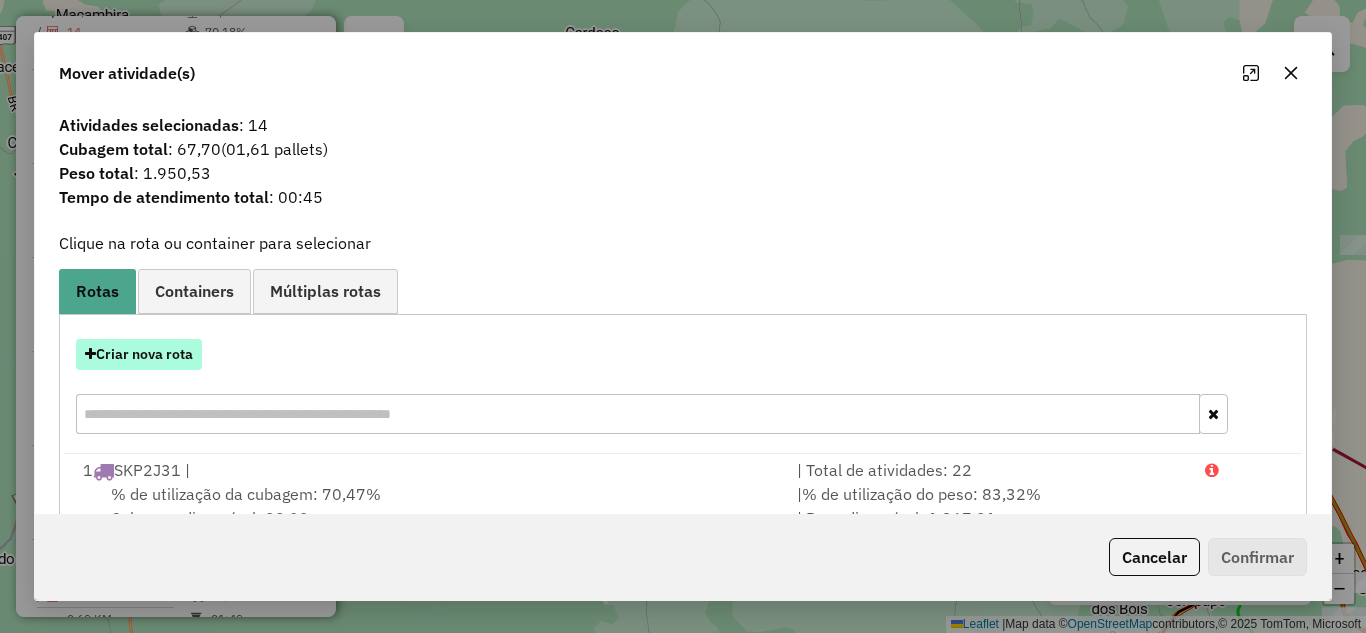 click on "Criar nova rota" at bounding box center [139, 354] 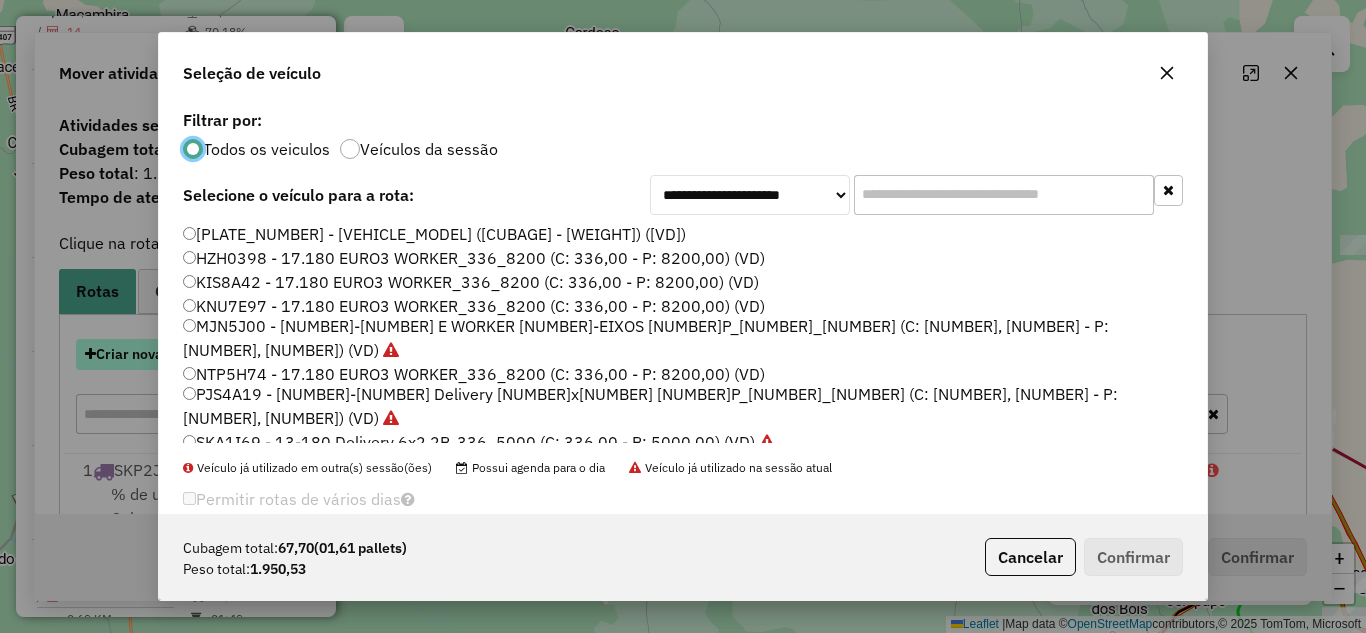 scroll, scrollTop: 11, scrollLeft: 6, axis: both 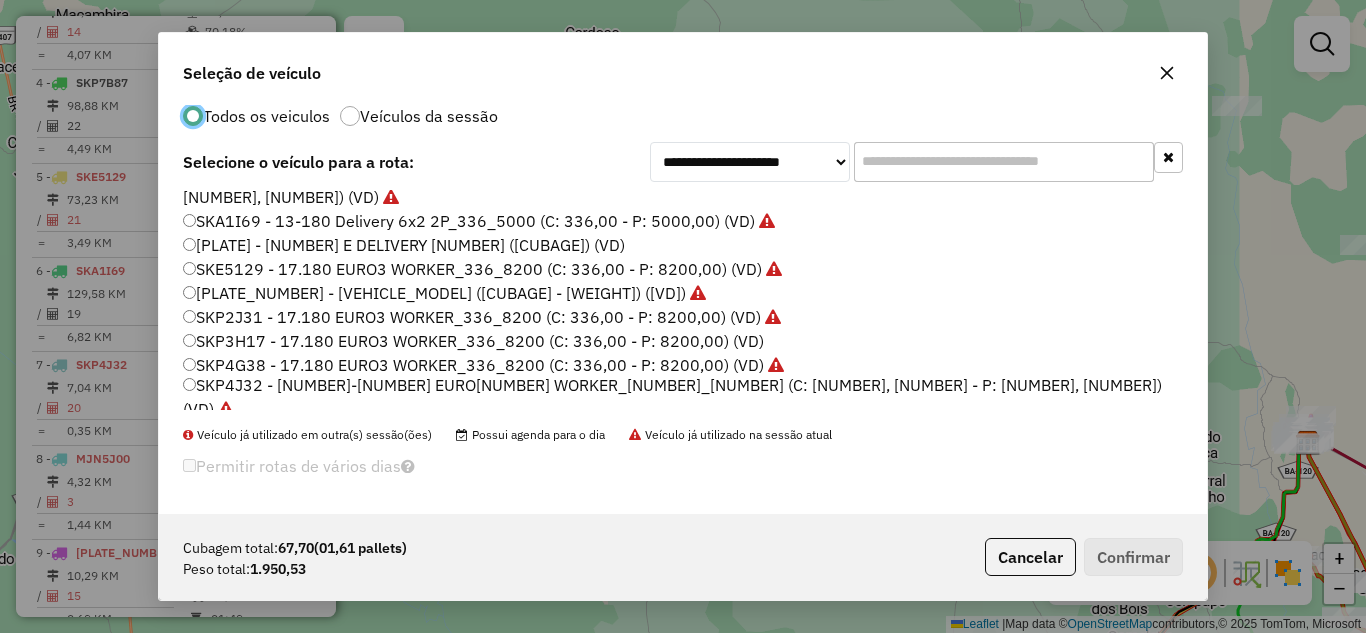 click on "SKP3H17 - 17.180 EURO3 WORKER_336_8200 (C: 336,00 - P: 8200,00) (VD)" 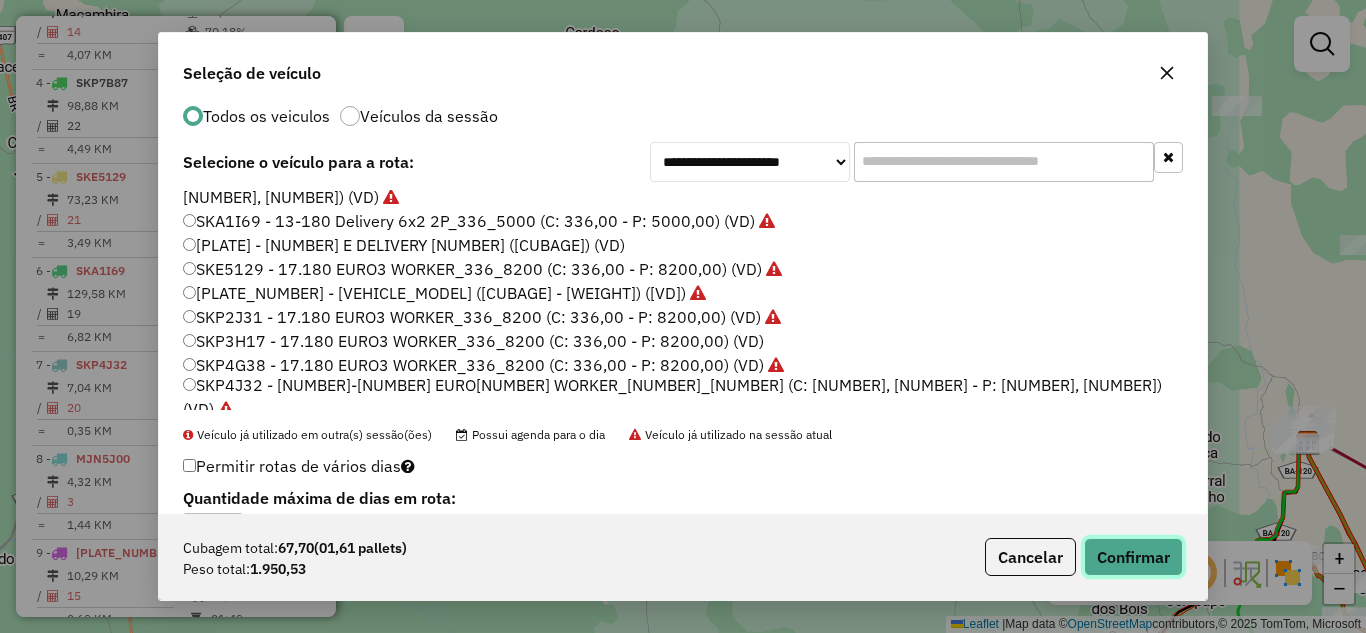 click on "Confirmar" 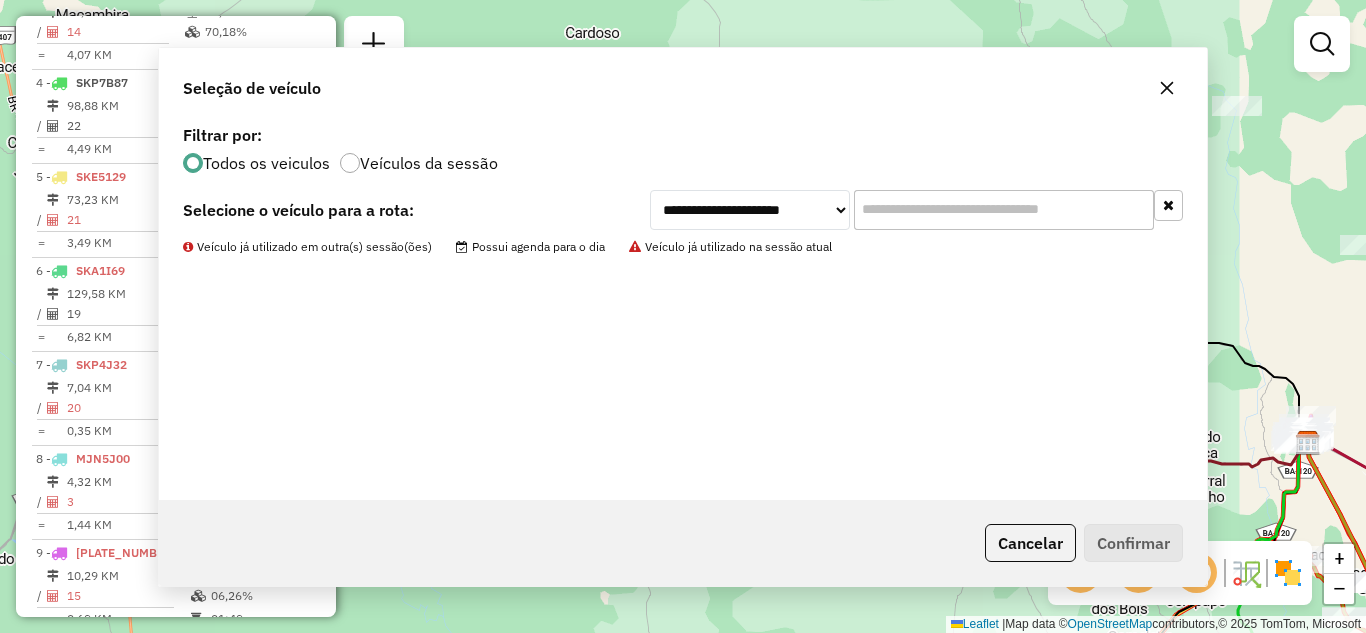 scroll, scrollTop: 0, scrollLeft: 0, axis: both 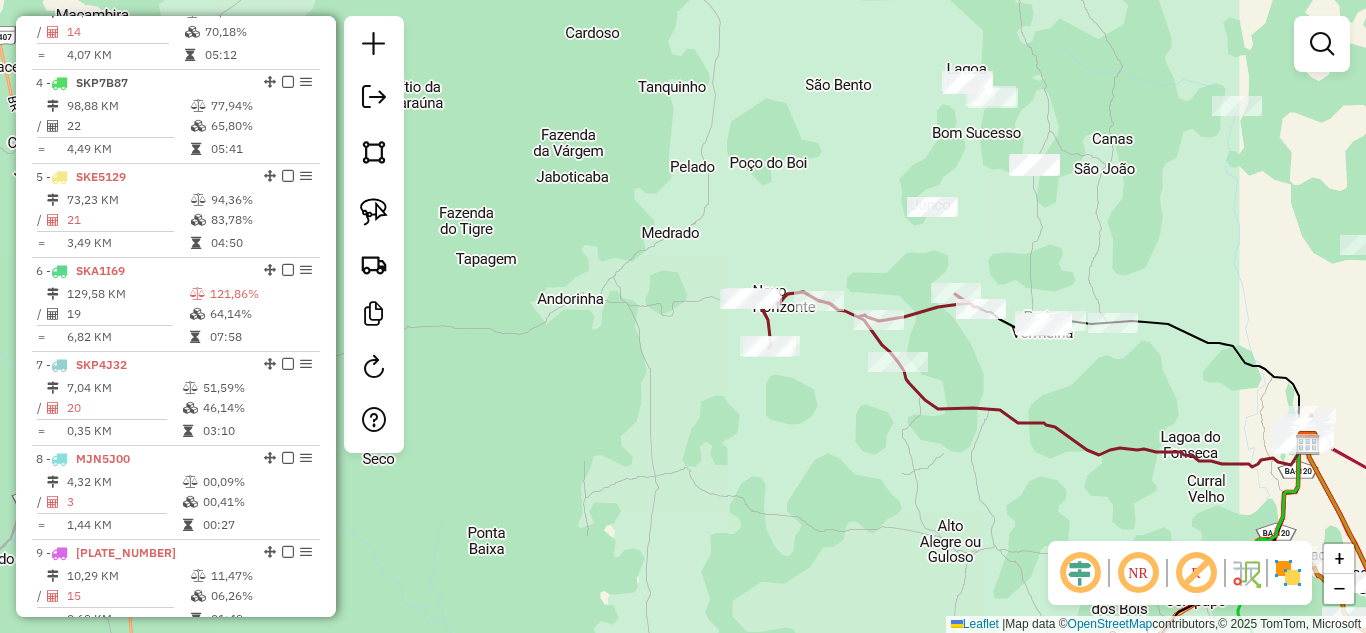drag, startPoint x: 1035, startPoint y: 375, endPoint x: 858, endPoint y: 355, distance: 178.12636 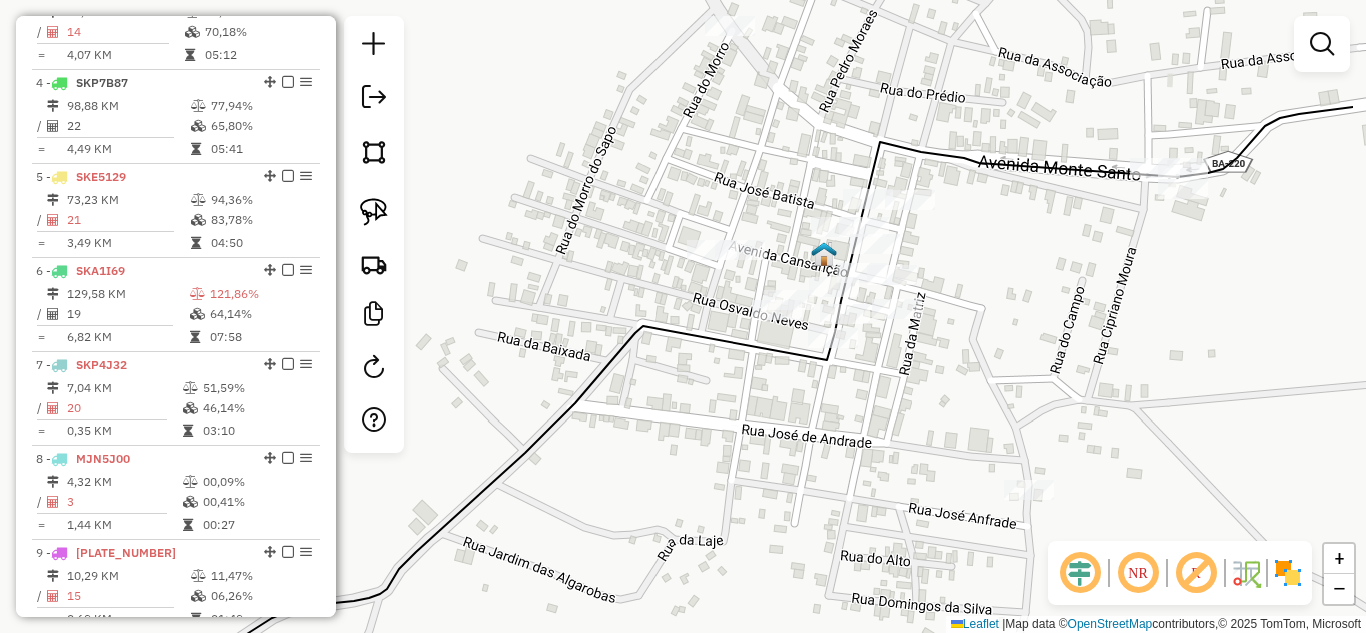 drag, startPoint x: 1025, startPoint y: 375, endPoint x: 876, endPoint y: 348, distance: 151.42654 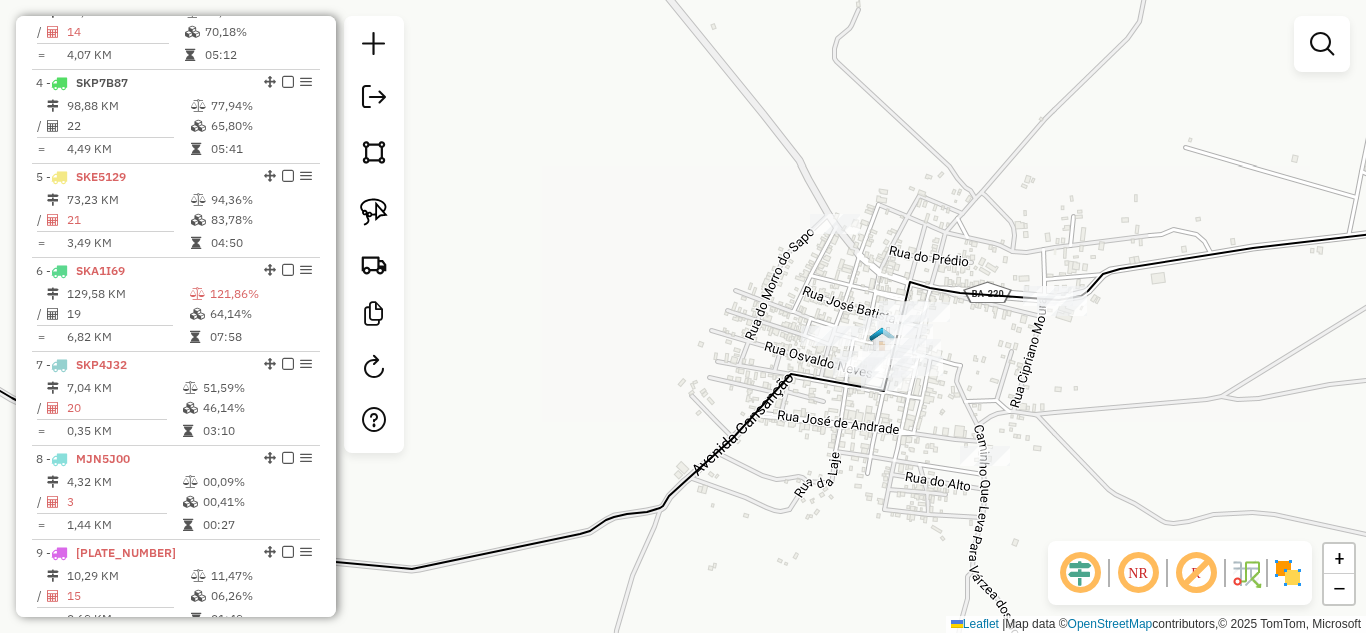 drag, startPoint x: 937, startPoint y: 325, endPoint x: 968, endPoint y: 367, distance: 52.201534 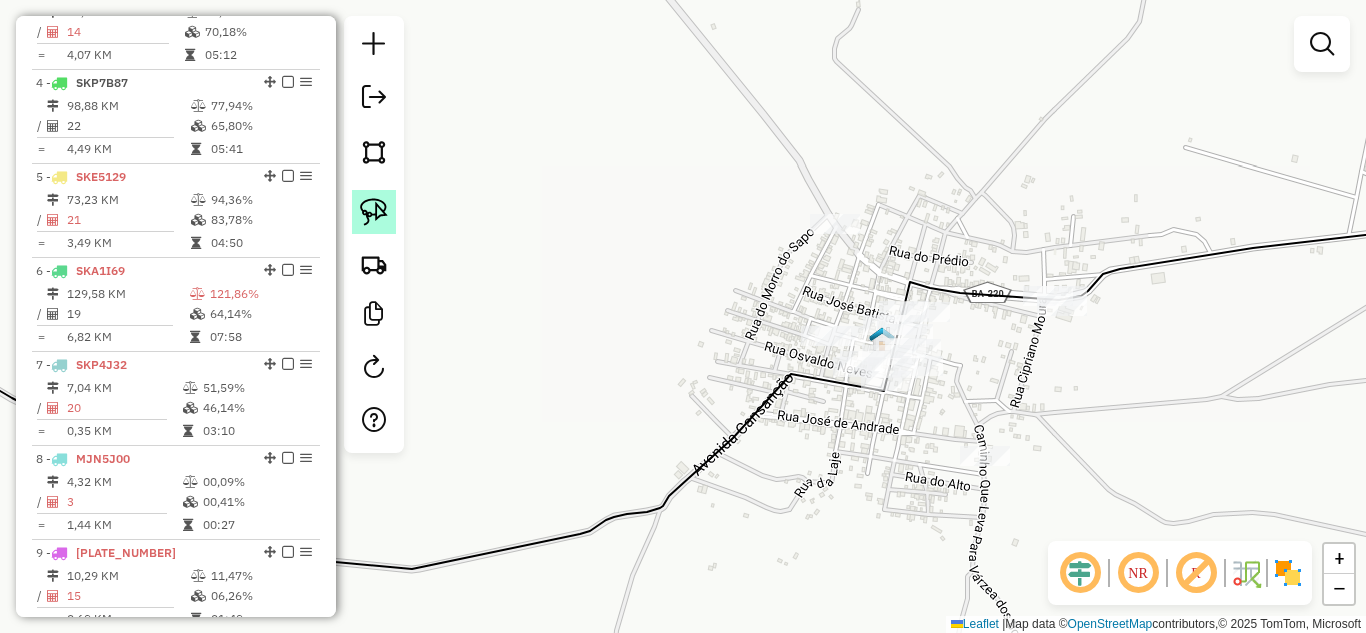 click 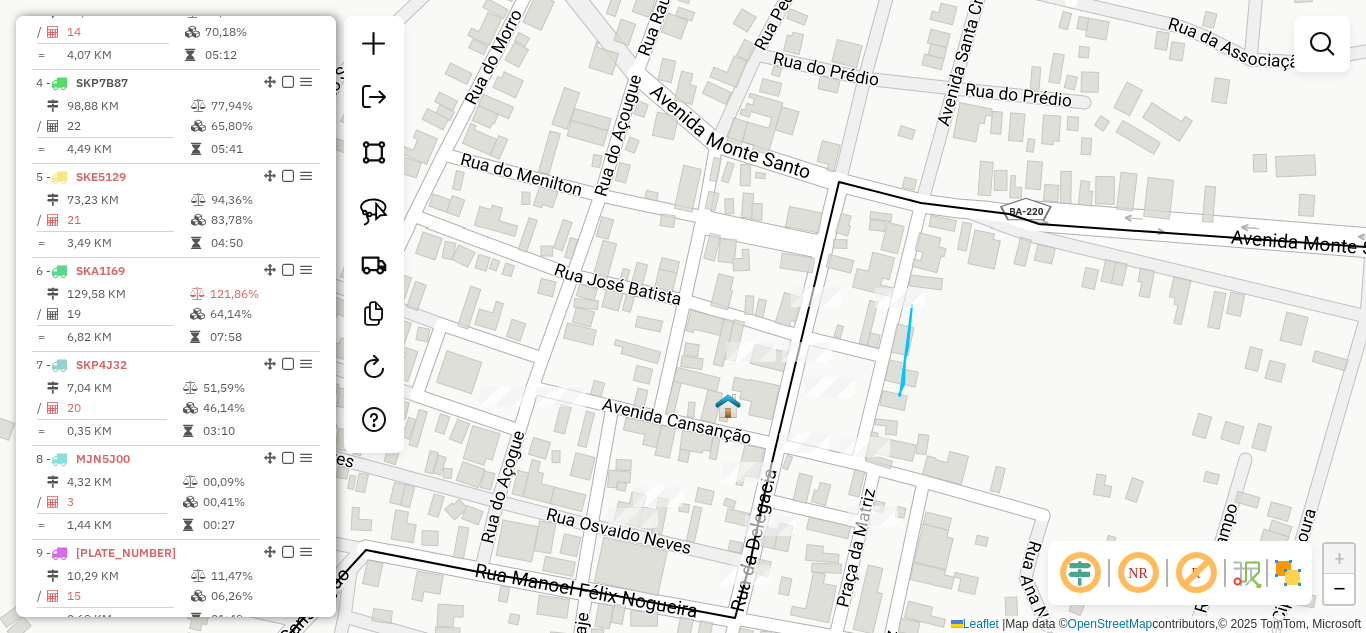 drag, startPoint x: 900, startPoint y: 396, endPoint x: 916, endPoint y: 278, distance: 119.0798 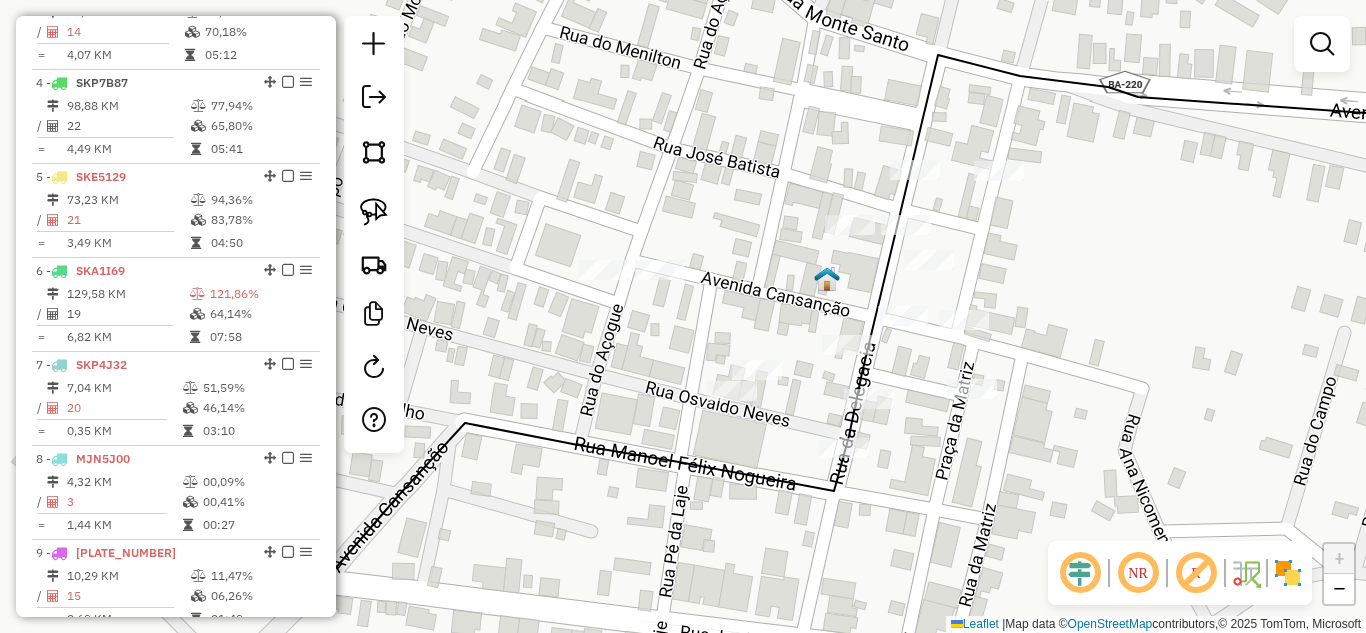 drag, startPoint x: 864, startPoint y: 382, endPoint x: 963, endPoint y: 255, distance: 161.02795 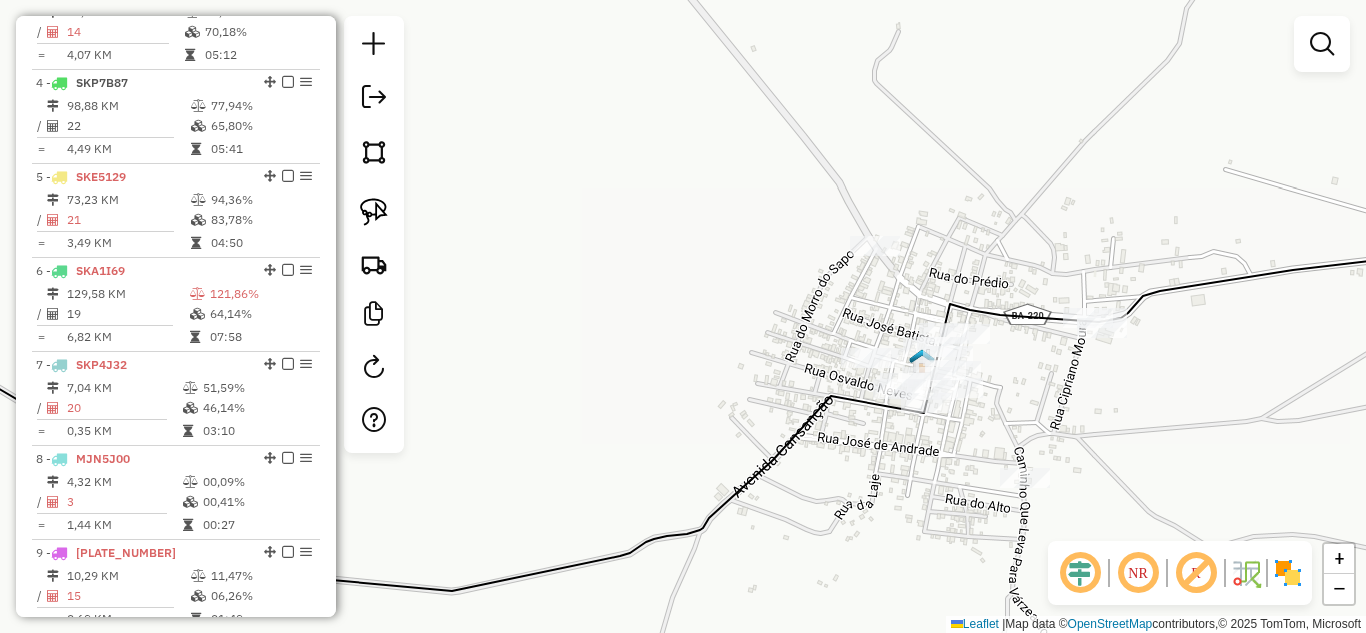 drag, startPoint x: 1056, startPoint y: 342, endPoint x: 1030, endPoint y: 381, distance: 46.872166 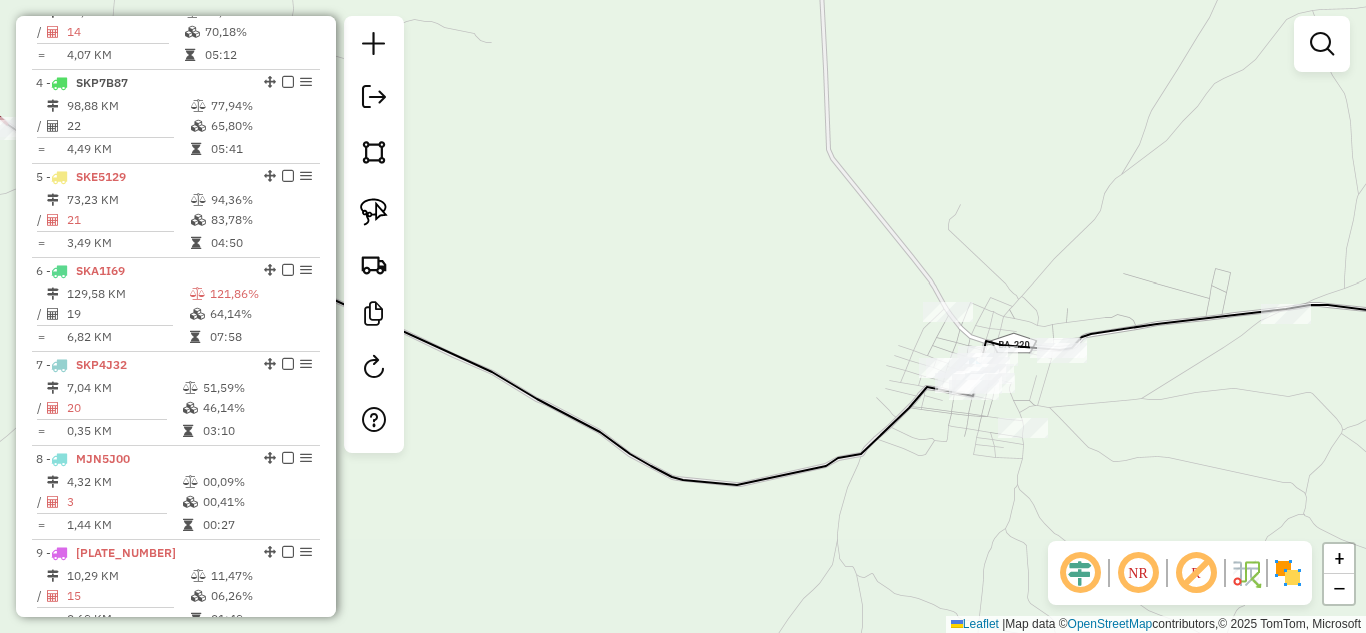 drag, startPoint x: 375, startPoint y: 213, endPoint x: 504, endPoint y: 237, distance: 131.21356 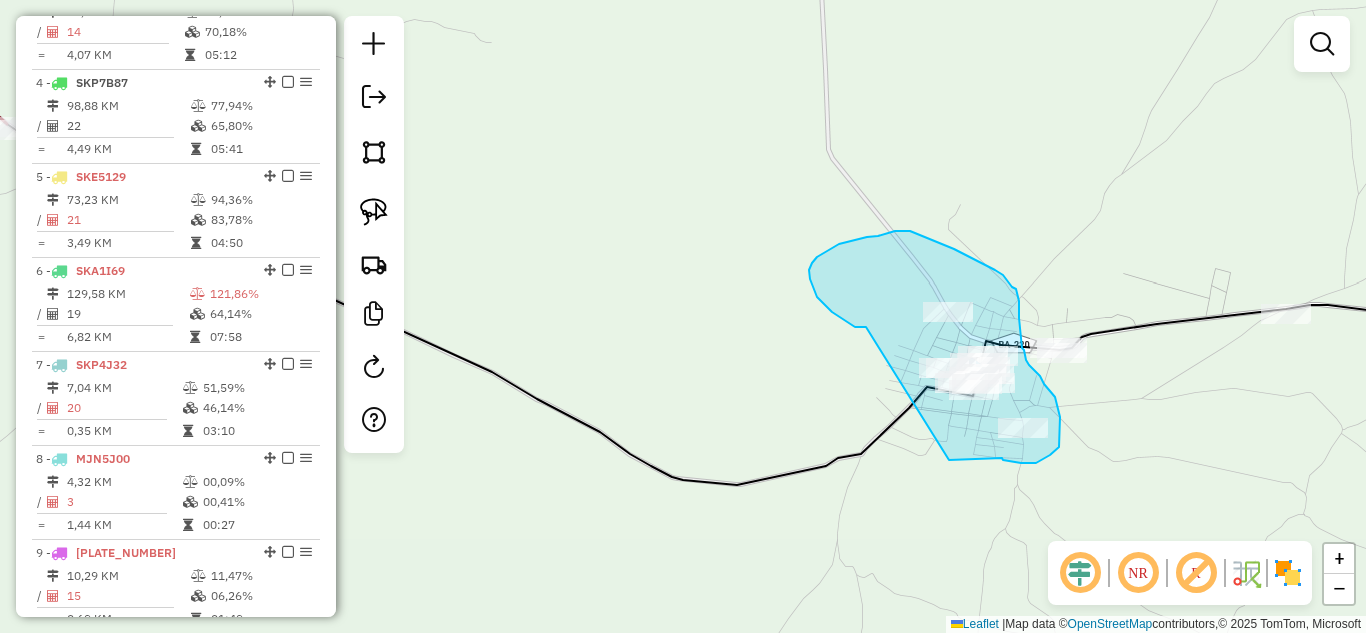 drag, startPoint x: 866, startPoint y: 327, endPoint x: 949, endPoint y: 460, distance: 156.77373 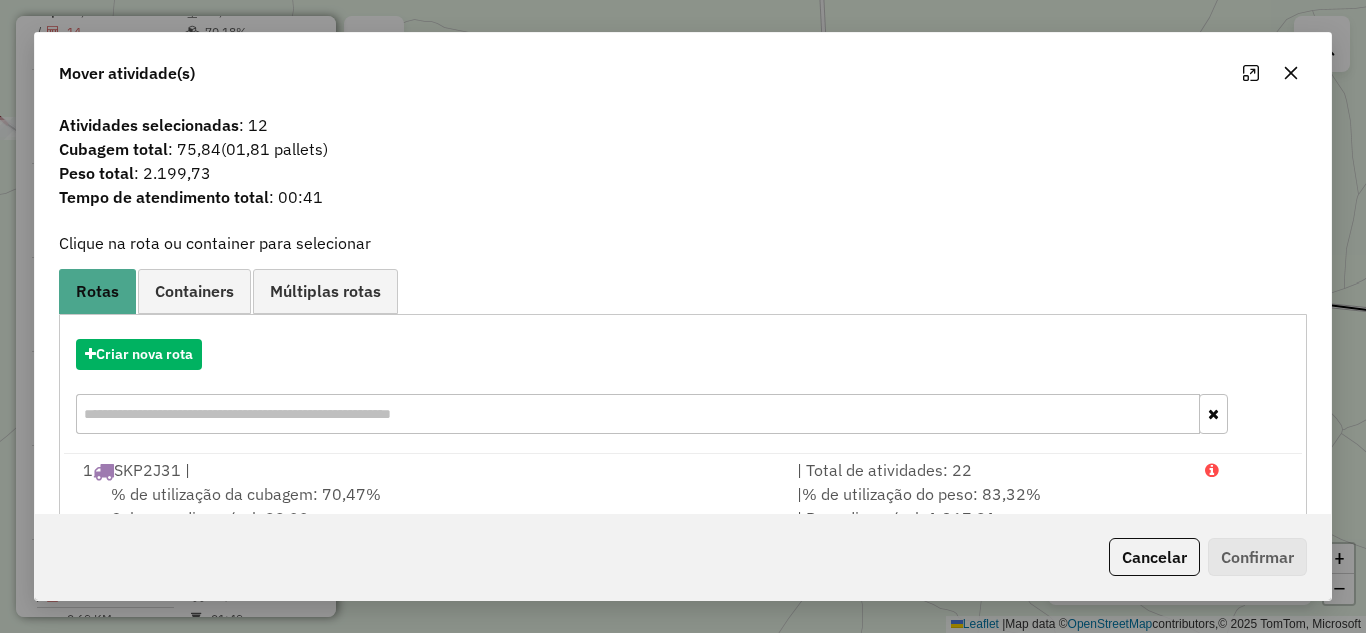 scroll, scrollTop: 374, scrollLeft: 0, axis: vertical 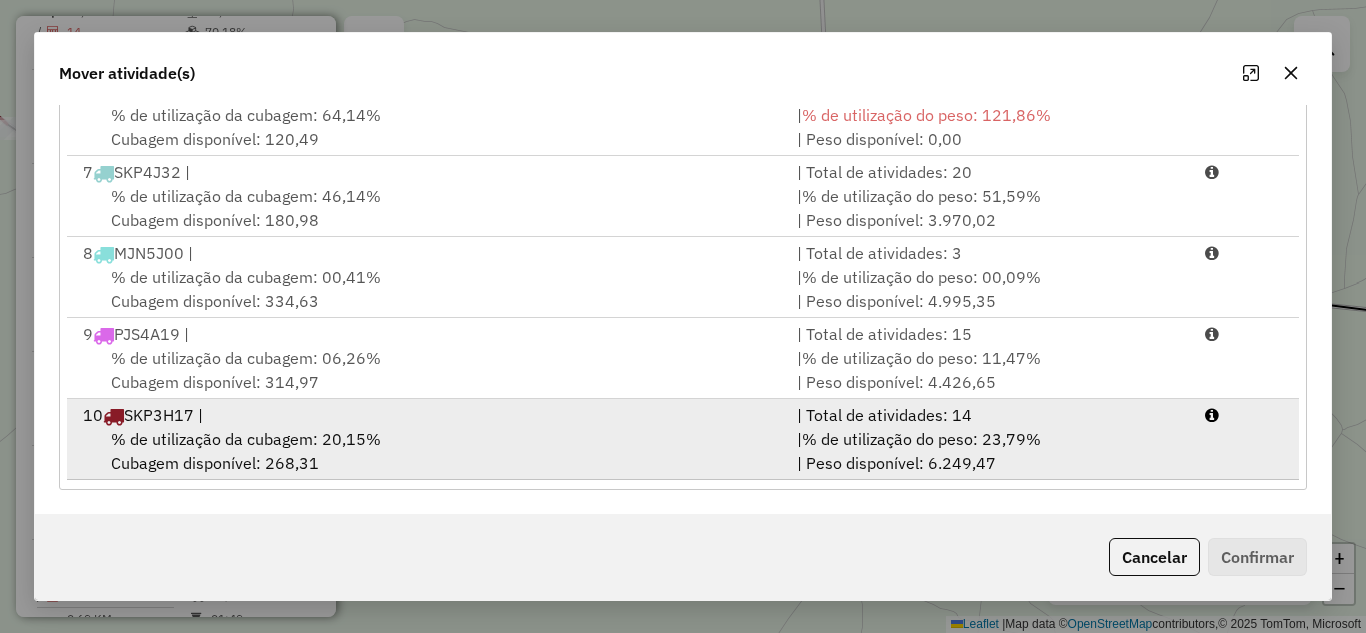 click on "% de utilização da cubagem: 20,15%" at bounding box center (246, 439) 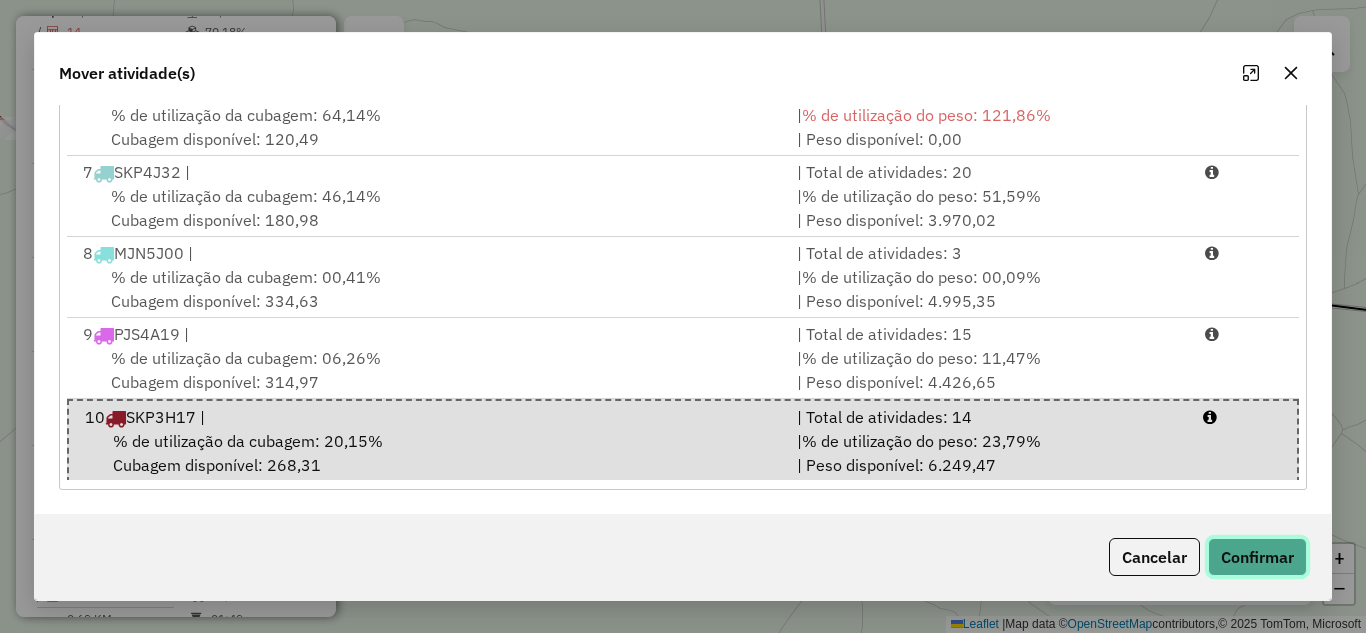 click on "Confirmar" 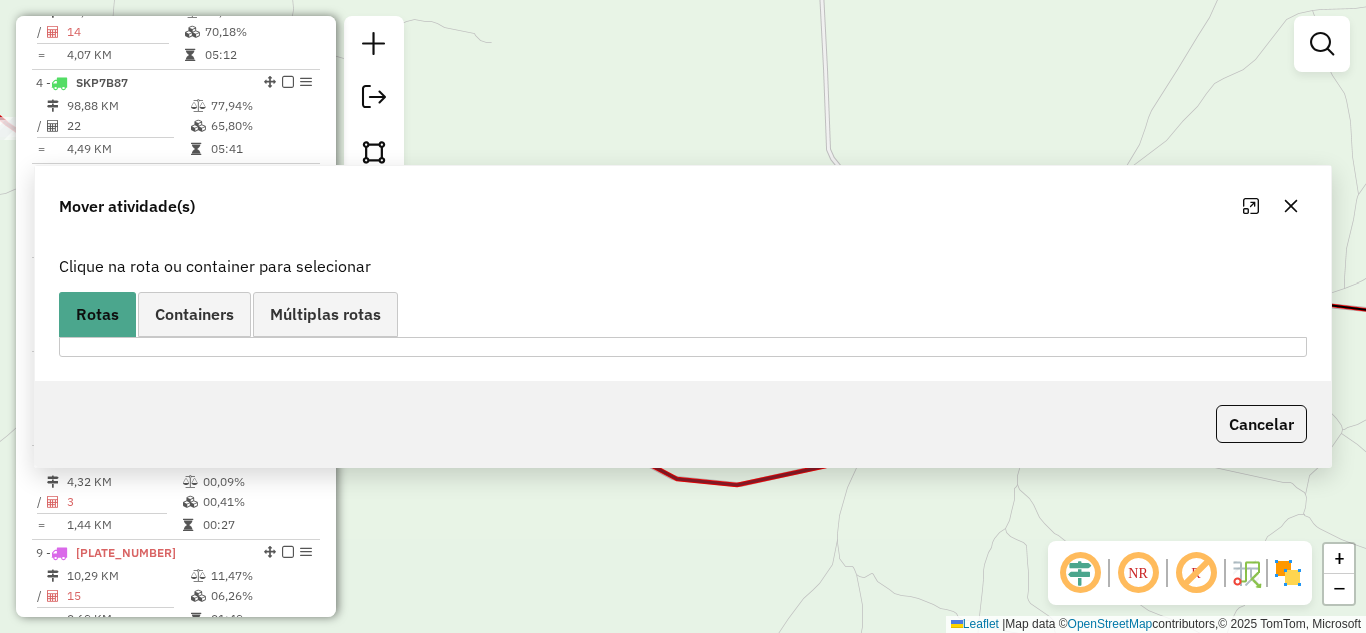 scroll, scrollTop: 0, scrollLeft: 0, axis: both 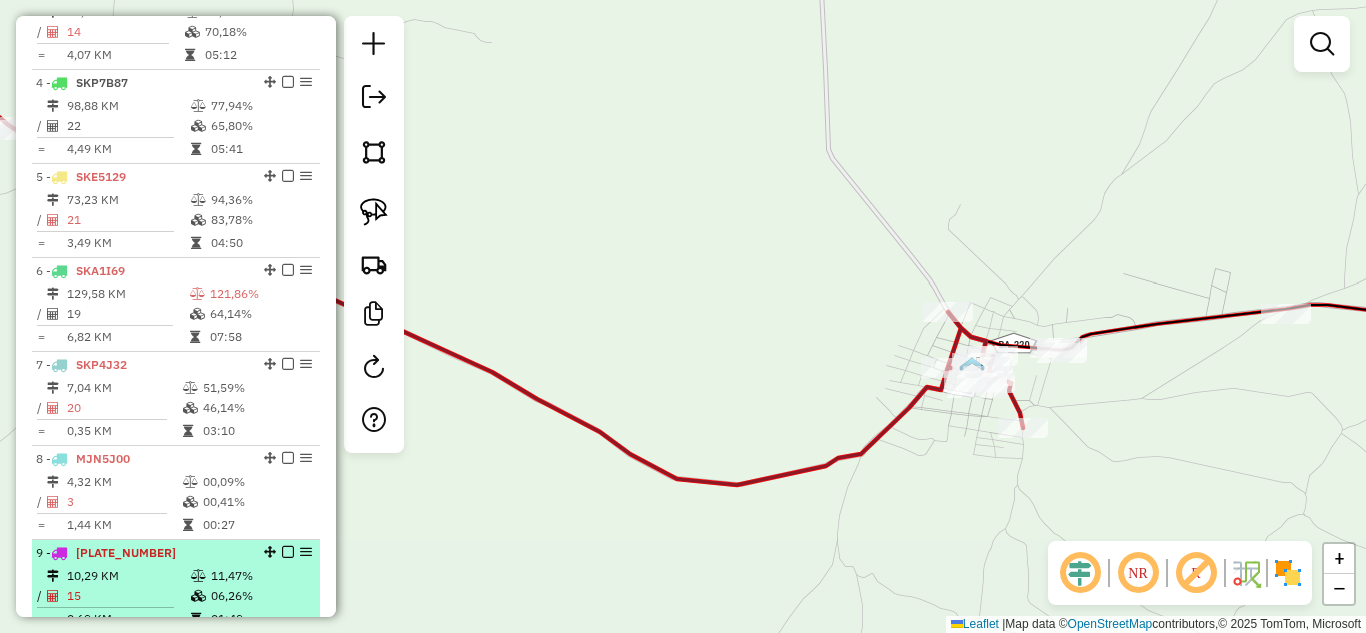click on "[CODE]" at bounding box center (126, 552) 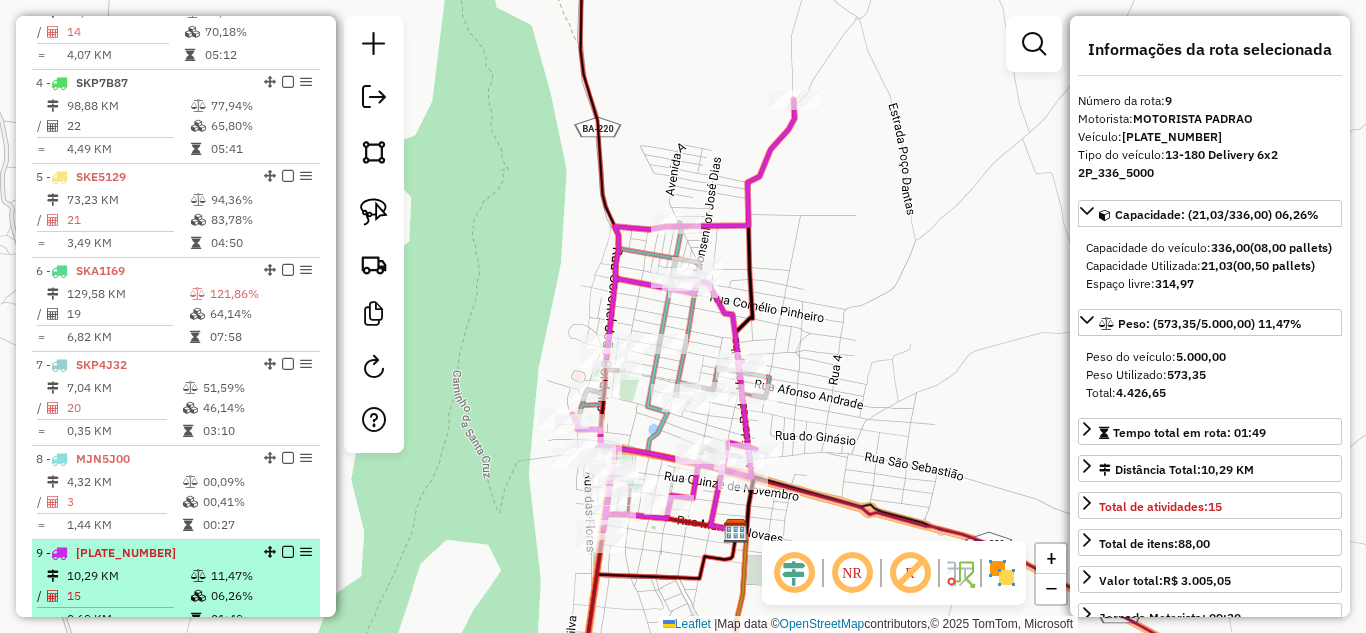 scroll, scrollTop: 1135, scrollLeft: 0, axis: vertical 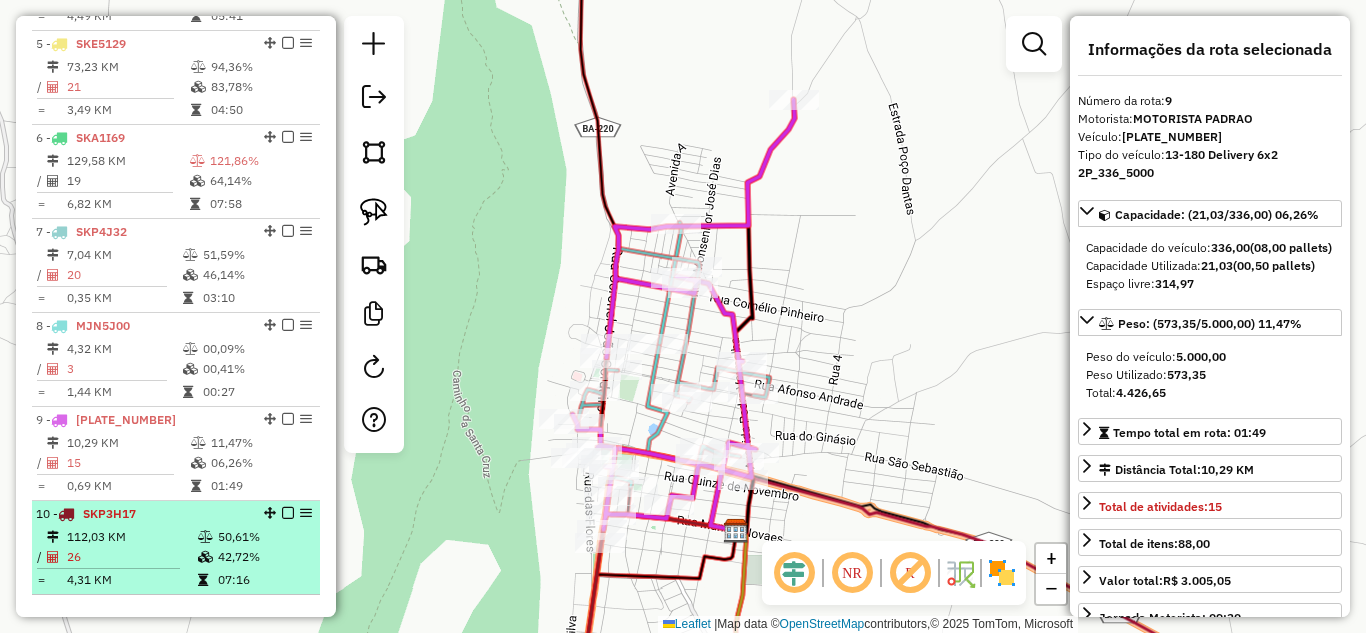 click on "10 -       SKP3H17   112,03 KM   50,61%  /  26   42,72%     =  4,31 KM   07:16" at bounding box center (176, 548) 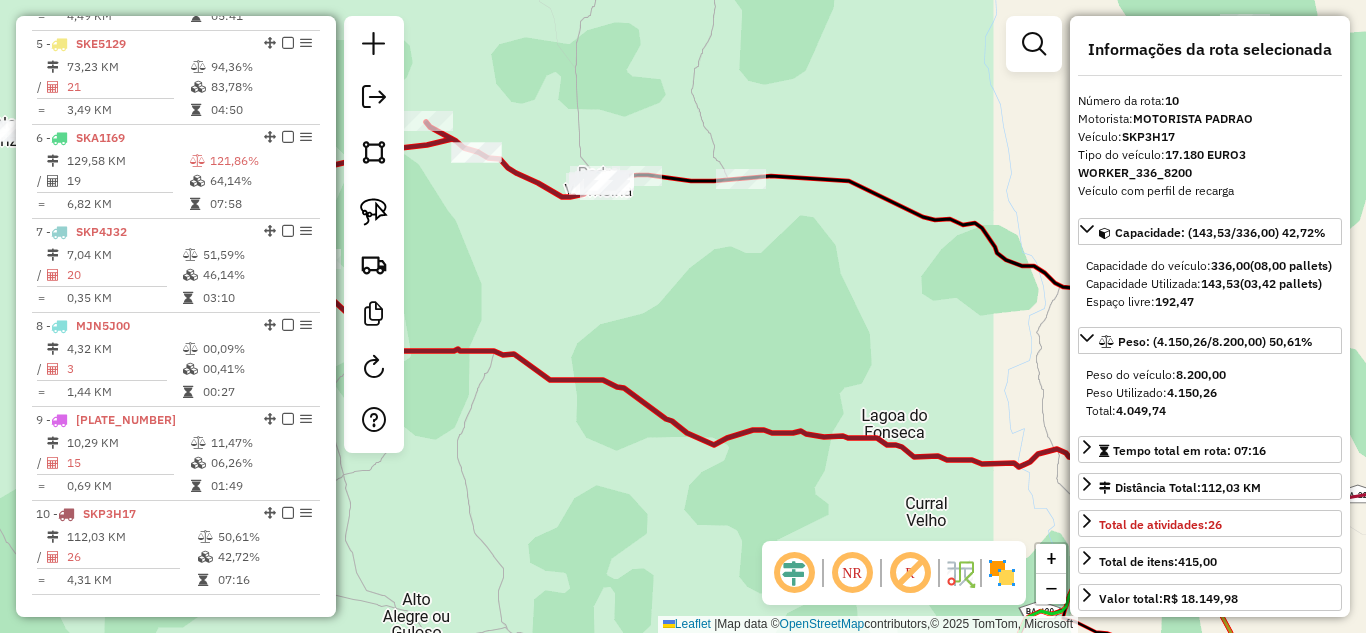 drag, startPoint x: 879, startPoint y: 416, endPoint x: 621, endPoint y: 346, distance: 267.3275 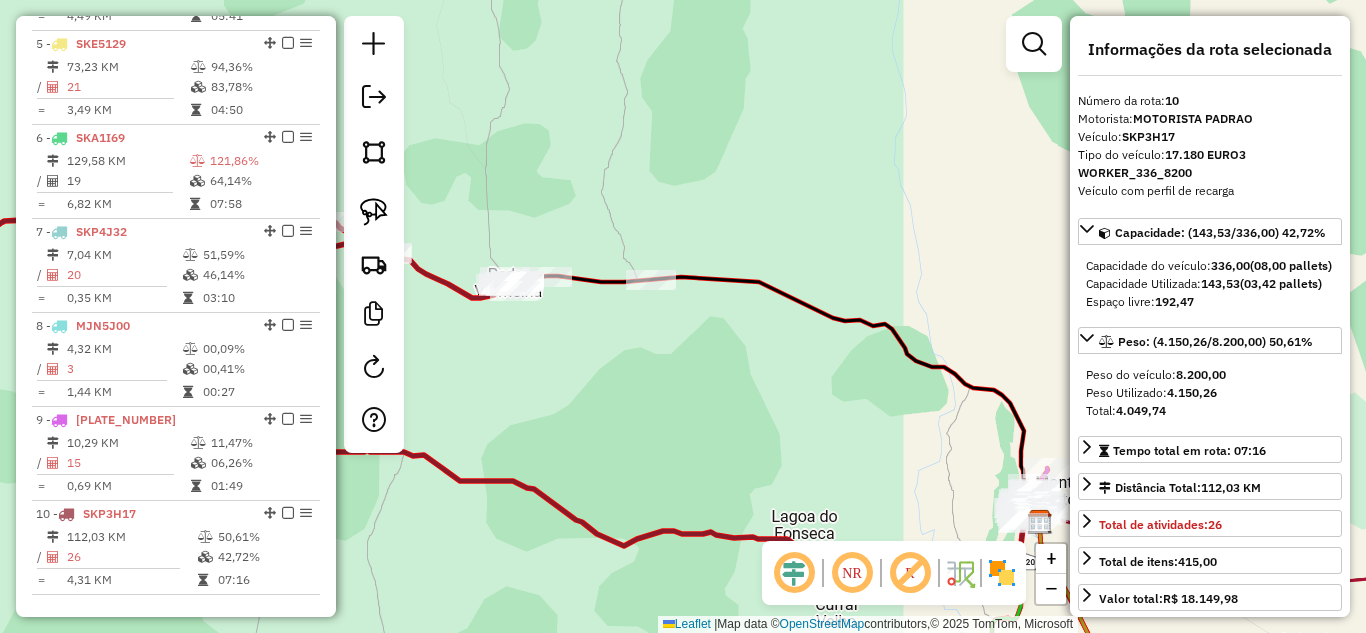 drag, startPoint x: 473, startPoint y: 199, endPoint x: 585, endPoint y: 431, distance: 257.61987 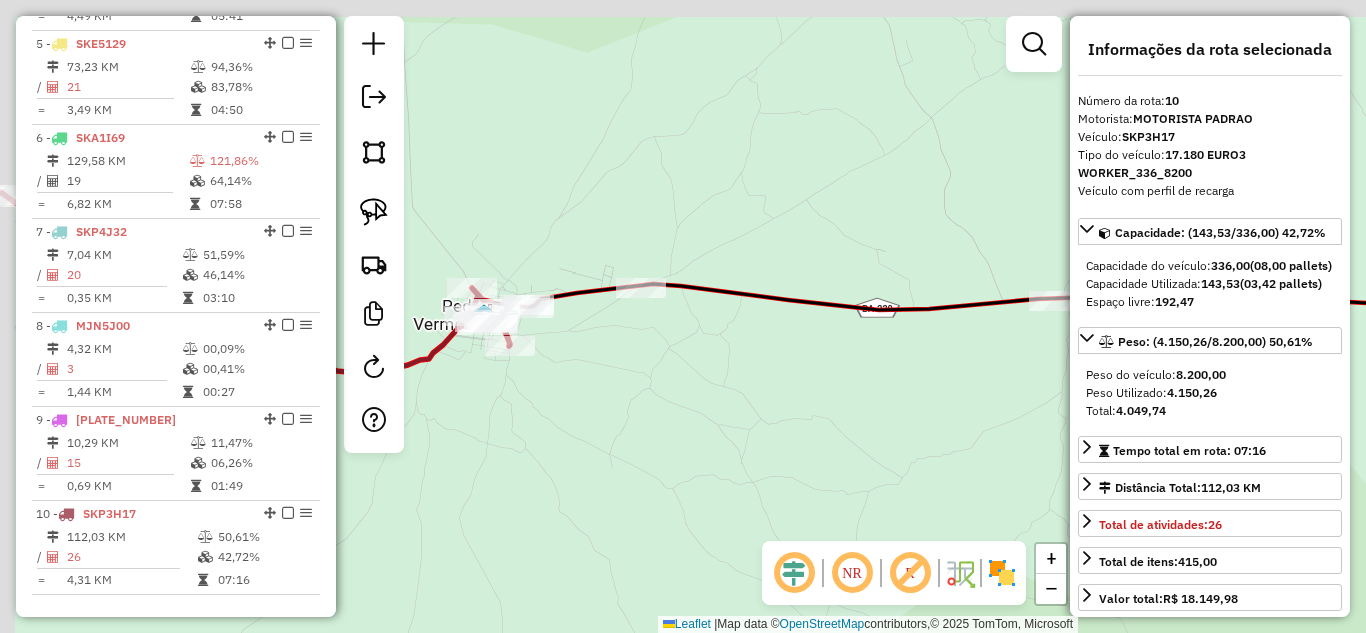 drag, startPoint x: 652, startPoint y: 426, endPoint x: 837, endPoint y: 423, distance: 185.02432 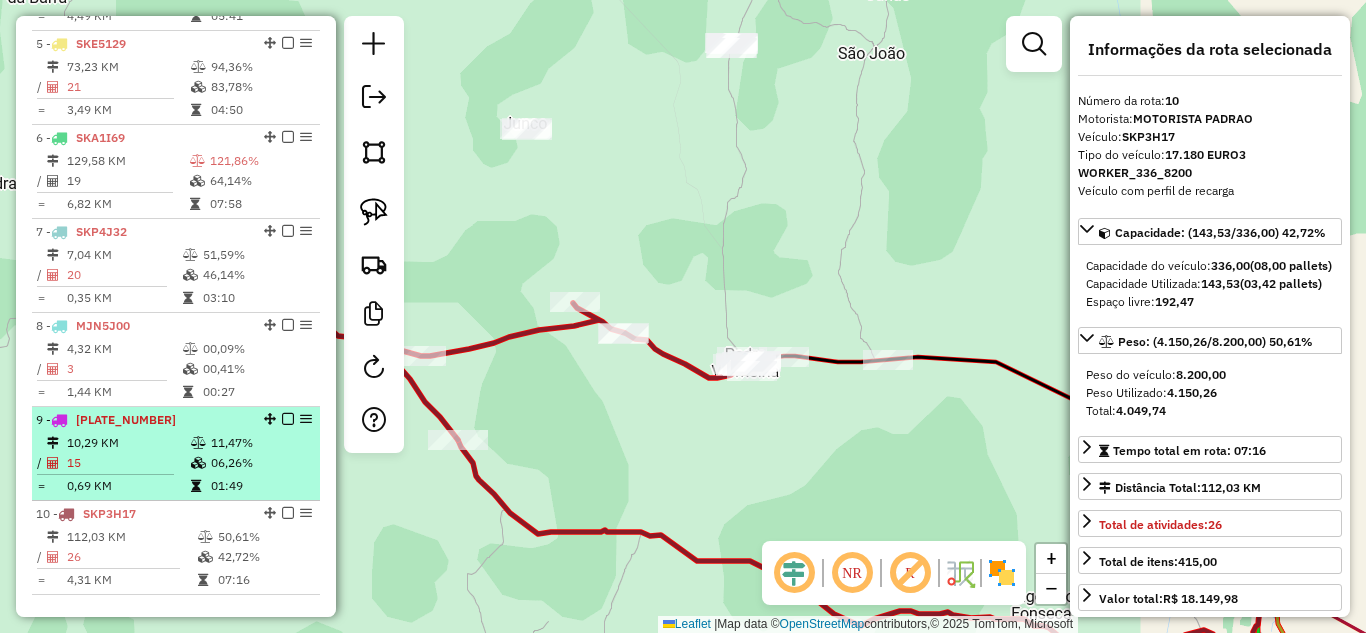 drag, startPoint x: 621, startPoint y: 461, endPoint x: 294, endPoint y: 410, distance: 330.95316 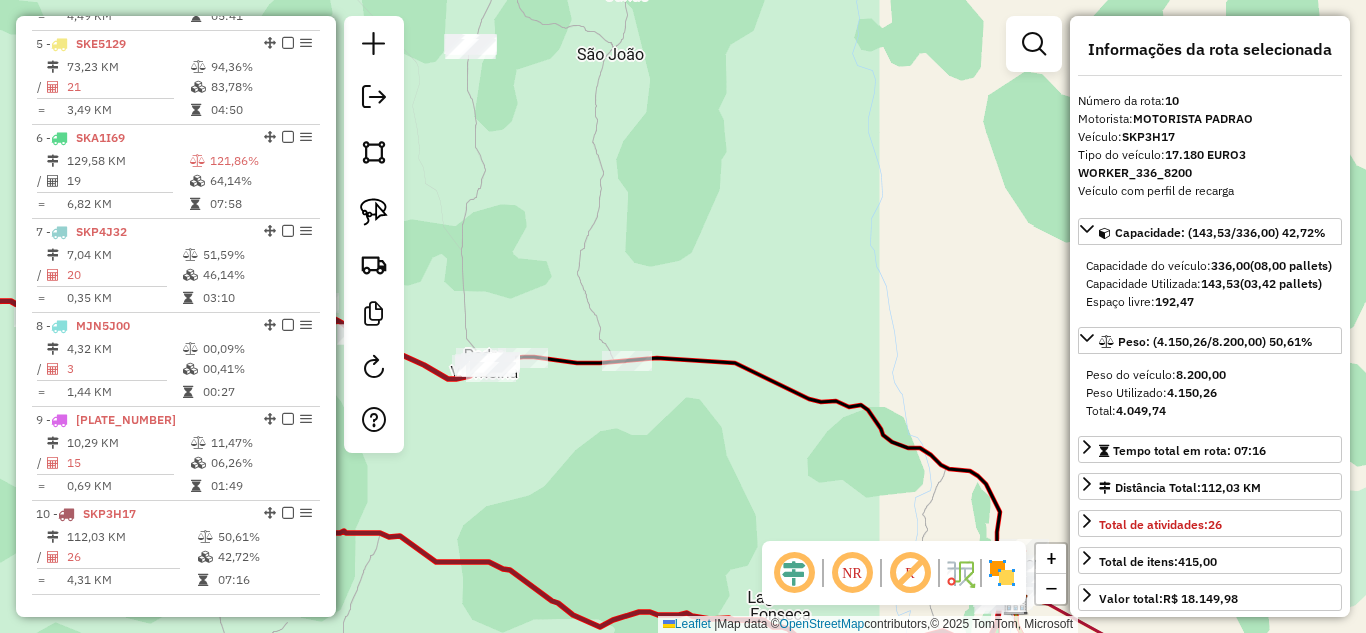 click on "Janela de atendimento Grade de atendimento Capacidade Transportadoras Veículos Cliente Pedidos  Rotas Selecione os dias de semana para filtrar as janelas de atendimento  Seg   Ter   Qua   Qui   Sex   Sáb   Dom  Informe o período da janela de atendimento: De: Até:  Filtrar exatamente a janela do cliente  Considerar janela de atendimento padrão  Selecione os dias de semana para filtrar as grades de atendimento  Seg   Ter   Qua   Qui   Sex   Sáb   Dom   Considerar clientes sem dia de atendimento cadastrado  Clientes fora do dia de atendimento selecionado Filtrar as atividades entre os valores definidos abaixo:  Peso mínimo:   Peso máximo:   Cubagem mínima:   Cubagem máxima:   De:   Até:  Filtrar as atividades entre o tempo de atendimento definido abaixo:  De:   Até:   Considerar capacidade total dos clientes não roteirizados Transportadora: Selecione um ou mais itens Tipo de veículo: Selecione um ou mais itens Veículo: Selecione um ou mais itens Motorista: Selecione um ou mais itens Nome: Rótulo:" 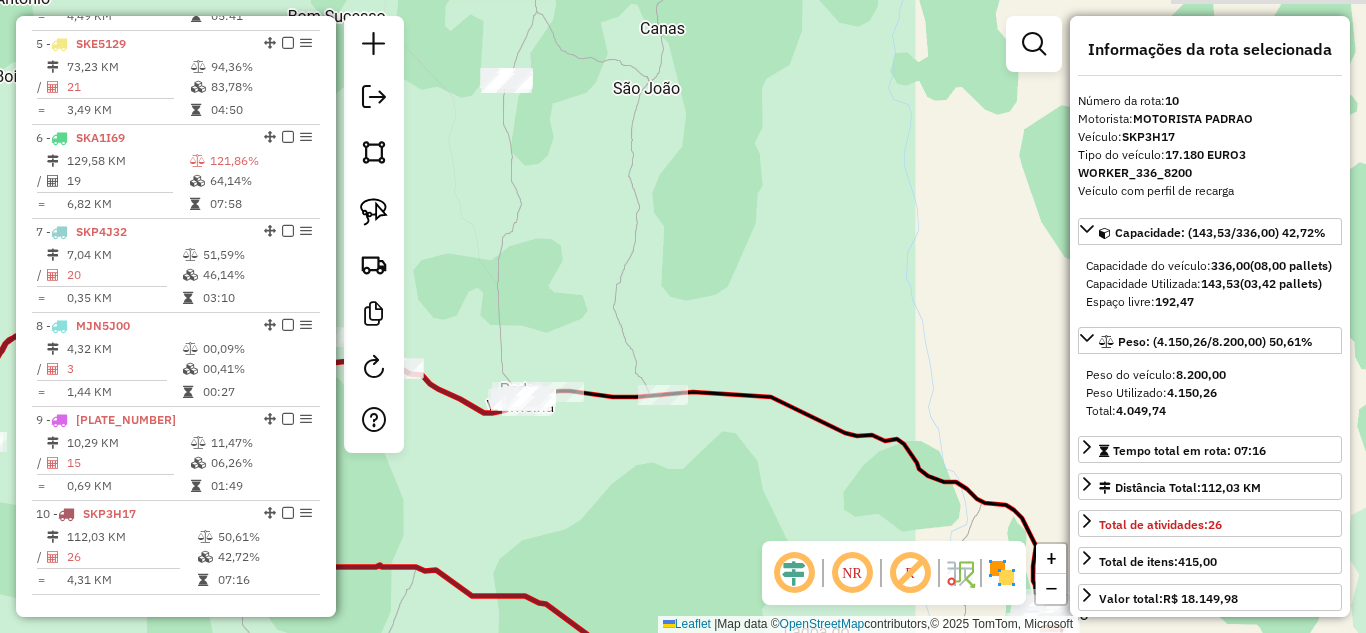 drag, startPoint x: 500, startPoint y: 441, endPoint x: 546, endPoint y: 482, distance: 61.6198 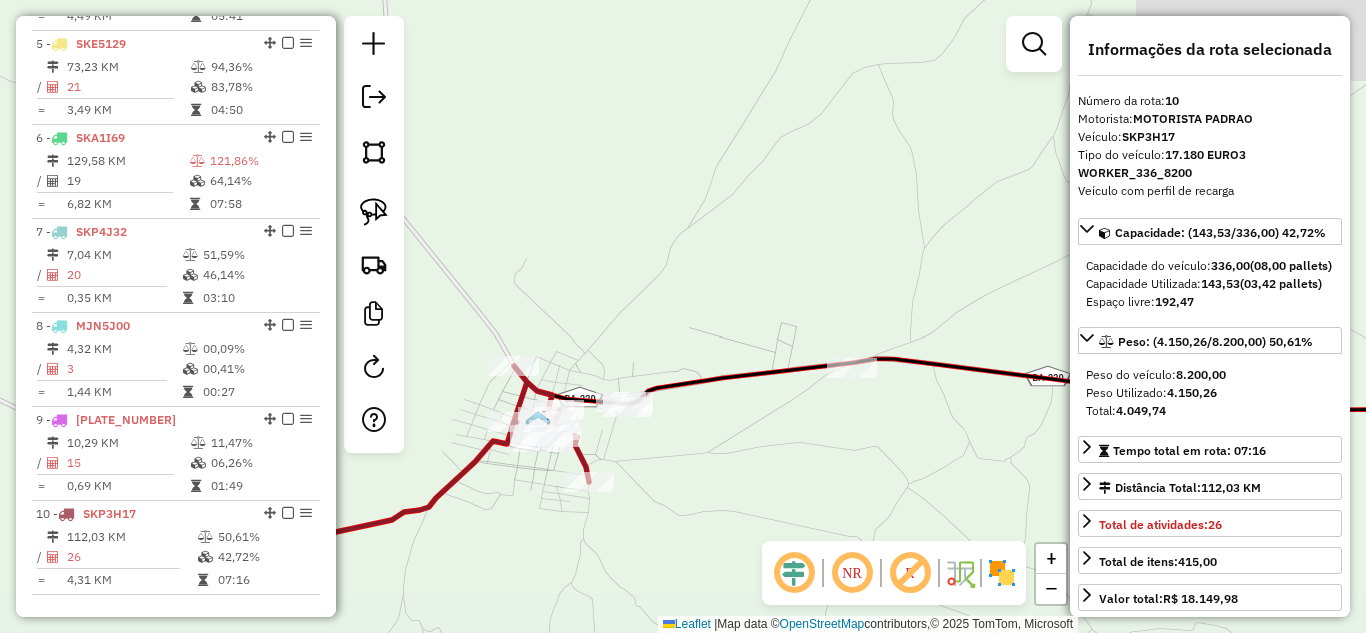 drag, startPoint x: 517, startPoint y: 350, endPoint x: 756, endPoint y: 606, distance: 350.2242 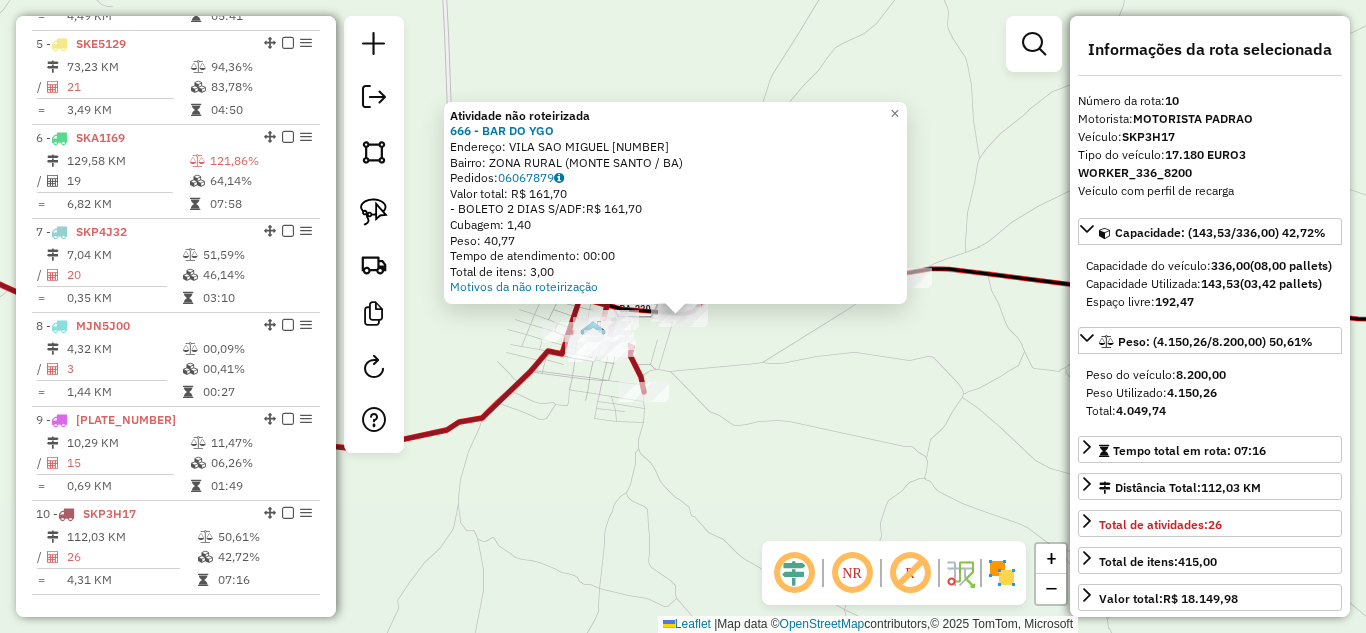 click on "Atividade não roteirizada 666 - BAR DO YGO  Endereço:  VILA SAO MIGUEL 55   Bairro: ZONA RURAL (MONTE SANTO / BA)   Pedidos:  06067879   Valor total: R$ 161,70   - BOLETO 2 DIAS S/ADF:  R$ 161,70   Cubagem: 1,40   Peso: 40,77   Tempo de atendimento: 00:00   Total de itens: 3,00  Motivos da não roteirização × Janela de atendimento Grade de atendimento Capacidade Transportadoras Veículos Cliente Pedidos  Rotas Selecione os dias de semana para filtrar as janelas de atendimento  Seg   Ter   Qua   Qui   Sex   Sáb   Dom  Informe o período da janela de atendimento: De: Até:  Filtrar exatamente a janela do cliente  Considerar janela de atendimento padrão  Selecione os dias de semana para filtrar as grades de atendimento  Seg   Ter   Qua   Qui   Sex   Sáb   Dom   Considerar clientes sem dia de atendimento cadastrado  Clientes fora do dia de atendimento selecionado Filtrar as atividades entre os valores definidos abaixo:  Peso mínimo:   Peso máximo:   Cubagem mínima:   Cubagem máxima:   De:   Até:  De:" 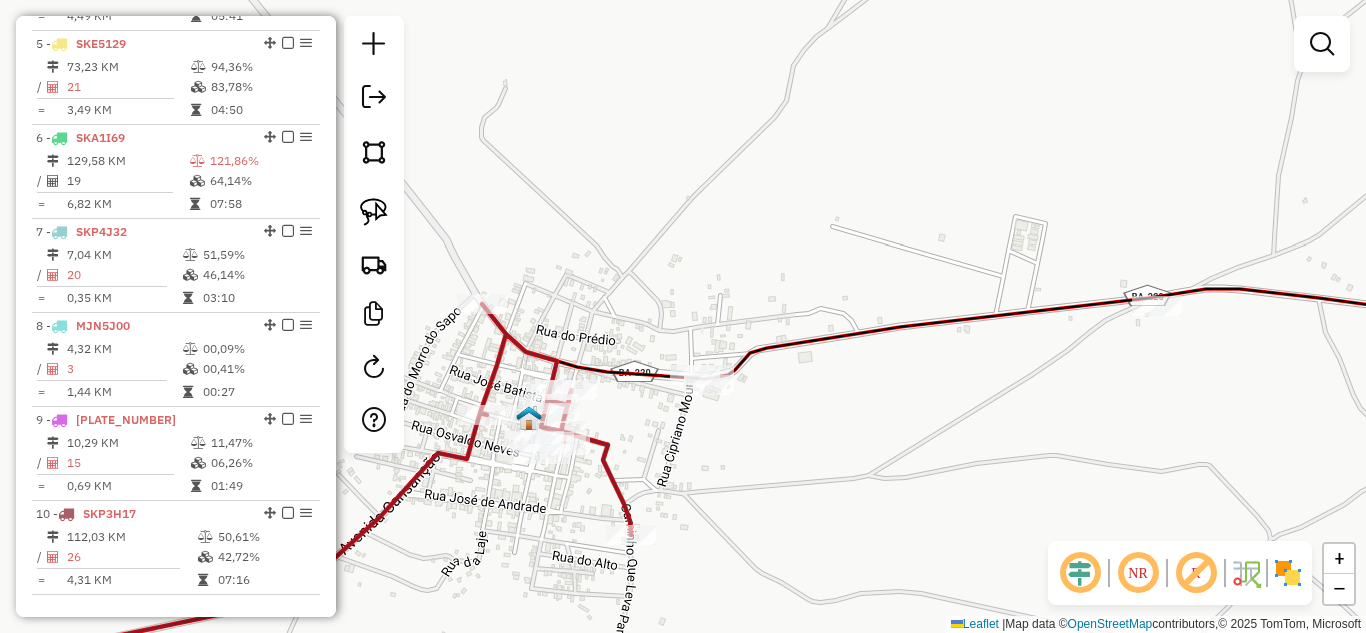 drag, startPoint x: 674, startPoint y: 322, endPoint x: 712, endPoint y: 434, distance: 118.270874 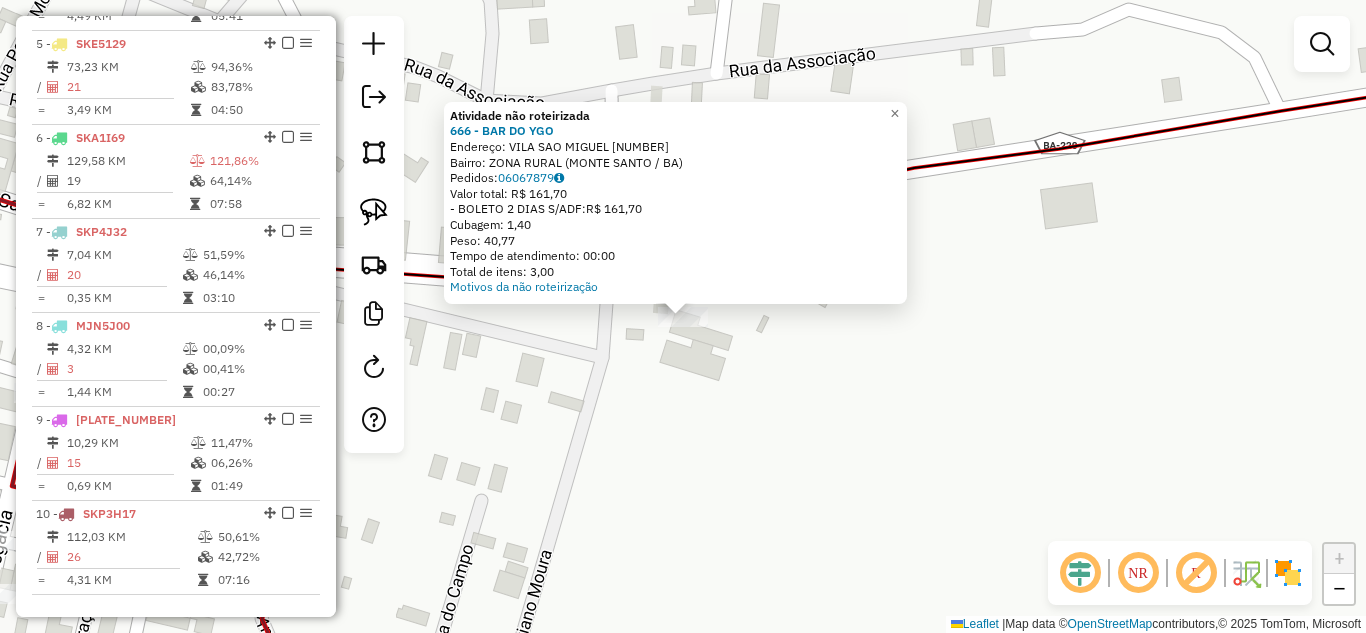 click on "Atividade não roteirizada 666 - BAR DO YGO  Endereço:  VILA SAO MIGUEL 55   Bairro: ZONA RURAL (MONTE SANTO / BA)   Pedidos:  06067879   Valor total: R$ 161,70   - BOLETO 2 DIAS S/ADF:  R$ 161,70   Cubagem: 1,40   Peso: 40,77   Tempo de atendimento: 00:00   Total de itens: 3,00  Motivos da não roteirização × Janela de atendimento Grade de atendimento Capacidade Transportadoras Veículos Cliente Pedidos  Rotas Selecione os dias de semana para filtrar as janelas de atendimento  Seg   Ter   Qua   Qui   Sex   Sáb   Dom  Informe o período da janela de atendimento: De: Até:  Filtrar exatamente a janela do cliente  Considerar janela de atendimento padrão  Selecione os dias de semana para filtrar as grades de atendimento  Seg   Ter   Qua   Qui   Sex   Sáb   Dom   Considerar clientes sem dia de atendimento cadastrado  Clientes fora do dia de atendimento selecionado Filtrar as atividades entre os valores definidos abaixo:  Peso mínimo:   Peso máximo:   Cubagem mínima:   Cubagem máxima:   De:   Até:  De:" 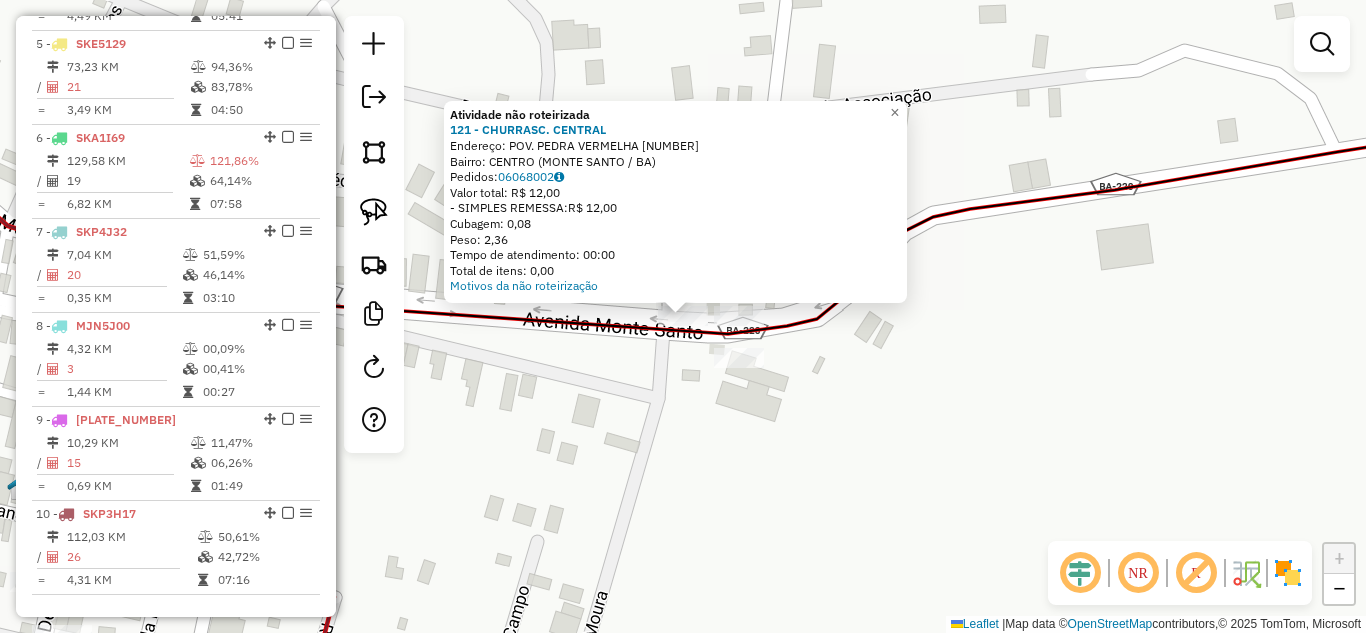 click on "Atividade não roteirizada 121 - CHURRASC. CENTRAL  Endereço:  POV. PEDRA VERMELHA 22   Bairro: CENTRO (MONTE SANTO / BA)   Pedidos:  06068002   Valor total: R$ 12,00   - SIMPLES REMESSA:  R$ 12,00   Cubagem: 0,08   Peso: 2,36   Tempo de atendimento: 00:00   Total de itens: 0,00  Motivos da não roteirização × Janela de atendimento Grade de atendimento Capacidade Transportadoras Veículos Cliente Pedidos  Rotas Selecione os dias de semana para filtrar as janelas de atendimento  Seg   Ter   Qua   Qui   Sex   Sáb   Dom  Informe o período da janela de atendimento: De: Até:  Filtrar exatamente a janela do cliente  Considerar janela de atendimento padrão  Selecione os dias de semana para filtrar as grades de atendimento  Seg   Ter   Qua   Qui   Sex   Sáb   Dom   Considerar clientes sem dia de atendimento cadastrado  Clientes fora do dia de atendimento selecionado Filtrar as atividades entre os valores definidos abaixo:  Peso mínimo:   Peso máximo:   Cubagem mínima:   Cubagem máxima:   De:   Até:  De:" 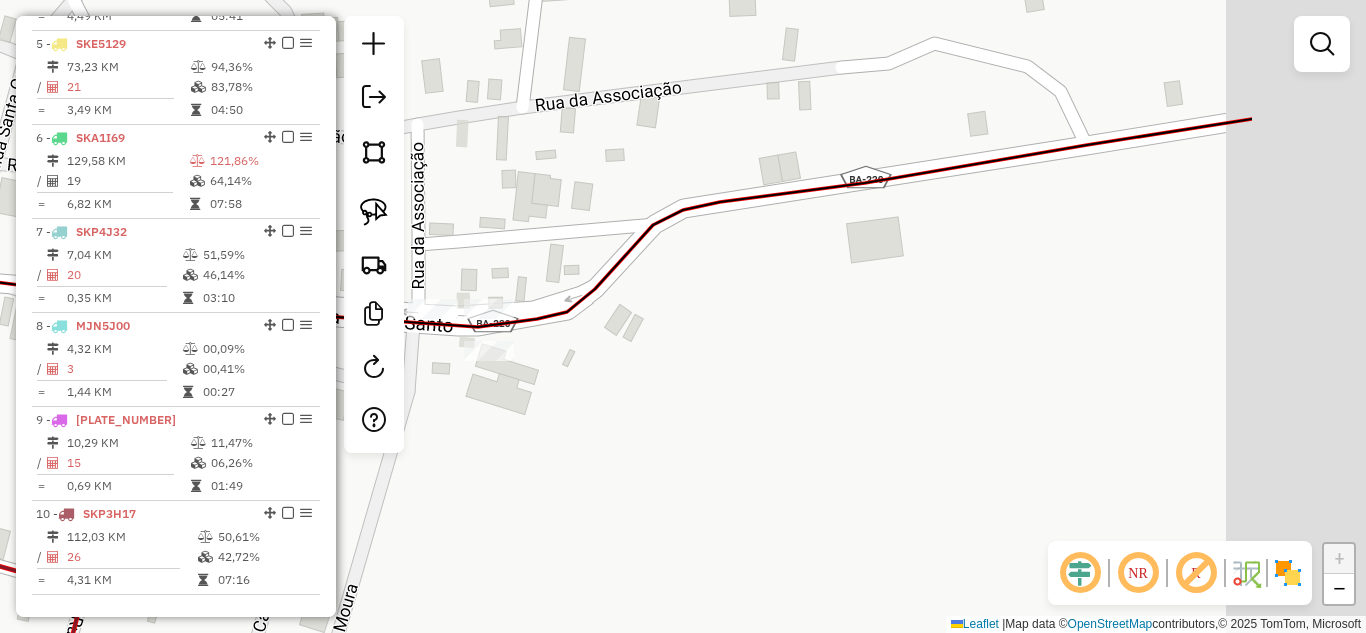 drag, startPoint x: 1080, startPoint y: 415, endPoint x: 788, endPoint y: 408, distance: 292.0839 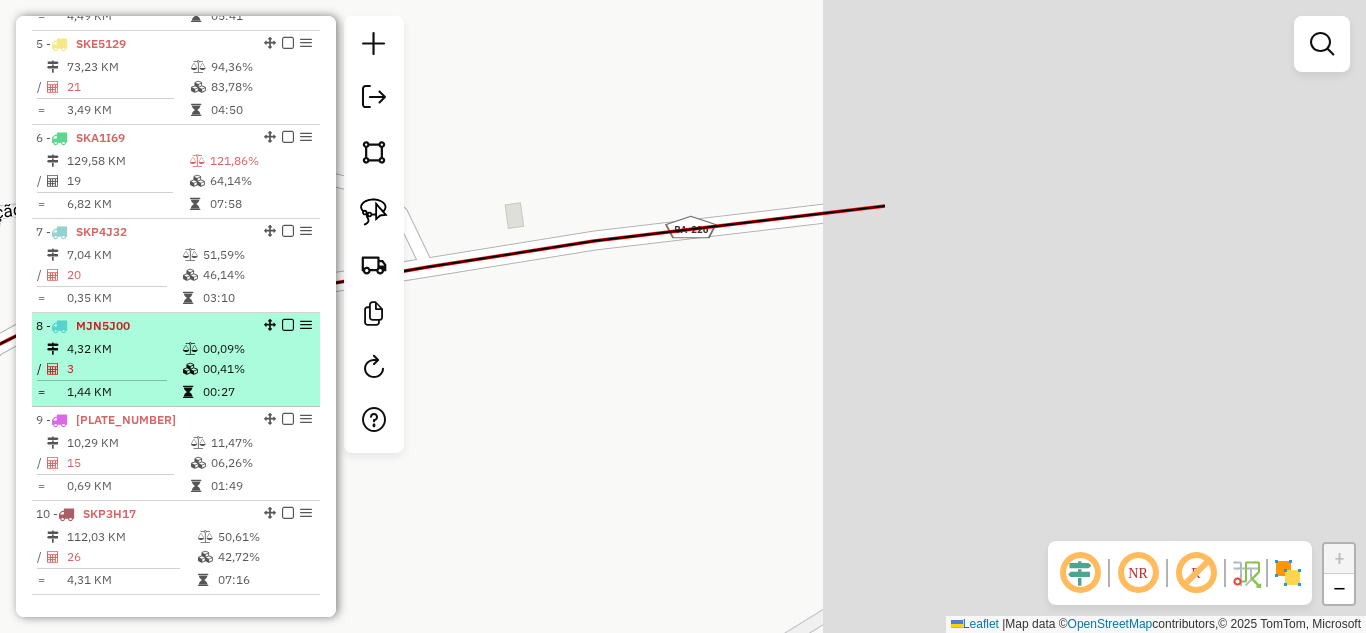 drag, startPoint x: 1073, startPoint y: 285, endPoint x: 276, endPoint y: 403, distance: 805.6879 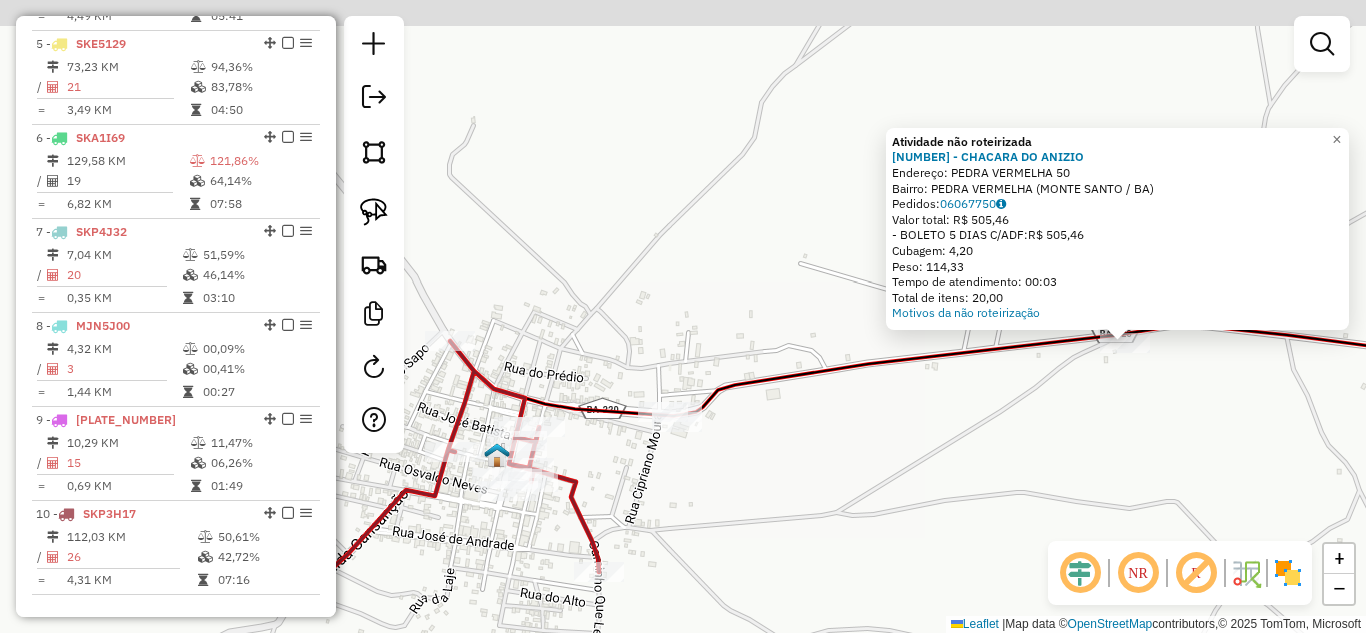 drag, startPoint x: 495, startPoint y: 398, endPoint x: 666, endPoint y: 360, distance: 175.17134 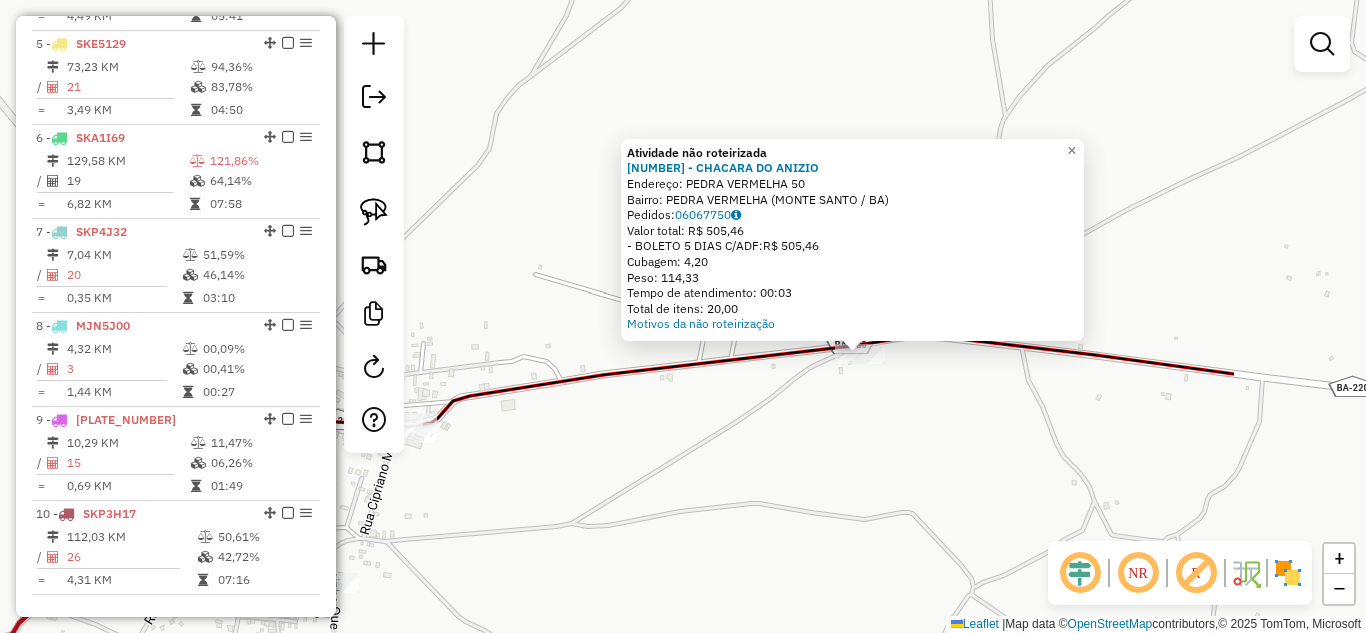 drag, startPoint x: 1038, startPoint y: 421, endPoint x: 770, endPoint y: 438, distance: 268.53864 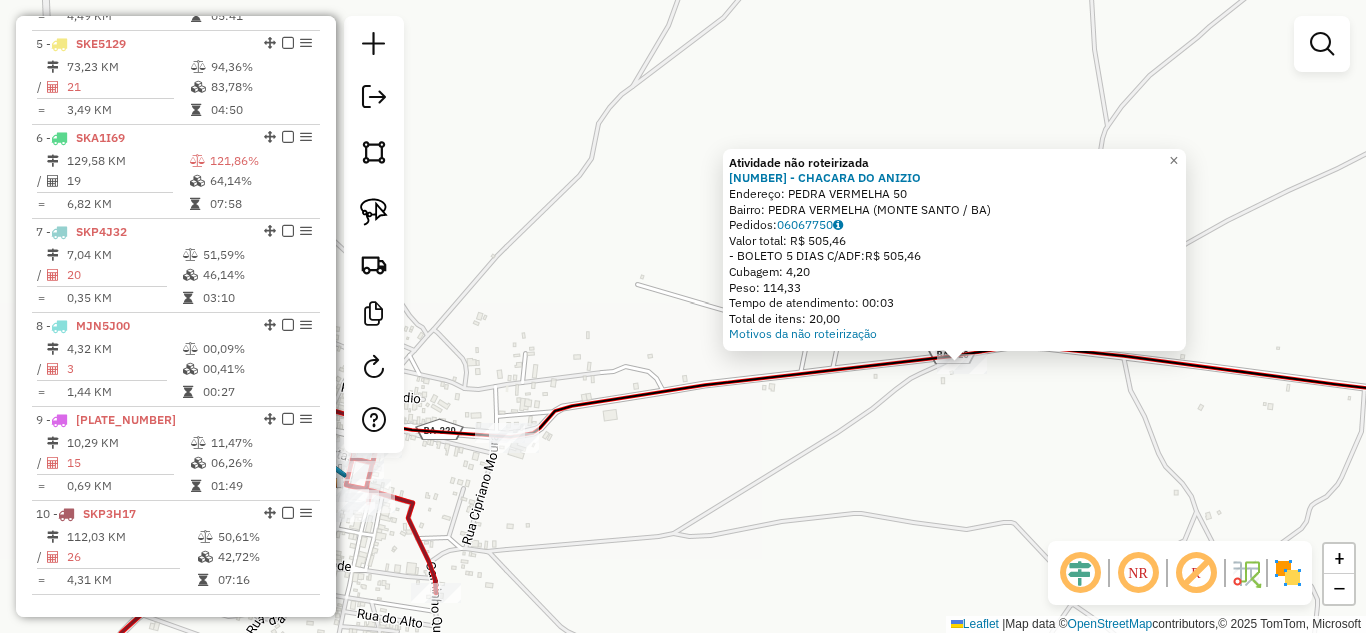 drag, startPoint x: 770, startPoint y: 473, endPoint x: 878, endPoint y: 484, distance: 108.55874 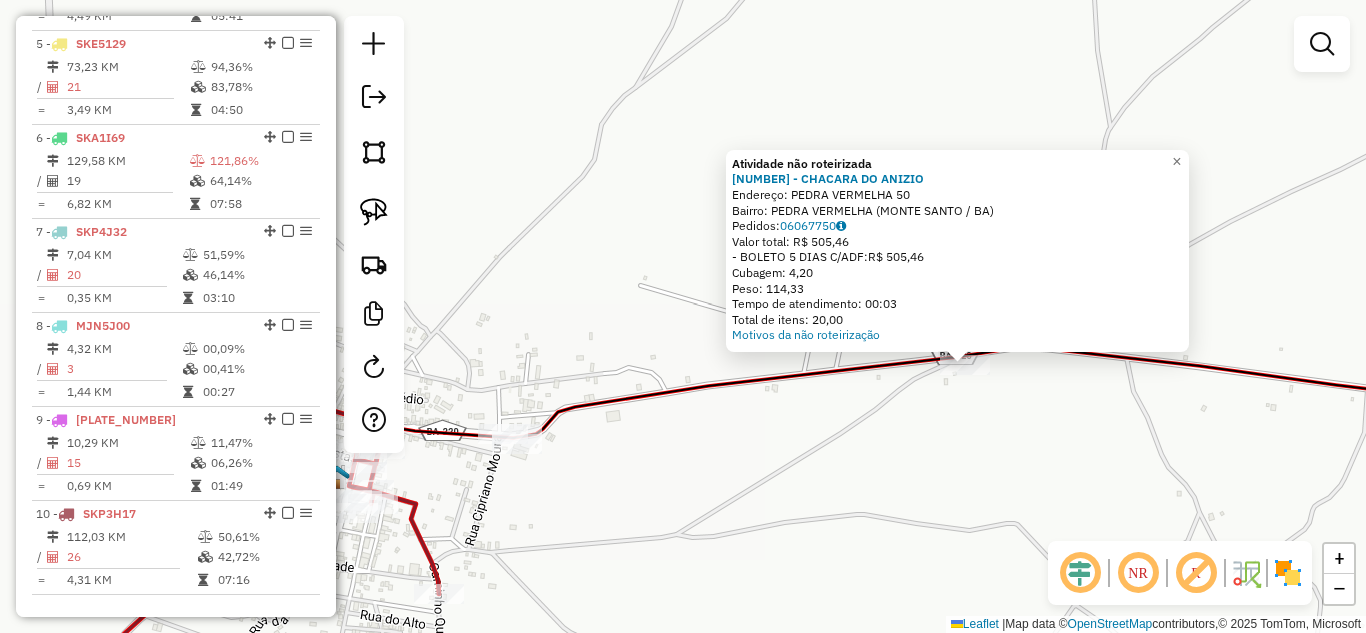 click on "Atividade não roteirizada 744 - CHACARA DO ANIZIO  Endereço:  PEDRA VERMELHA 50   Bairro: PEDRA VERMELHA (MONTE SANTO / BA)   Pedidos:  06067750   Valor total: R$ 505,46   - BOLETO 5 DIAS C/ADF:  R$ 505,46   Cubagem: 4,20   Peso: 114,33   Tempo de atendimento: 00:03   Total de itens: 20,00  Motivos da não roteirização × Janela de atendimento Grade de atendimento Capacidade Transportadoras Veículos Cliente Pedidos  Rotas Selecione os dias de semana para filtrar as janelas de atendimento  Seg   Ter   Qua   Qui   Sex   Sáb   Dom  Informe o período da janela de atendimento: De: Até:  Filtrar exatamente a janela do cliente  Considerar janela de atendimento padrão  Selecione os dias de semana para filtrar as grades de atendimento  Seg   Ter   Qua   Qui   Sex   Sáb   Dom   Considerar clientes sem dia de atendimento cadastrado  Clientes fora do dia de atendimento selecionado Filtrar as atividades entre os valores definidos abaixo:  Peso mínimo:   Peso máximo:   Cubagem mínima:   Cubagem máxima:   De:" 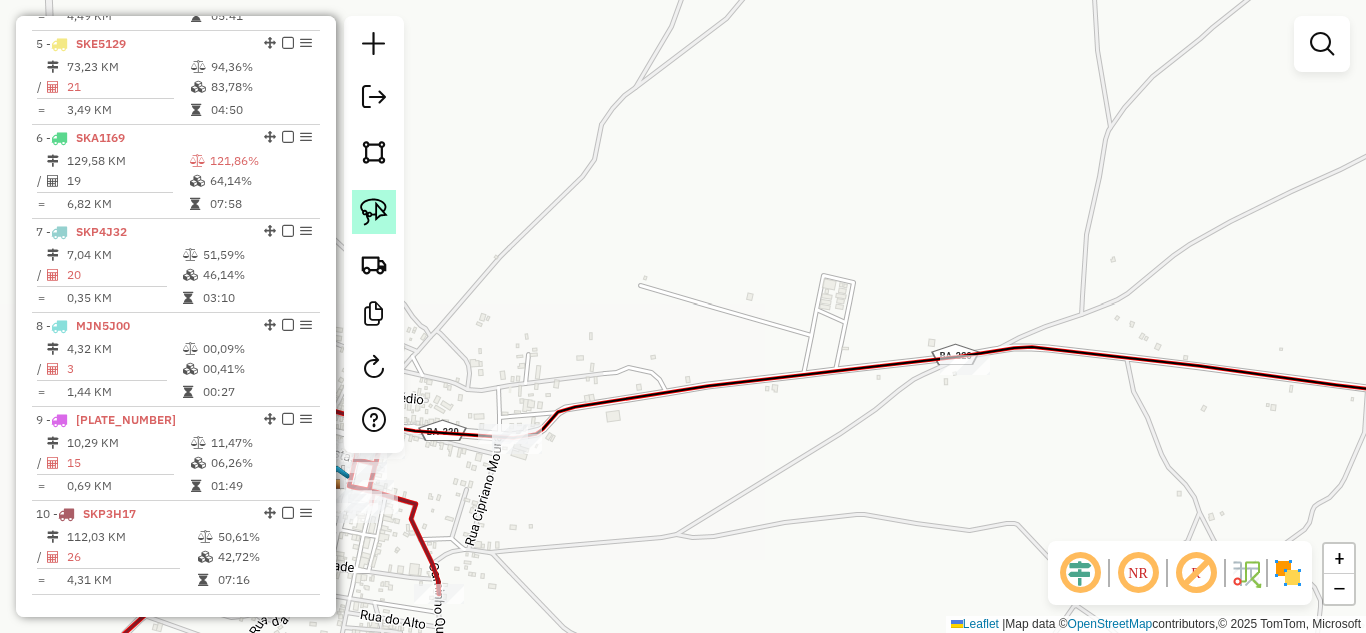 click 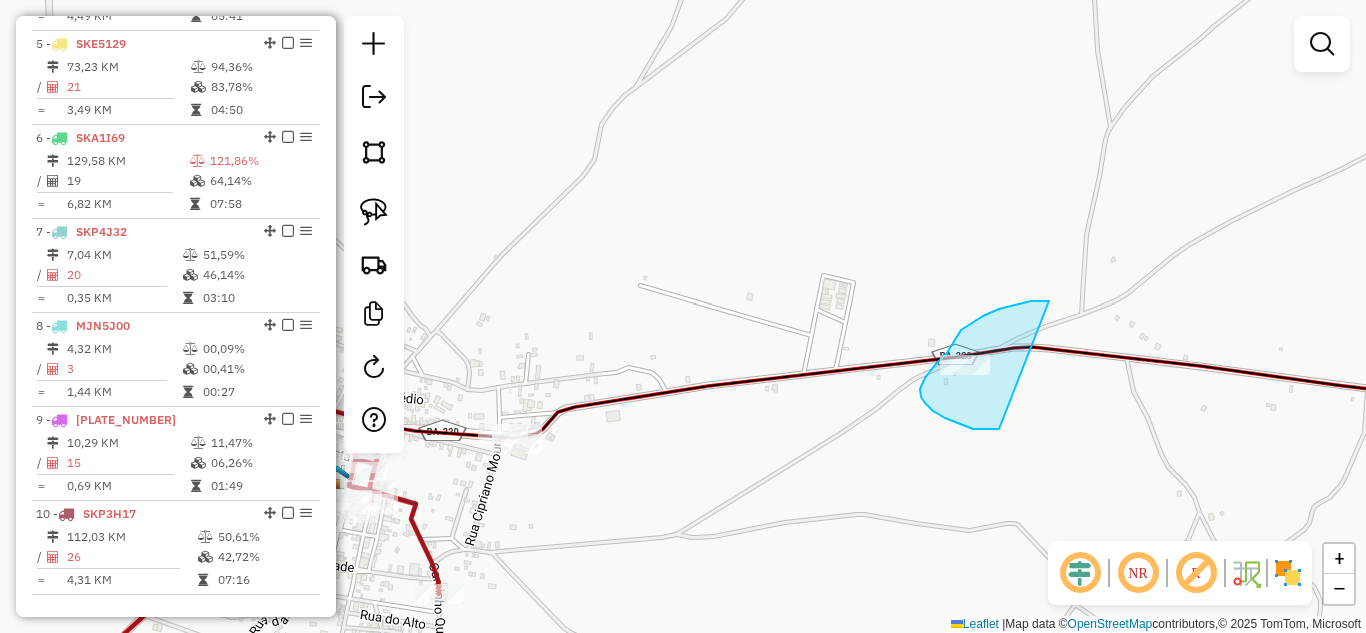 drag, startPoint x: 1049, startPoint y: 301, endPoint x: 1000, endPoint y: 428, distance: 136.12494 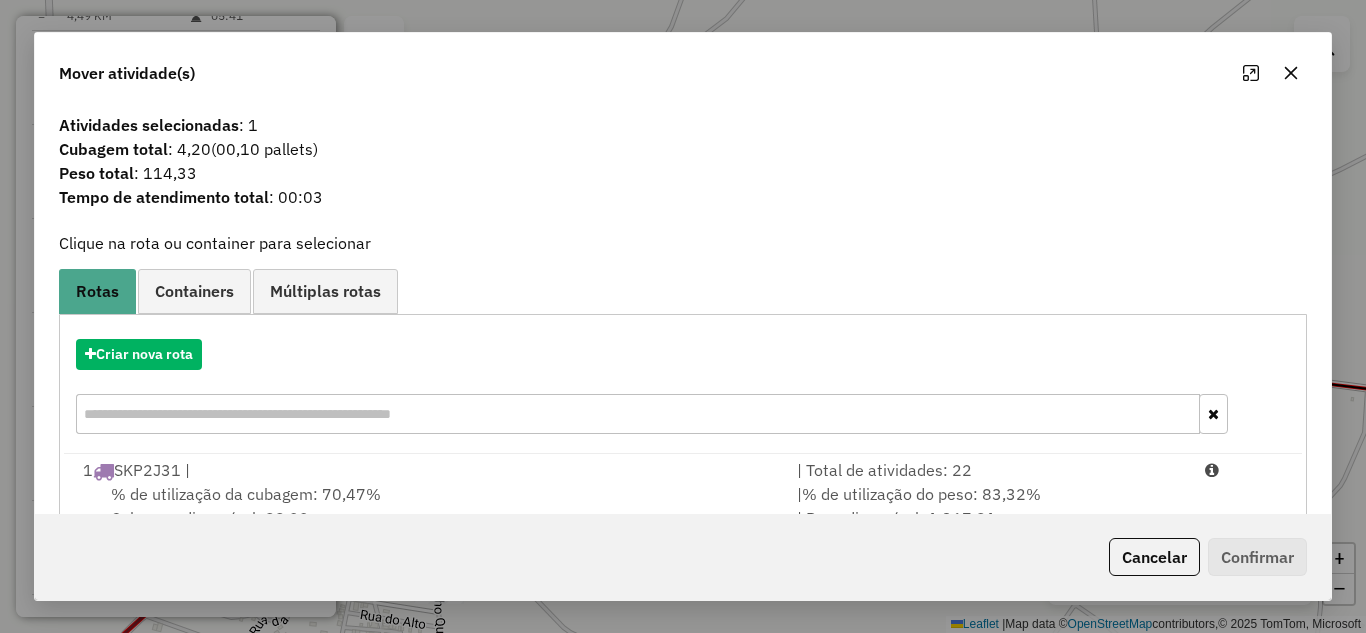 scroll, scrollTop: 67, scrollLeft: 0, axis: vertical 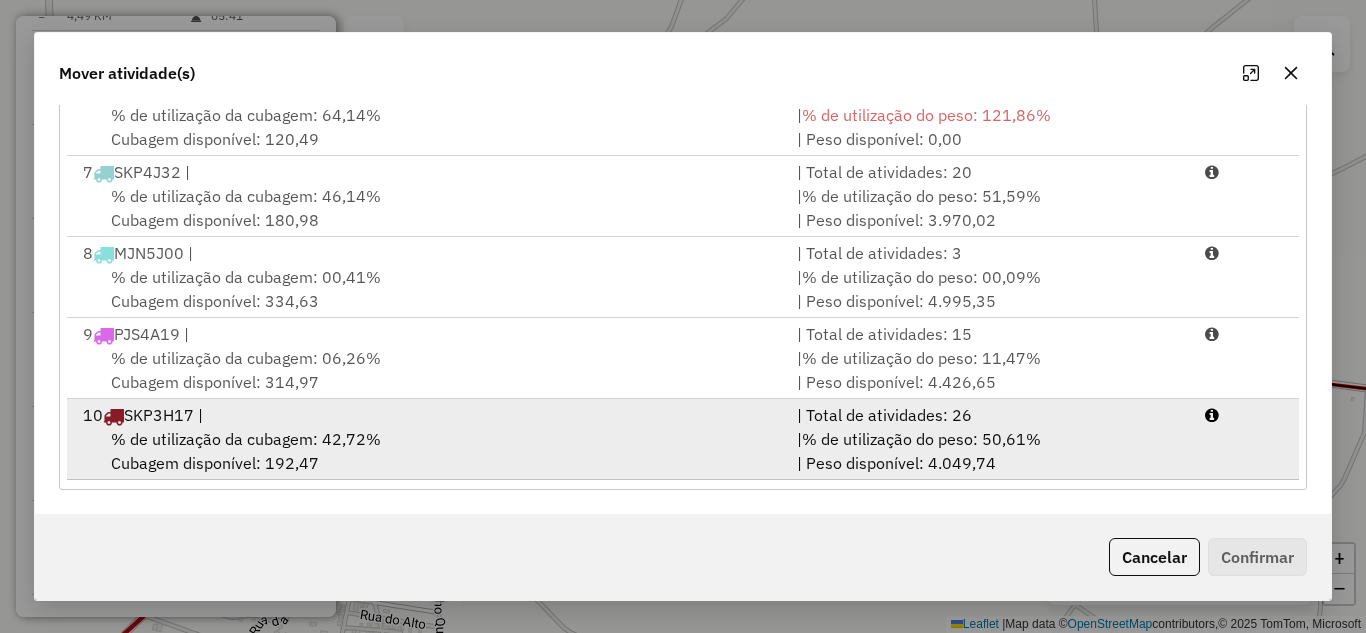 click on "% de utilização da cubagem: 42,72%  Cubagem disponível: 192,47" at bounding box center [428, 451] 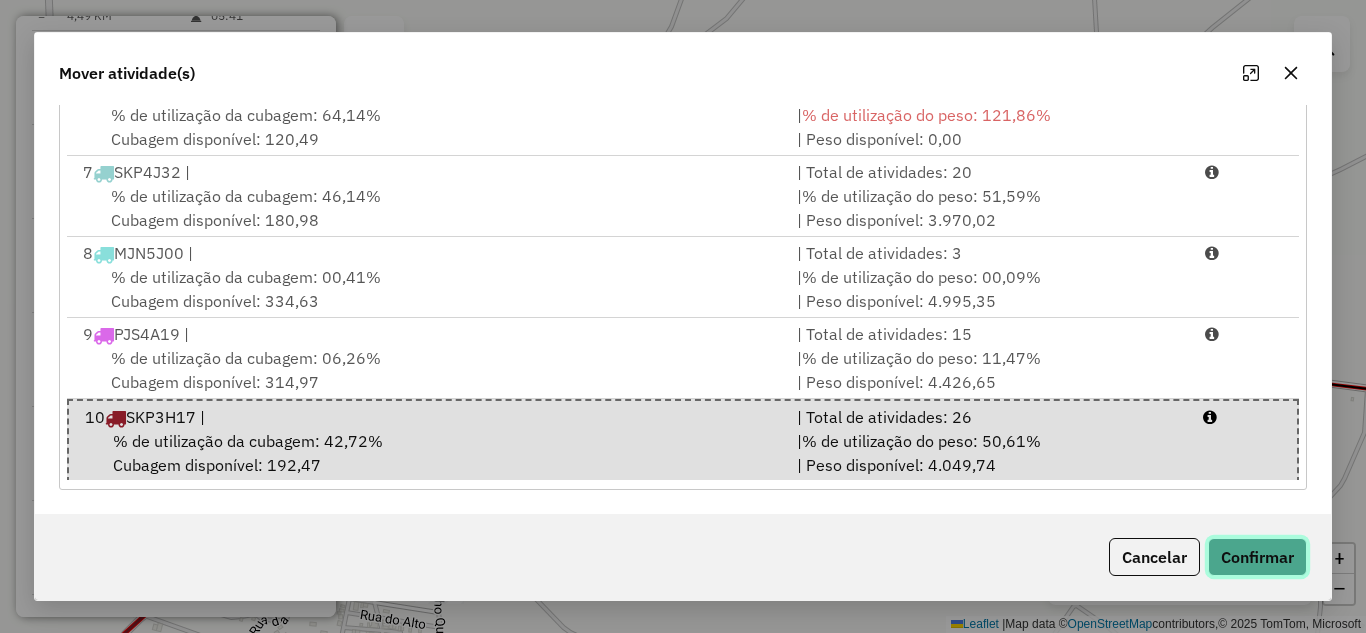 click on "Confirmar" 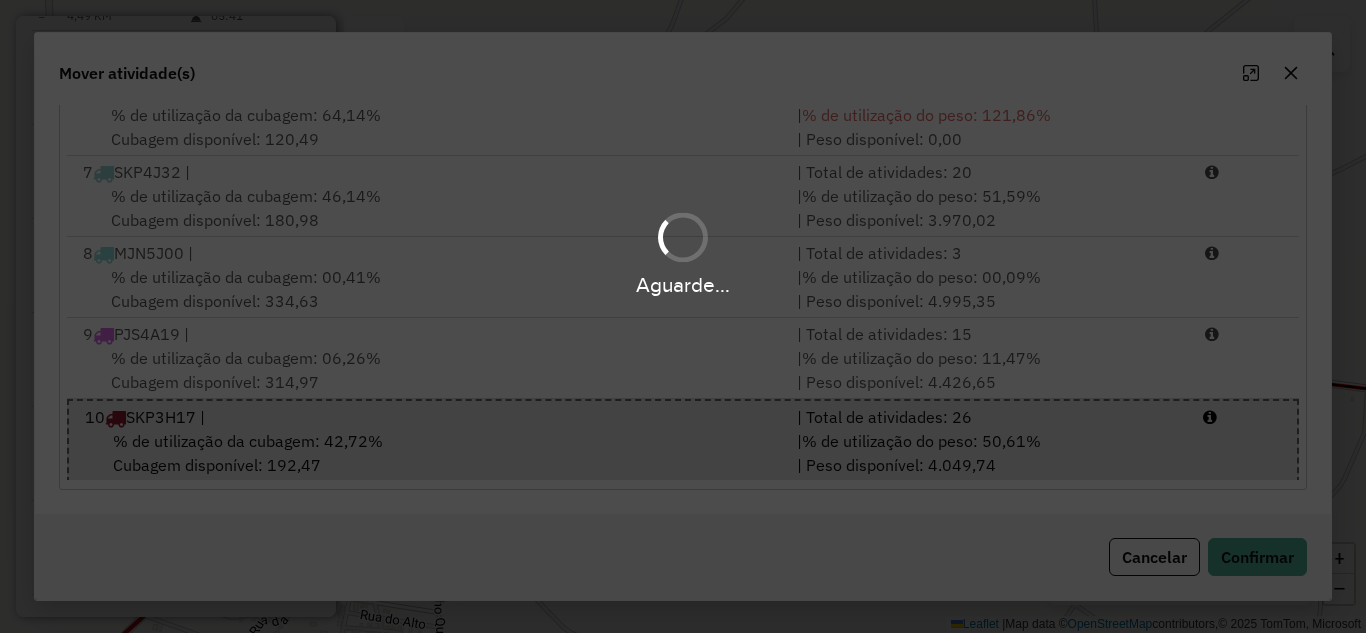 scroll, scrollTop: 0, scrollLeft: 0, axis: both 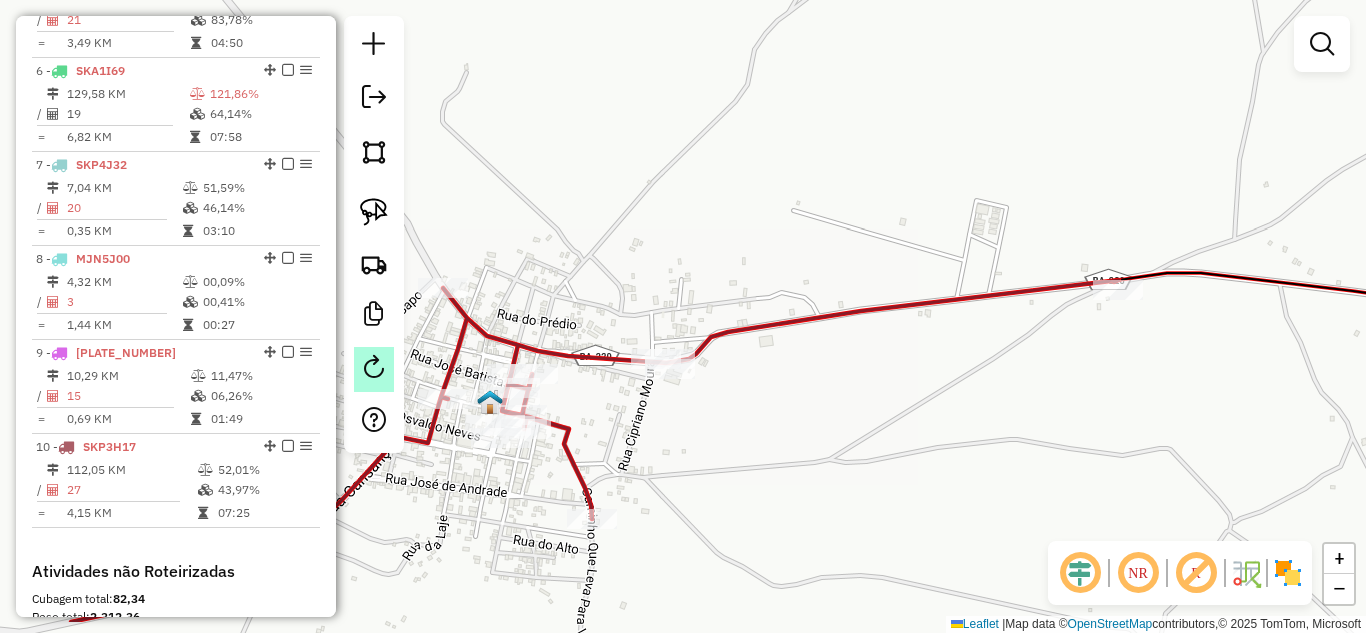 drag, startPoint x: 841, startPoint y: 543, endPoint x: 355, endPoint y: 379, distance: 512.9249 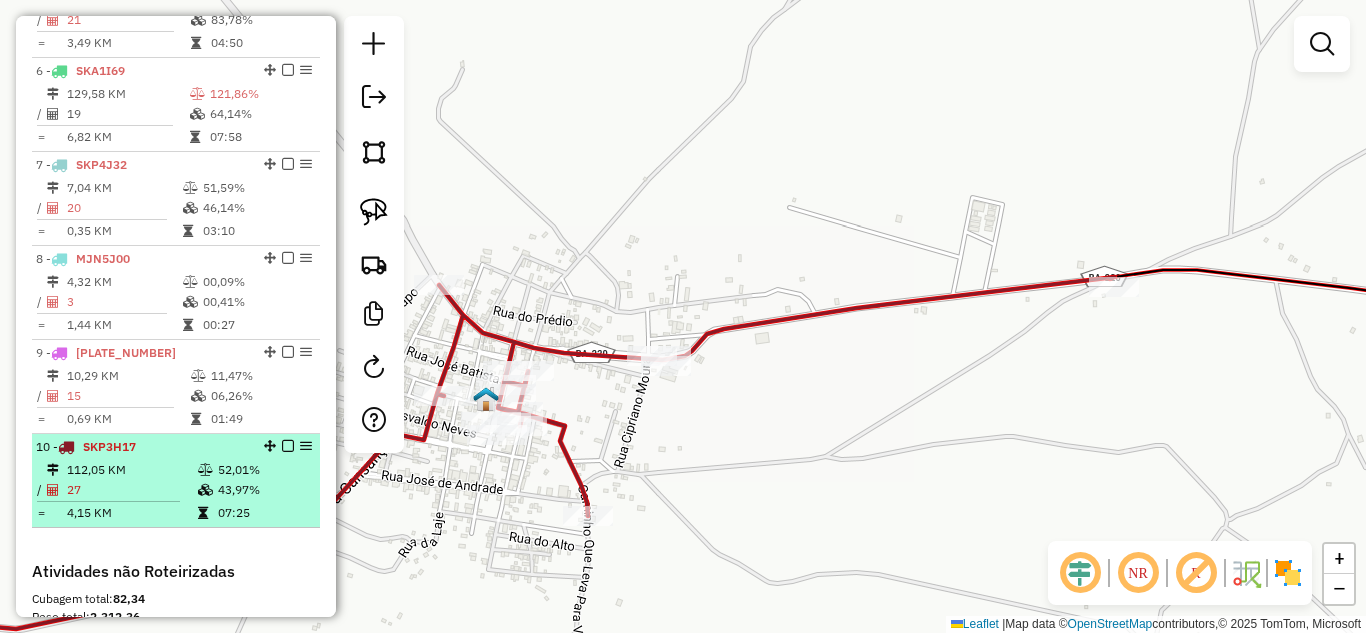 click at bounding box center [41, 470] 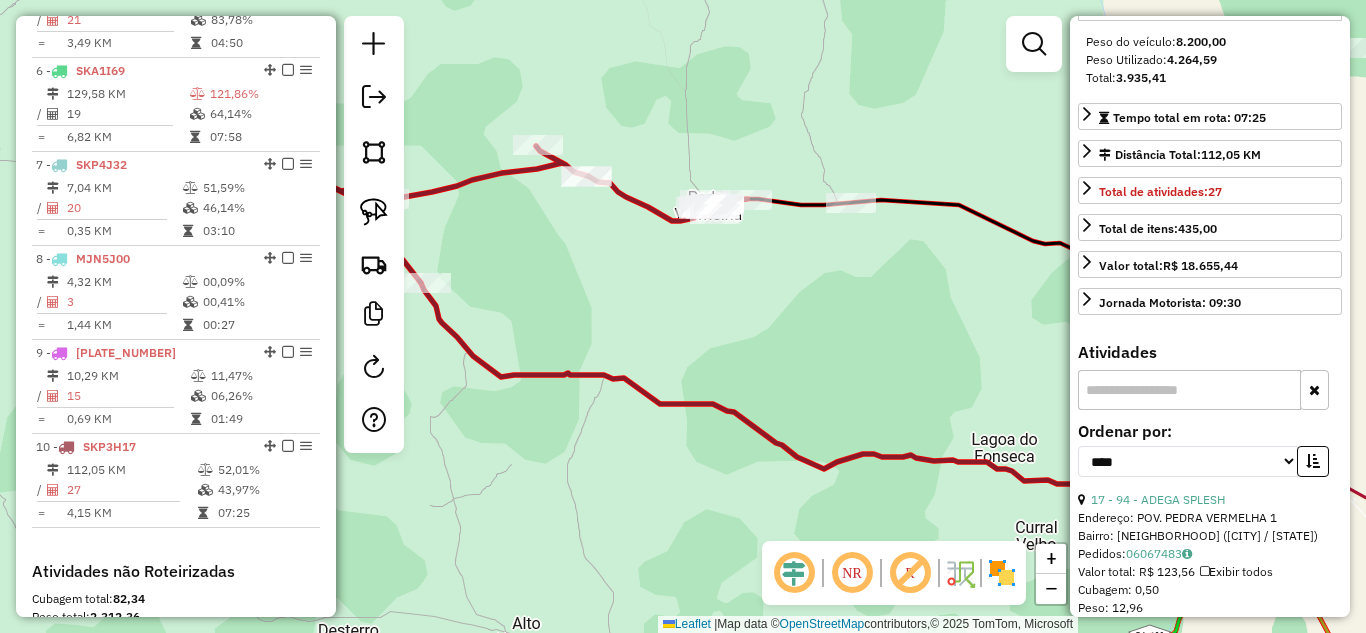 scroll, scrollTop: 467, scrollLeft: 0, axis: vertical 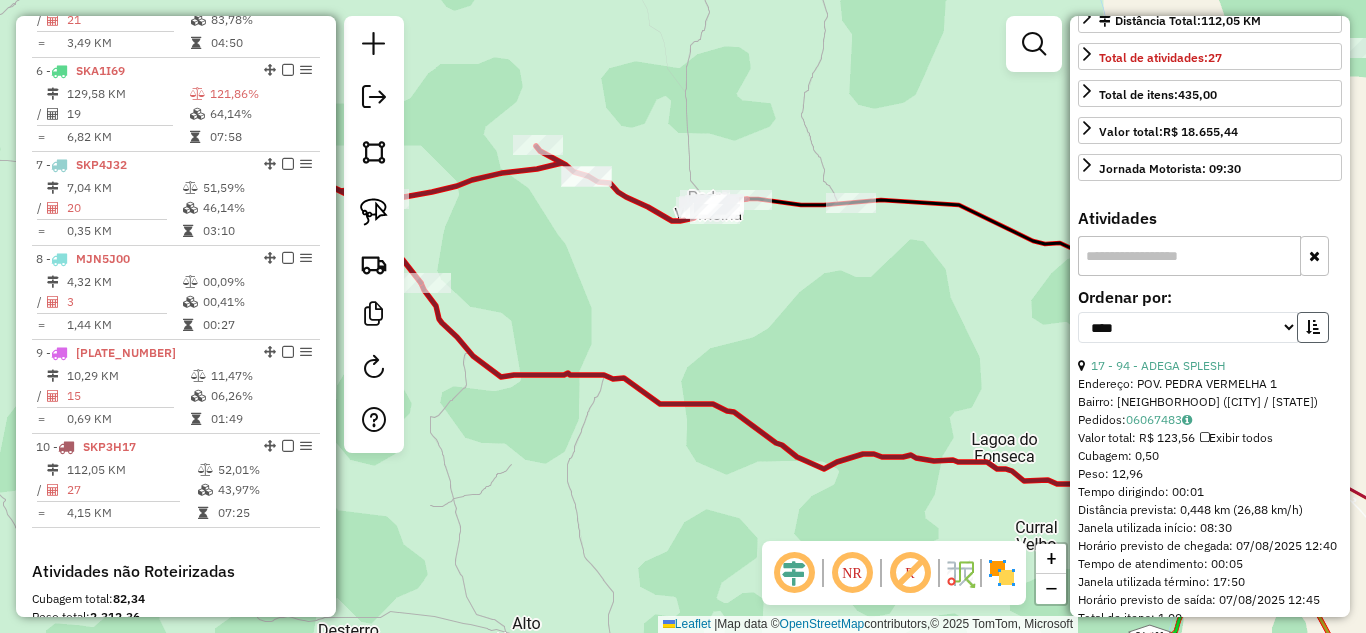 click at bounding box center [1313, 327] 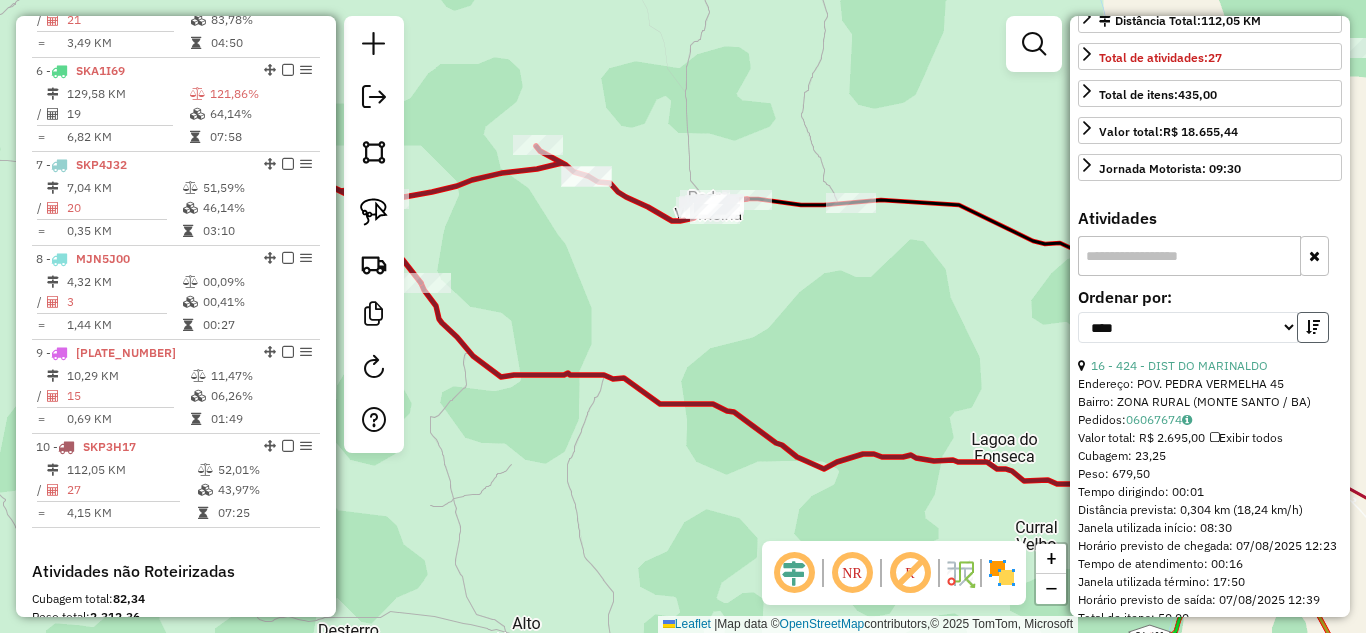 click at bounding box center (1313, 327) 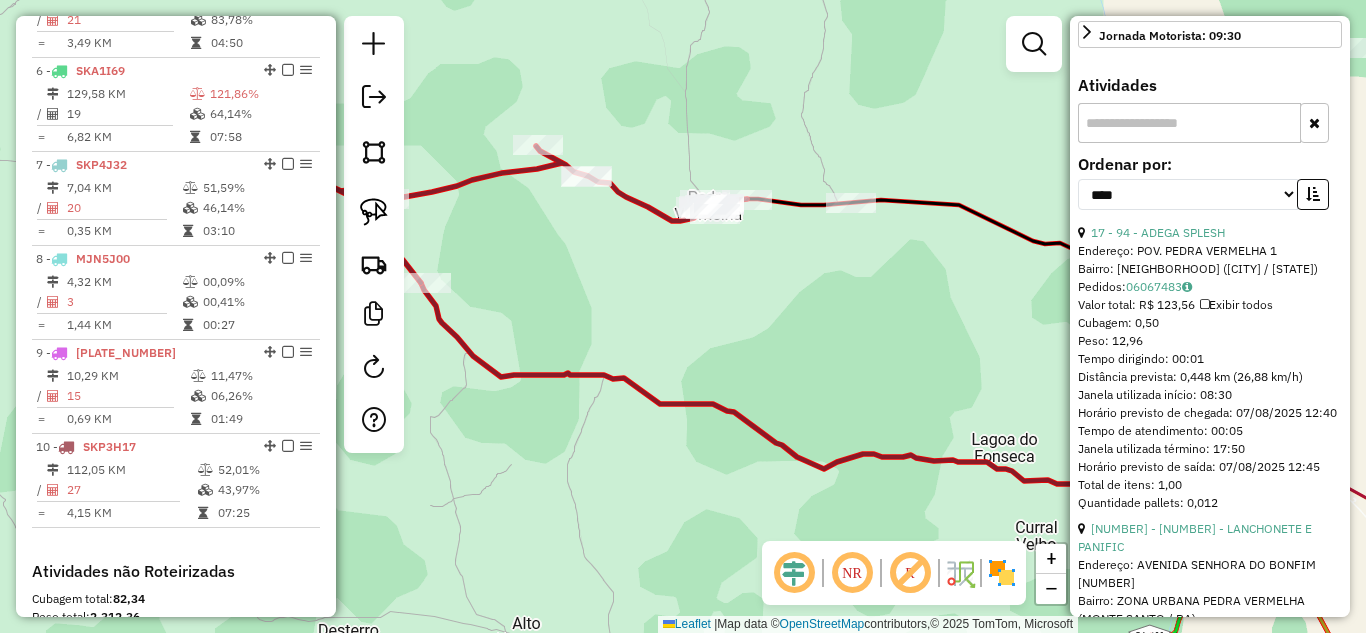scroll, scrollTop: 733, scrollLeft: 0, axis: vertical 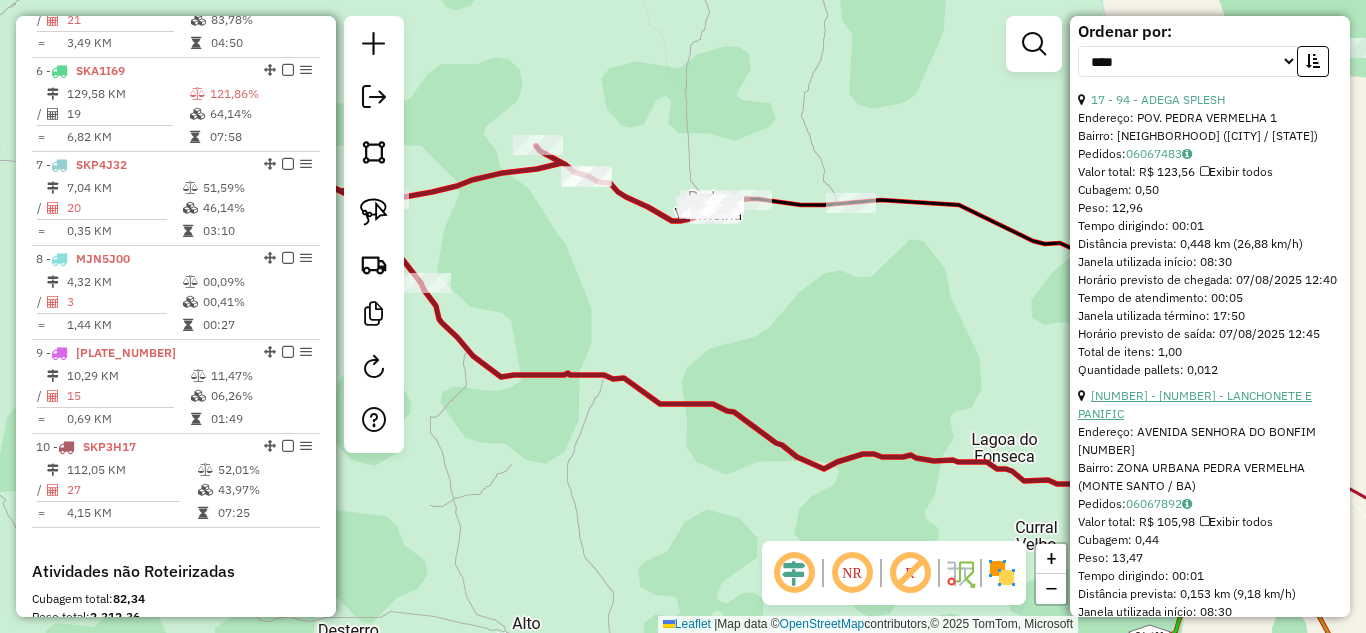 click on "22 - 536 - LANCHONETE E PANIFIC" at bounding box center (1195, 404) 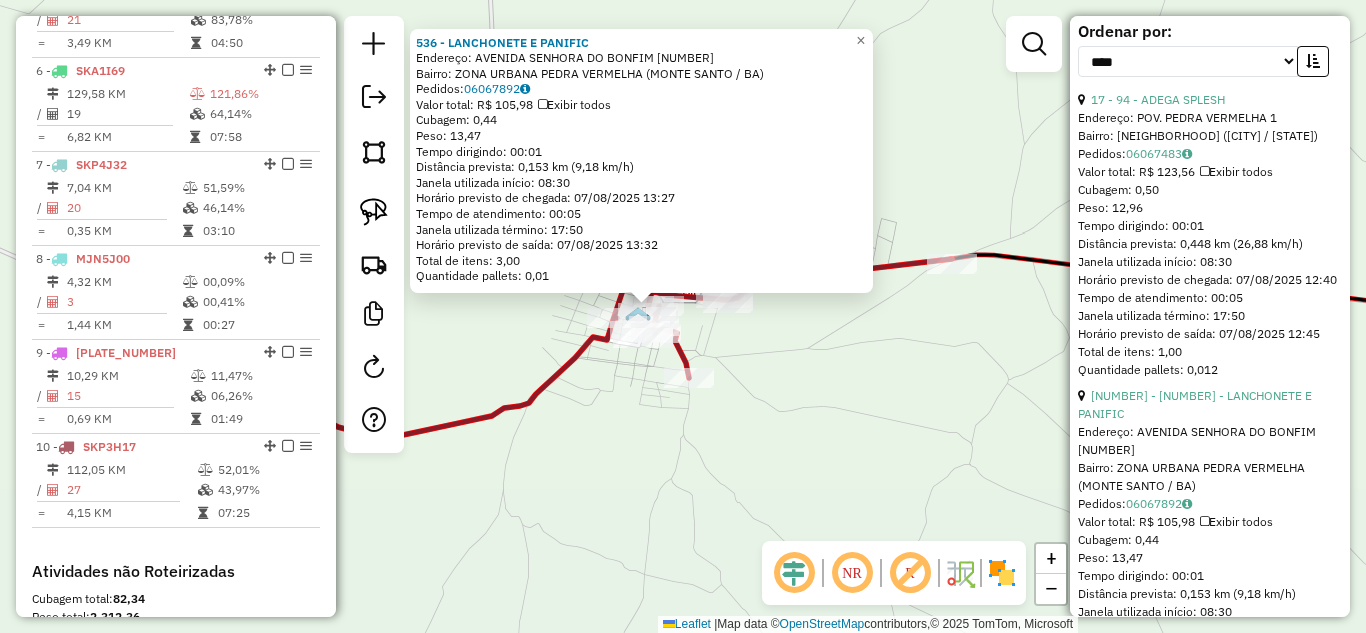 drag, startPoint x: 518, startPoint y: 261, endPoint x: 778, endPoint y: 365, distance: 280.02856 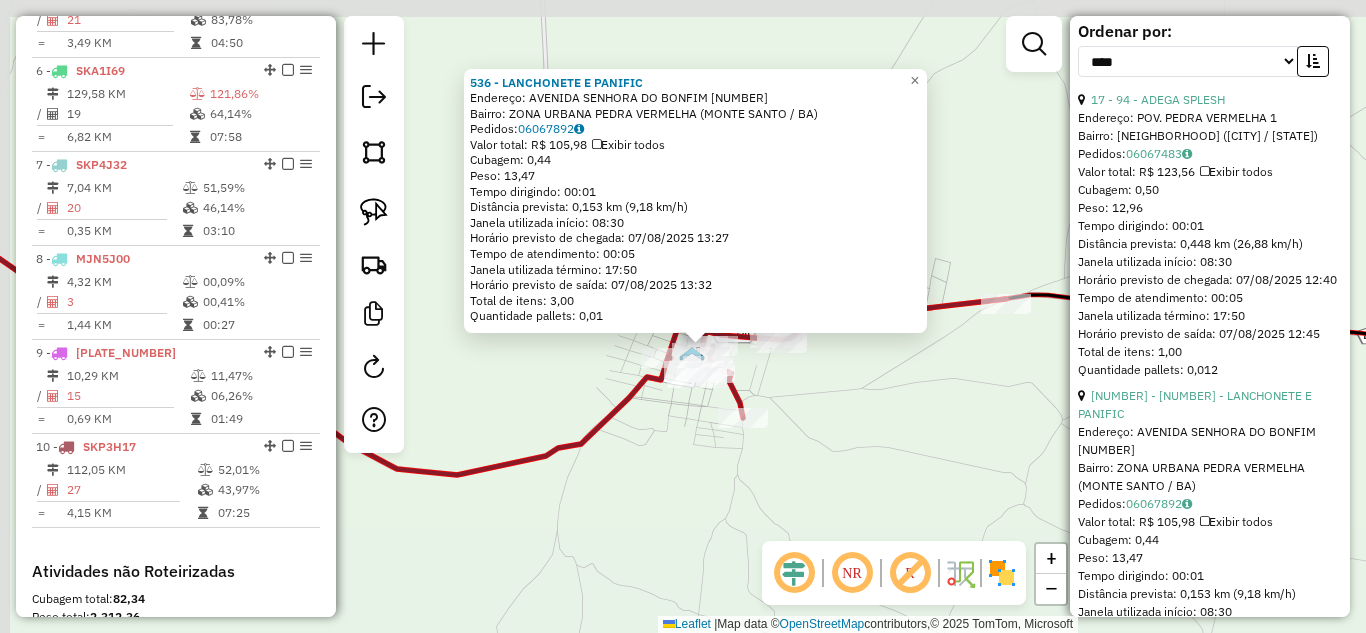 drag, startPoint x: 762, startPoint y: 357, endPoint x: 815, endPoint y: 393, distance: 64.070274 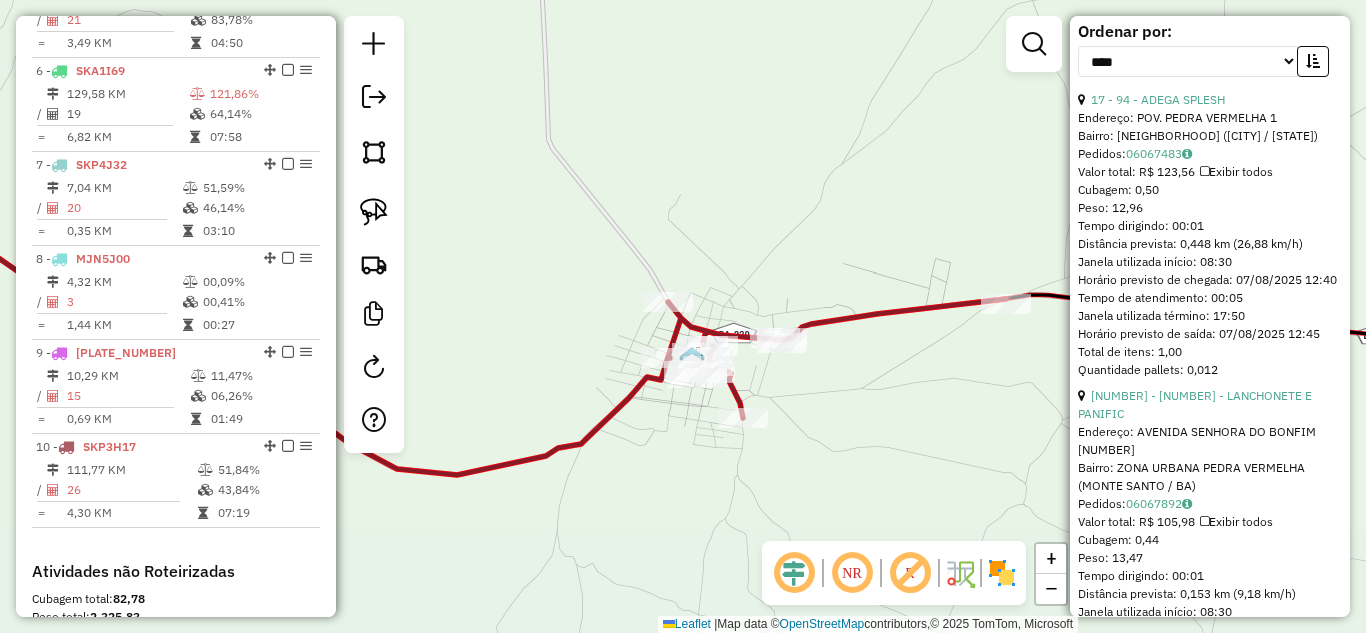 scroll, scrollTop: 1507, scrollLeft: 0, axis: vertical 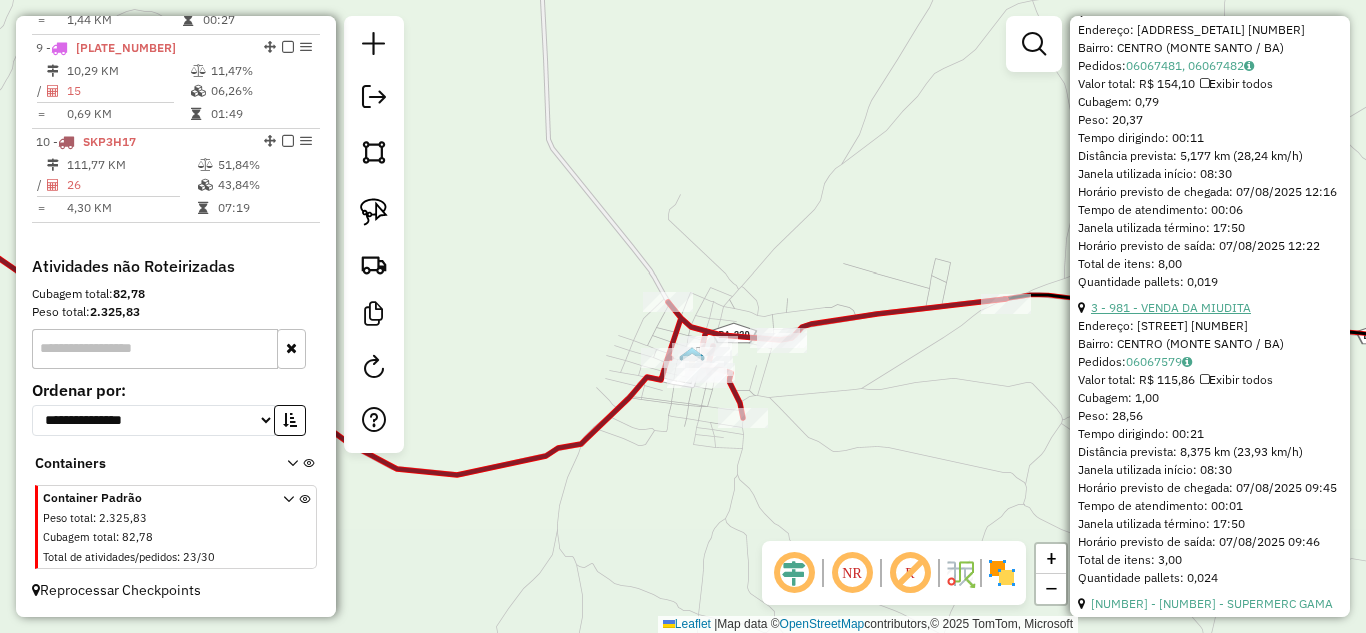 click on "3 - 981 - VENDA DA MIUDITA" at bounding box center [1171, 307] 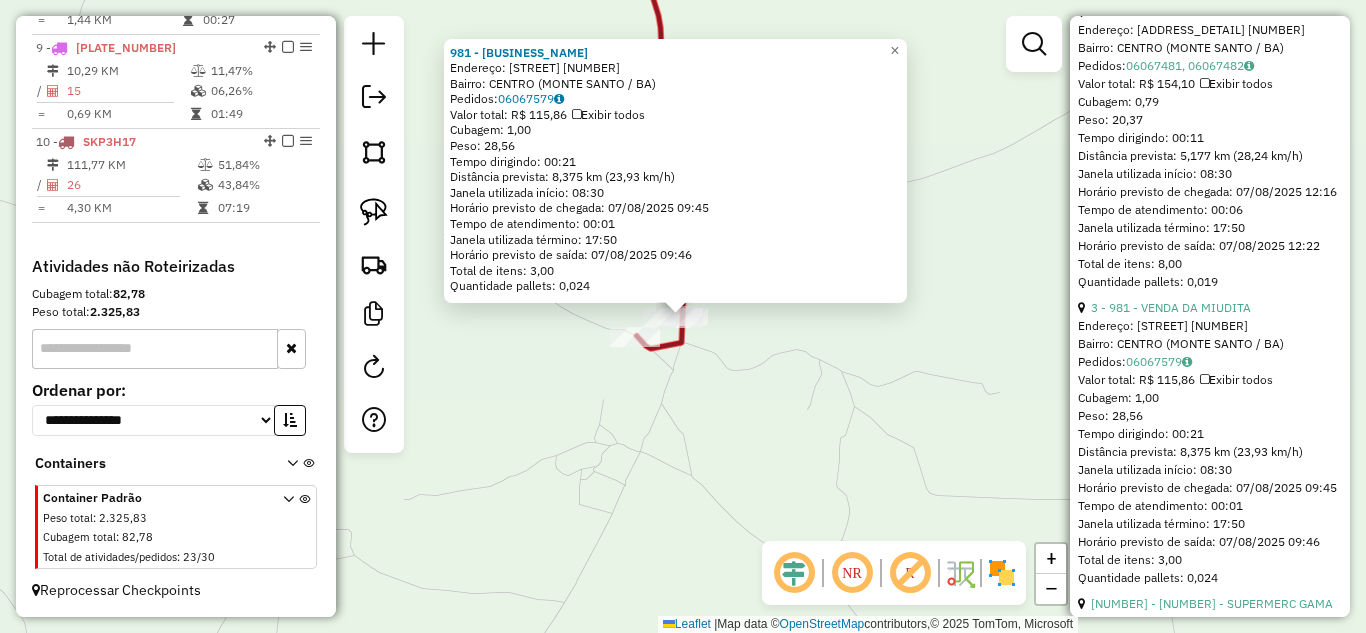 click on "981 - VENDA DA MIUDITA  Endereço:  Estrada Horizonte SN   Bairro: CENTRO (MONTE SANTO / BA)   Pedidos:  06067579   Valor total: R$ 115,86   Exibir todos   Cubagem: 1,00  Peso: 28,56  Tempo dirigindo: 00:21   Distância prevista: 8,375 km (23,93 km/h)   Janela utilizada início: 08:30   Horário previsto de chegada: 07/08/2025 09:45   Tempo de atendimento: 00:01   Janela utilizada término: 17:50   Horário previsto de saída: 07/08/2025 09:46   Total de itens: 3,00   Quantidade pallets: 0,024  × Janela de atendimento Grade de atendimento Capacidade Transportadoras Veículos Cliente Pedidos  Rotas Selecione os dias de semana para filtrar as janelas de atendimento  Seg   Ter   Qua   Qui   Sex   Sáb   Dom  Informe o período da janela de atendimento: De: Até:  Filtrar exatamente a janela do cliente  Considerar janela de atendimento padrão  Selecione os dias de semana para filtrar as grades de atendimento  Seg   Ter   Qua   Qui   Sex   Sáb   Dom   Considerar clientes sem dia de atendimento cadastrado  De:" 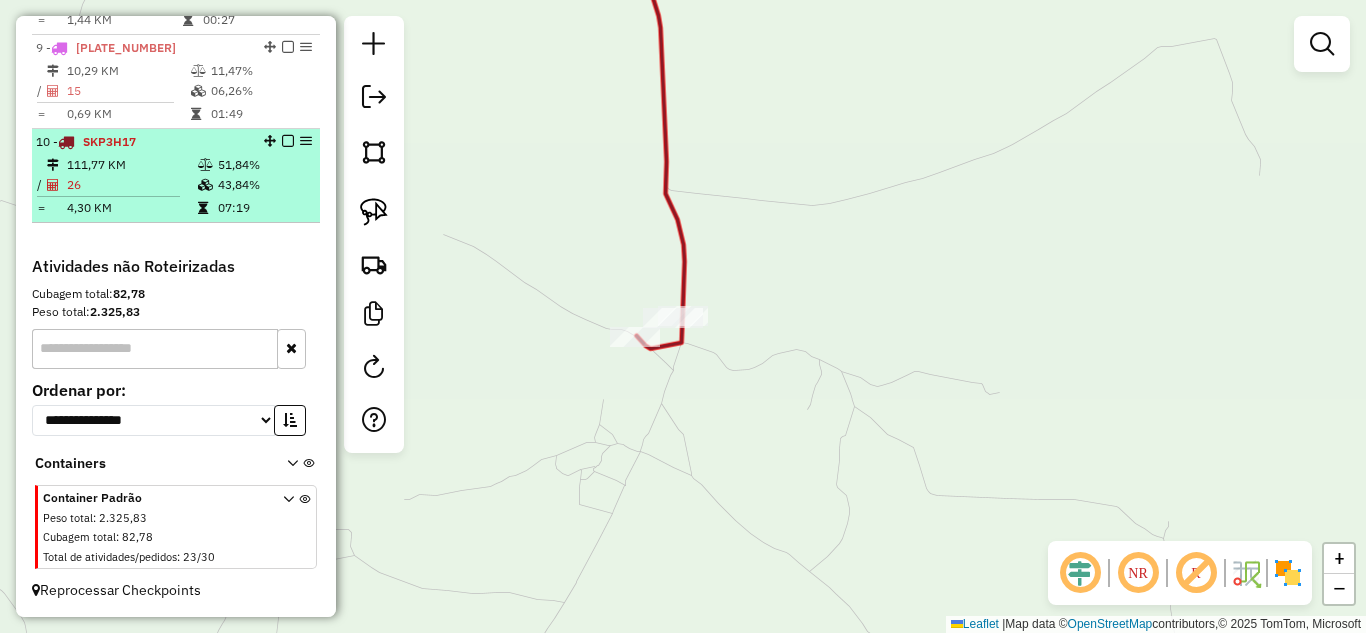 click on "111,77 KM" at bounding box center (131, 165) 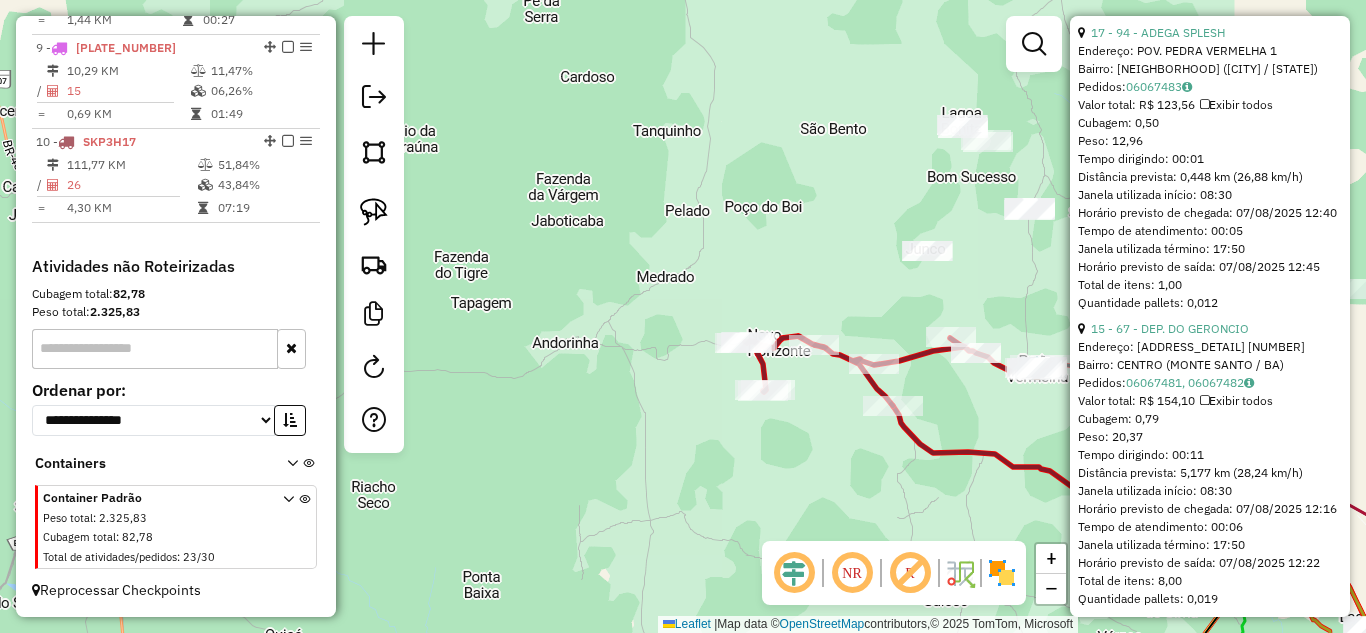 scroll, scrollTop: 933, scrollLeft: 0, axis: vertical 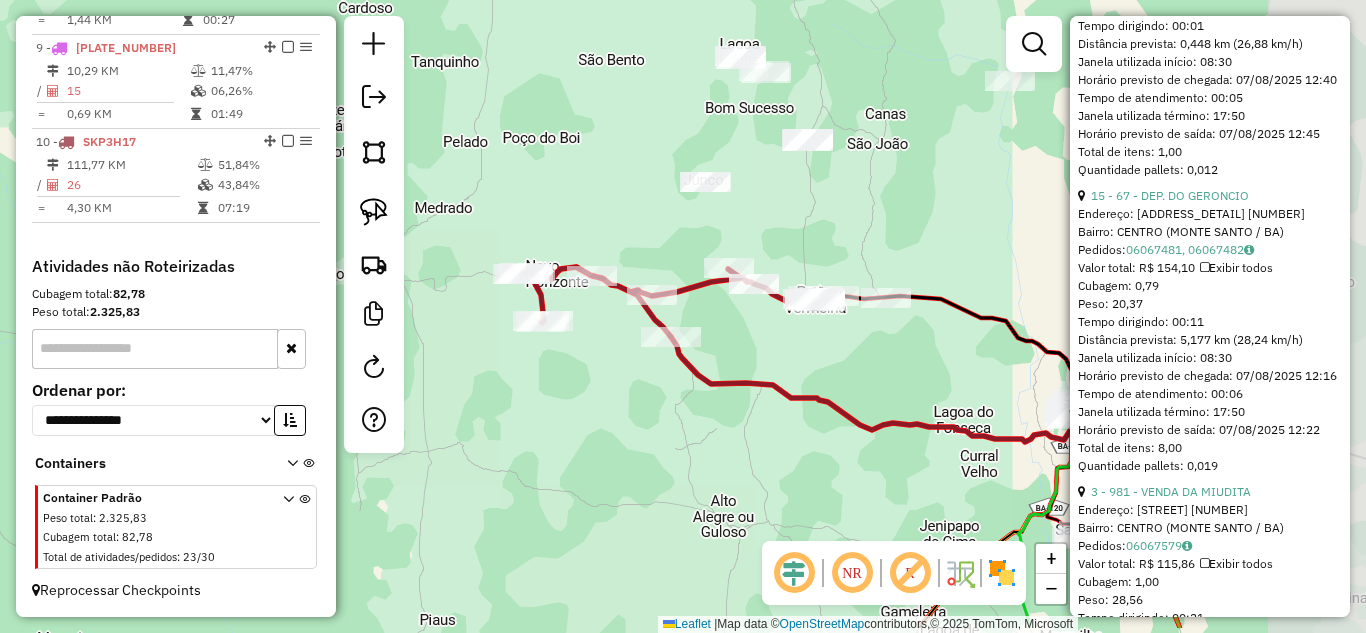 drag, startPoint x: 946, startPoint y: 530, endPoint x: 724, endPoint y: 461, distance: 232.4758 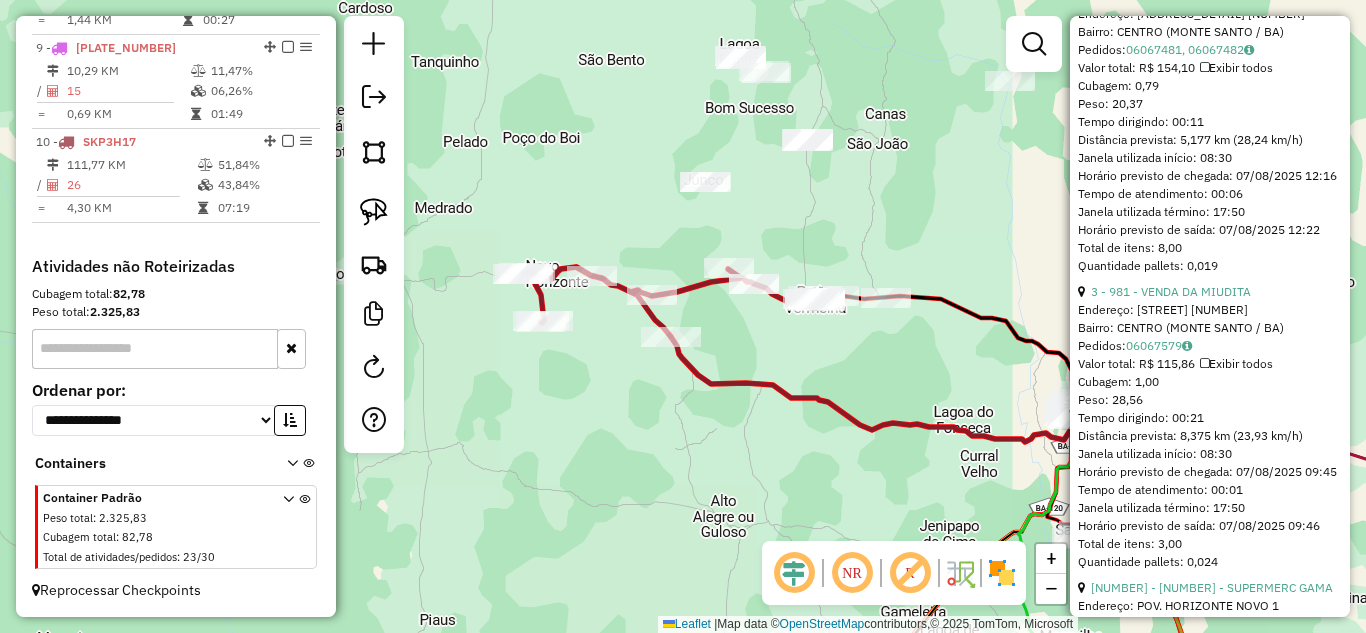 scroll, scrollTop: 1333, scrollLeft: 0, axis: vertical 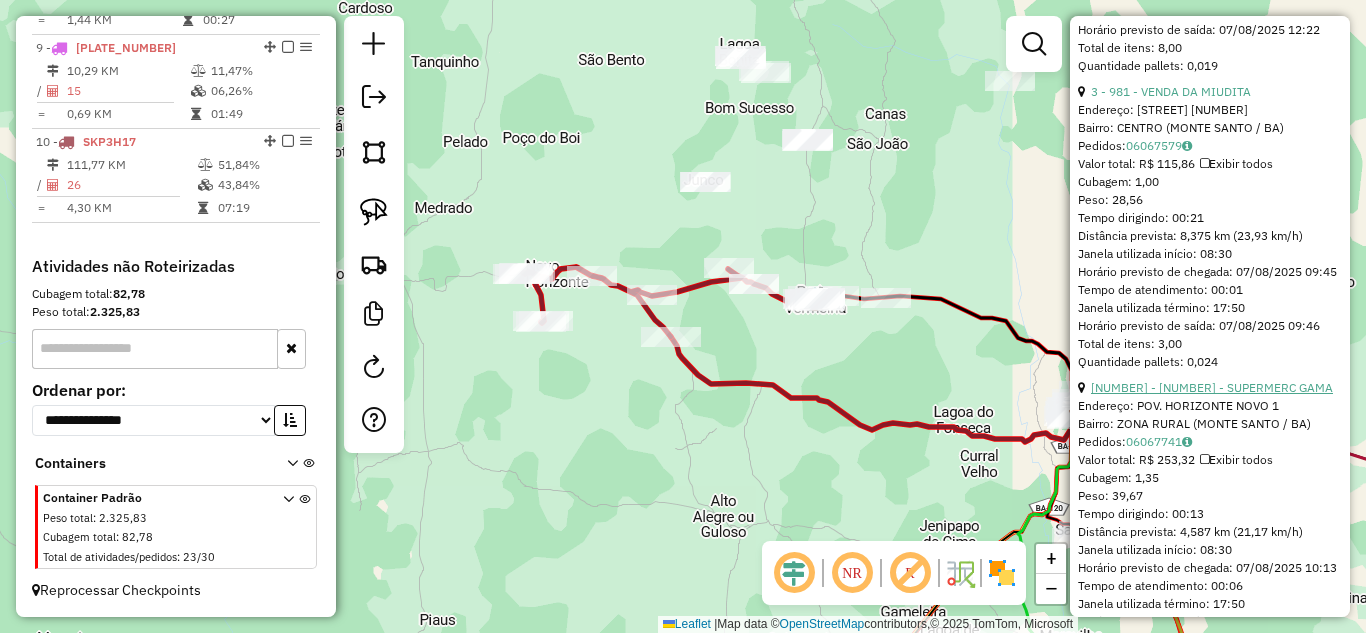 click on "6 - 25 - SUPERMERC GAMA" at bounding box center [1212, 387] 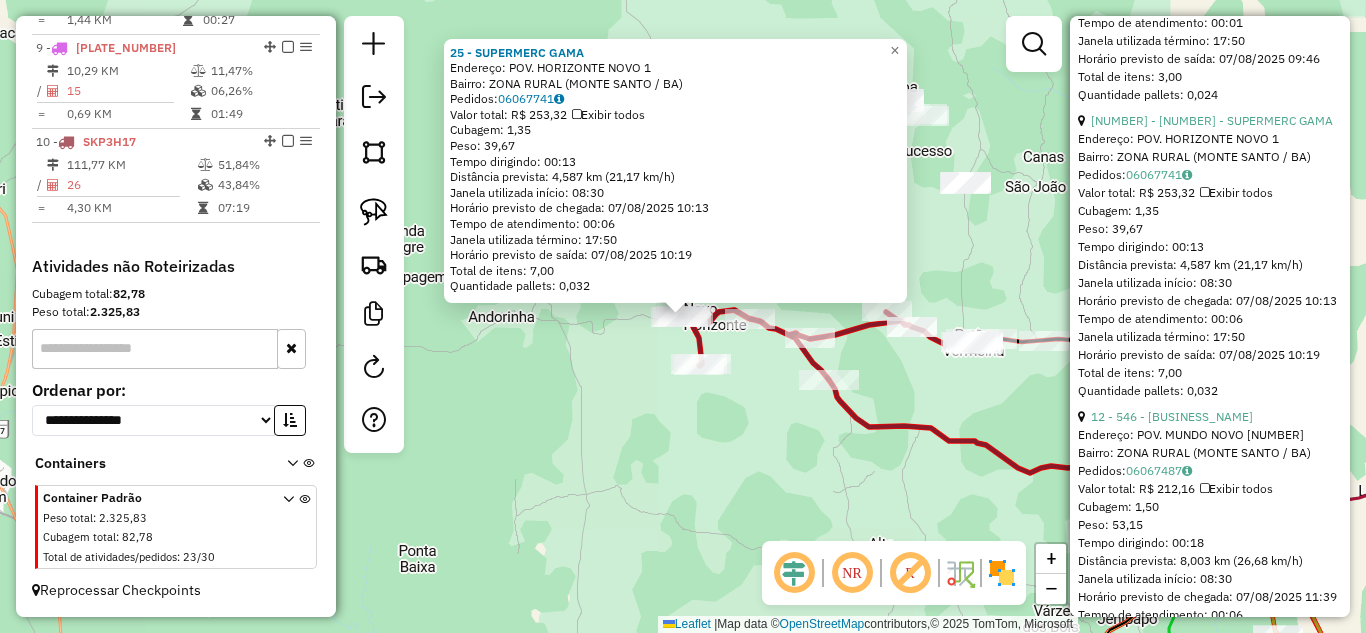 scroll, scrollTop: 1667, scrollLeft: 0, axis: vertical 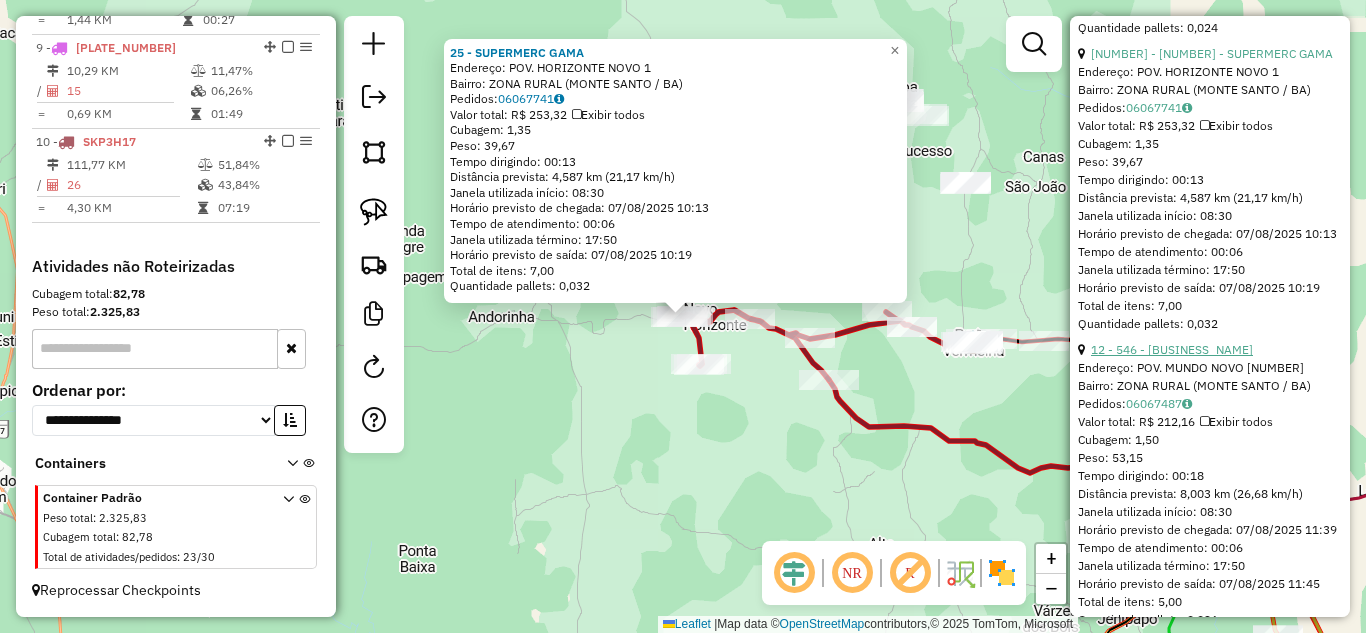 click on "12 - 546 - BAR DA EDILENE" at bounding box center [1172, 349] 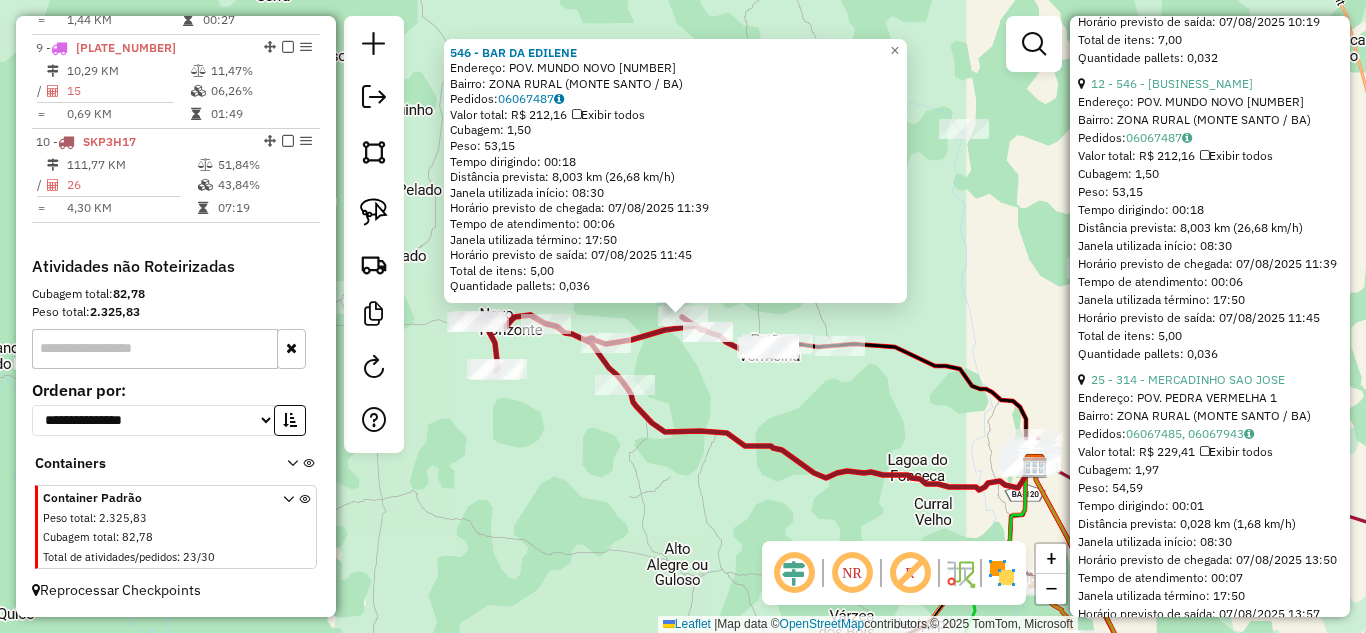 scroll, scrollTop: 2000, scrollLeft: 0, axis: vertical 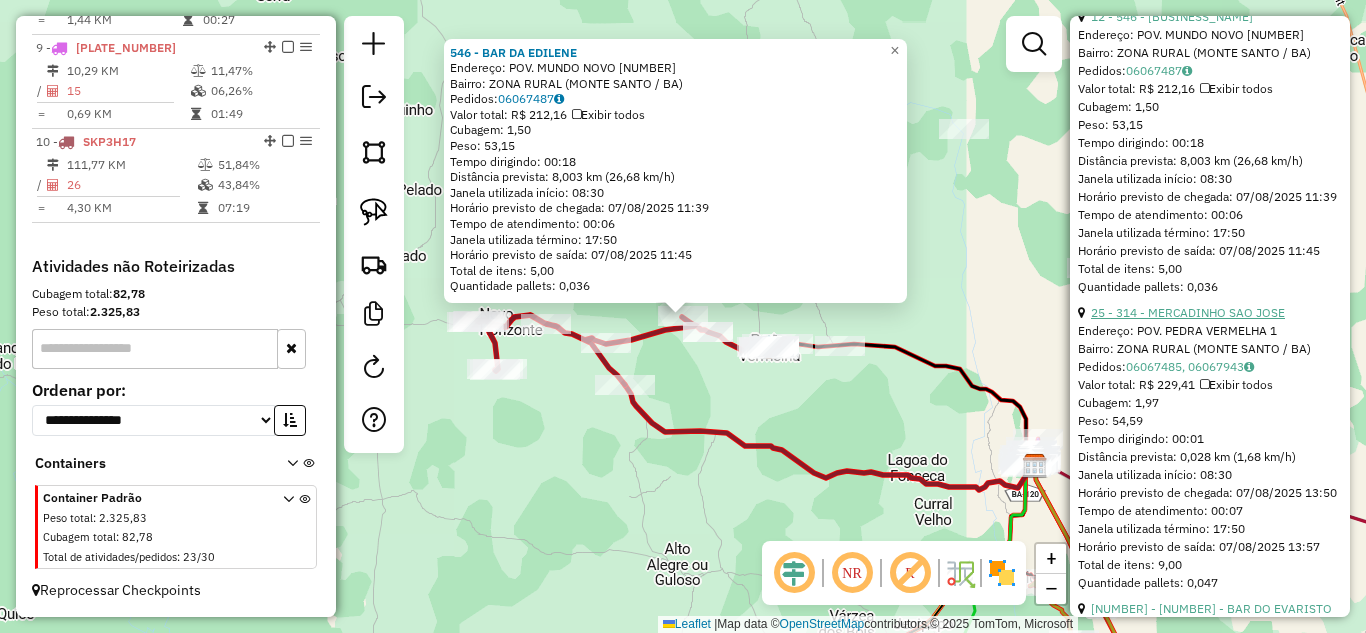 click on "25 - 314 - MERCADINHO SAO JOSE" at bounding box center (1188, 312) 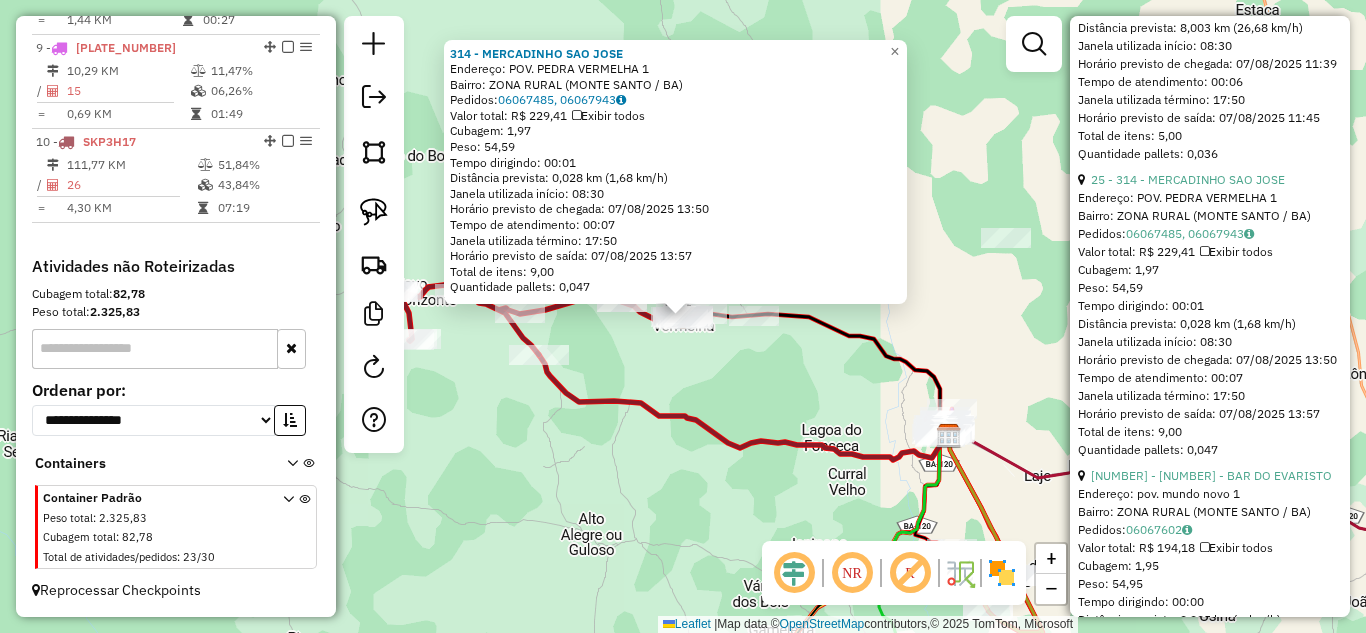 scroll, scrollTop: 2267, scrollLeft: 0, axis: vertical 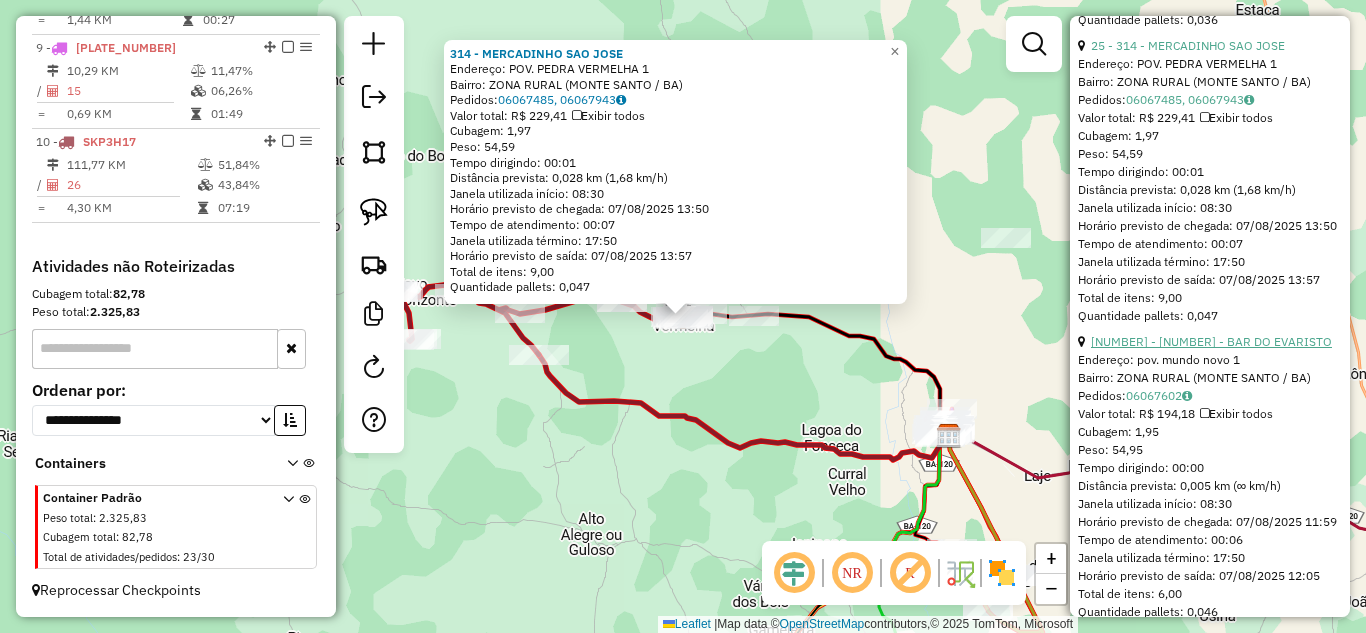 click on "14 - 43 - BAR DO EVARISTO" at bounding box center (1211, 341) 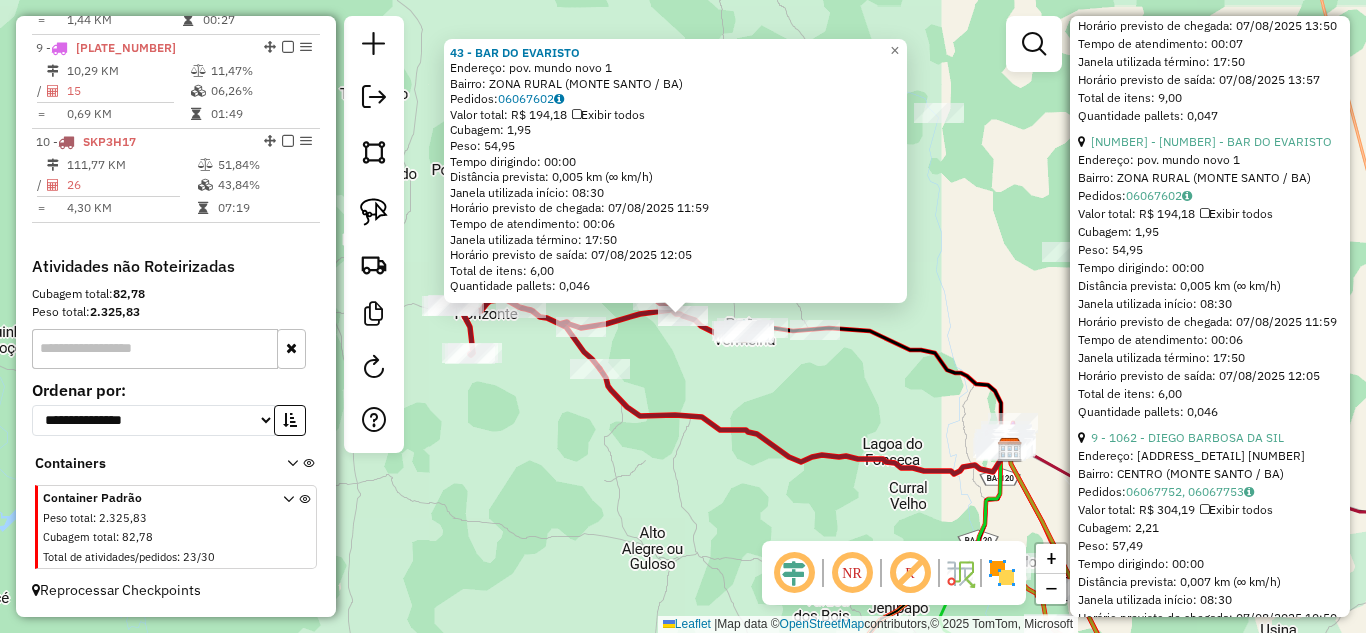 scroll, scrollTop: 2600, scrollLeft: 0, axis: vertical 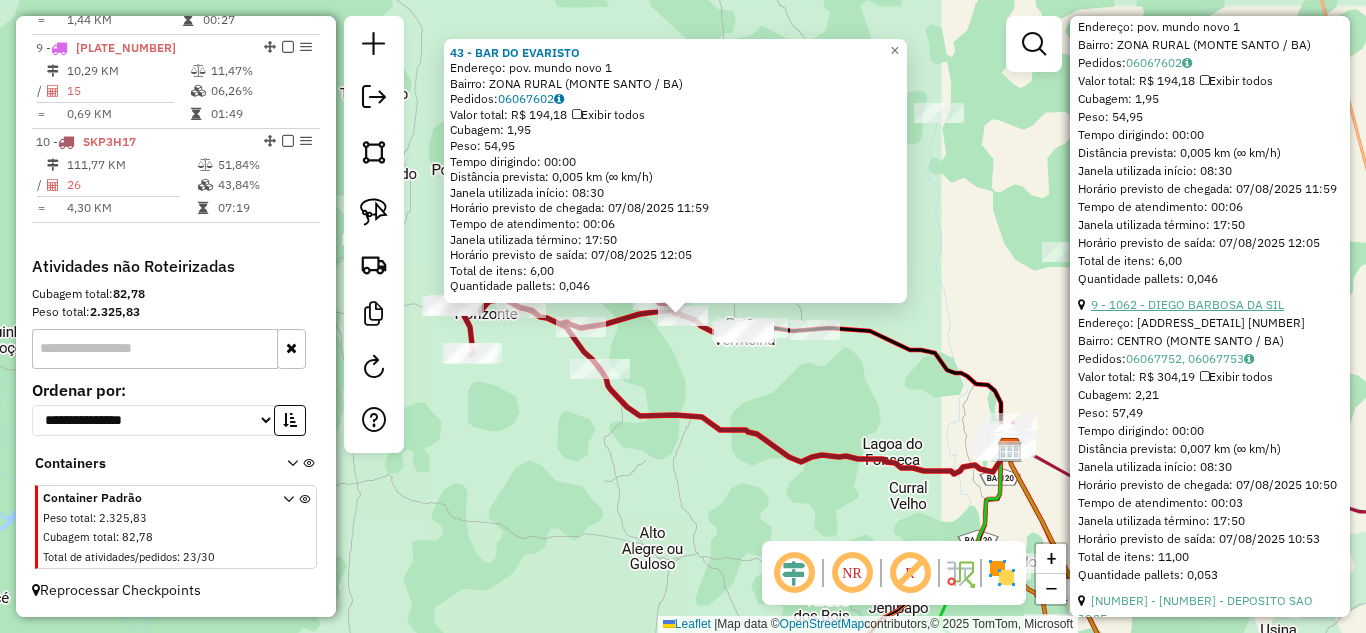 click on "9 - 1062 - DIEGO BARBOSA DA SIL" at bounding box center (1187, 304) 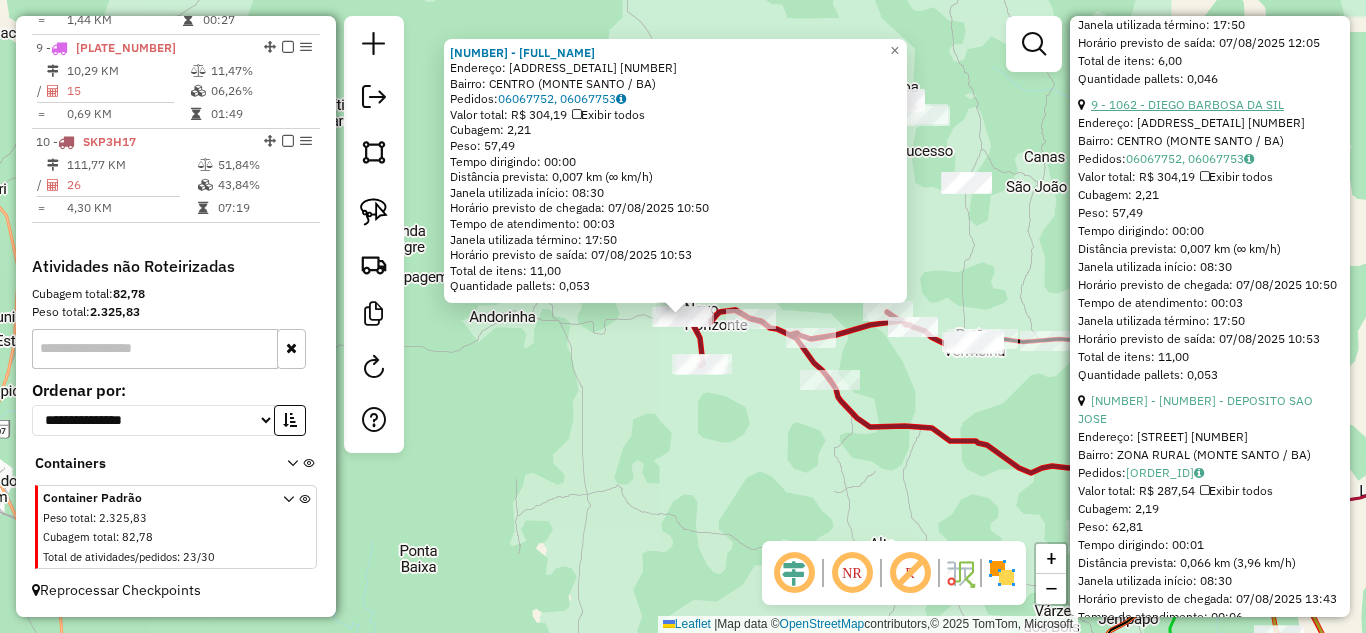 scroll, scrollTop: 2933, scrollLeft: 0, axis: vertical 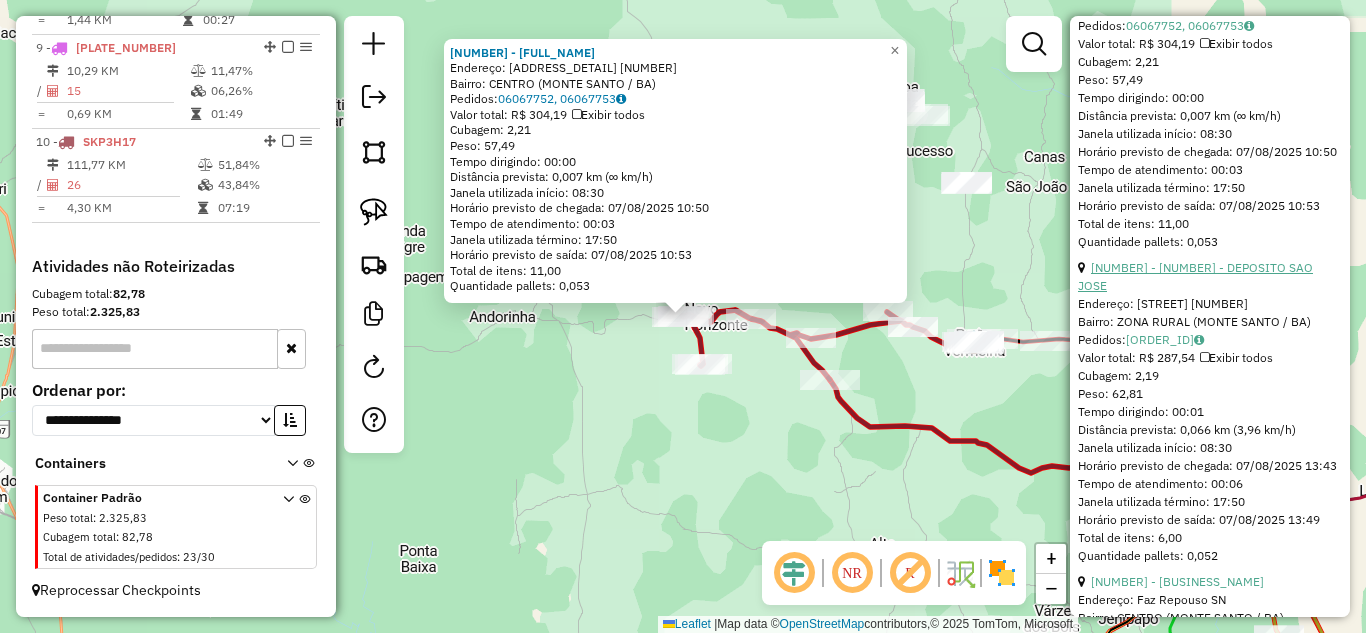 click on "24 - 376 - DEPOSITO SAO JOSE" at bounding box center (1195, 276) 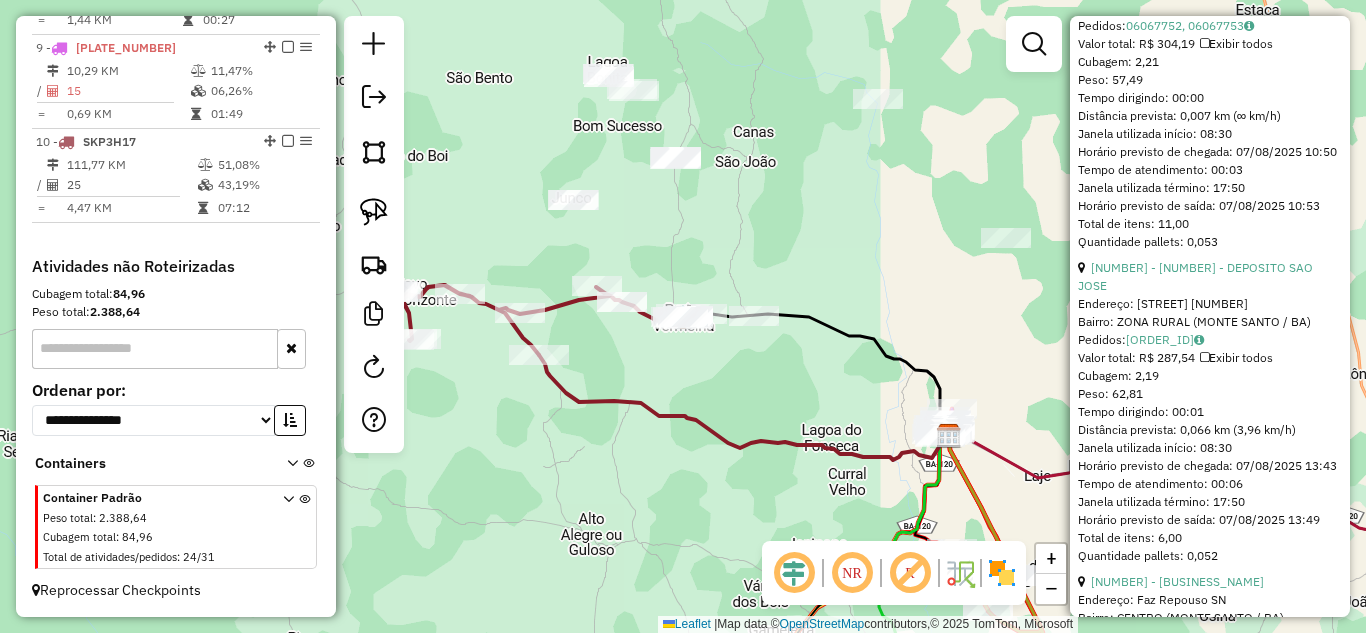 scroll, scrollTop: 421, scrollLeft: 0, axis: vertical 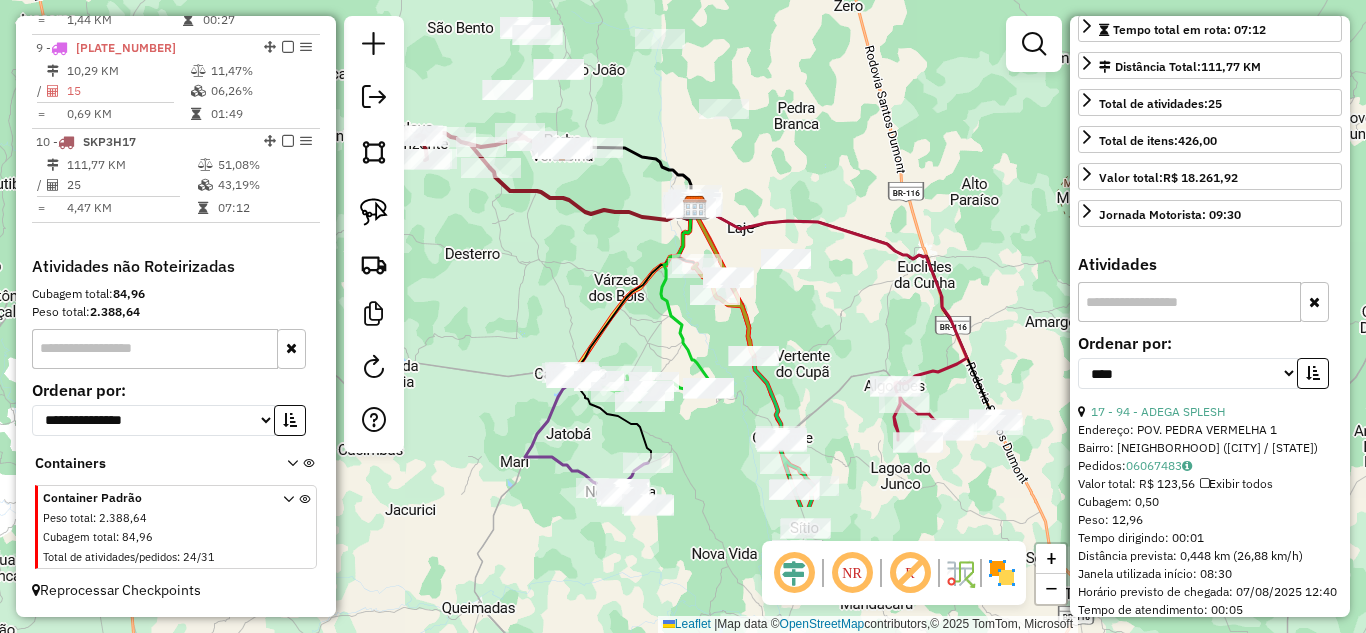 drag, startPoint x: 772, startPoint y: 330, endPoint x: 664, endPoint y: 142, distance: 216.81328 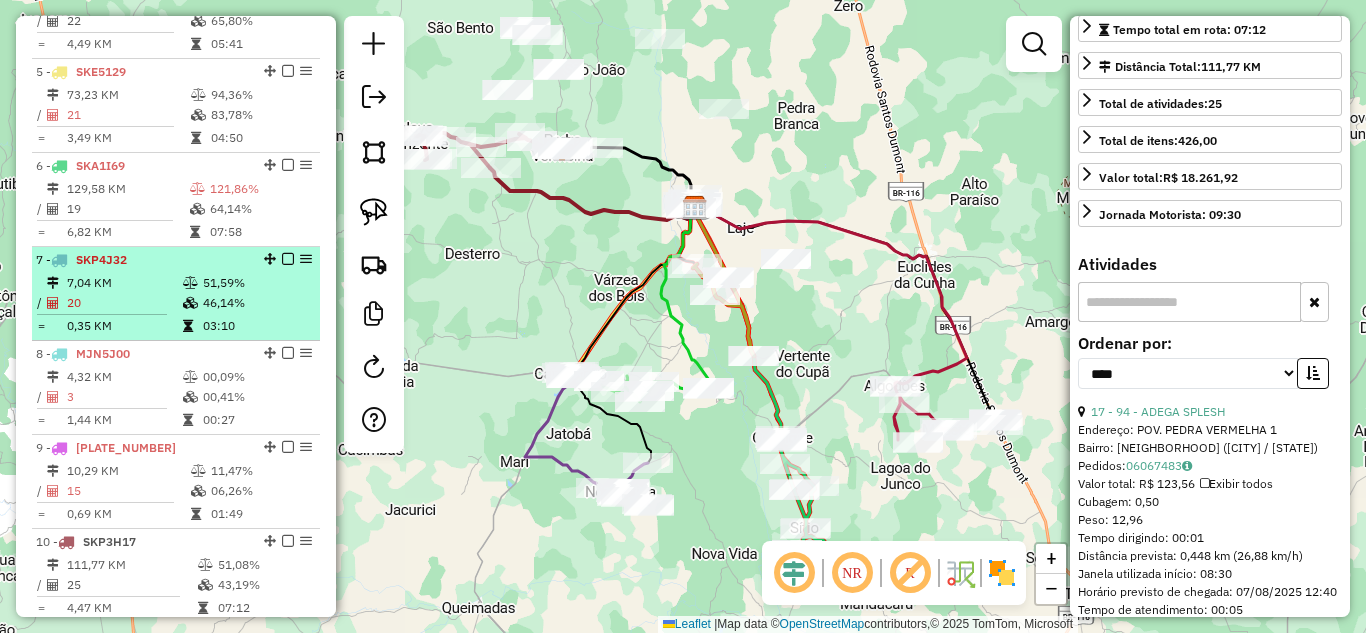 scroll, scrollTop: 1174, scrollLeft: 0, axis: vertical 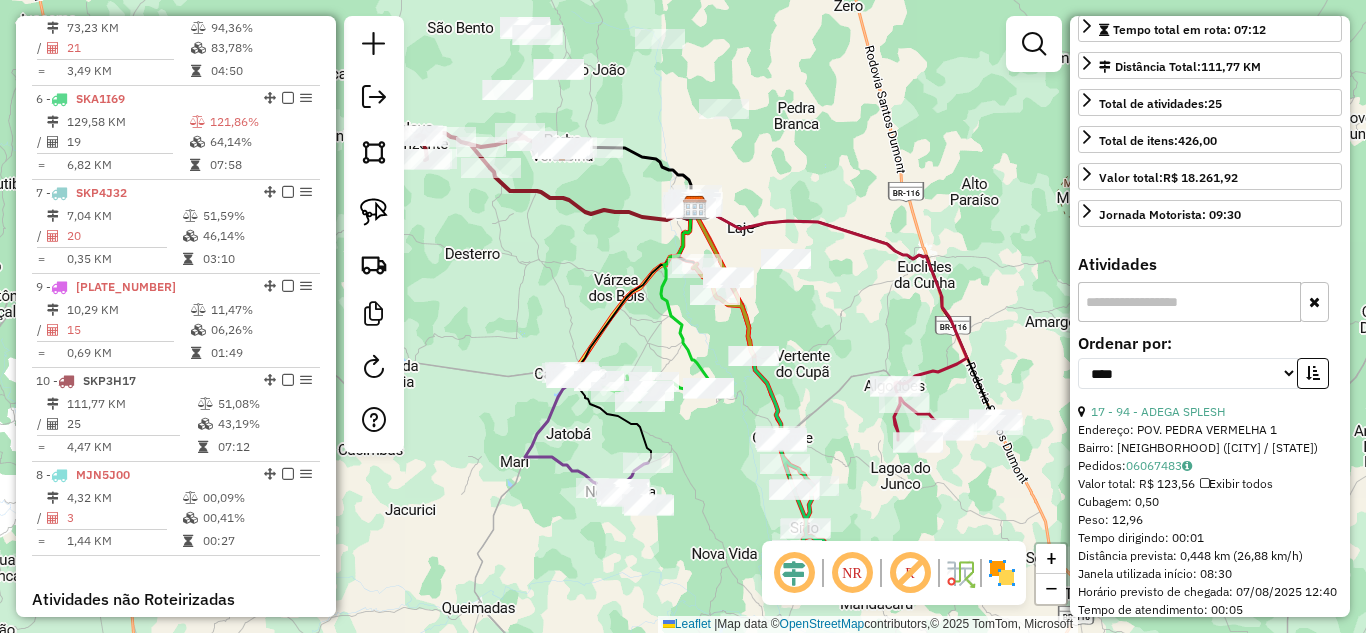 drag, startPoint x: 262, startPoint y: 284, endPoint x: 262, endPoint y: 522, distance: 238 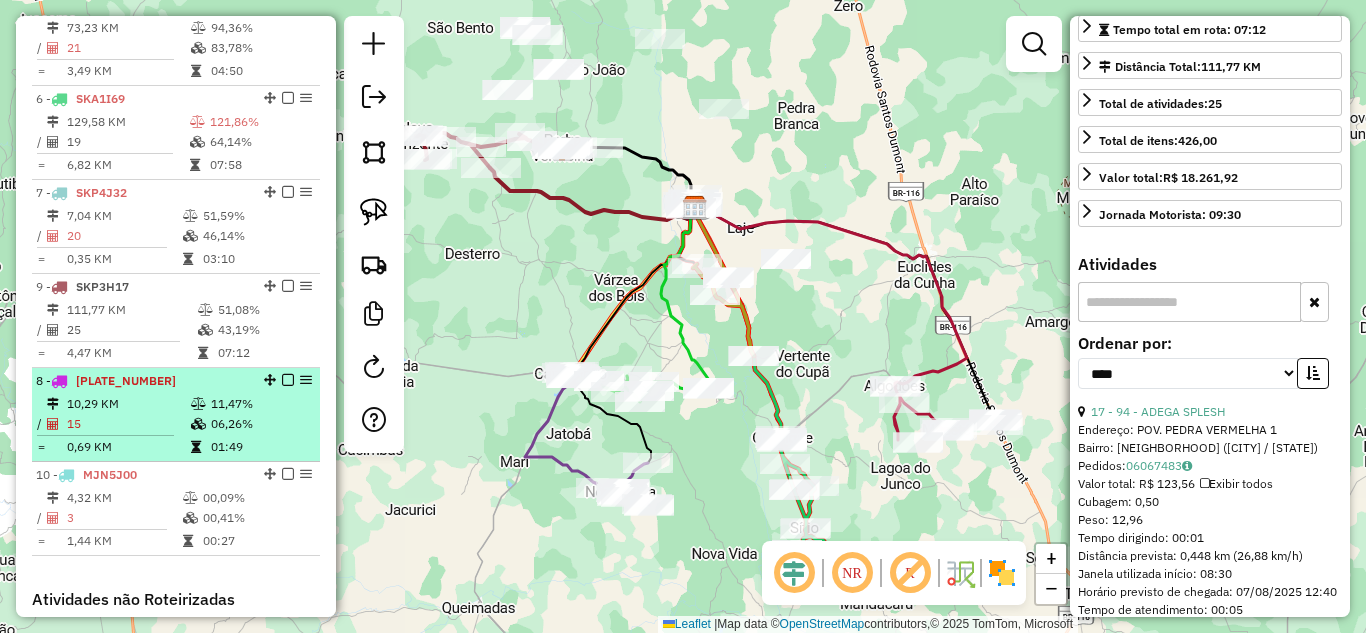 drag, startPoint x: 261, startPoint y: 285, endPoint x: 280, endPoint y: 434, distance: 150.20653 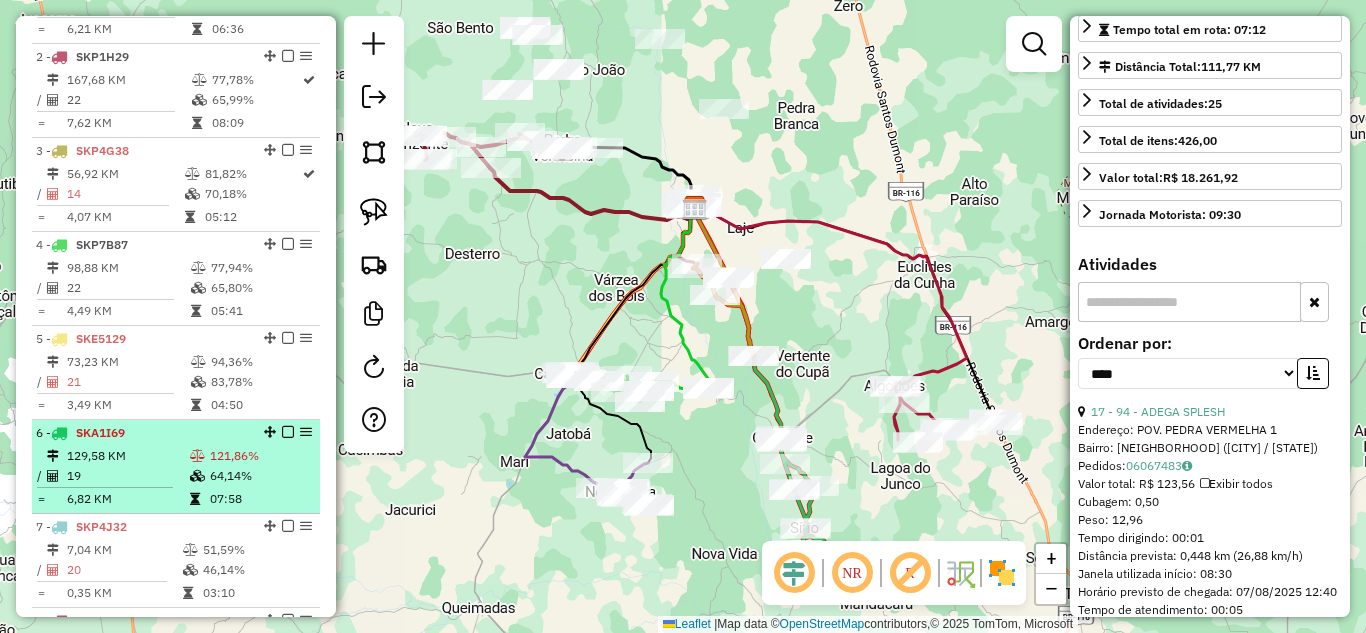 scroll, scrollTop: 707, scrollLeft: 0, axis: vertical 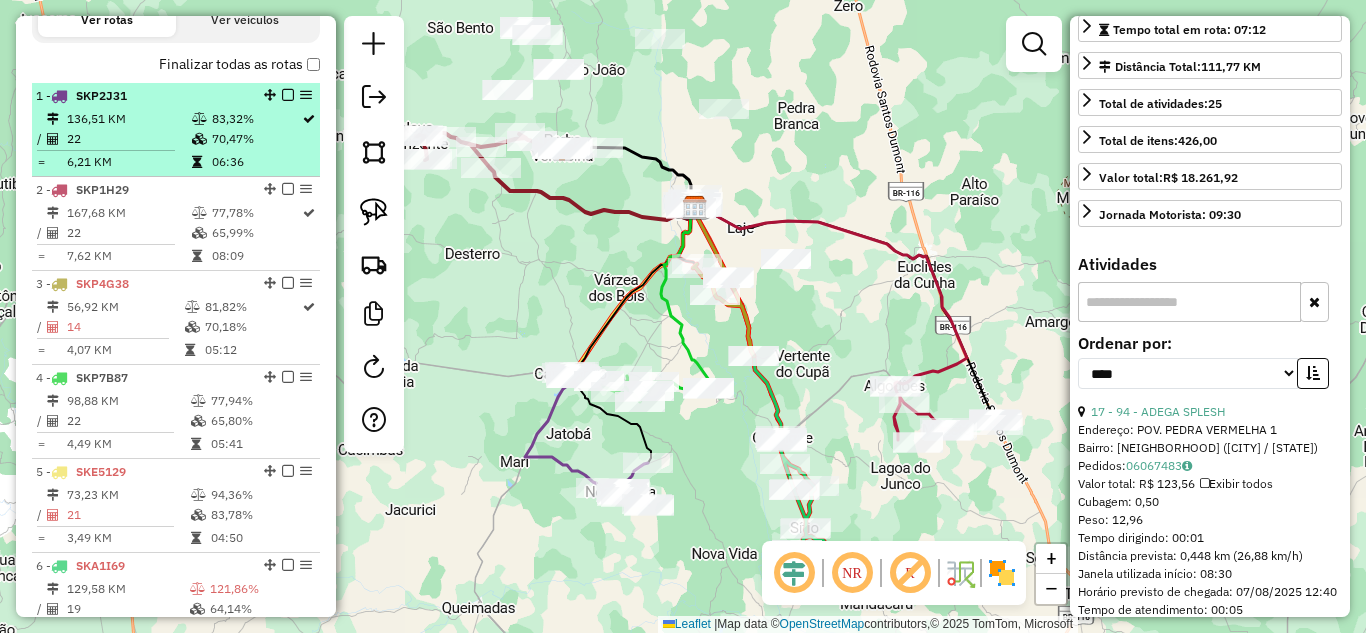 click on "136,51 KM" at bounding box center (128, 119) 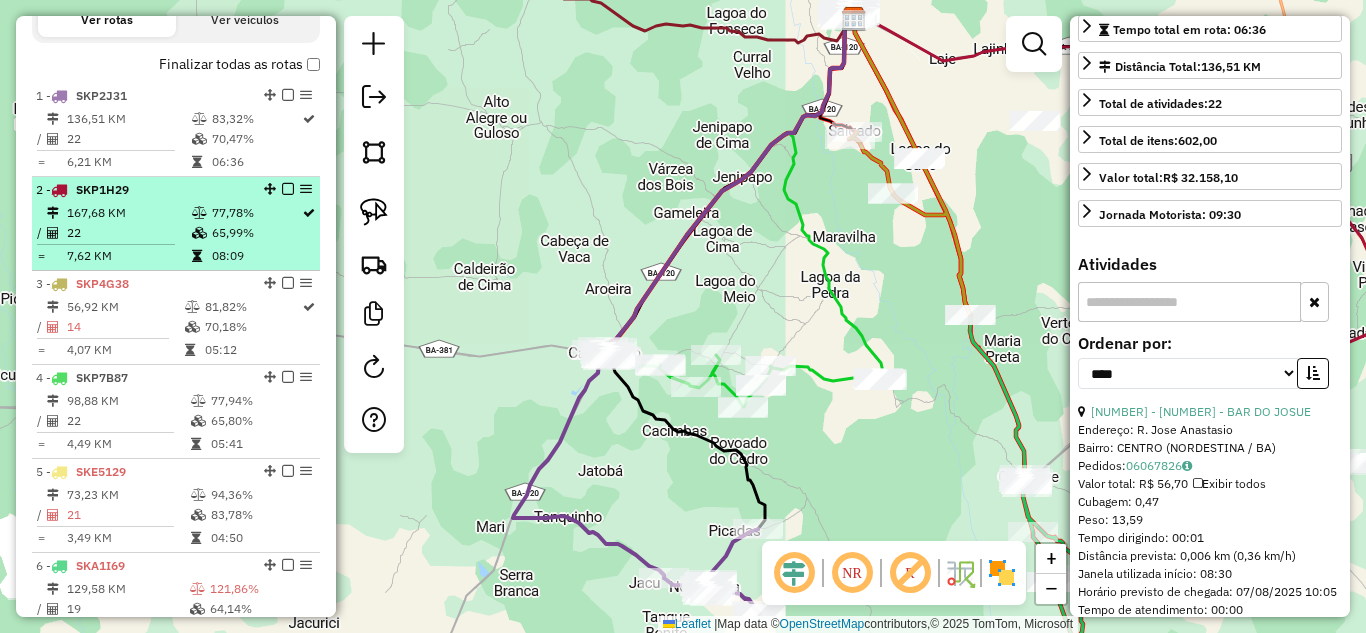 click on "SKP1H29" at bounding box center (102, 189) 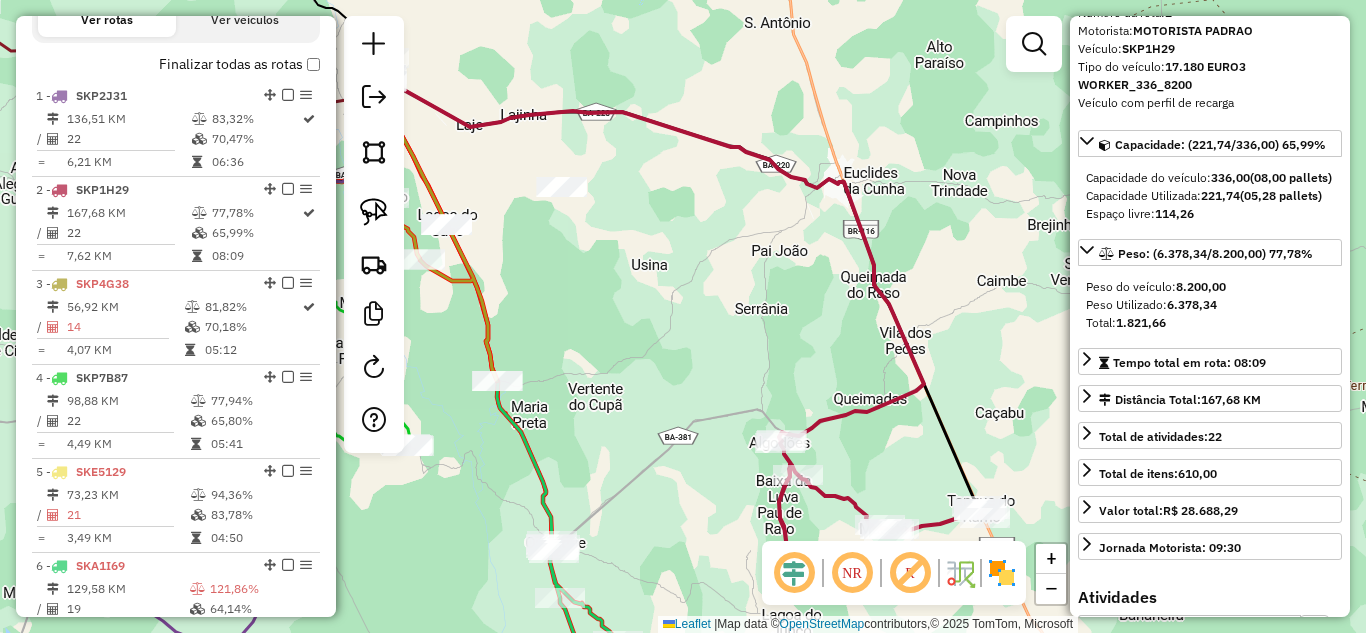 scroll, scrollTop: 21, scrollLeft: 0, axis: vertical 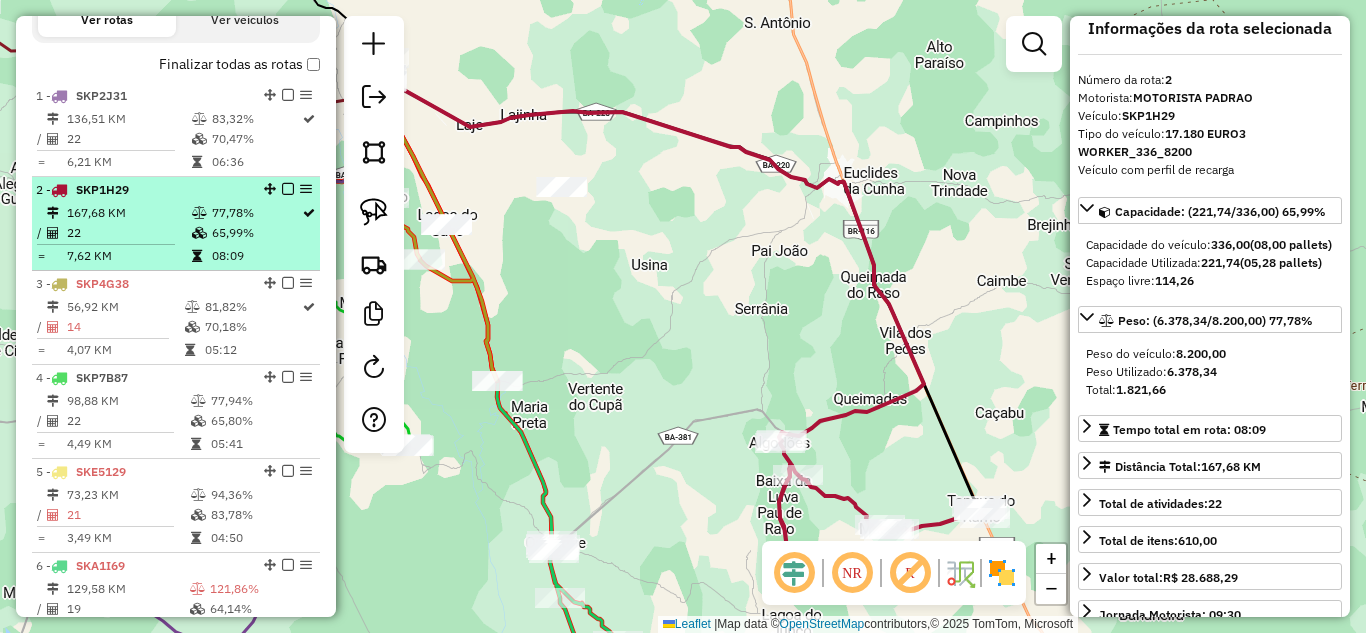 click on "167,68 KM" at bounding box center [128, 213] 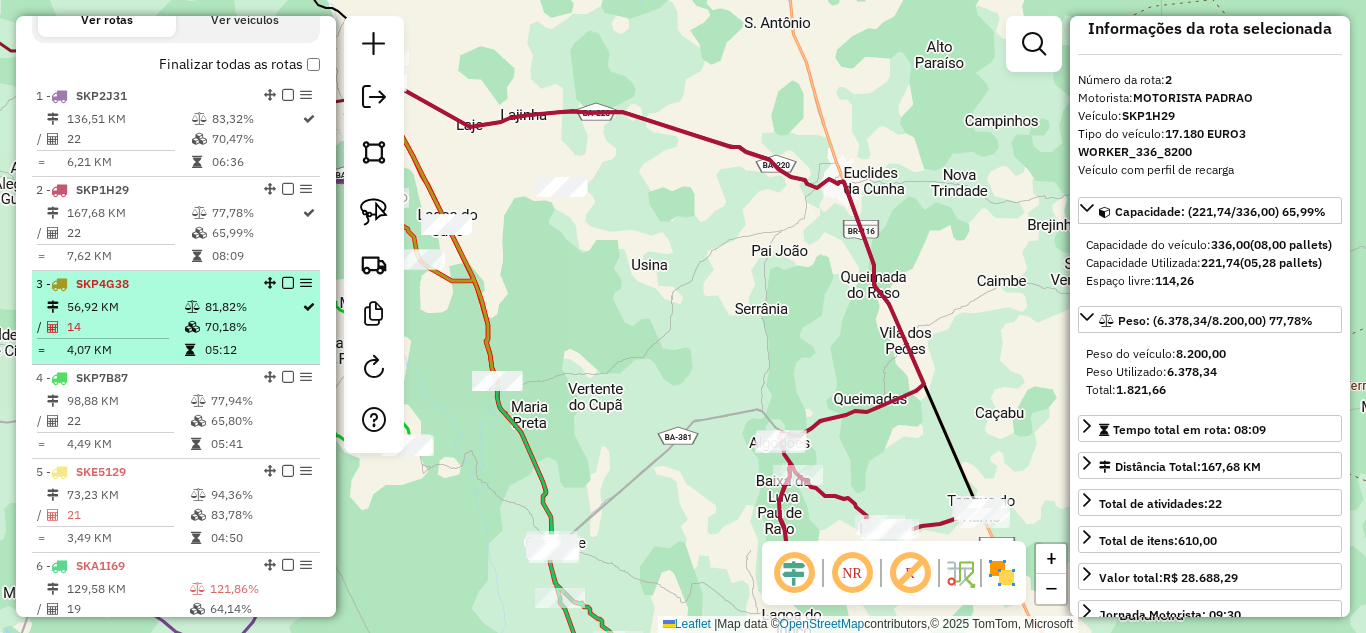 click on "SKP4G38" at bounding box center (102, 283) 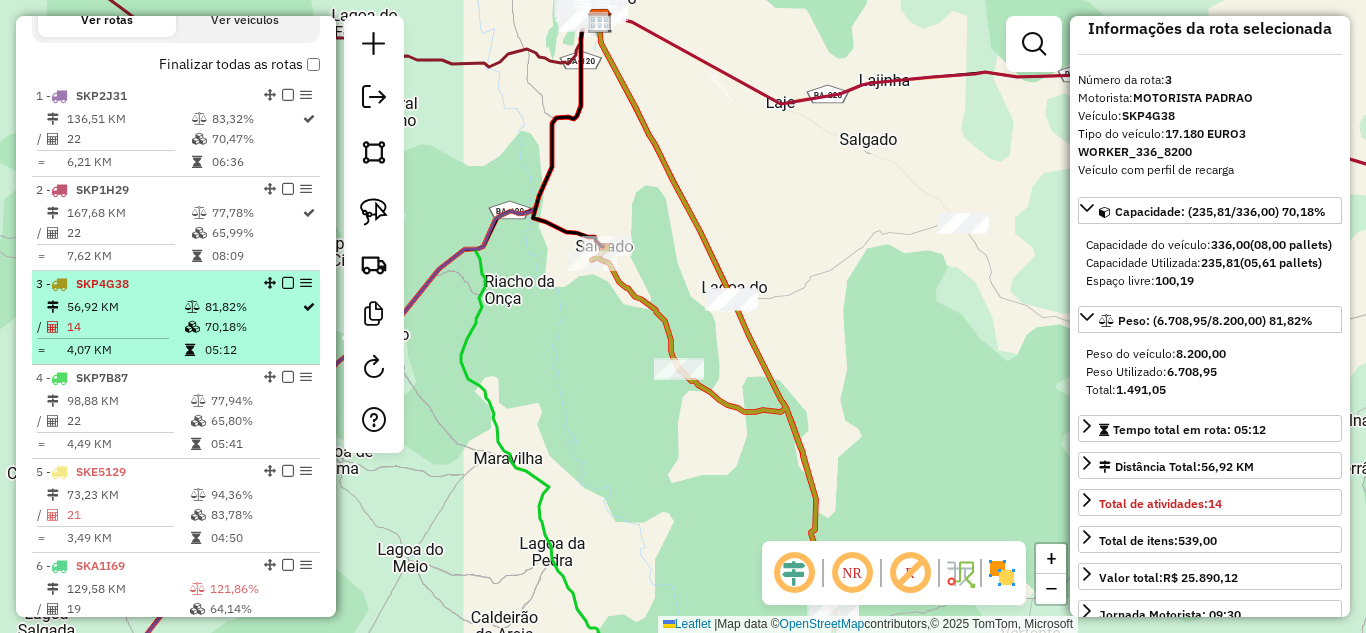 click on "14" at bounding box center [125, 327] 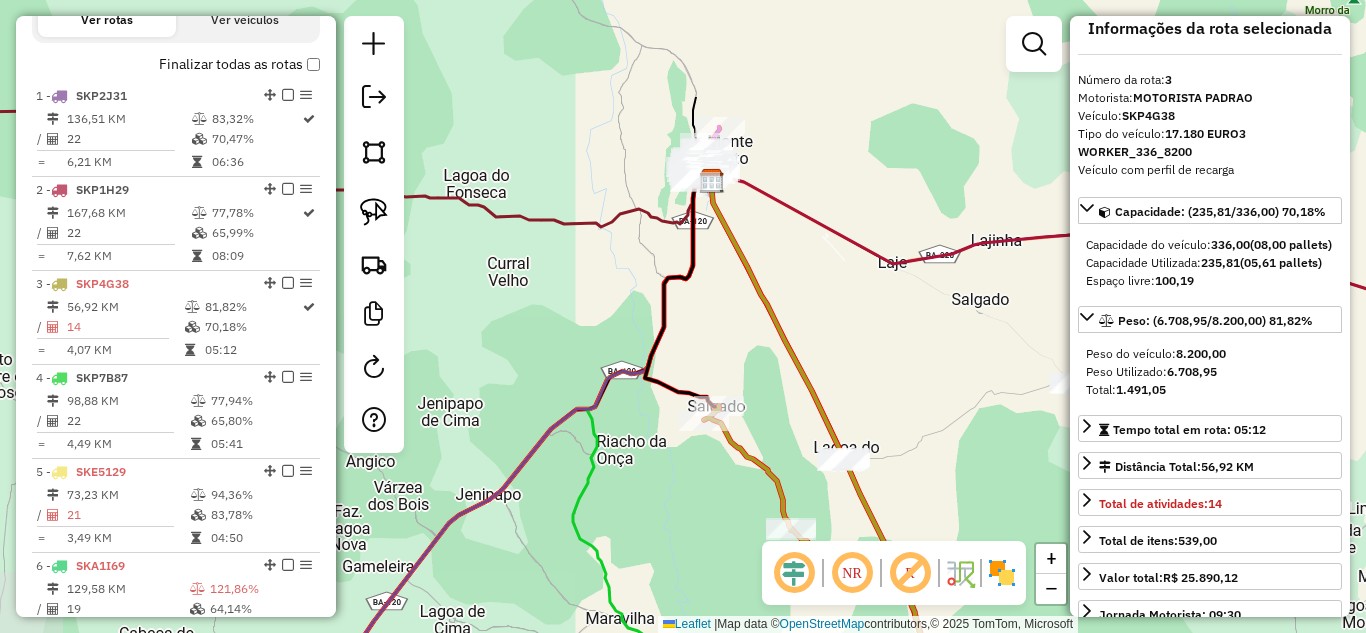 drag, startPoint x: 568, startPoint y: 388, endPoint x: 681, endPoint y: 542, distance: 191.01047 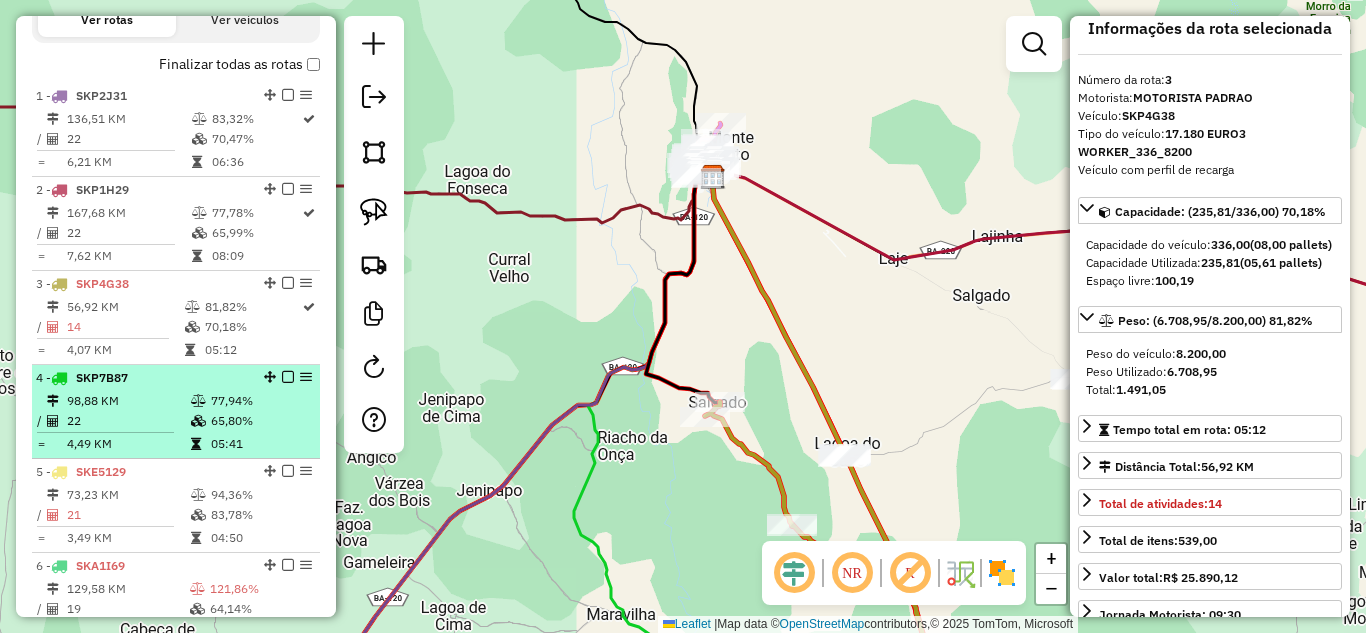 click on "22" at bounding box center (128, 421) 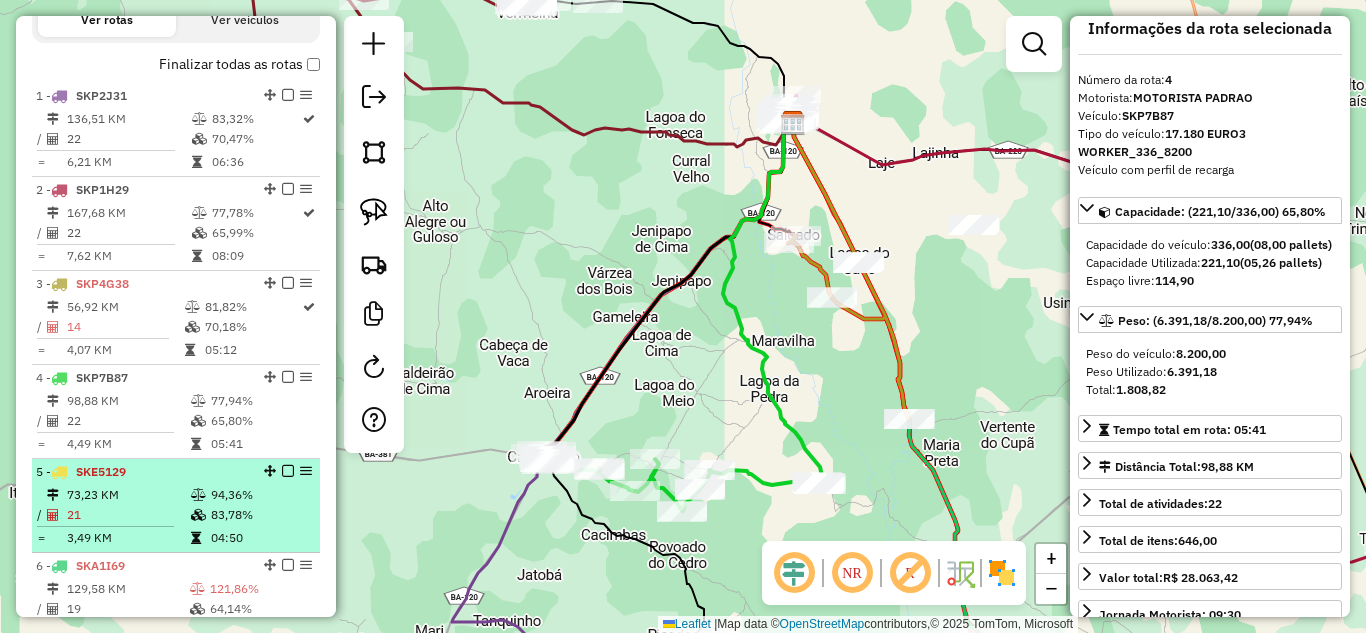 click on "73,23 KM" at bounding box center [128, 495] 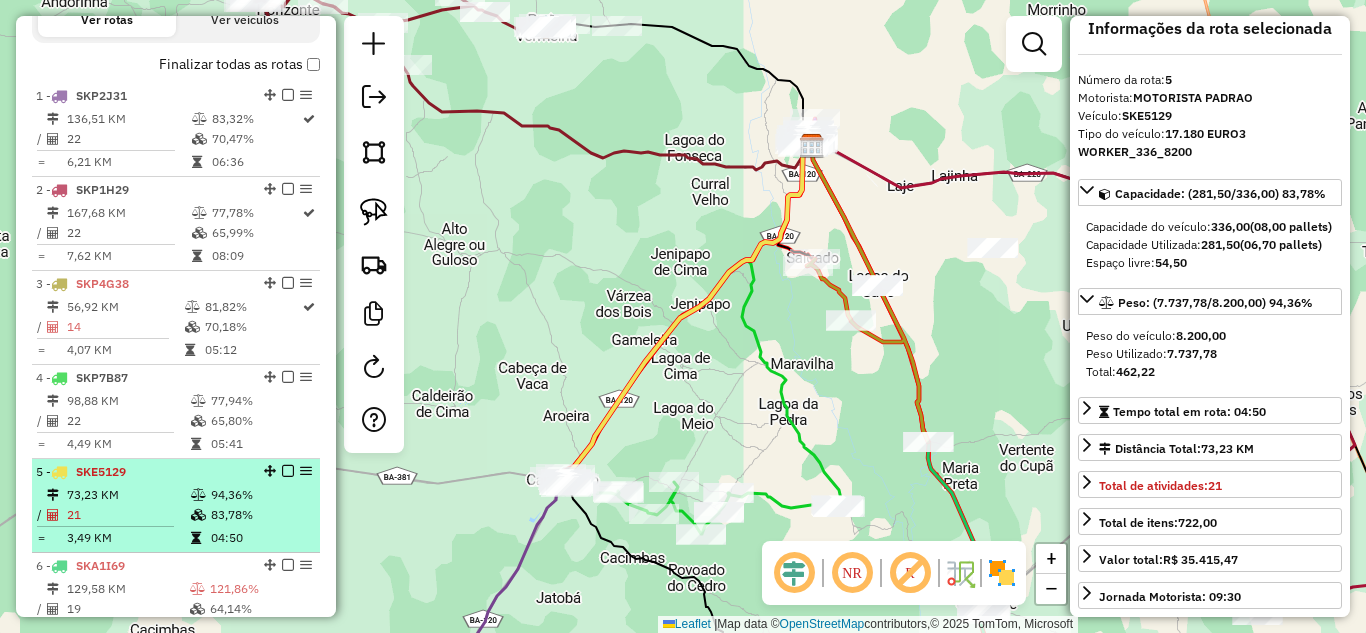 scroll, scrollTop: 774, scrollLeft: 0, axis: vertical 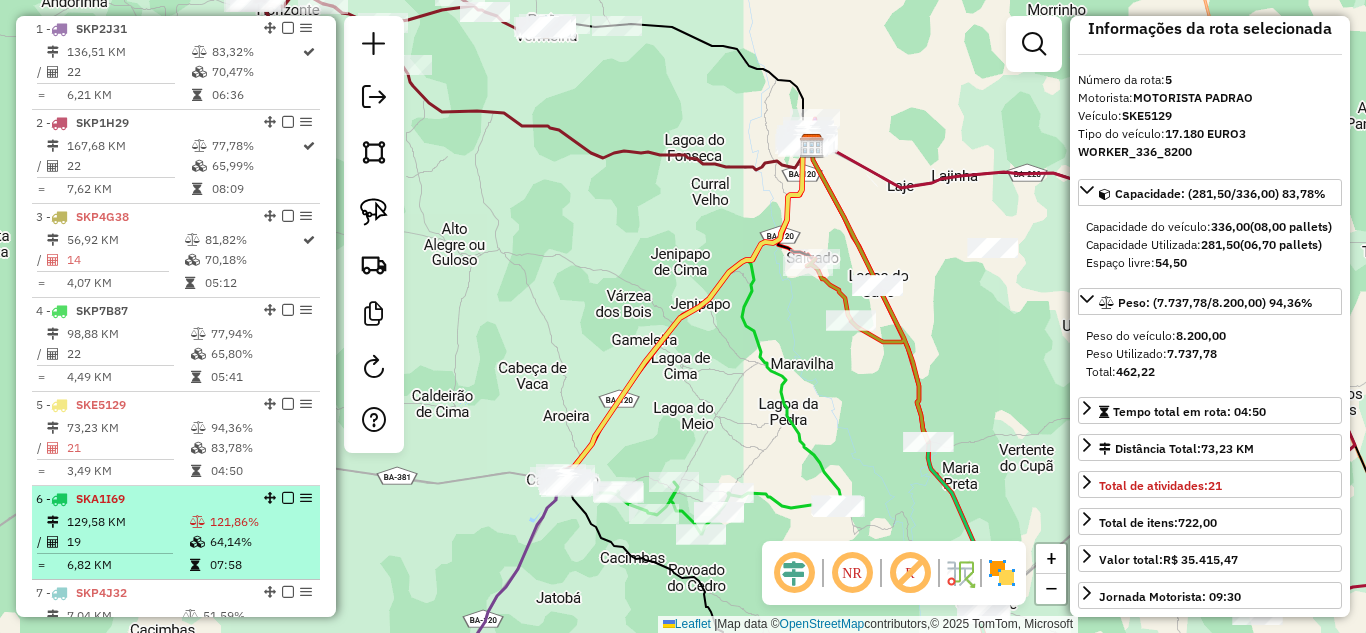 click on "129,58 KM" at bounding box center [127, 522] 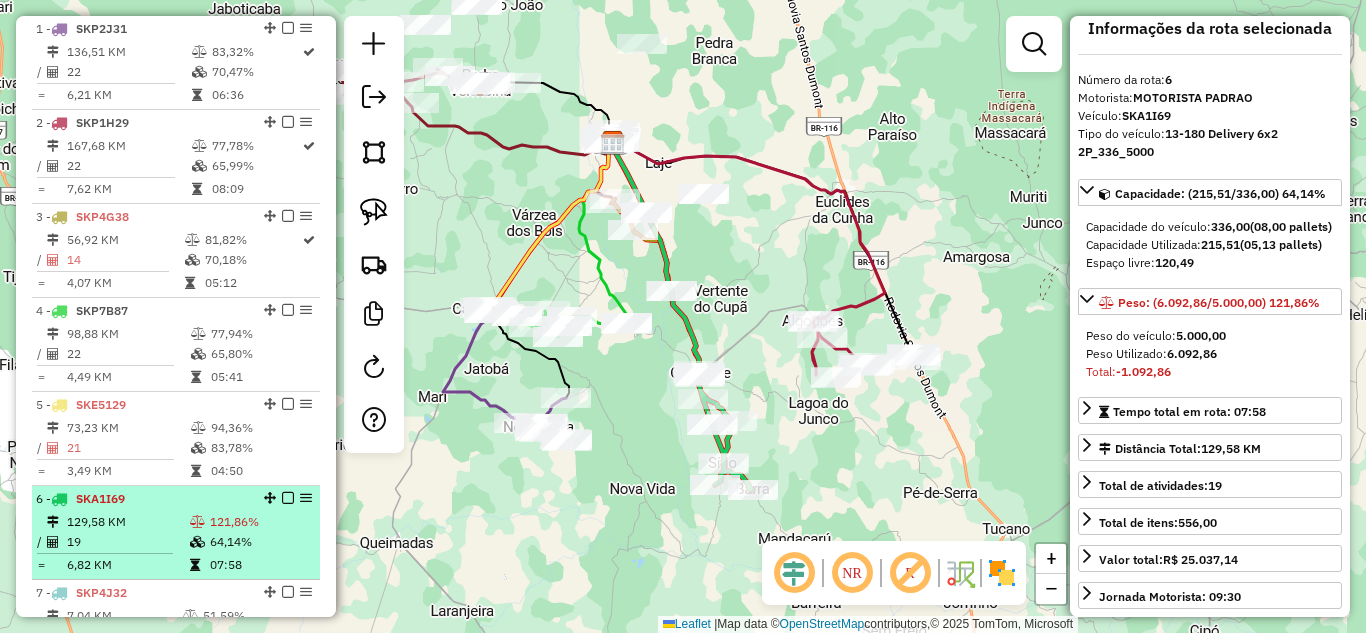 scroll, scrollTop: 840, scrollLeft: 0, axis: vertical 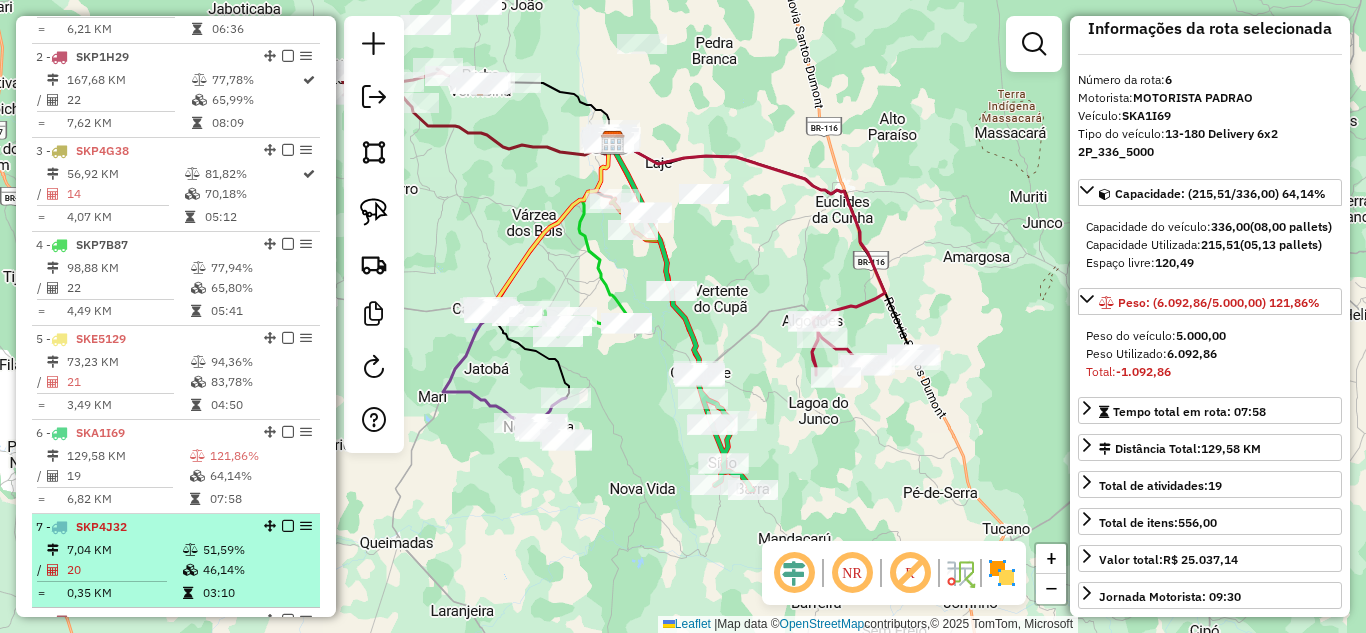 click on "SKP4J32" at bounding box center [101, 526] 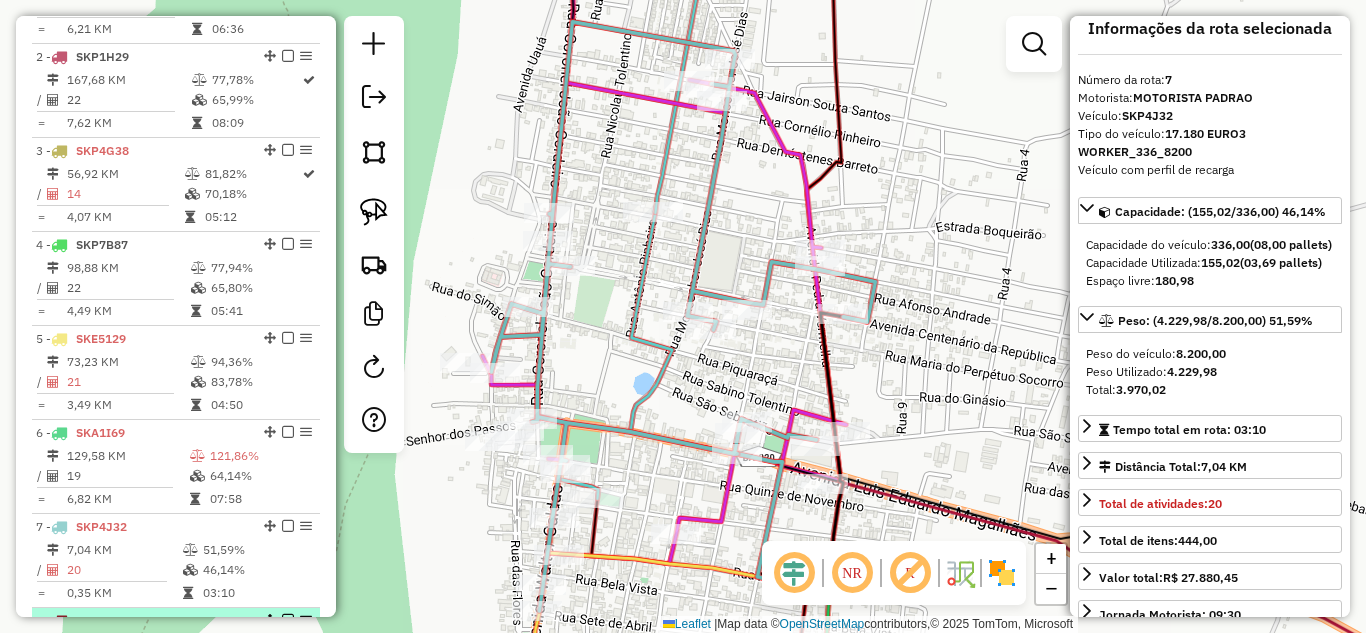 scroll, scrollTop: 974, scrollLeft: 0, axis: vertical 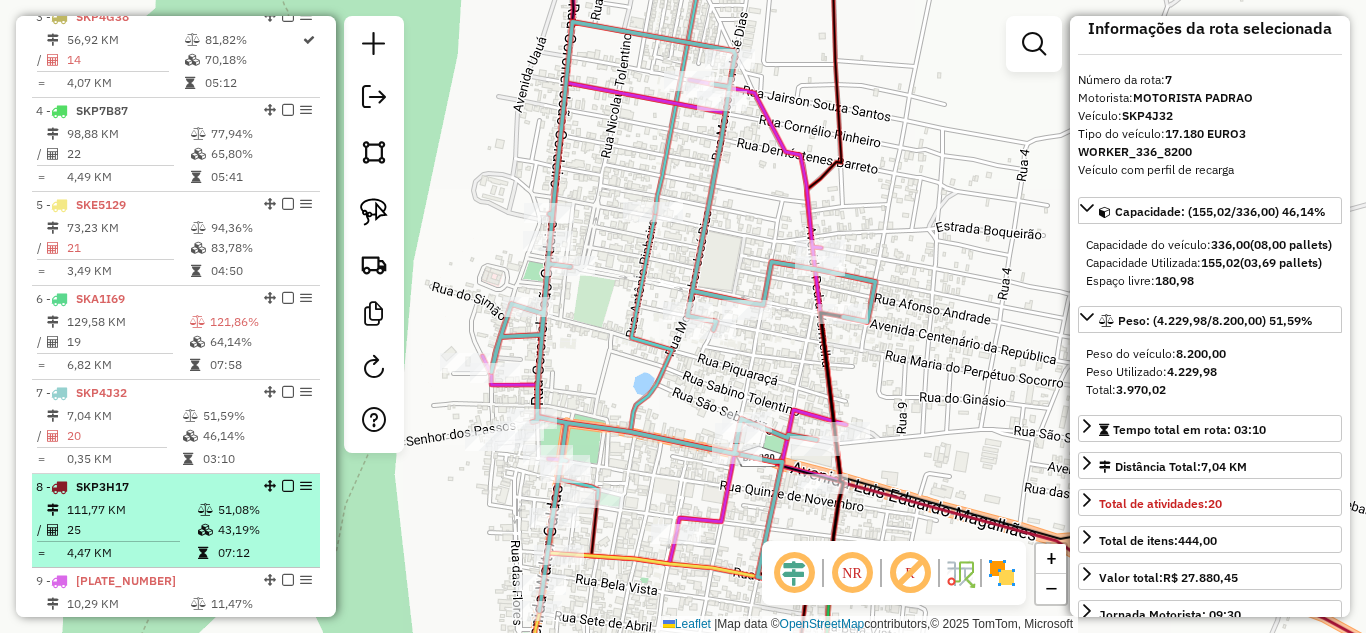 click on "111,77 KM" at bounding box center [131, 510] 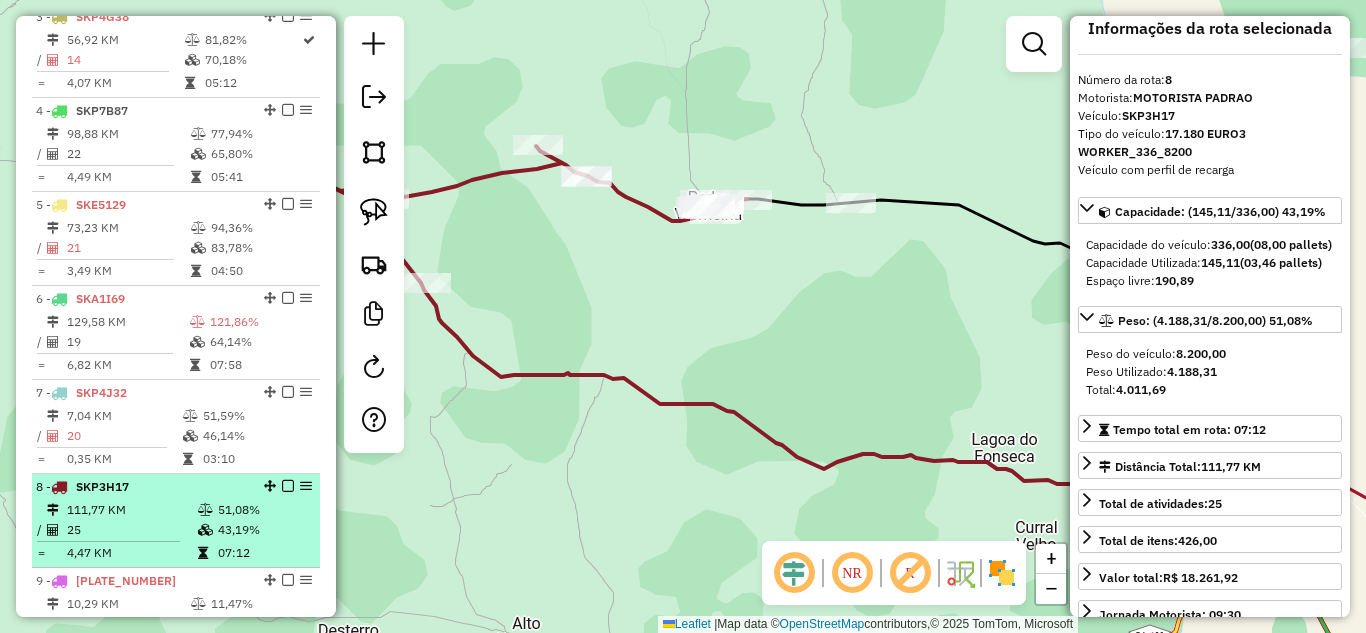 scroll, scrollTop: 1040, scrollLeft: 0, axis: vertical 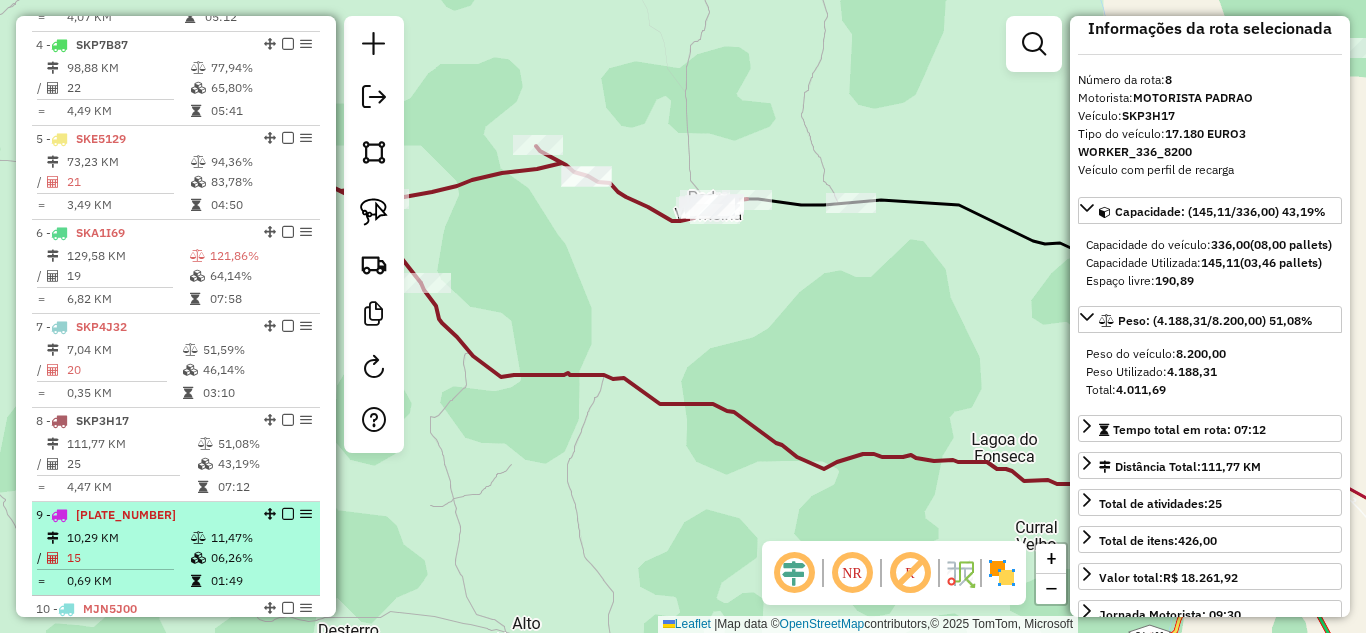 click on "9 -       PJS4A19" at bounding box center (142, 515) 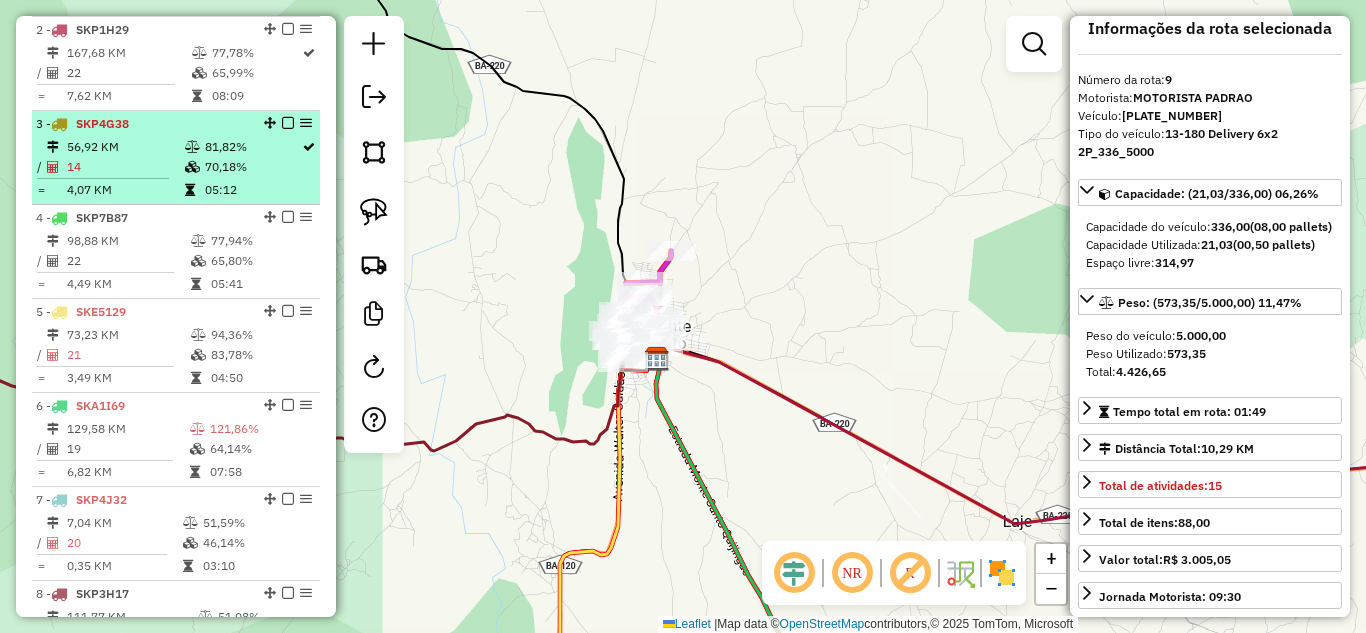 scroll, scrollTop: 933, scrollLeft: 0, axis: vertical 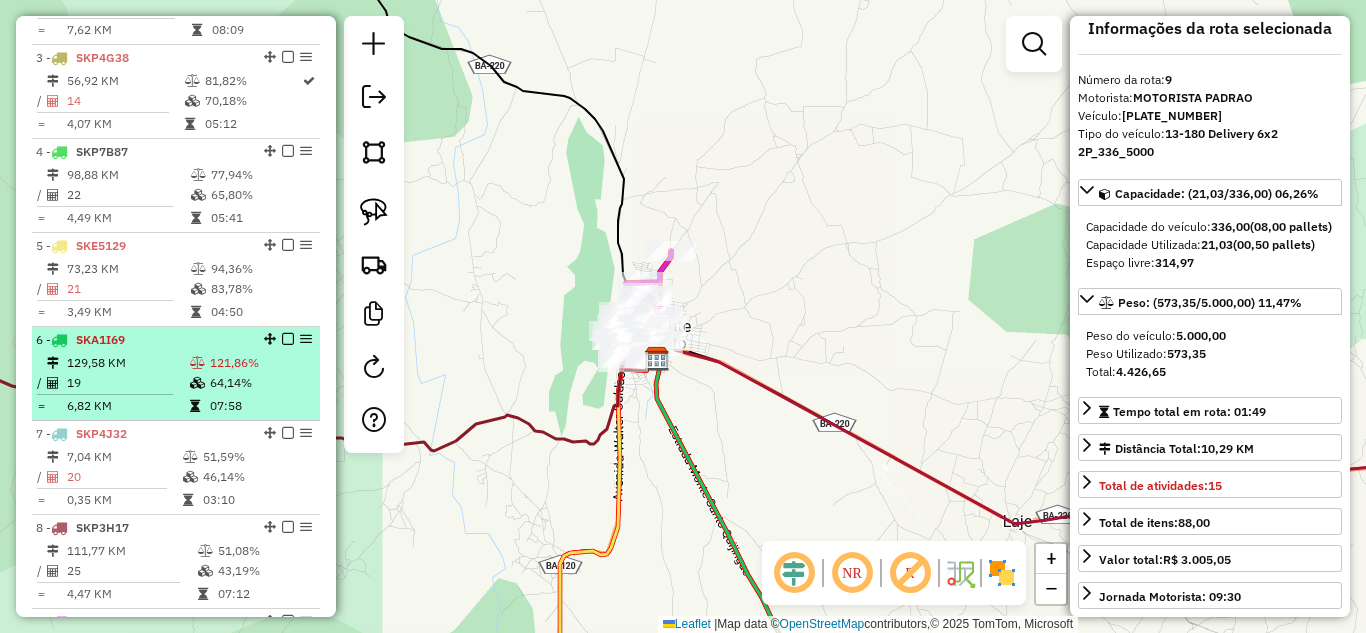 click at bounding box center [199, 363] 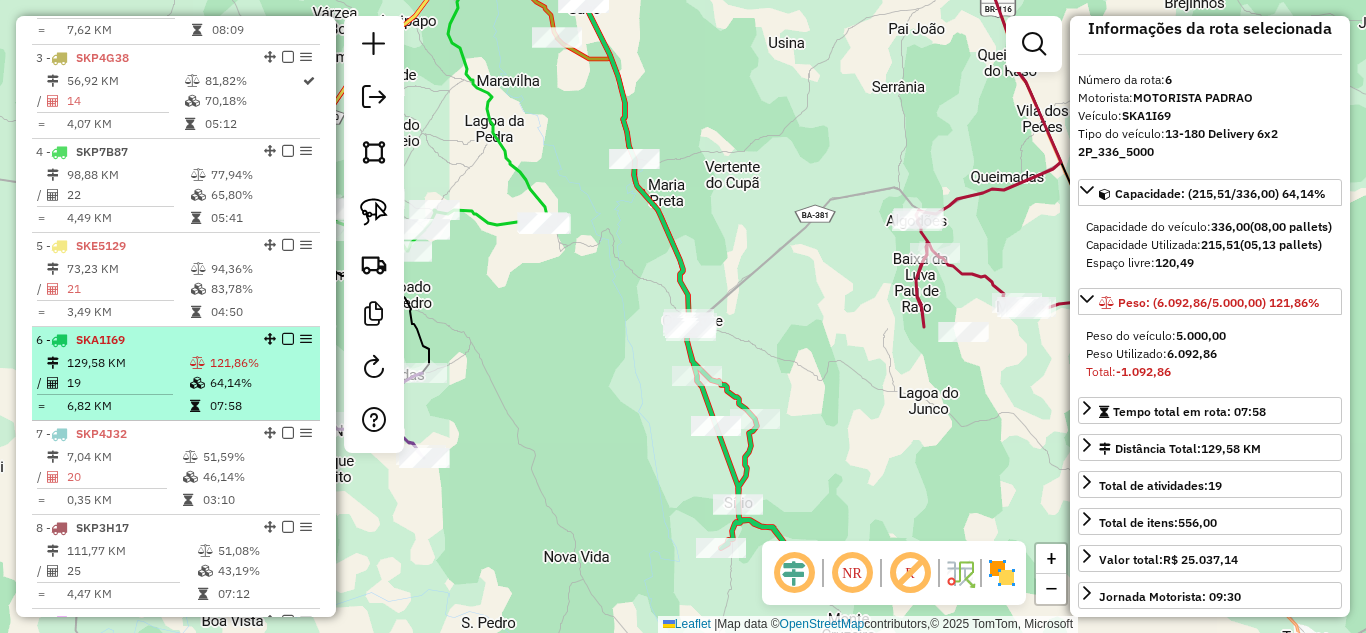scroll, scrollTop: 800, scrollLeft: 0, axis: vertical 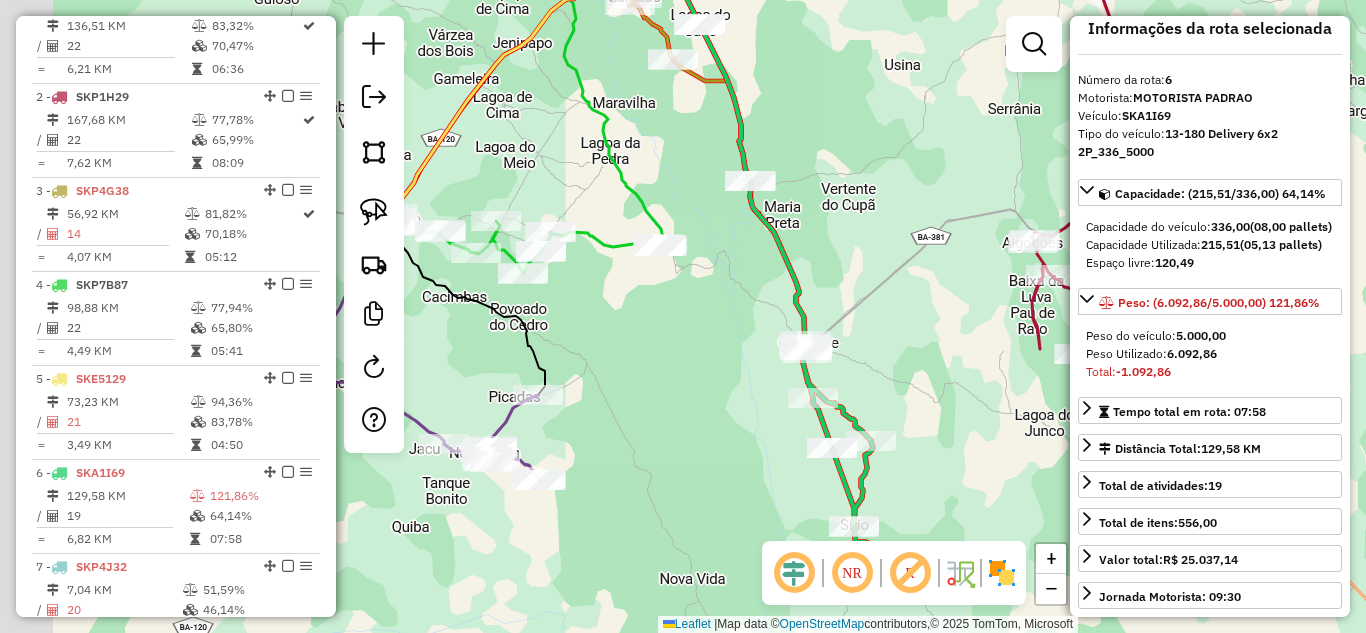 drag, startPoint x: 505, startPoint y: 281, endPoint x: 628, endPoint y: 307, distance: 125.71794 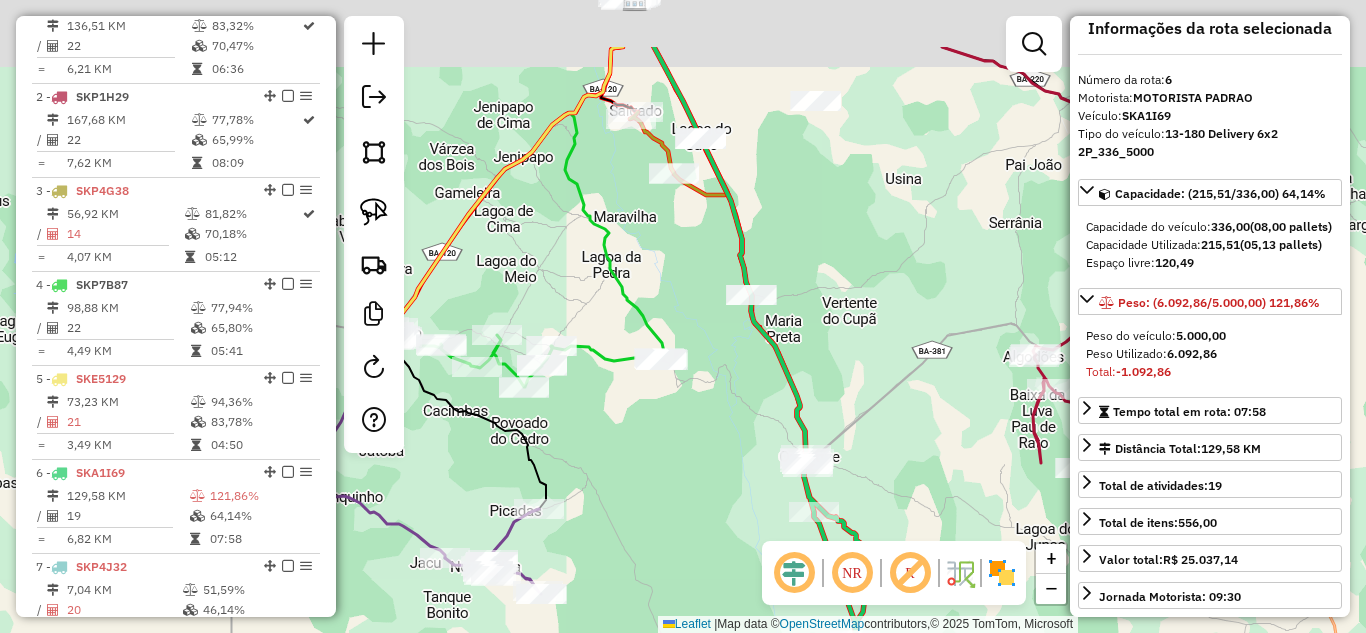 drag, startPoint x: 638, startPoint y: 169, endPoint x: 626, endPoint y: 295, distance: 126.57014 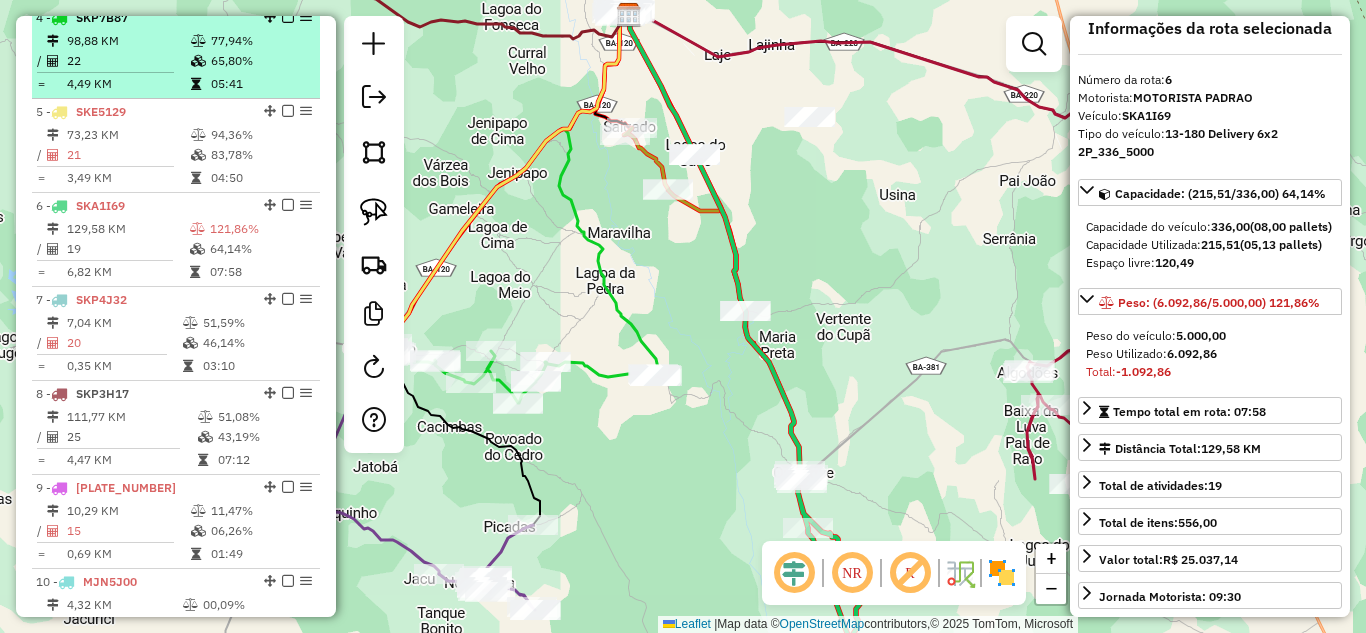 scroll, scrollTop: 1267, scrollLeft: 0, axis: vertical 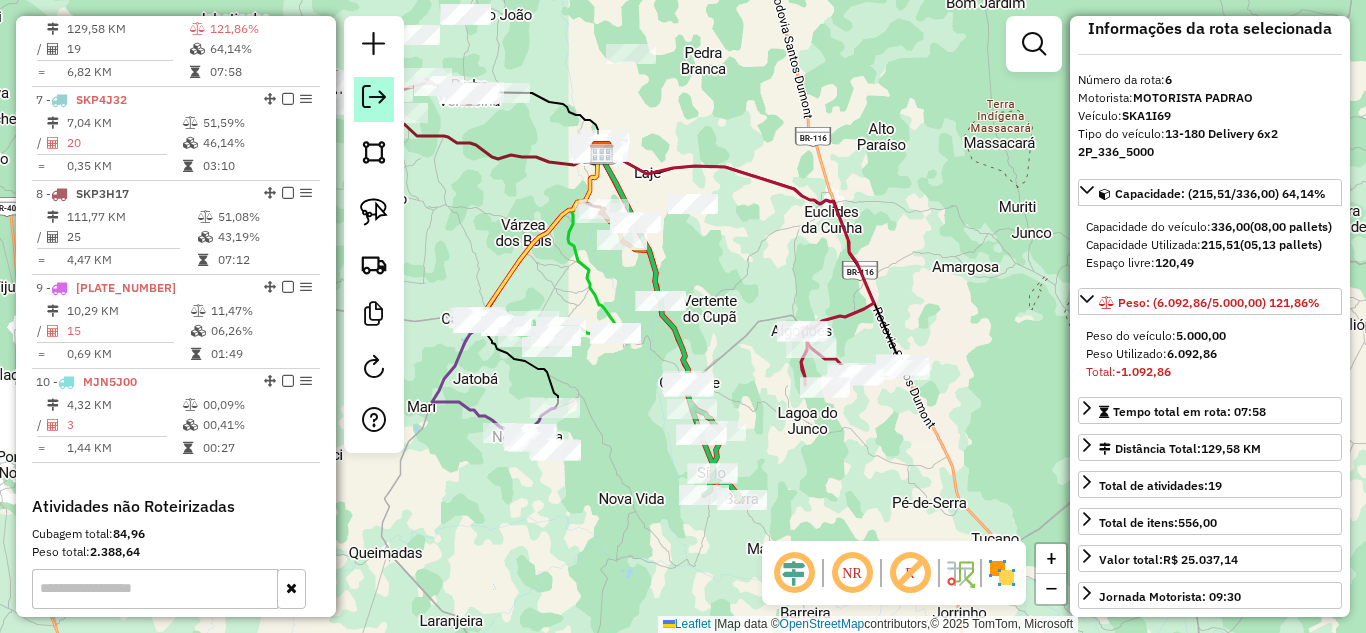 click 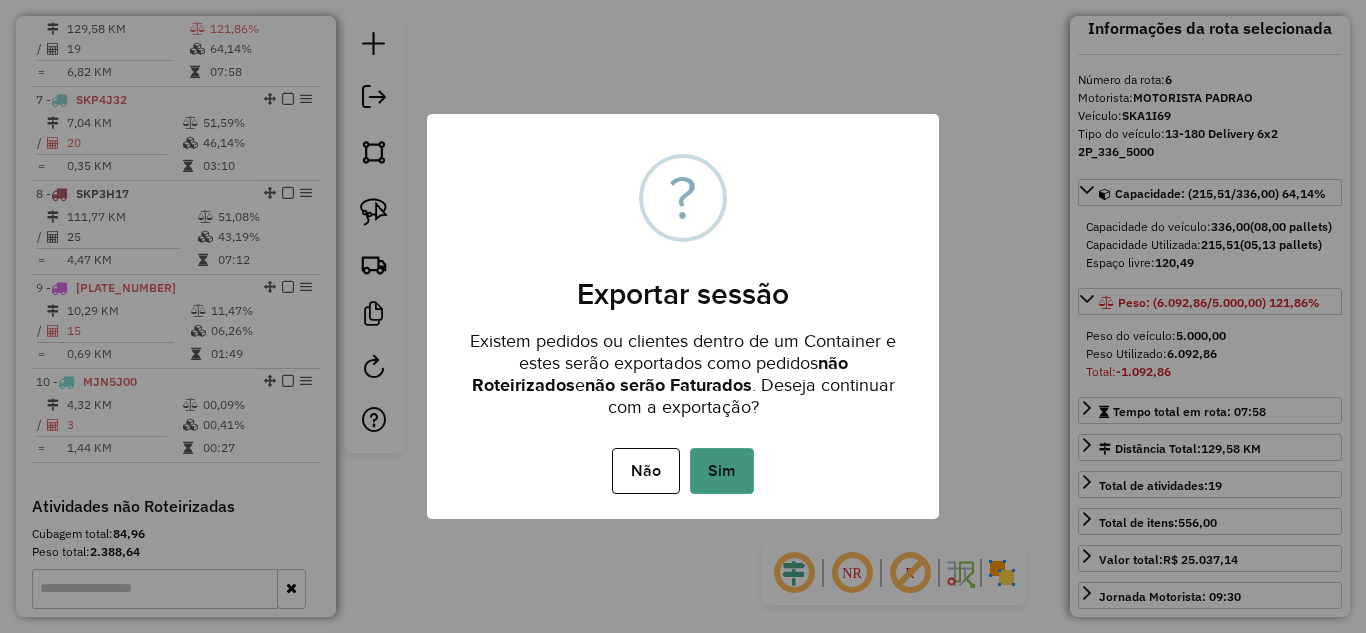 click on "Sim" at bounding box center (722, 471) 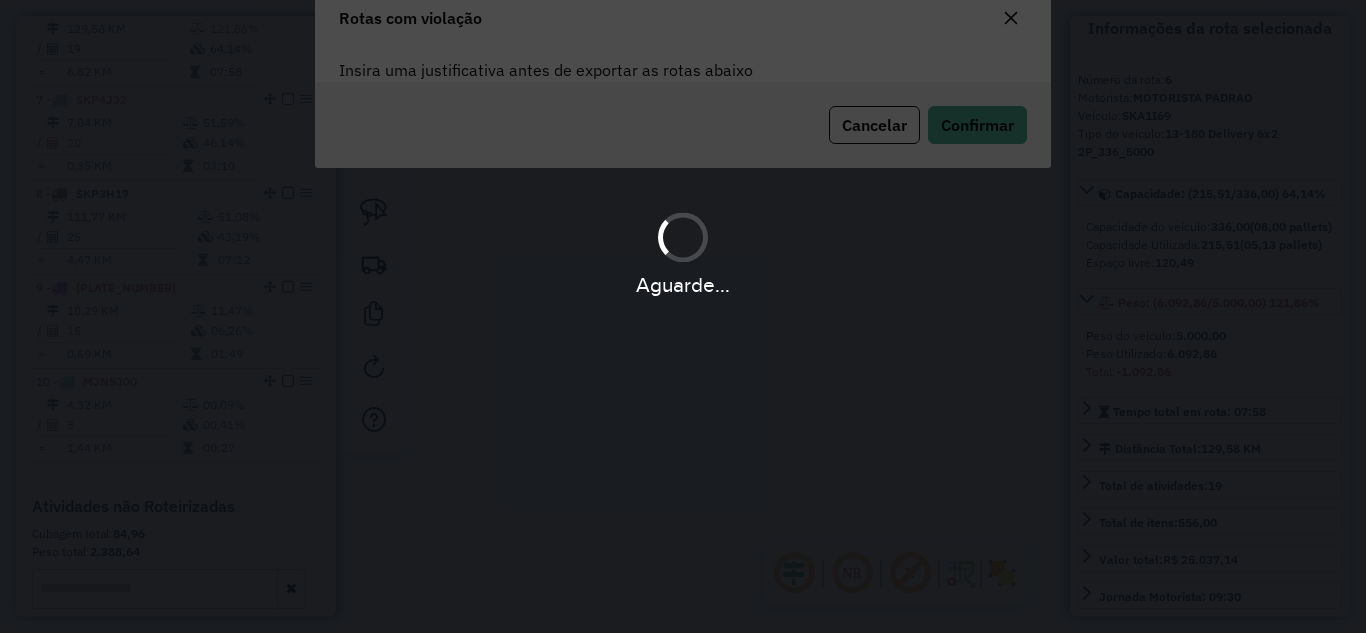 scroll, scrollTop: 44, scrollLeft: 0, axis: vertical 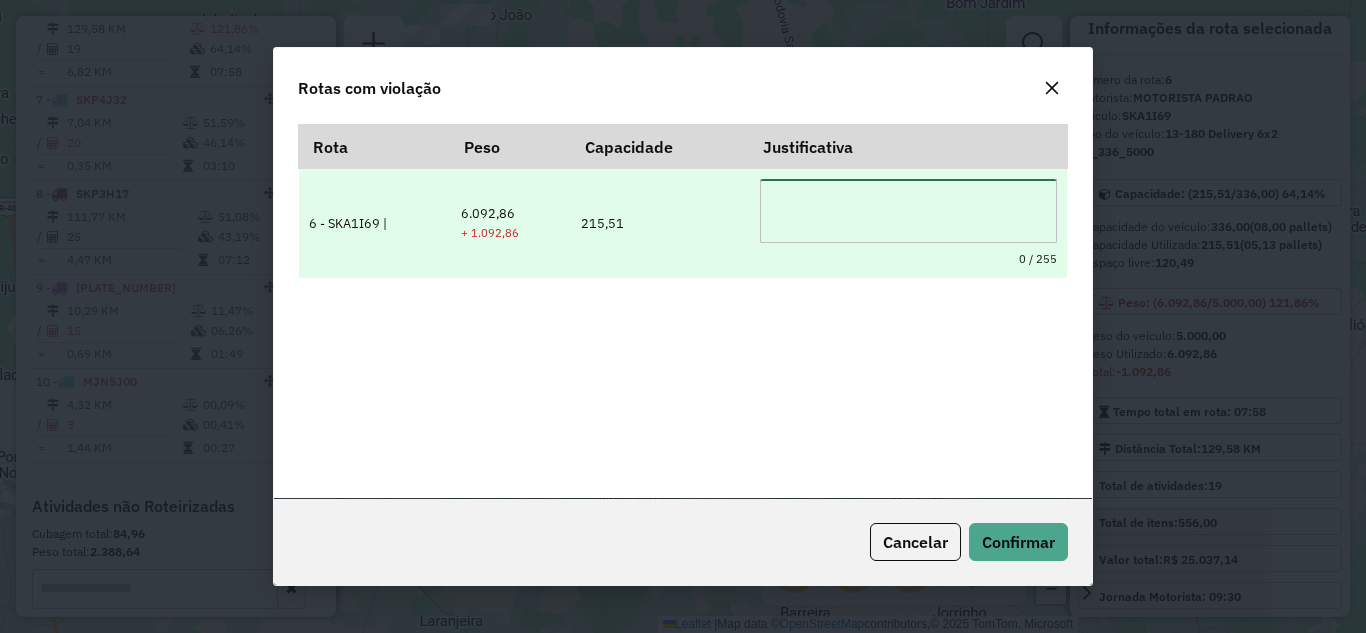 click at bounding box center (908, 211) 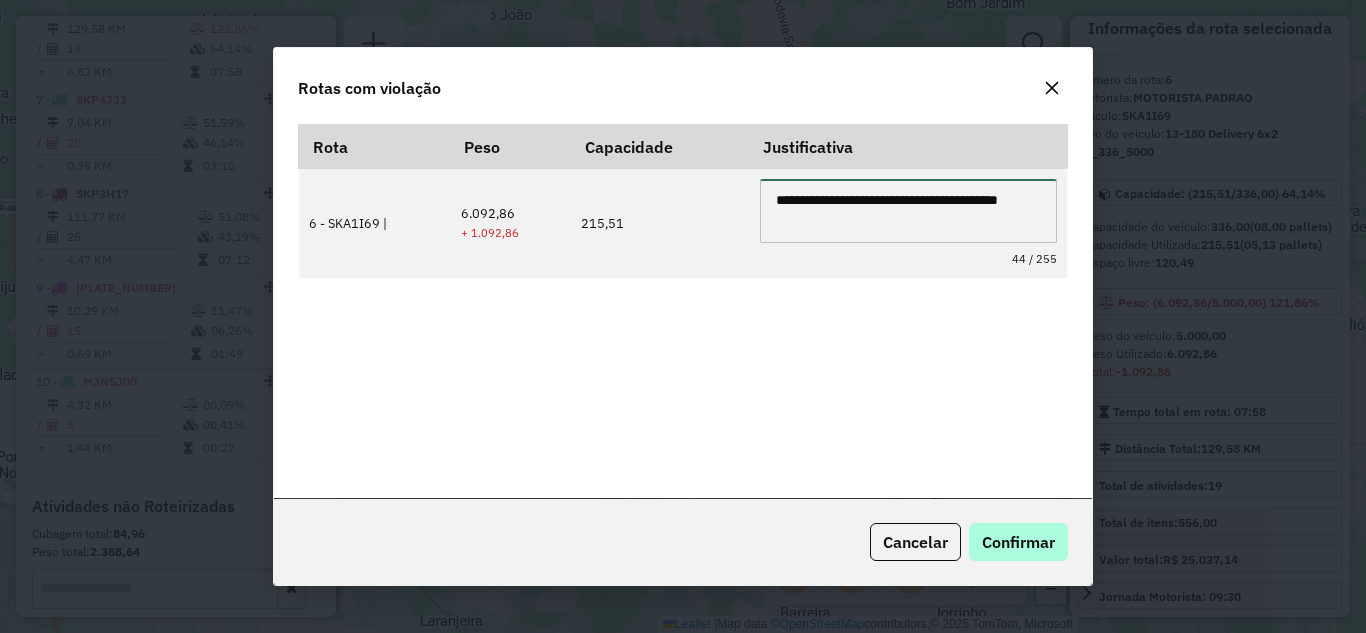 type on "**********" 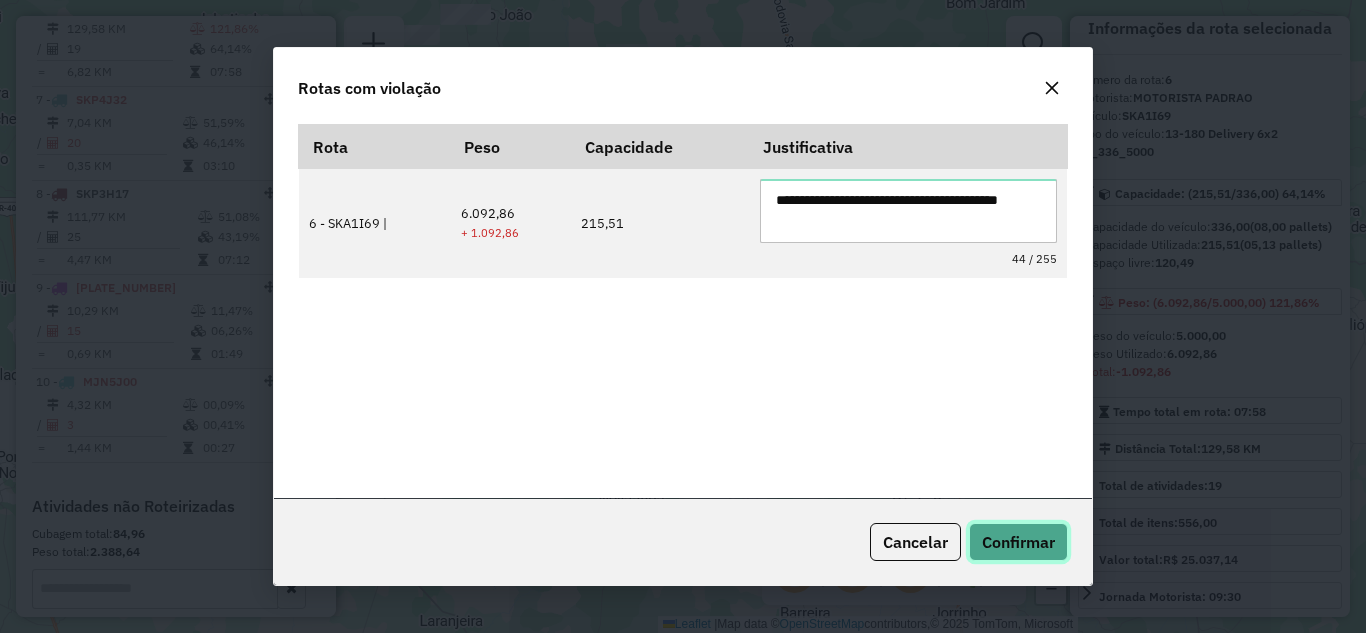 click on "Confirmar" 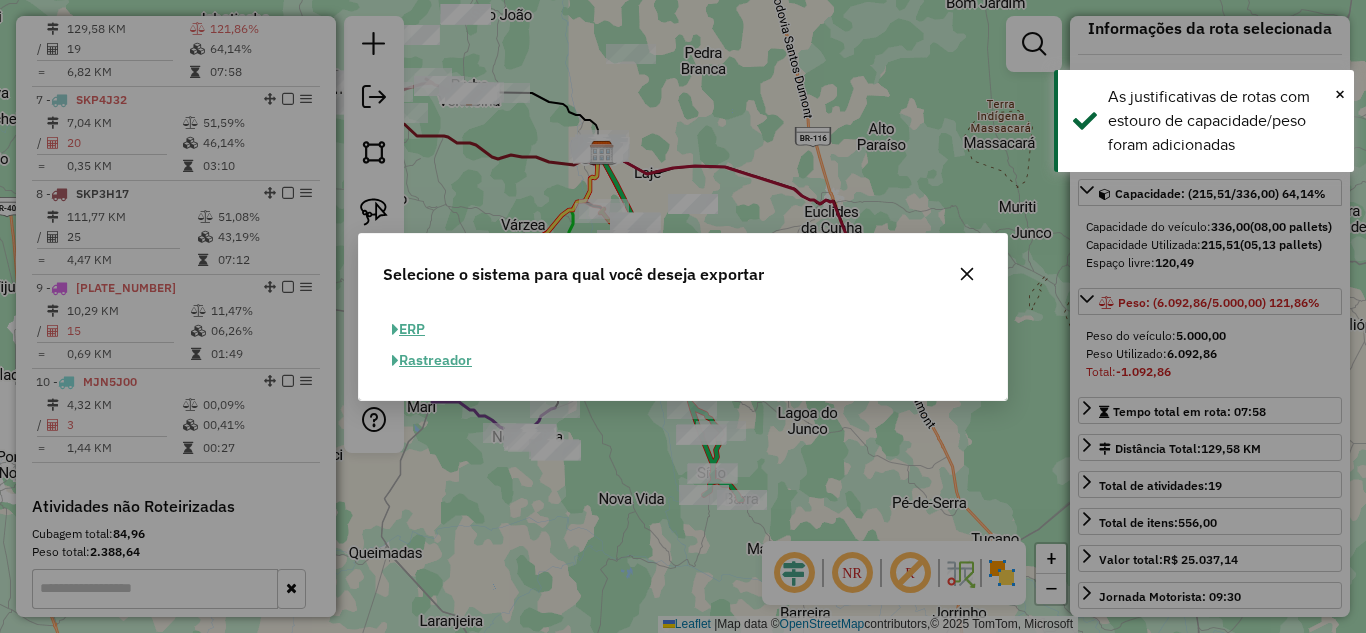 click on "ERP" 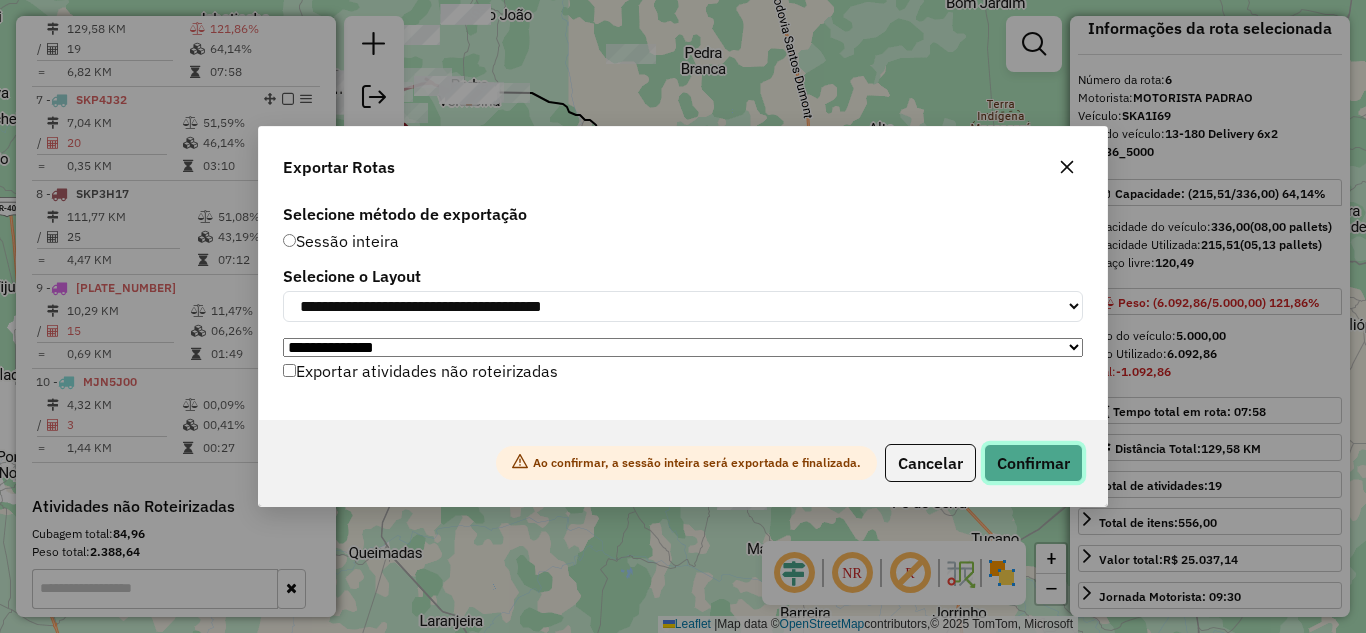 click on "Confirmar" 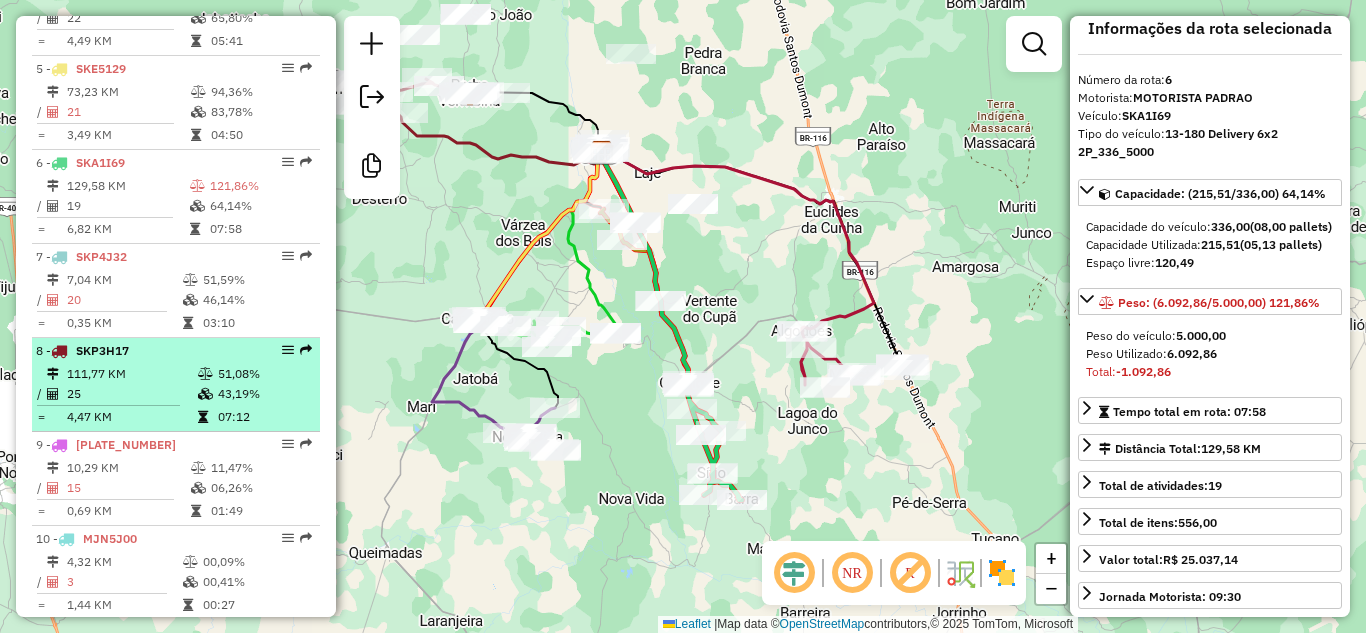 scroll, scrollTop: 1058, scrollLeft: 0, axis: vertical 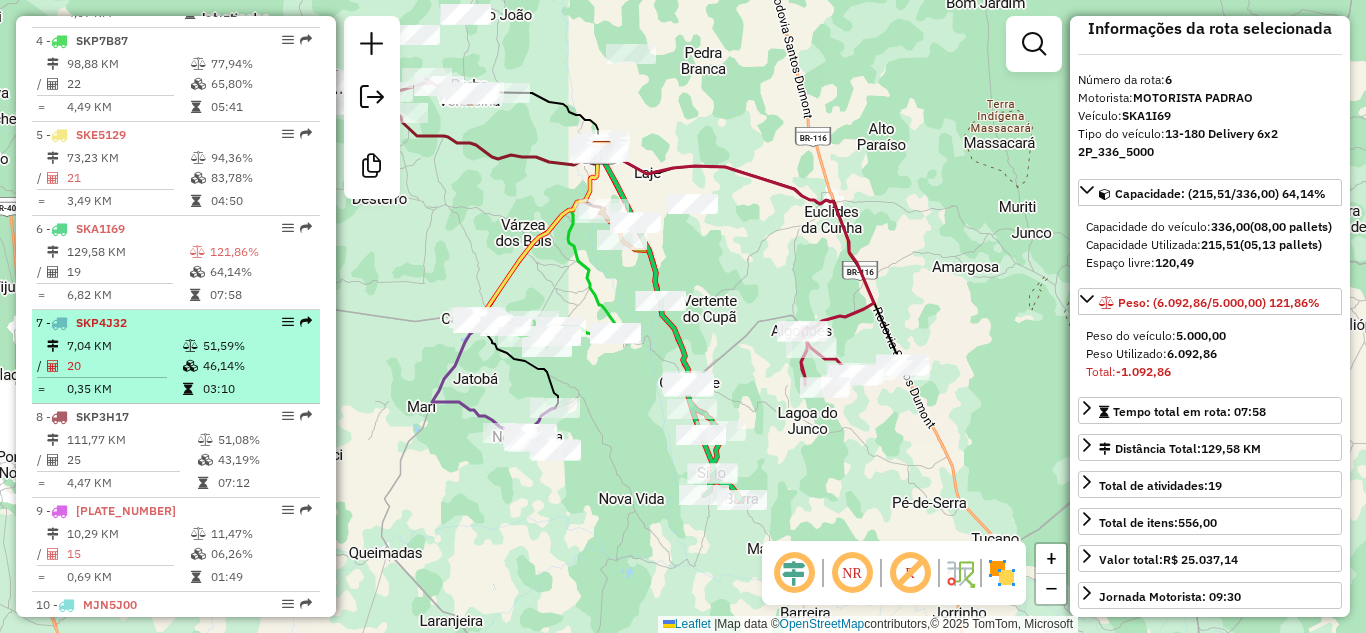 click on "7 -       SKP4J32" at bounding box center (142, 323) 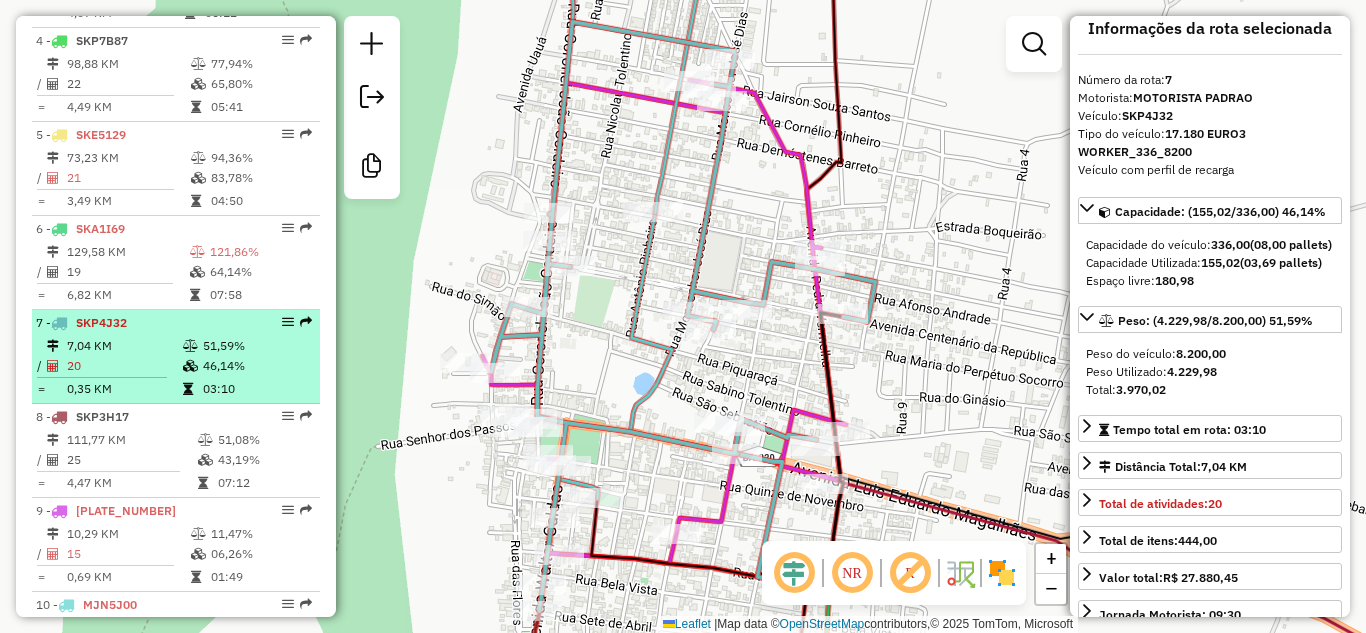scroll, scrollTop: 1258, scrollLeft: 0, axis: vertical 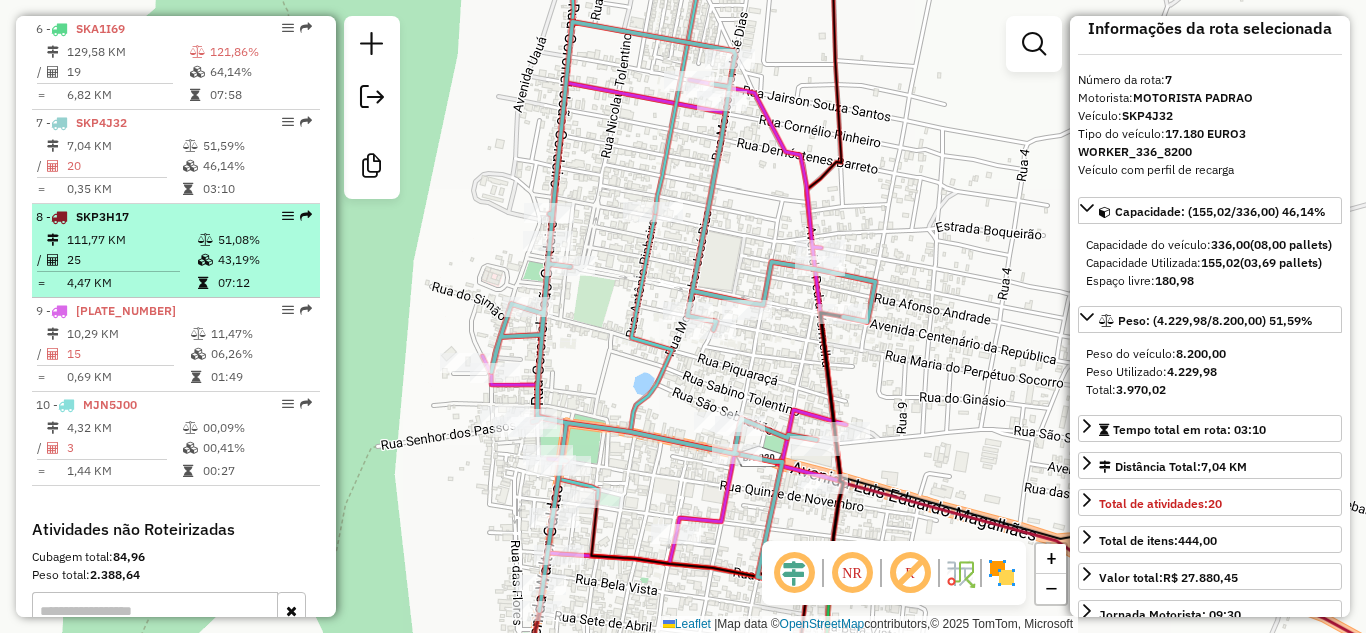 click on "25" at bounding box center (131, 260) 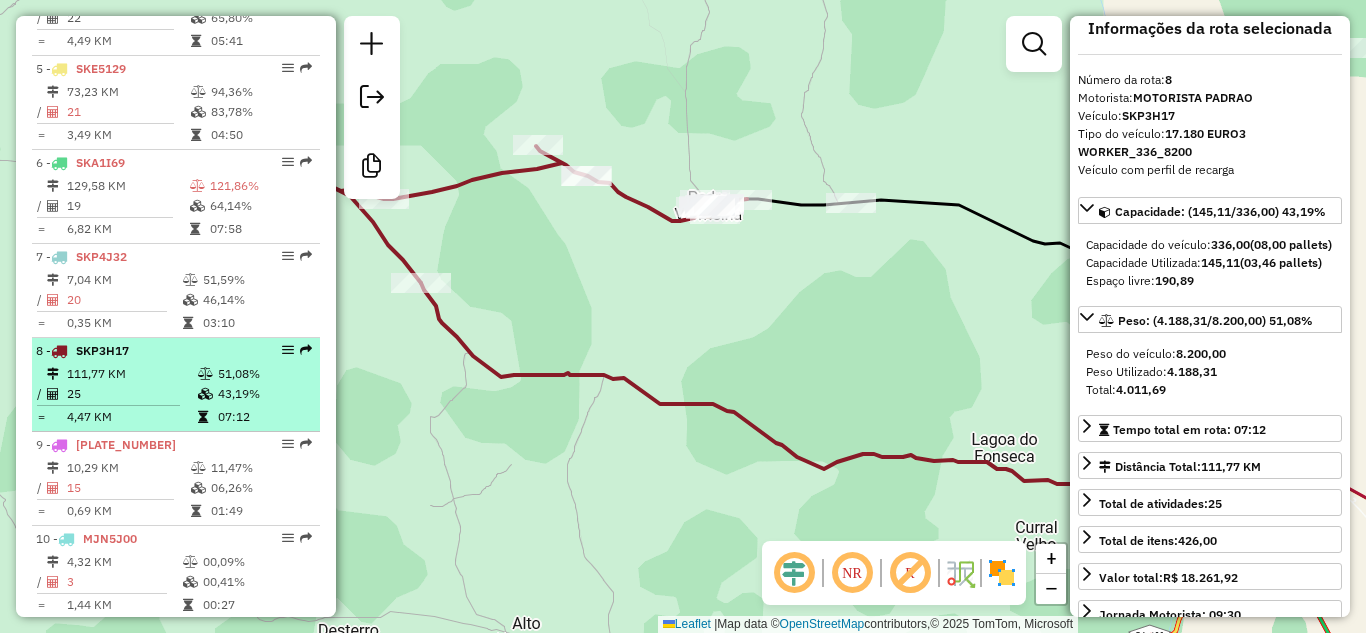scroll, scrollTop: 1058, scrollLeft: 0, axis: vertical 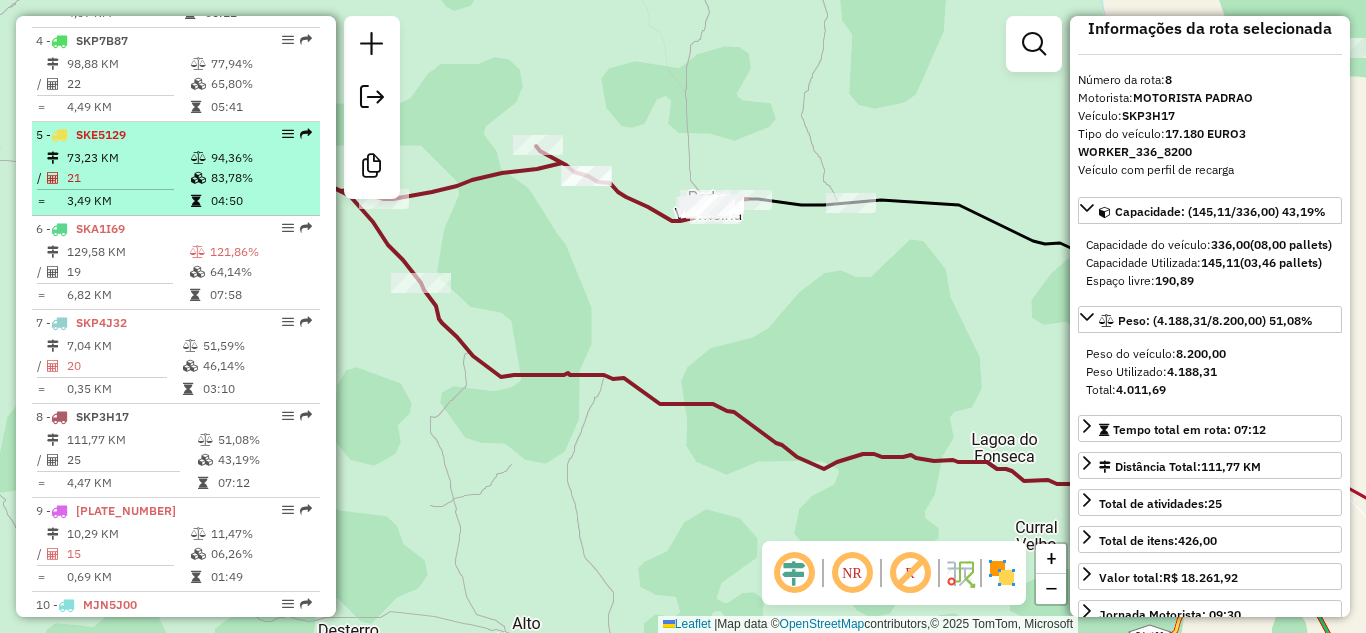 click on "73,23 KM" at bounding box center (128, 158) 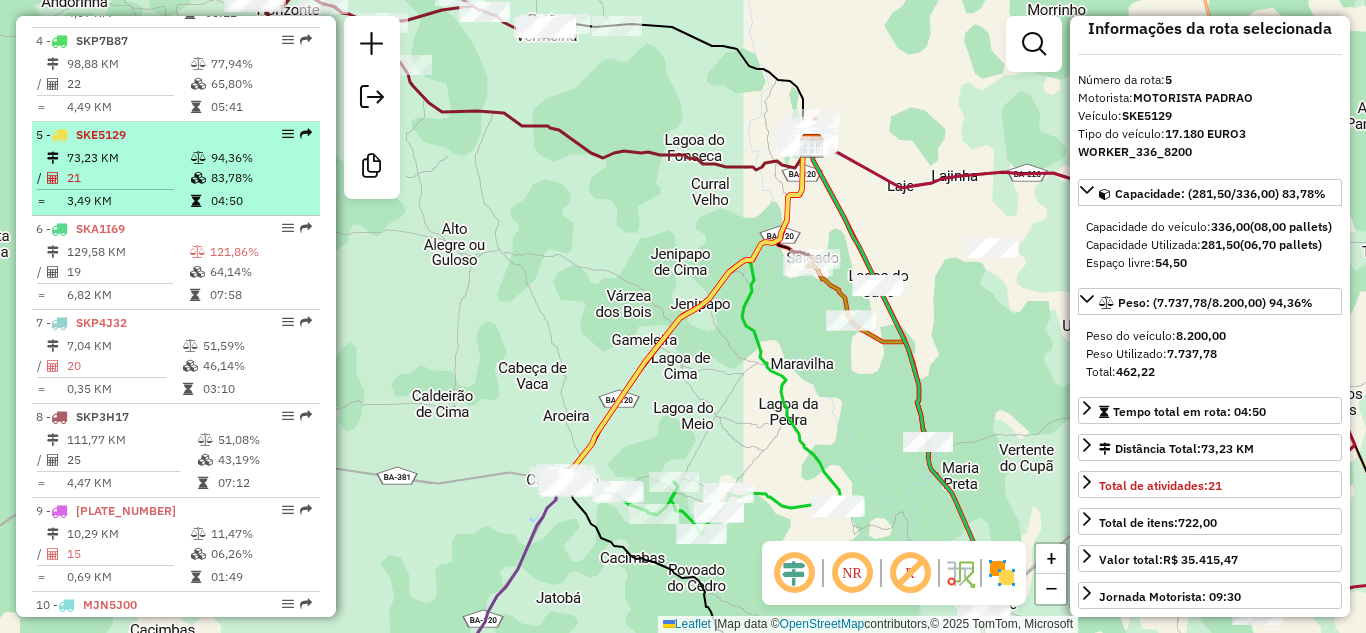 scroll, scrollTop: 858, scrollLeft: 0, axis: vertical 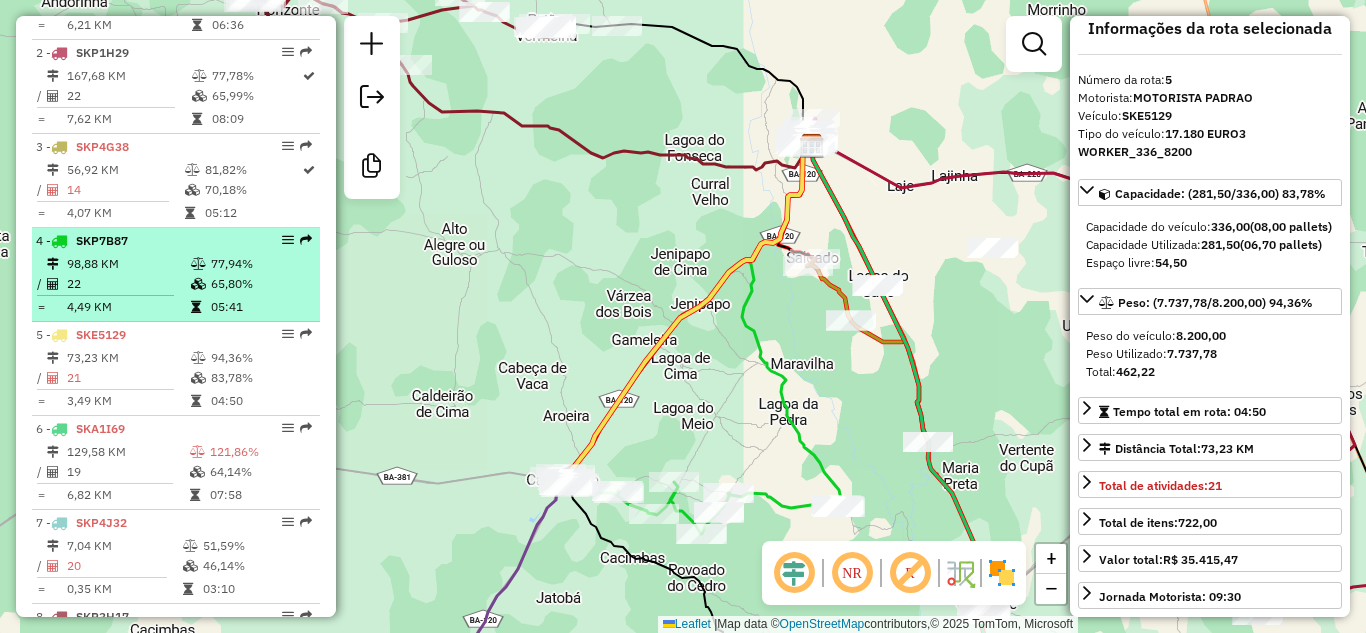 click on "98,88 KM" at bounding box center (128, 264) 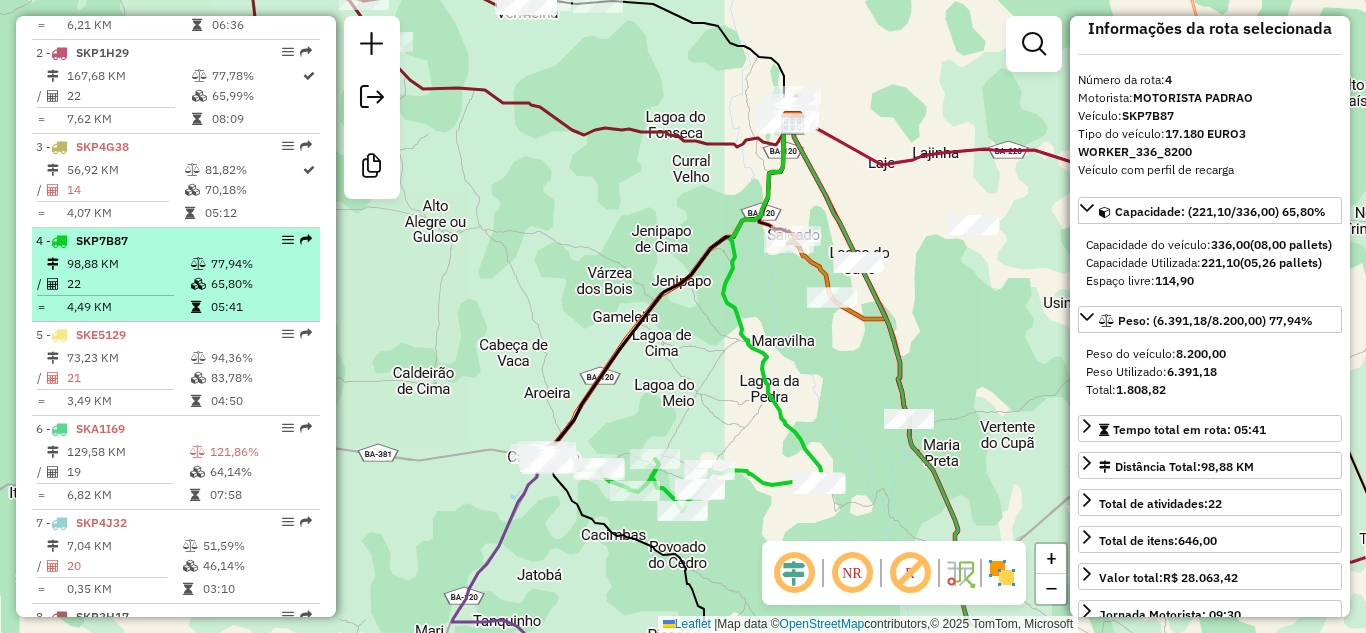 scroll, scrollTop: 724, scrollLeft: 0, axis: vertical 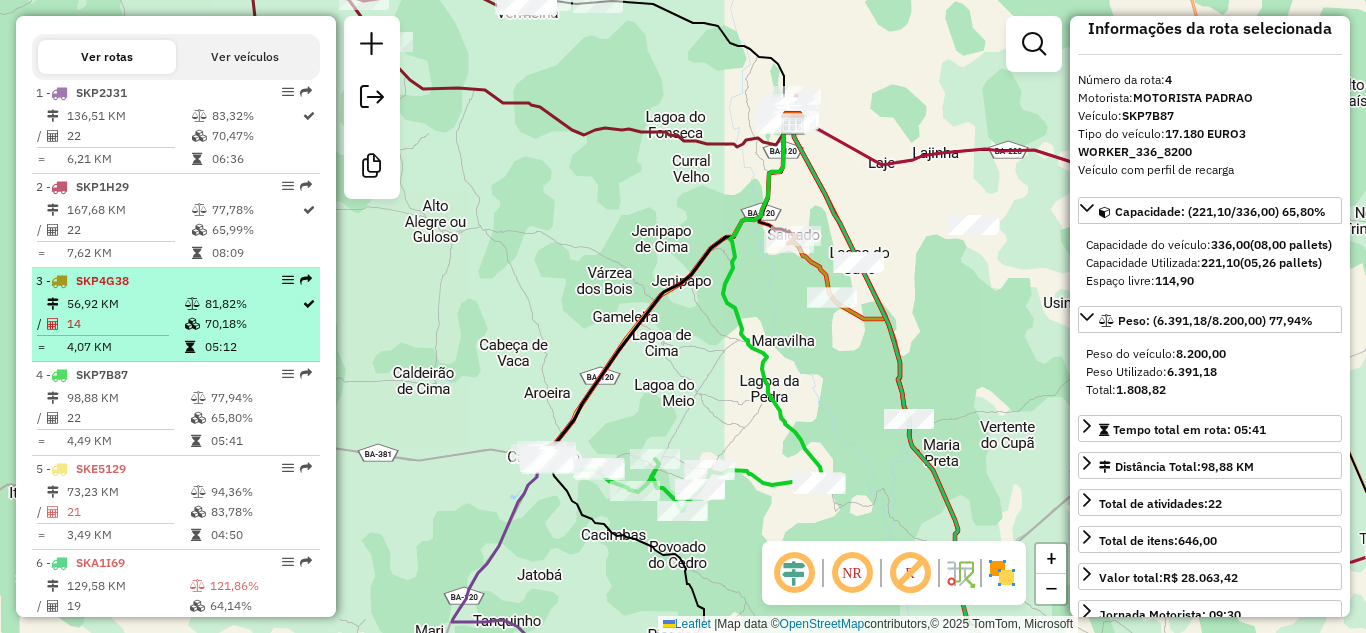 click on "3 -       SKP4G38" at bounding box center (142, 281) 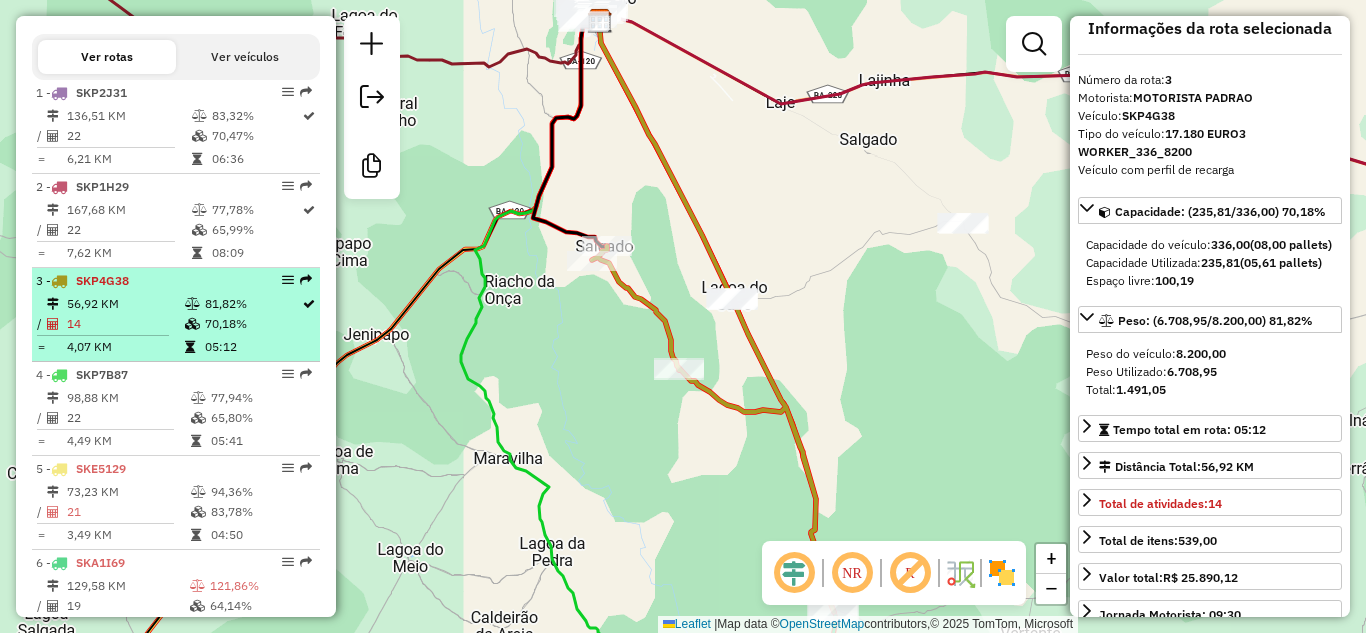 scroll, scrollTop: 524, scrollLeft: 0, axis: vertical 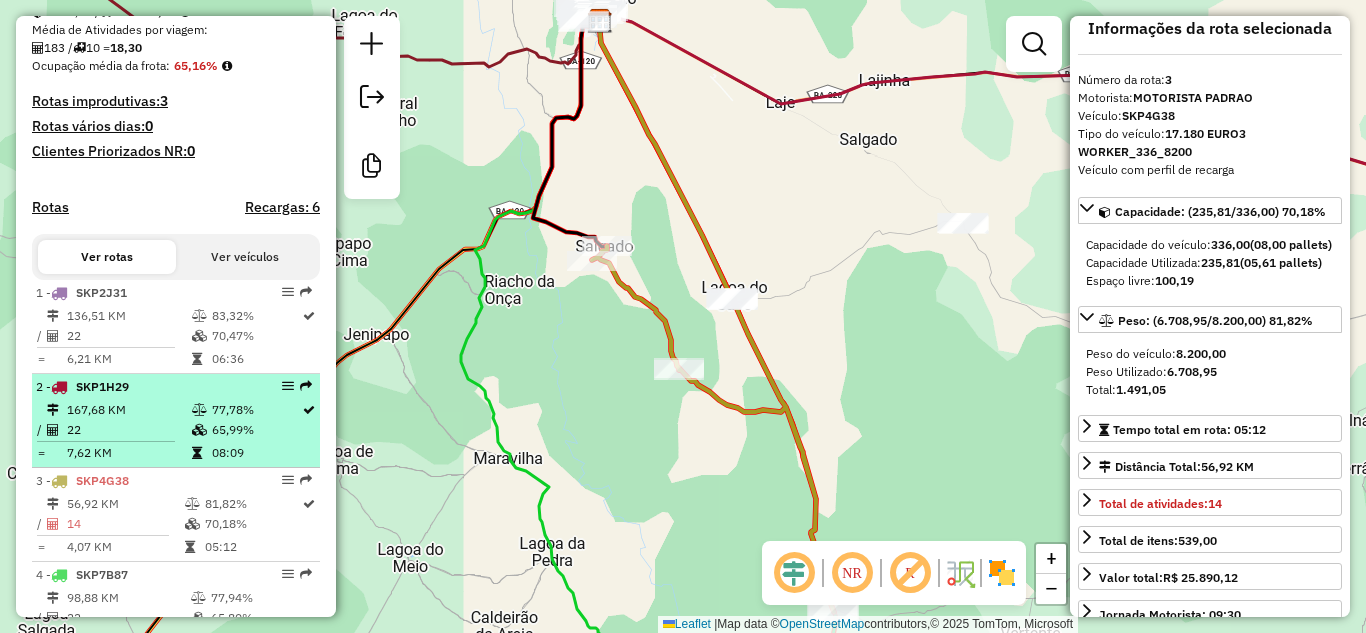 click on "SKP1H29" at bounding box center [102, 386] 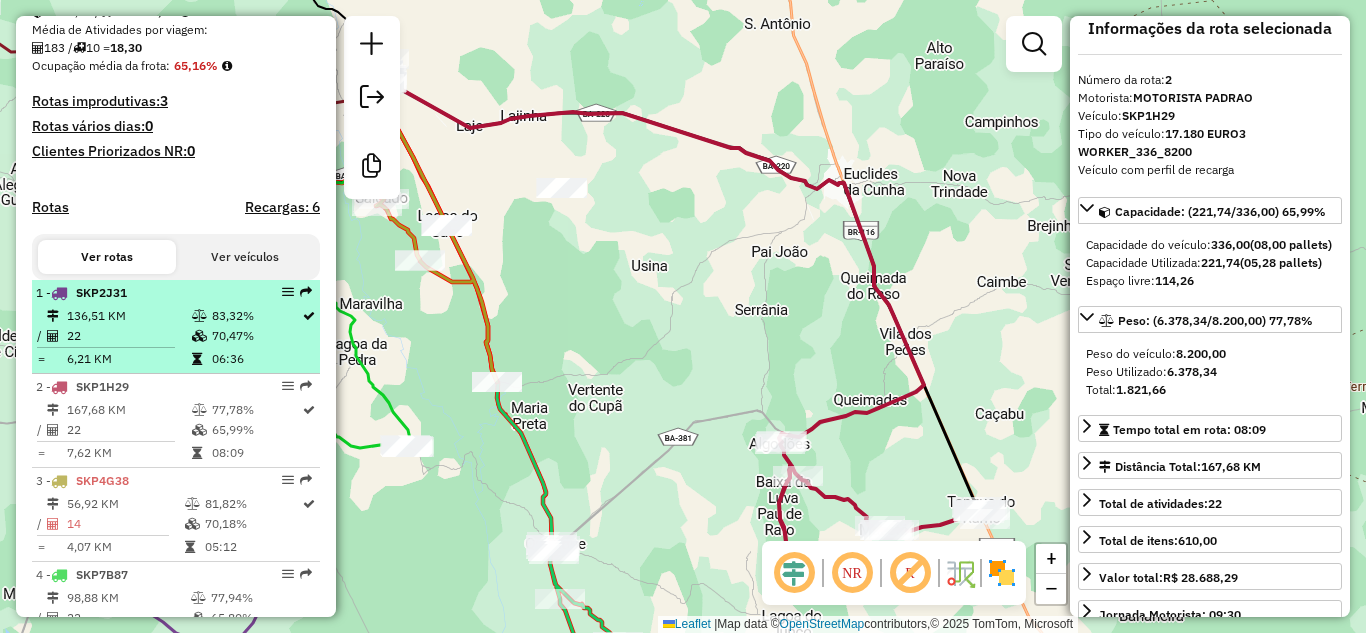click on "22" at bounding box center (128, 336) 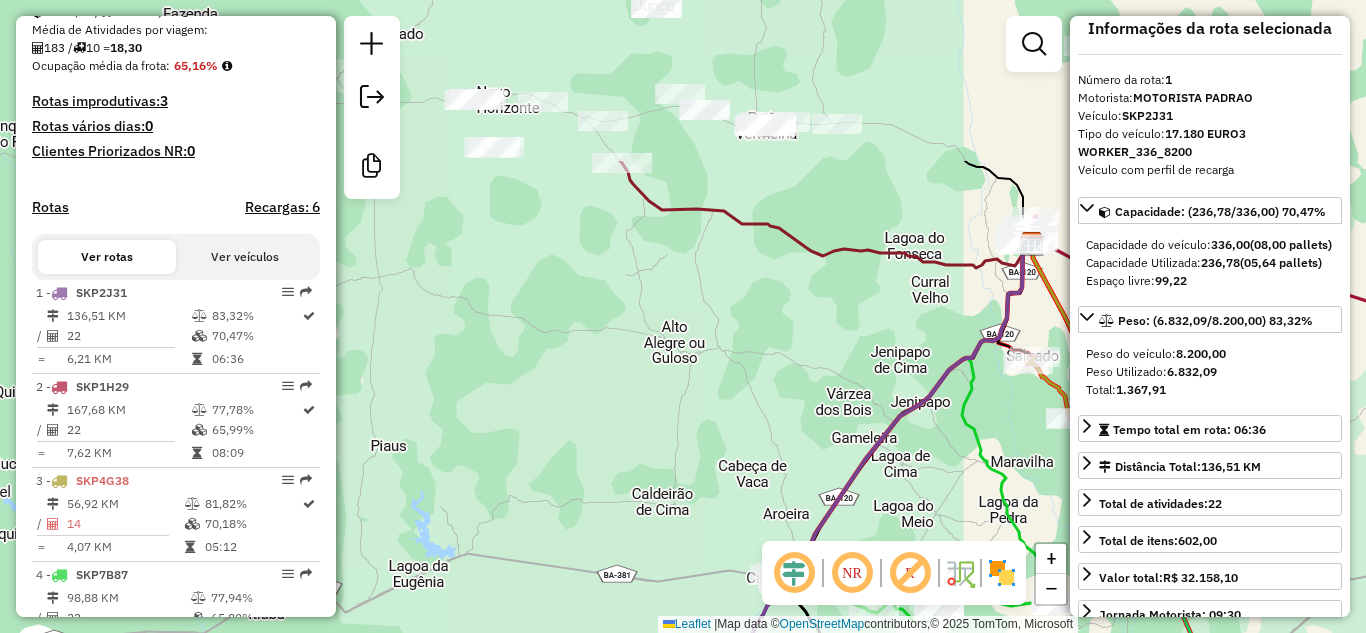 drag, startPoint x: 584, startPoint y: 247, endPoint x: 752, endPoint y: 429, distance: 247.68529 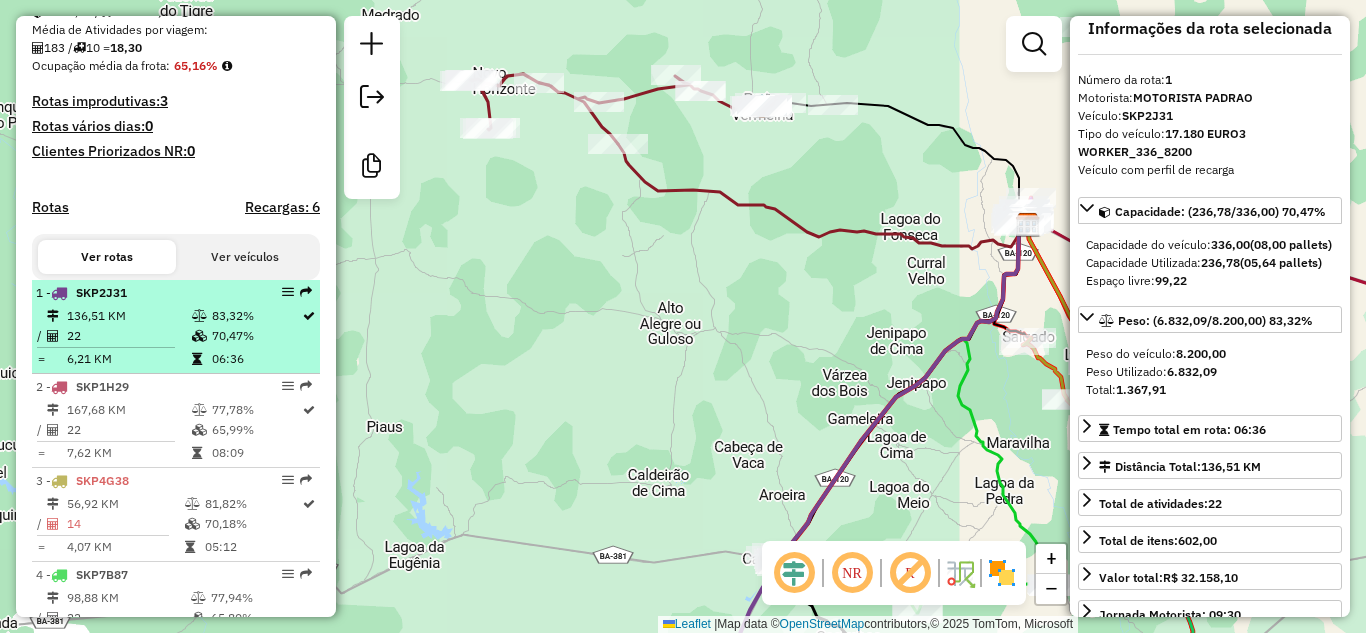 click on "136,51 KM" at bounding box center [128, 316] 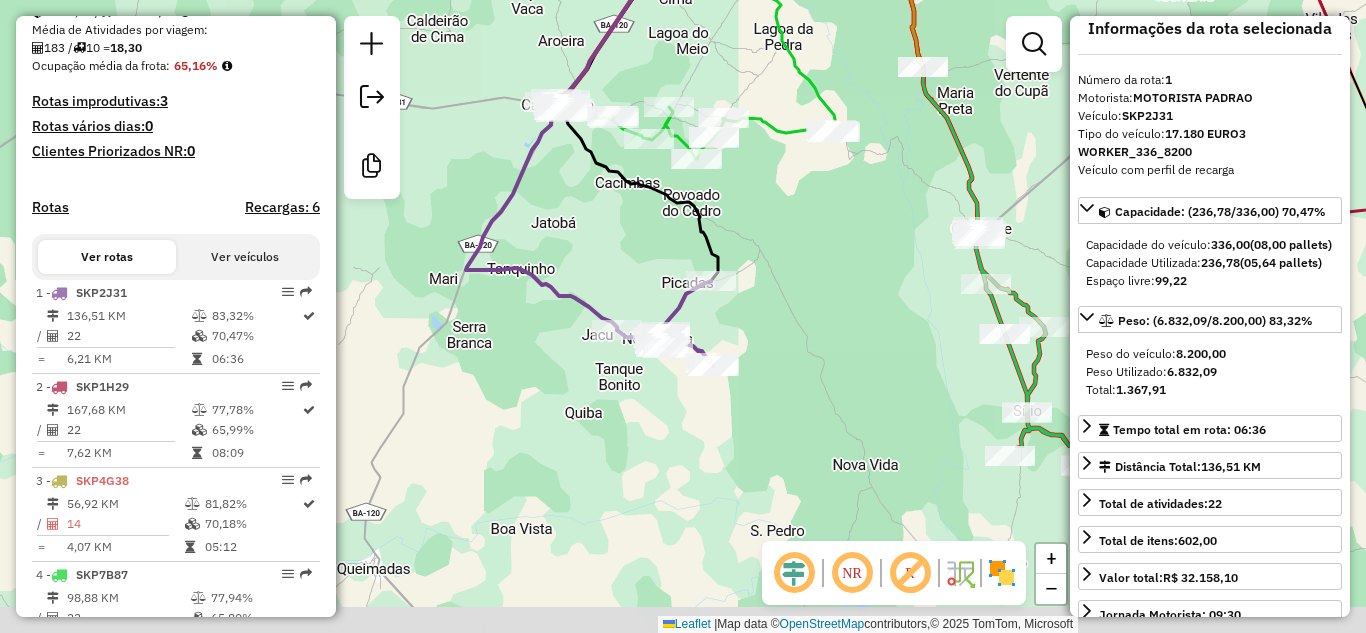 drag, startPoint x: 808, startPoint y: 492, endPoint x: 758, endPoint y: 224, distance: 272.6243 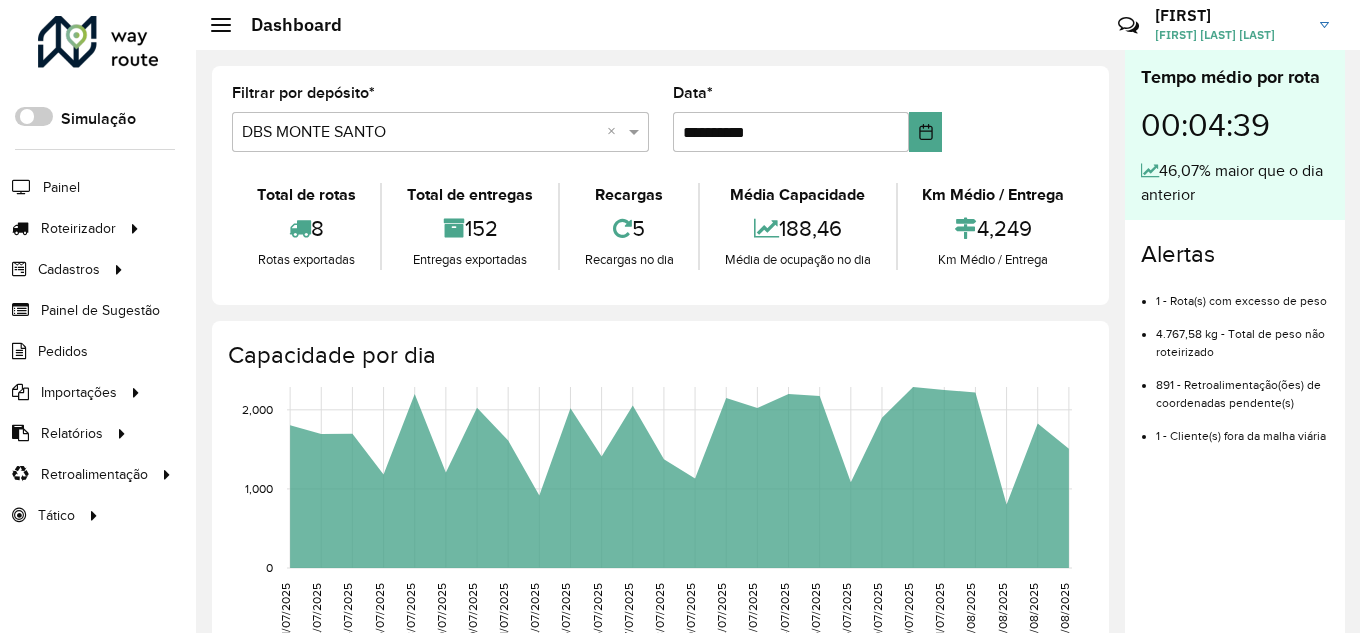 scroll, scrollTop: 0, scrollLeft: 0, axis: both 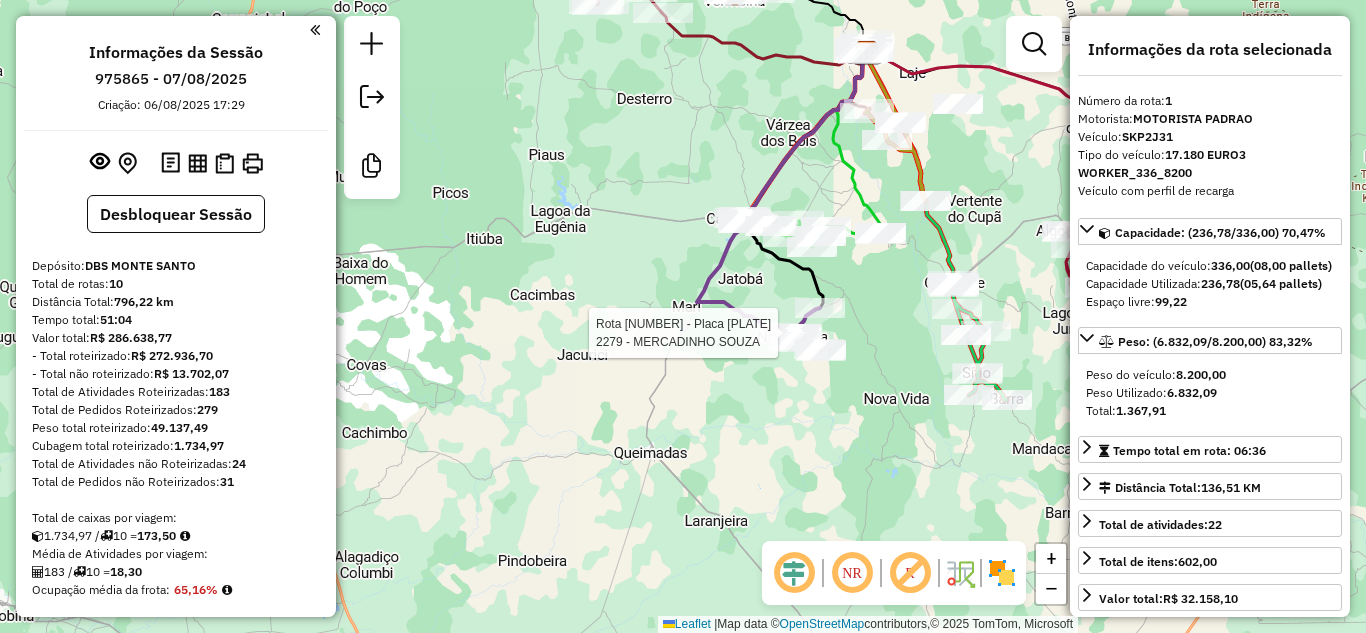 select on "*********" 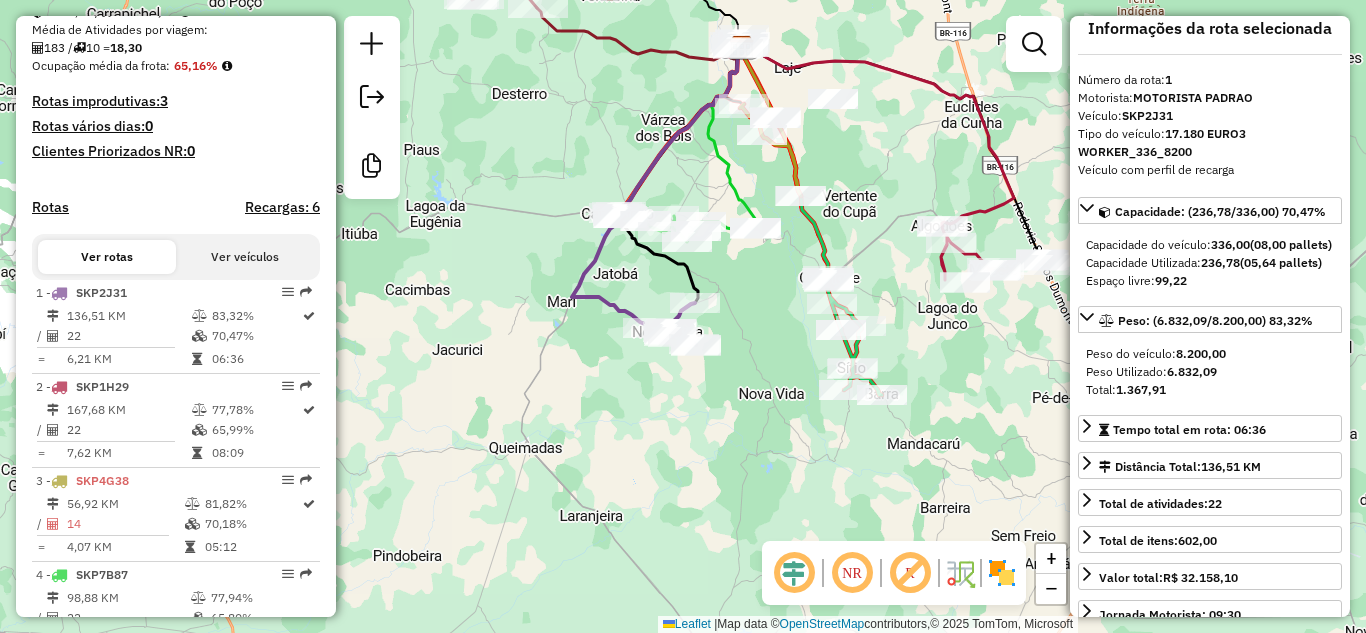 drag, startPoint x: 863, startPoint y: 401, endPoint x: 711, endPoint y: 363, distance: 156.67801 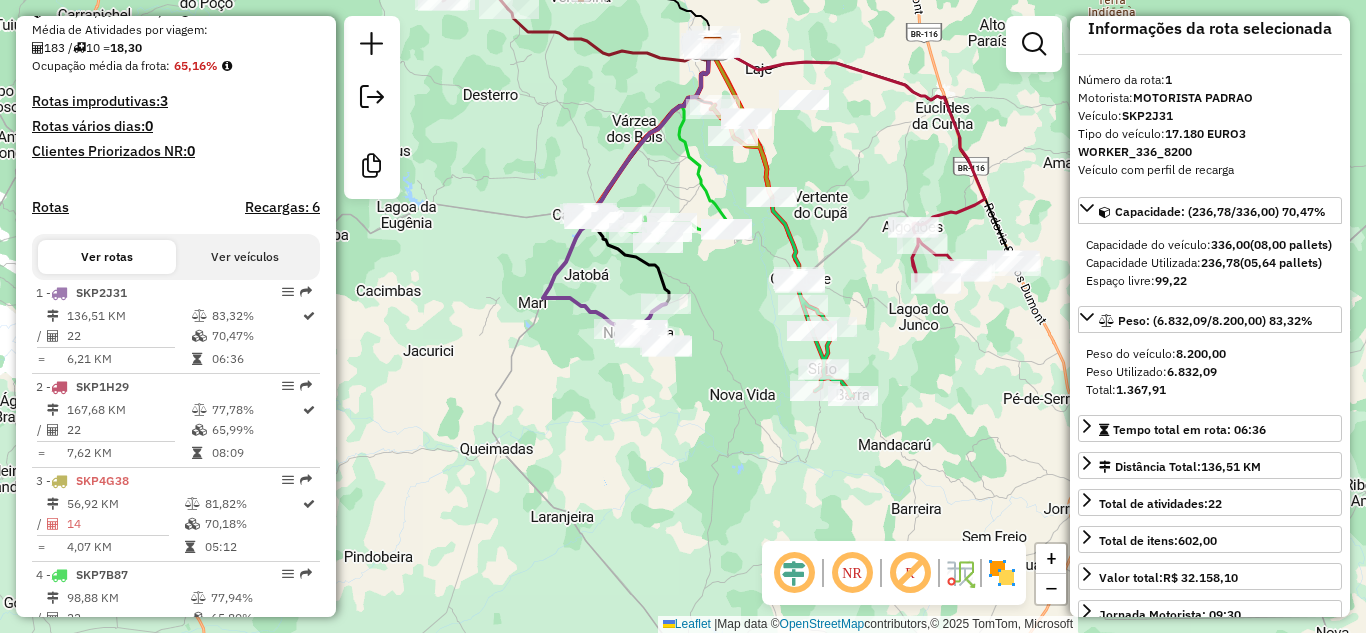 drag, startPoint x: 782, startPoint y: 339, endPoint x: 731, endPoint y: 344, distance: 51.24451 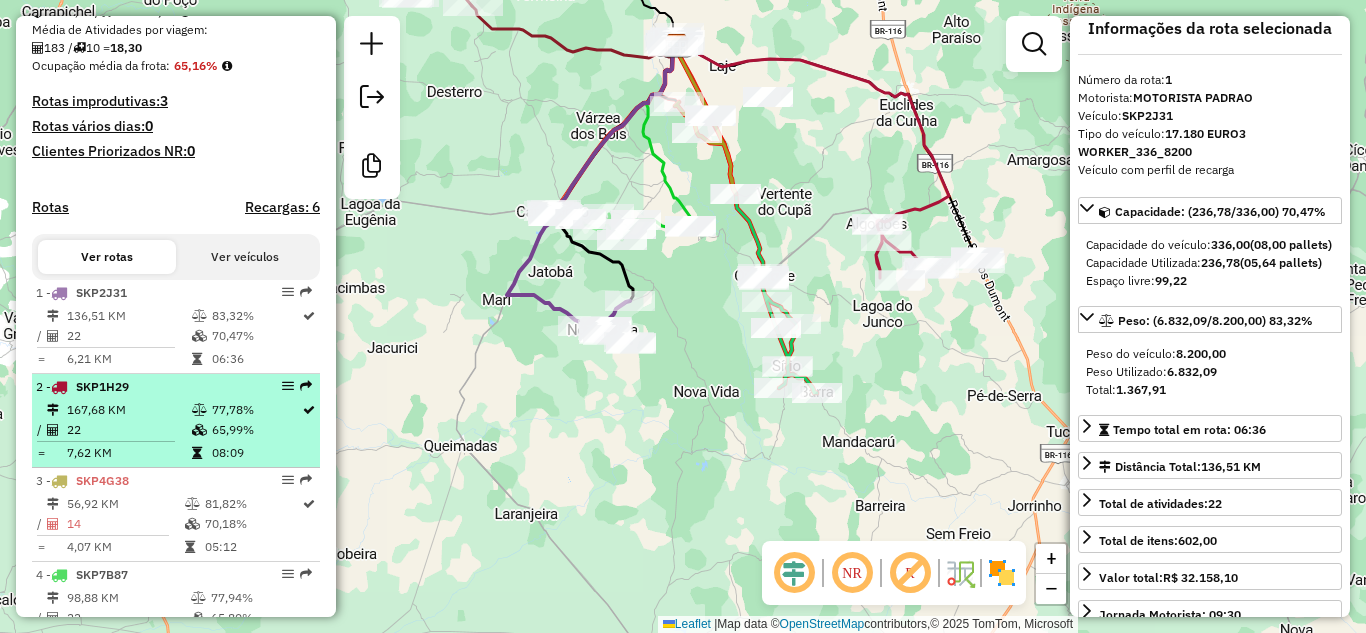 click on "2 -       SKP1H29   167,68 KM   77,78%  /  22   65,99%     =  7,62 KM   08:09" at bounding box center [176, 421] 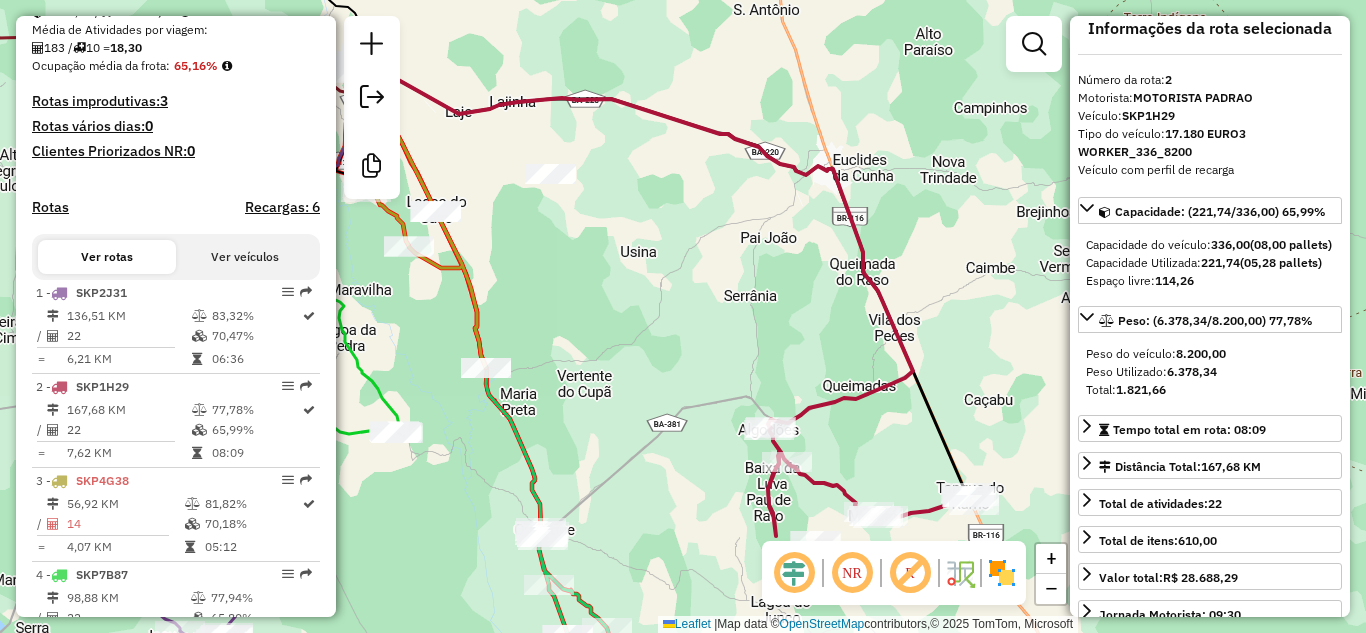 drag, startPoint x: 783, startPoint y: 357, endPoint x: 698, endPoint y: 238, distance: 146.23953 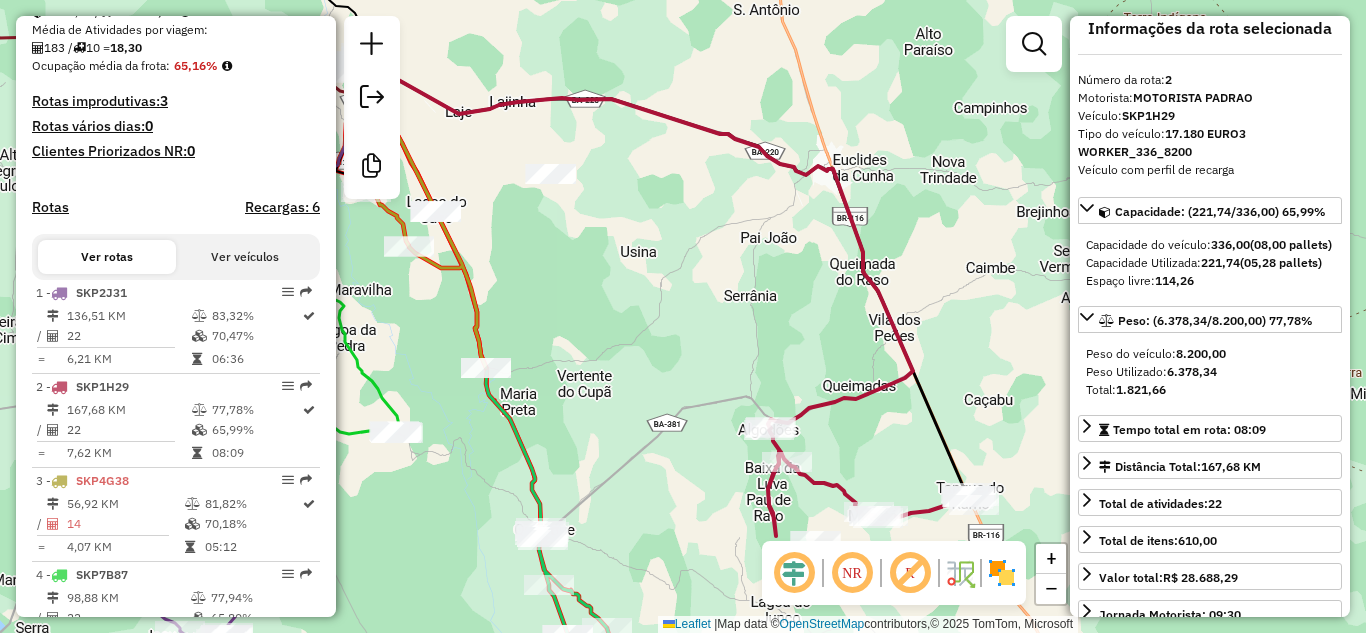 click on "Janela de atendimento Grade de atendimento Capacidade Transportadoras Veículos Cliente Pedidos  Rotas Selecione os dias de semana para filtrar as janelas de atendimento  Seg   Ter   Qua   Qui   Sex   Sáb   Dom  Informe o período da janela de atendimento: De: Até:  Filtrar exatamente a janela do cliente  Considerar janela de atendimento padrão  Selecione os dias de semana para filtrar as grades de atendimento  Seg   Ter   Qua   Qui   Sex   Sáb   Dom   Considerar clientes sem dia de atendimento cadastrado  Clientes fora do dia de atendimento selecionado Filtrar as atividades entre os valores definidos abaixo:  Peso mínimo:   Peso máximo:   Cubagem mínima:   Cubagem máxima:   De:   Até:  Filtrar as atividades entre o tempo de atendimento definido abaixo:  De:   Até:   Considerar capacidade total dos clientes não roteirizados Transportadora: Selecione um ou mais itens Tipo de veículo: Selecione um ou mais itens Veículo: Selecione um ou mais itens Motorista: Selecione um ou mais itens Nome: Rótulo:" 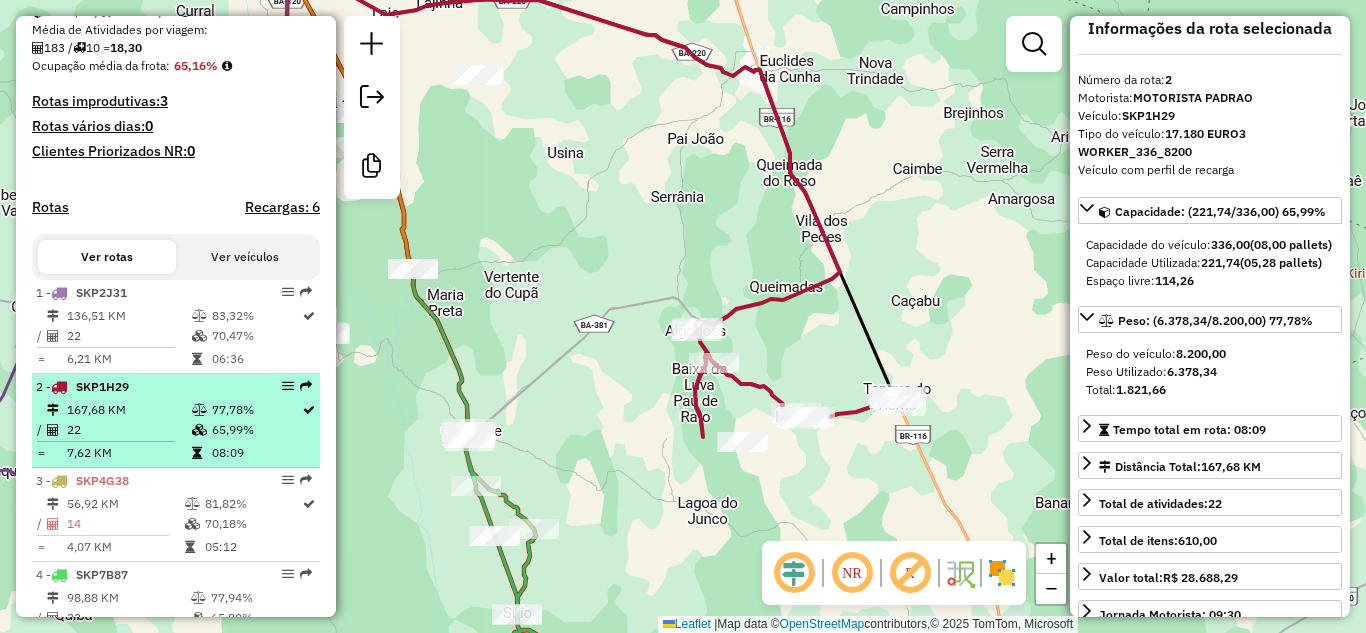 click on "2 -       SKP1H29" at bounding box center [142, 387] 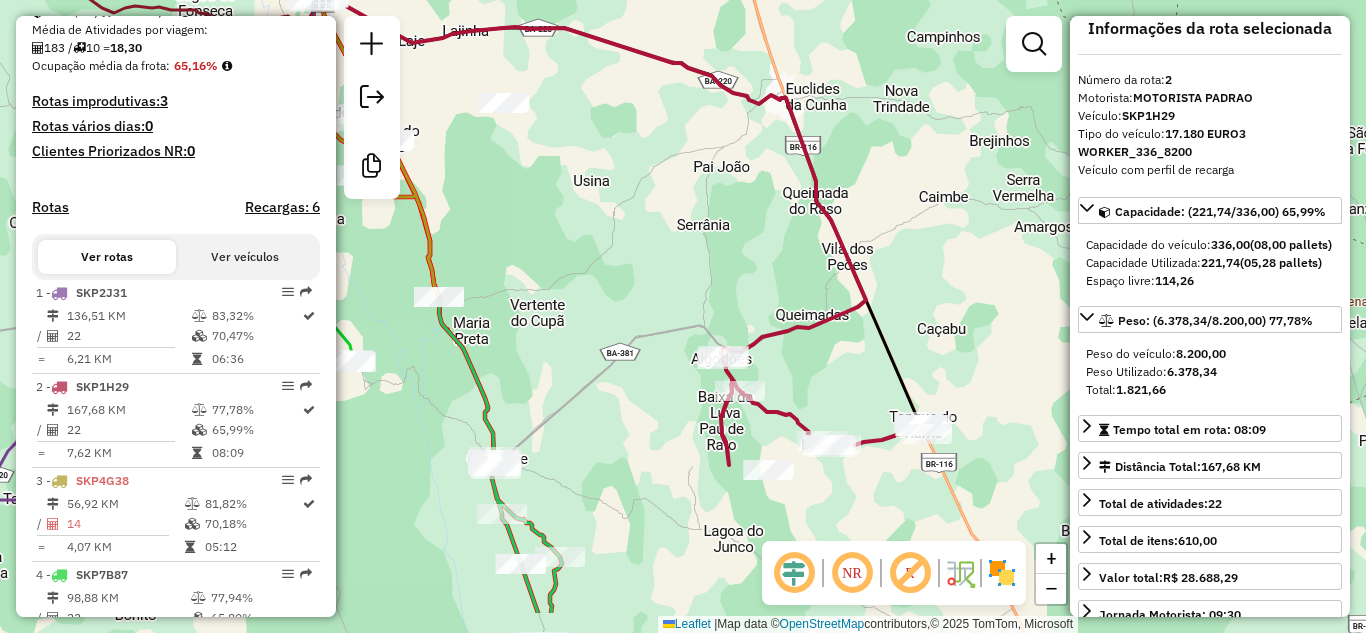 drag, startPoint x: 792, startPoint y: 350, endPoint x: 733, endPoint y: 260, distance: 107.61505 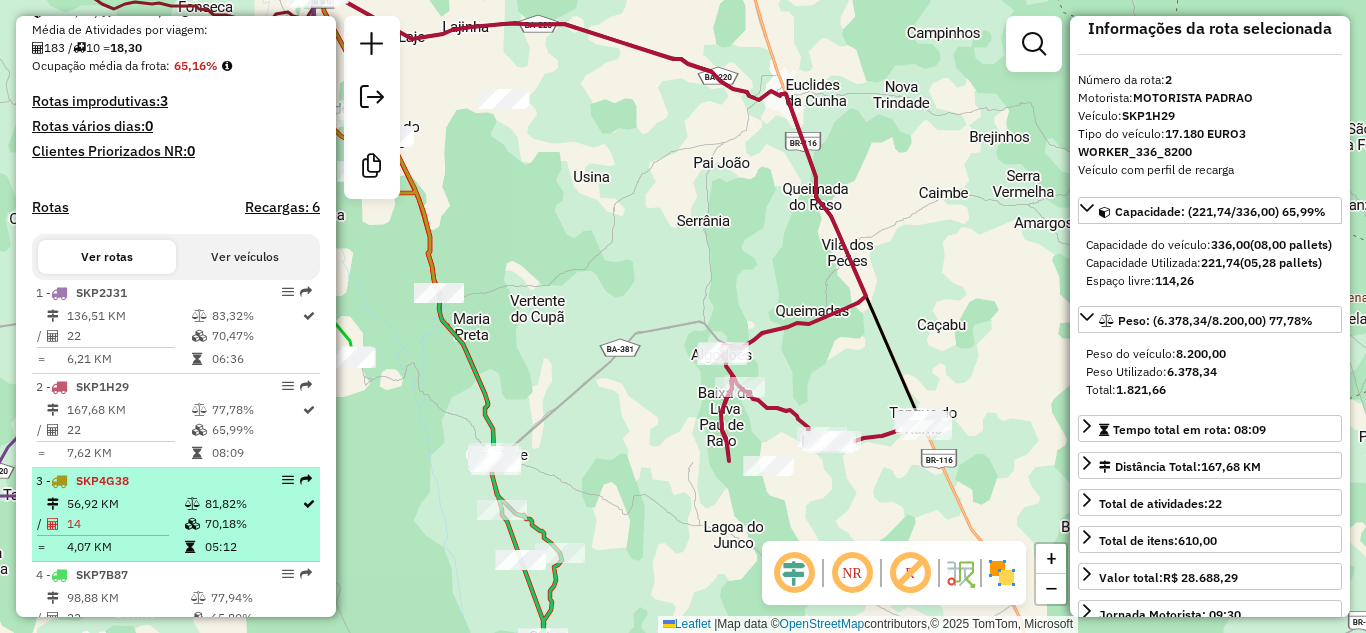 scroll, scrollTop: 658, scrollLeft: 0, axis: vertical 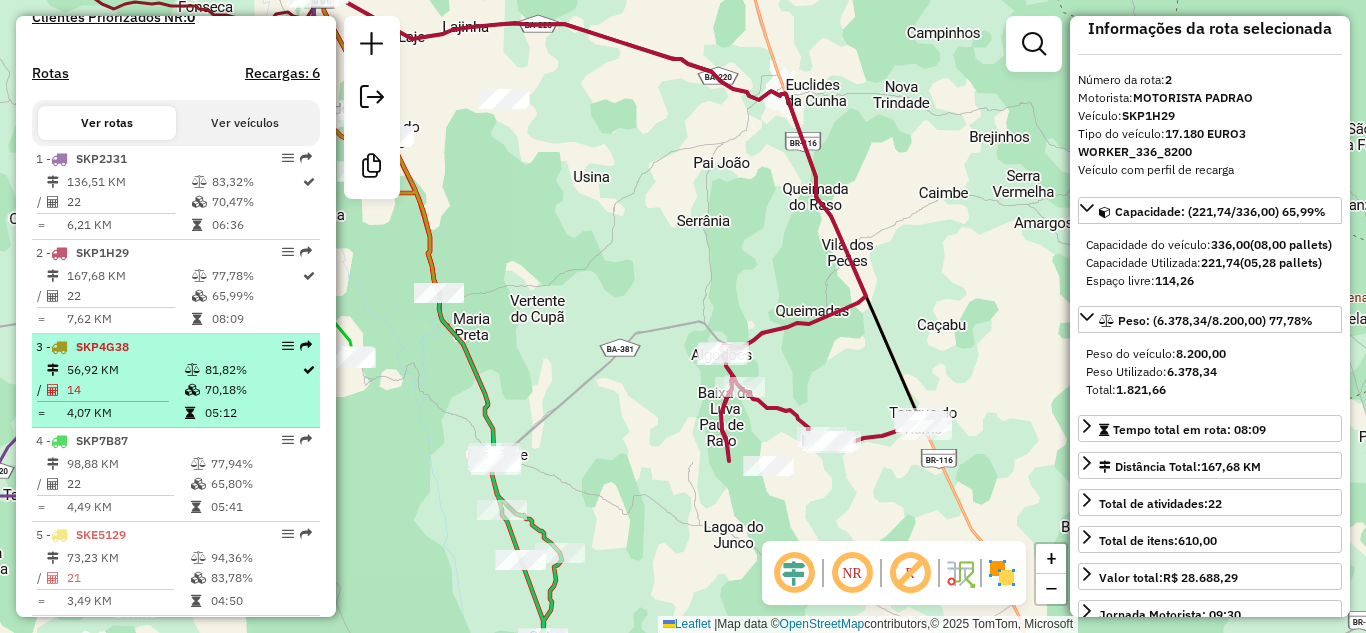 click on "56,92 KM" at bounding box center [125, 370] 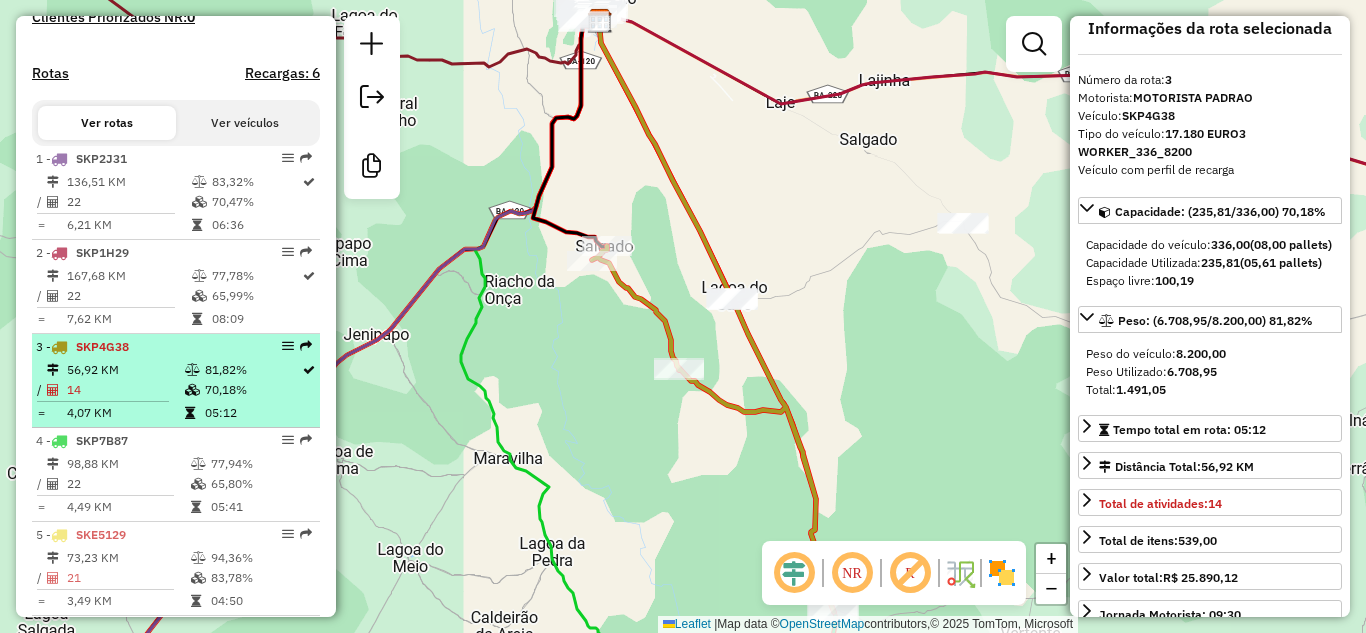 scroll, scrollTop: 791, scrollLeft: 0, axis: vertical 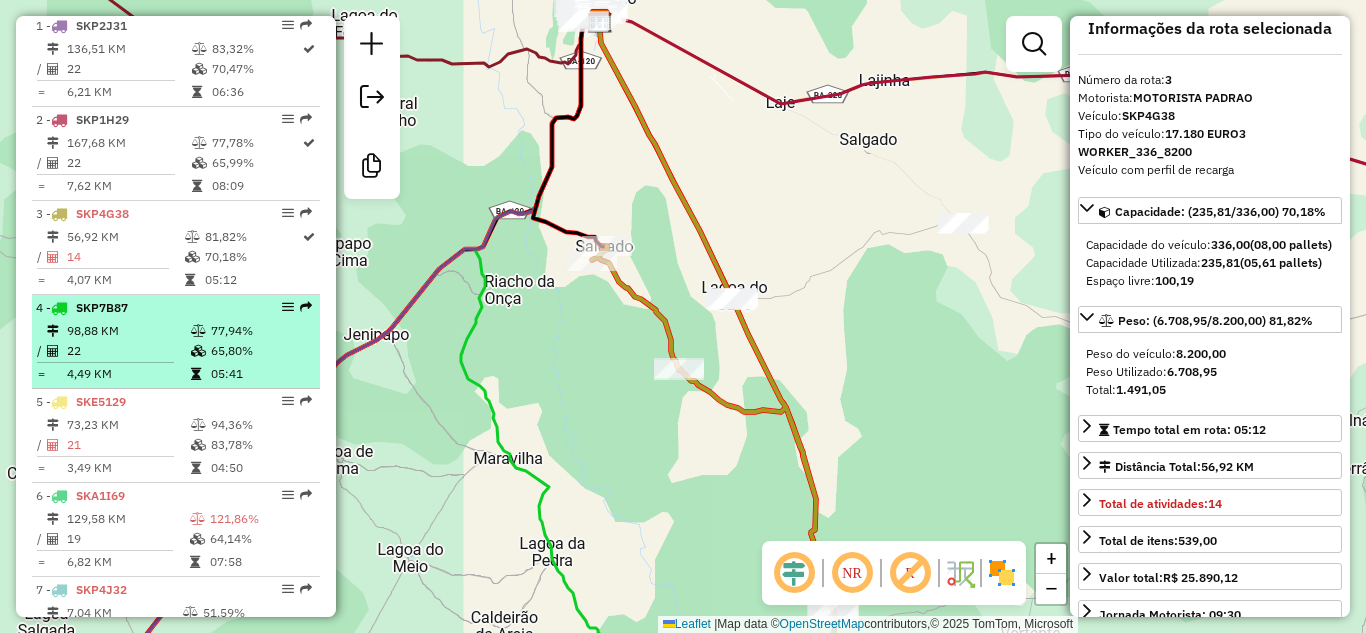 click on "22" at bounding box center [128, 351] 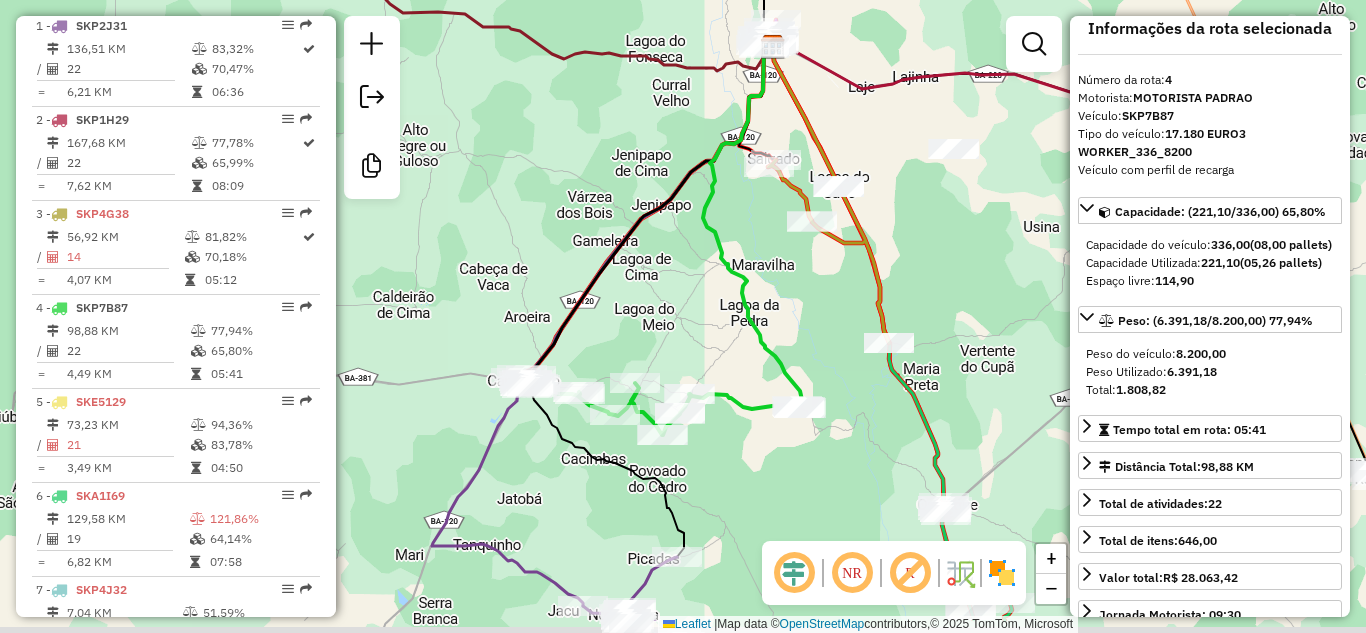 drag, startPoint x: 655, startPoint y: 422, endPoint x: 635, endPoint y: 343, distance: 81.49233 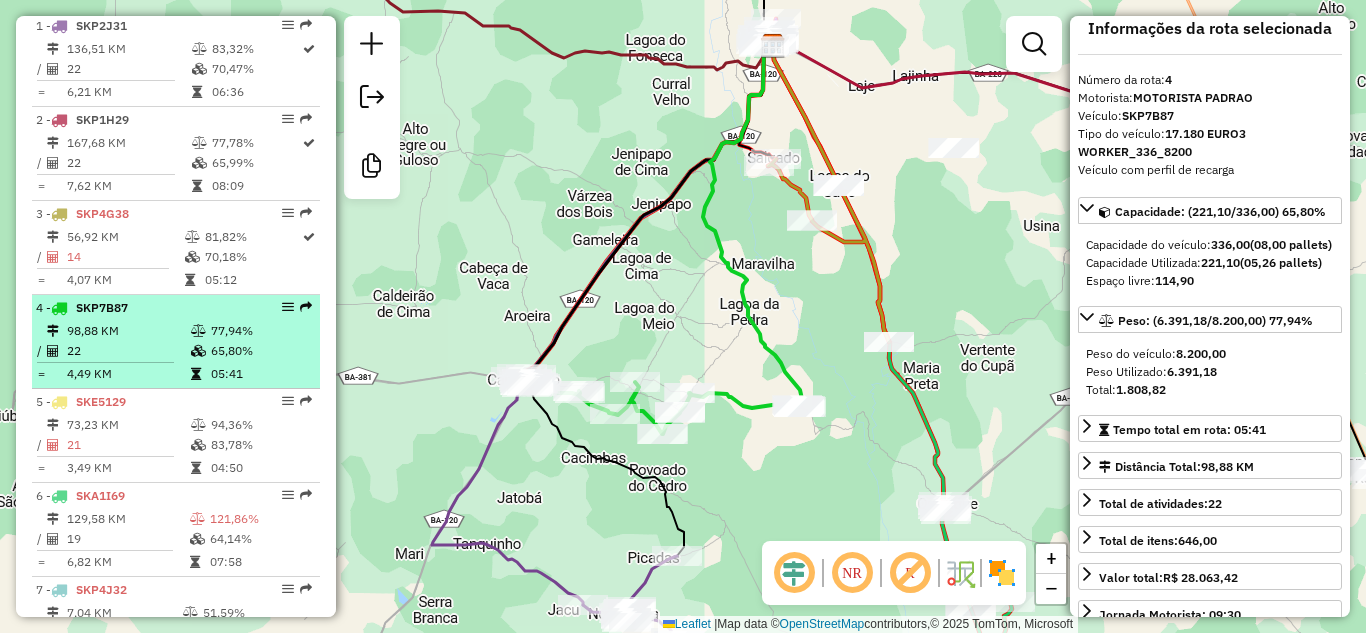 scroll, scrollTop: 924, scrollLeft: 0, axis: vertical 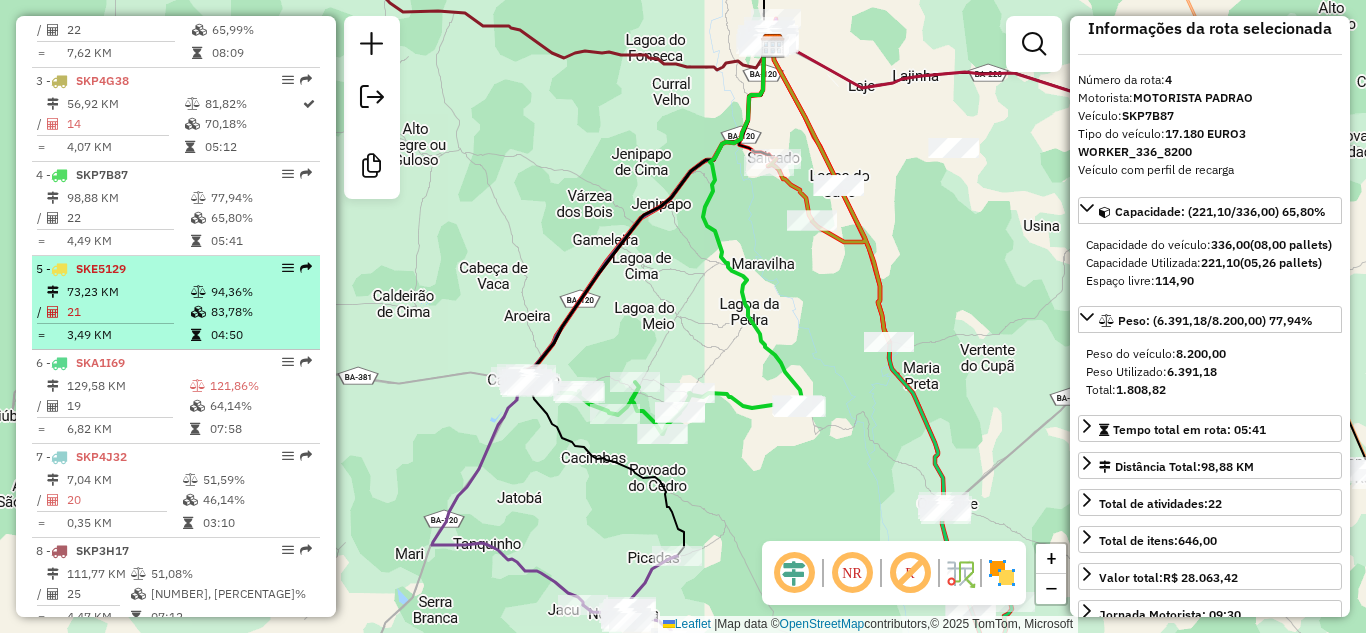 click on "73,23 KM" at bounding box center (128, 292) 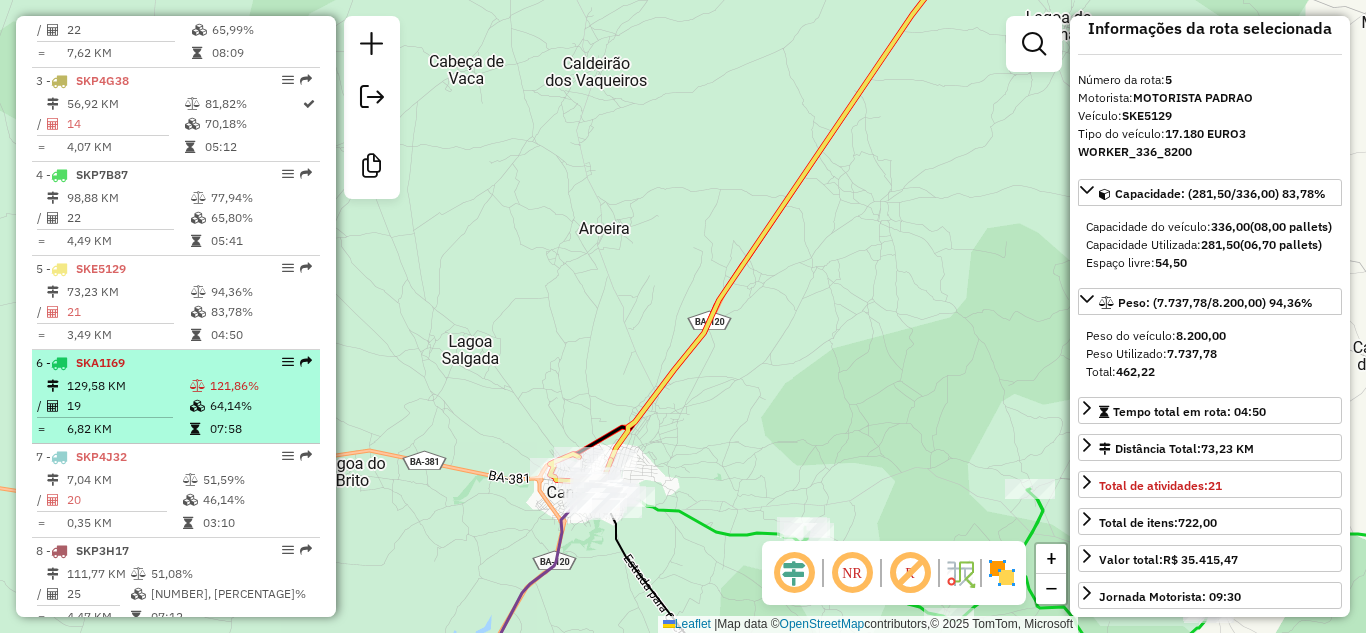 click on "19" at bounding box center (127, 406) 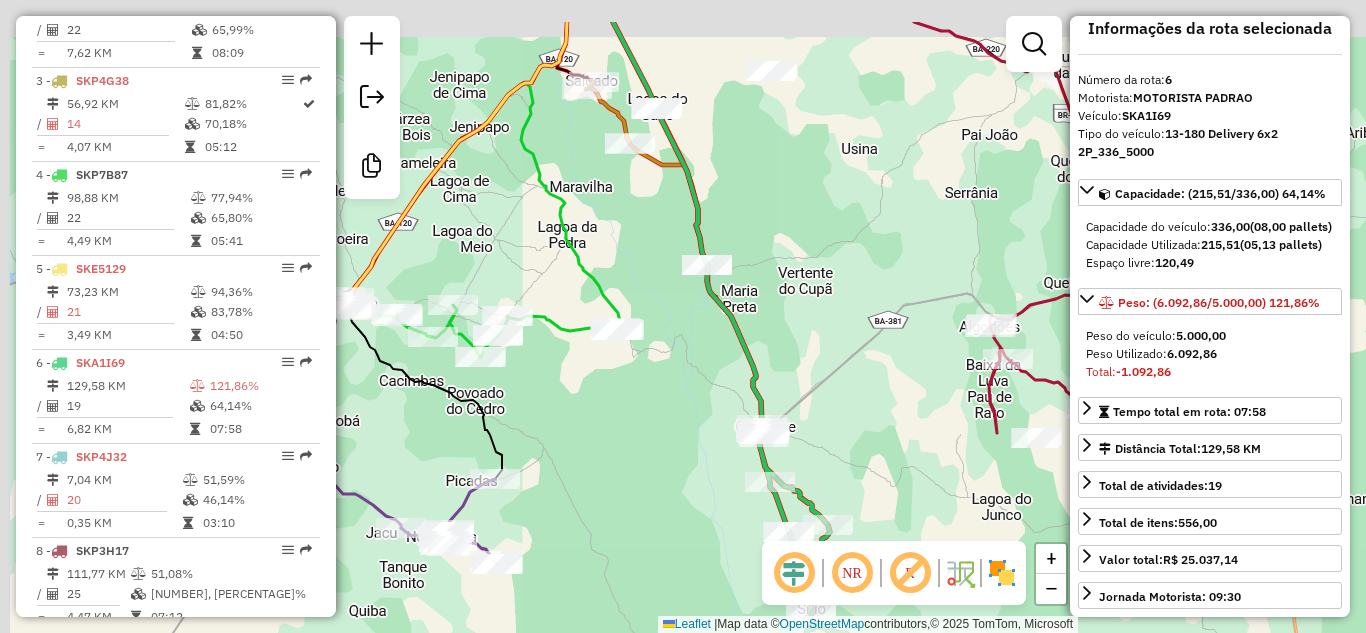 drag, startPoint x: 734, startPoint y: 221, endPoint x: 823, endPoint y: 357, distance: 162.53308 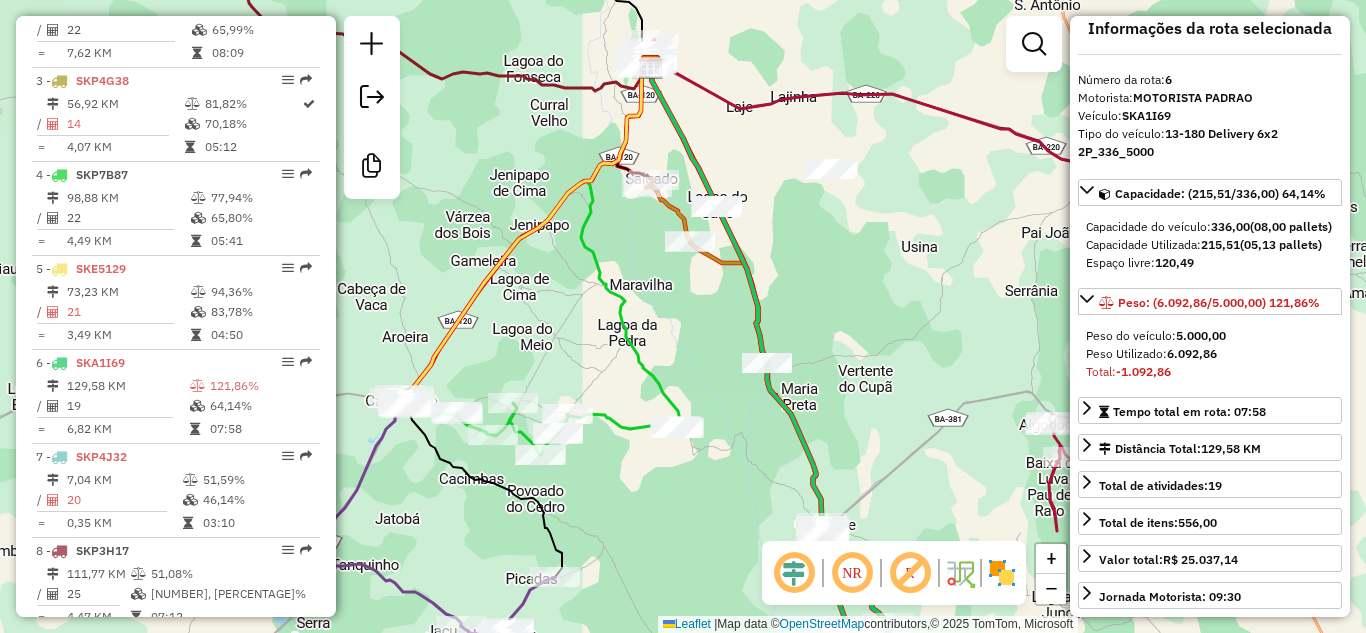 drag, startPoint x: 848, startPoint y: 276, endPoint x: 864, endPoint y: 301, distance: 29.681644 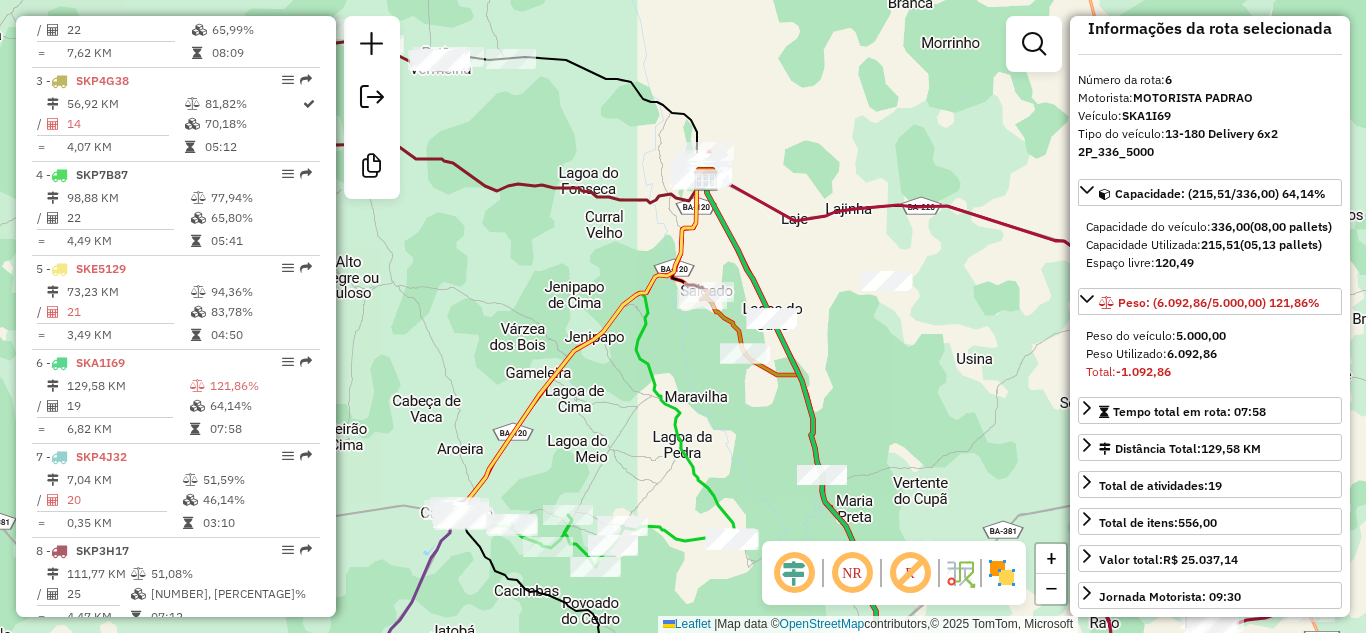 drag, startPoint x: 864, startPoint y: 301, endPoint x: 917, endPoint y: 413, distance: 123.90723 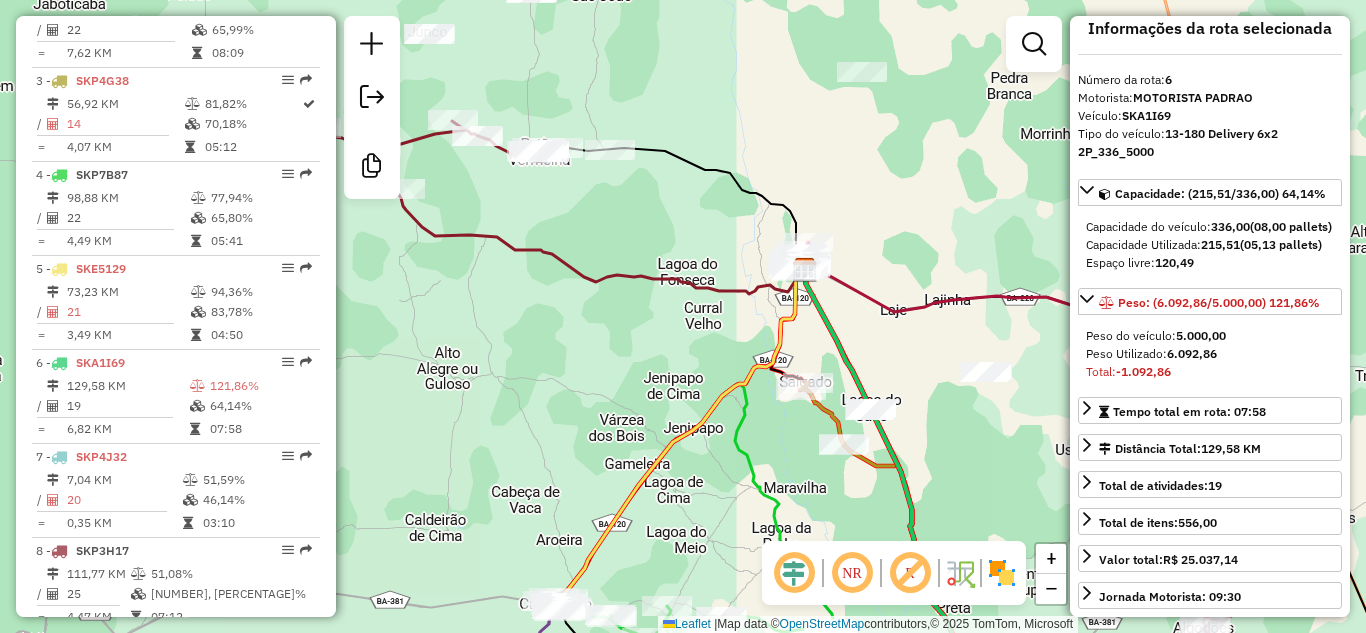 drag, startPoint x: 603, startPoint y: 336, endPoint x: 721, endPoint y: 383, distance: 127.01575 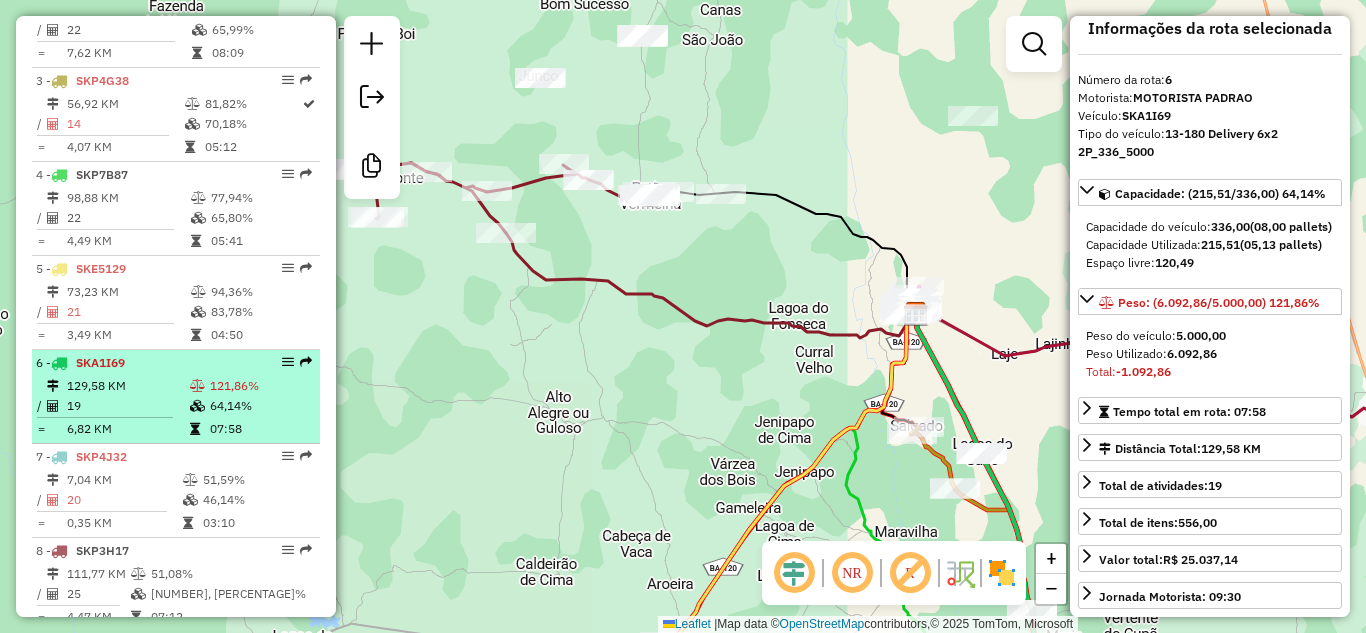 scroll, scrollTop: 1058, scrollLeft: 0, axis: vertical 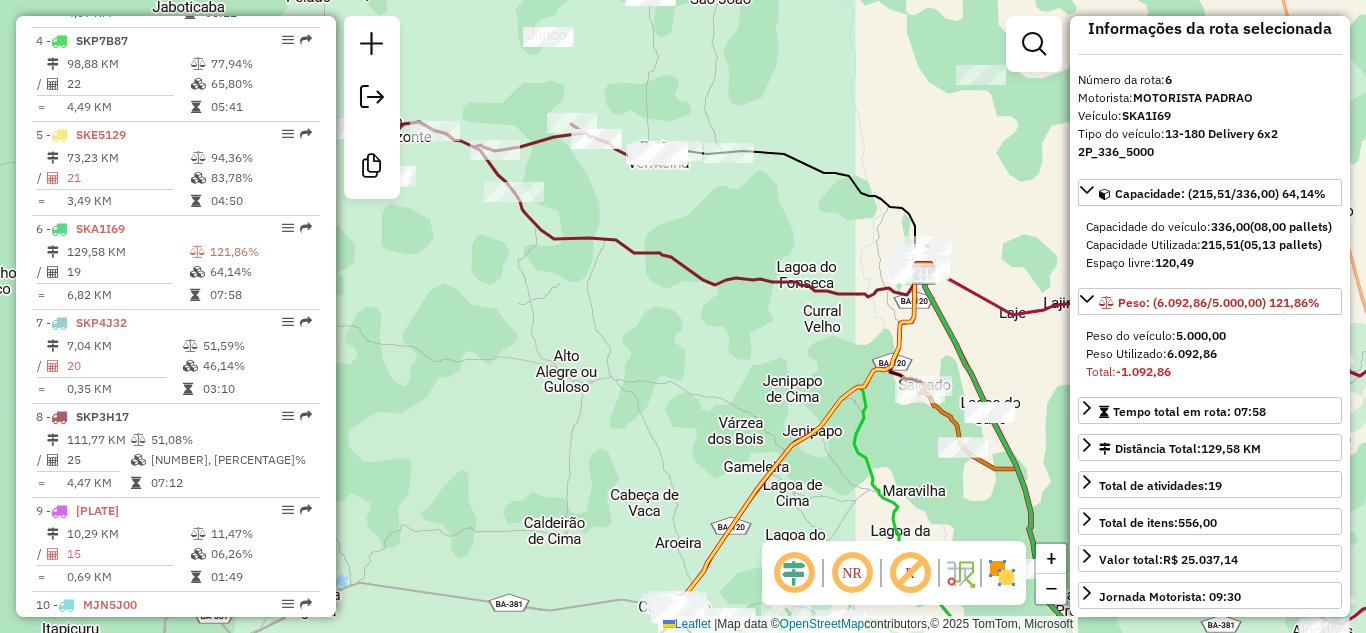 drag, startPoint x: 591, startPoint y: 401, endPoint x: 581, endPoint y: 48, distance: 353.1416 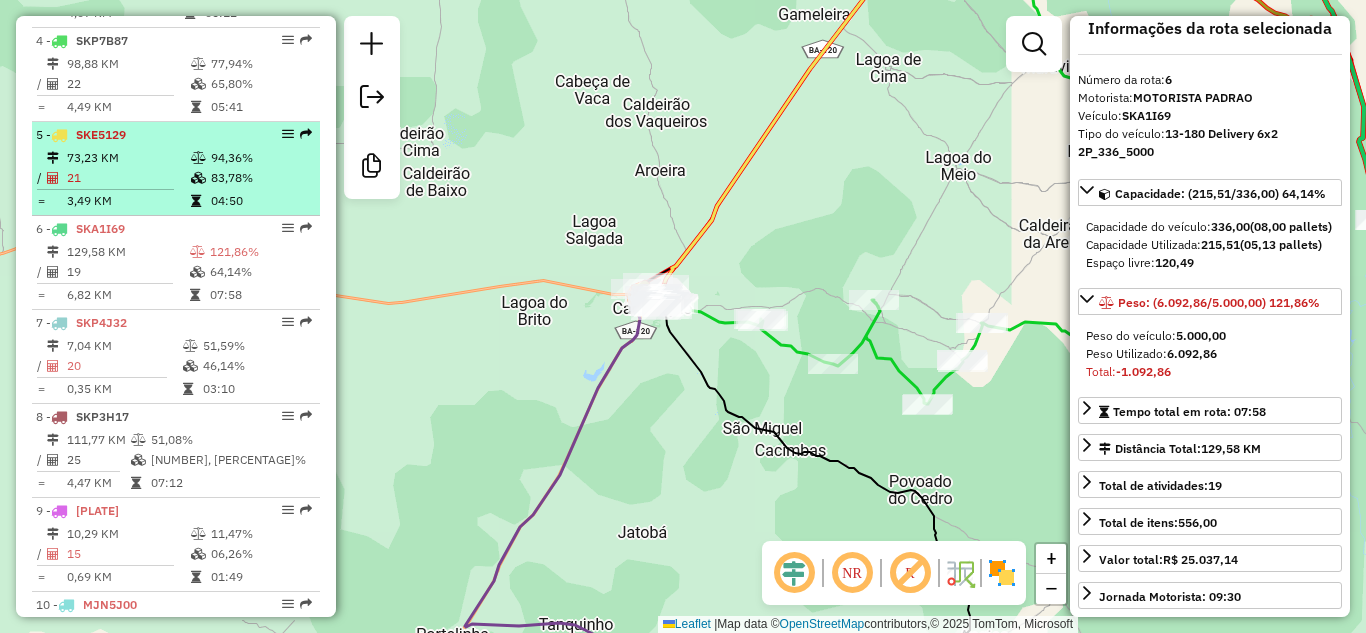 click on "21" at bounding box center (128, 178) 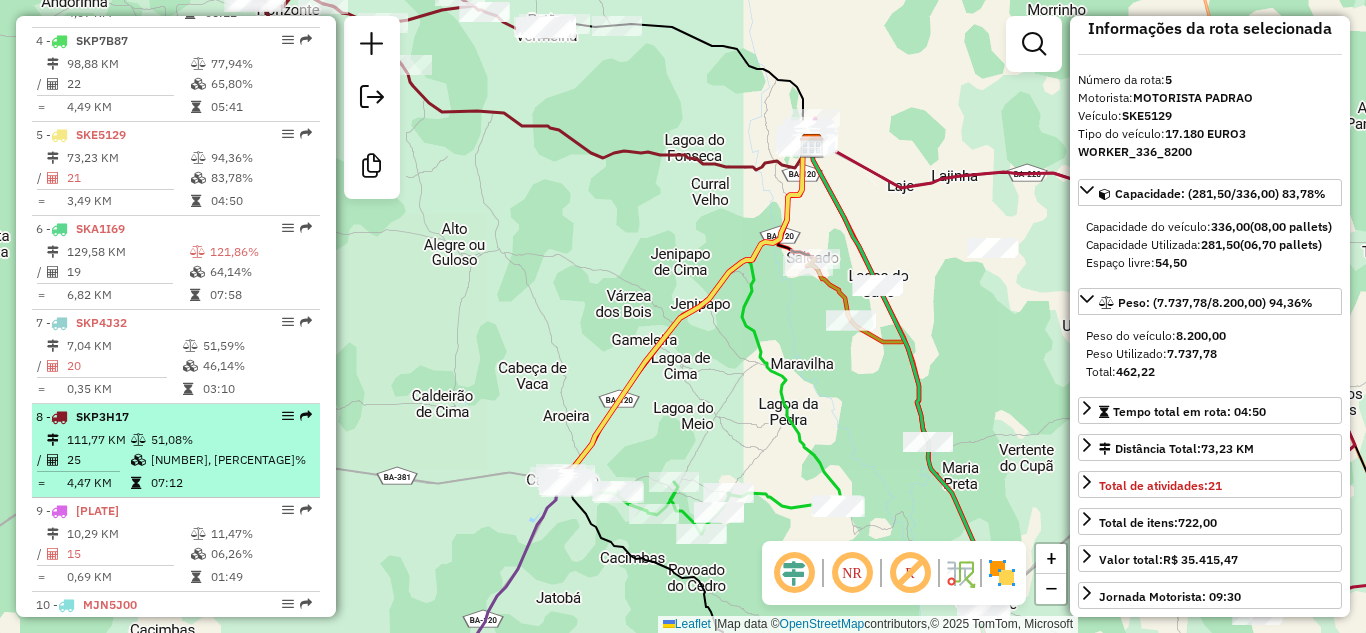 click on "4,47 KM" at bounding box center [98, 483] 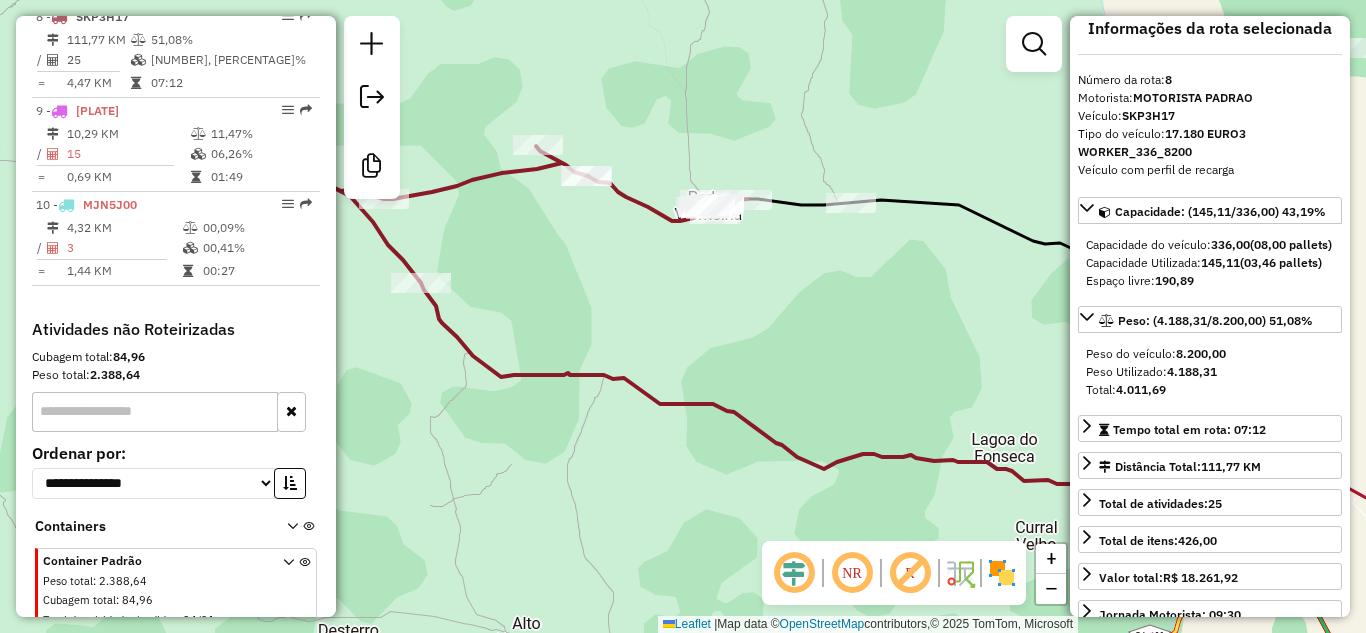 scroll, scrollTop: 1324, scrollLeft: 0, axis: vertical 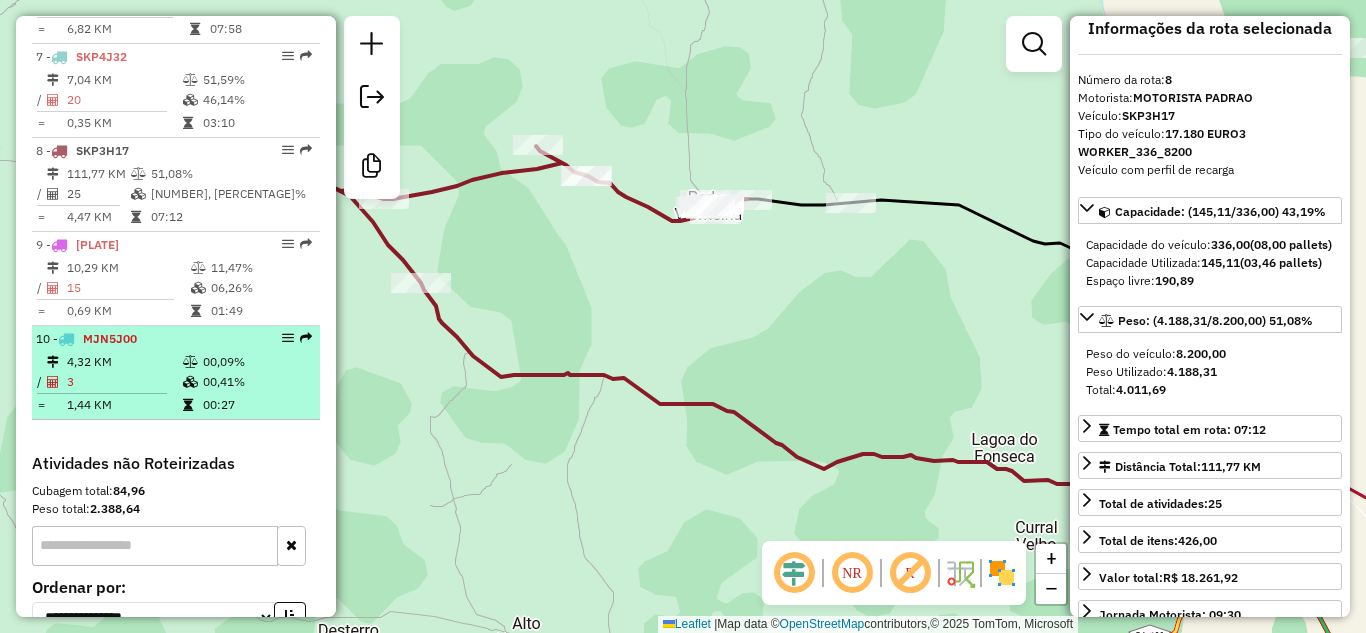 click on "3" at bounding box center (124, 382) 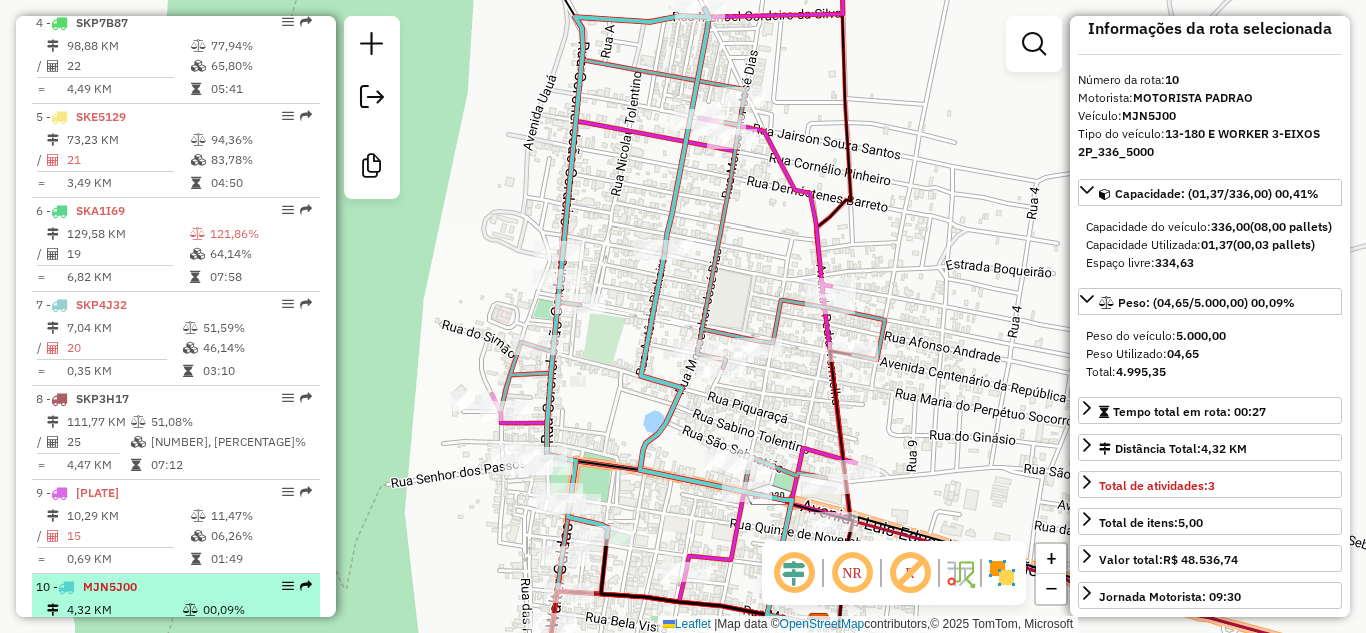 scroll, scrollTop: 1209, scrollLeft: 0, axis: vertical 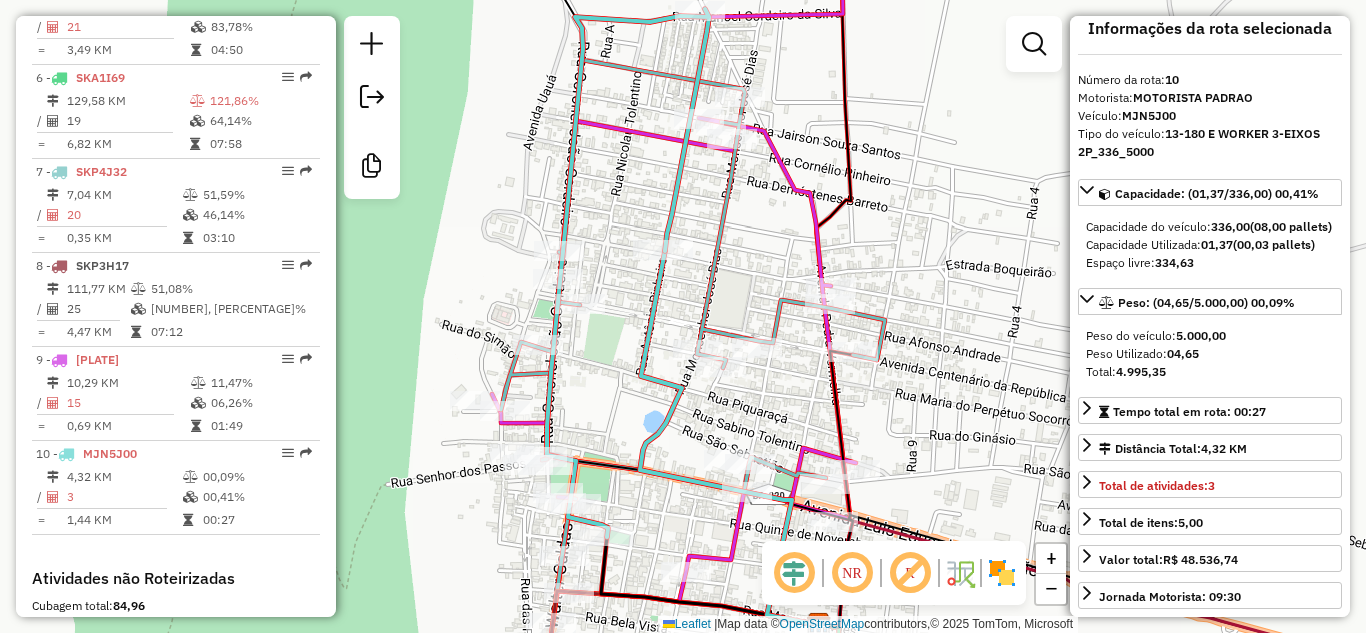 drag, startPoint x: 1019, startPoint y: 395, endPoint x: 999, endPoint y: 395, distance: 20 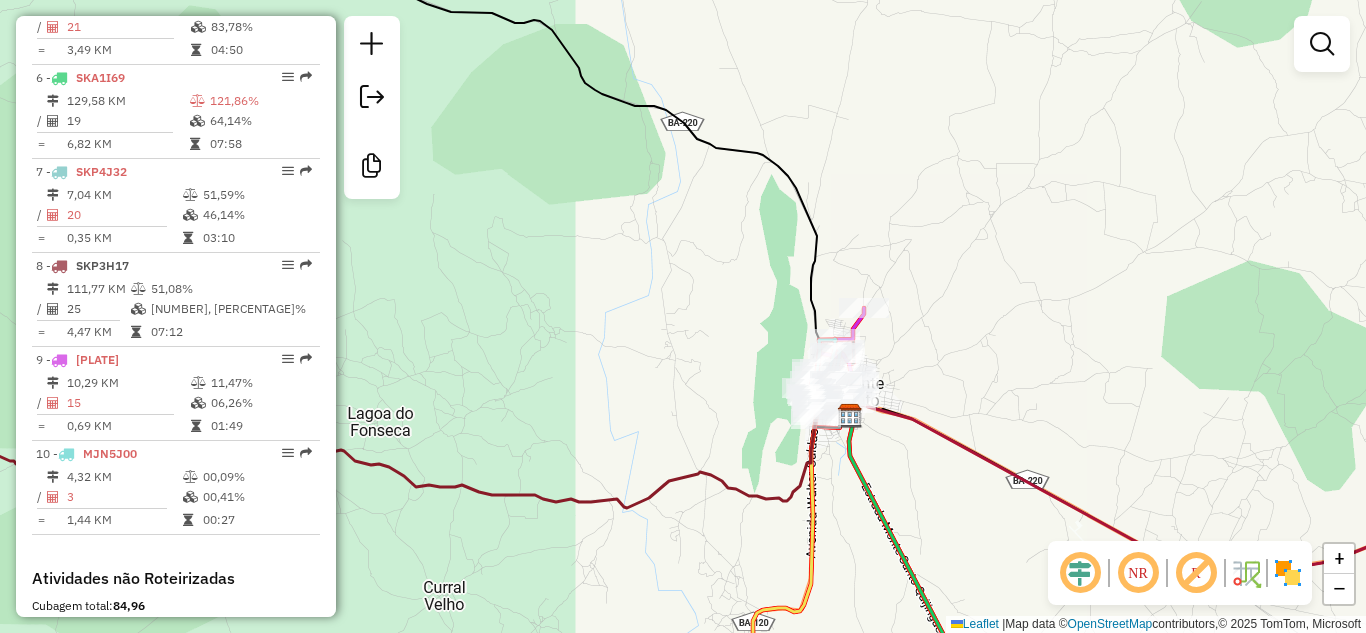 drag, startPoint x: 909, startPoint y: 474, endPoint x: 858, endPoint y: 344, distance: 139.64598 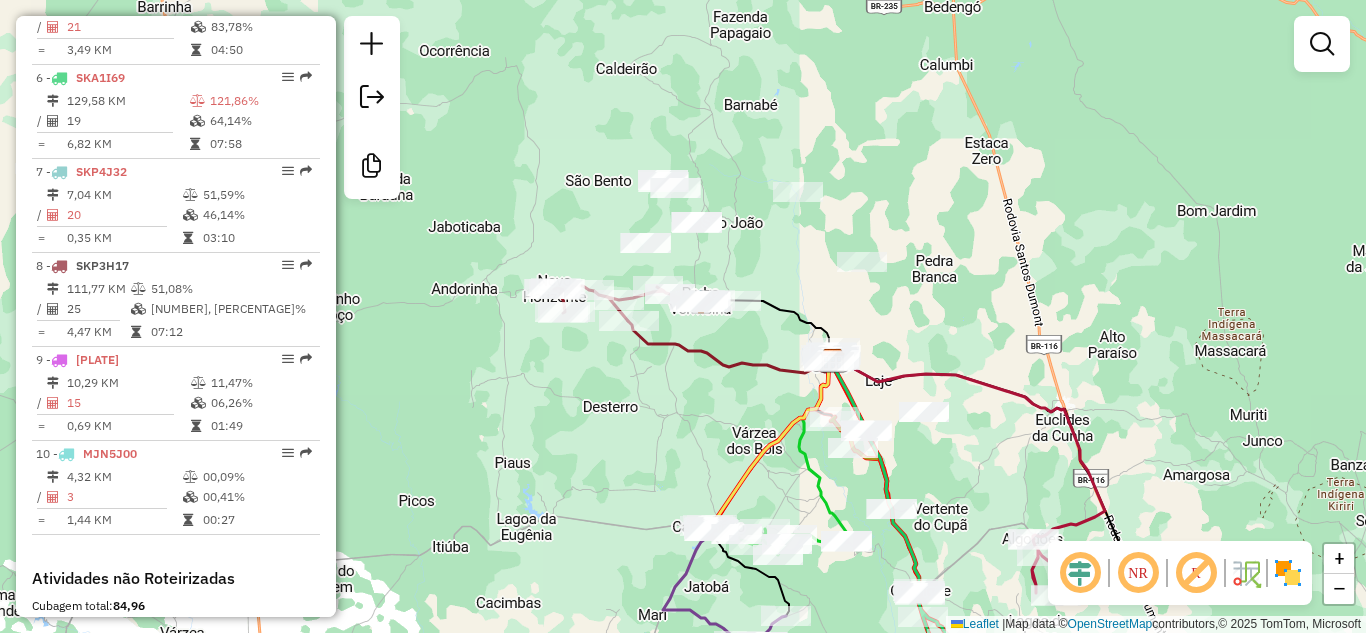 drag, startPoint x: 887, startPoint y: 417, endPoint x: 849, endPoint y: 313, distance: 110.724884 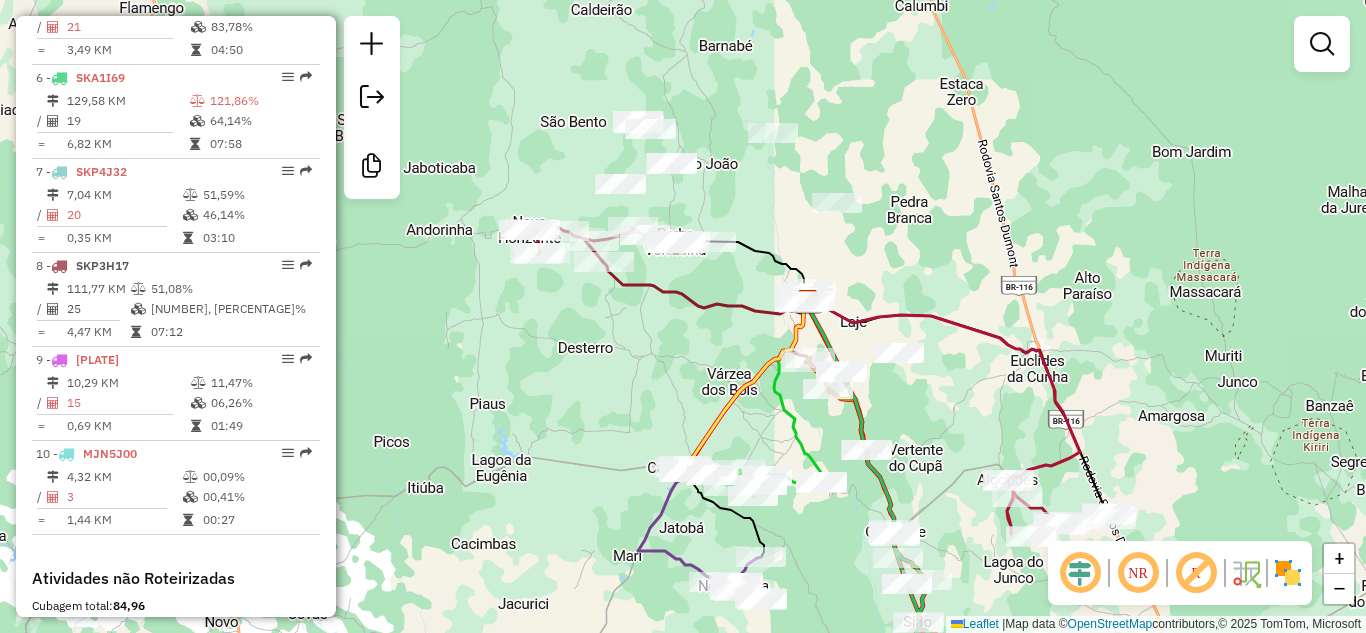 drag, startPoint x: 956, startPoint y: 452, endPoint x: 834, endPoint y: 352, distance: 157.74663 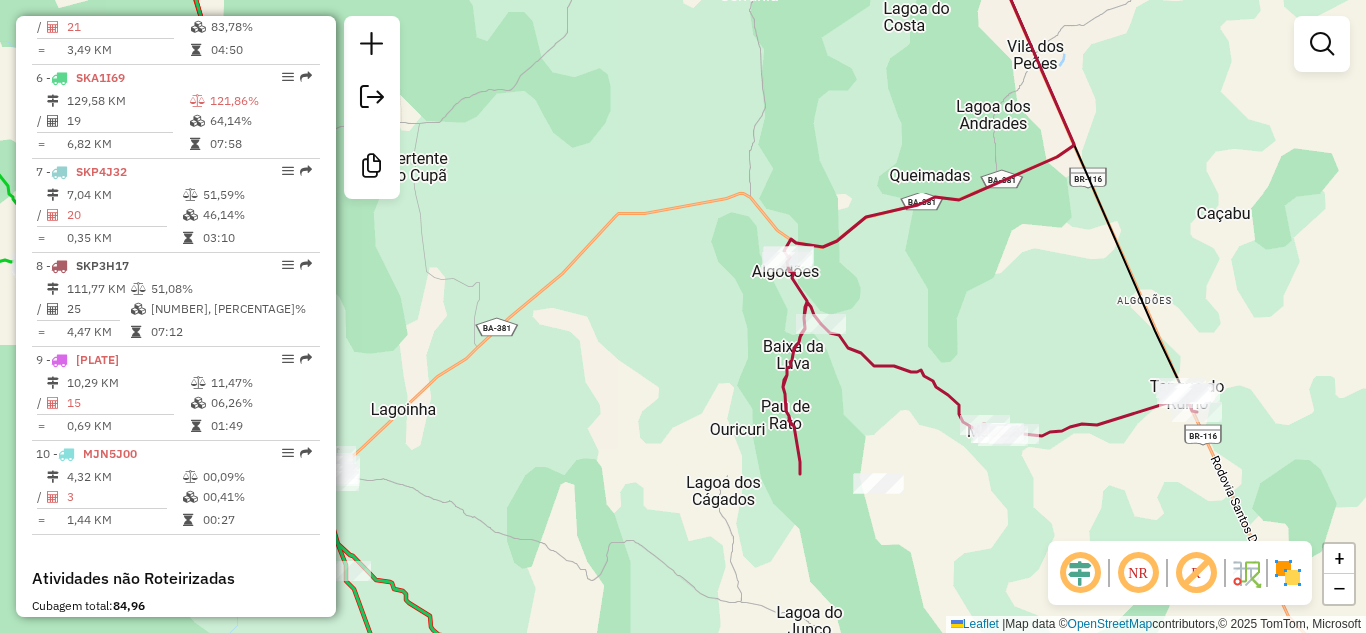 drag, startPoint x: 871, startPoint y: 286, endPoint x: 826, endPoint y: 216, distance: 83.21658 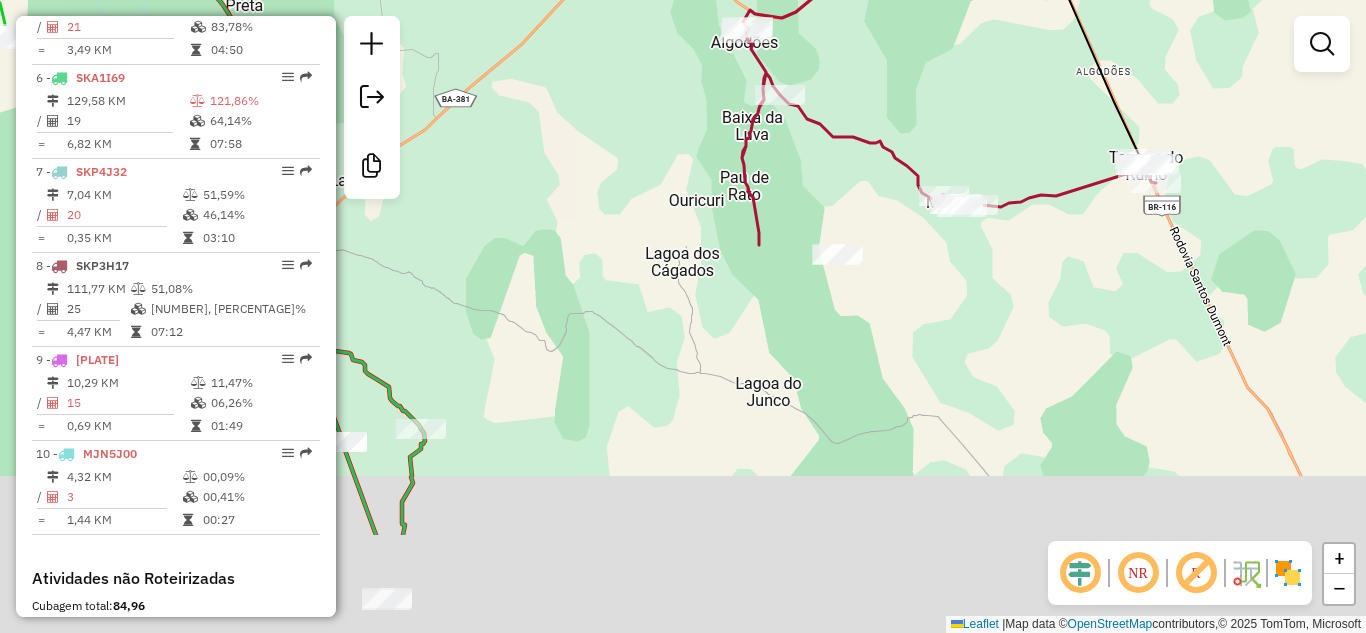 drag, startPoint x: 925, startPoint y: 318, endPoint x: 926, endPoint y: 303, distance: 15.033297 